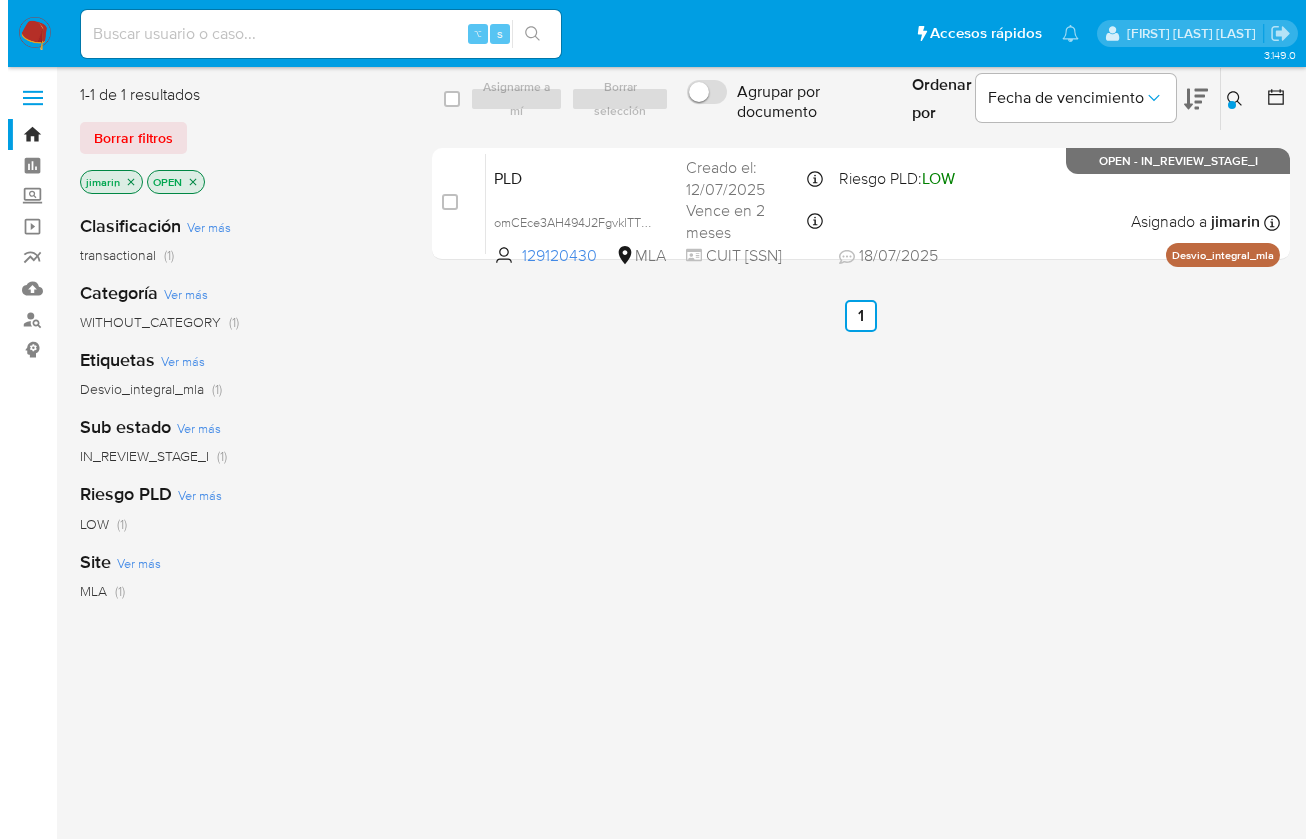 scroll, scrollTop: 0, scrollLeft: 0, axis: both 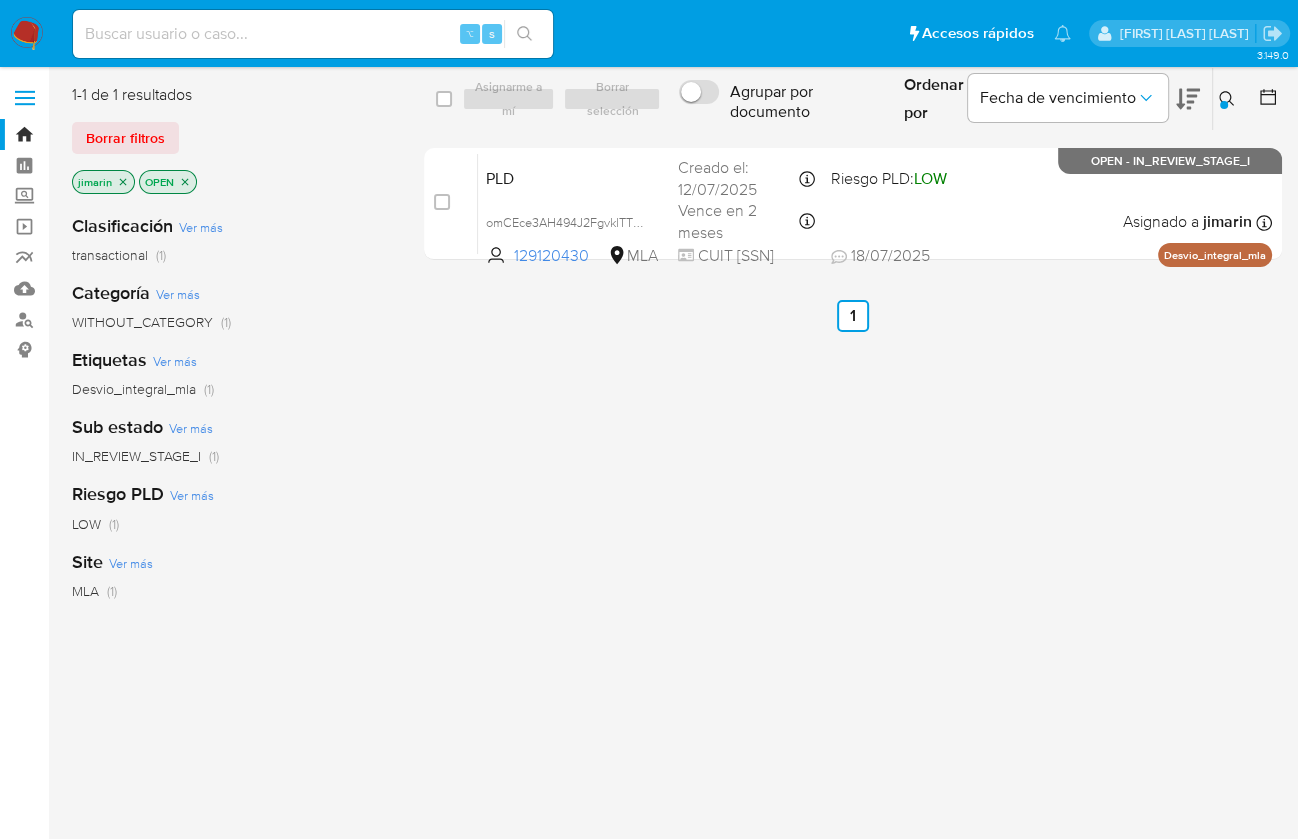 click at bounding box center [1229, 99] 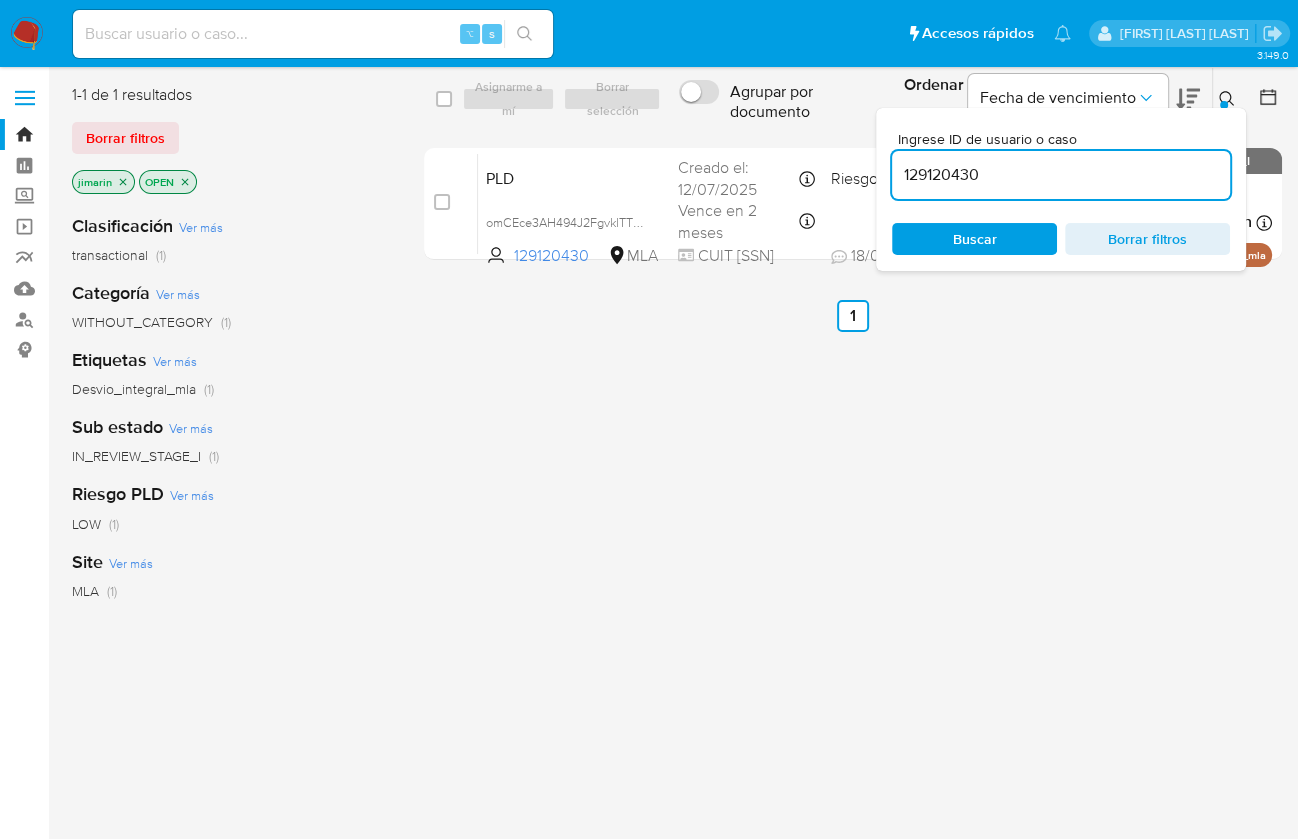 click on "129120430" at bounding box center [1061, 175] 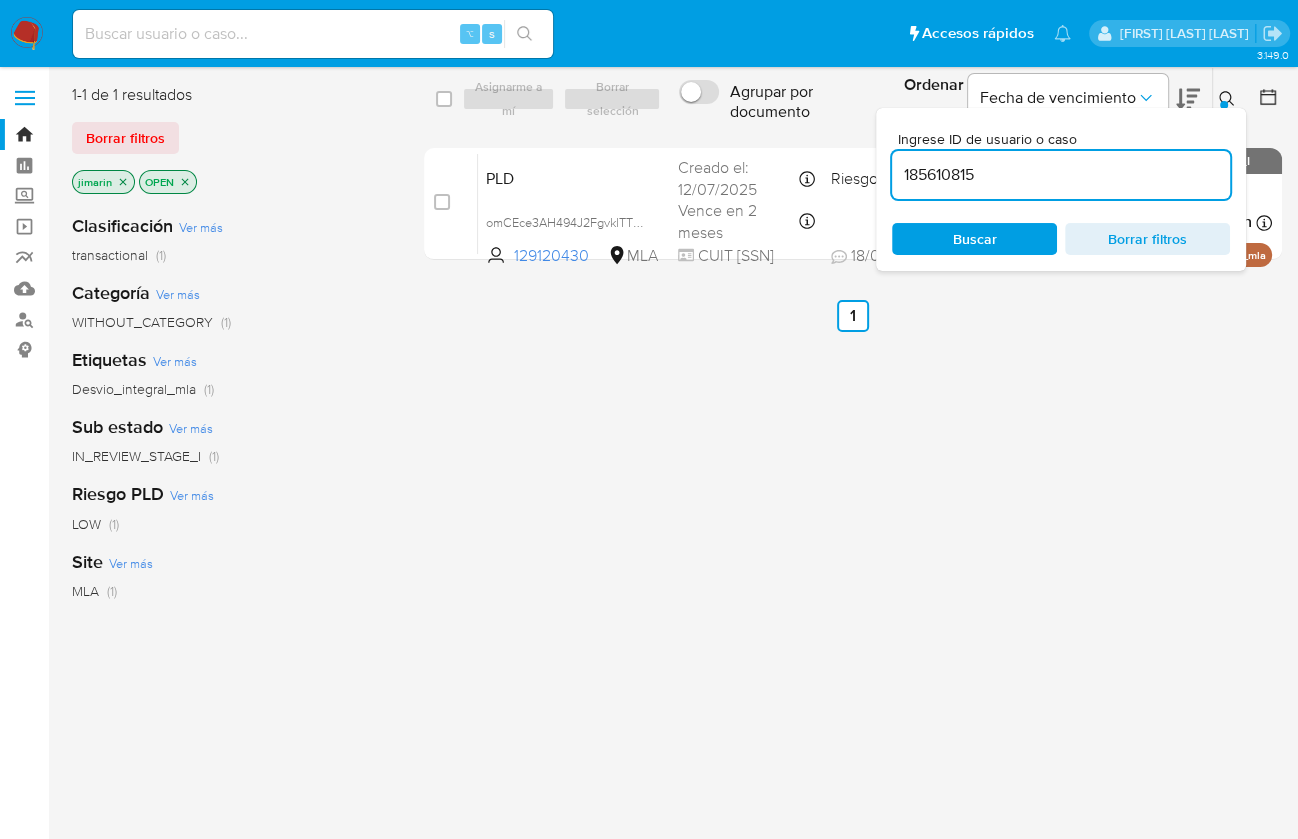 type on "185610815" 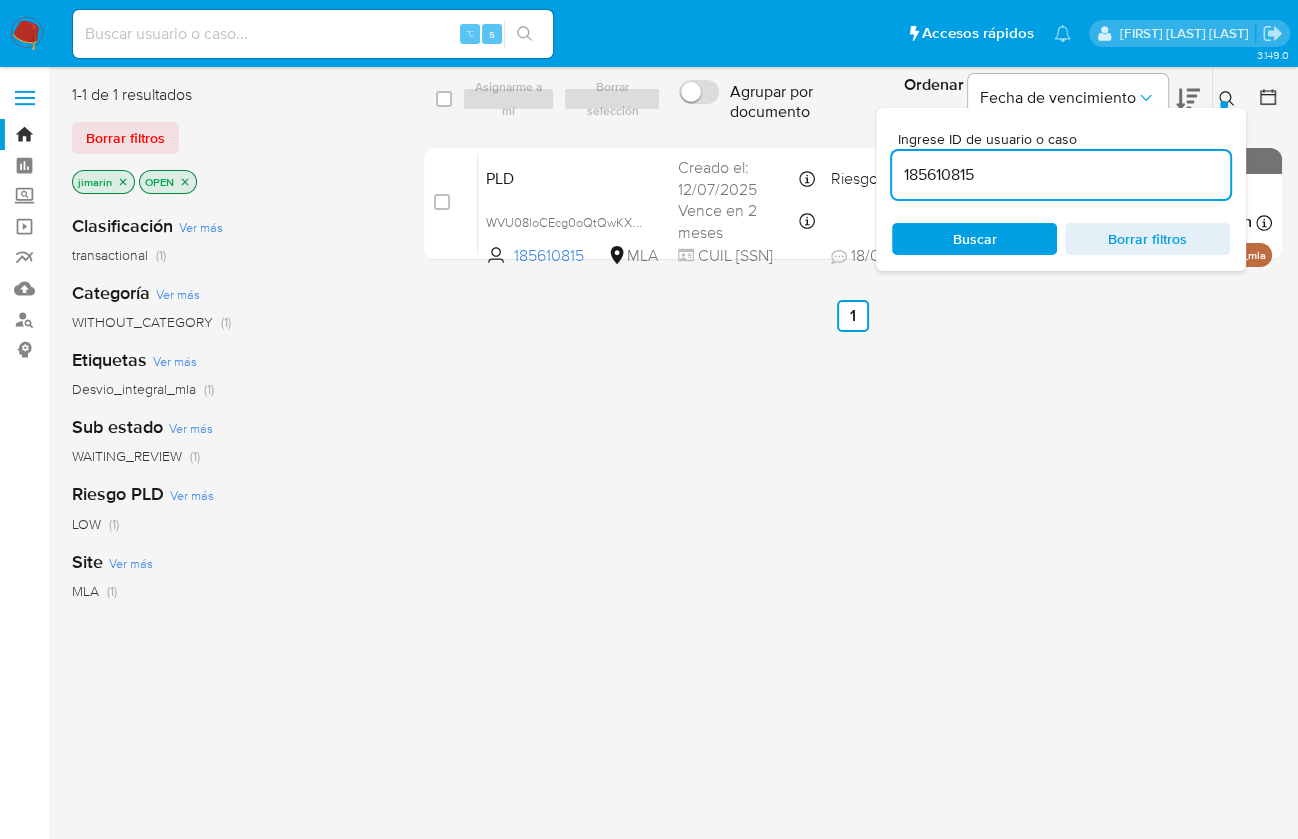 click 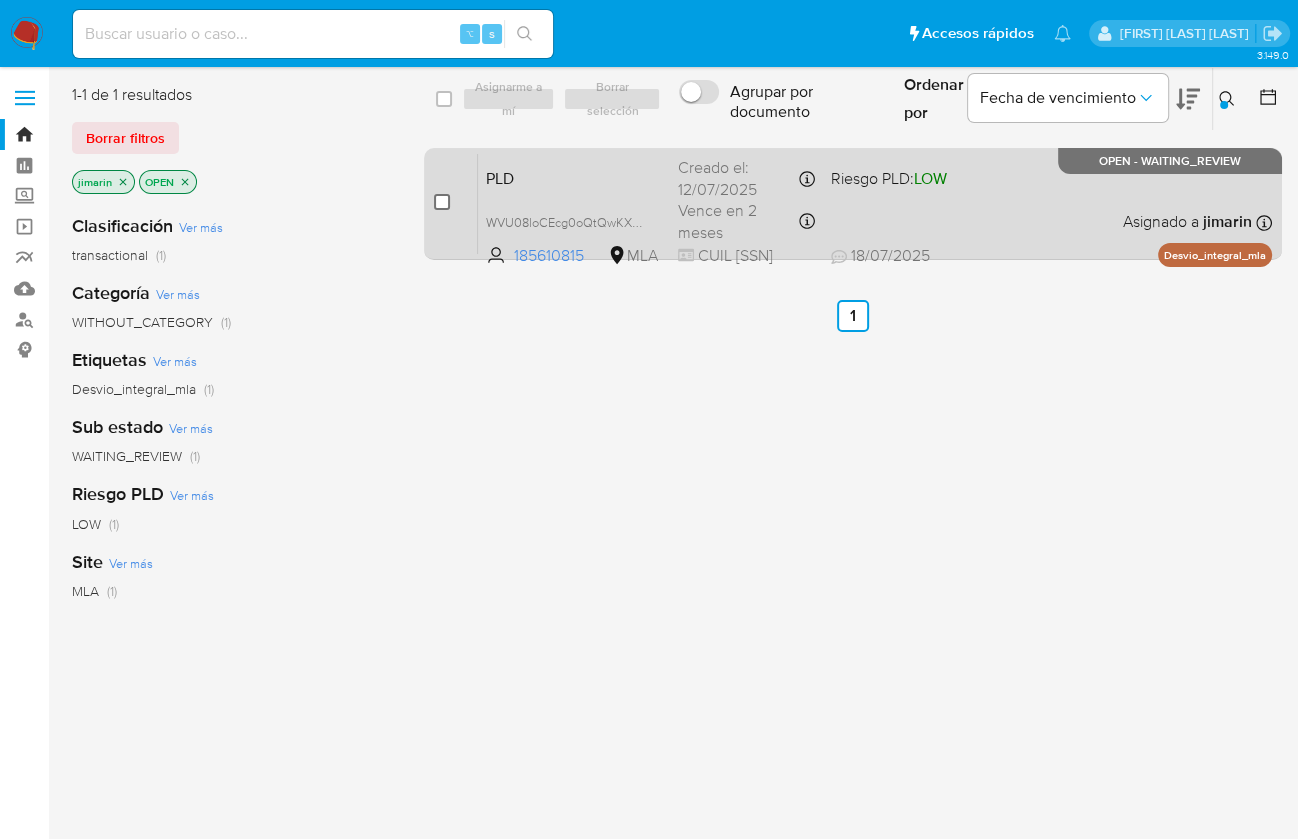 click at bounding box center (442, 202) 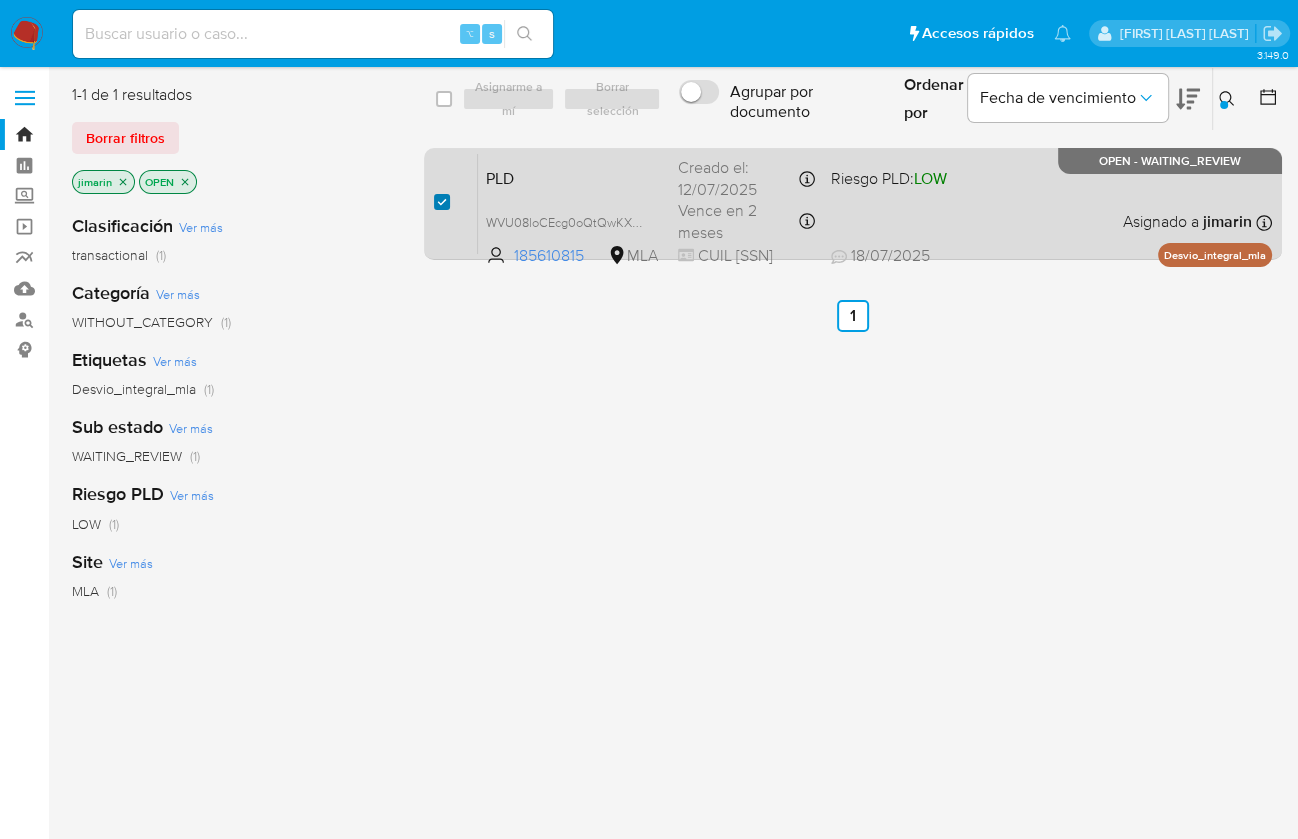 checkbox on "true" 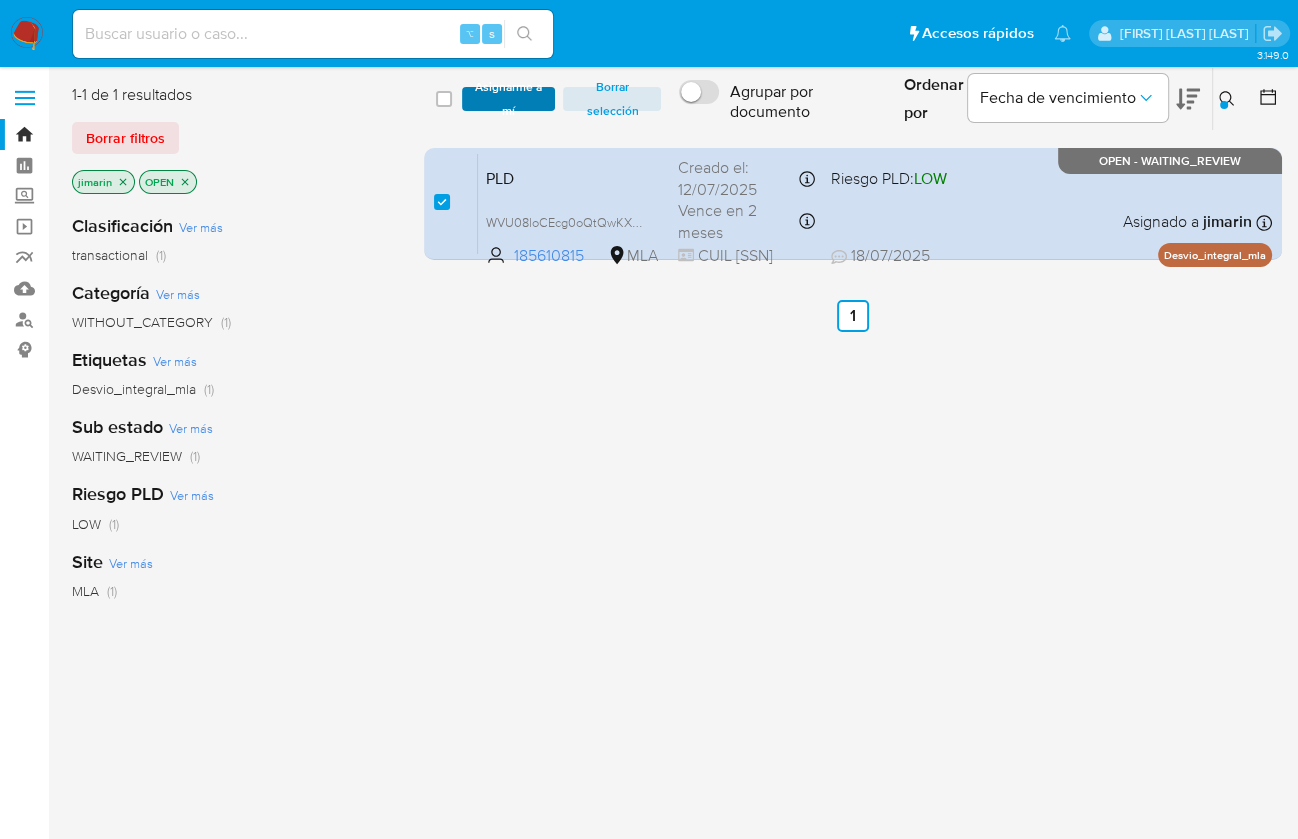 click on "Asignarme a mí" at bounding box center [509, 99] 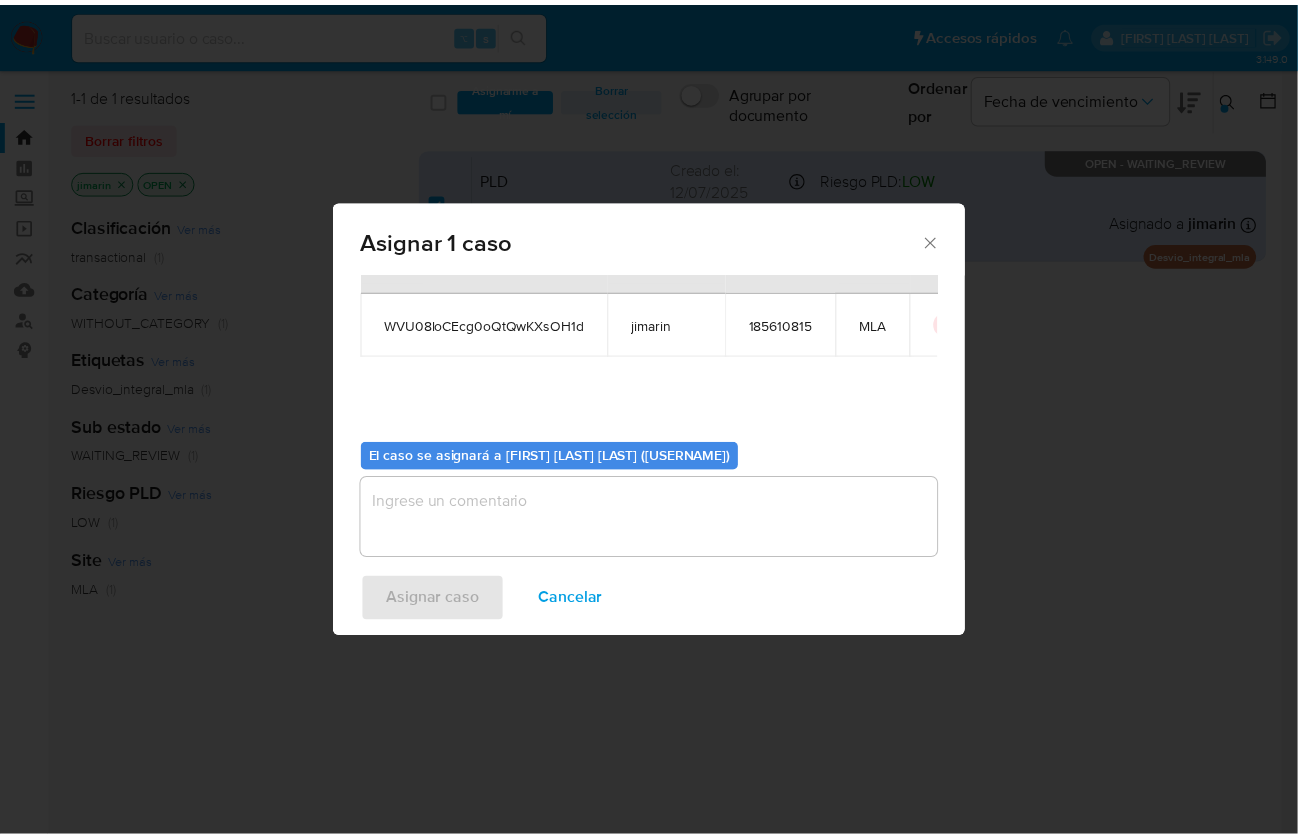 scroll, scrollTop: 102, scrollLeft: 0, axis: vertical 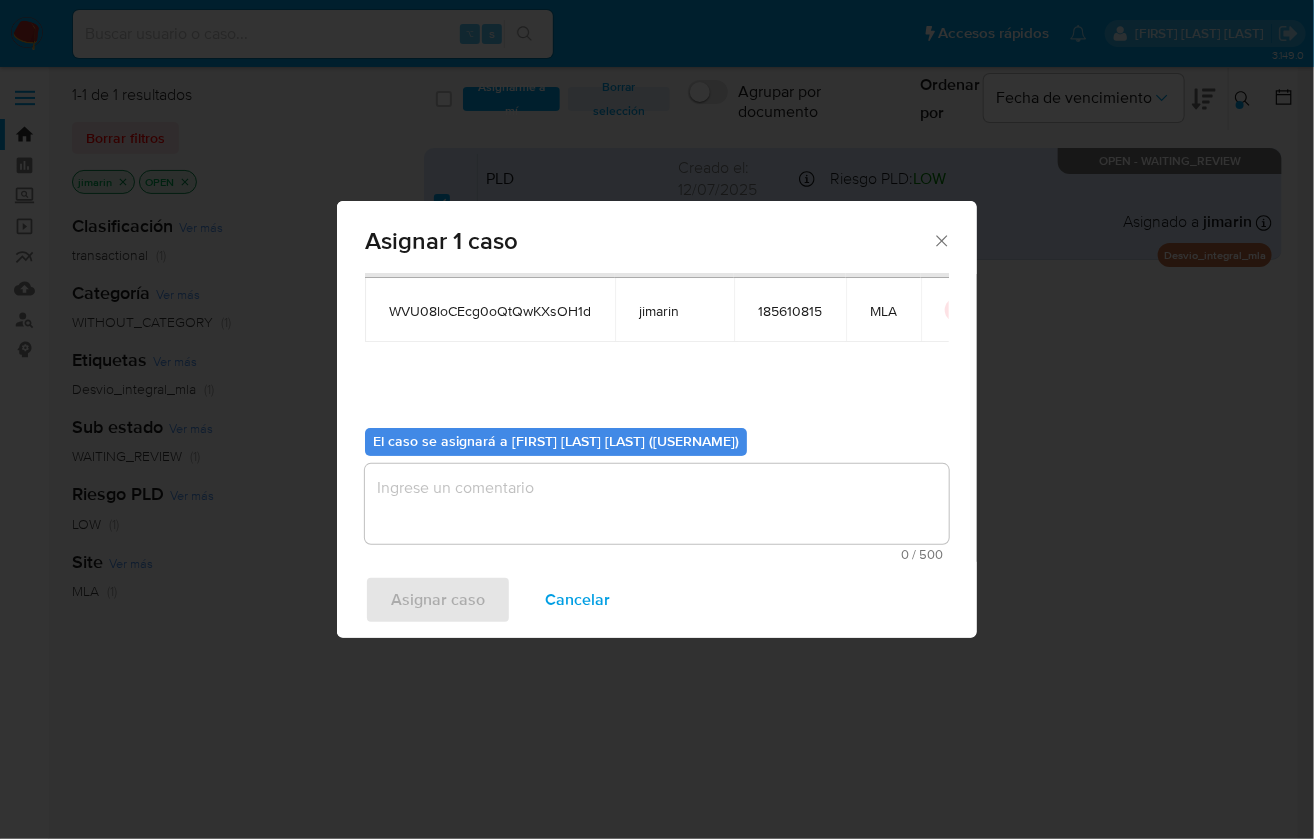 click at bounding box center (657, 504) 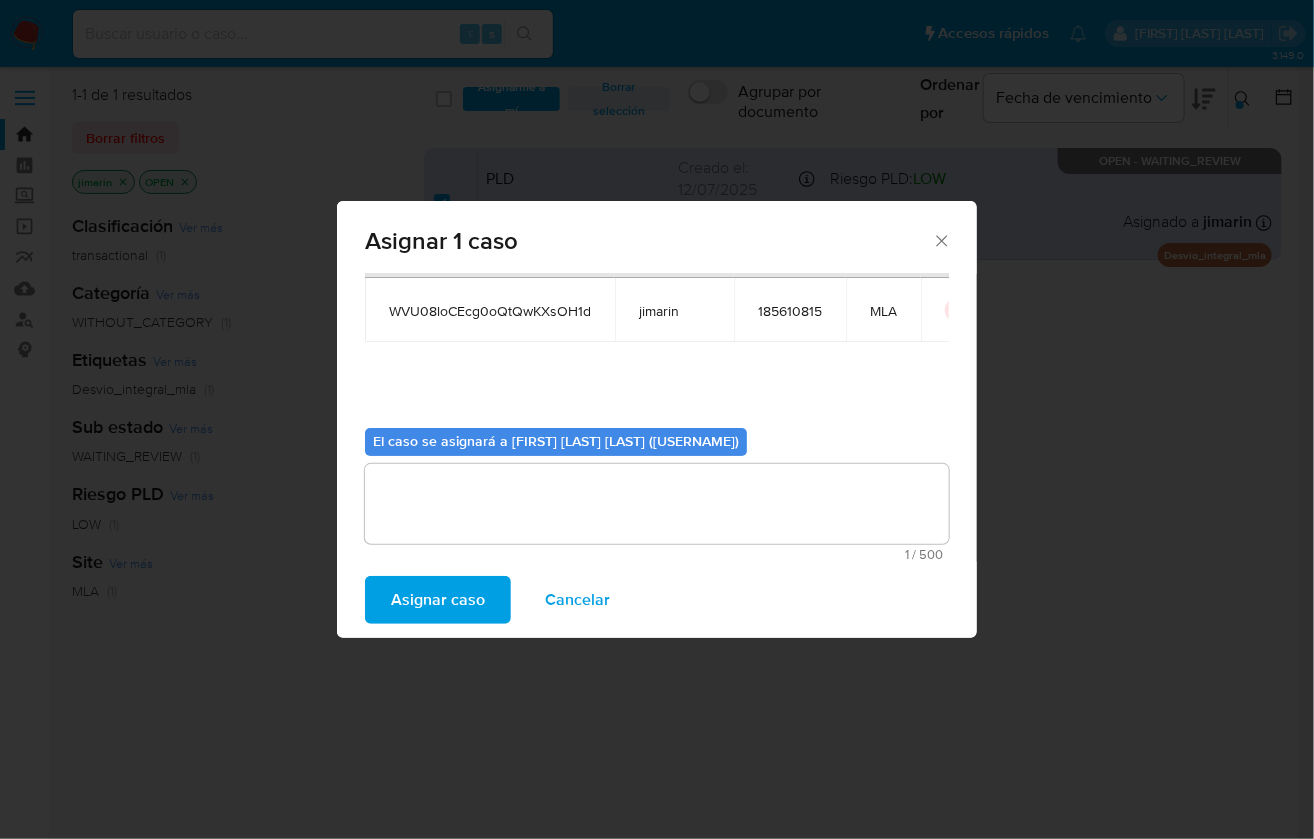 click on "Asignar caso" at bounding box center (438, 600) 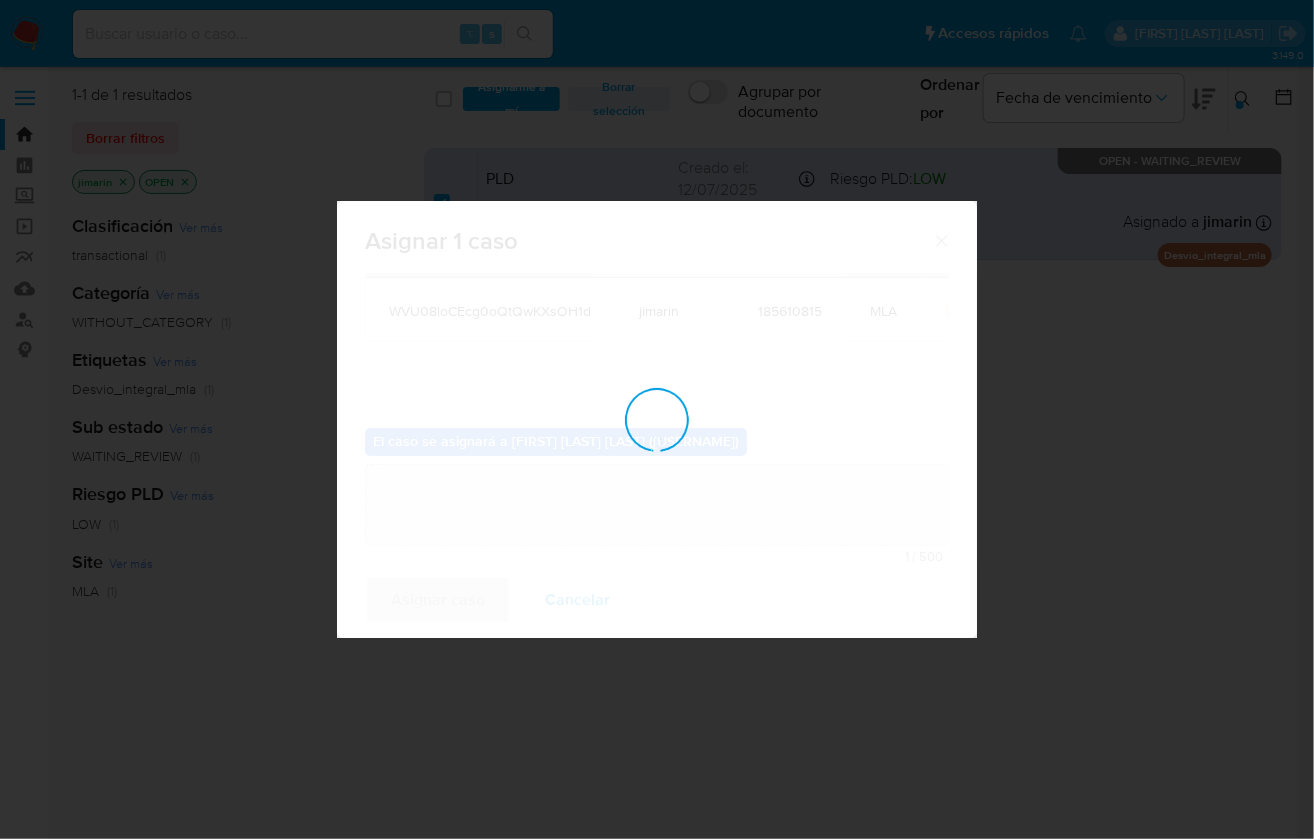 type 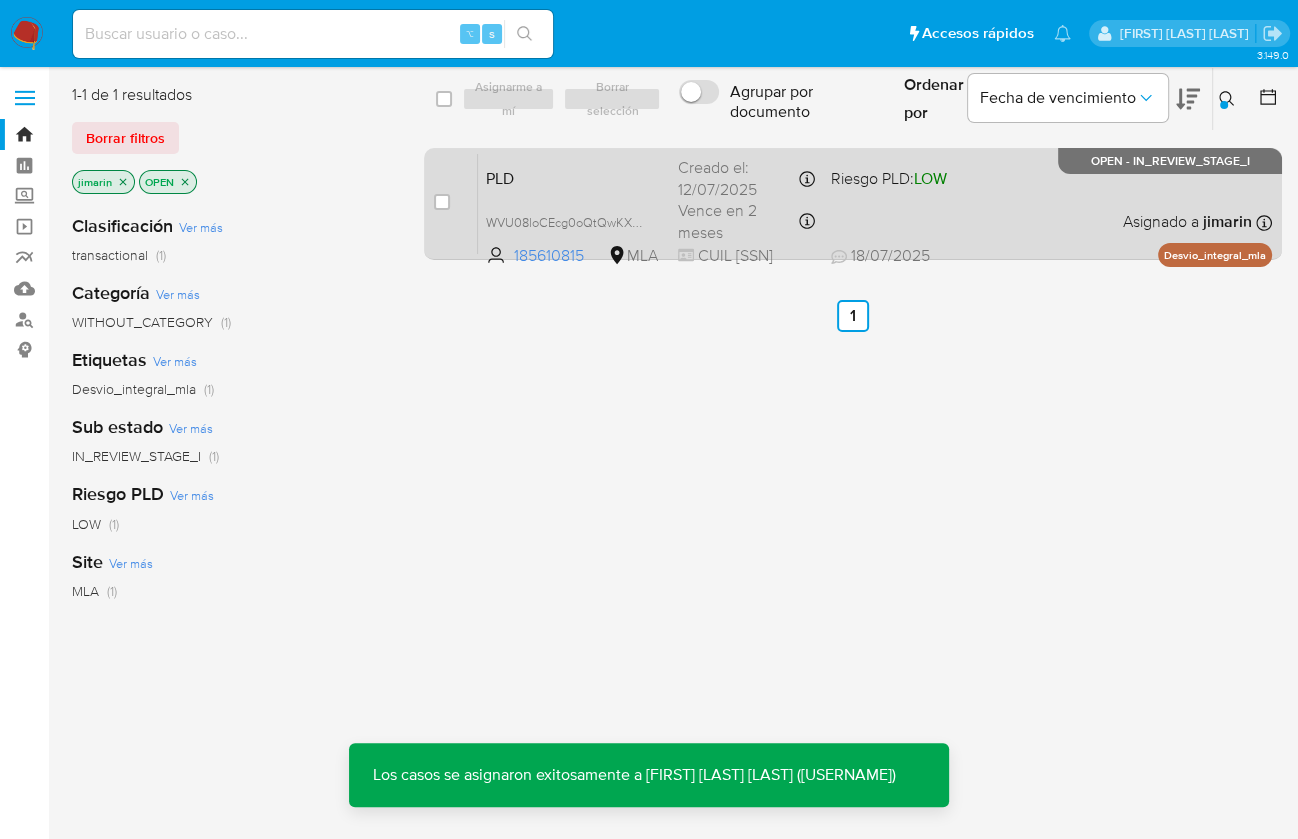 click on "PLD WVU08loCEcg0oQtQwKXsOH1d 185610815 MLA Riesgo PLD:  LOW Creado el: 12/07/2025   Creado el: 12/07/2025 03:21:10 Vence en 2 meses   Vence el 10/10/2025 03:21:11 CUIL   20407828691 18/07/2025   18/07/2025 12:34 Asignado a   jimarin   Asignado el: 17/07/2025 16:35:00 Desvio_integral_mla OPEN - IN_REVIEW_STAGE_I" at bounding box center (875, 203) 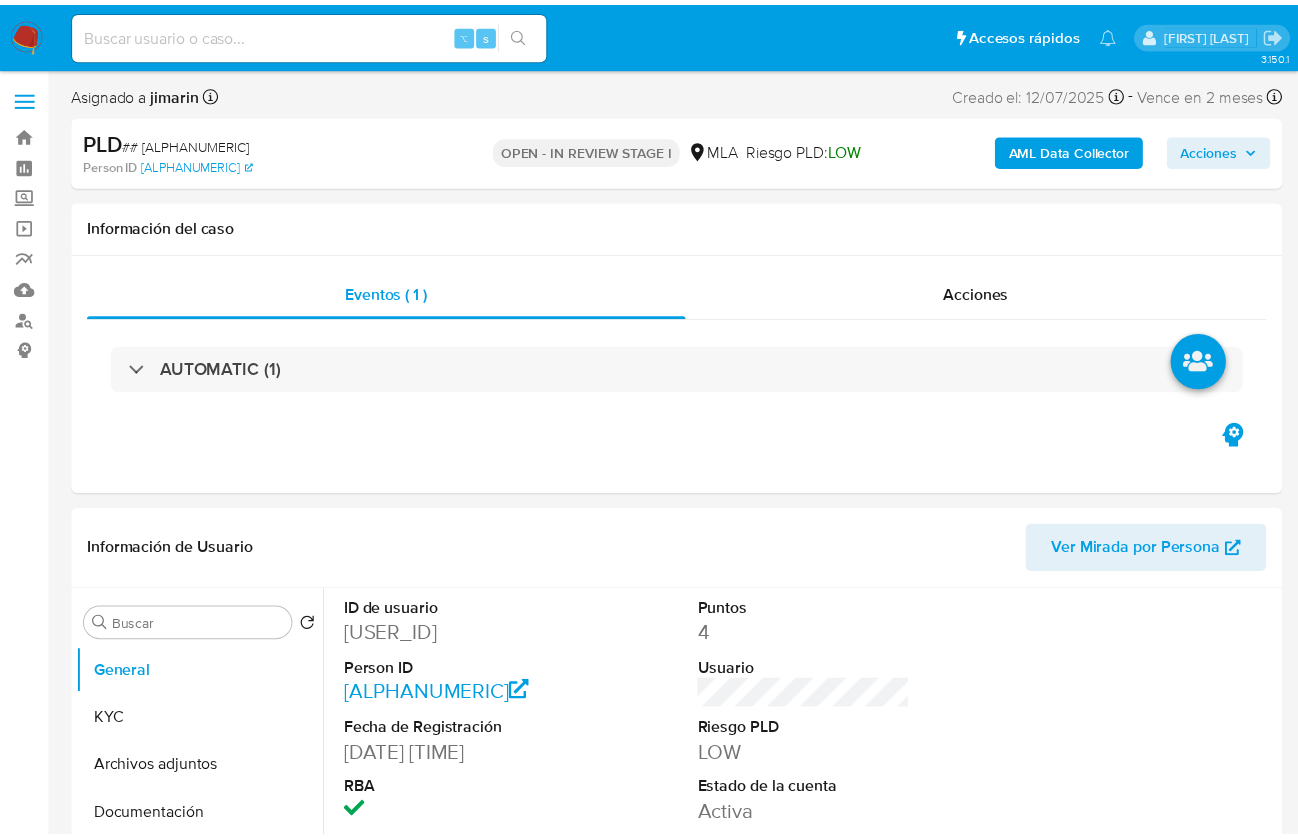scroll, scrollTop: 0, scrollLeft: 0, axis: both 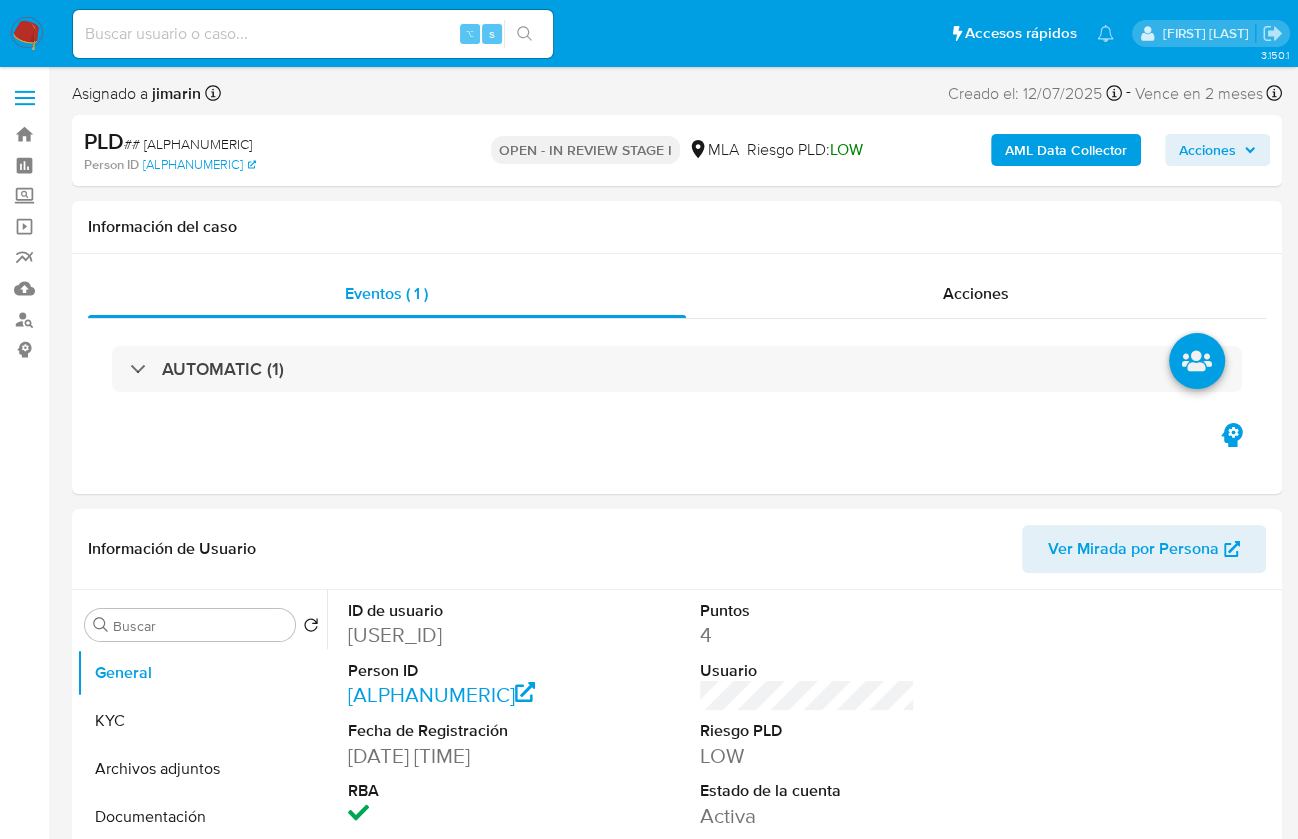 select on "10" 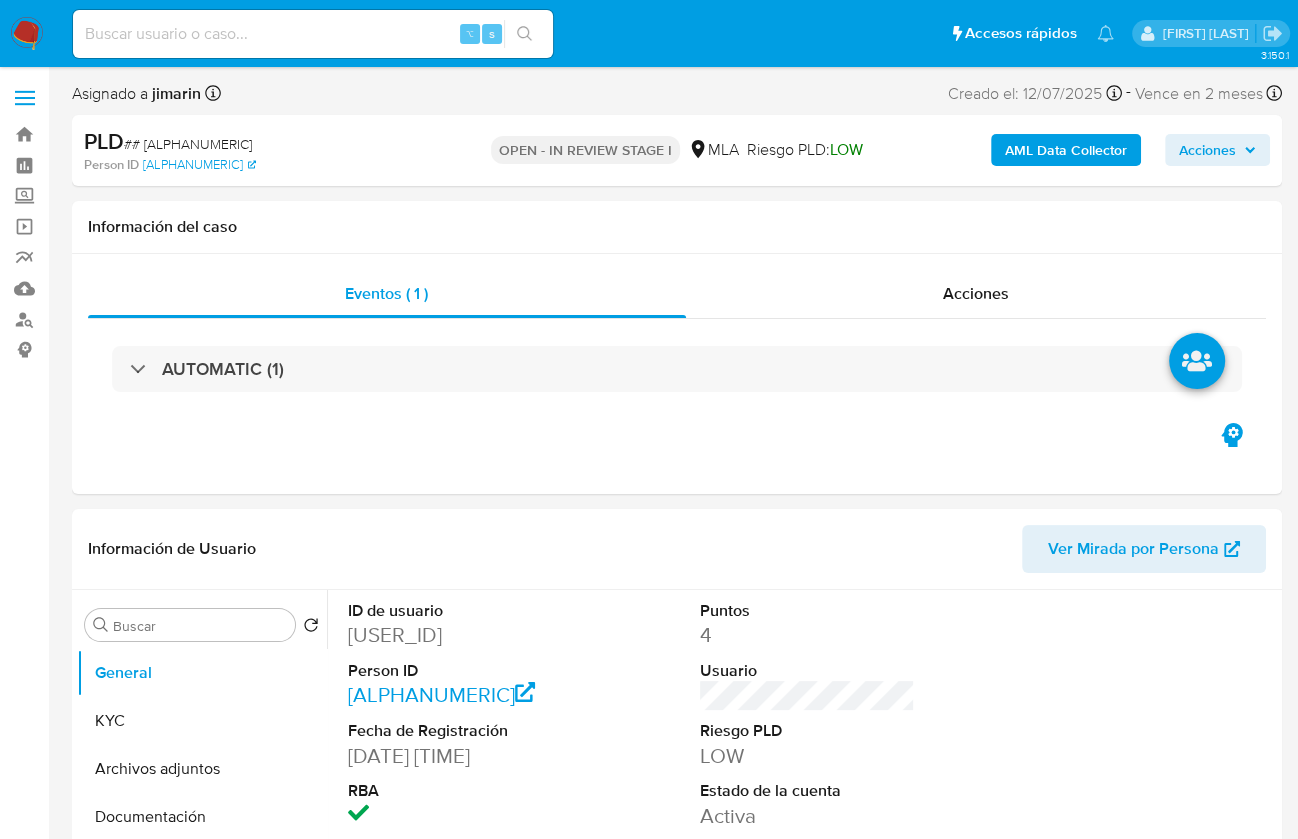 click on "# WVU08loCEcg0oQtQwKXsOH1d" at bounding box center (188, 144) 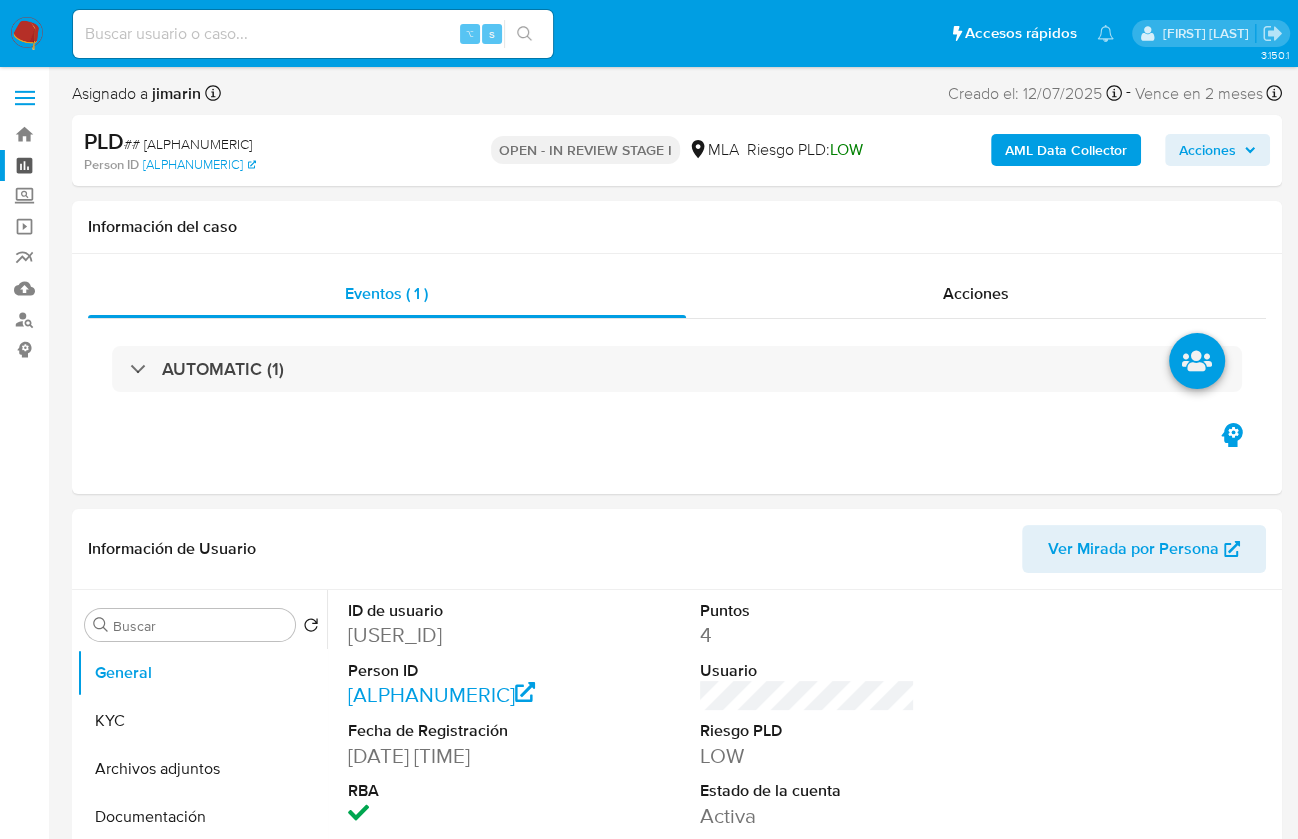 copy on "WVU08loCEcg0oQtQwKXsOH1d" 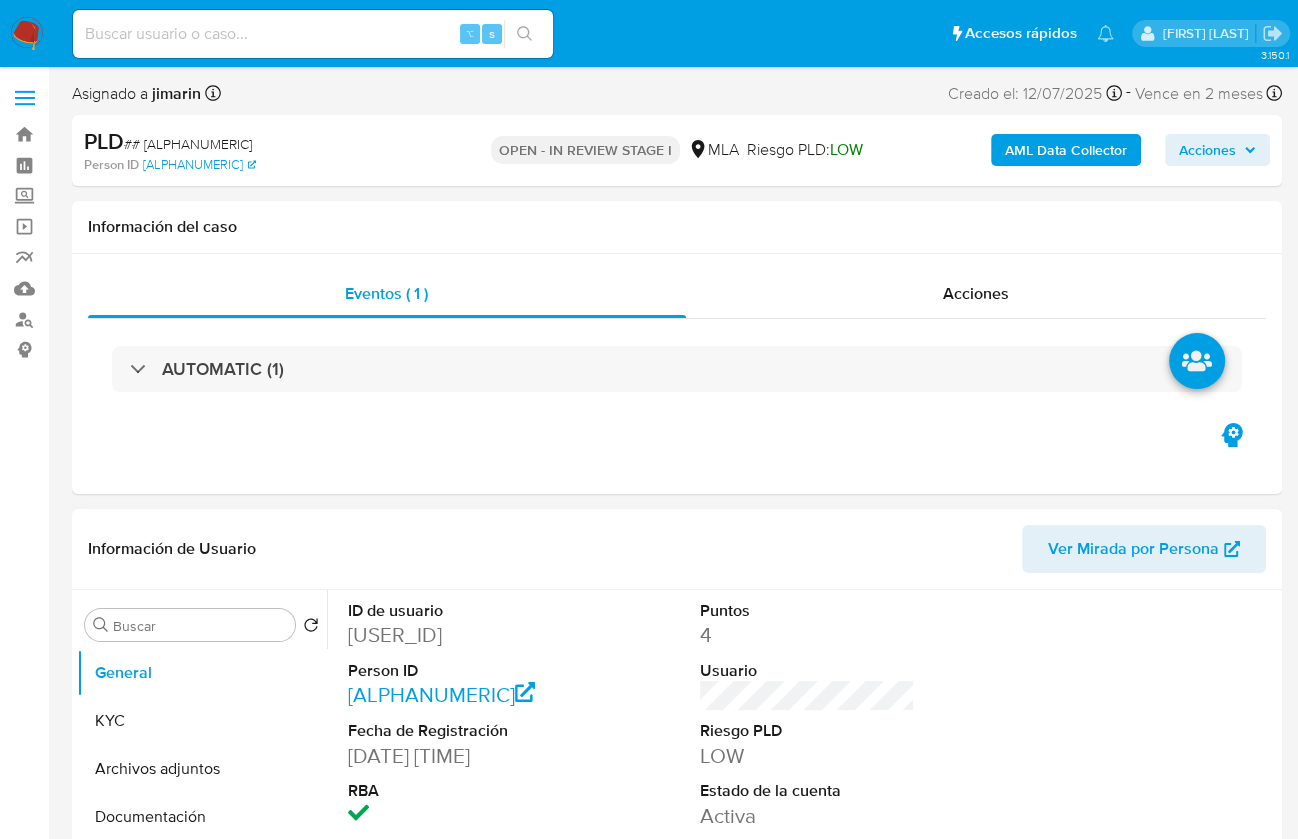 click on "185610815" at bounding box center (455, 635) 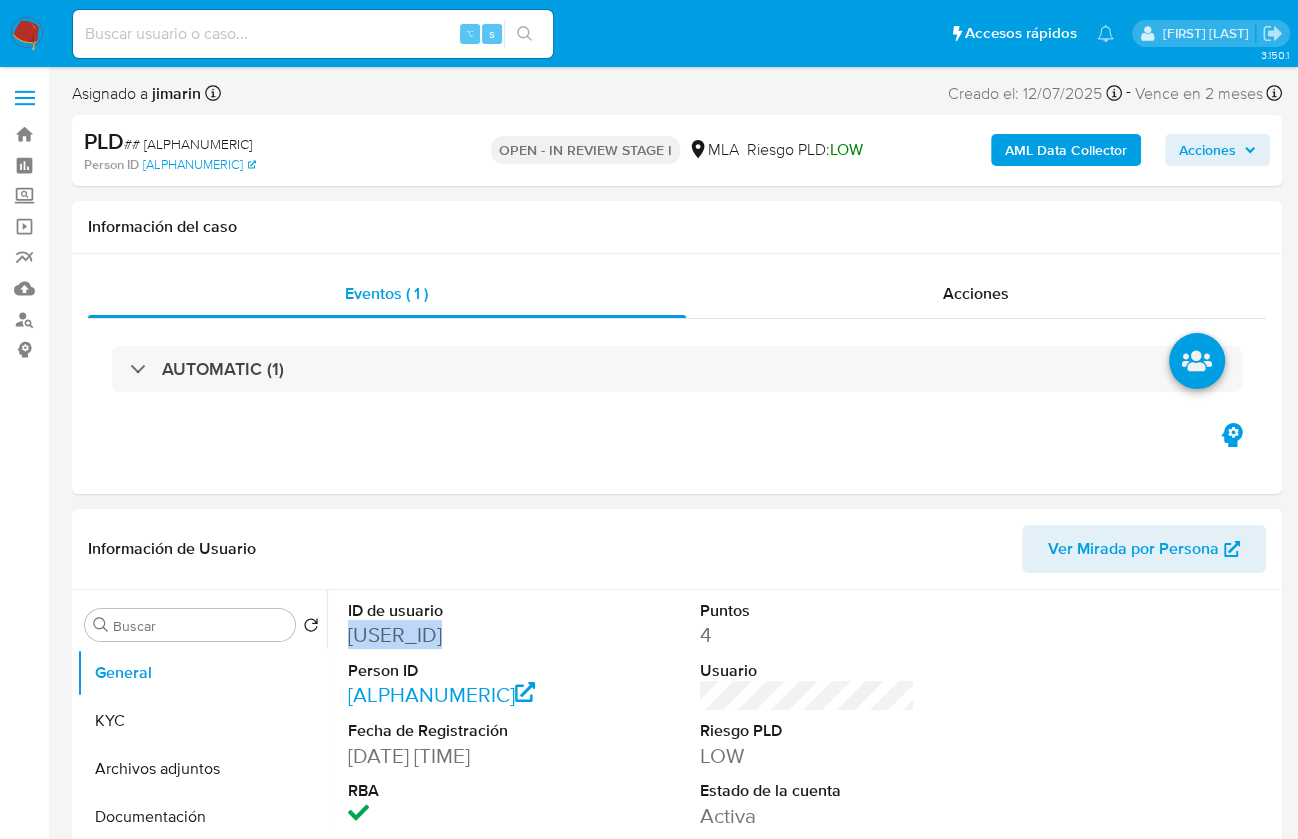 click on "185610815" at bounding box center [455, 635] 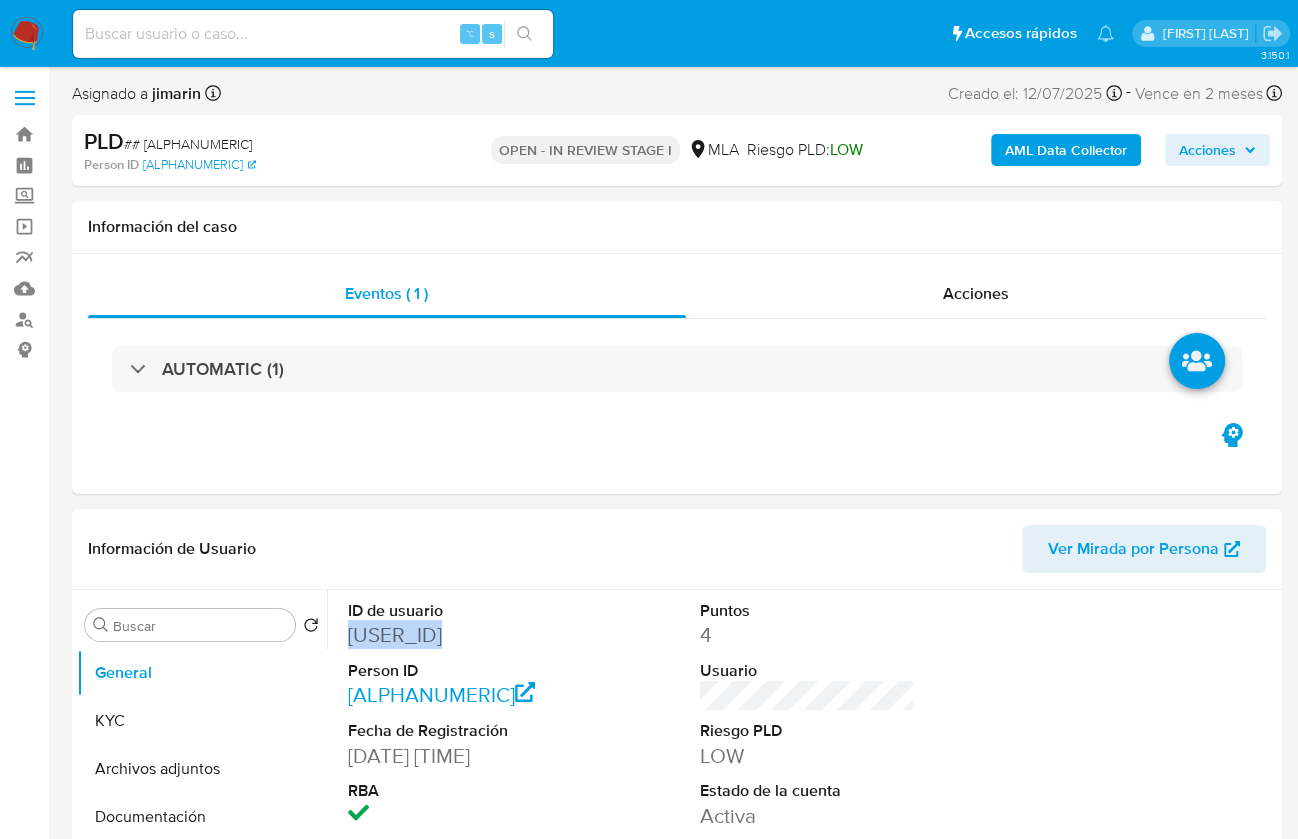 copy on "185610815" 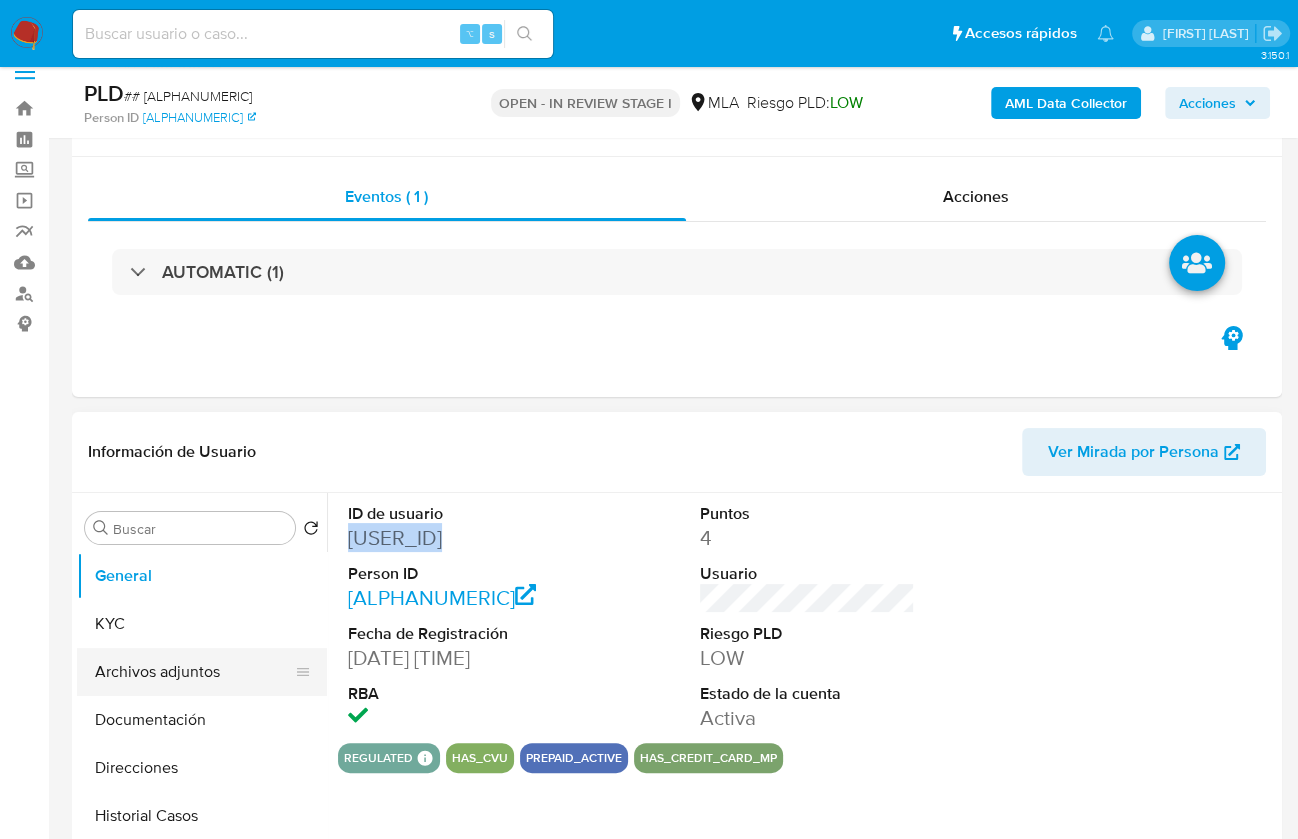 scroll, scrollTop: 286, scrollLeft: 0, axis: vertical 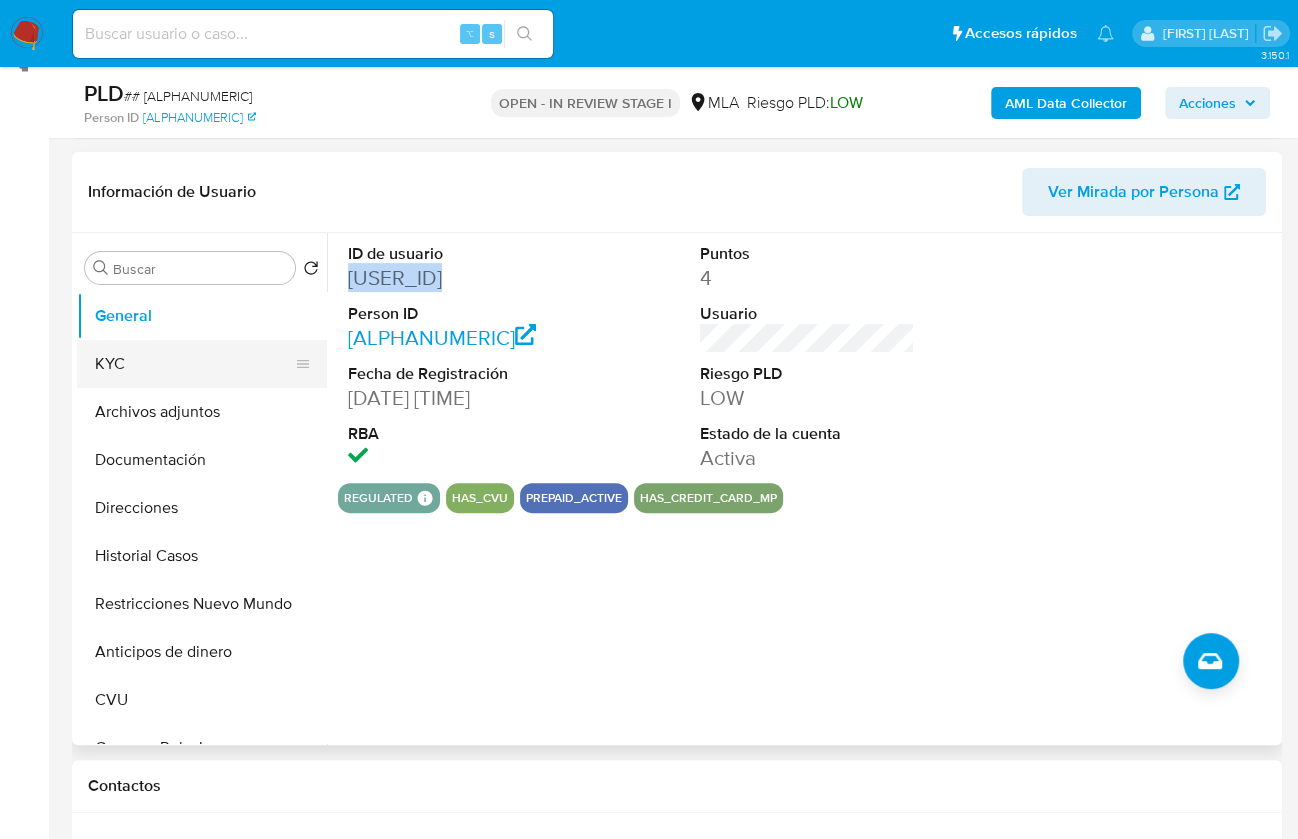click on "KYC" at bounding box center (194, 364) 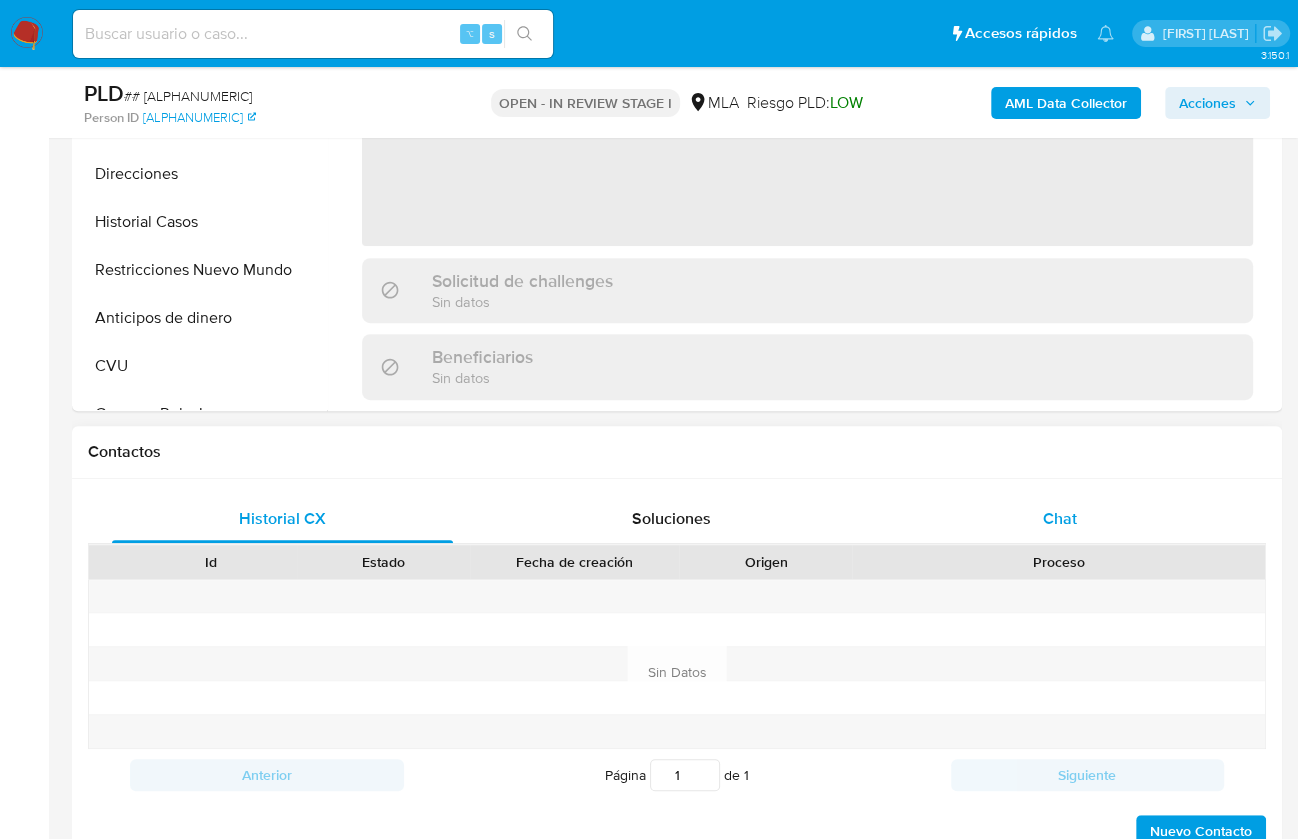 click on "Chat" at bounding box center [1059, 519] 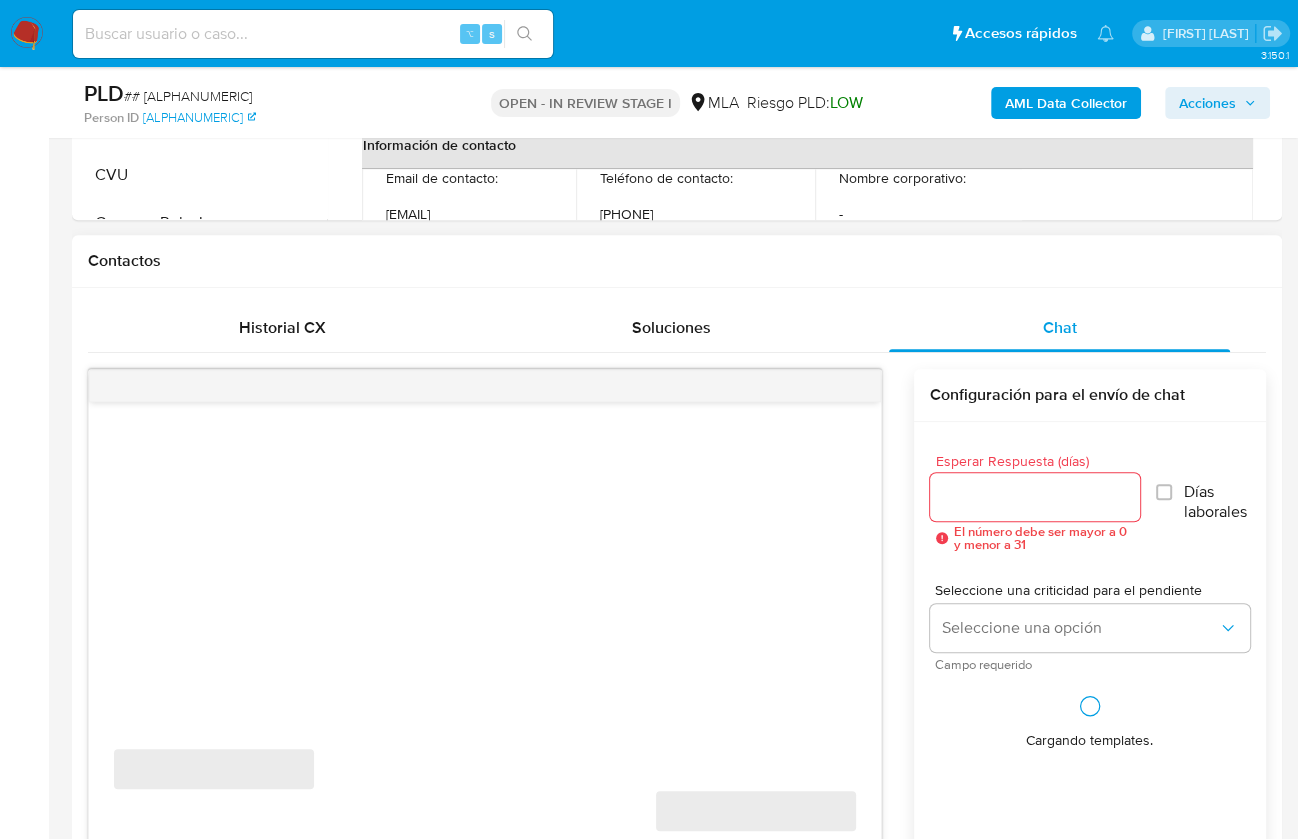scroll, scrollTop: 998, scrollLeft: 0, axis: vertical 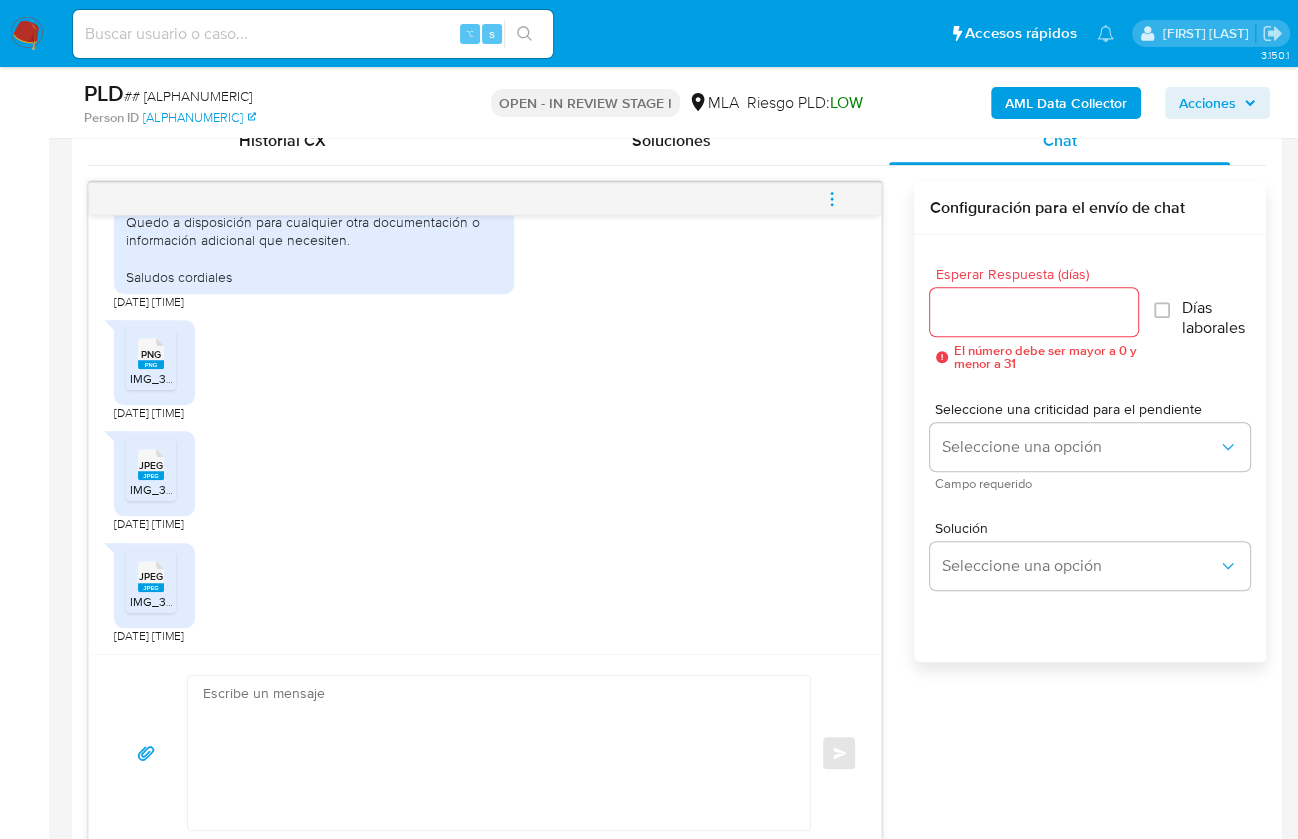 click 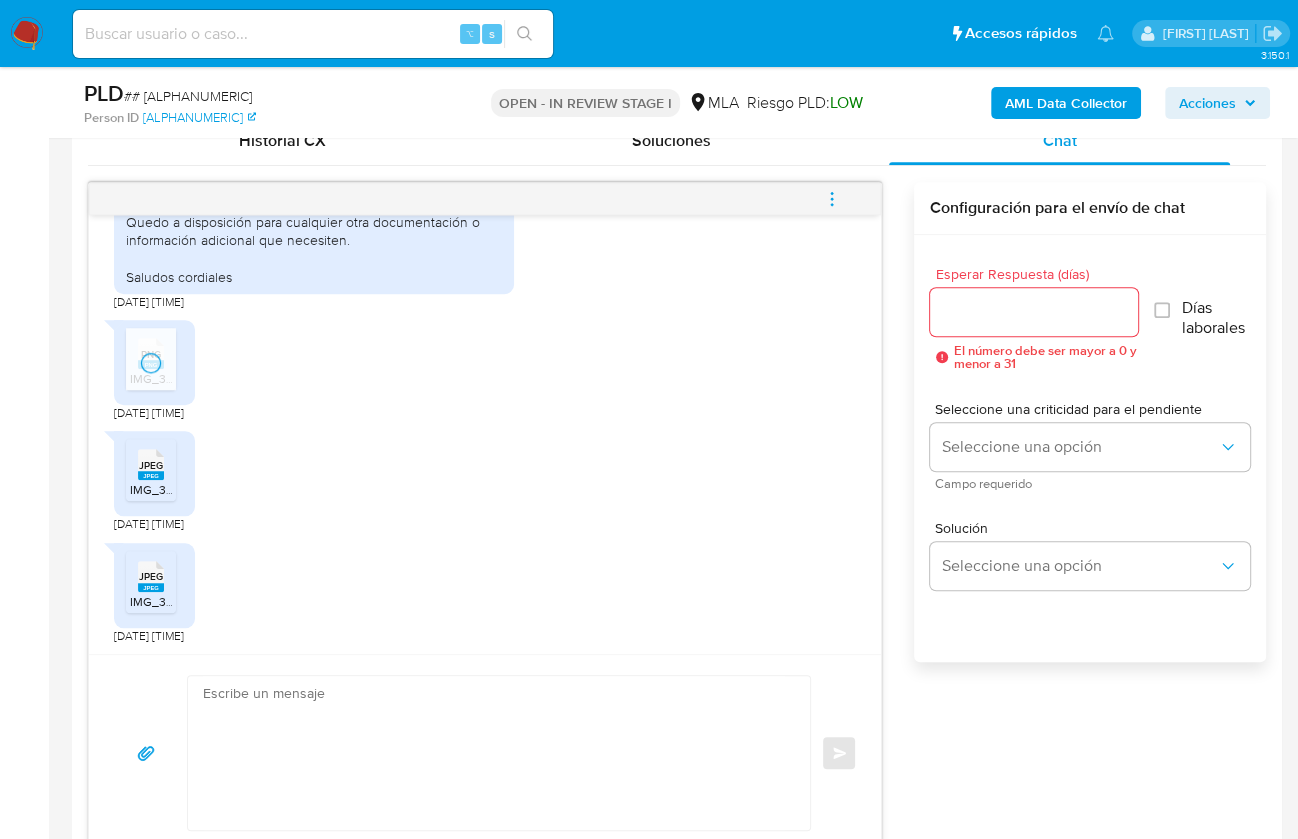 click on "JPEG" 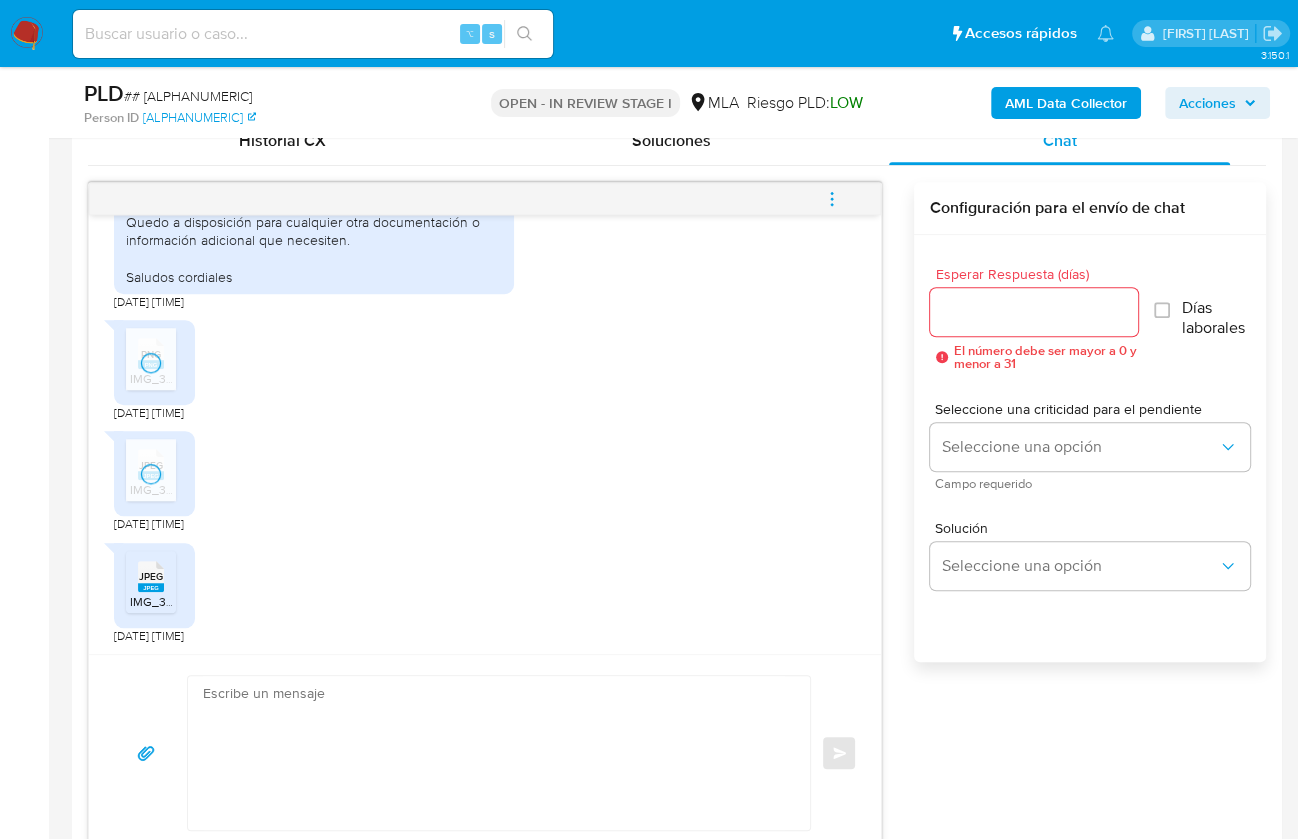 click on "JPEG JPEG IMG_3239.jpeg" at bounding box center [154, 585] 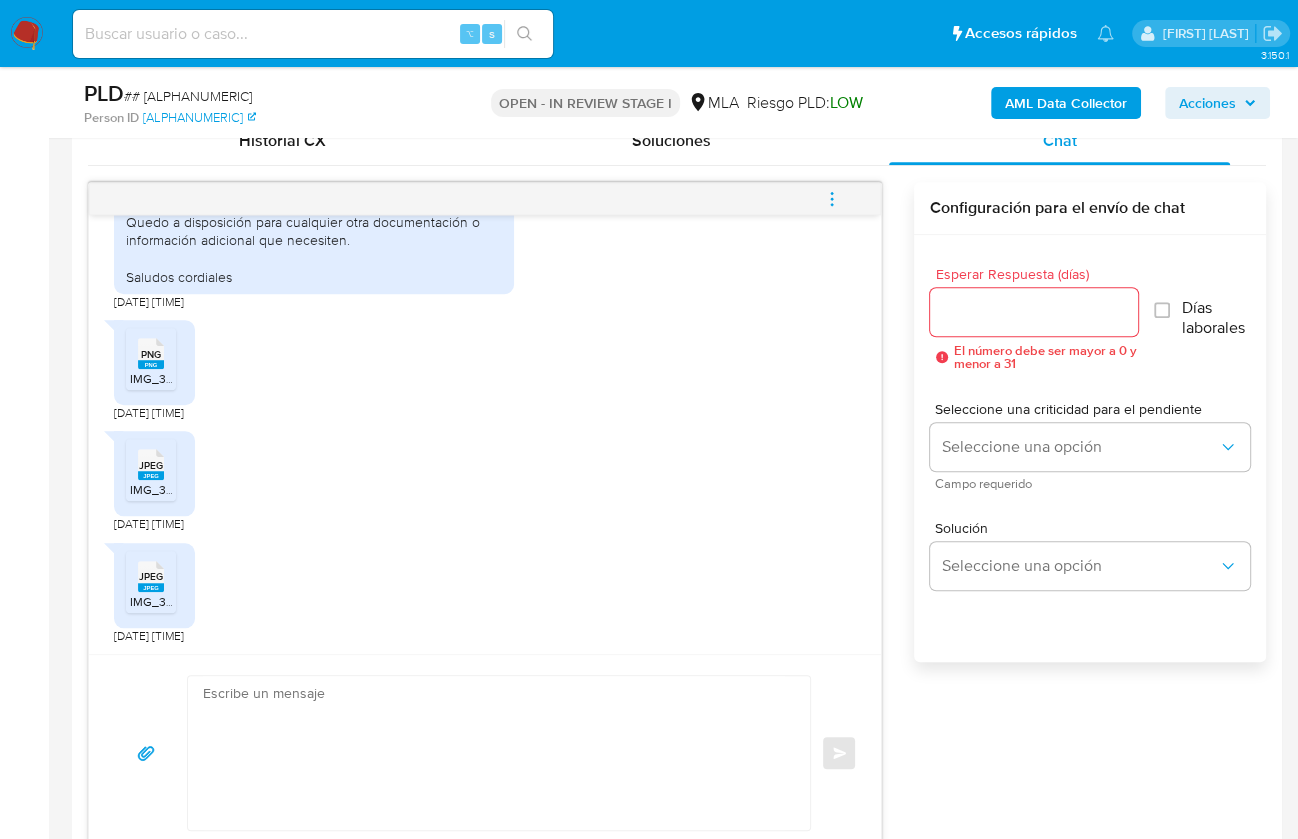 scroll, scrollTop: 1470, scrollLeft: 0, axis: vertical 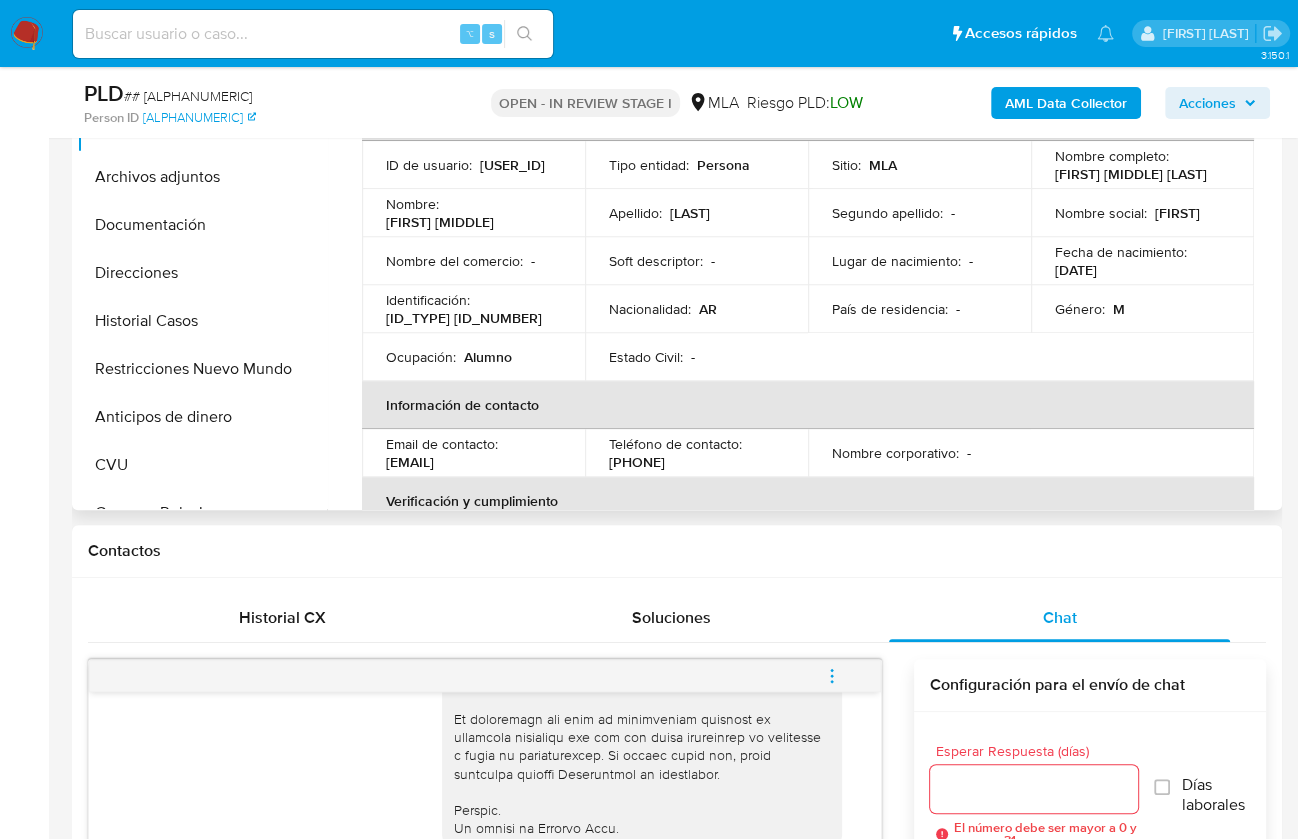 click on "CUIL 20407828691" at bounding box center (464, 318) 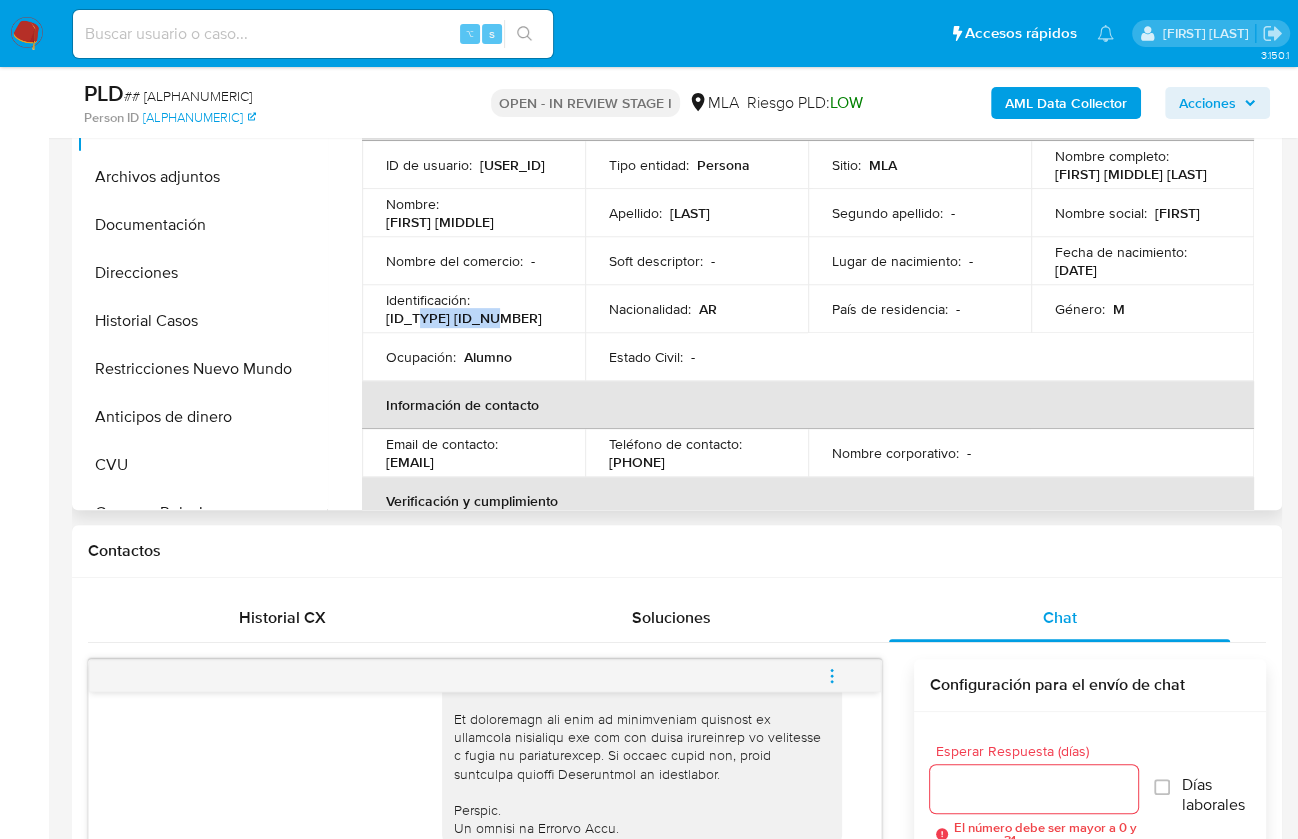 click on "CUIL 20407828691" at bounding box center [464, 318] 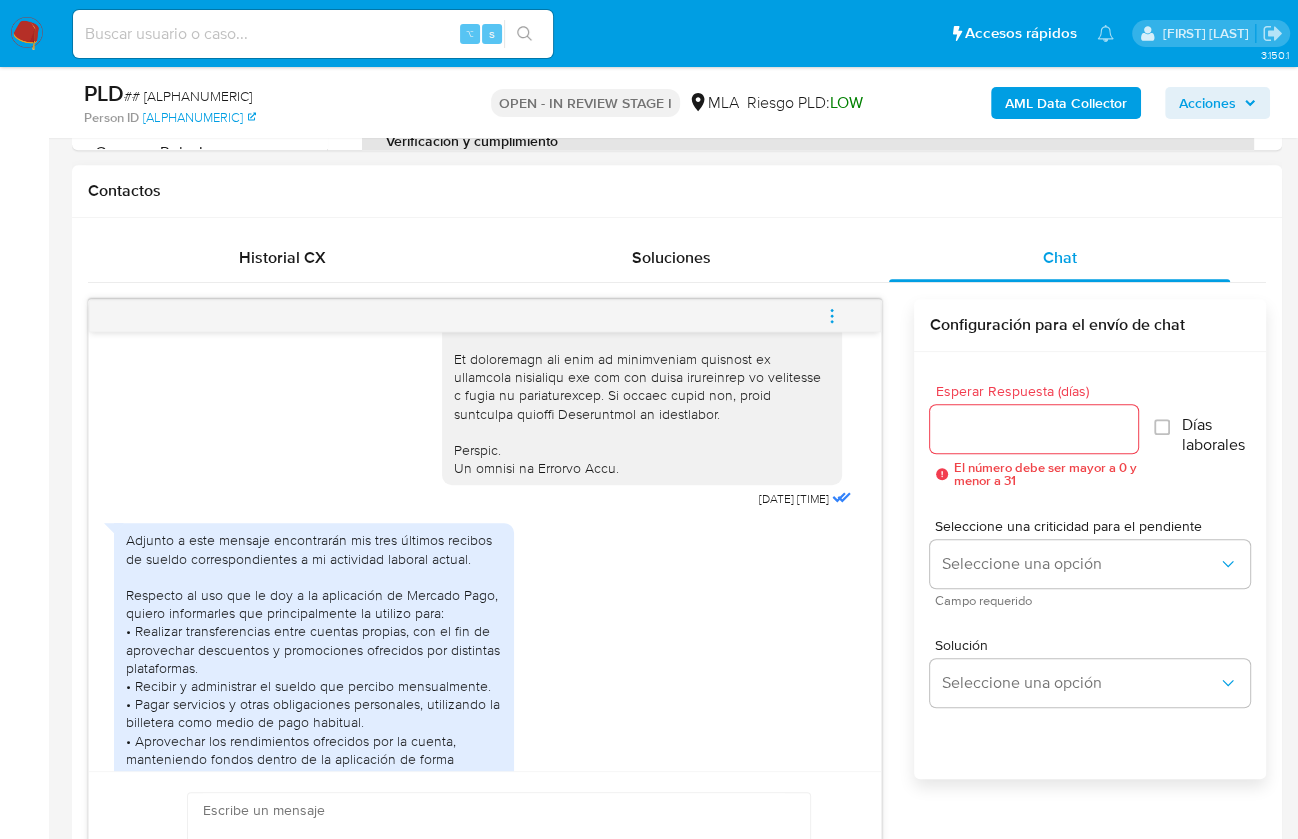 scroll, scrollTop: 936, scrollLeft: 0, axis: vertical 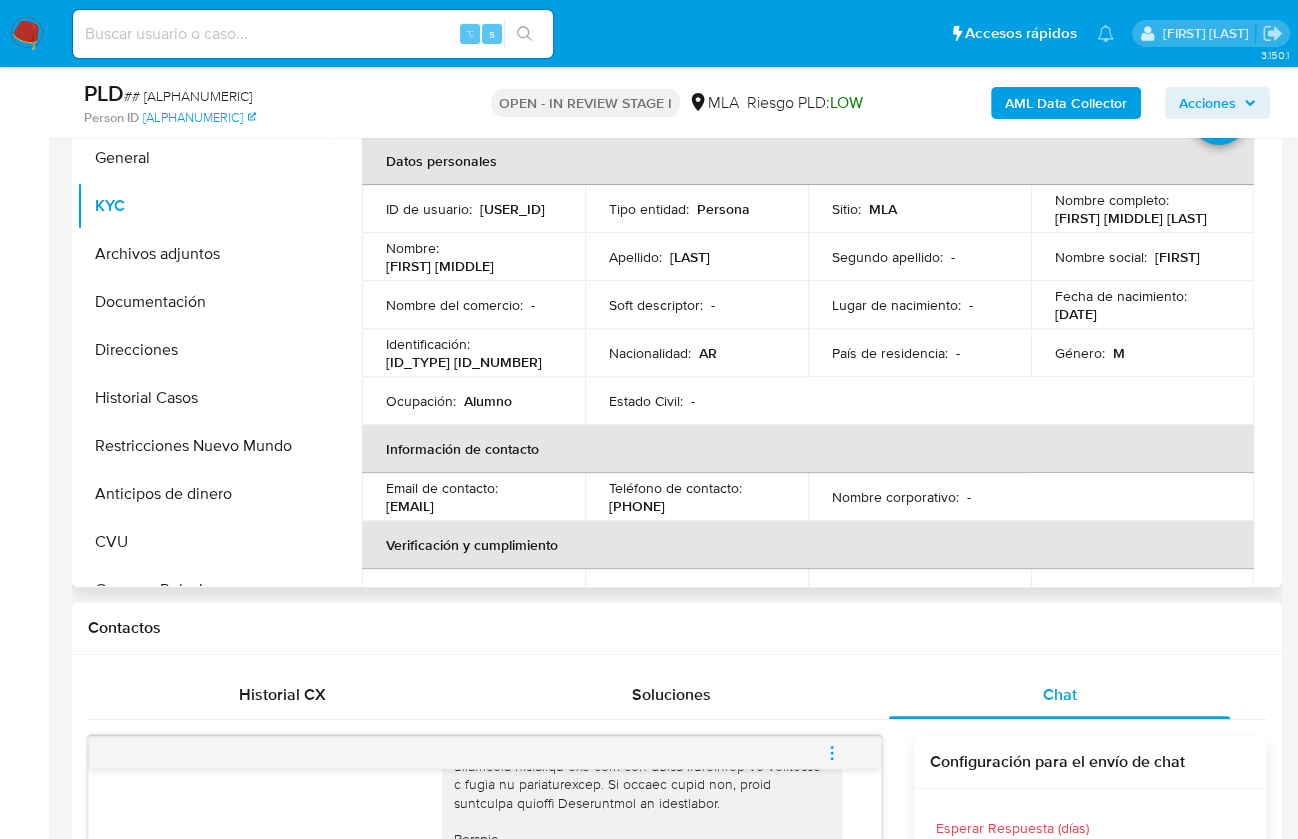 click on "(381) 5703336" at bounding box center [637, 506] 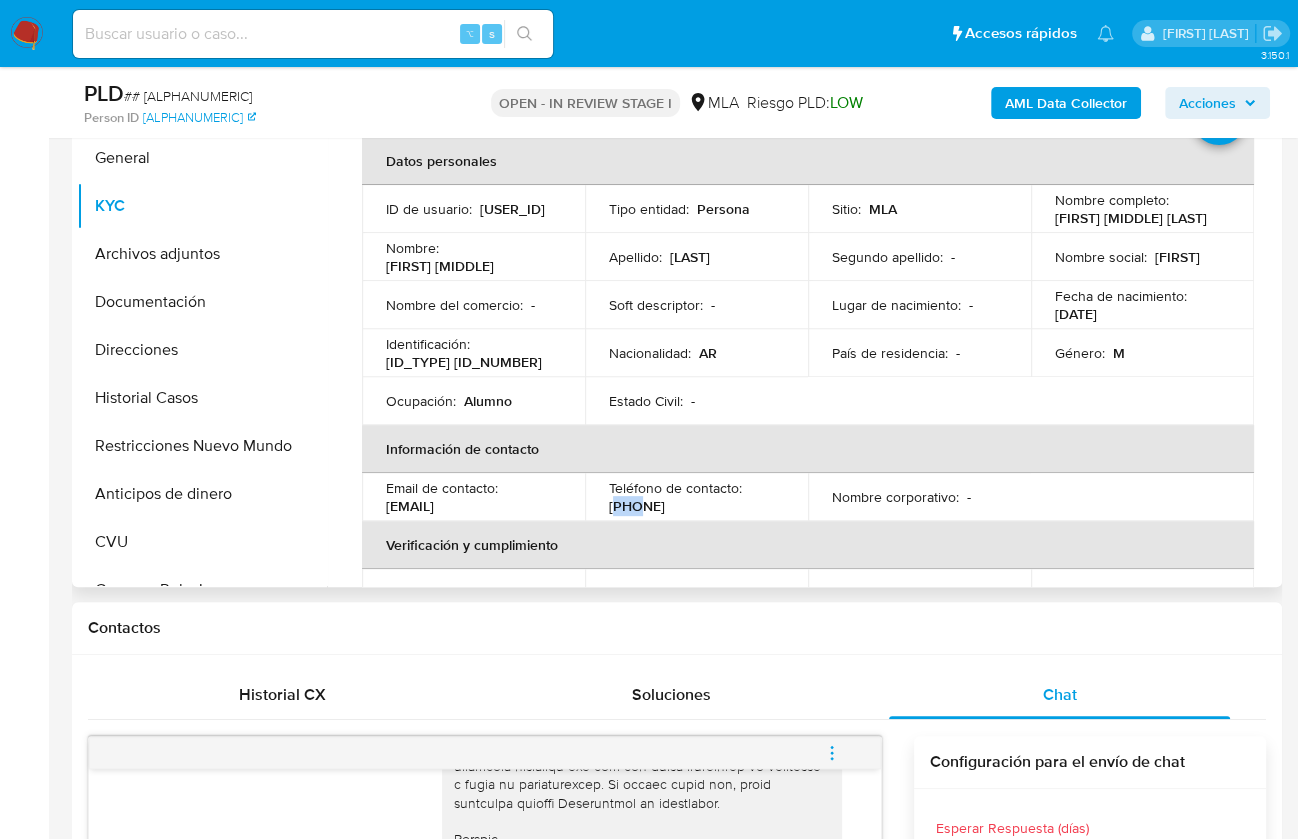 click on "(381) 5703336" at bounding box center [637, 506] 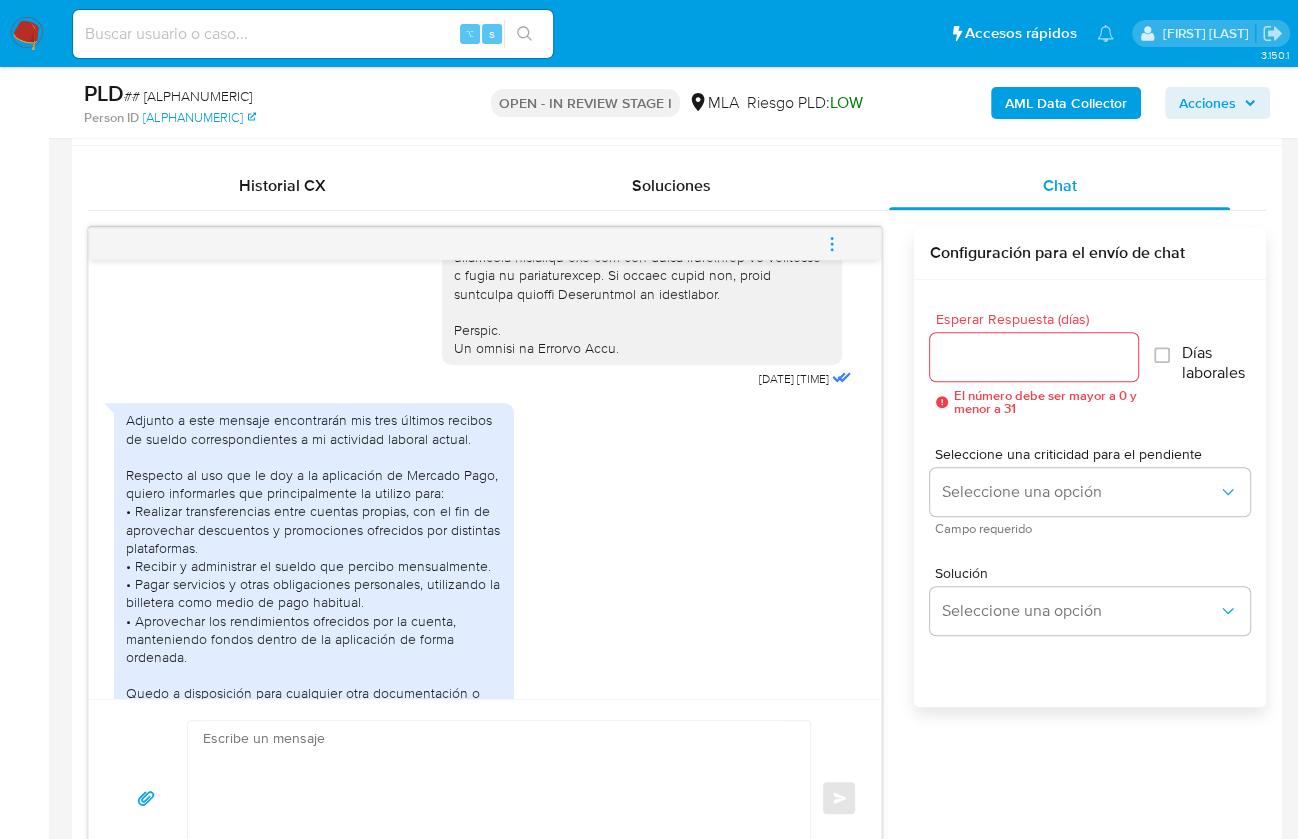 scroll, scrollTop: 955, scrollLeft: 0, axis: vertical 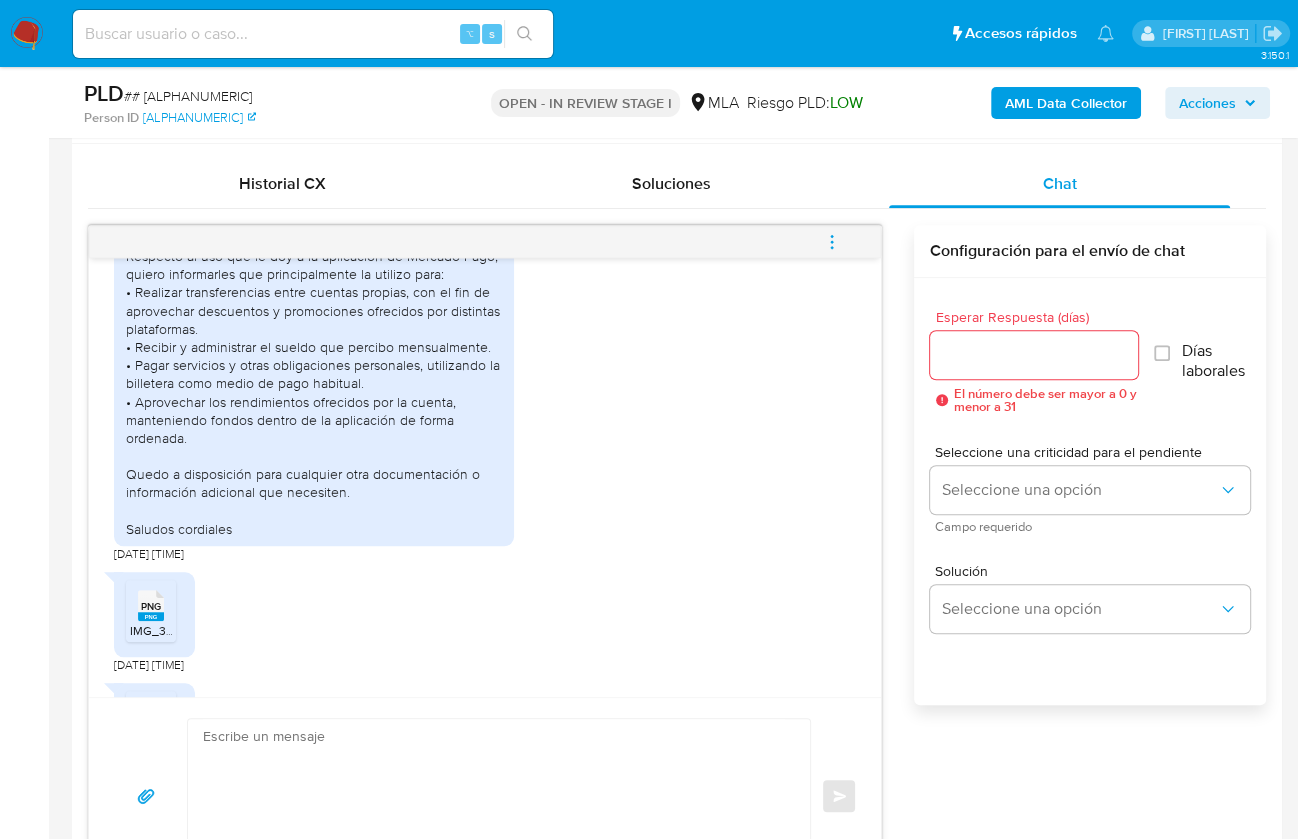 click at bounding box center (494, 796) 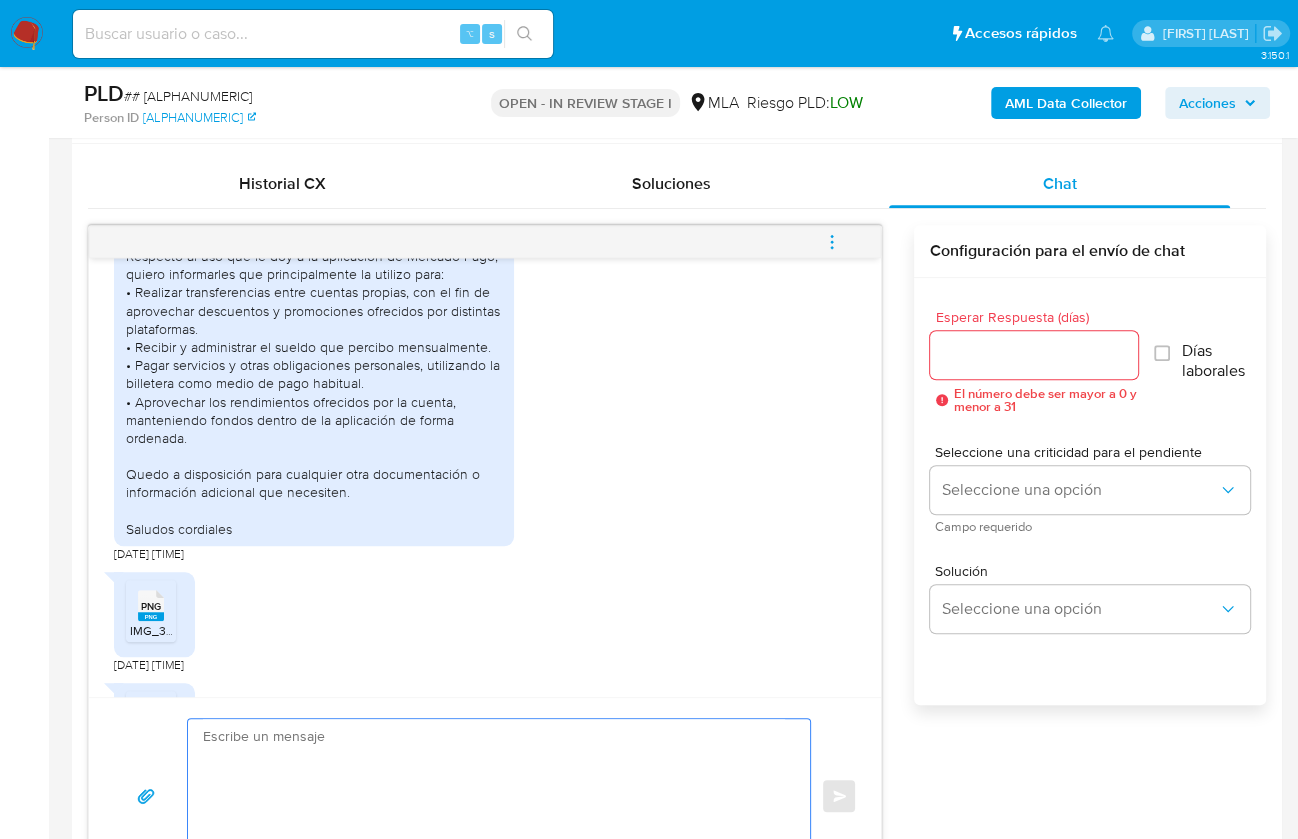paste on "Hola,
¡Muchas gracias por tu respuesta! Confirmamos la recepción de la documentación.
Te informamos que estaremos analizando la misma y en caso de necesitar información adicional nos pondremos en contacto con vos nuevamente.
Saludos, Equipo de Mercado Pago" 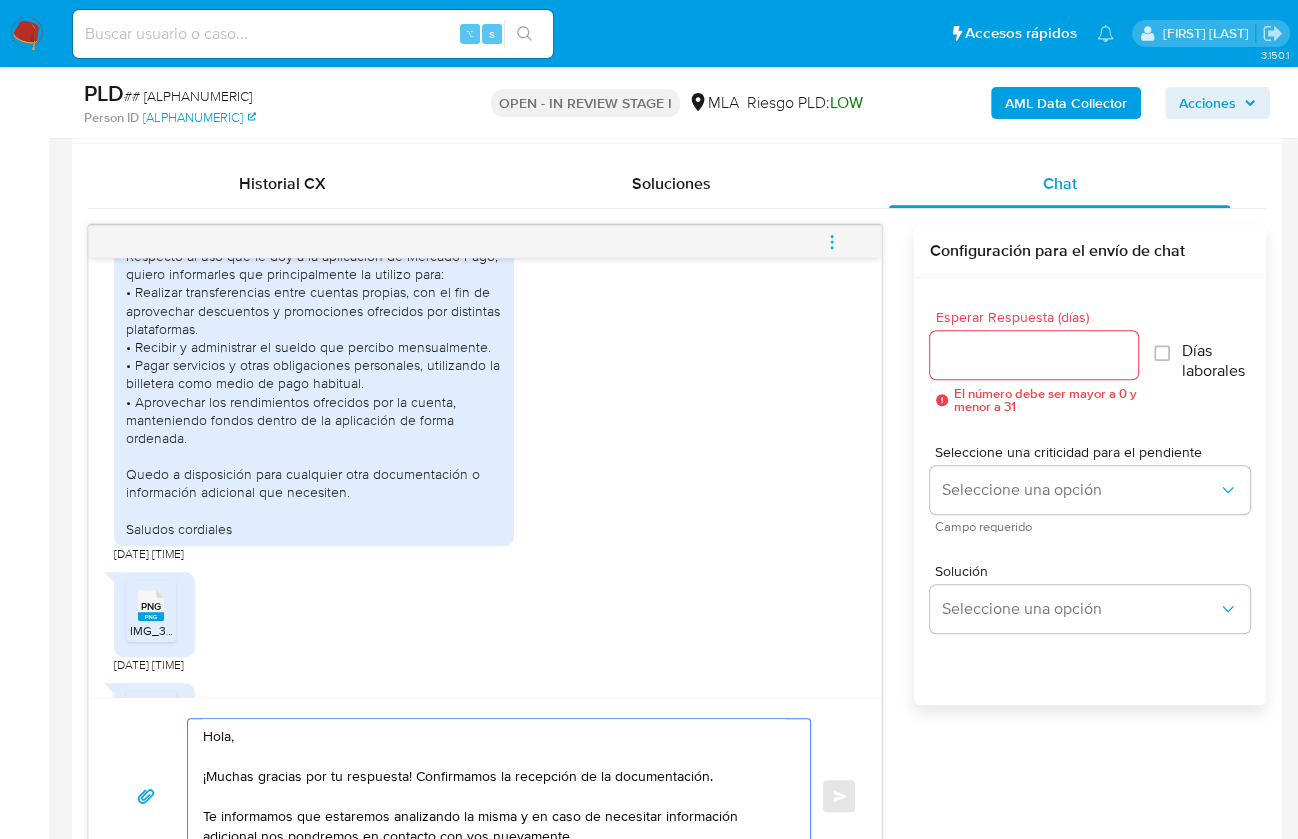scroll, scrollTop: 1018, scrollLeft: 0, axis: vertical 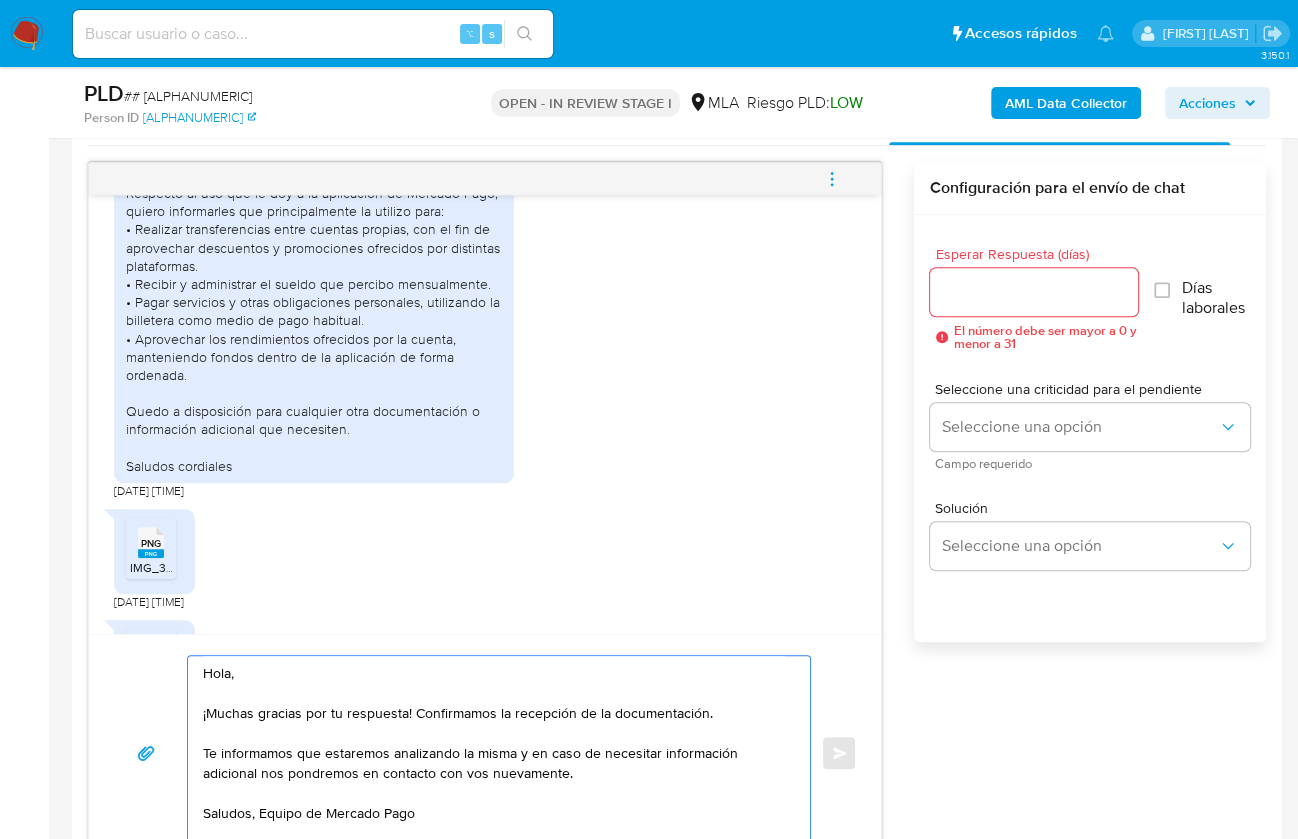 type on "Hola,
¡Muchas gracias por tu respuesta! Confirmamos la recepción de la documentación.
Te informamos que estaremos analizando la misma y en caso de necesitar información adicional nos pondremos en contacto con vos nuevamente.
Saludos, Equipo de Mercado Pago" 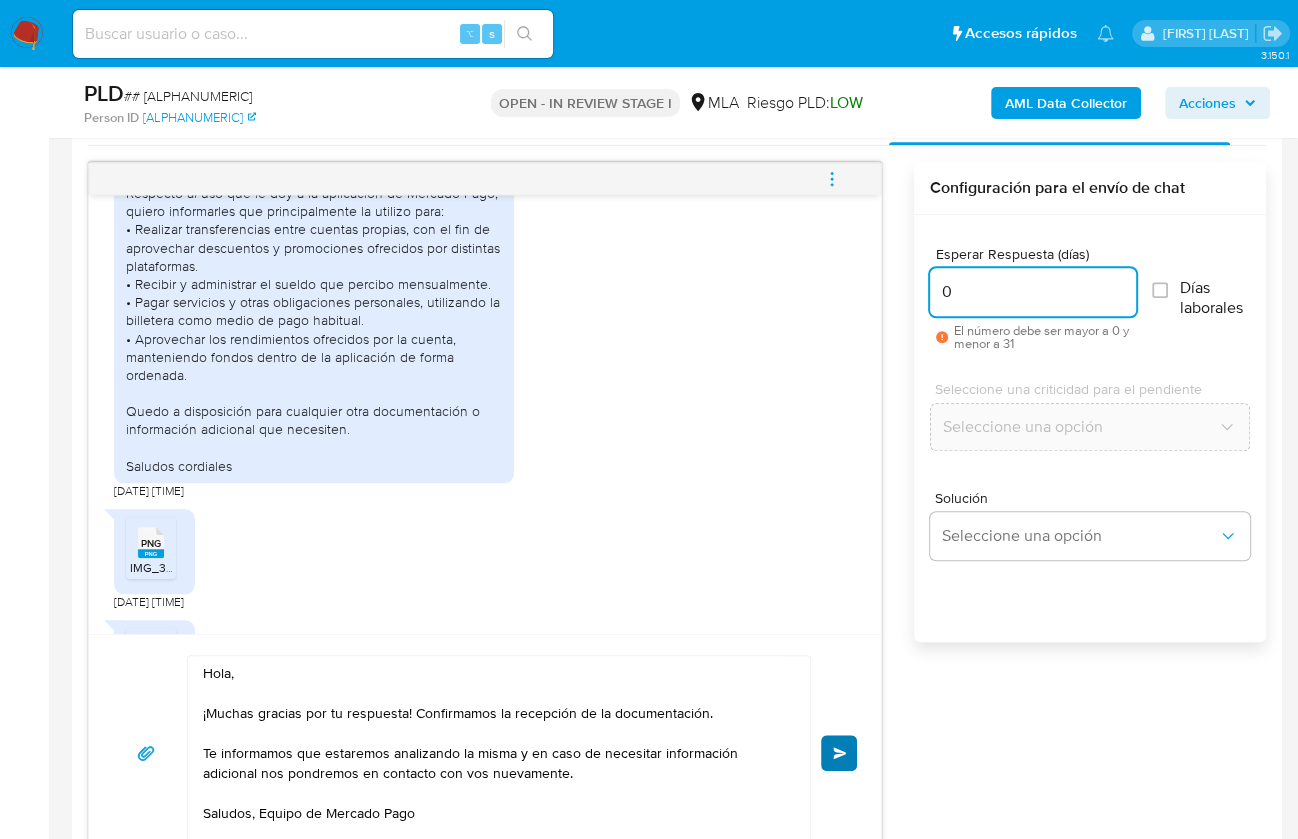 type on "0" 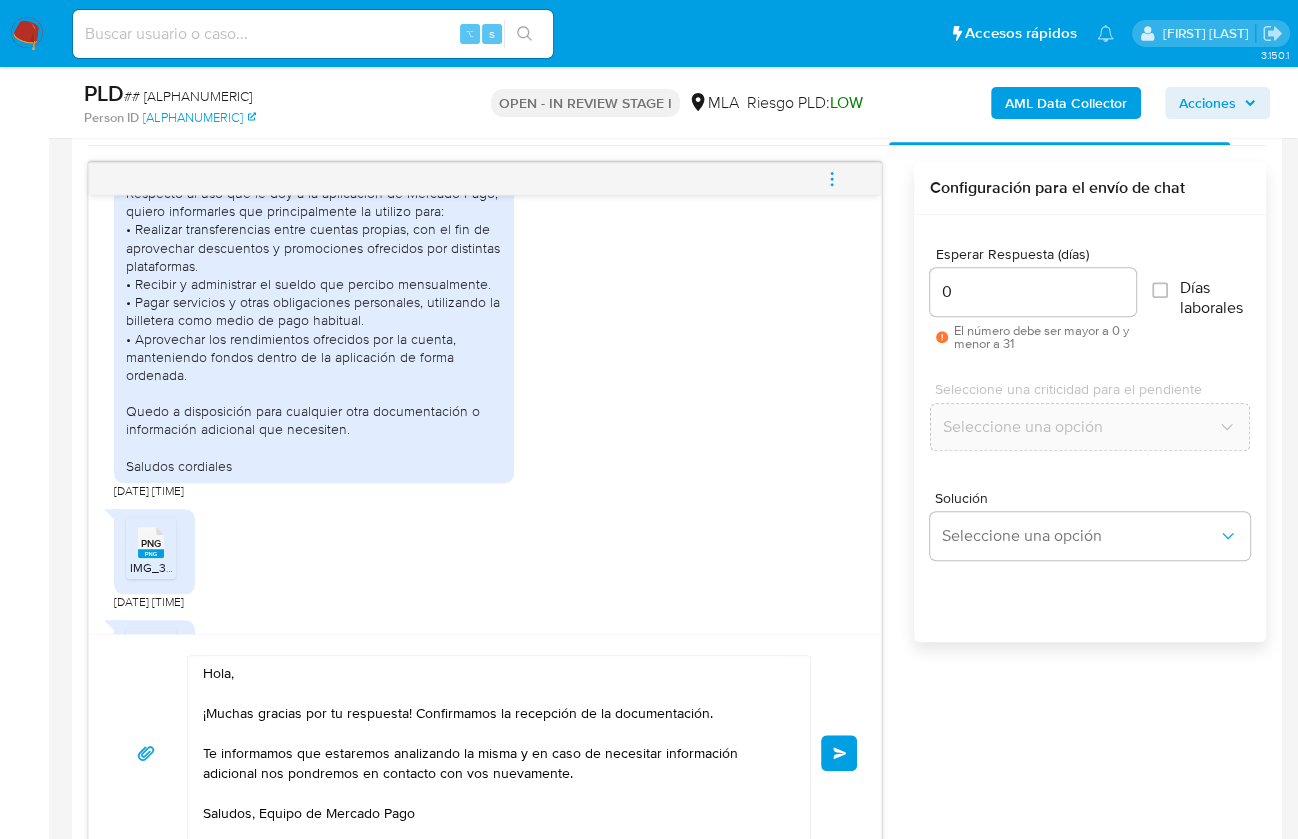 click on "Enviar" at bounding box center (840, 753) 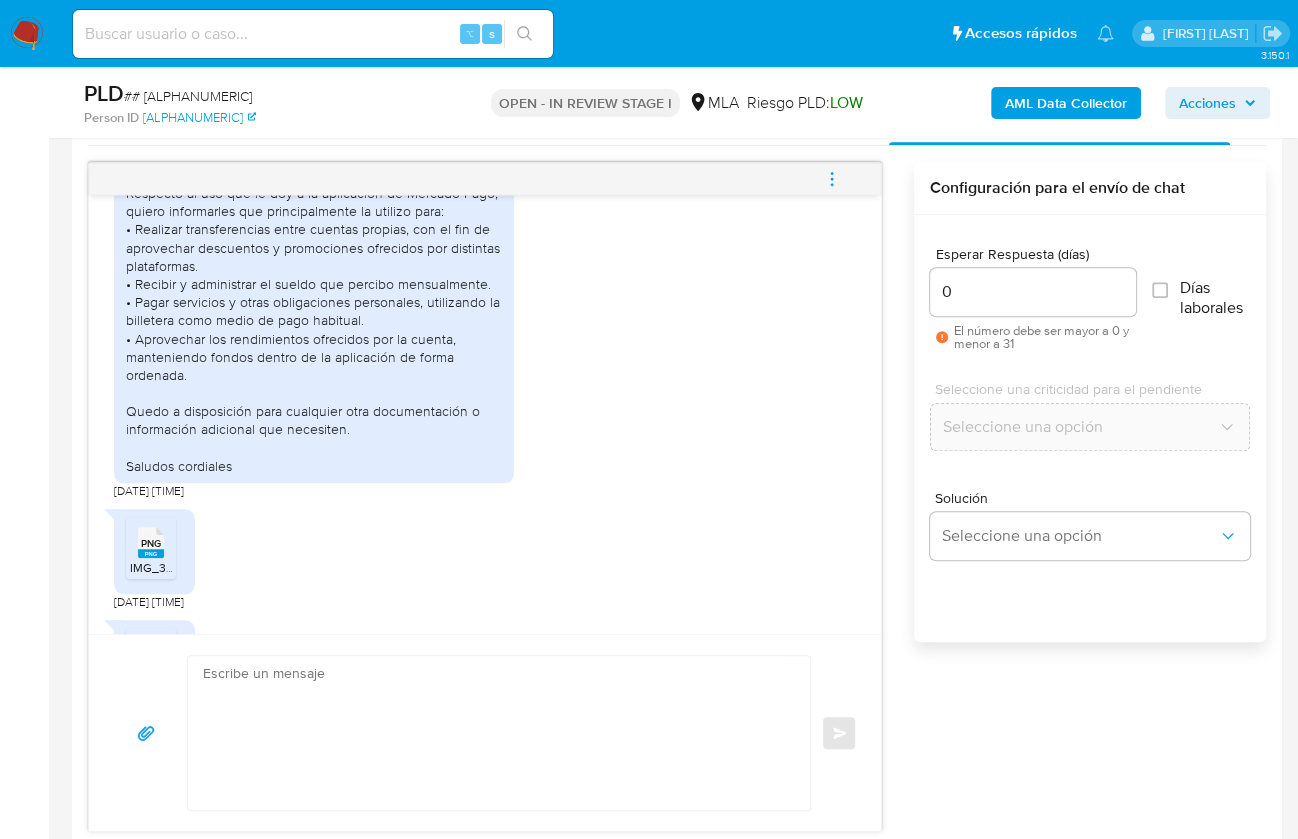 scroll, scrollTop: 1710, scrollLeft: 0, axis: vertical 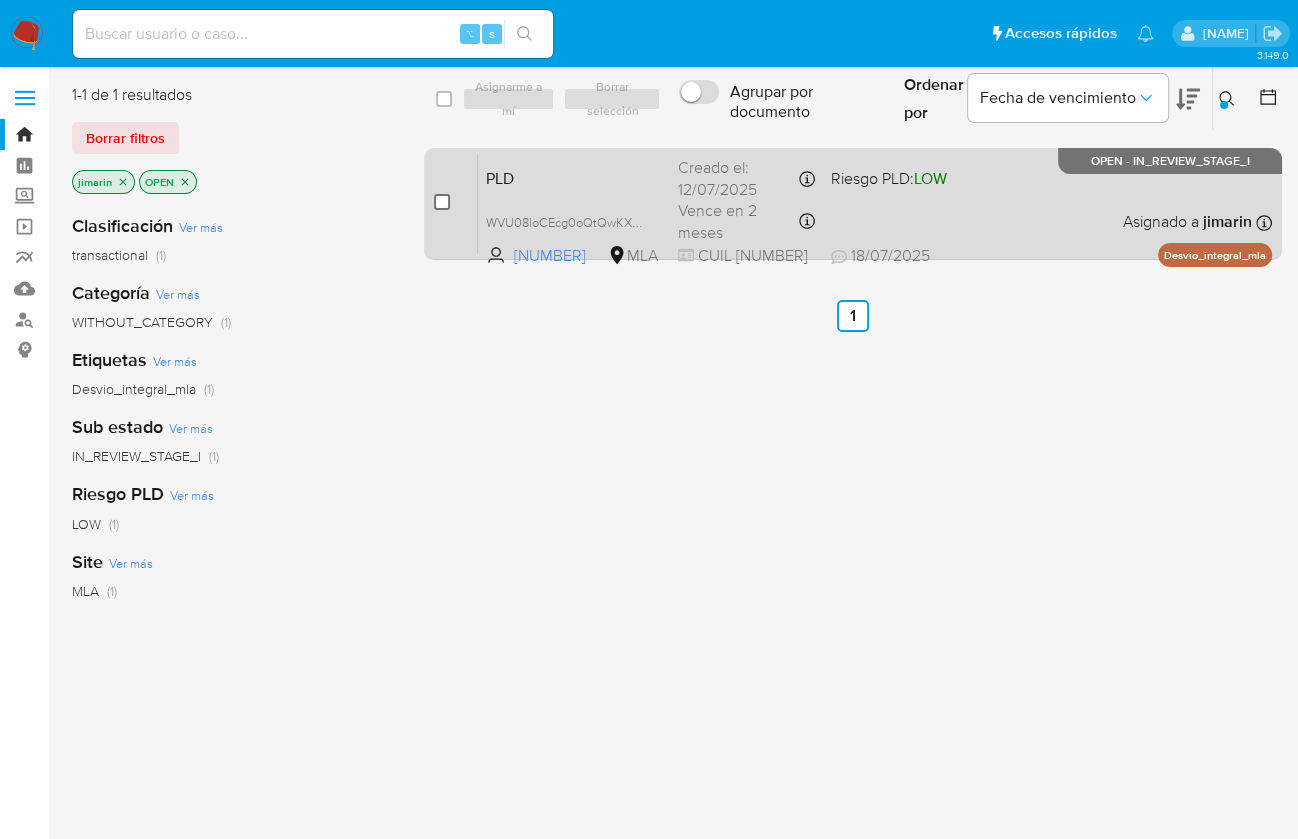 click at bounding box center [442, 202] 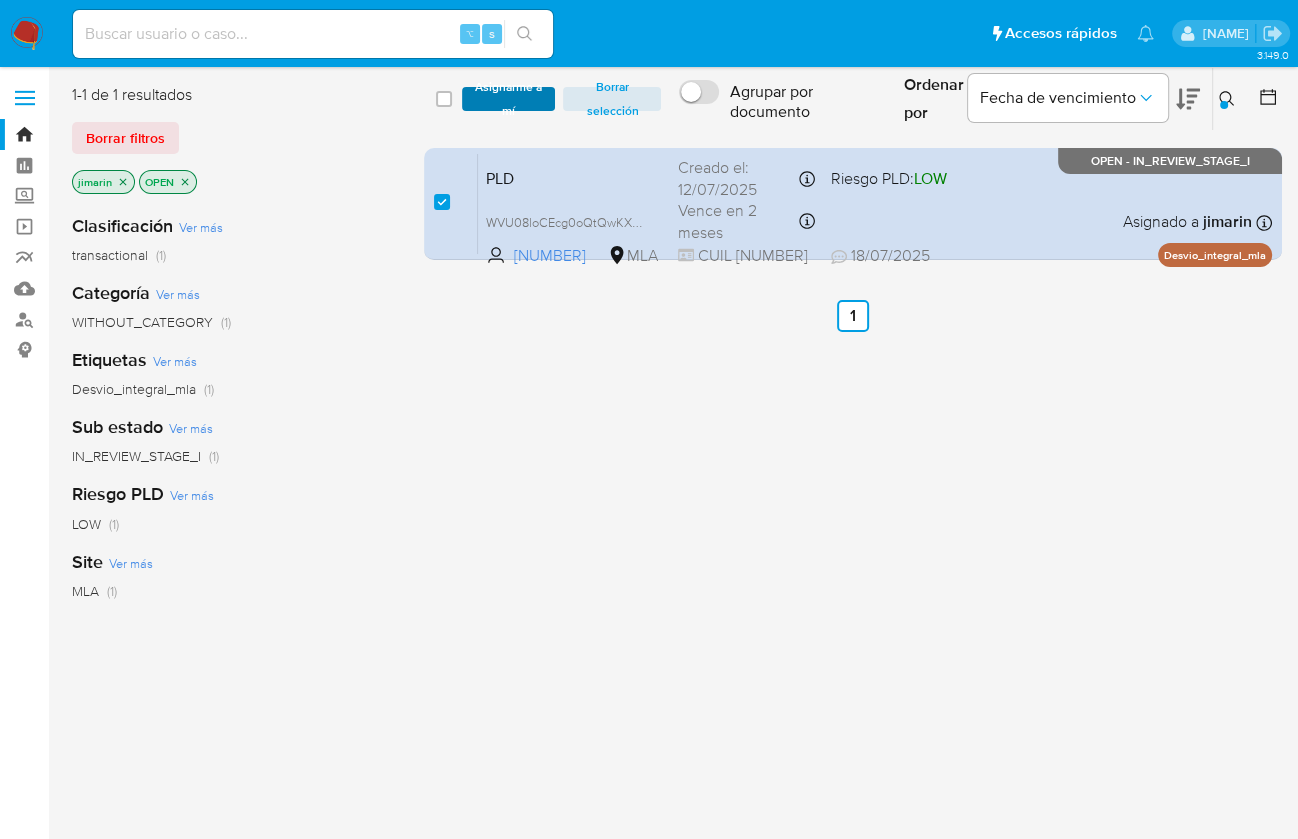 click on "Asignarme a mí" at bounding box center (509, 99) 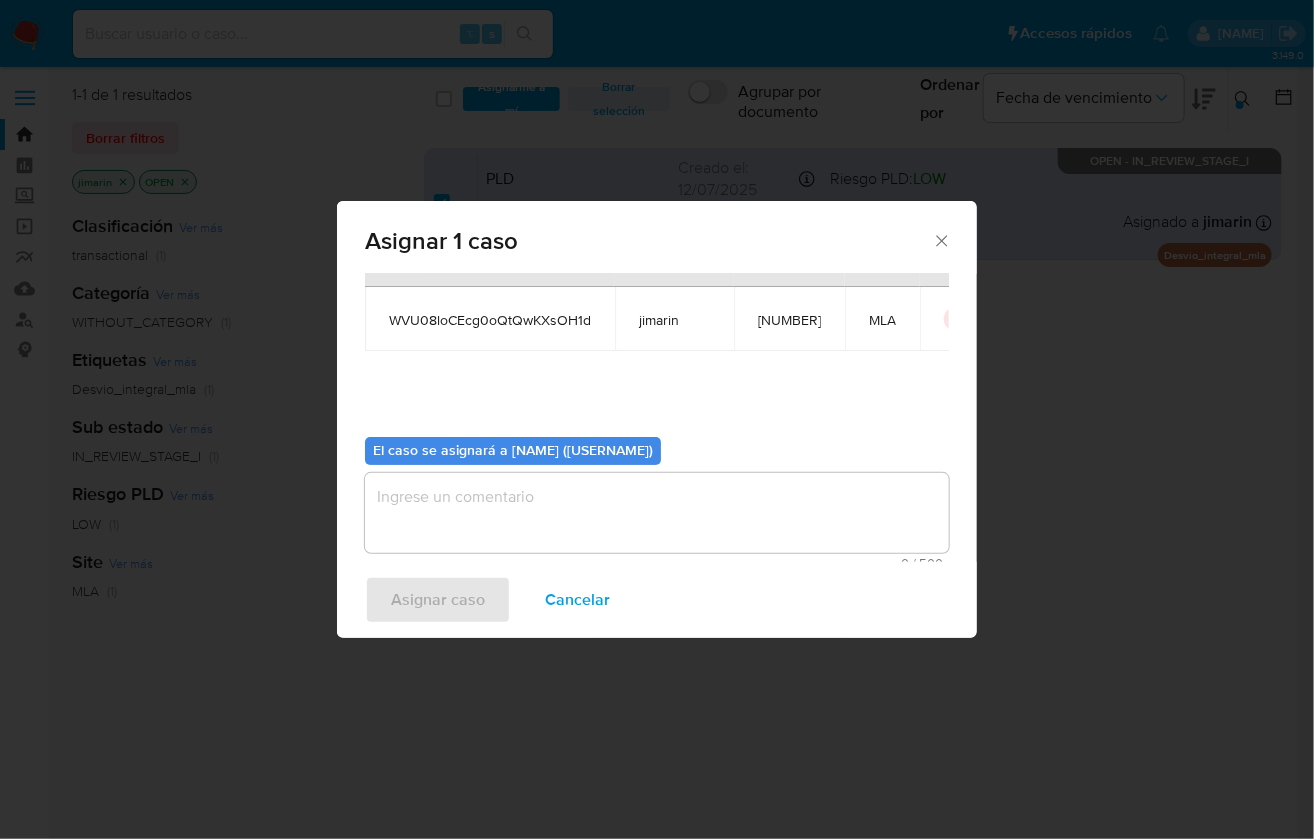 scroll, scrollTop: 102, scrollLeft: 0, axis: vertical 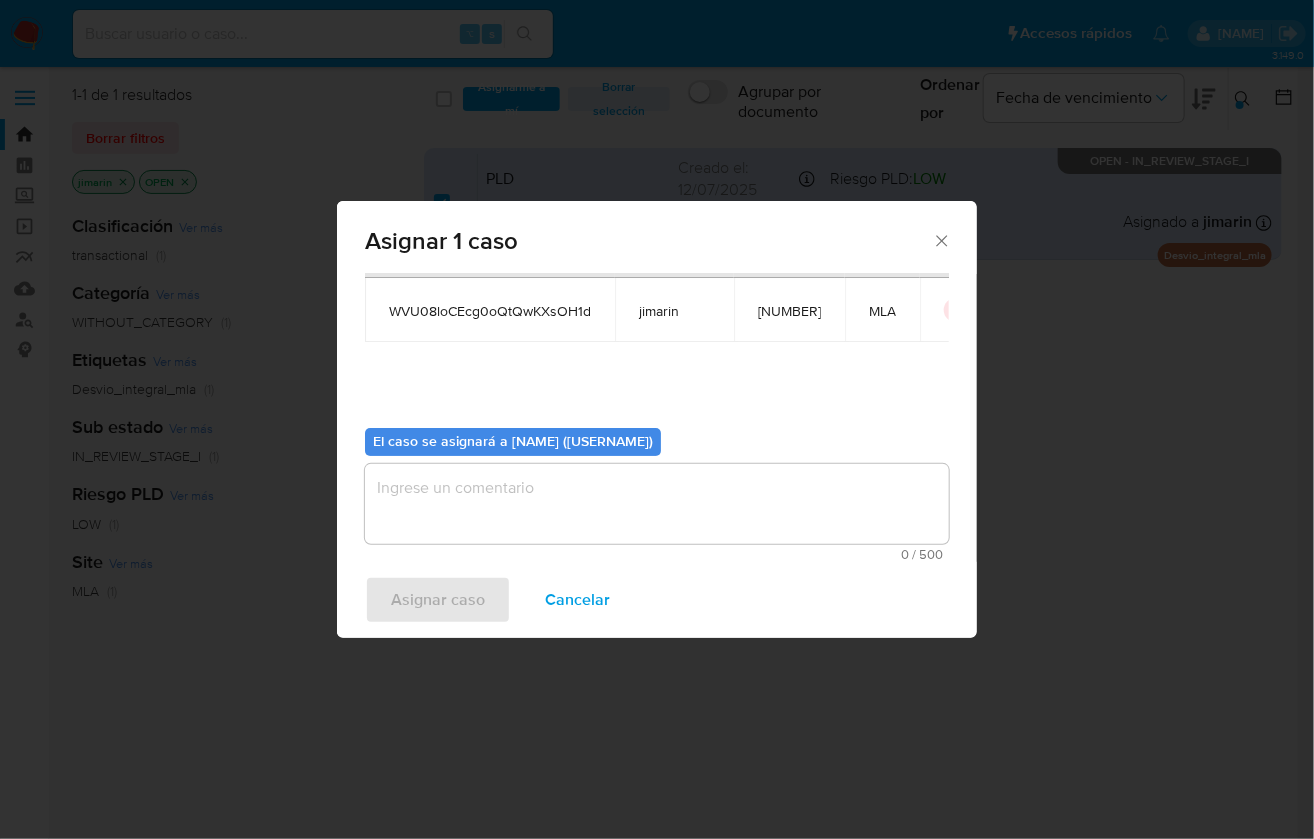 click at bounding box center (657, 504) 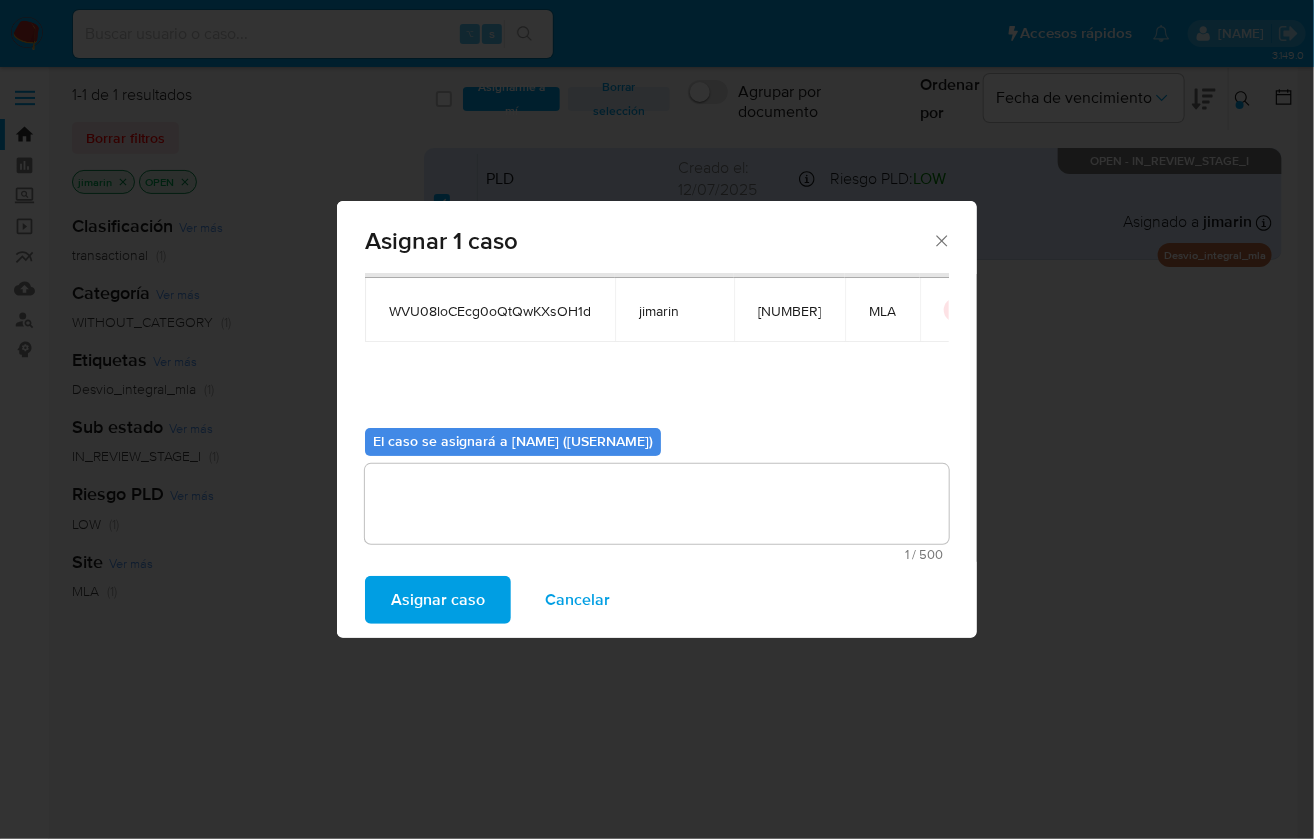 click on "Asignar caso" at bounding box center [438, 600] 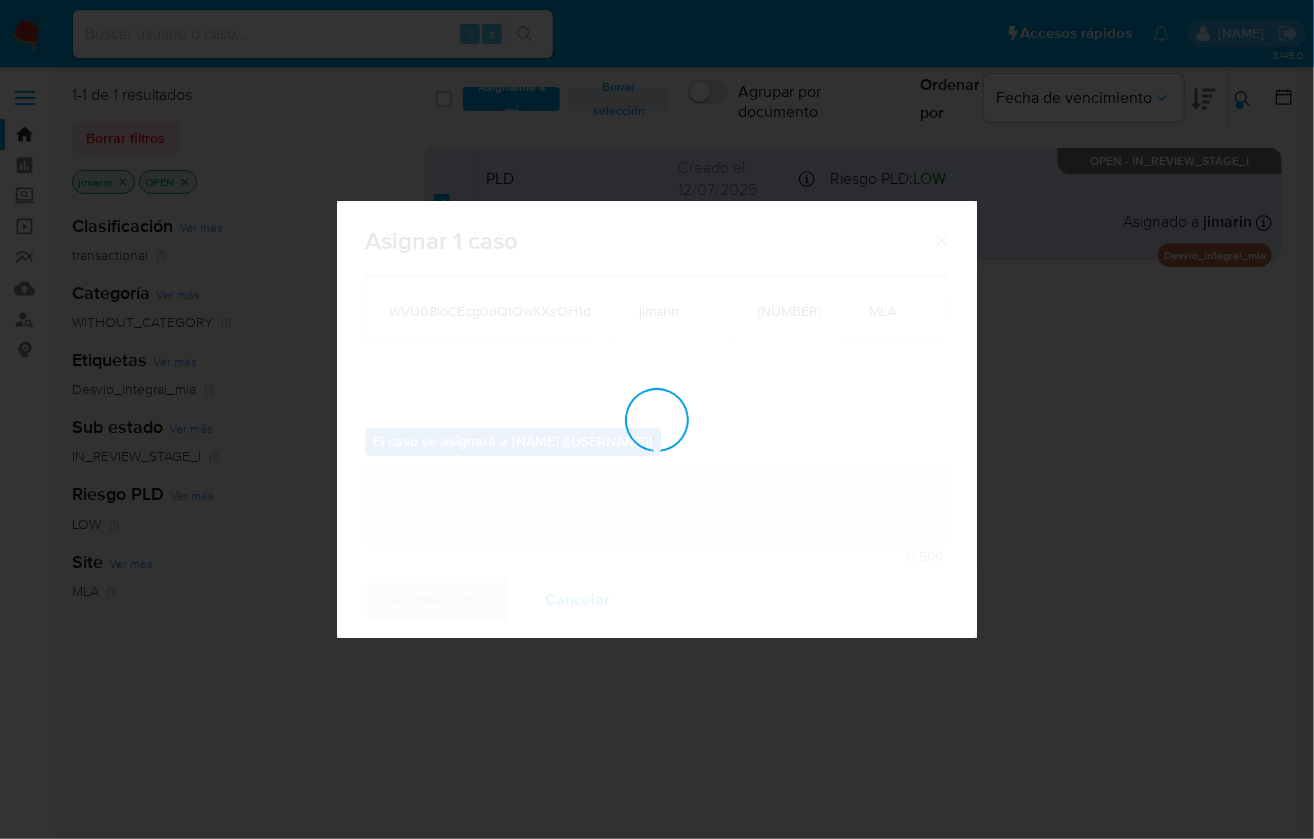 type 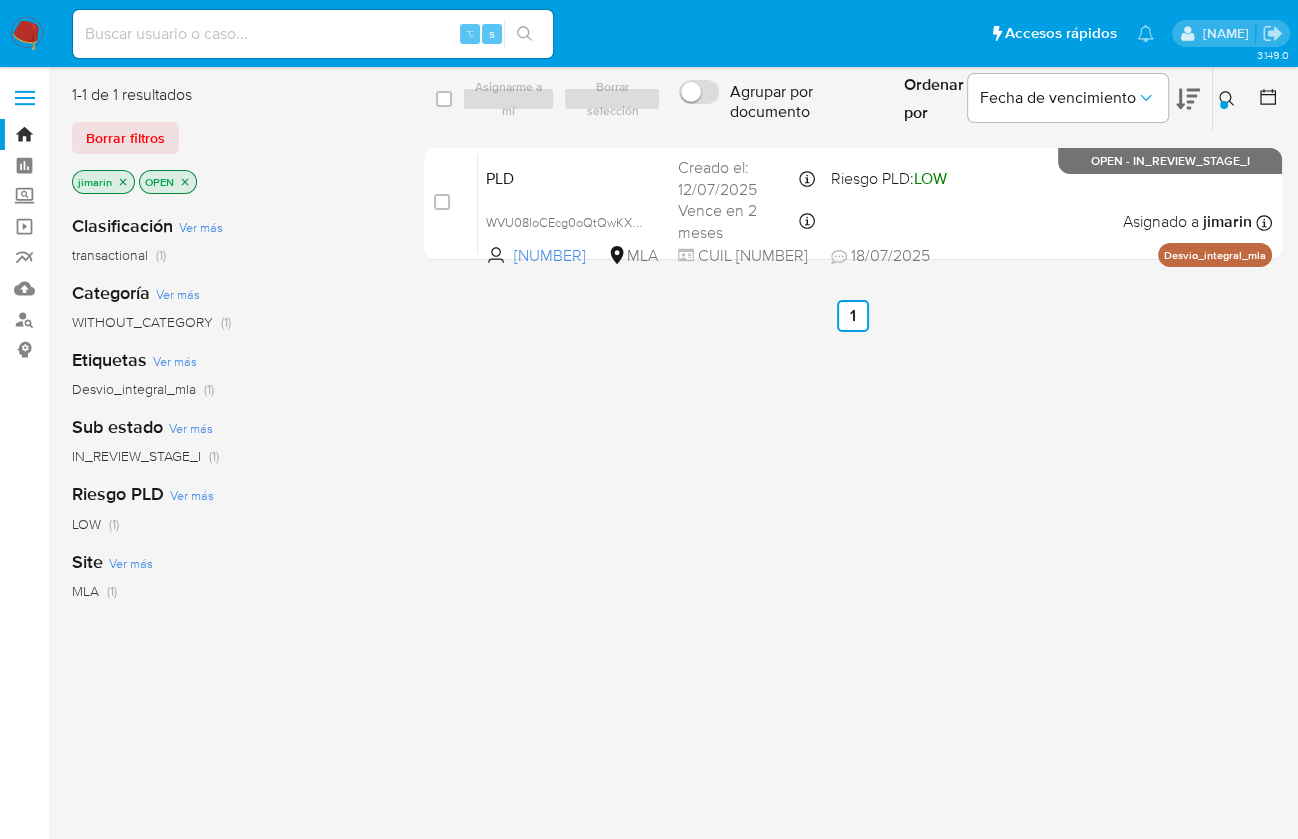 click 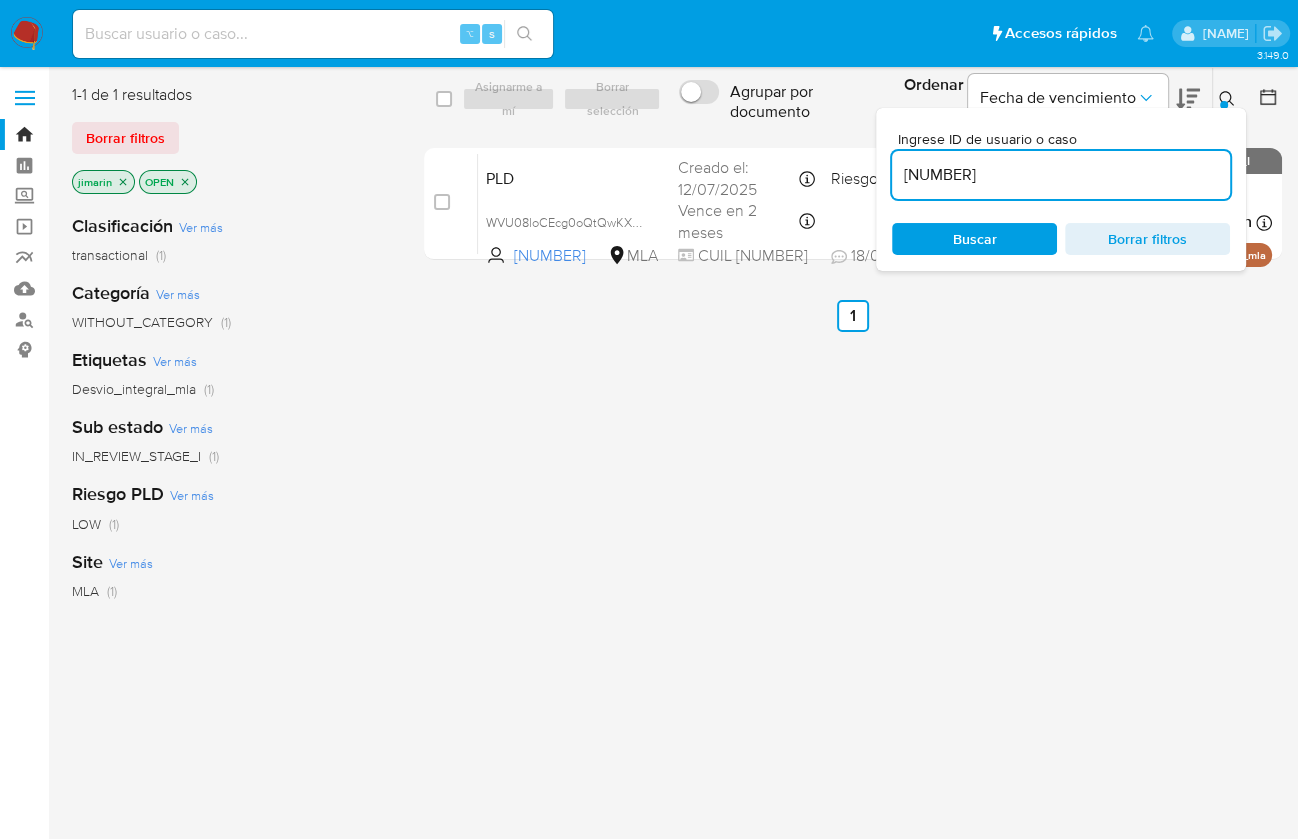 click on "[USER_ID]" at bounding box center [1061, 175] 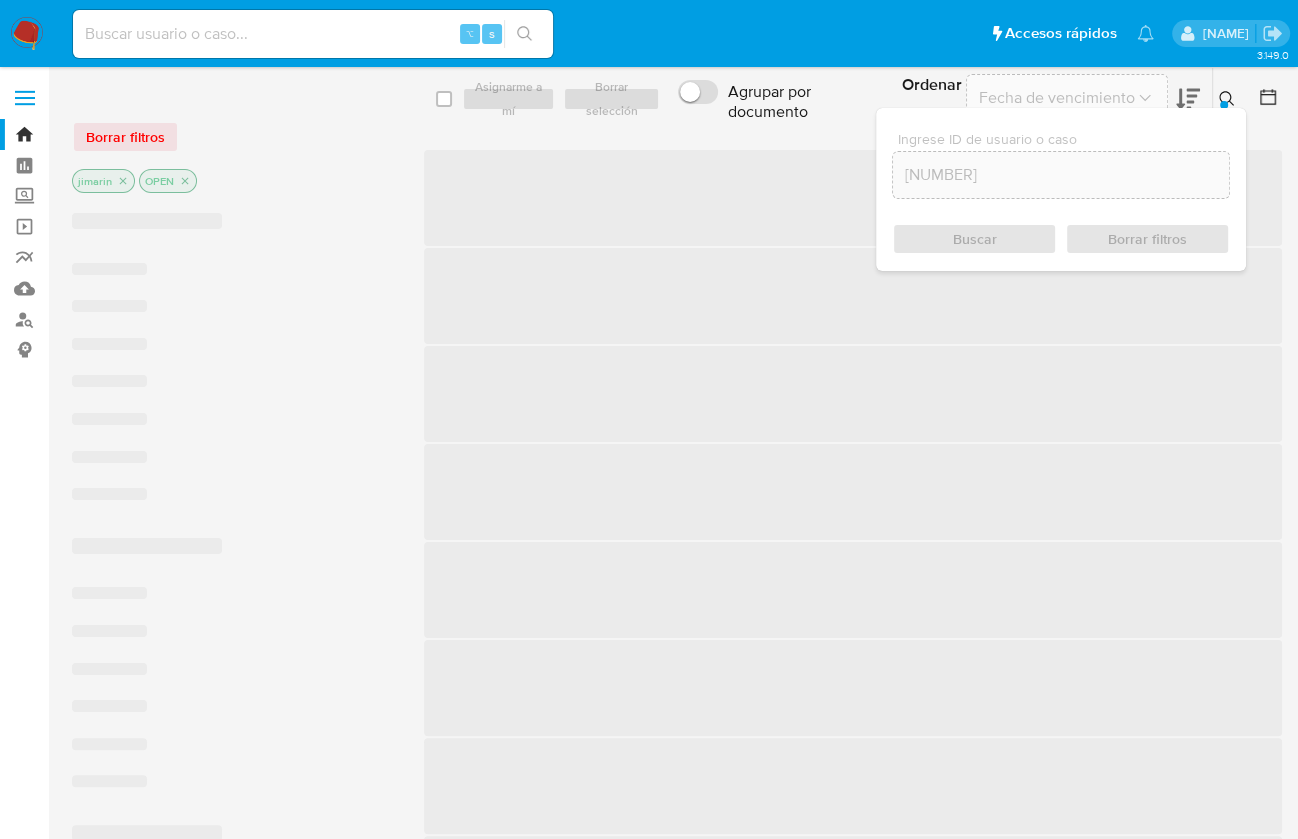 click 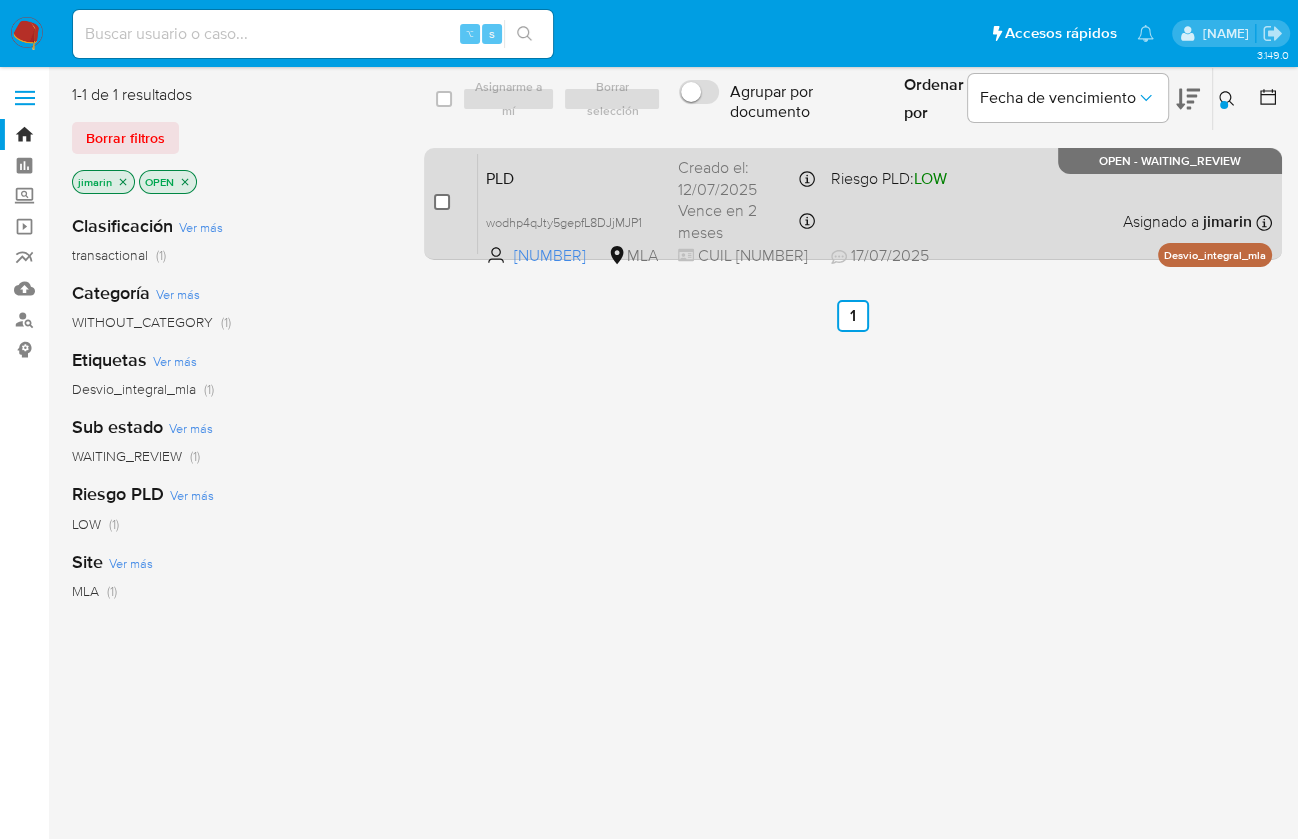 click at bounding box center [442, 202] 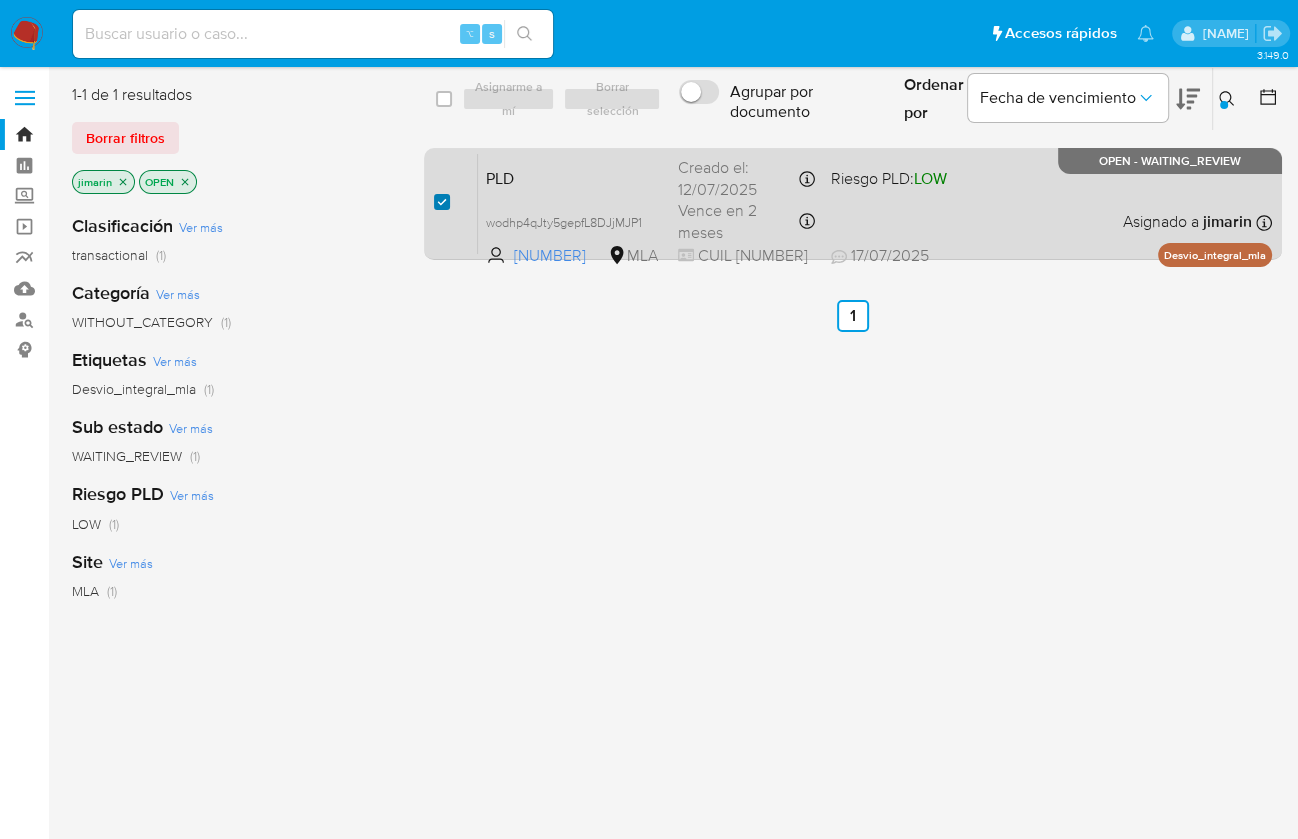 checkbox on "true" 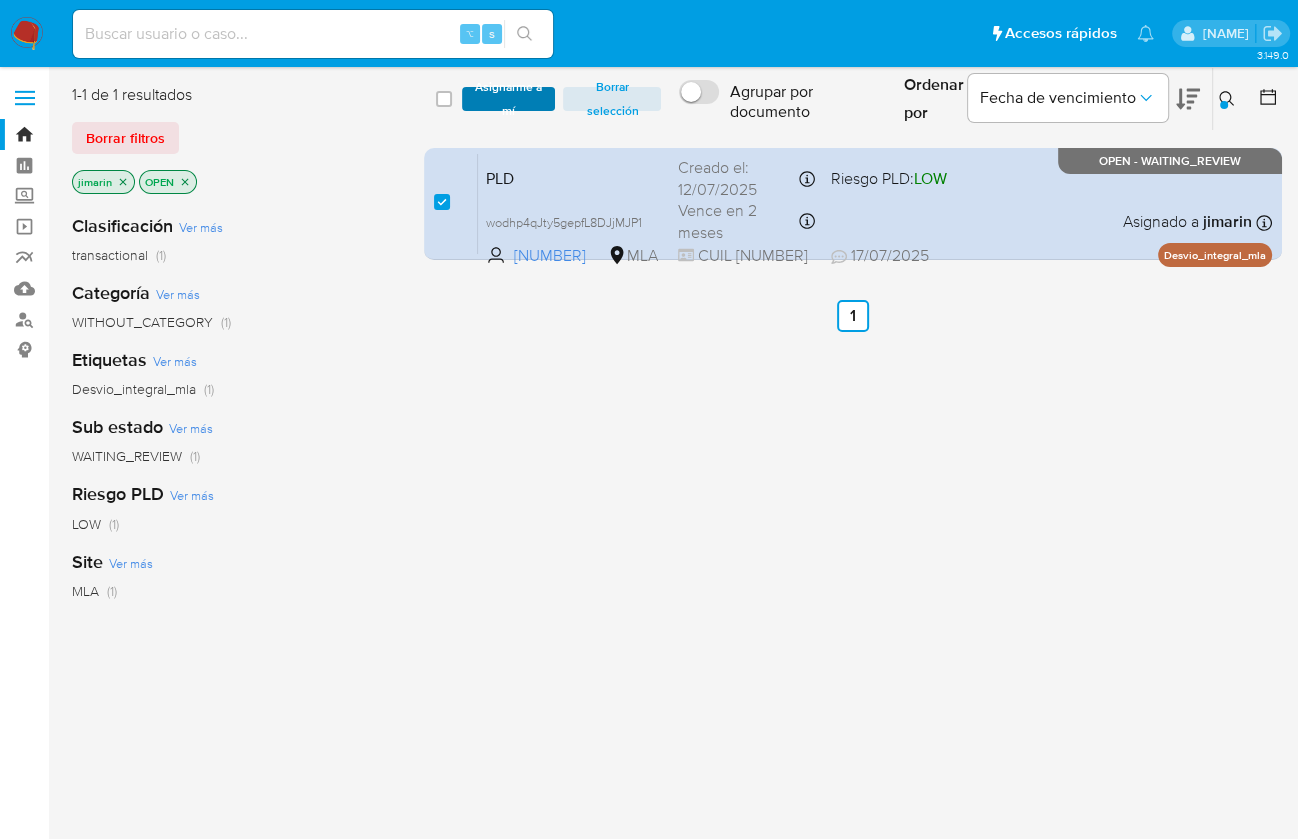click on "Asignarme a mí" at bounding box center (509, 99) 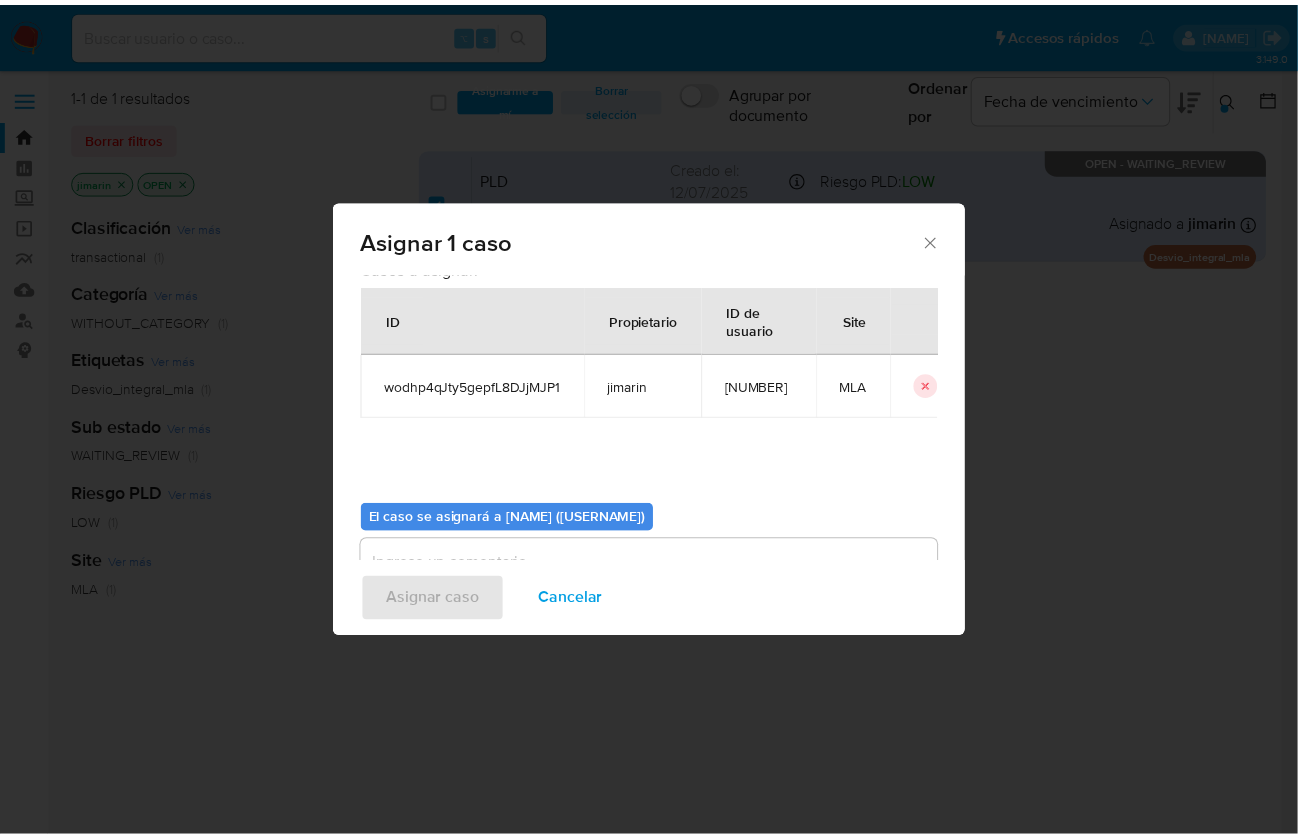 scroll, scrollTop: 102, scrollLeft: 0, axis: vertical 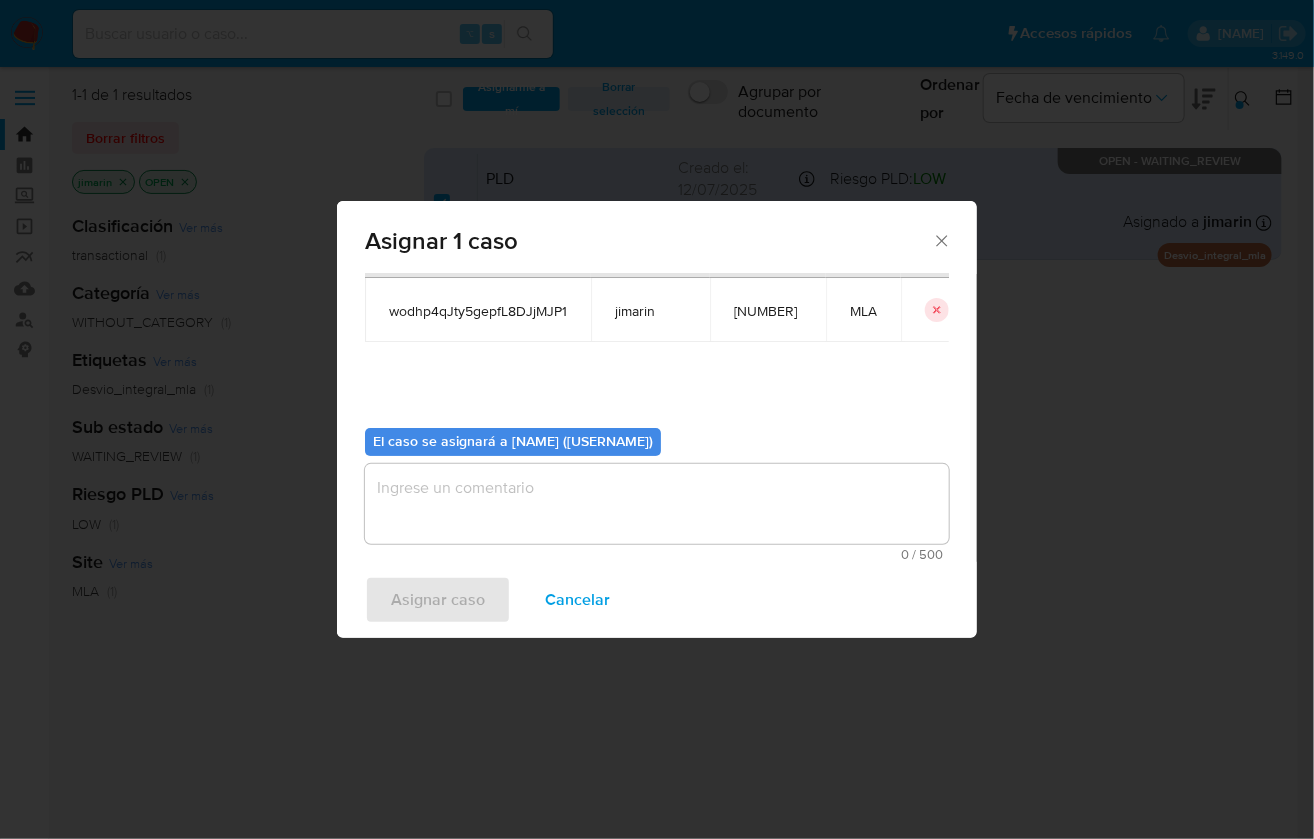 click at bounding box center [657, 504] 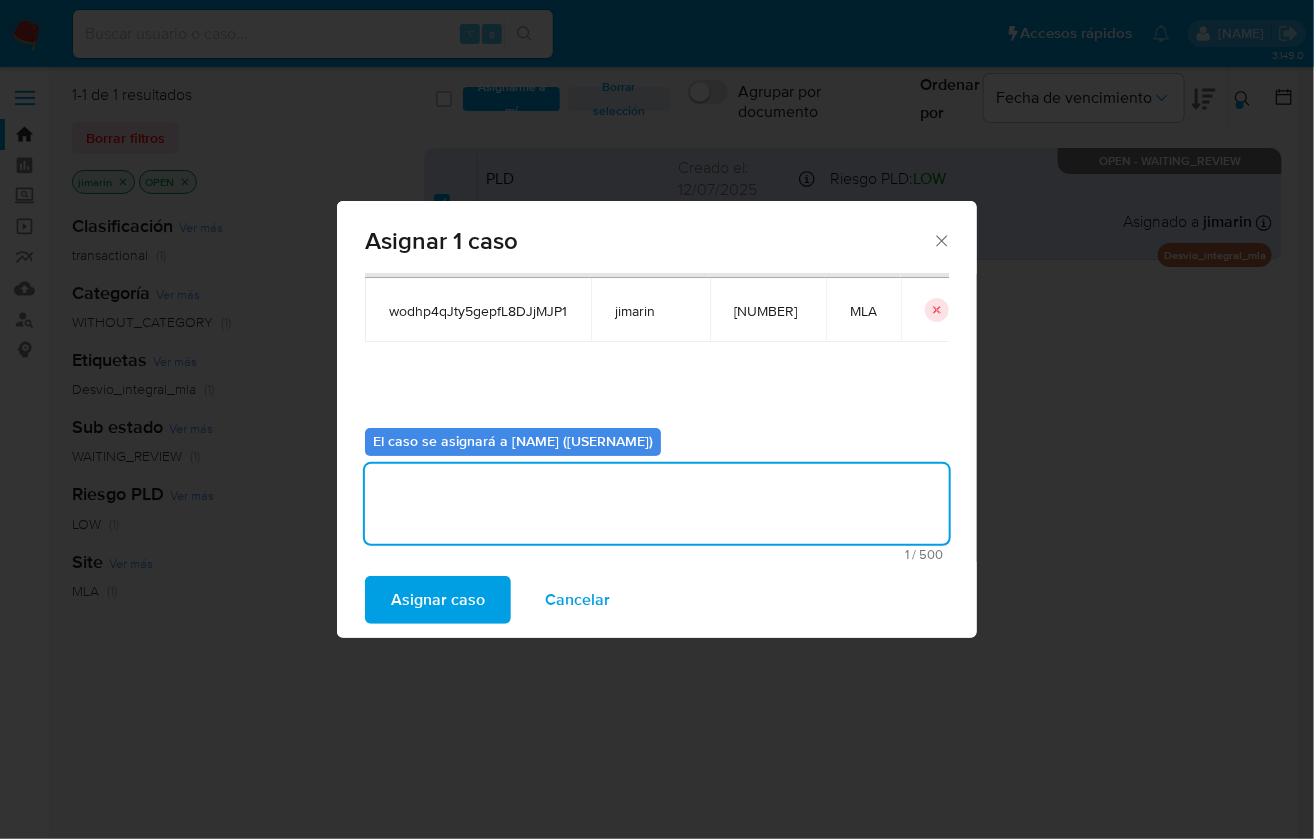 click on "Asignar caso" at bounding box center (438, 600) 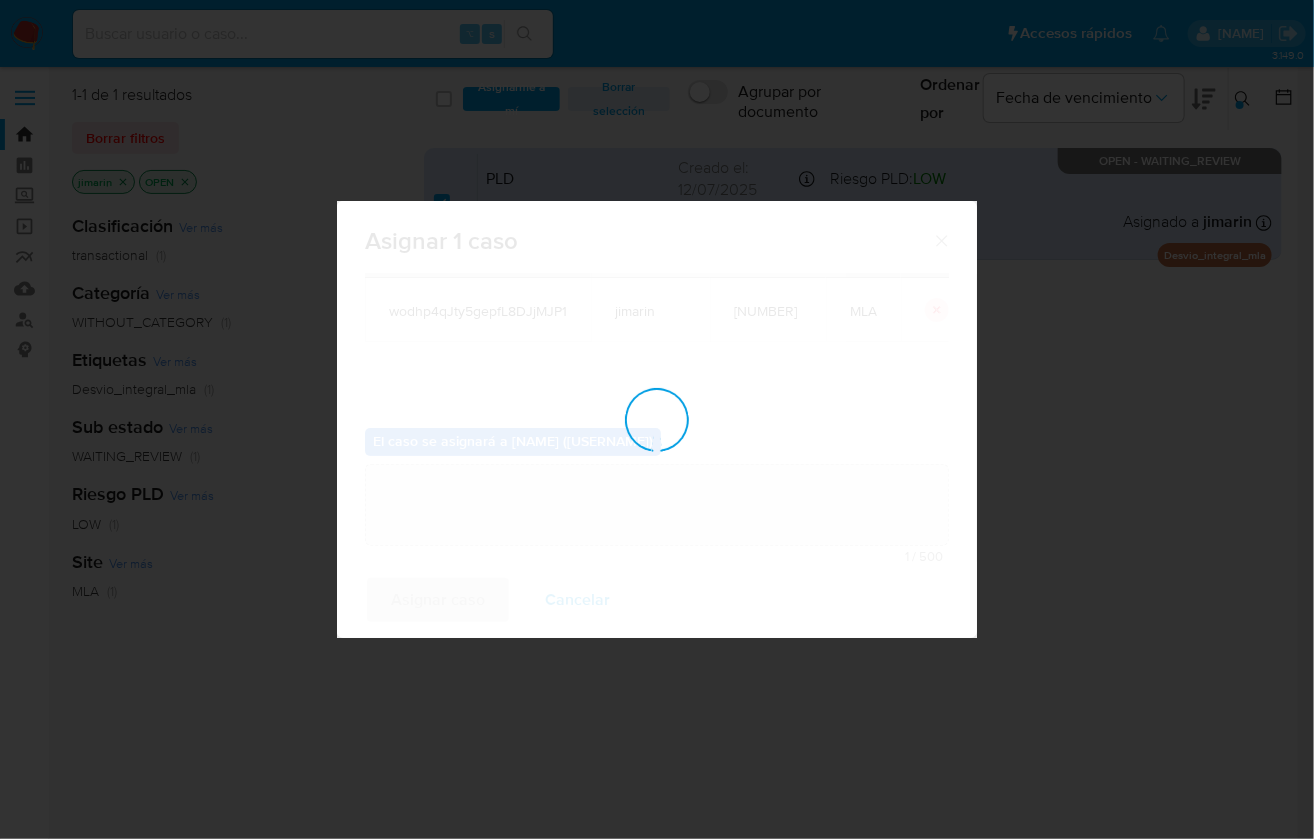 type 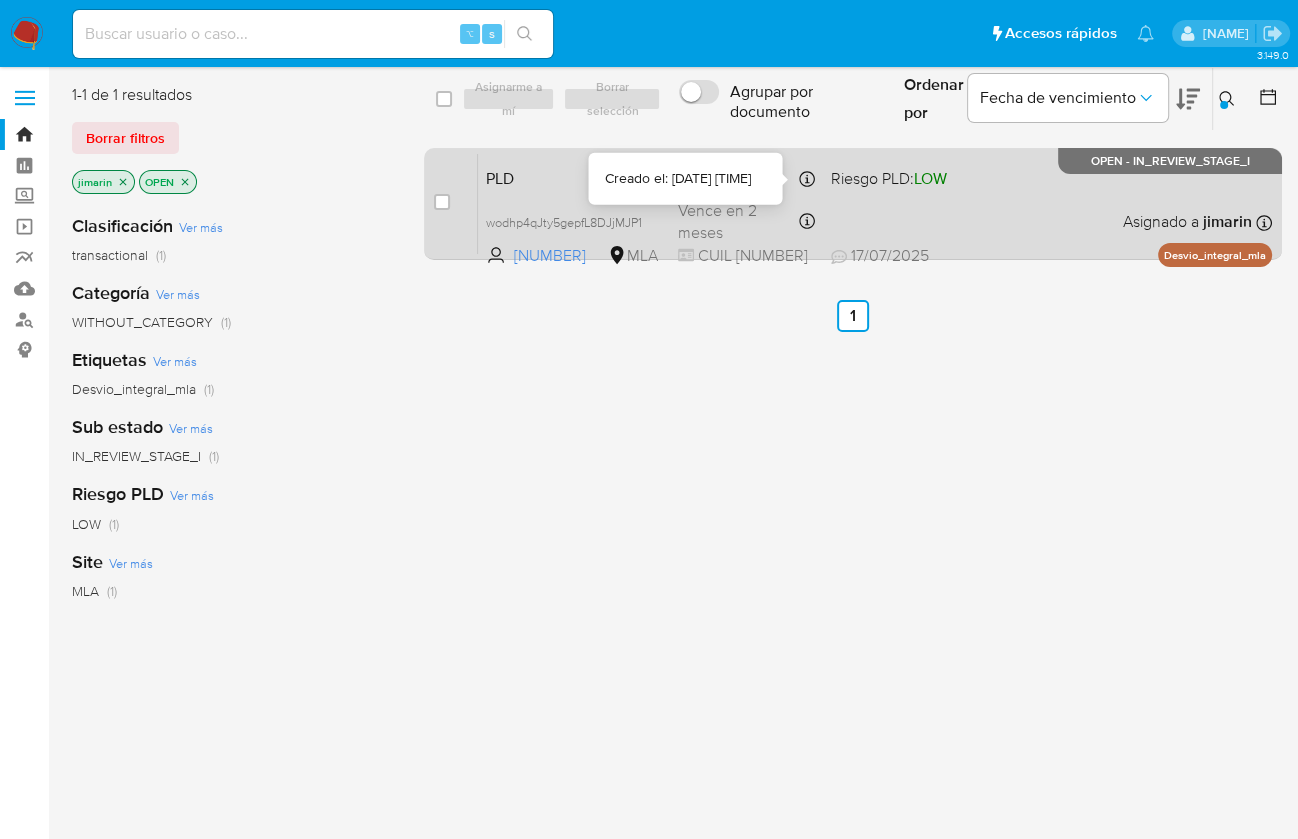 click on "PLD wodhp4qJty5gepfL8DJjMJP1 200837608 MLA Riesgo PLD:  LOW Creado el: 12/07/2025   Creado el: 12/07/2025 03:09:01 Vence en 2 meses   Vence el 10/10/2025 03:09:02 CUIL   20414109692 17/07/2025   17/07/2025 19:23 Asignado a   jimarin   Asignado el: 17/07/2025 16:34:56 Desvio_integral_mla OPEN - IN_REVIEW_STAGE_I" at bounding box center (875, 203) 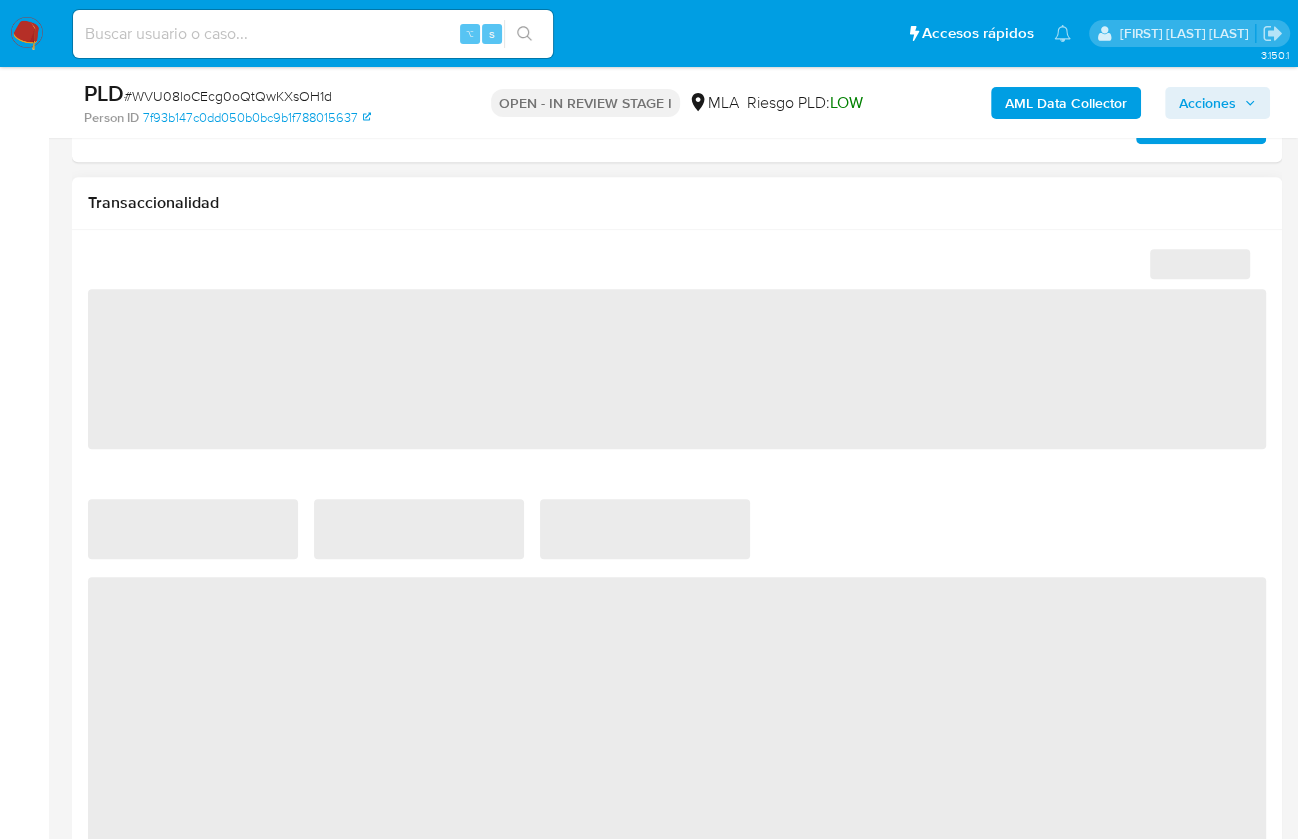 scroll, scrollTop: 1352, scrollLeft: 0, axis: vertical 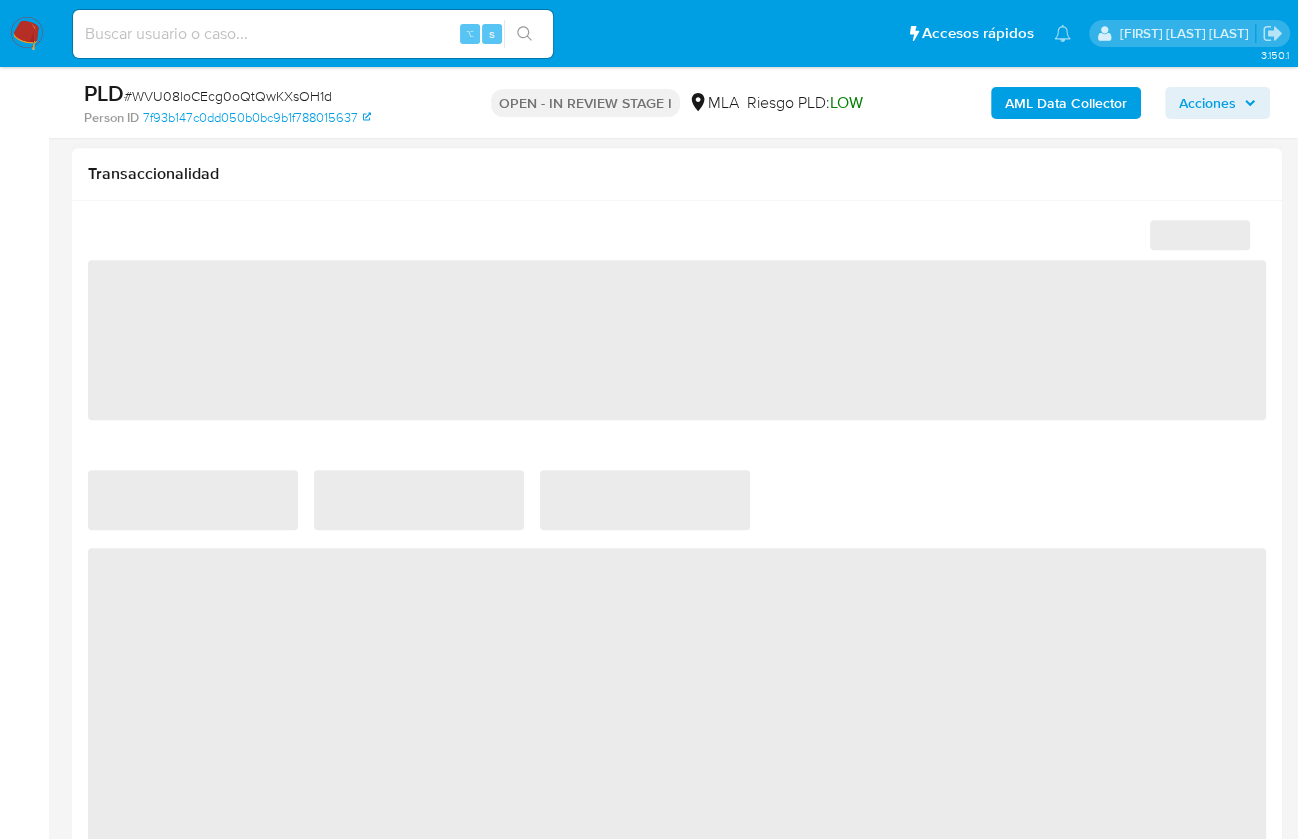 select on "10" 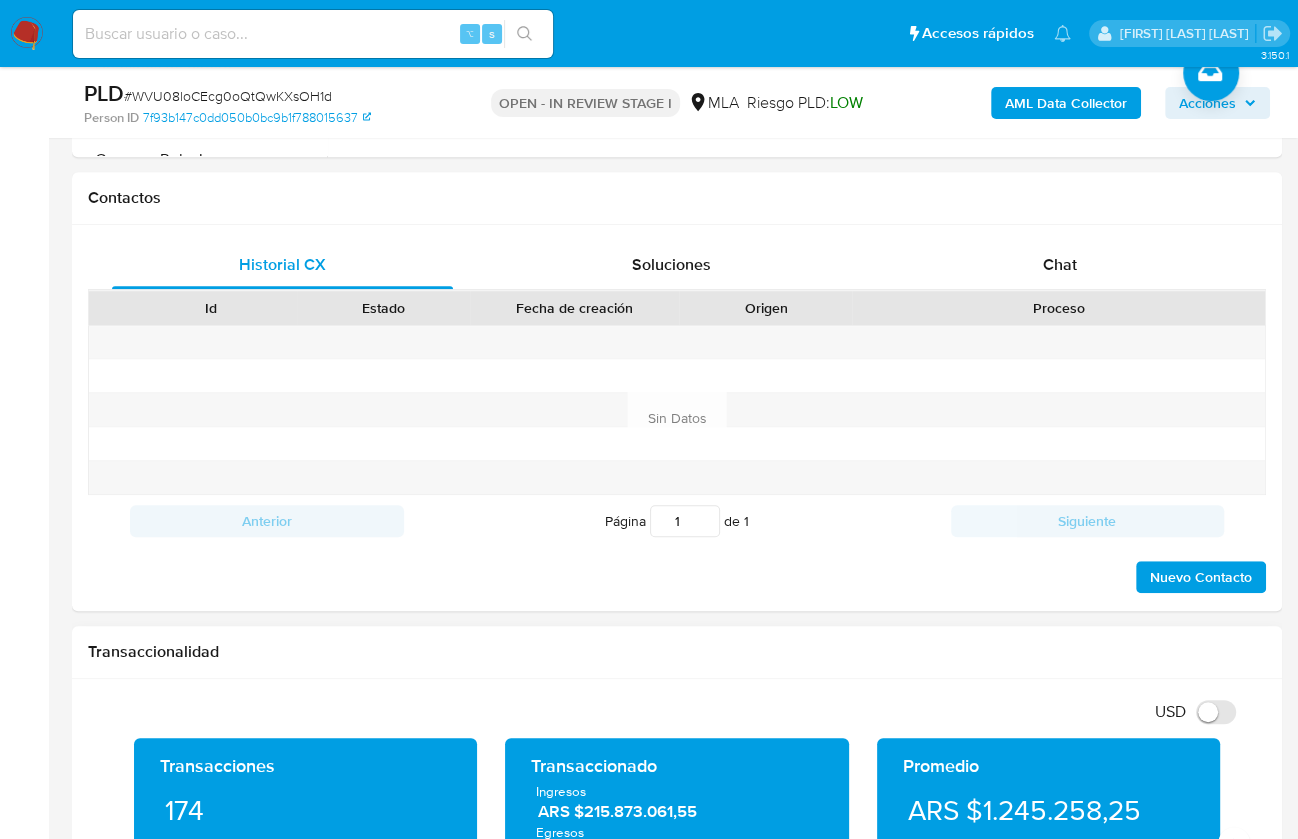 scroll, scrollTop: 815, scrollLeft: 0, axis: vertical 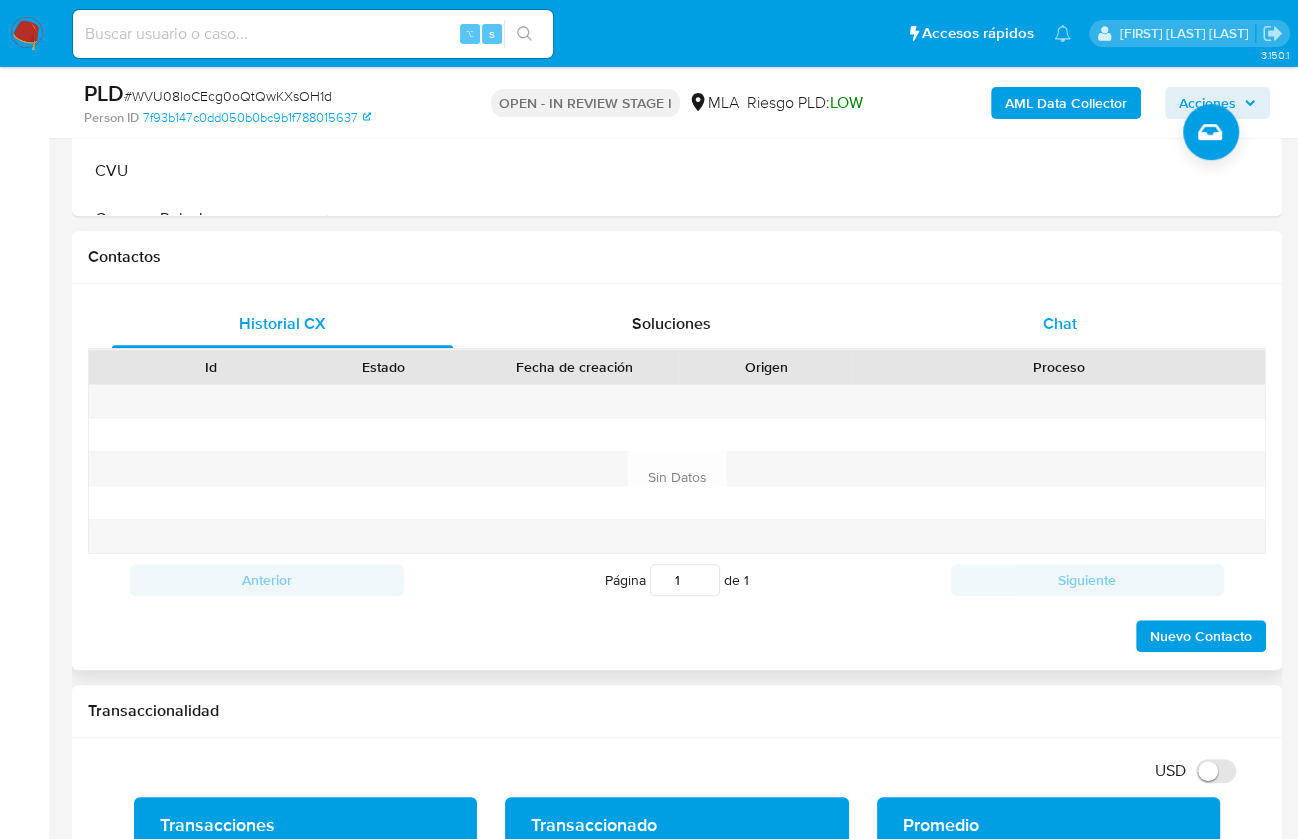 click on "Chat" at bounding box center (1060, 323) 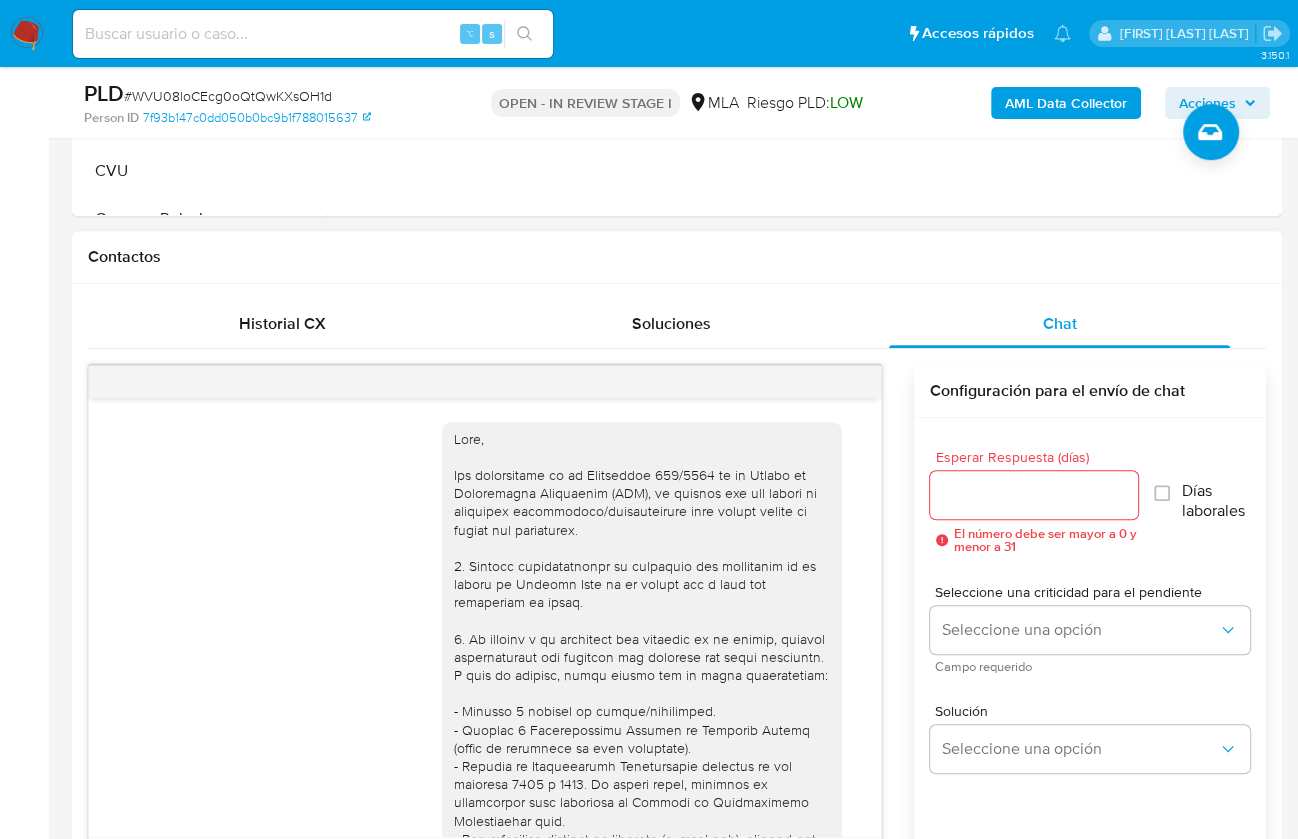 scroll, scrollTop: 1710, scrollLeft: 0, axis: vertical 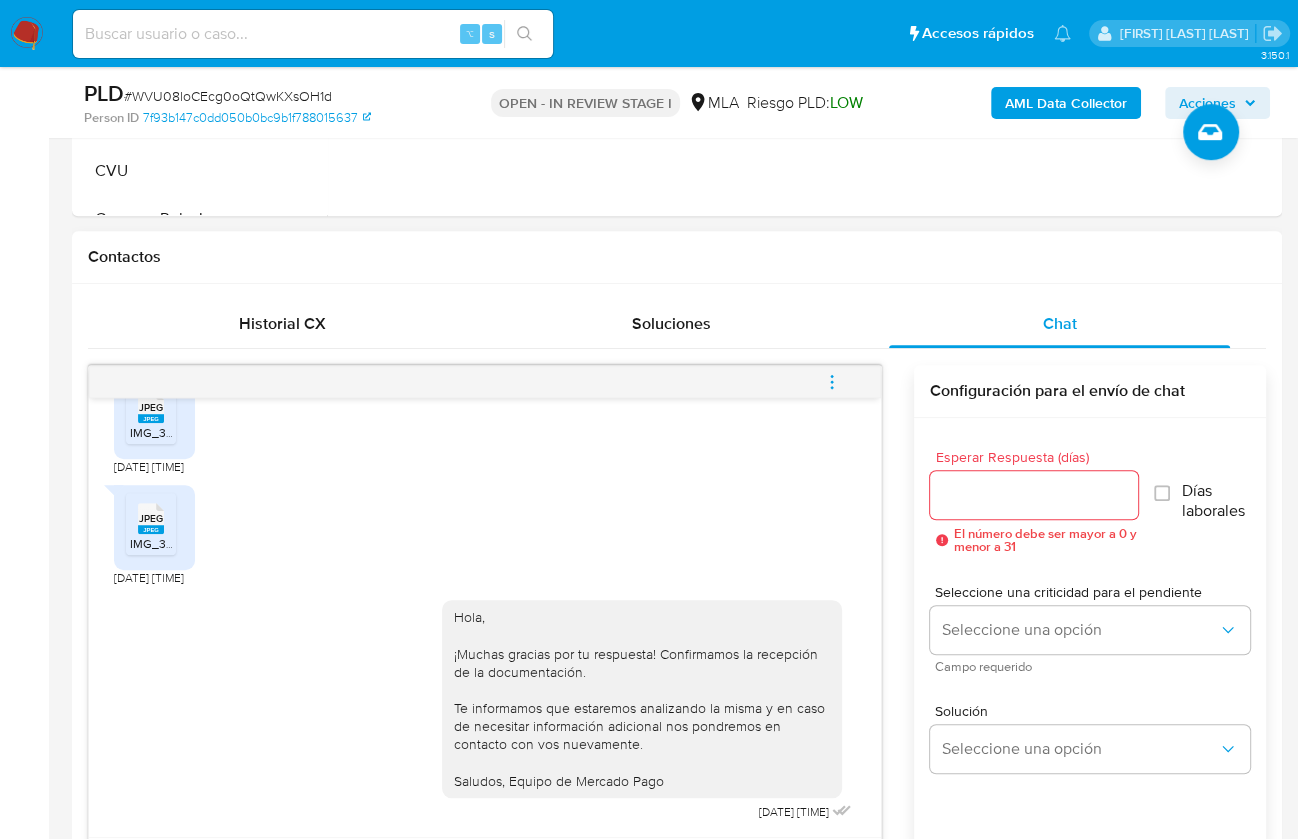 click at bounding box center (832, 382) 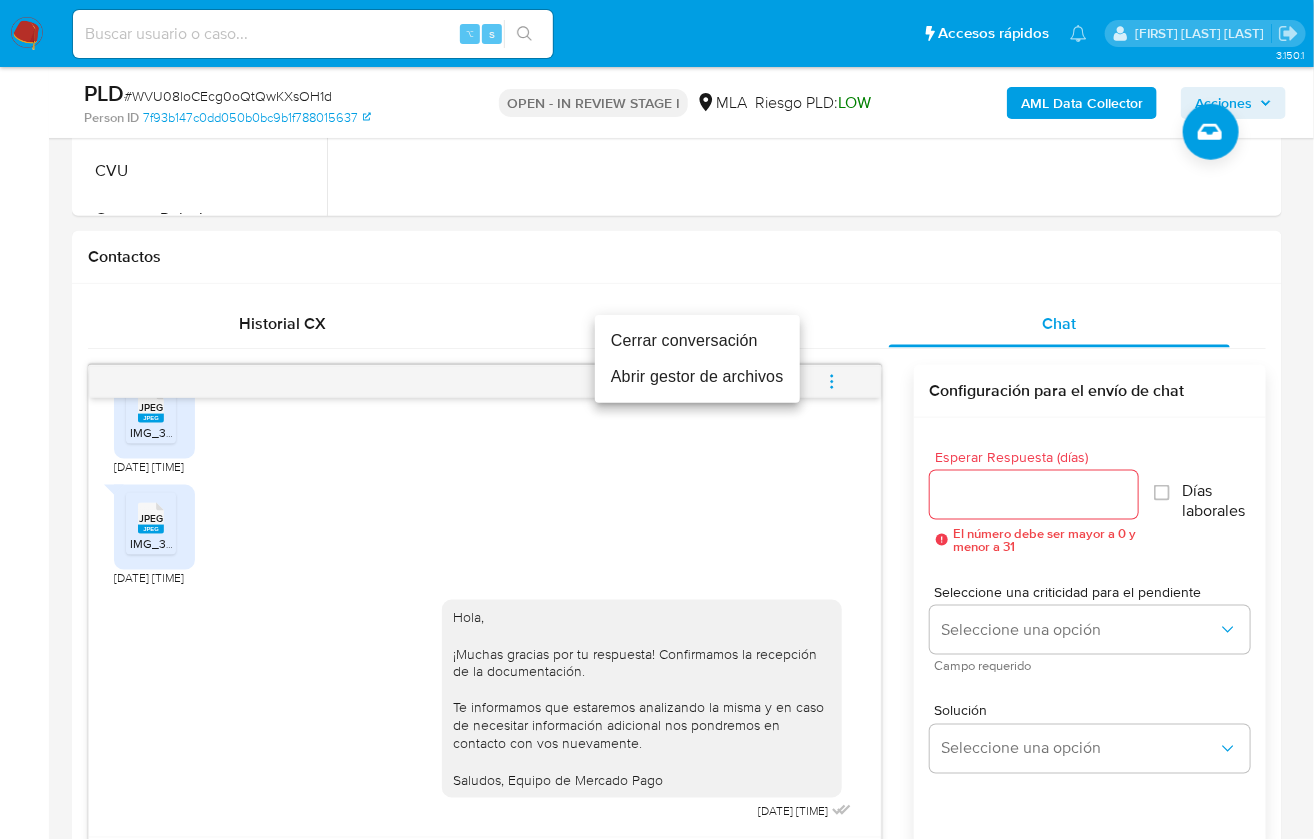 click on "Cerrar conversación" at bounding box center [697, 341] 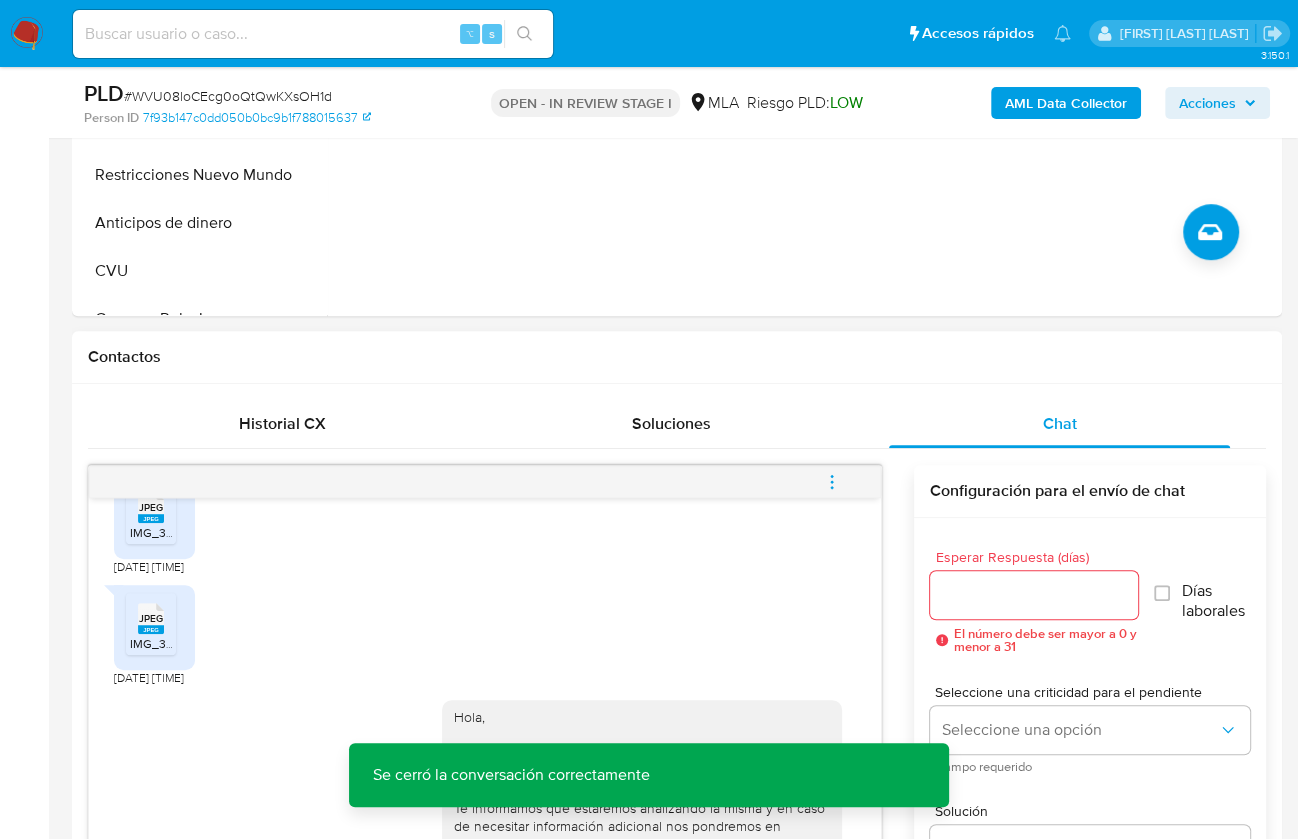 scroll, scrollTop: 474, scrollLeft: 0, axis: vertical 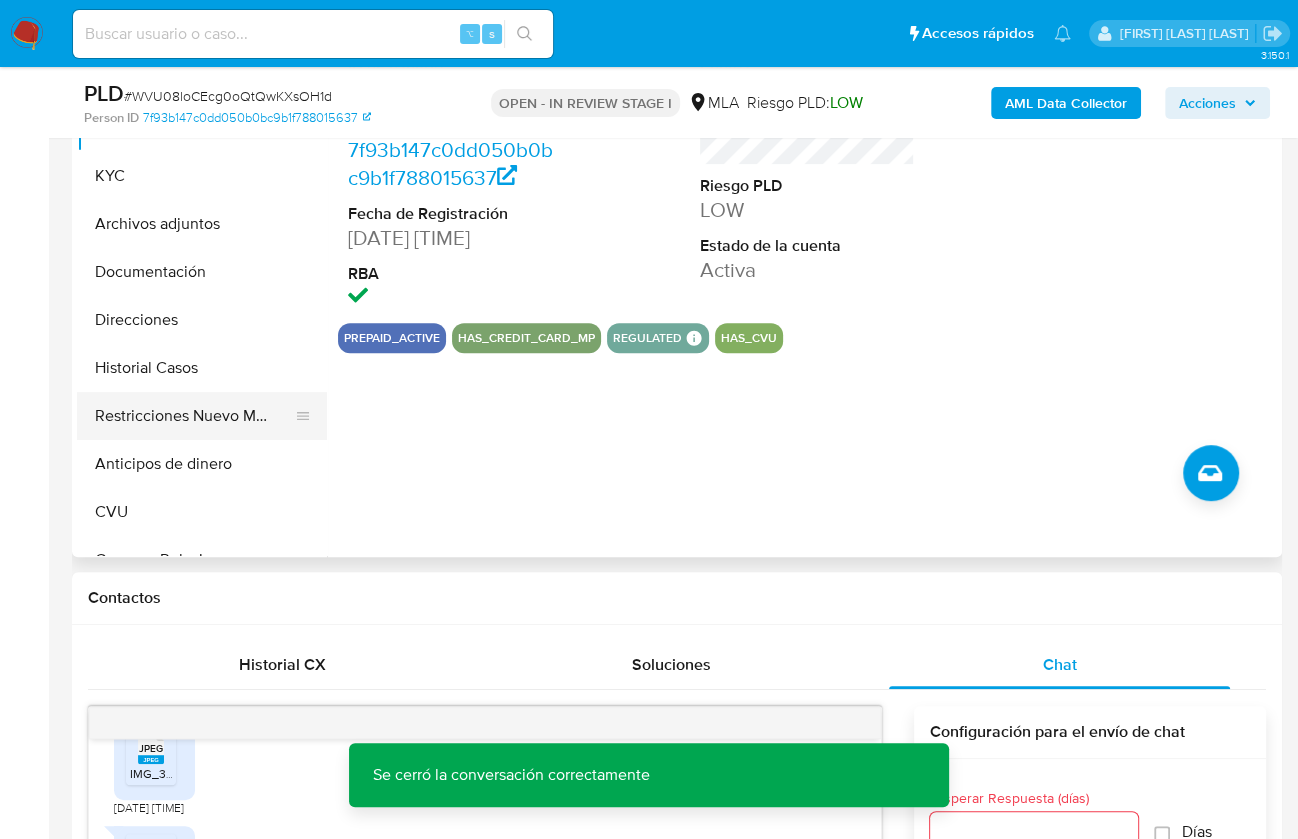 click on "Restricciones Nuevo Mundo" at bounding box center (194, 416) 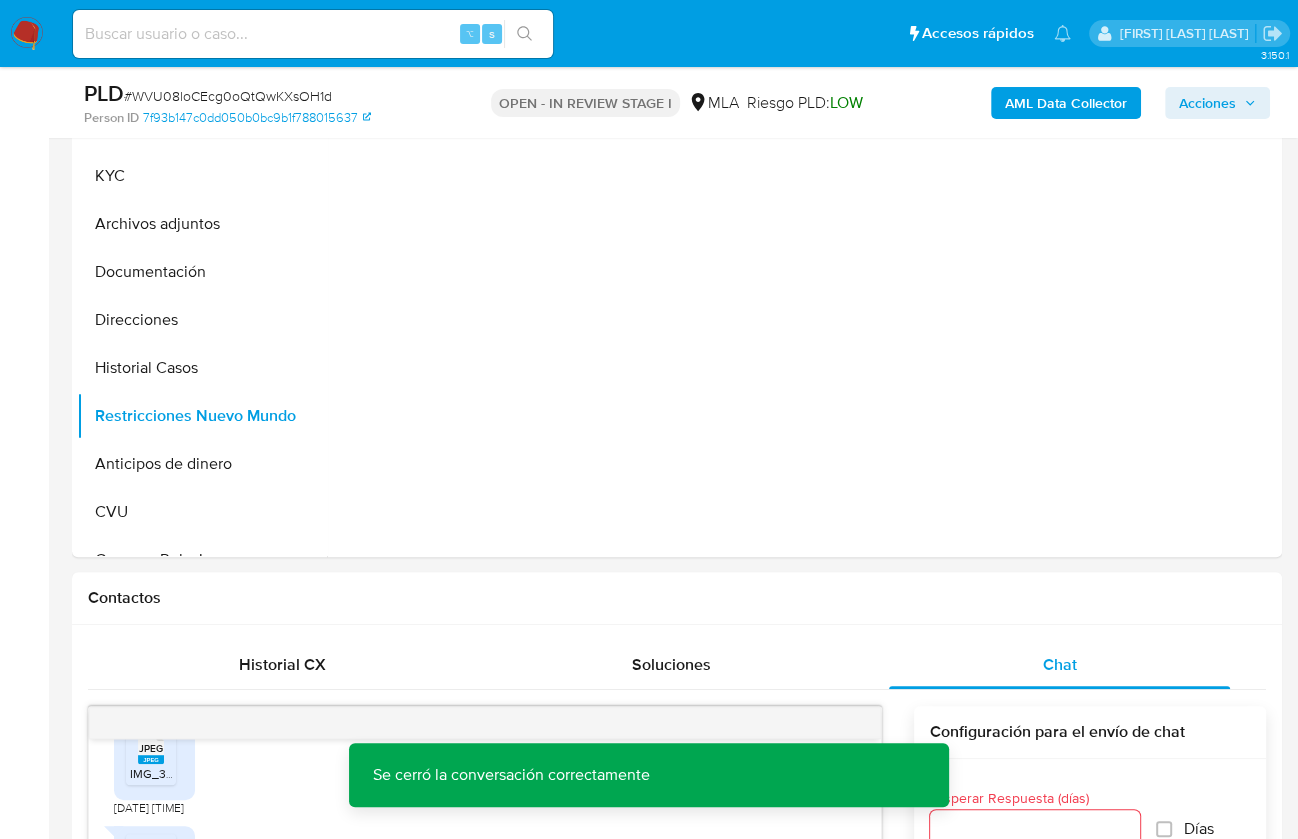 click on "AML Data Collector" at bounding box center [1066, 103] 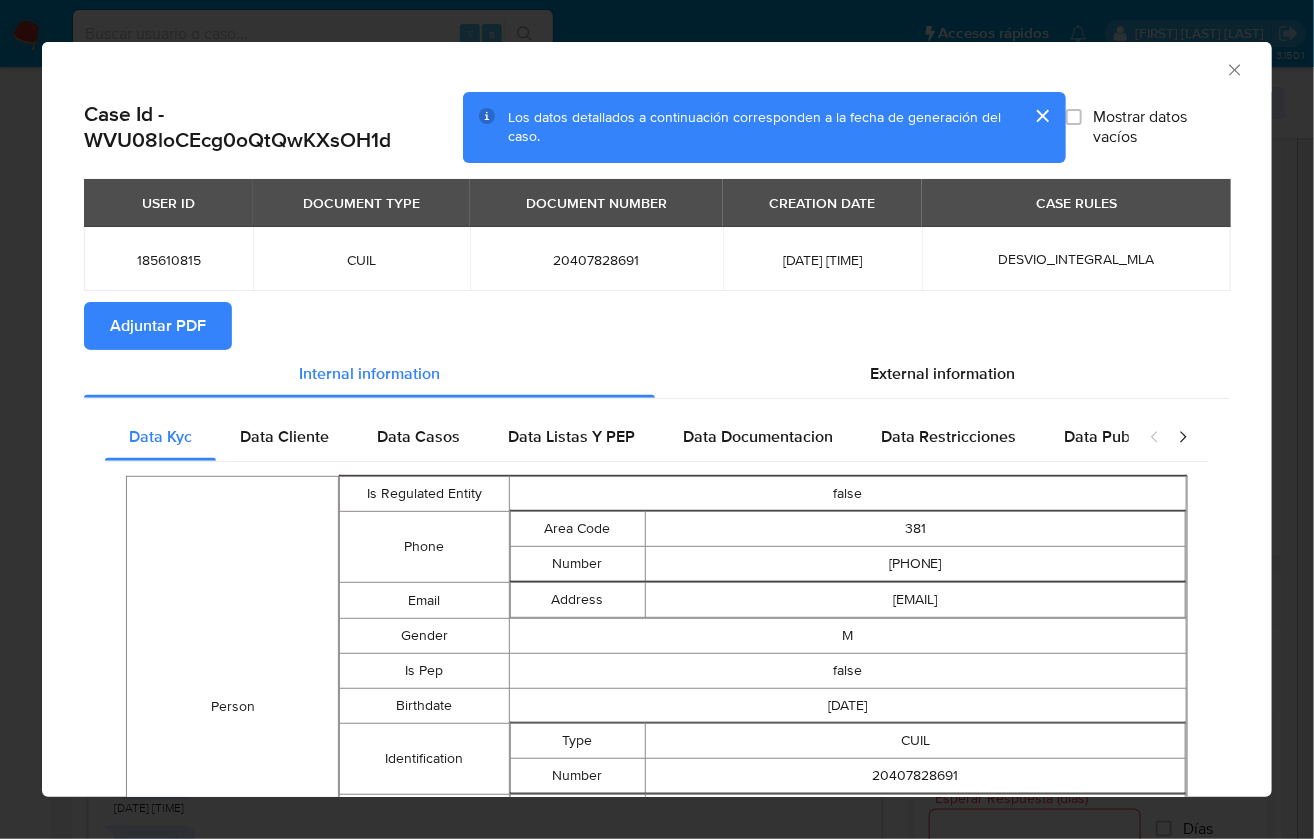 click on "Adjuntar PDF" at bounding box center [158, 326] 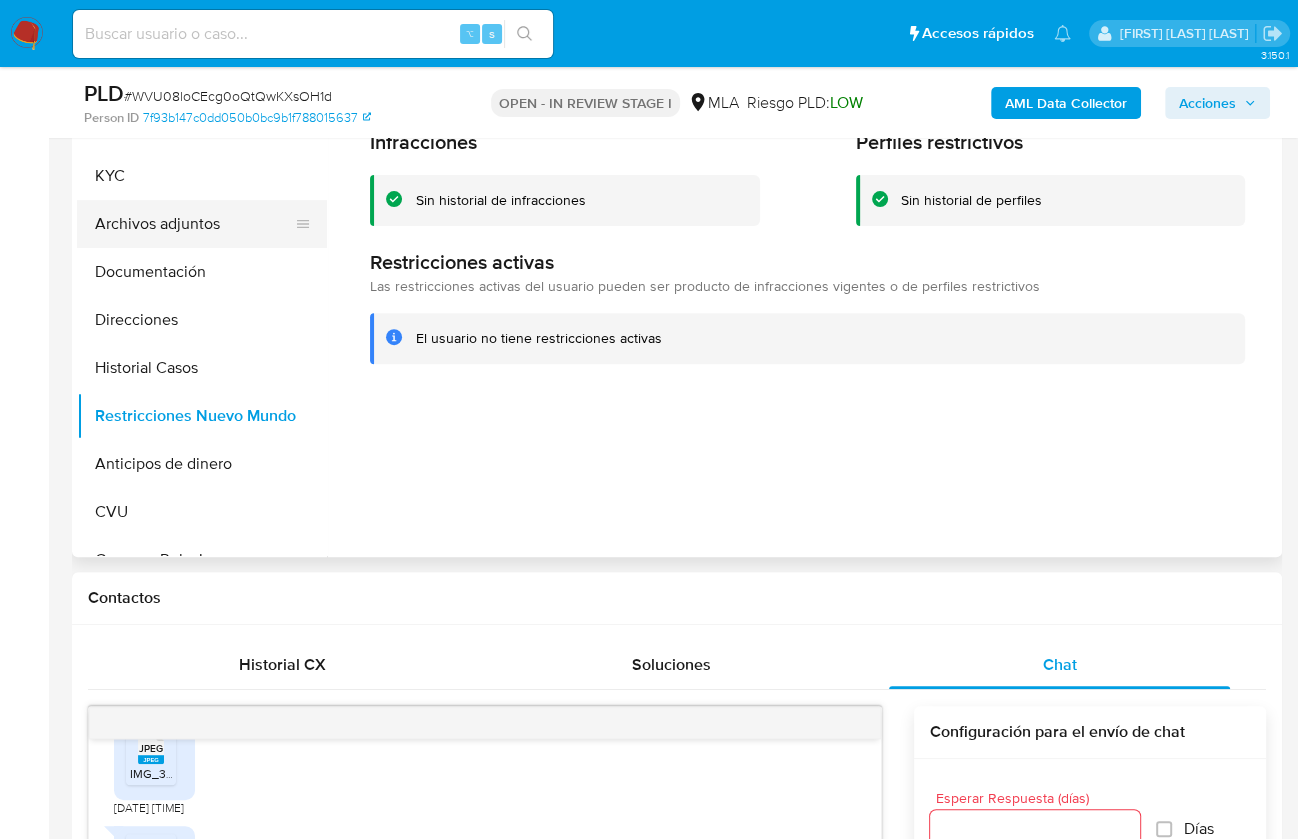 click on "Archivos adjuntos" at bounding box center [194, 224] 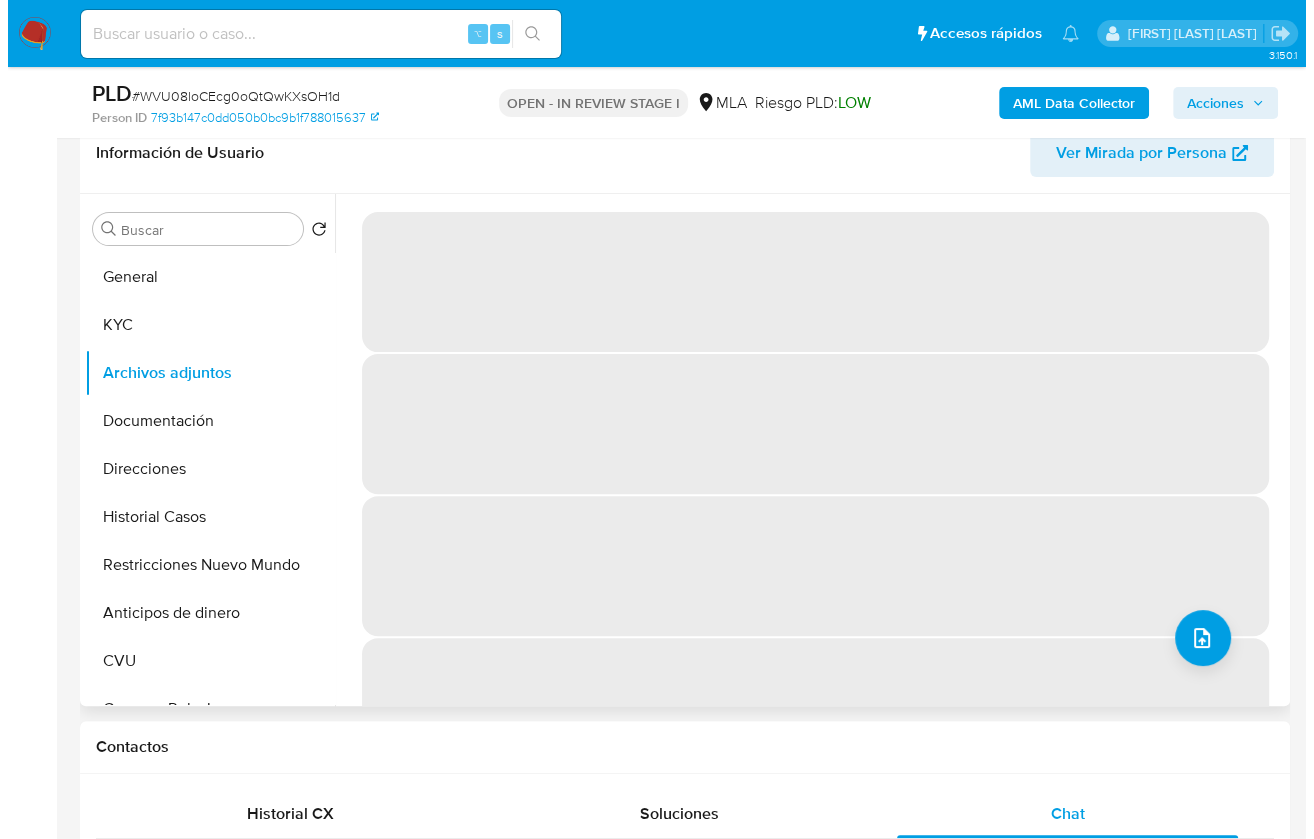 scroll, scrollTop: 305, scrollLeft: 0, axis: vertical 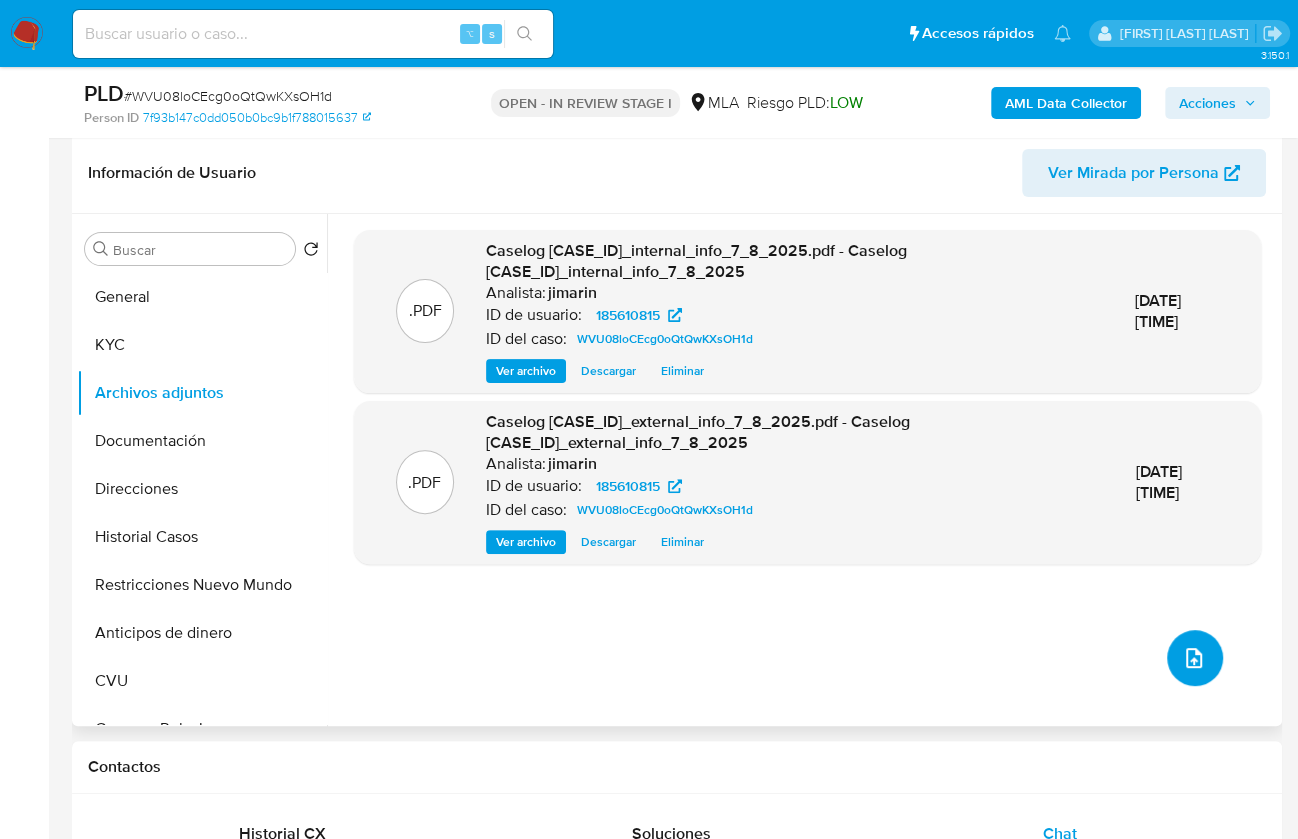 click at bounding box center (1195, 658) 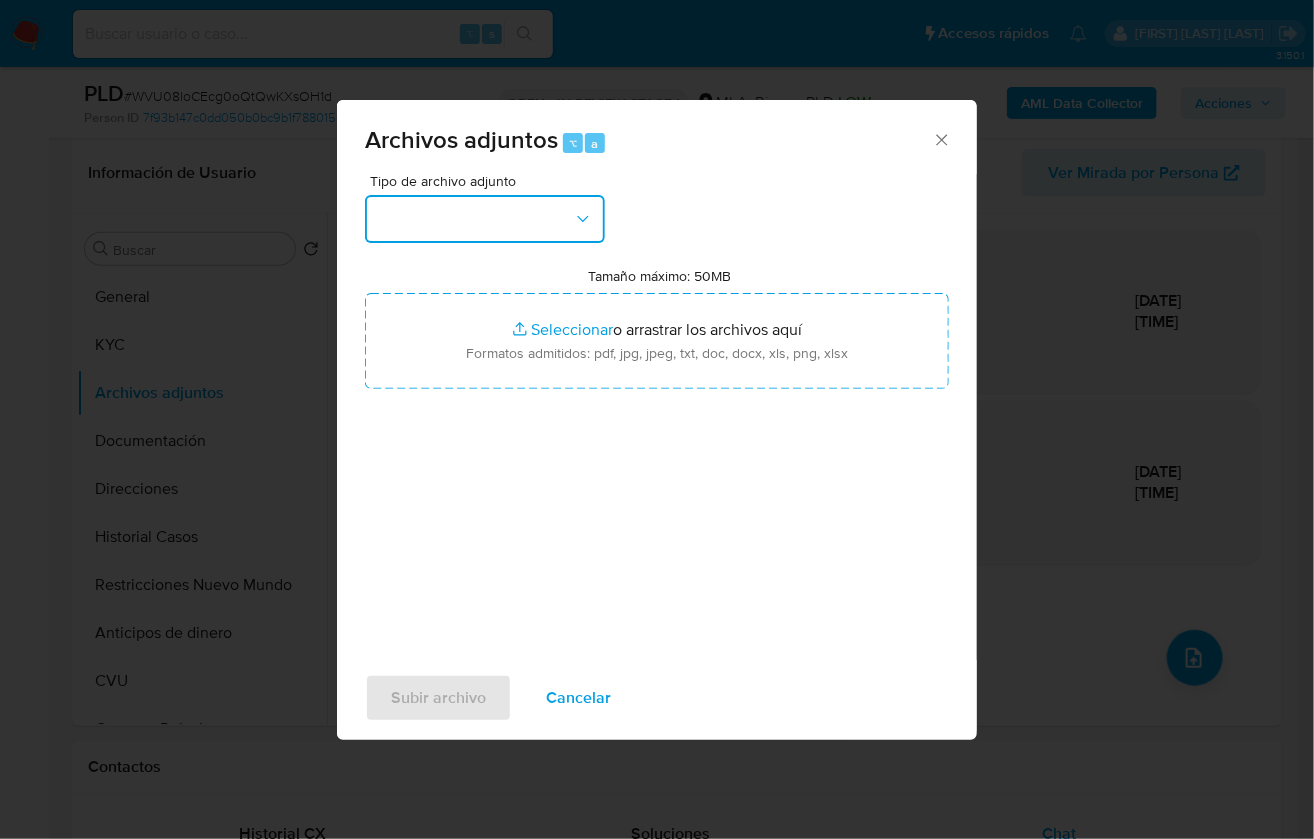 click at bounding box center [485, 219] 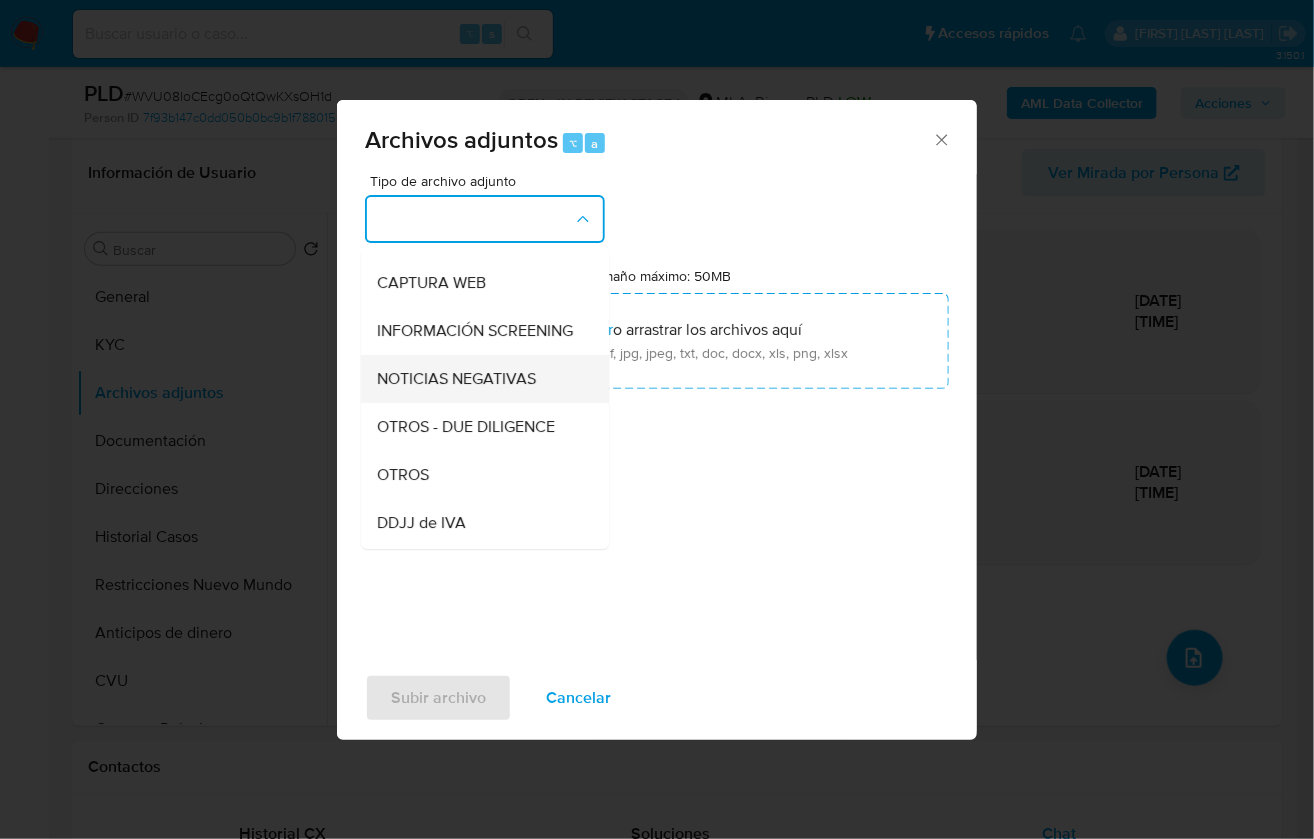 scroll, scrollTop: 278, scrollLeft: 0, axis: vertical 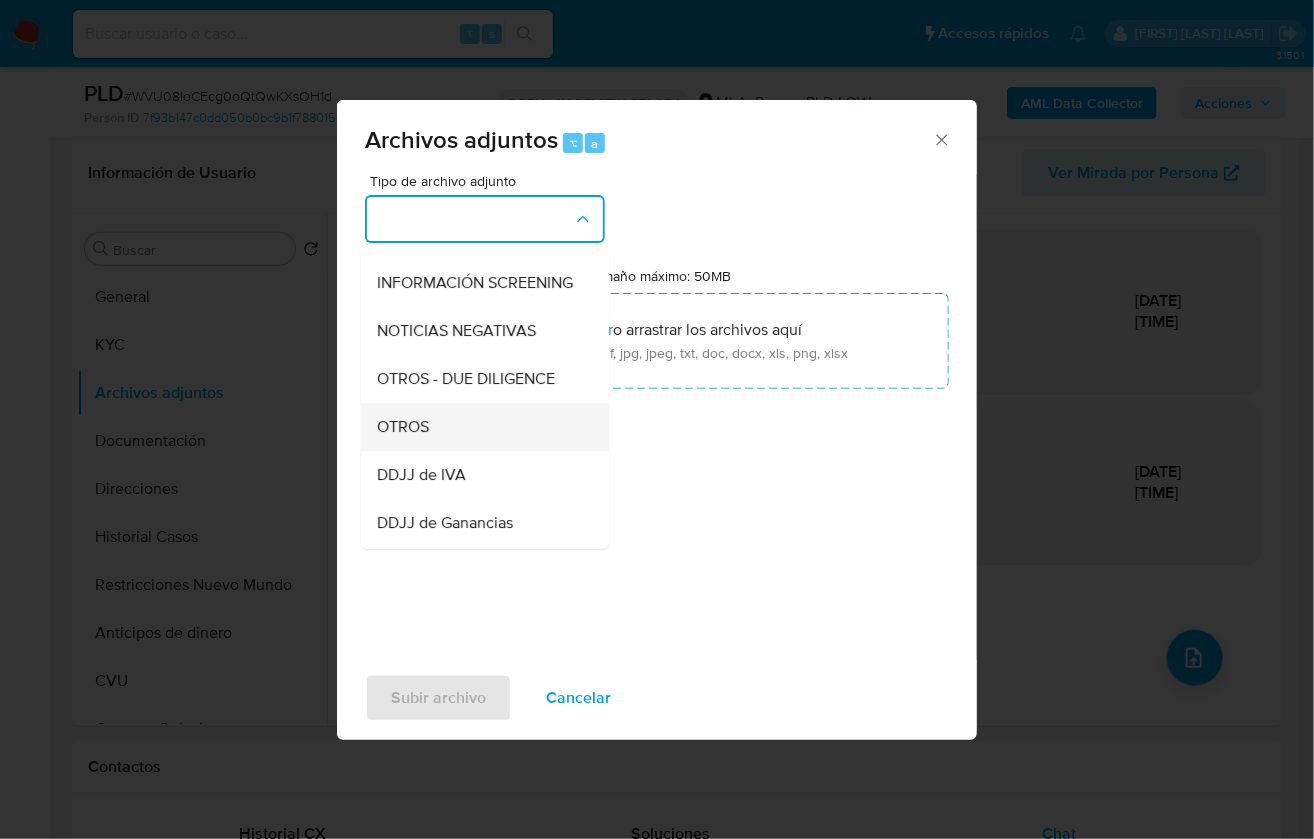click on "OTROS" at bounding box center (479, 427) 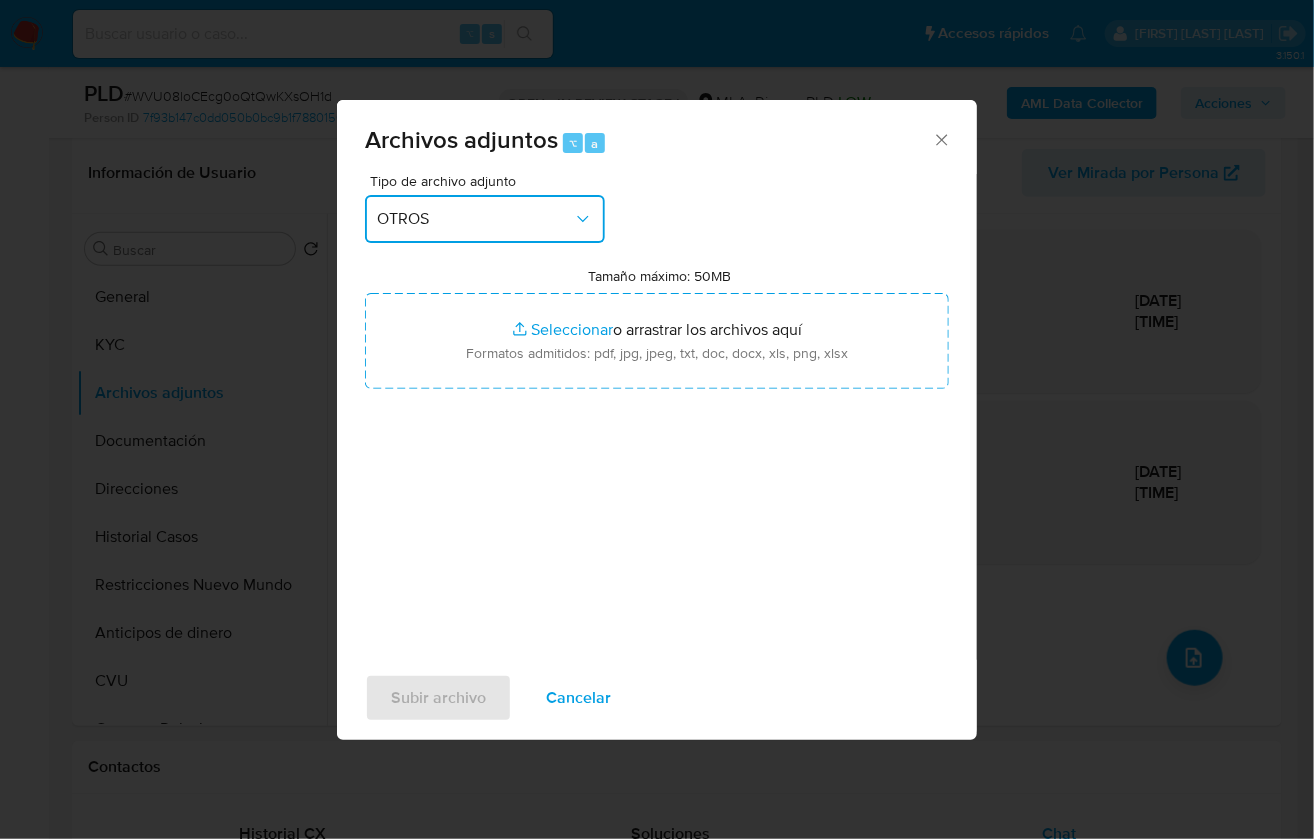 click on "OTROS" at bounding box center (485, 219) 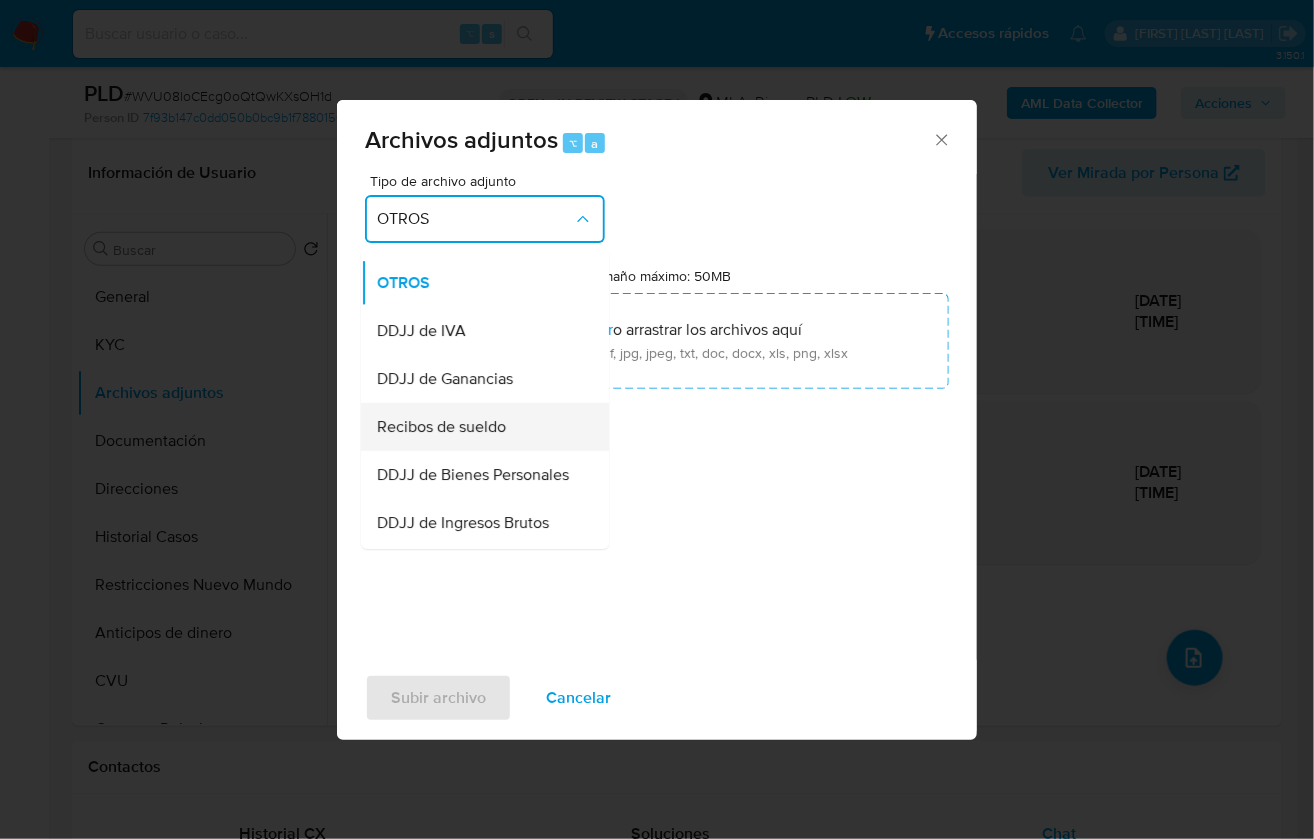 scroll, scrollTop: 555, scrollLeft: 0, axis: vertical 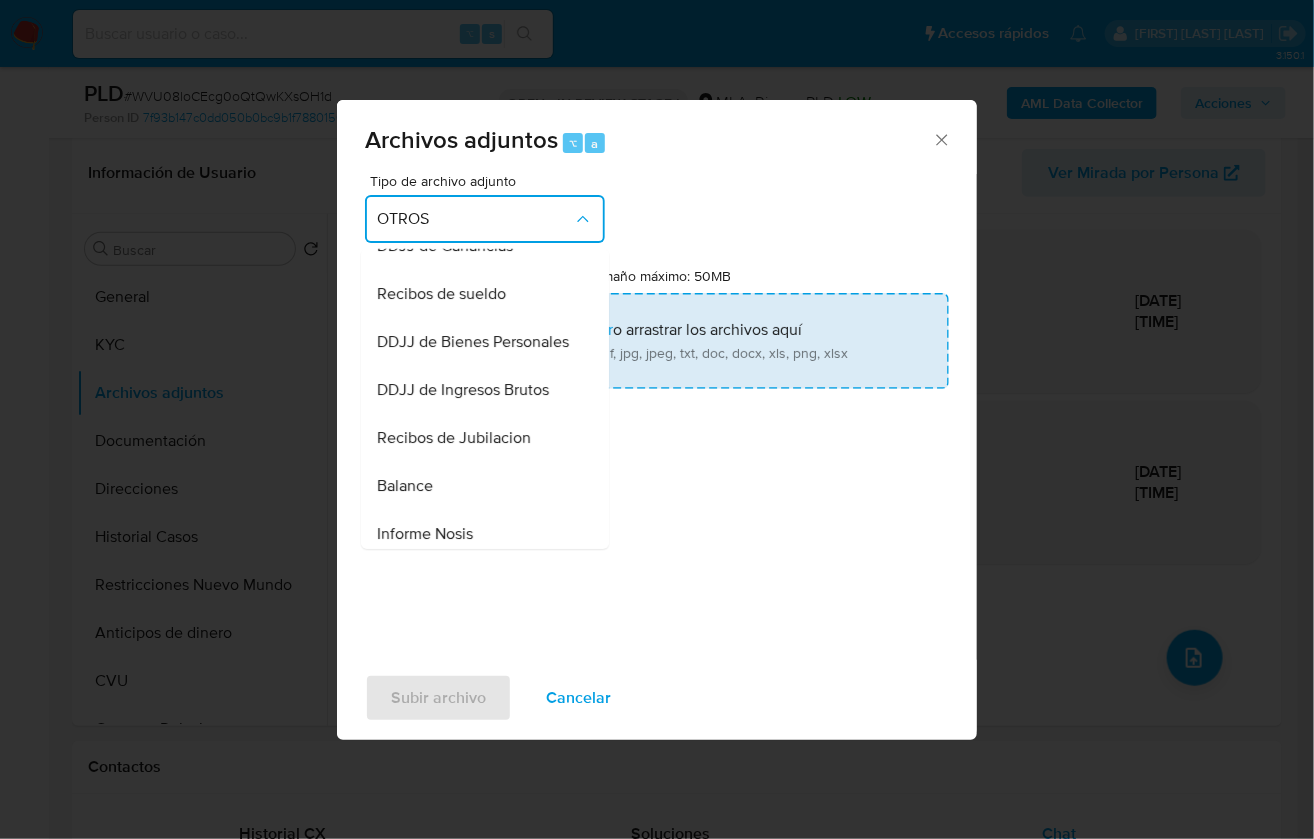 click on "Recibos de sueldo" at bounding box center (441, 294) 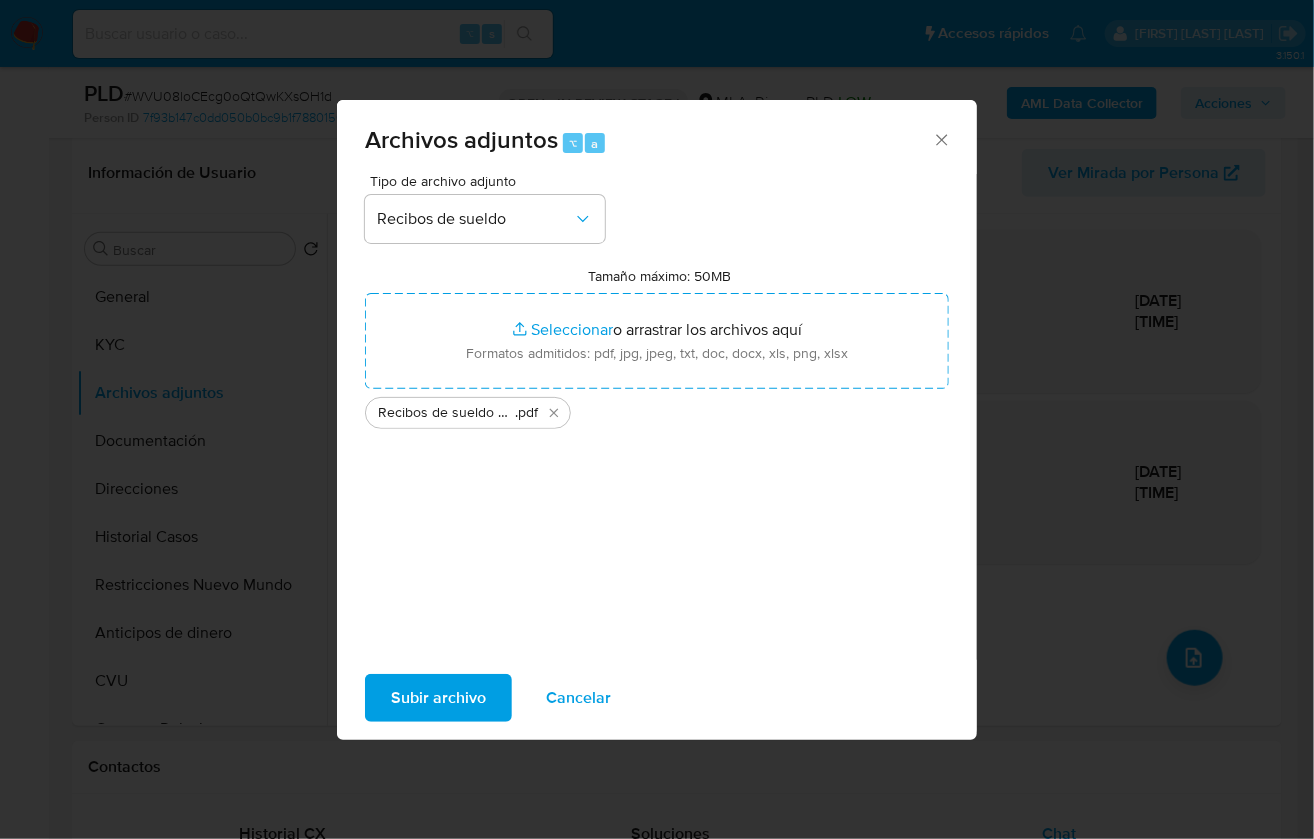 click on "Subir archivo" at bounding box center [438, 698] 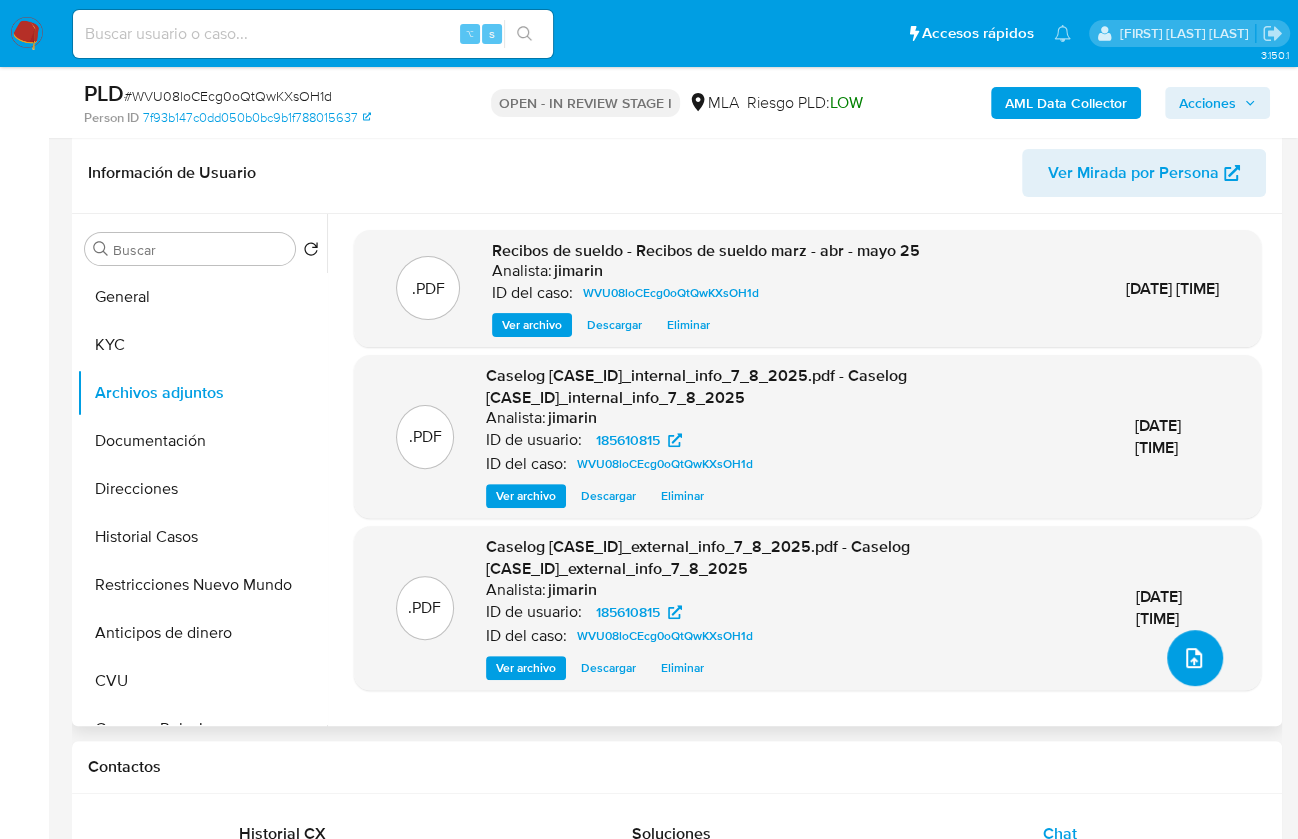 click at bounding box center (1195, 658) 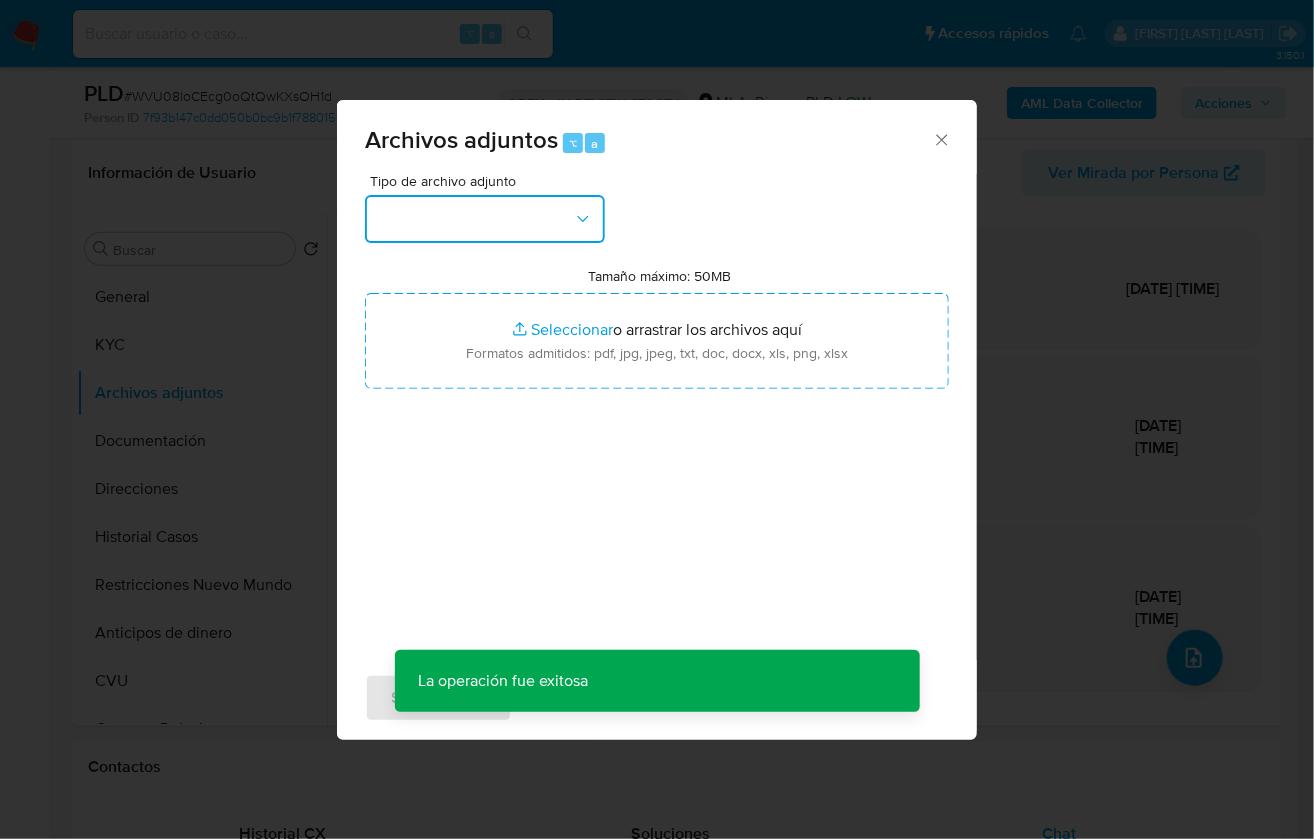 click at bounding box center (485, 219) 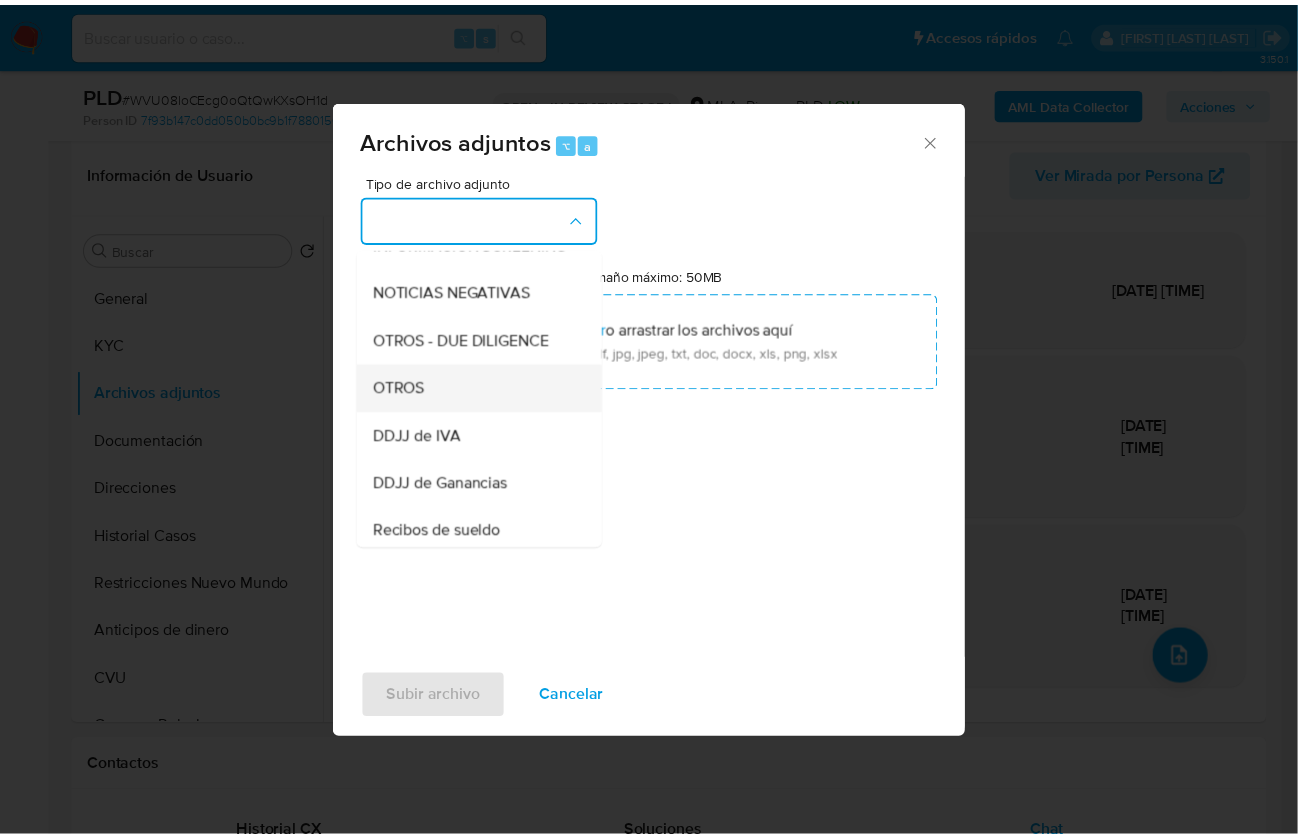 scroll, scrollTop: 320, scrollLeft: 0, axis: vertical 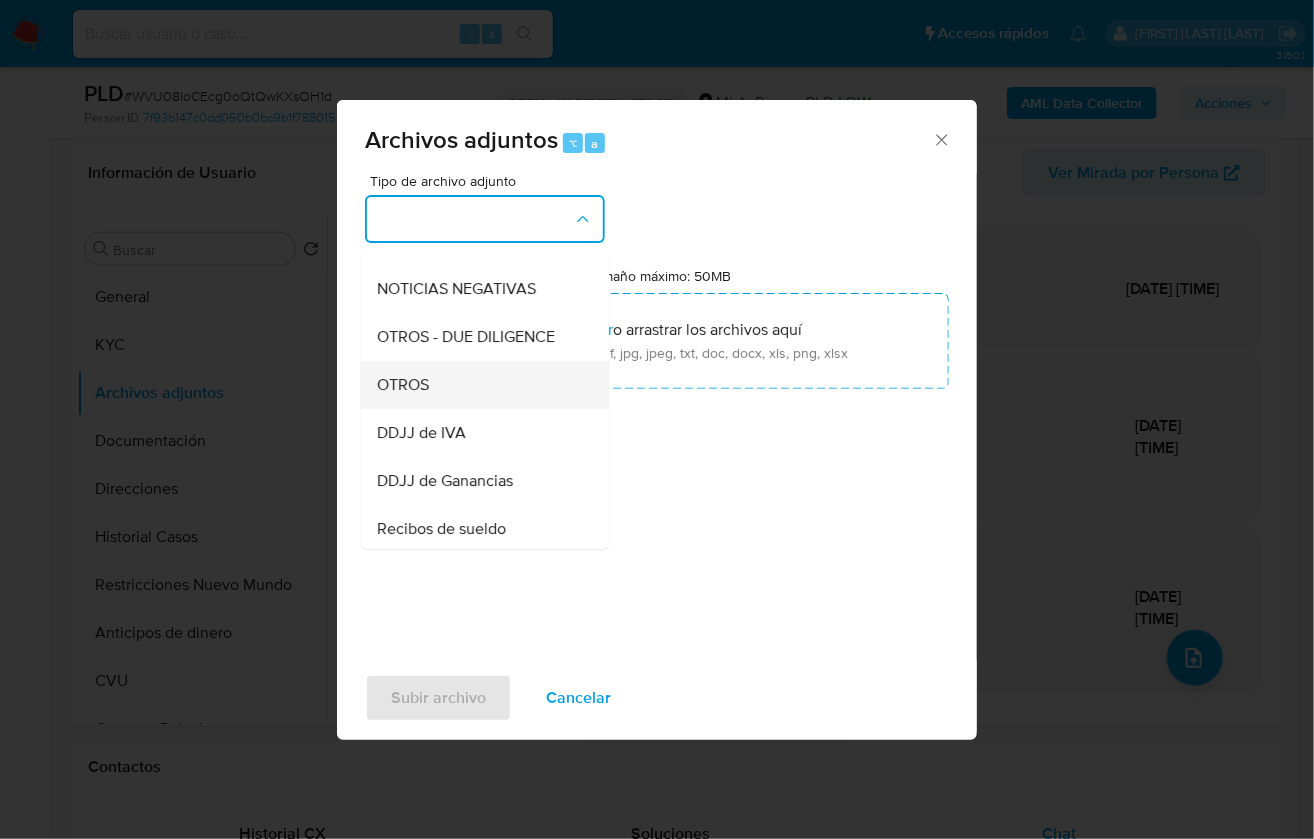 click on "OTROS" at bounding box center (479, 385) 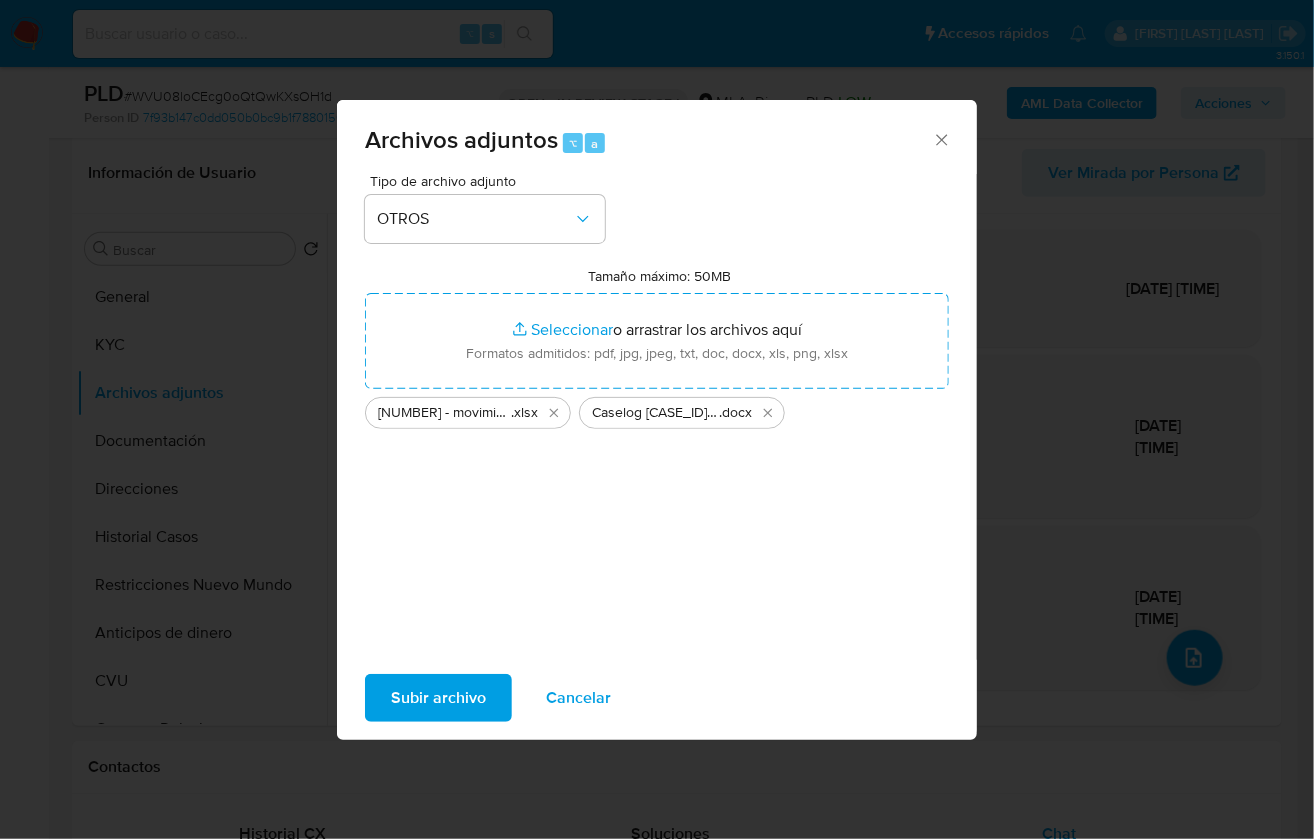 click on "Subir archivo" at bounding box center (438, 698) 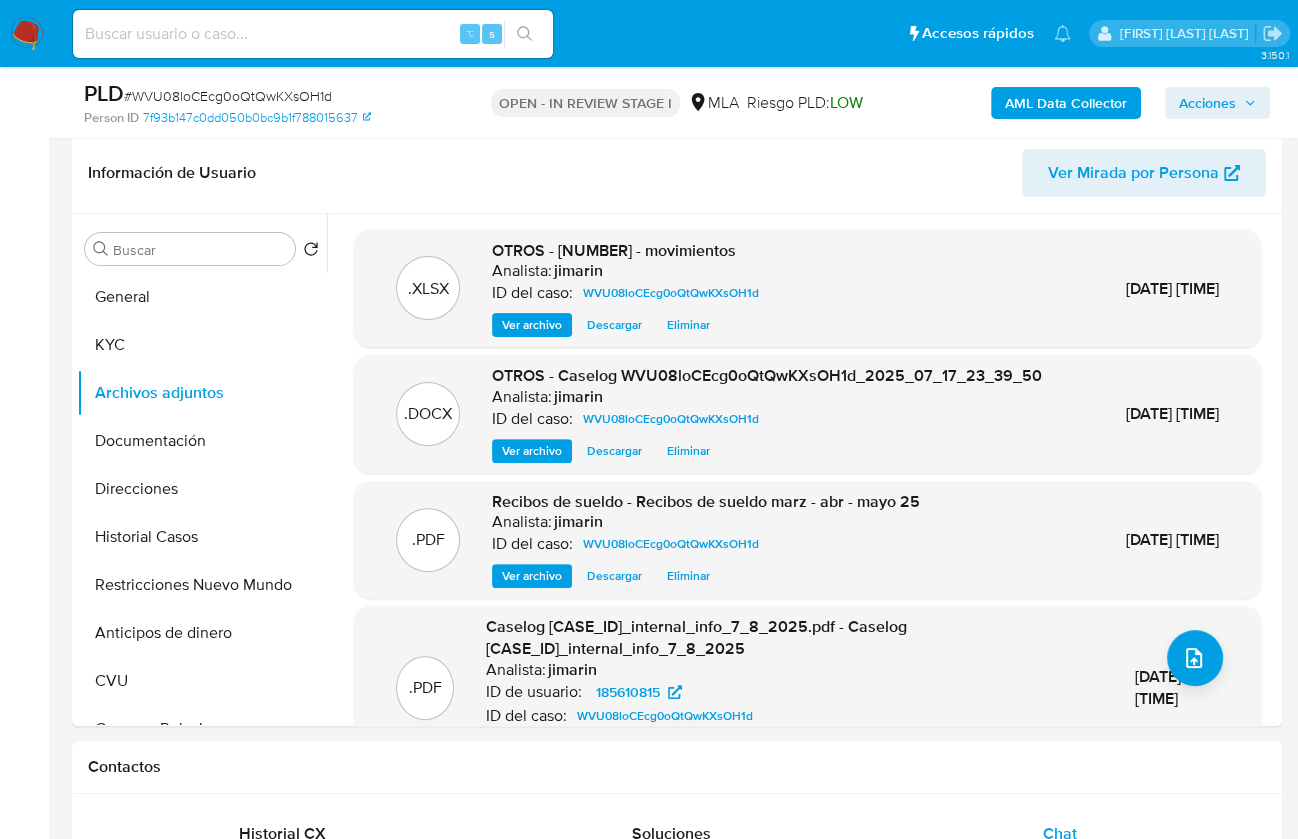 click on "Acciones" at bounding box center (1207, 103) 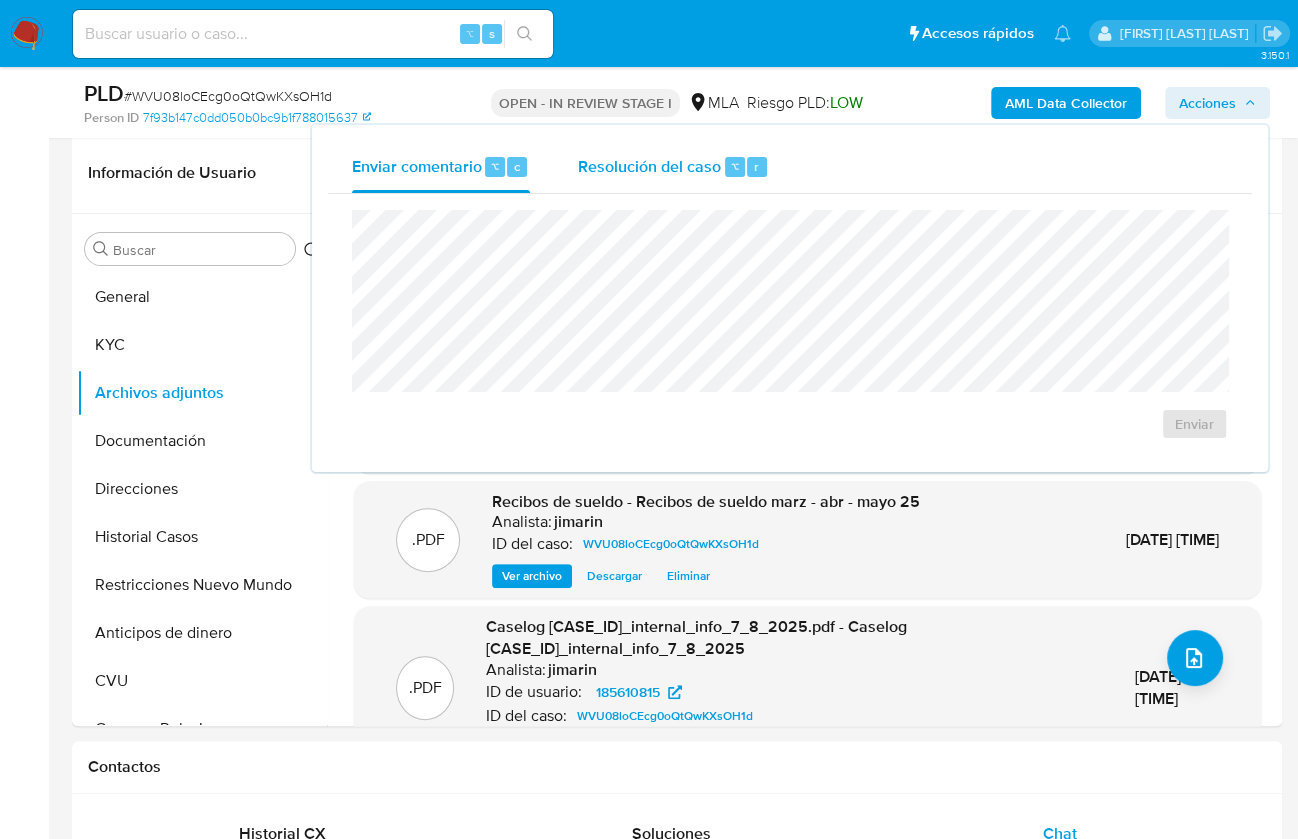click on "Resolución del caso" at bounding box center (649, 165) 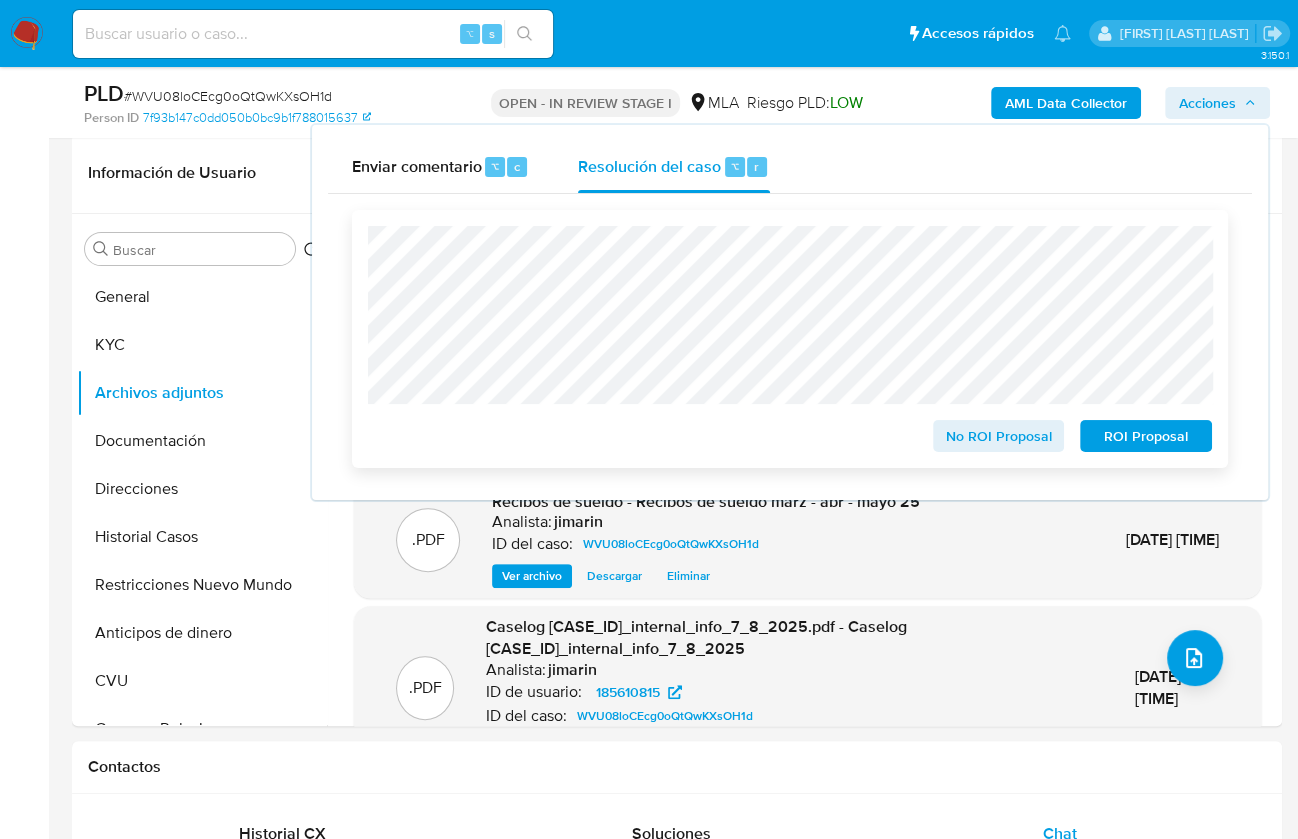 click on "No ROI Proposal" at bounding box center (999, 436) 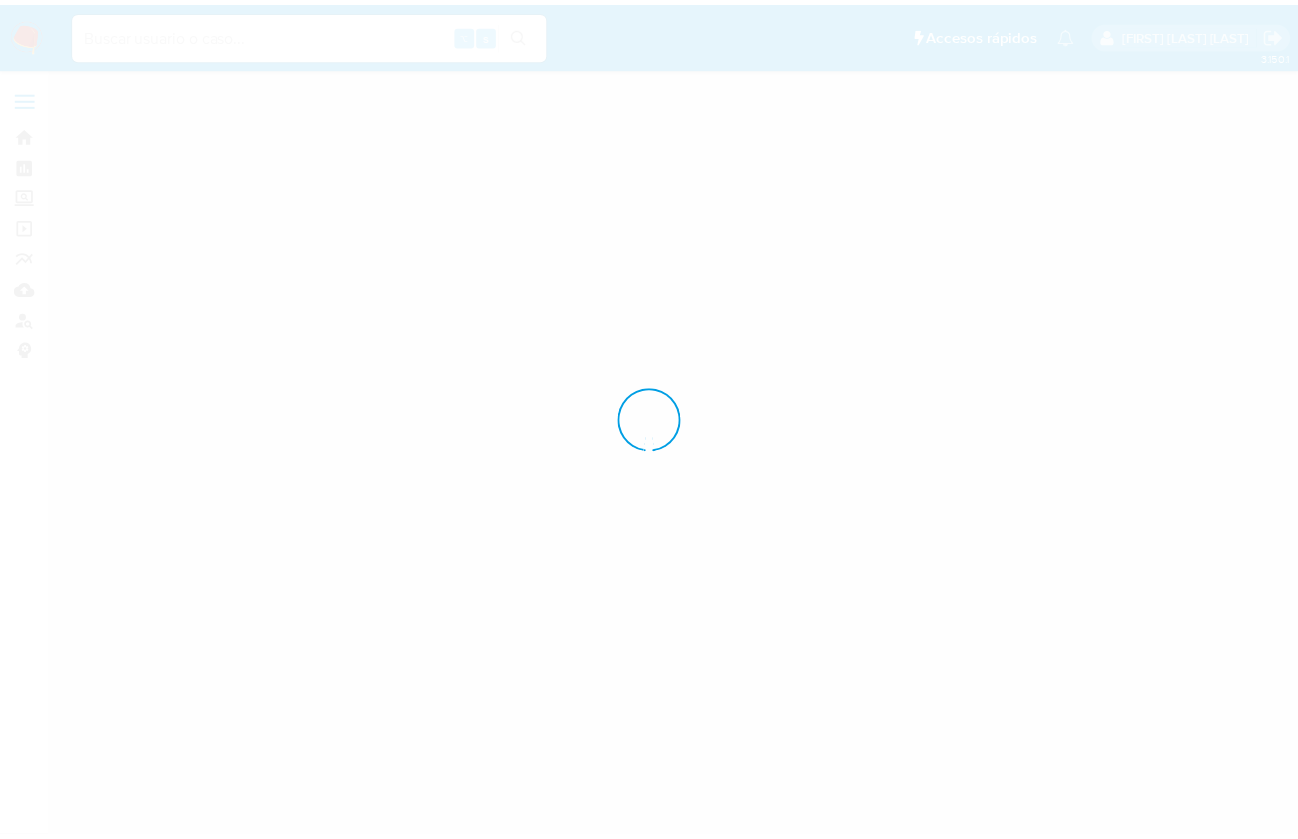 scroll, scrollTop: 0, scrollLeft: 0, axis: both 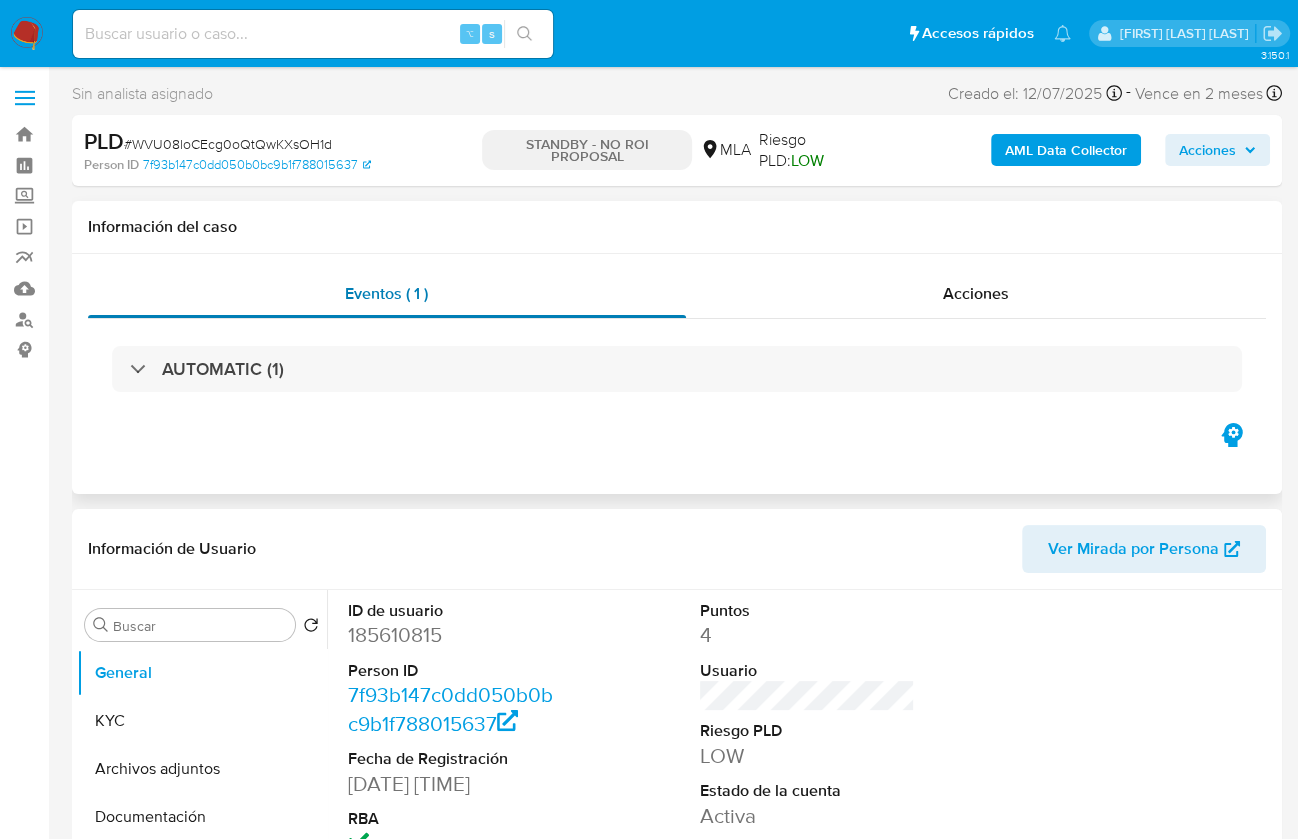 select on "10" 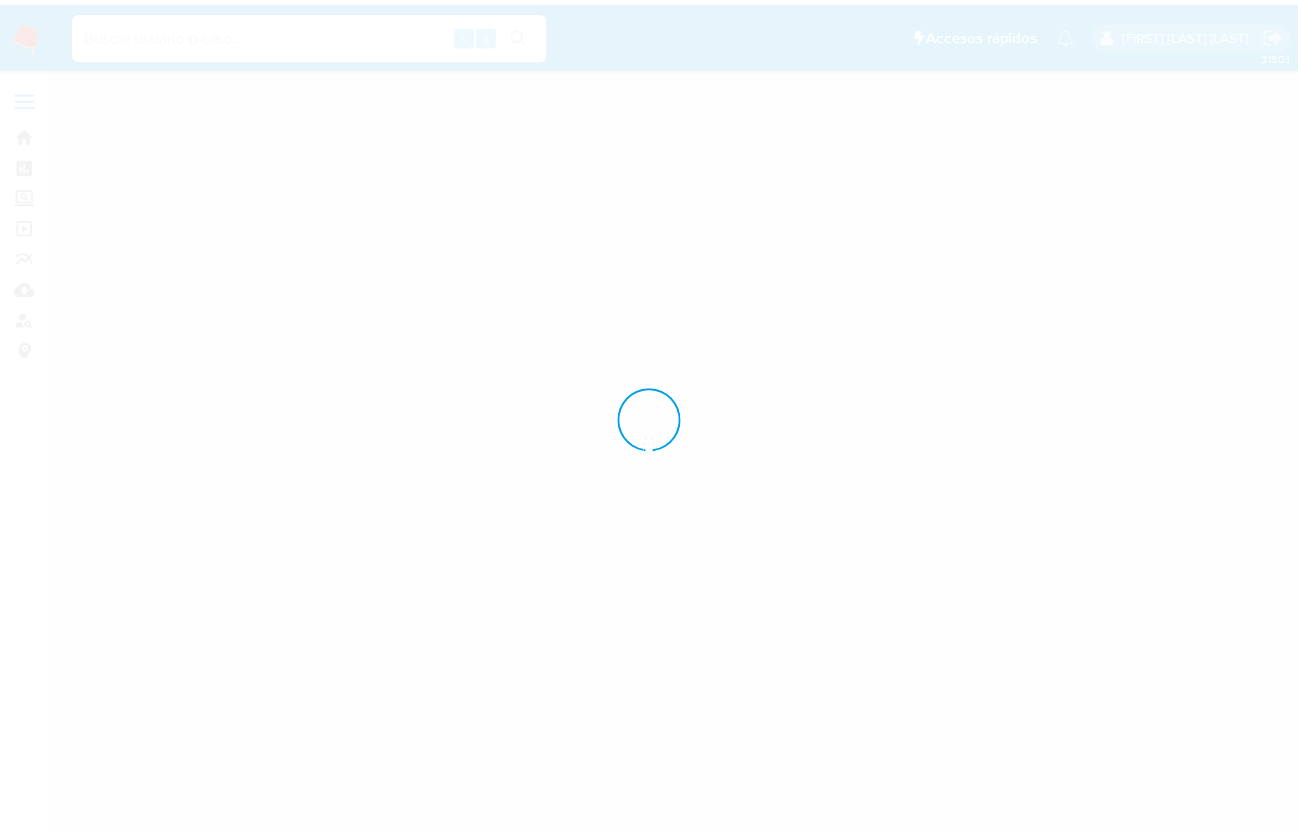 scroll, scrollTop: 0, scrollLeft: 0, axis: both 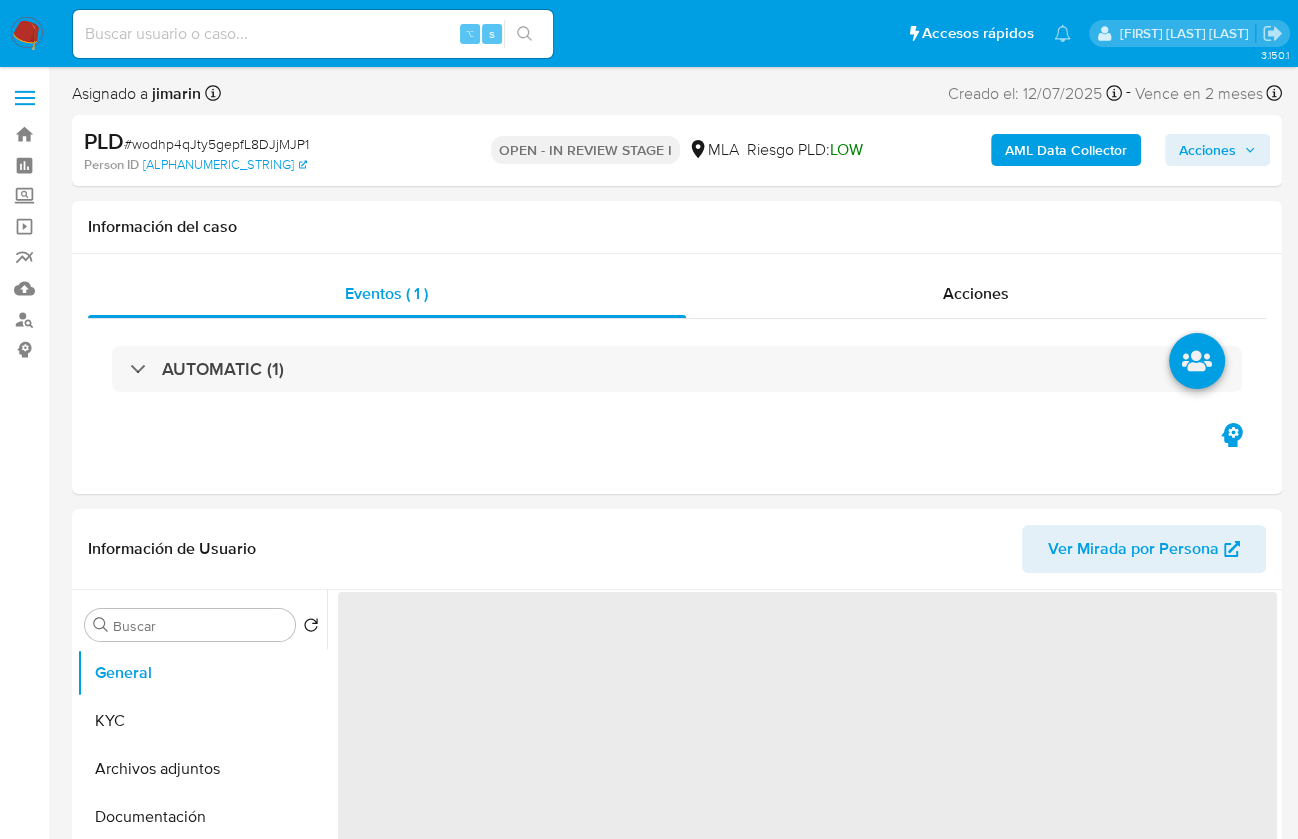 click on "# [ALPHANUMERIC_STRING]" at bounding box center (216, 144) 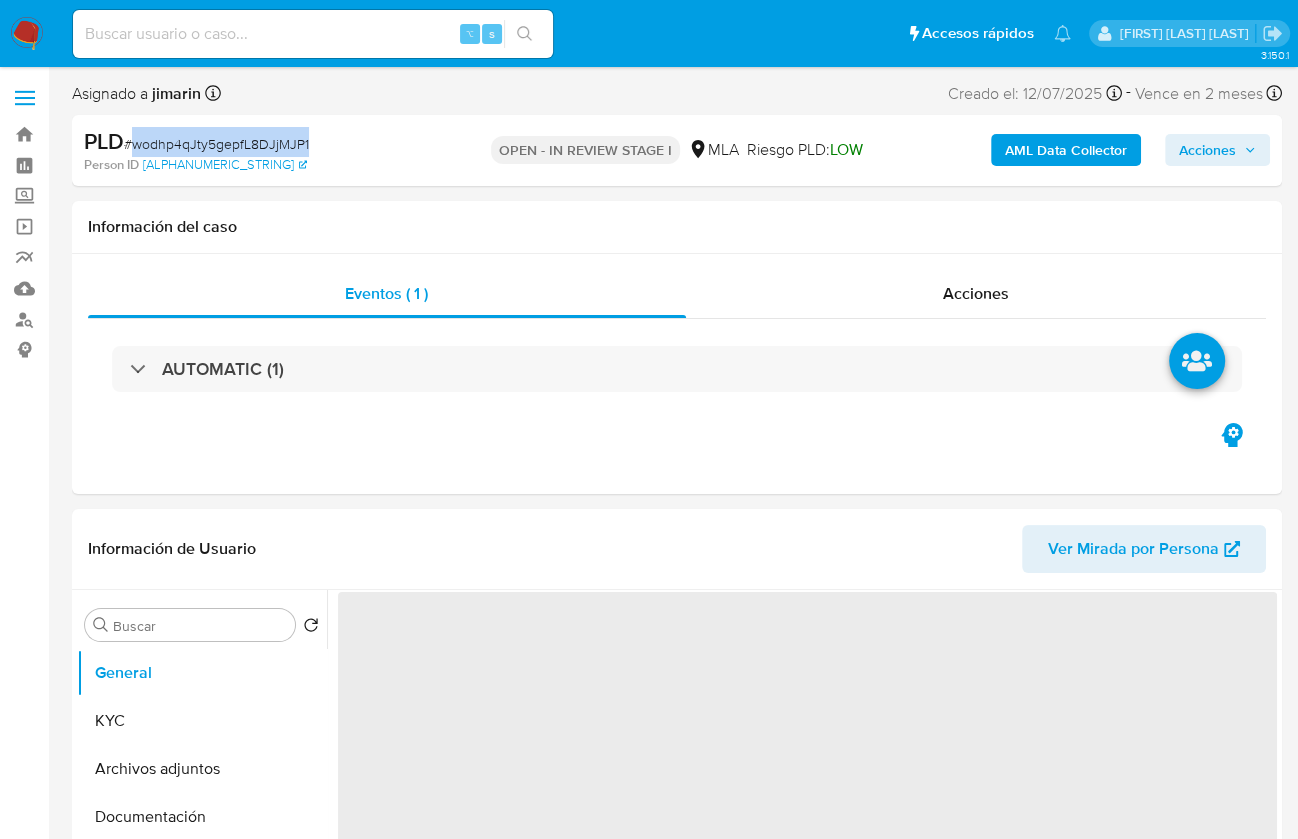 click on "# [ALPHANUMERIC_STRING]" at bounding box center (216, 144) 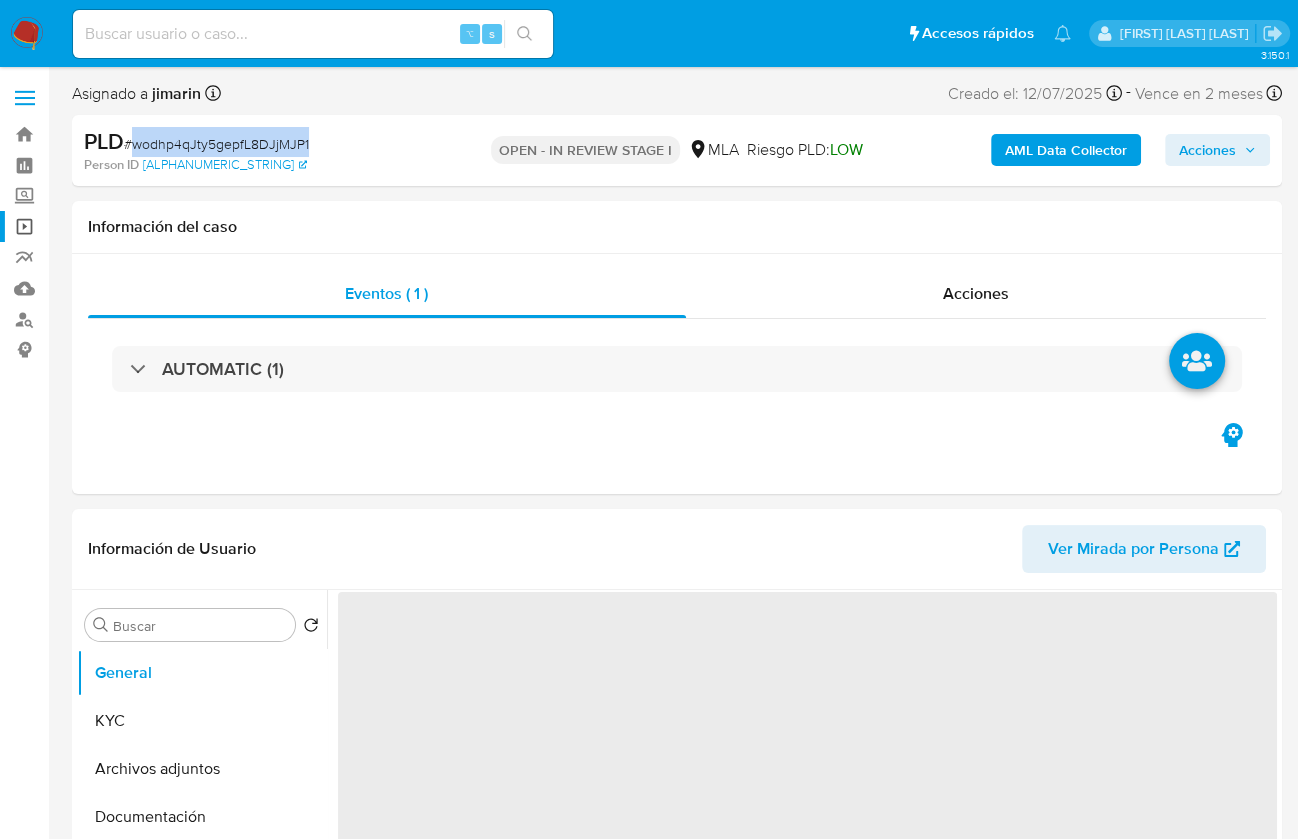 copy on "wodhp4qJty5gepfL8DJjMJP1" 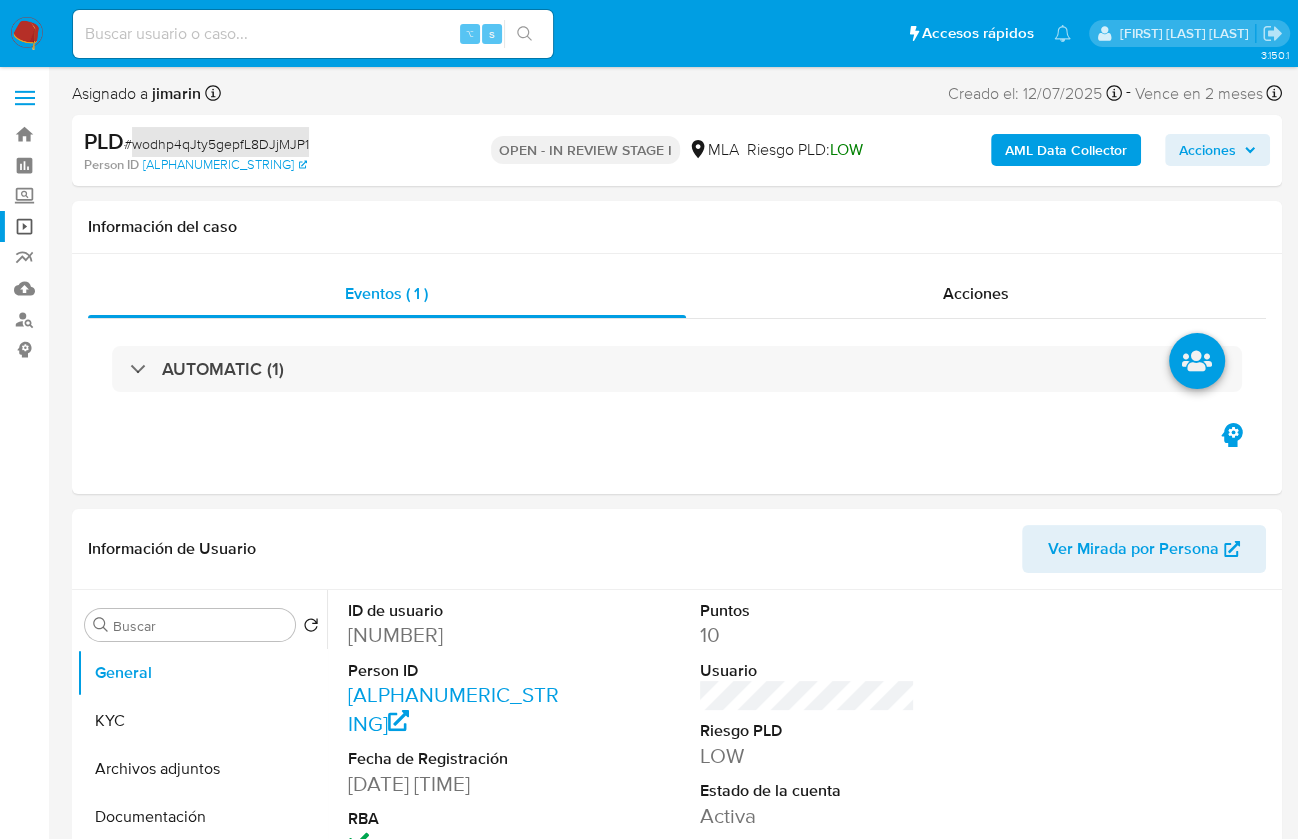 select on "10" 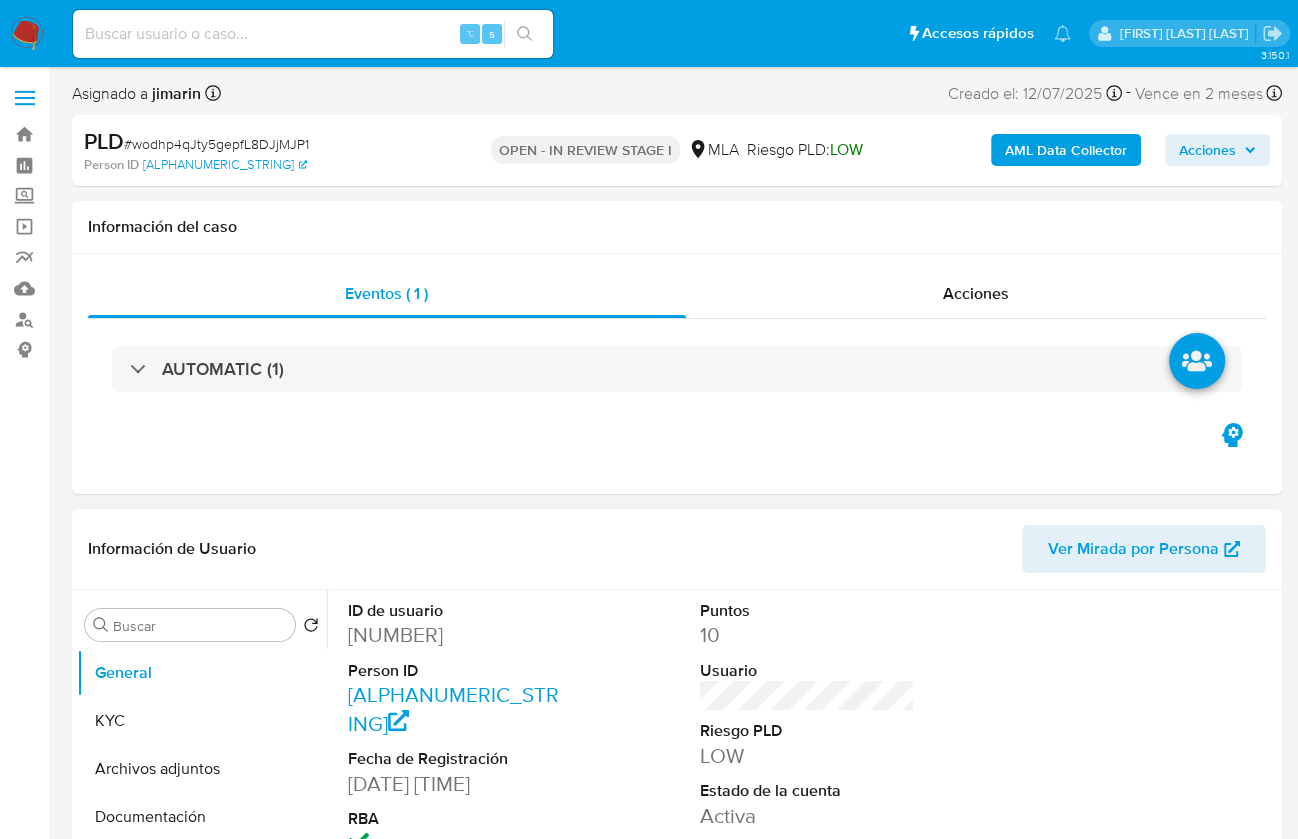click on "[NUMBER]" at bounding box center [455, 635] 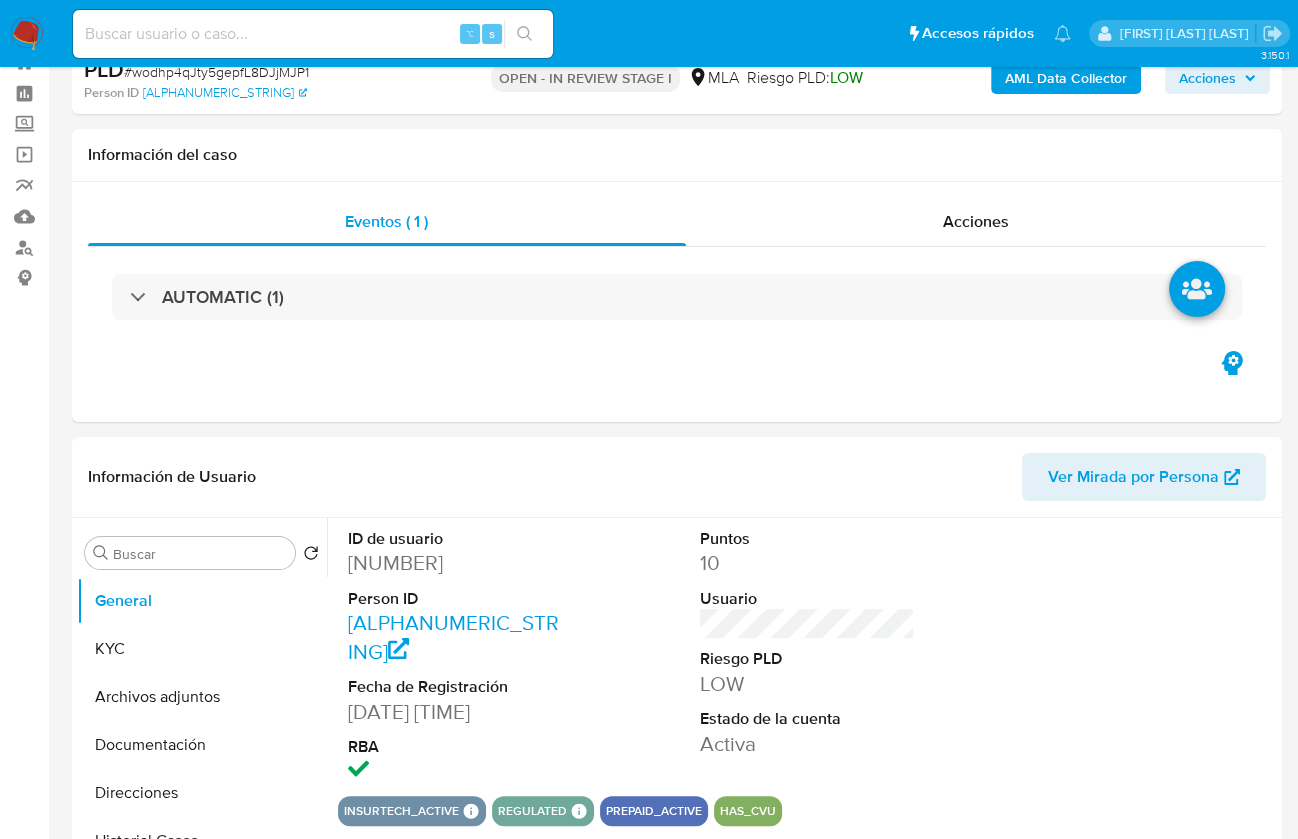 scroll, scrollTop: 806, scrollLeft: 0, axis: vertical 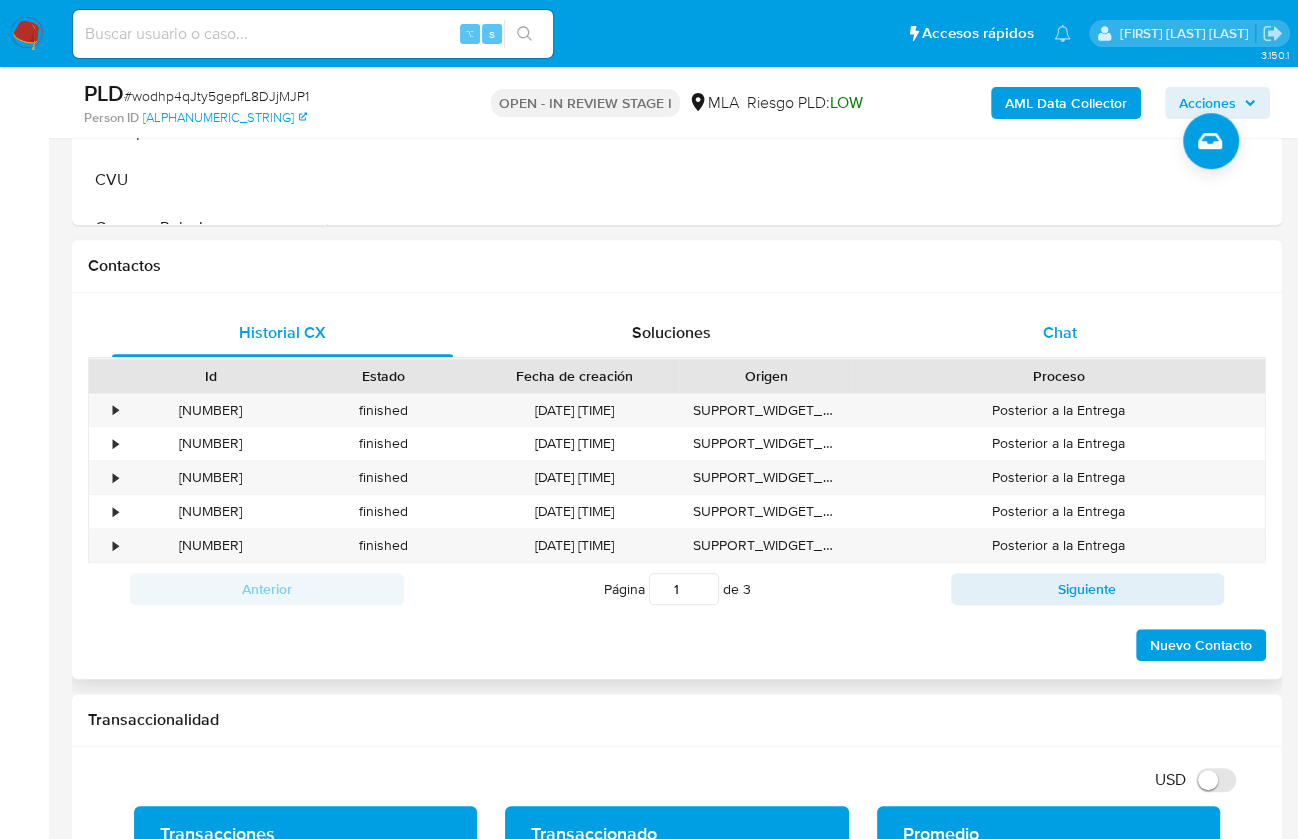 click on "Chat" at bounding box center [1059, 333] 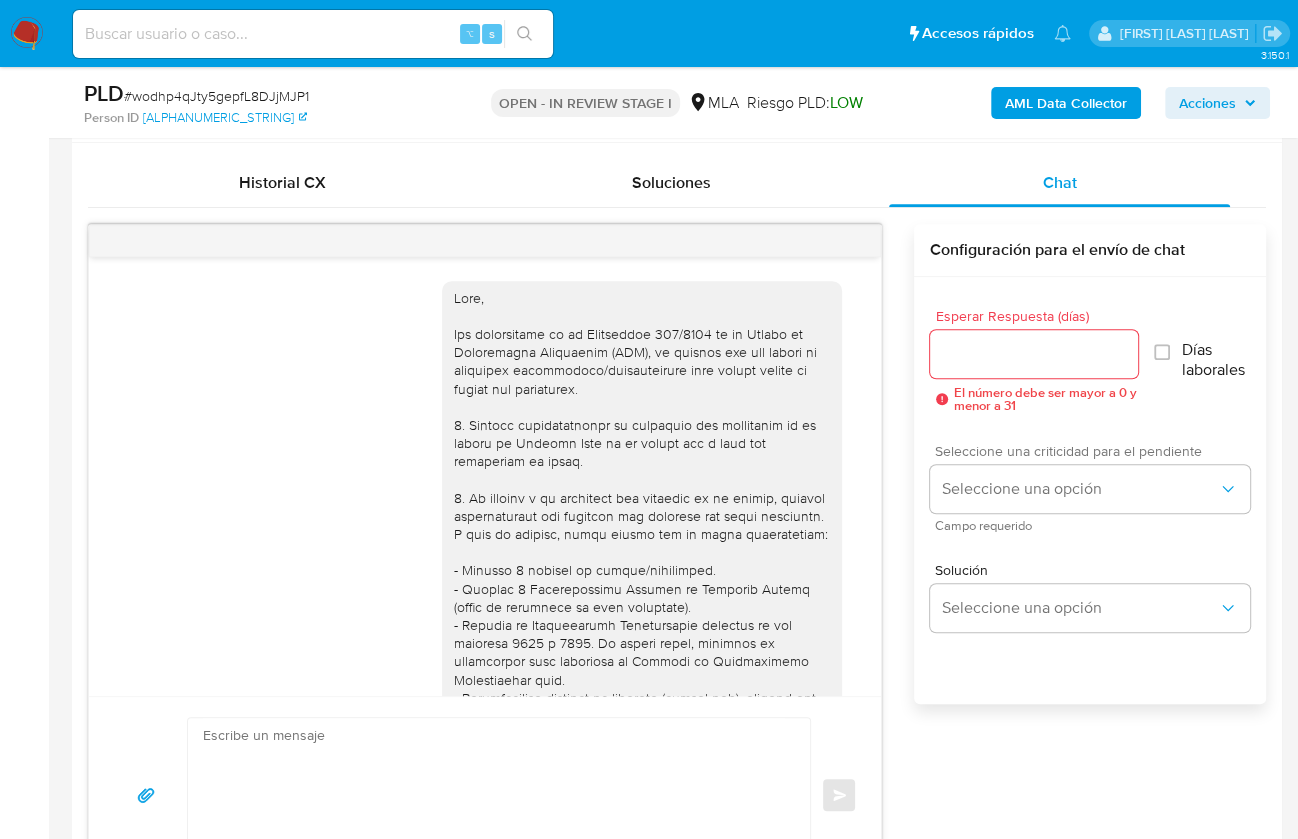 scroll, scrollTop: 962, scrollLeft: 0, axis: vertical 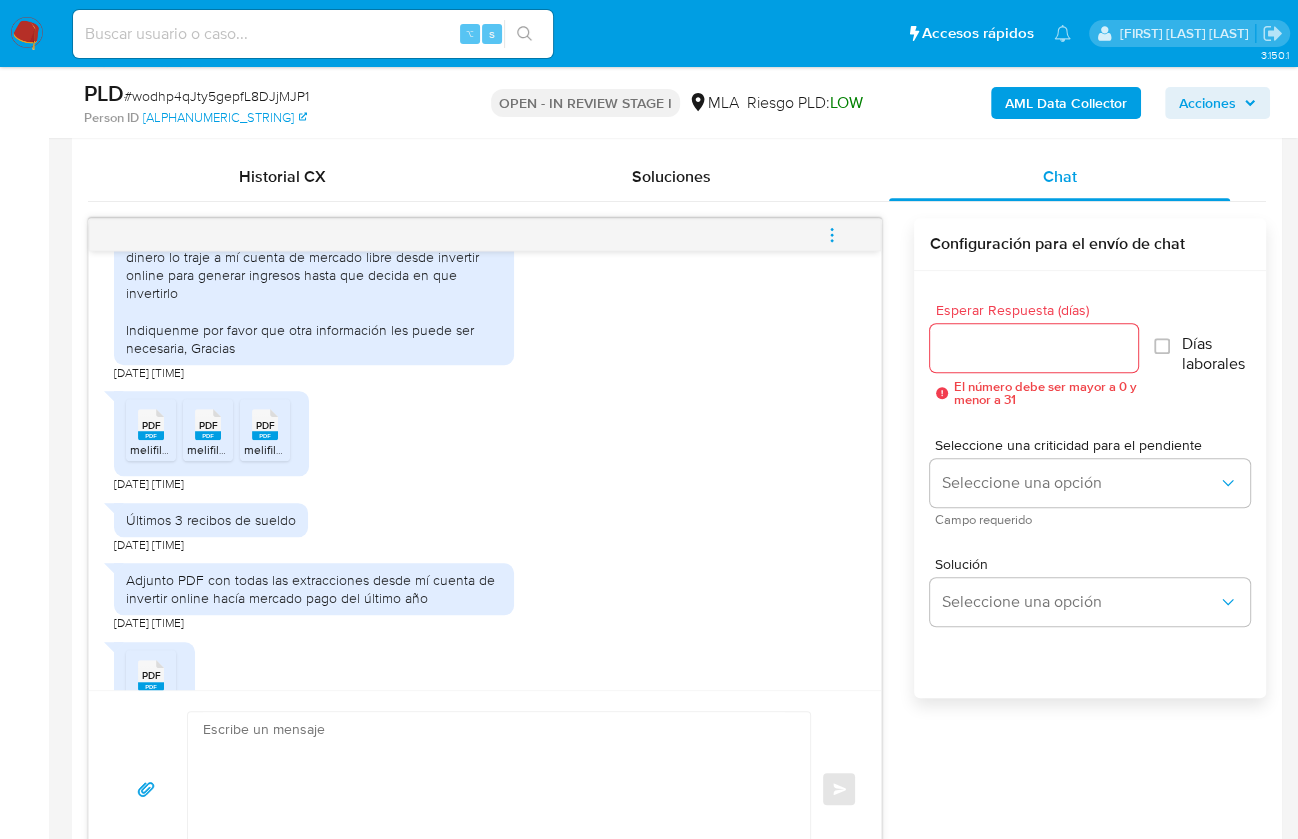 click 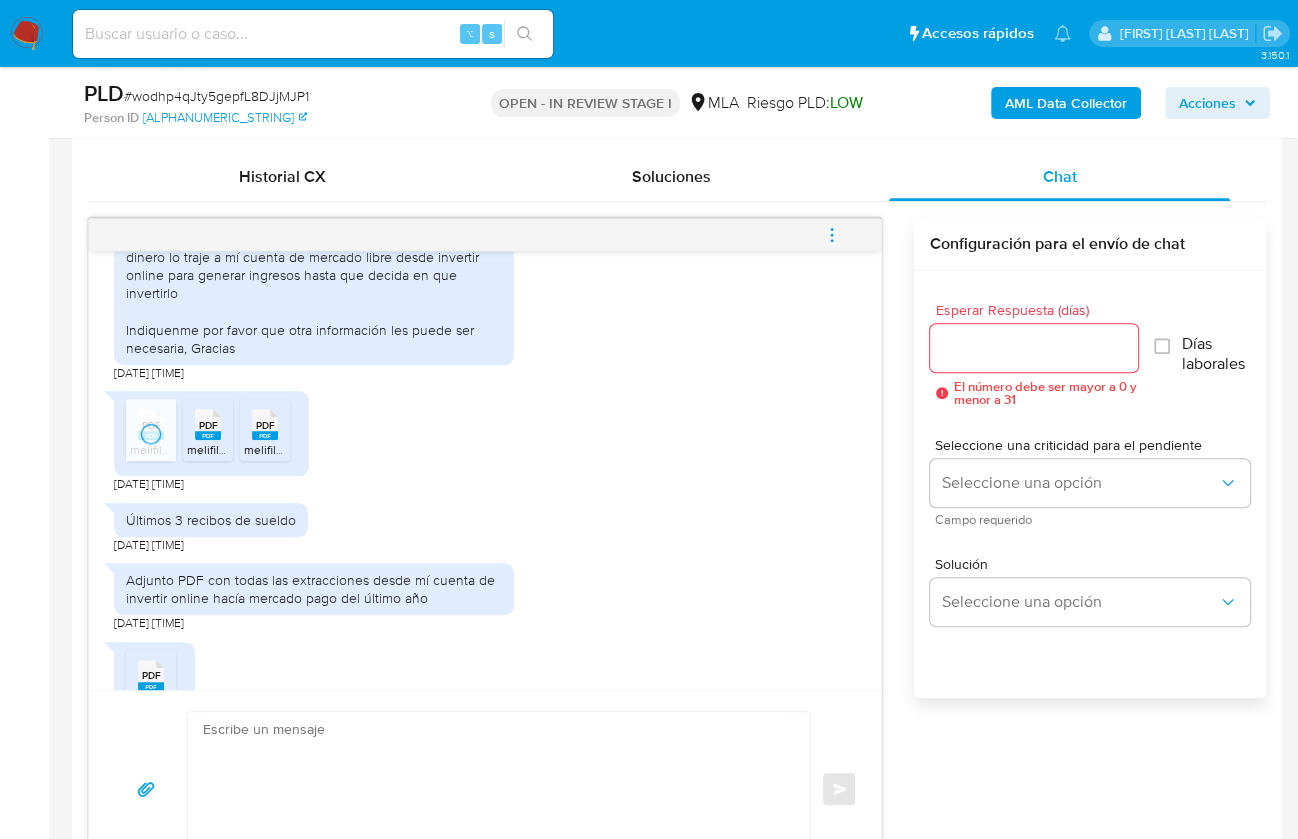 click on "PDF PDF melifile[NUMBER].pdf" at bounding box center [208, 430] 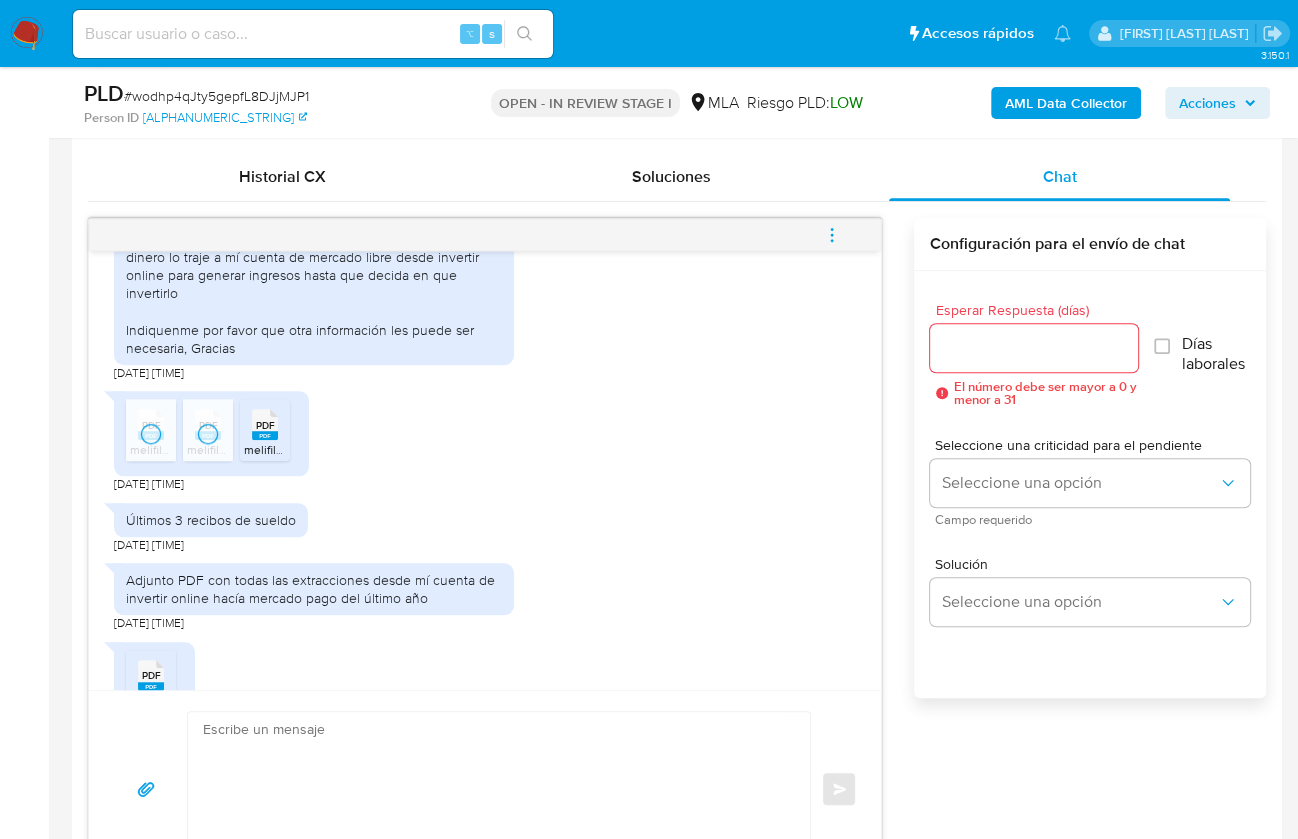click on "PDF" at bounding box center [265, 425] 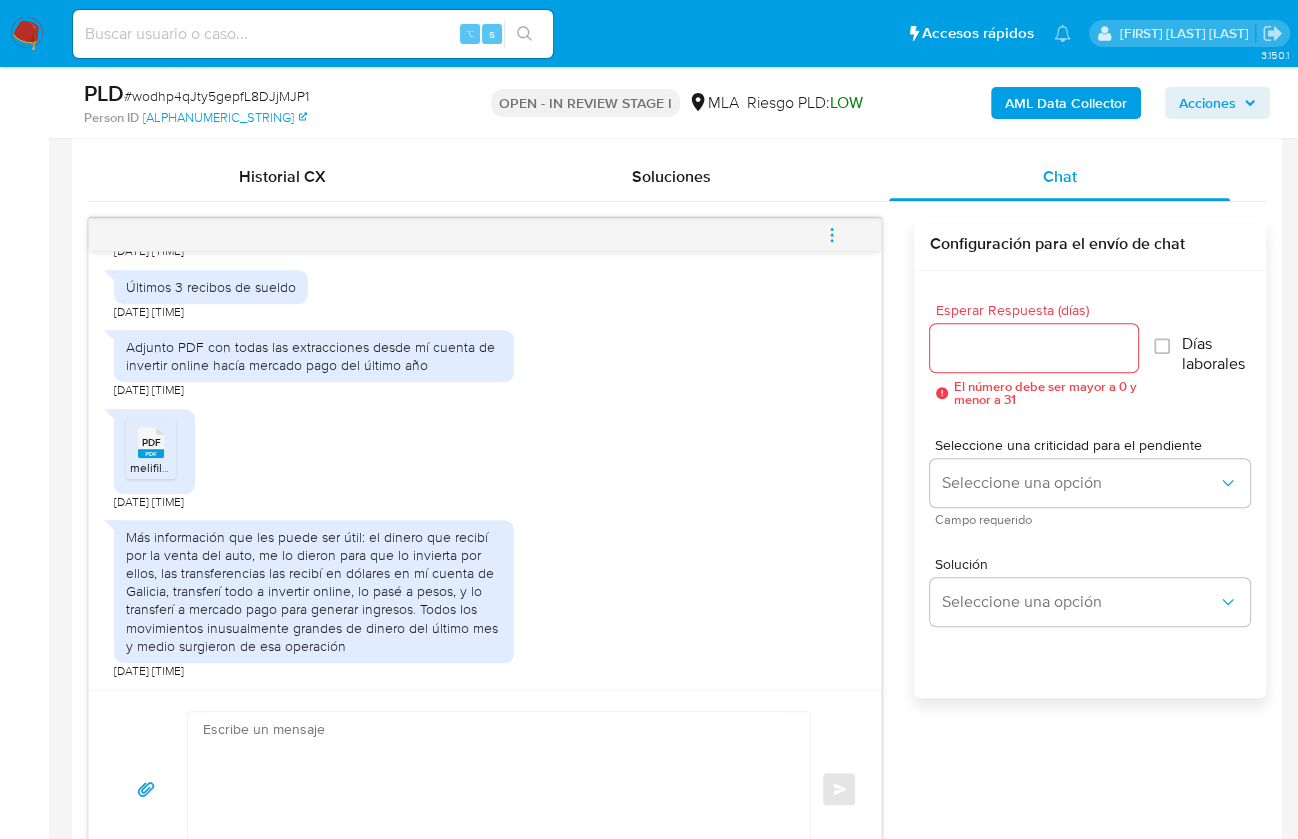 click on "PDF" at bounding box center (151, 442) 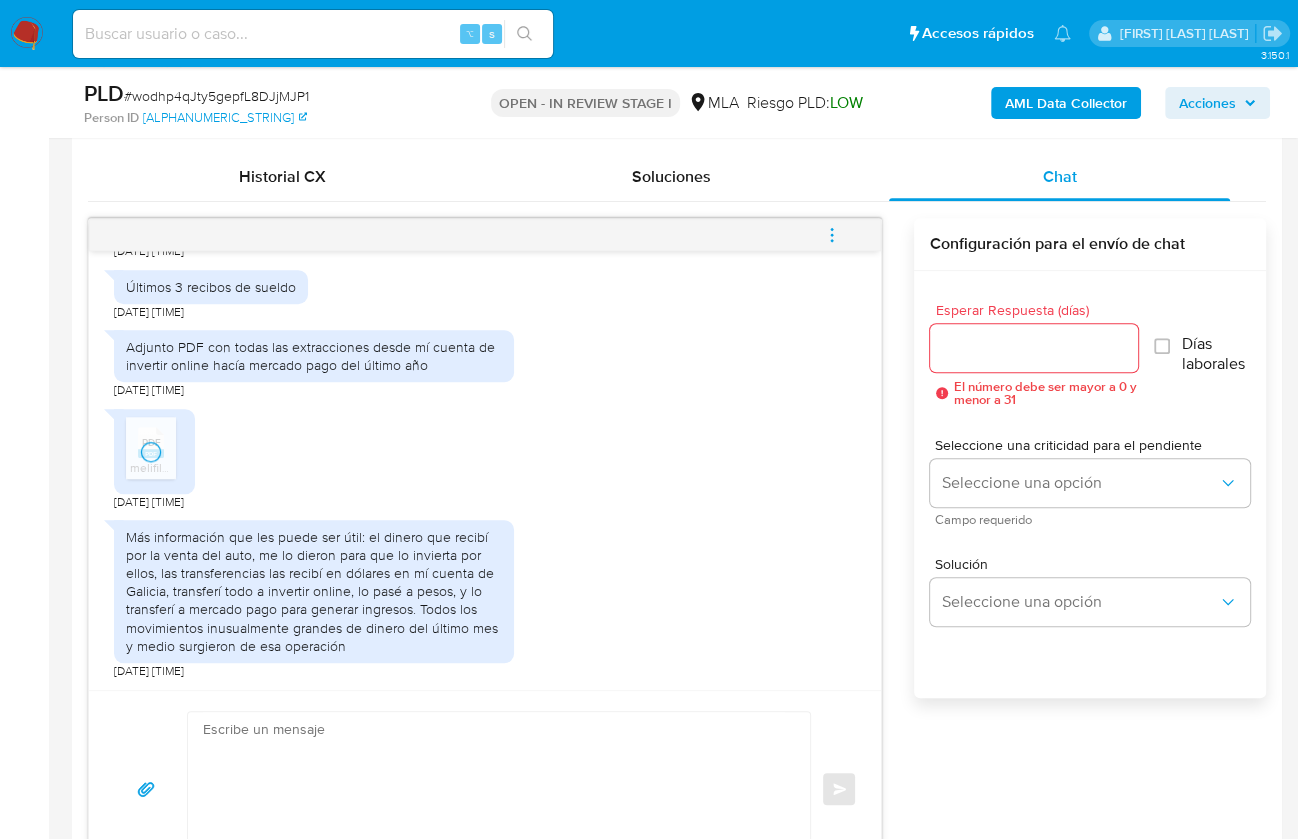 scroll, scrollTop: 1649, scrollLeft: 0, axis: vertical 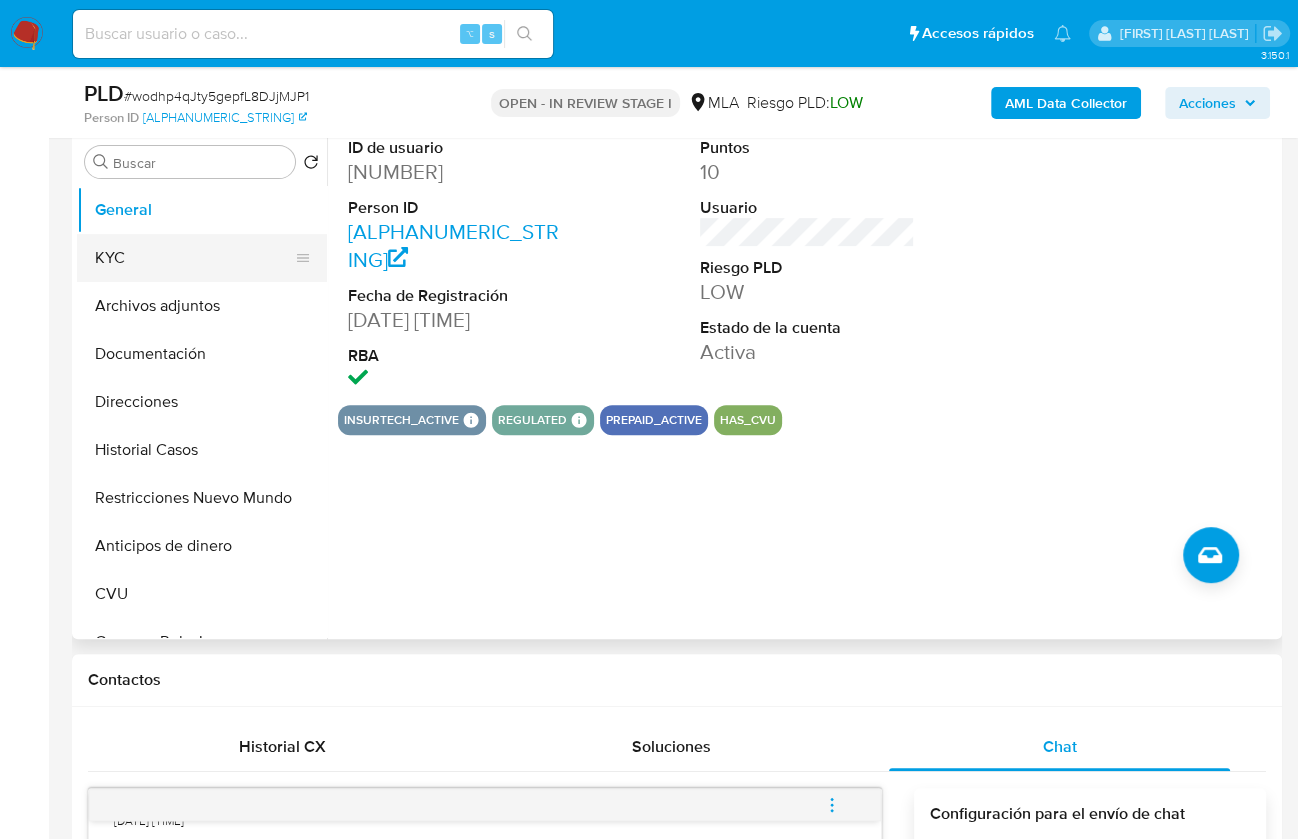 click on "KYC" at bounding box center [194, 258] 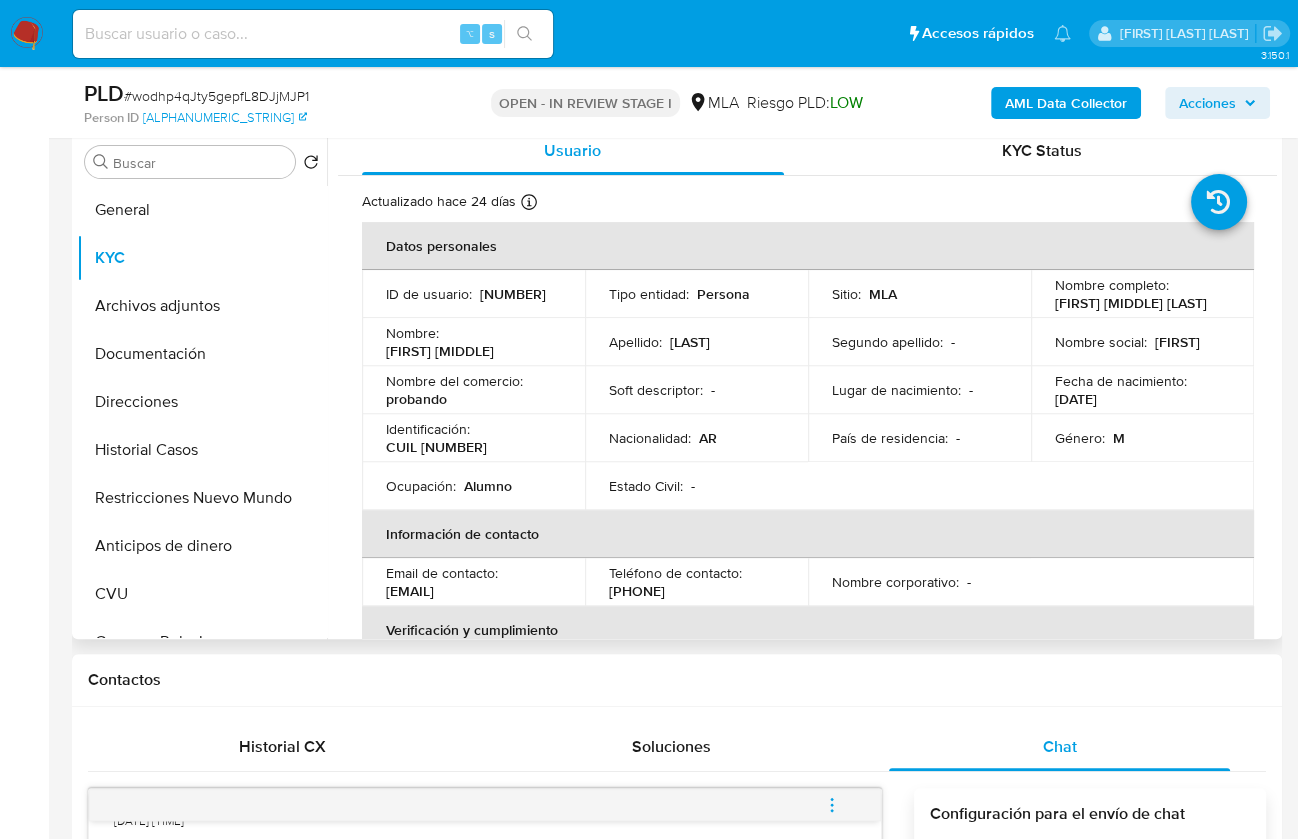 click on "CUIL 20414109692" at bounding box center [436, 447] 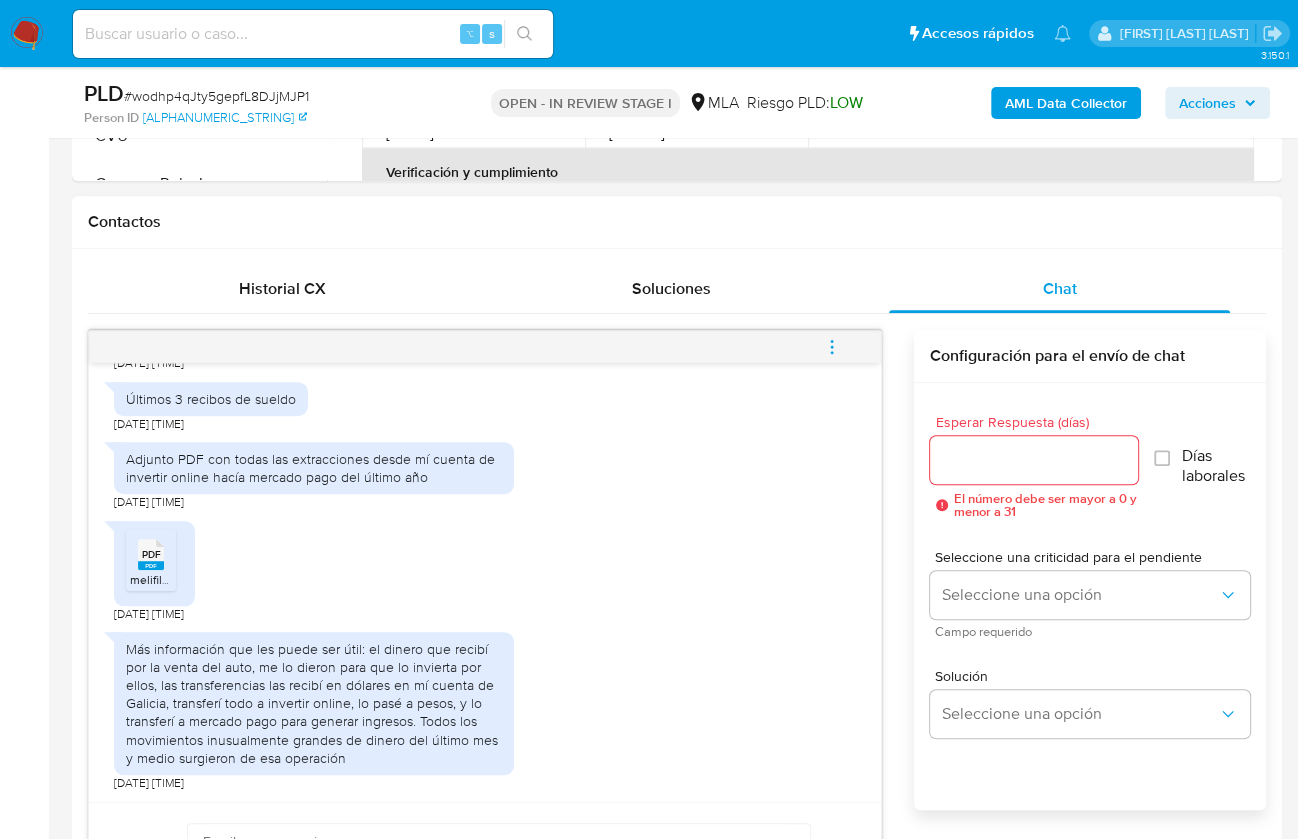 scroll, scrollTop: 918, scrollLeft: 0, axis: vertical 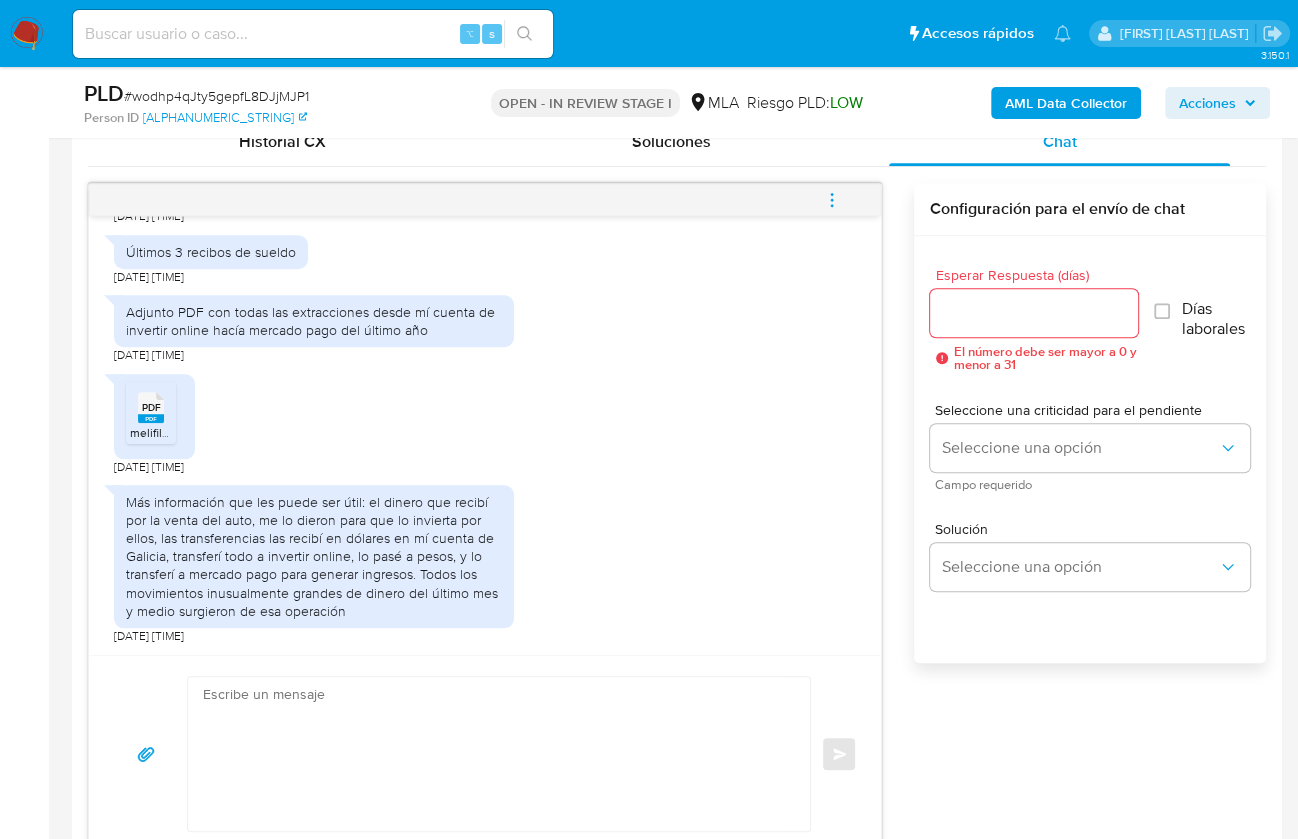 click at bounding box center [494, 754] 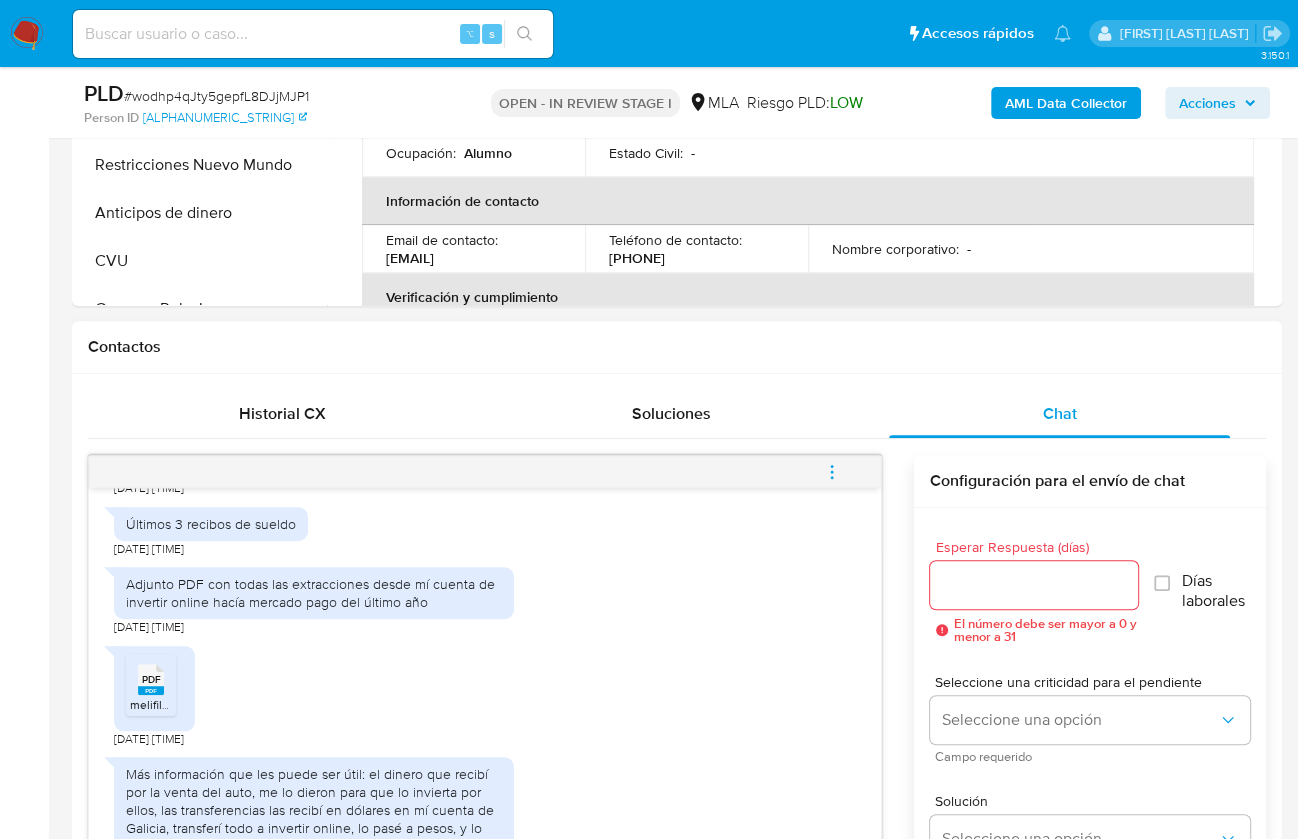 scroll, scrollTop: 623, scrollLeft: 0, axis: vertical 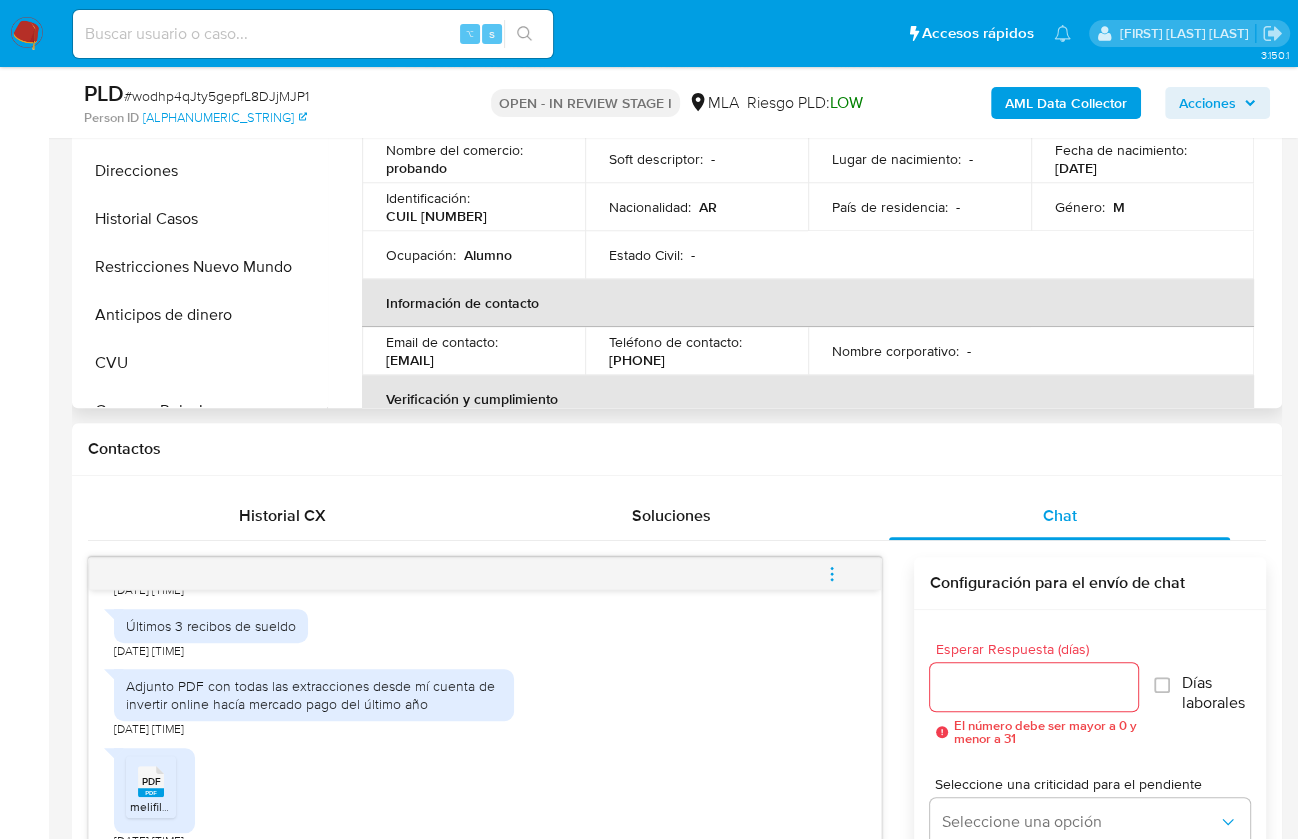 drag, startPoint x: 602, startPoint y: 360, endPoint x: 386, endPoint y: 357, distance: 216.02083 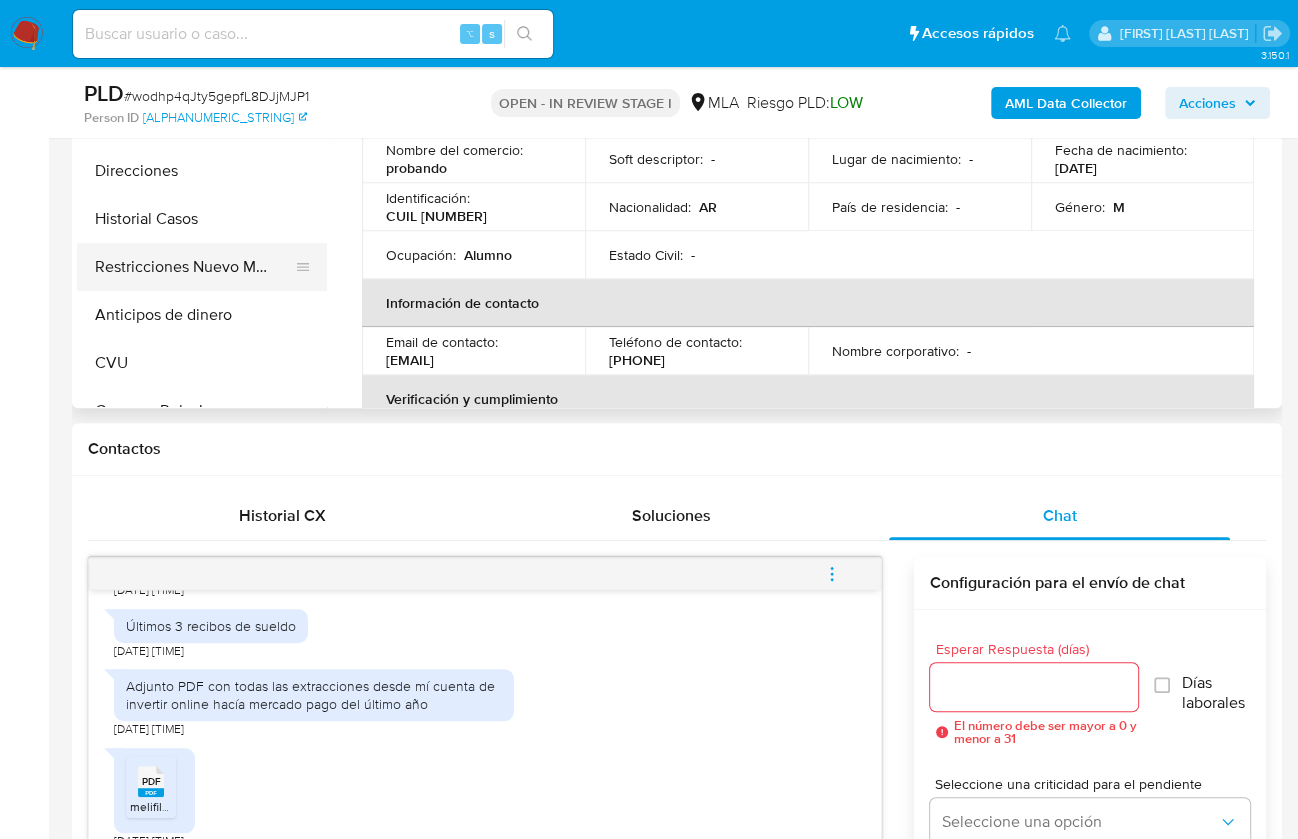 copy on "[NUMBER]" 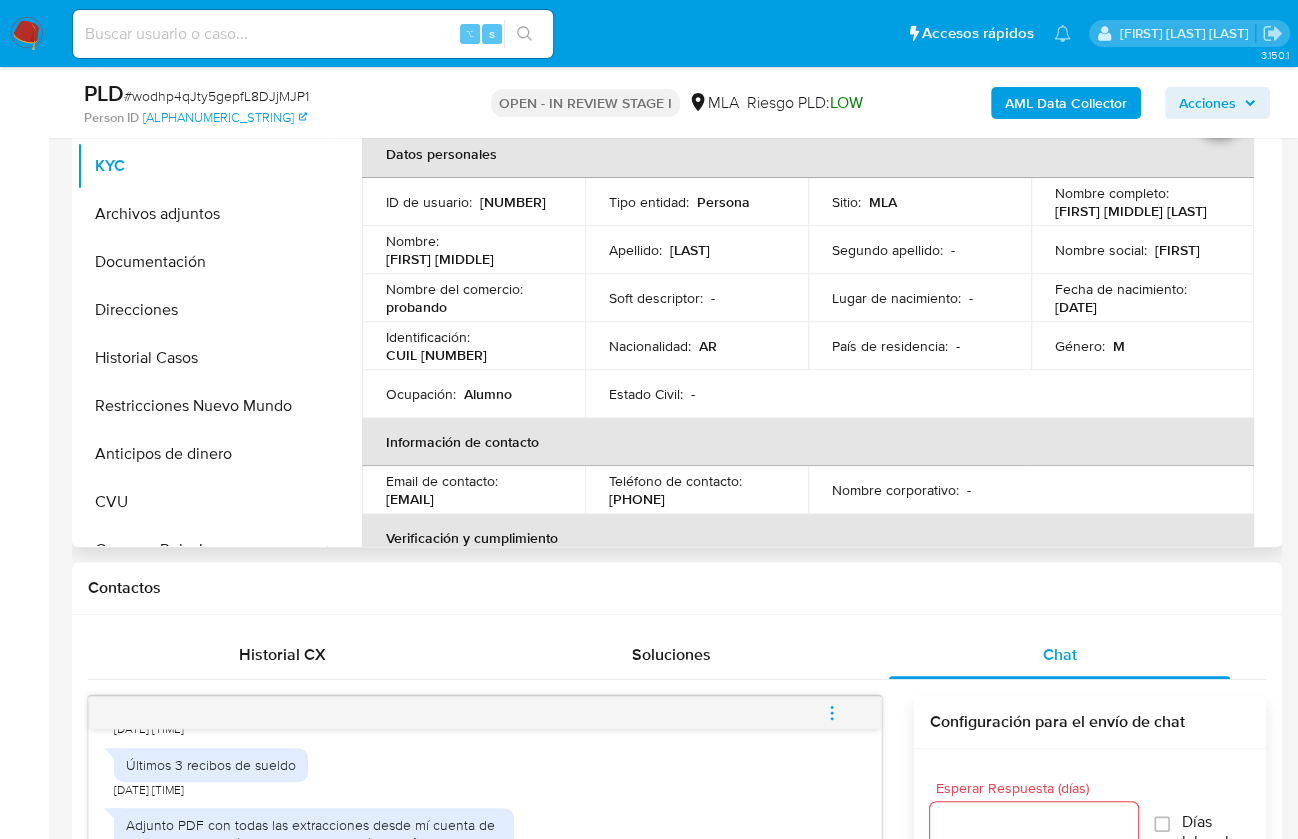 scroll, scrollTop: 466, scrollLeft: 0, axis: vertical 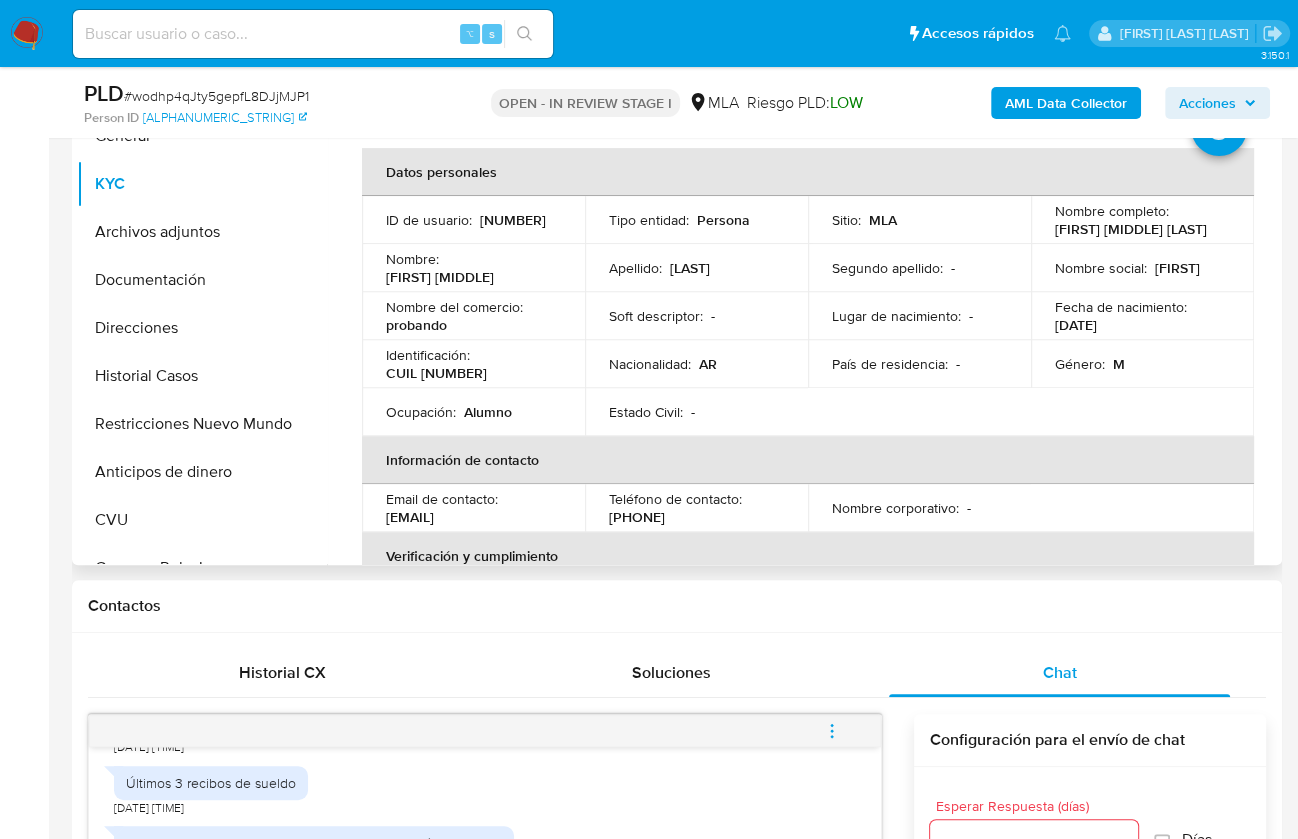 drag, startPoint x: 1050, startPoint y: 231, endPoint x: 1206, endPoint y: 228, distance: 156.02884 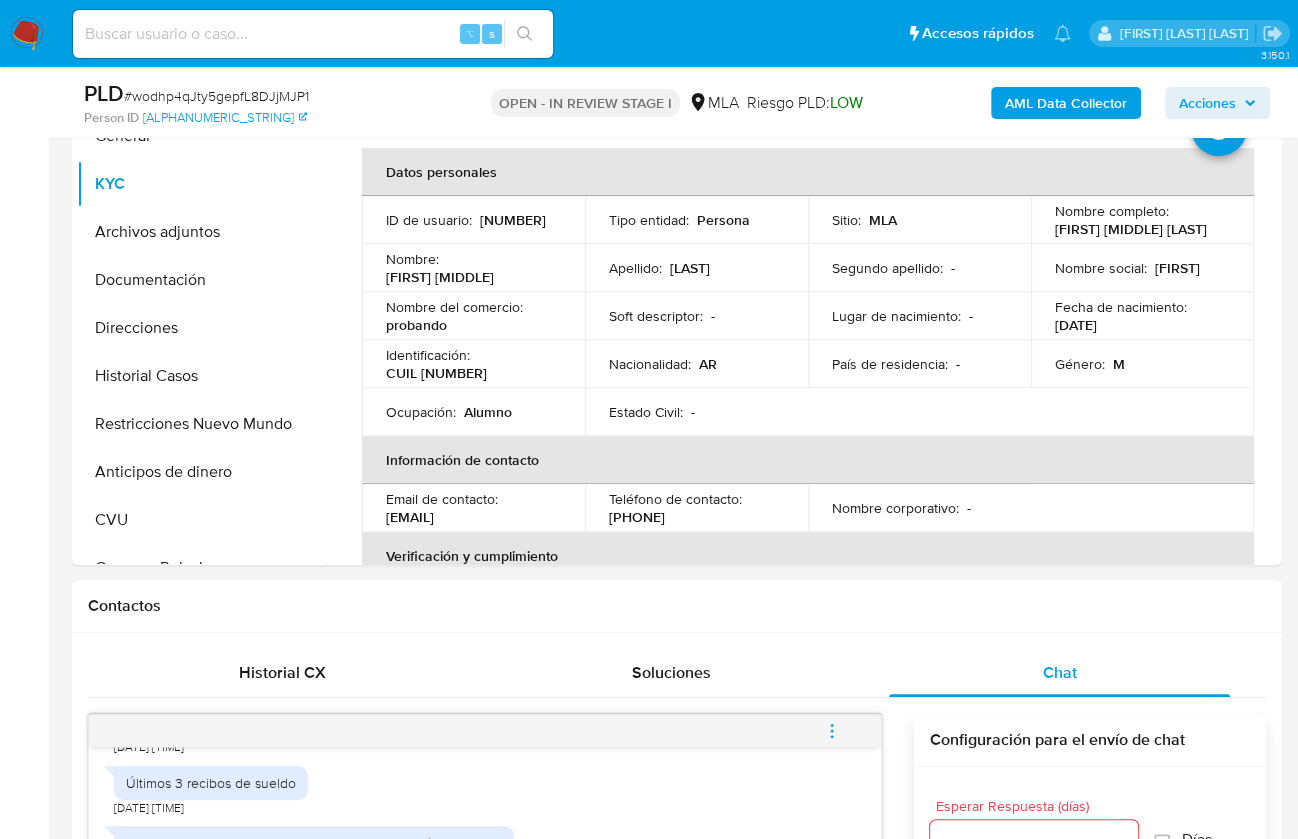 copy on "Rodrigo Sebastian Davila" 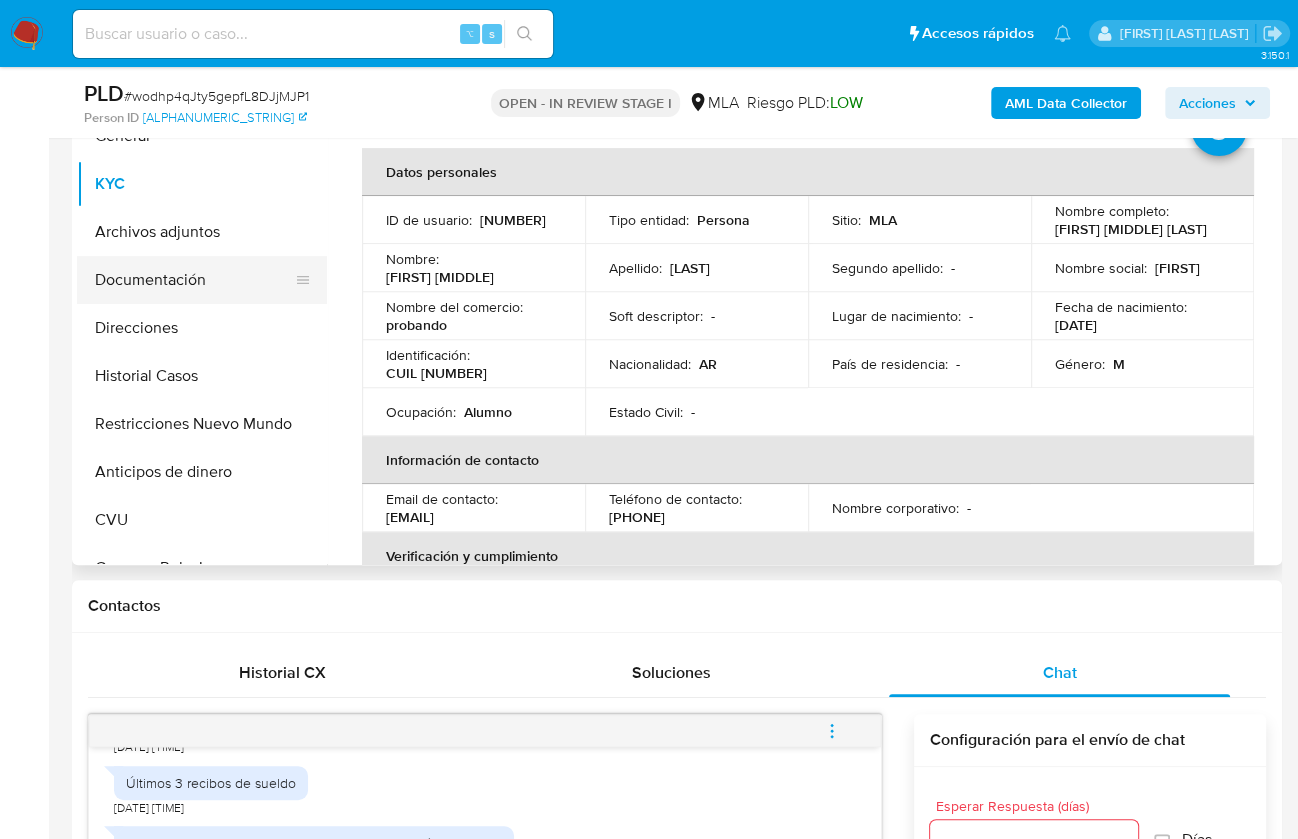 click on "Documentación" at bounding box center (194, 280) 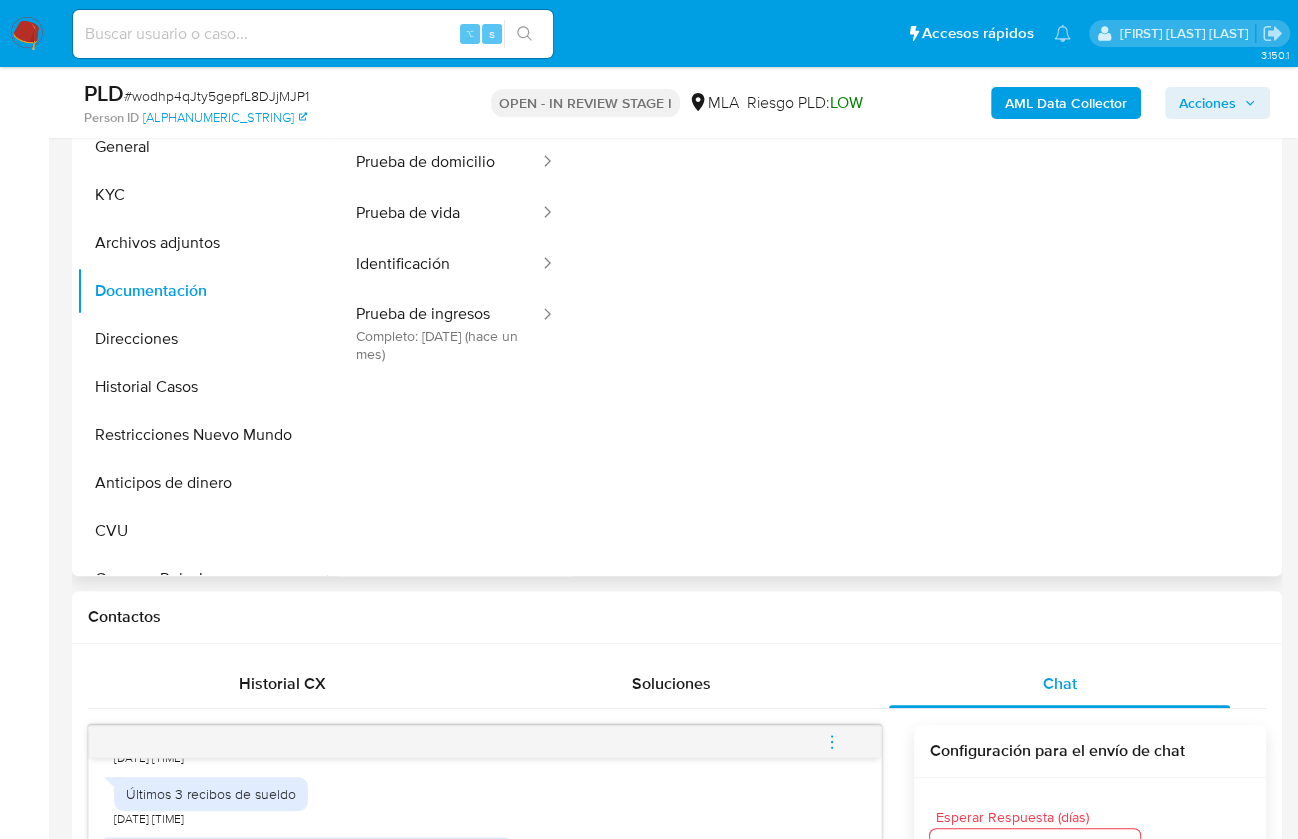 scroll, scrollTop: 341, scrollLeft: 0, axis: vertical 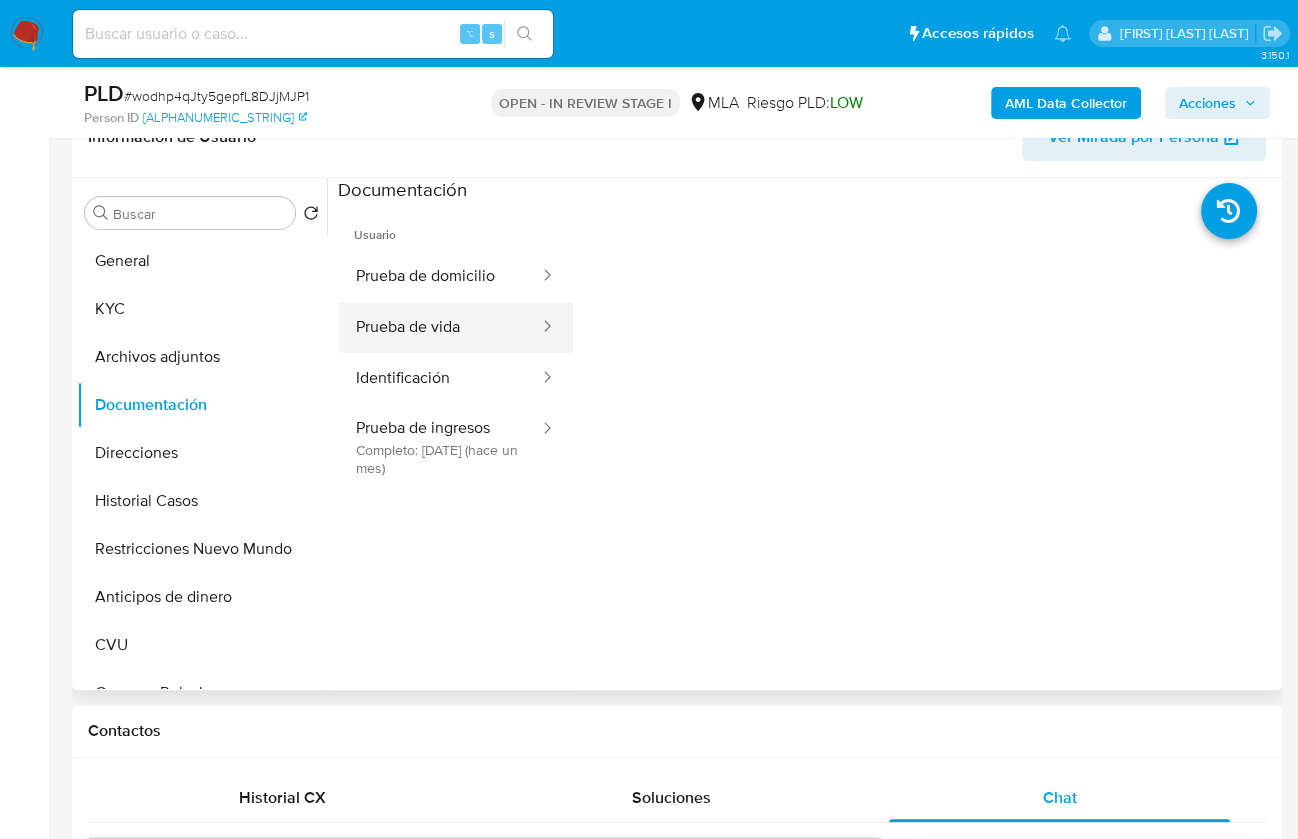 click on "Prueba de vida" at bounding box center [439, 327] 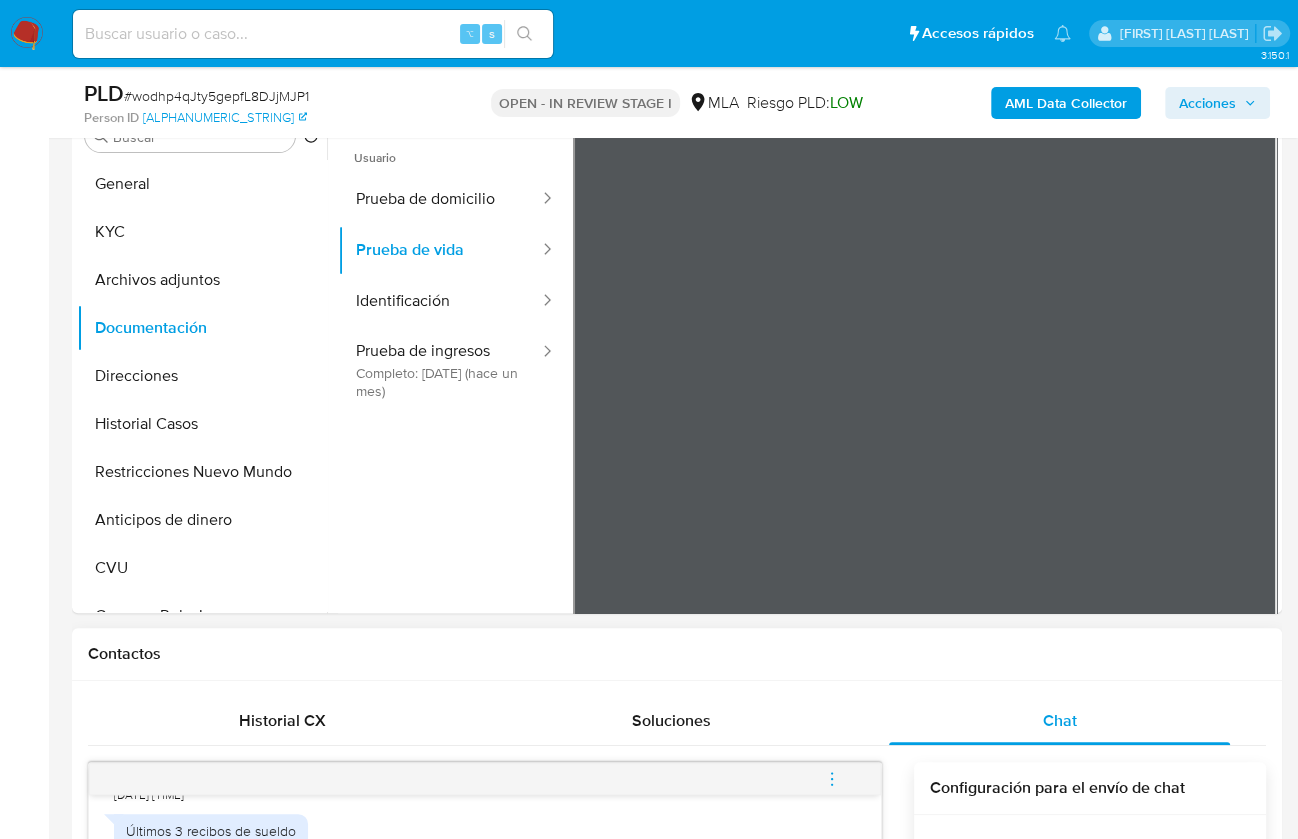 scroll, scrollTop: 885, scrollLeft: 0, axis: vertical 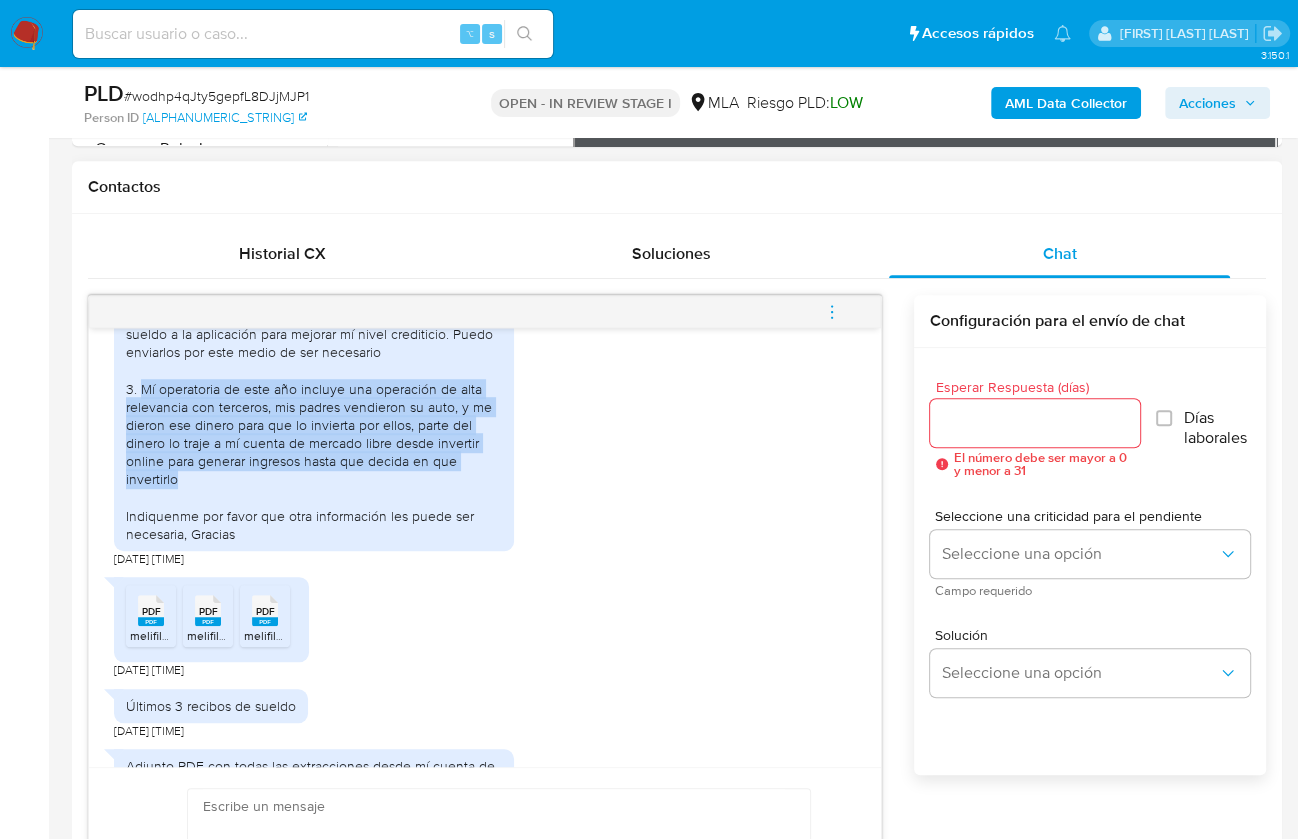 drag, startPoint x: 143, startPoint y: 424, endPoint x: 205, endPoint y: 511, distance: 106.83164 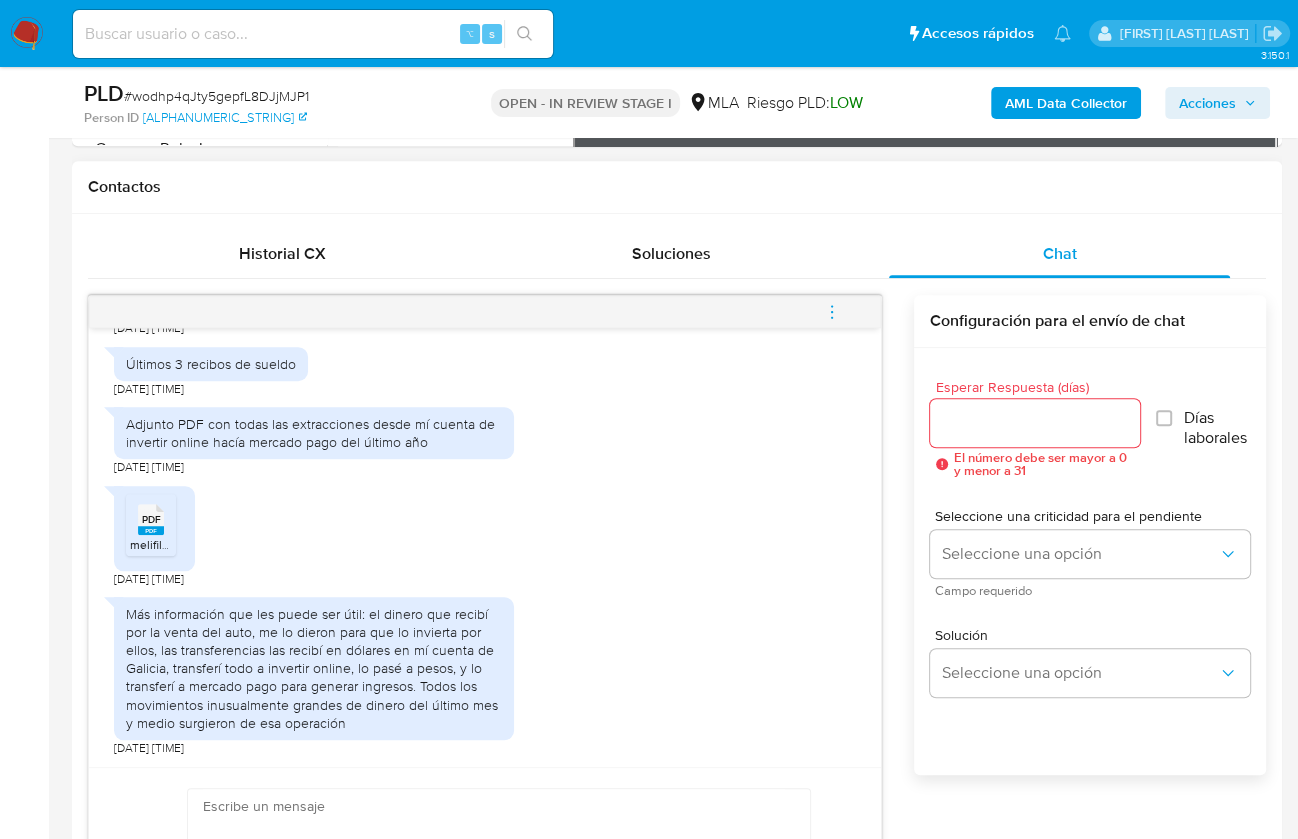 scroll, scrollTop: 1649, scrollLeft: 0, axis: vertical 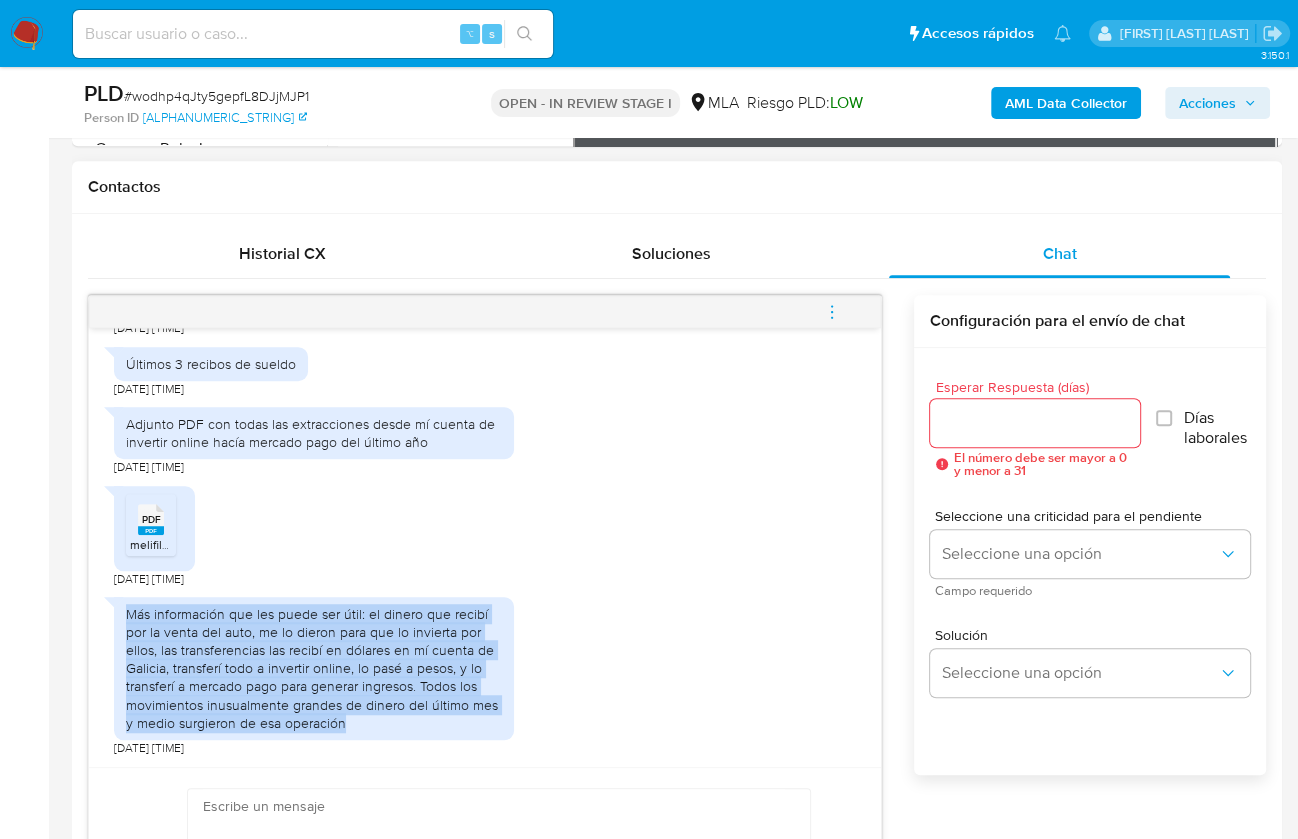 drag, startPoint x: 351, startPoint y: 721, endPoint x: 127, endPoint y: 614, distance: 248.24384 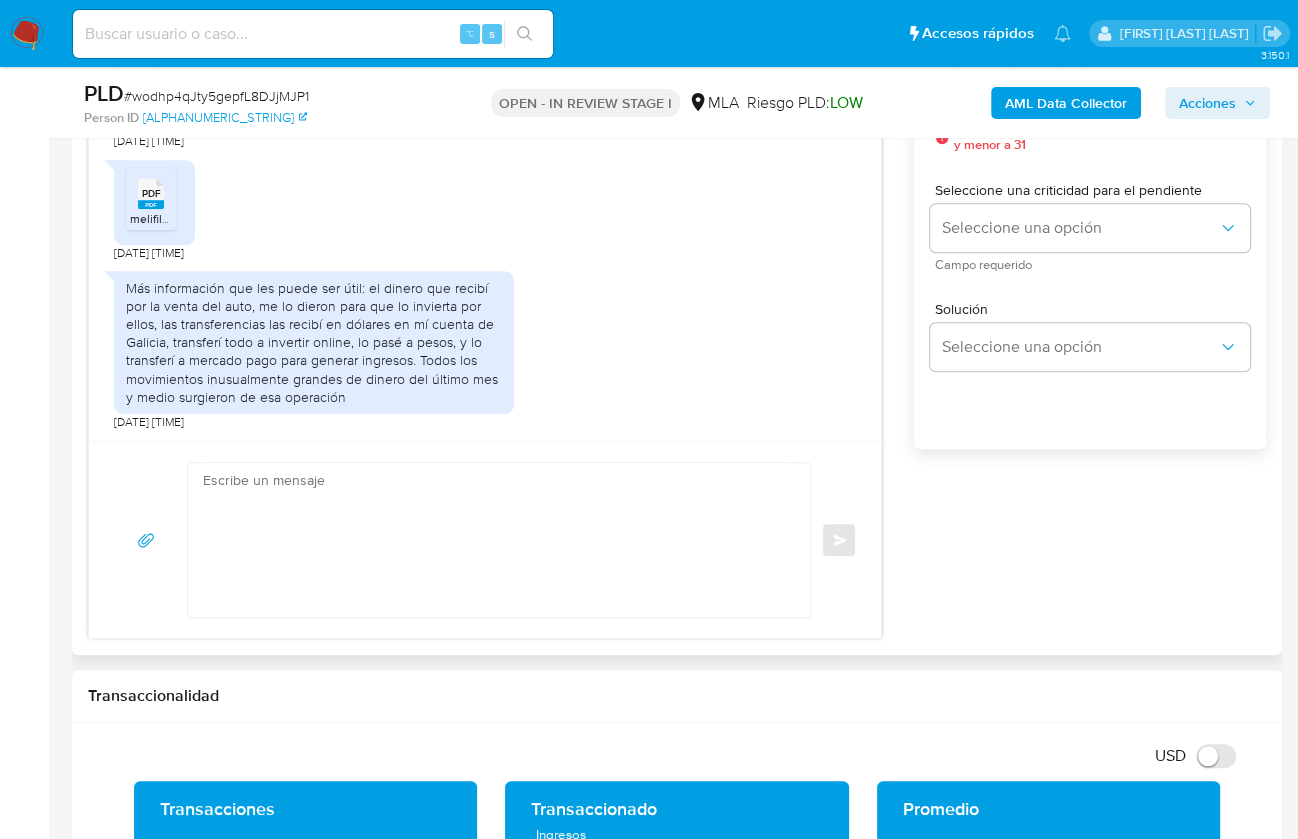 click at bounding box center (494, 540) 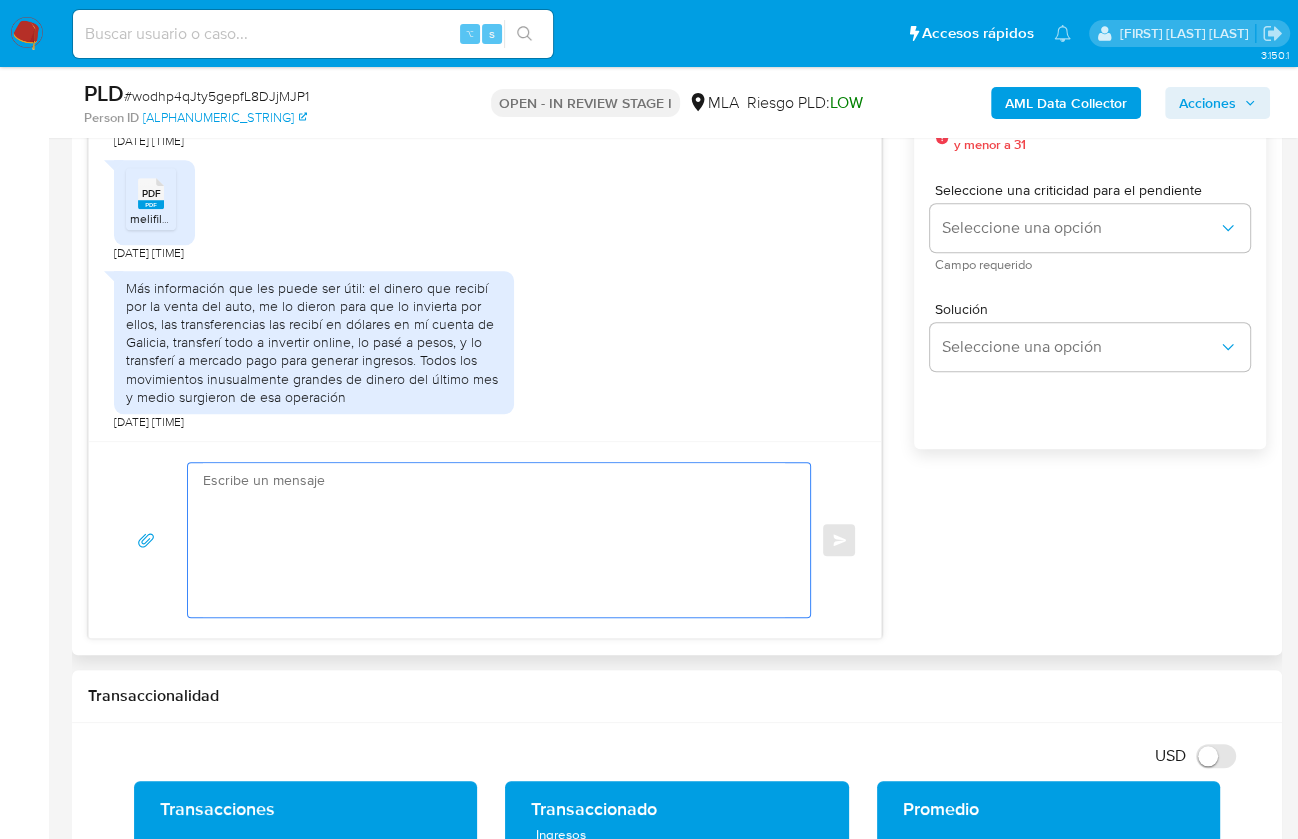 paste on "Hola,
¡Muchas gracias por tu respuesta! Confirmamos la recepción de la documentación.
Te informamos que estaremos analizando la misma y en caso de necesitar información adicional nos pondremos en contacto con vos nuevamente.
Saludos, Equipo de Mercado Pago." 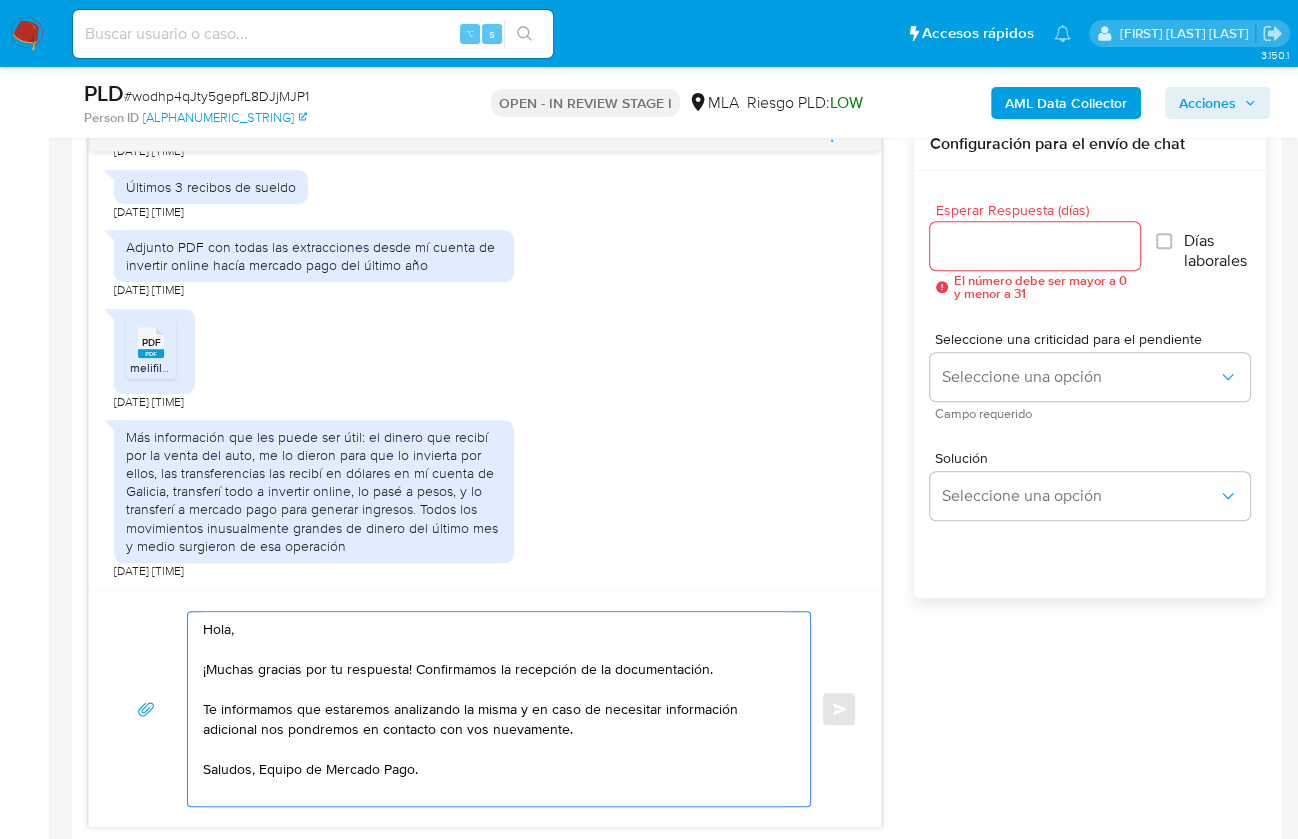 scroll, scrollTop: 1053, scrollLeft: 0, axis: vertical 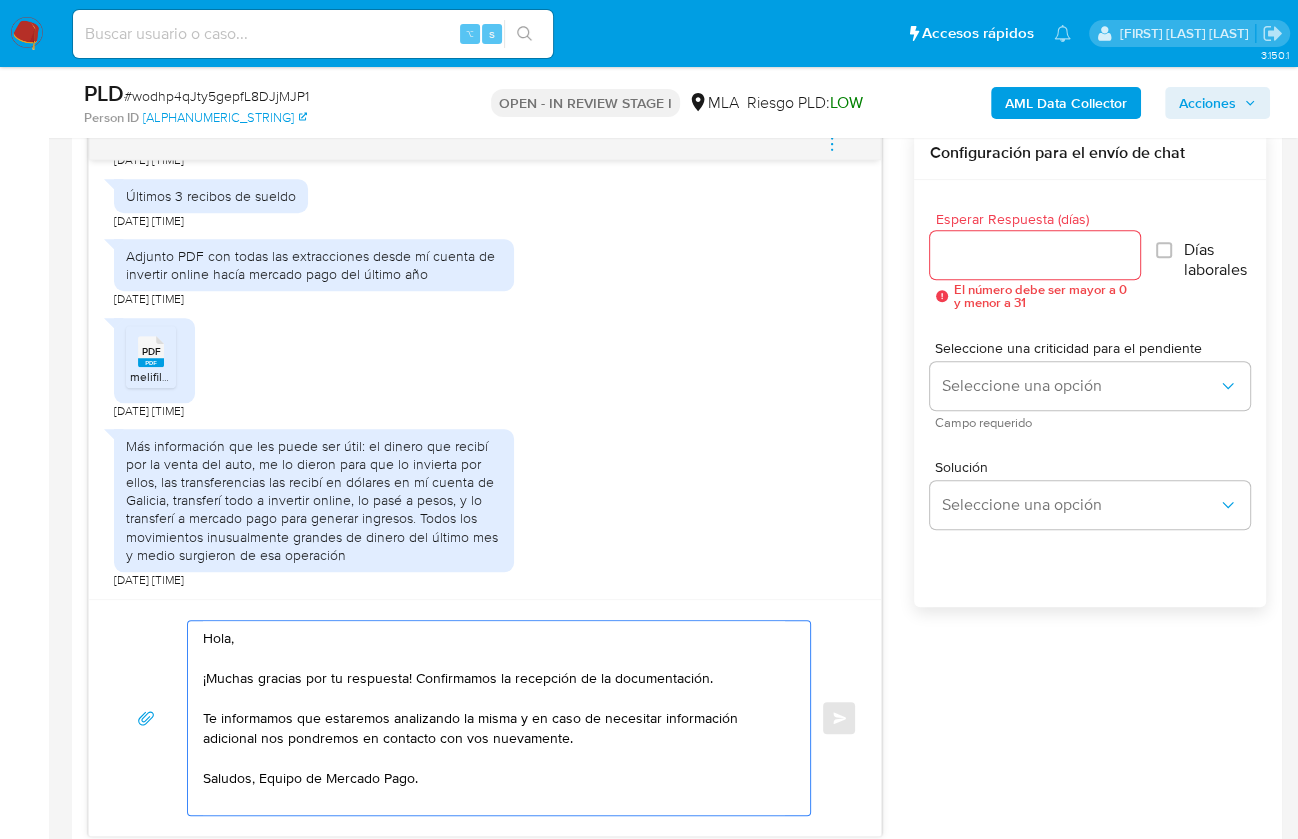 type on "Hola,
¡Muchas gracias por tu respuesta! Confirmamos la recepción de la documentación.
Te informamos que estaremos analizando la misma y en caso de necesitar información adicional nos pondremos en contacto con vos nuevamente.
Saludos, Equipo de Mercado Pago." 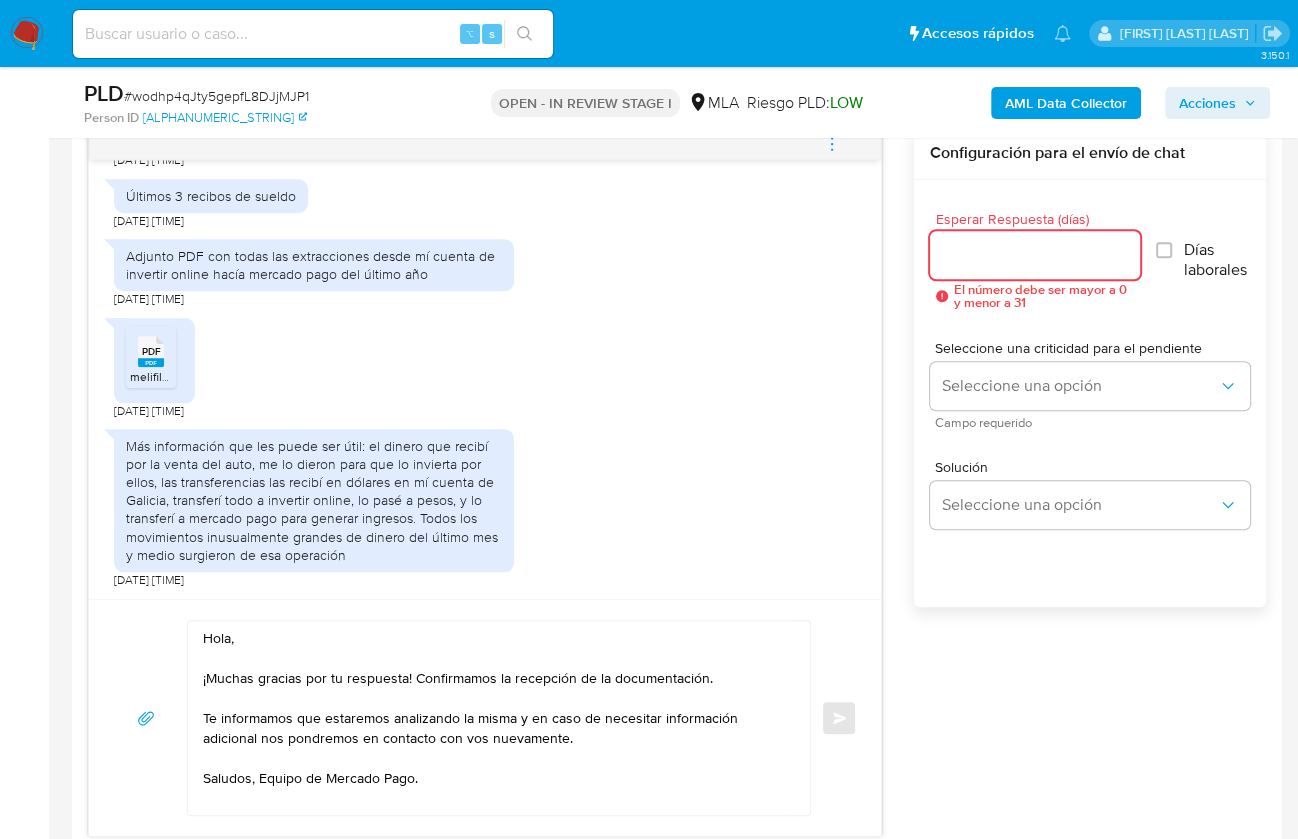 click on "Esperar Respuesta (días)" at bounding box center (1035, 255) 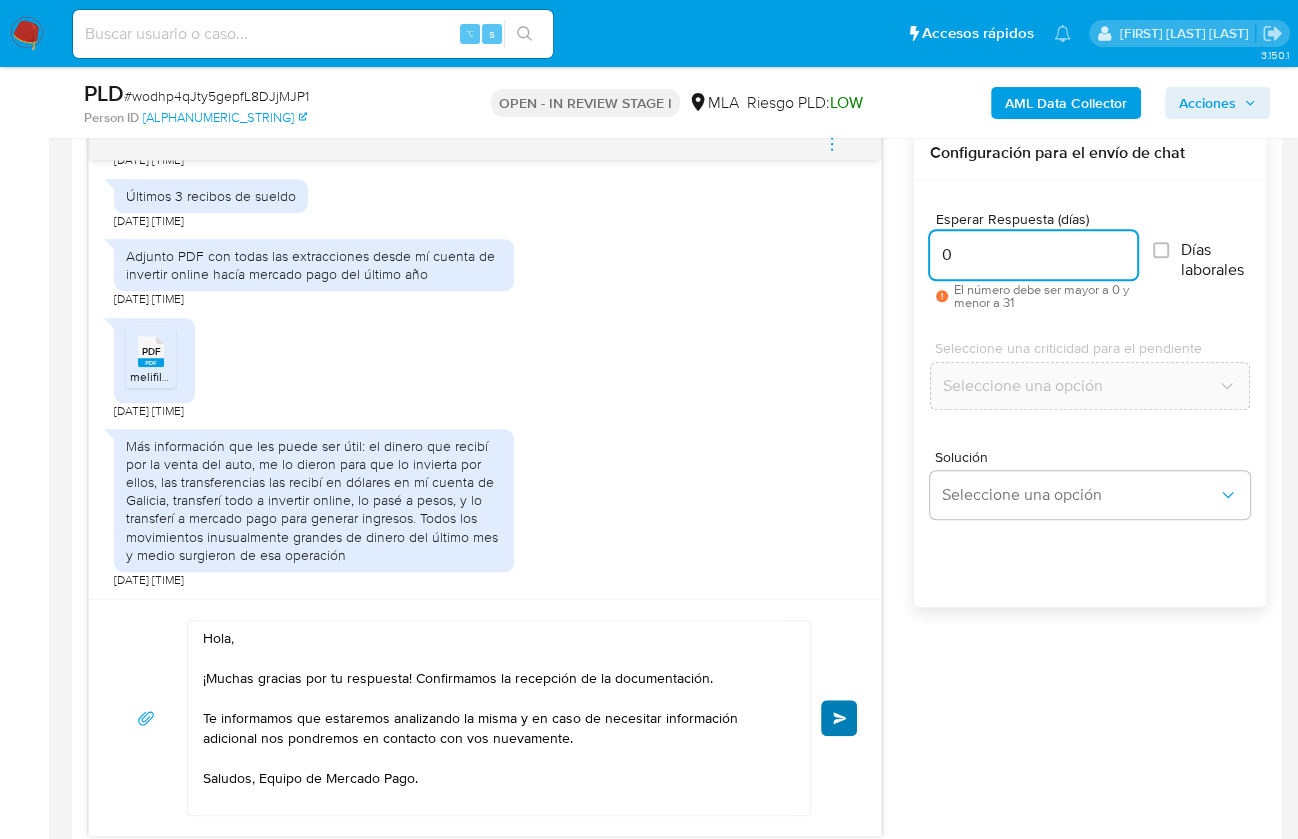 type on "0" 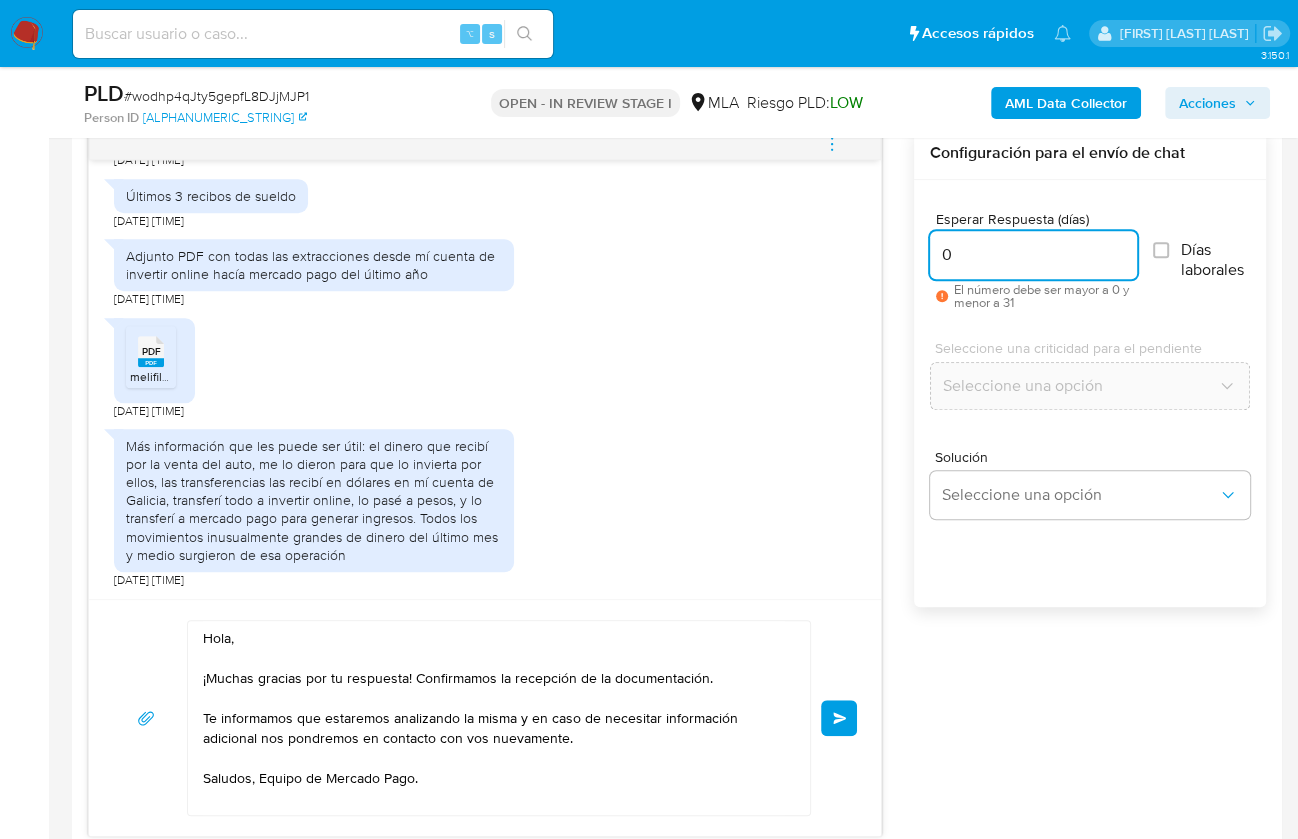 click on "Enviar" at bounding box center [840, 718] 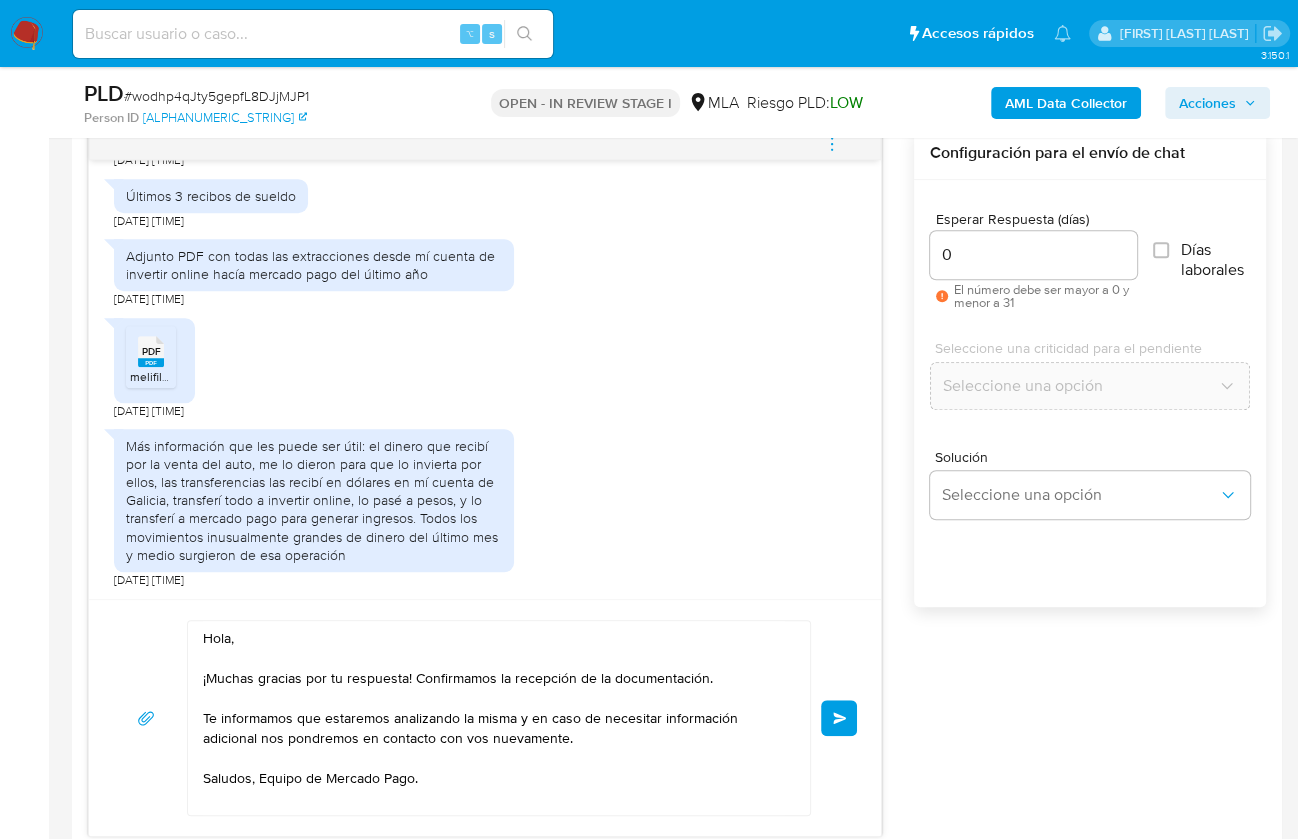 type 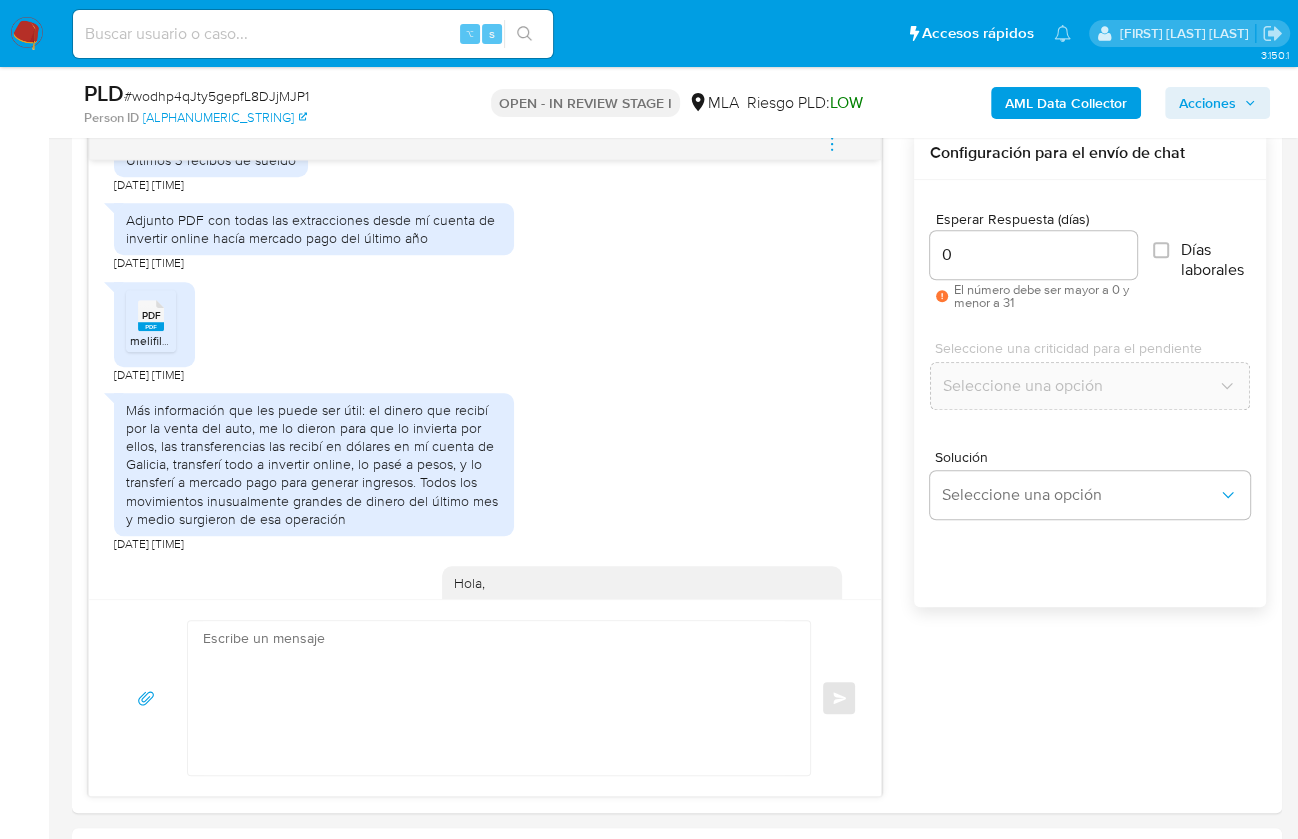 scroll, scrollTop: 1889, scrollLeft: 0, axis: vertical 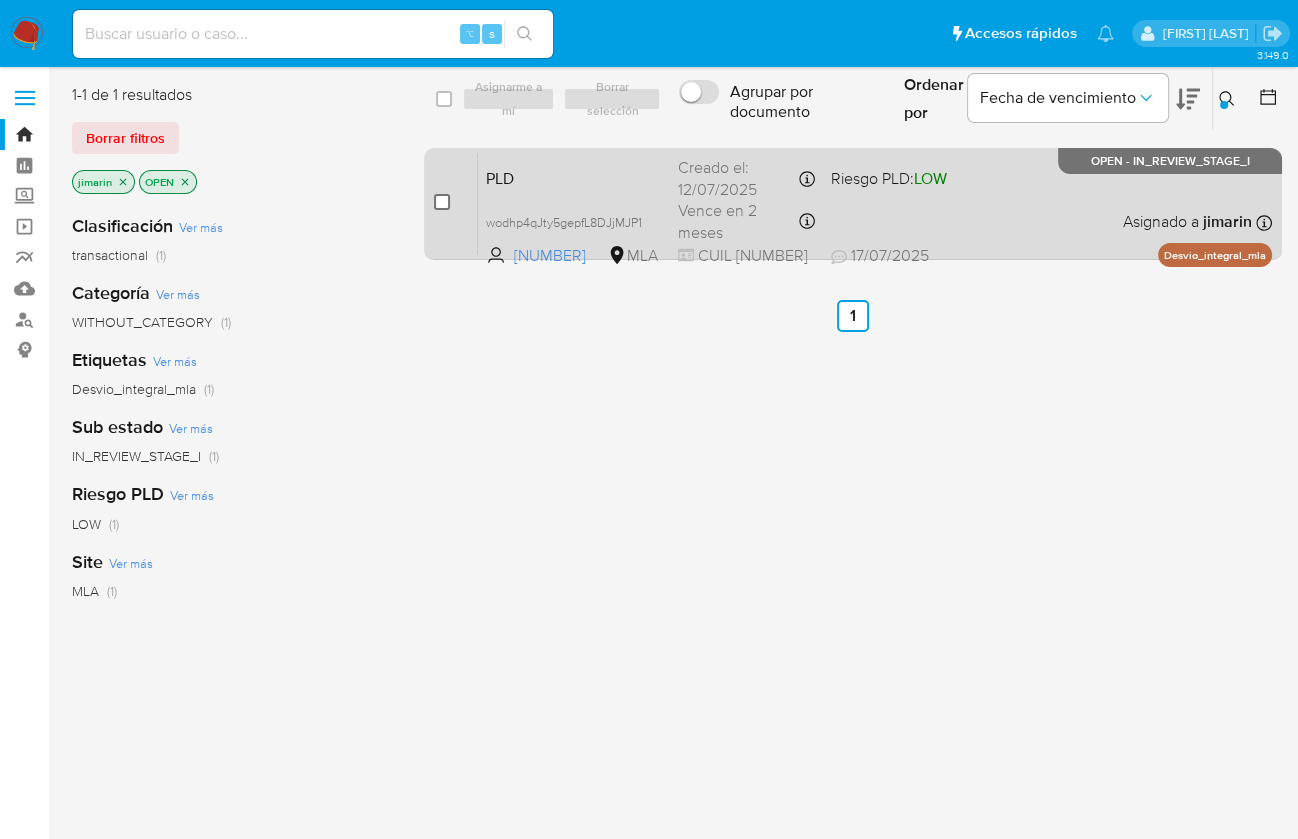 click at bounding box center (442, 202) 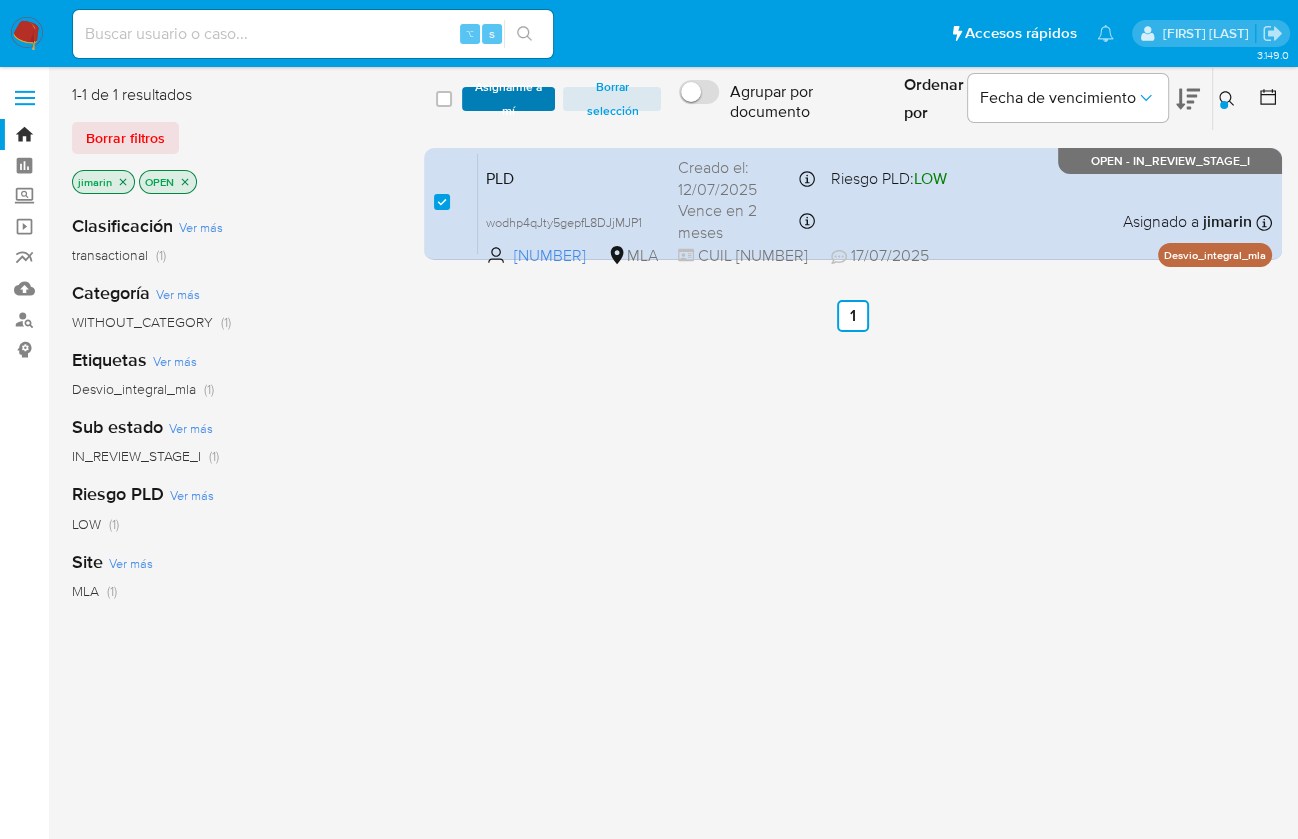 click on "Asignarme a mí" at bounding box center (509, 99) 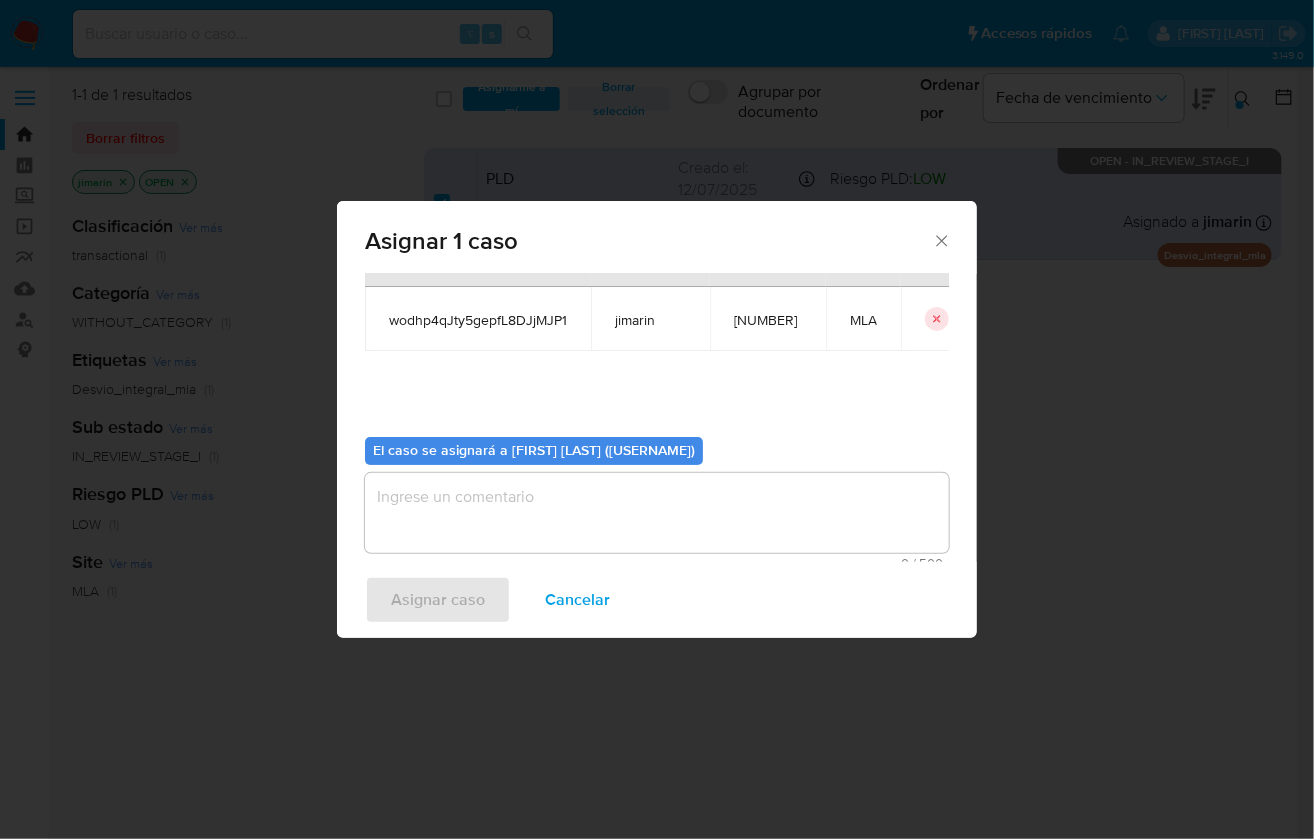 scroll, scrollTop: 102, scrollLeft: 0, axis: vertical 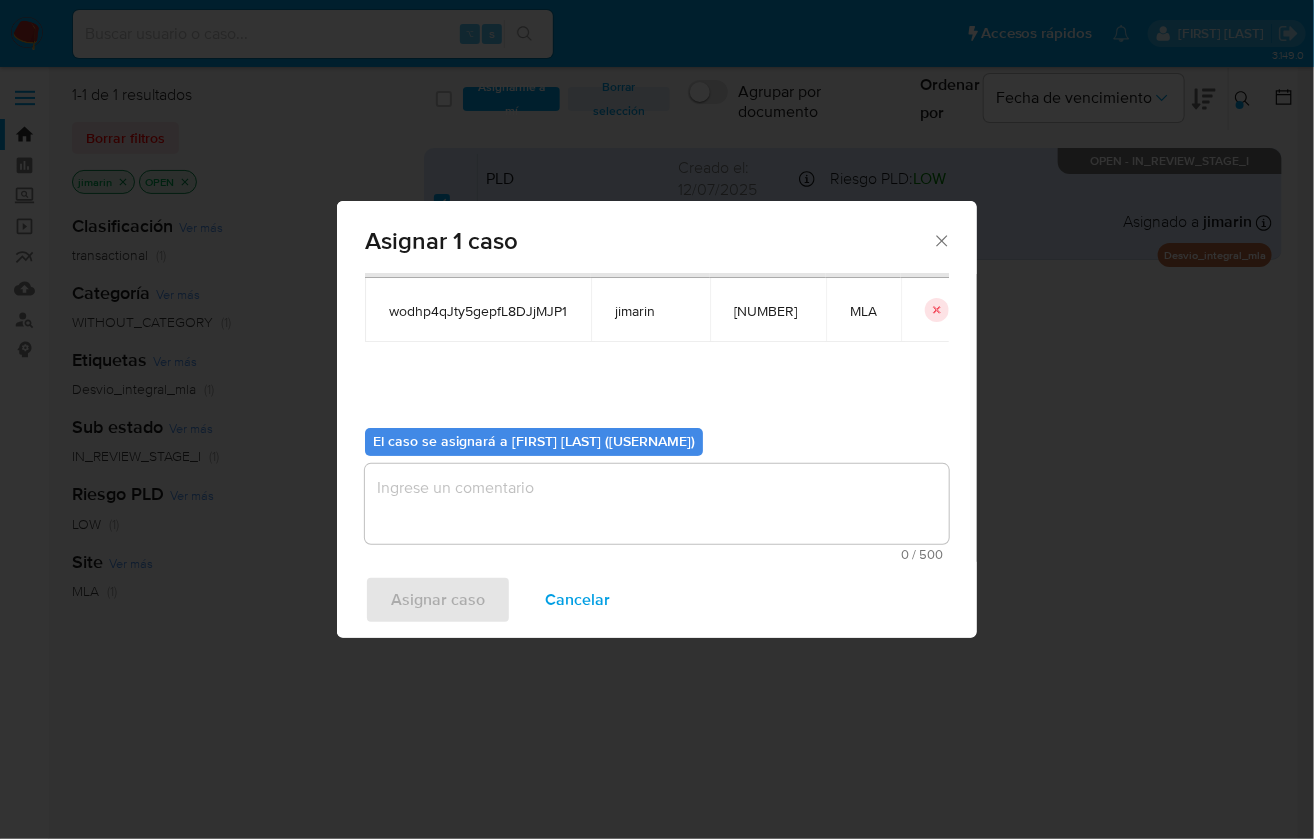 click at bounding box center (657, 504) 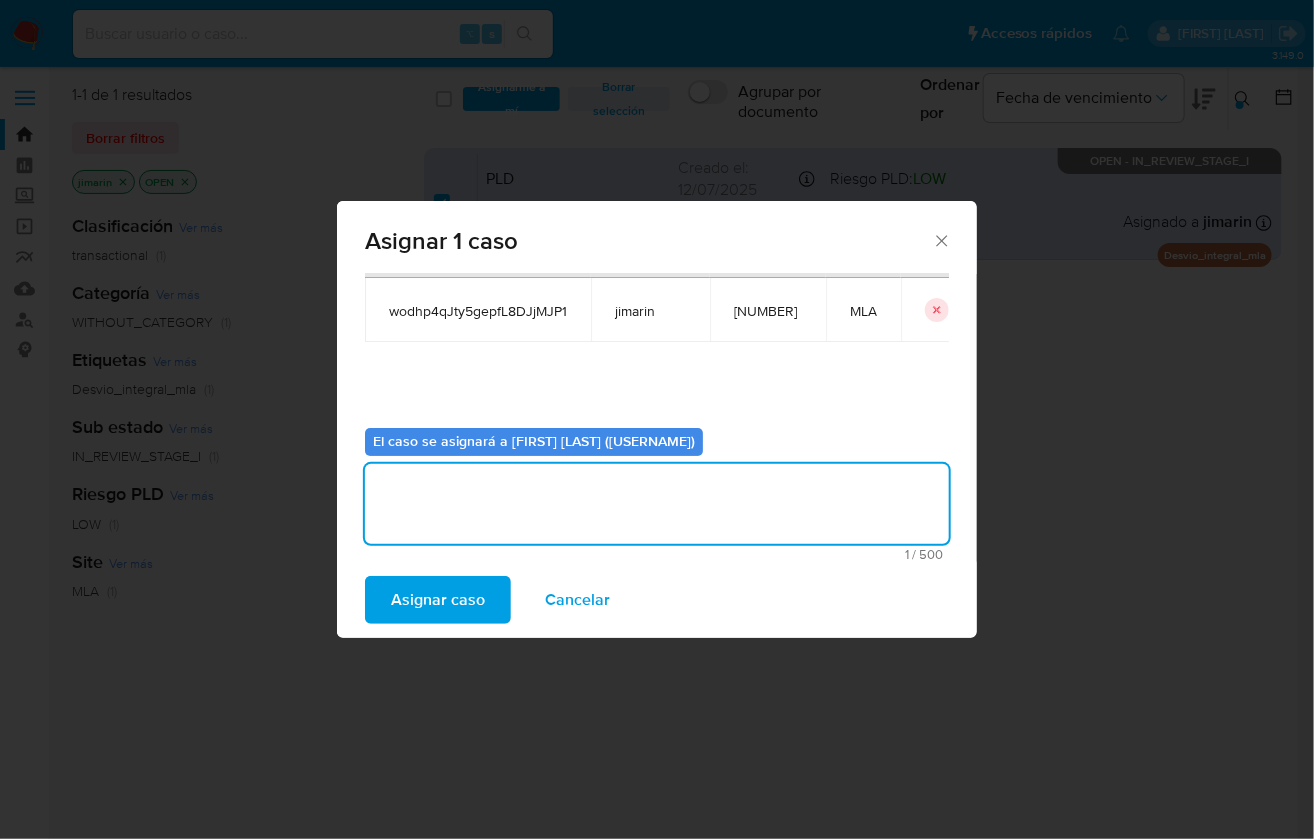 click on "Asignar caso" at bounding box center [438, 600] 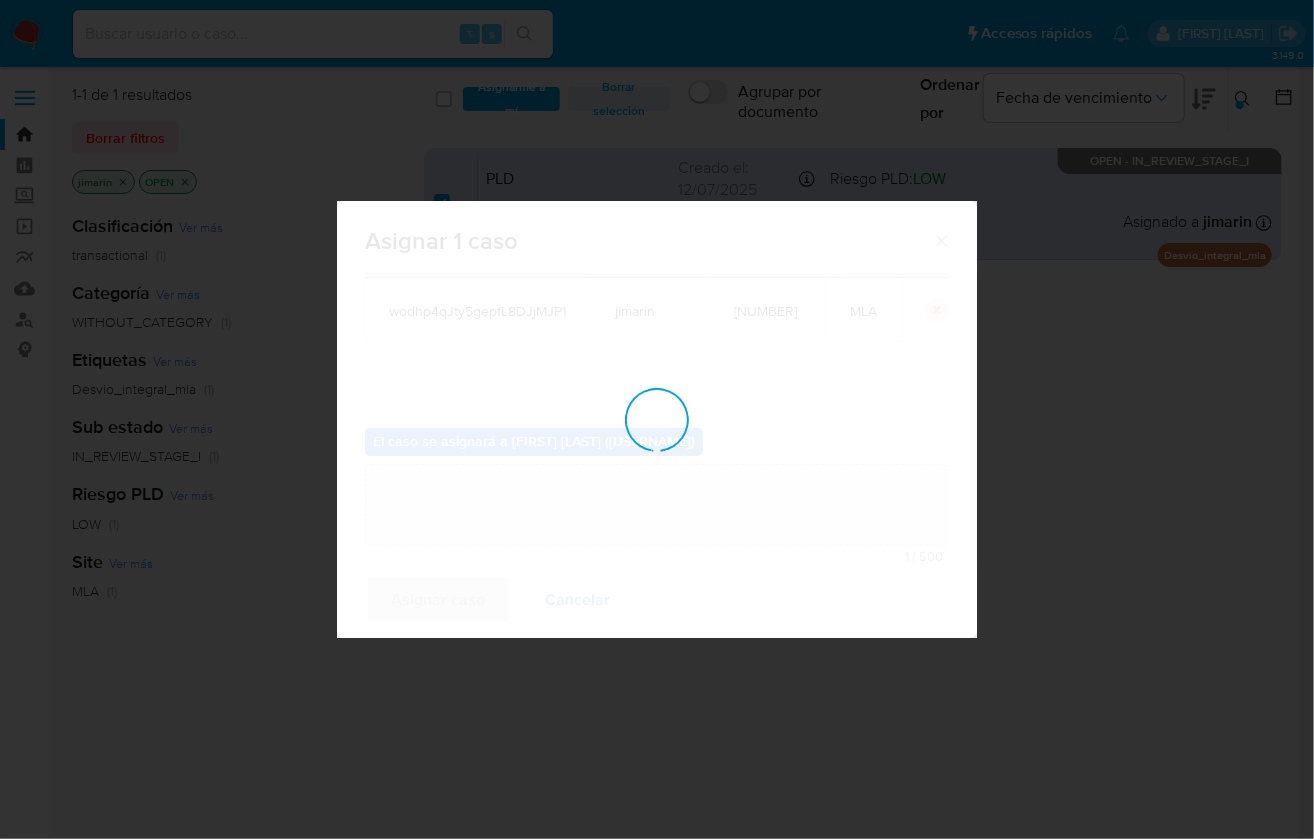 type 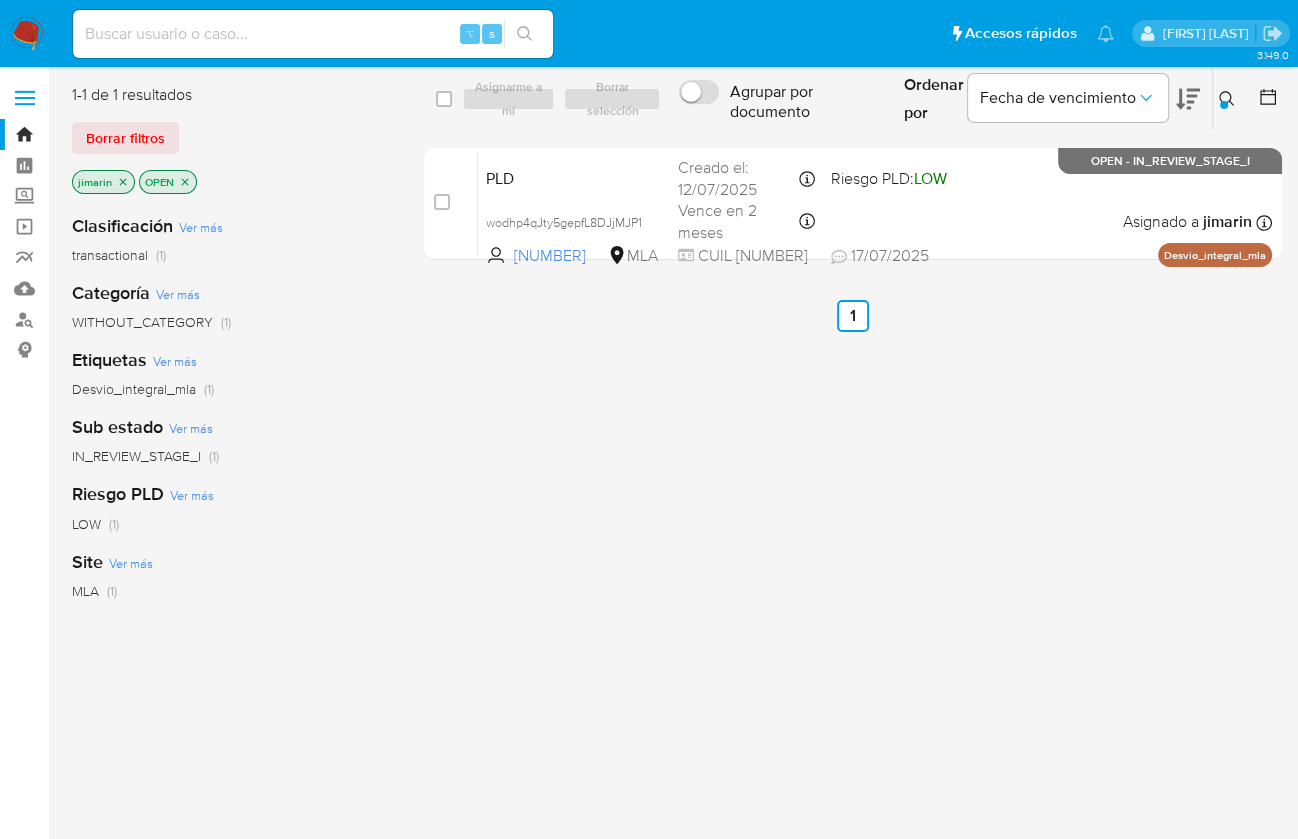 click 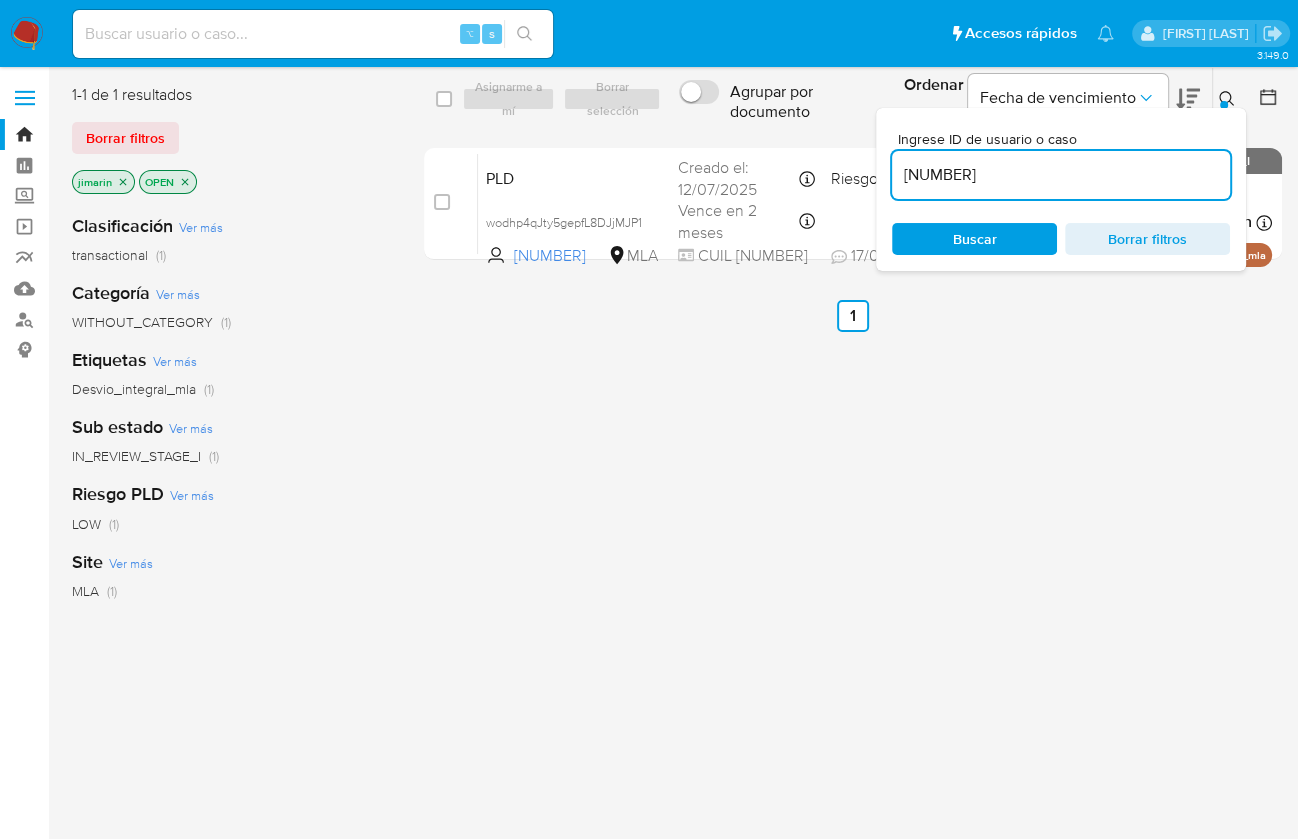 click on "[NUMBER]" at bounding box center [1061, 175] 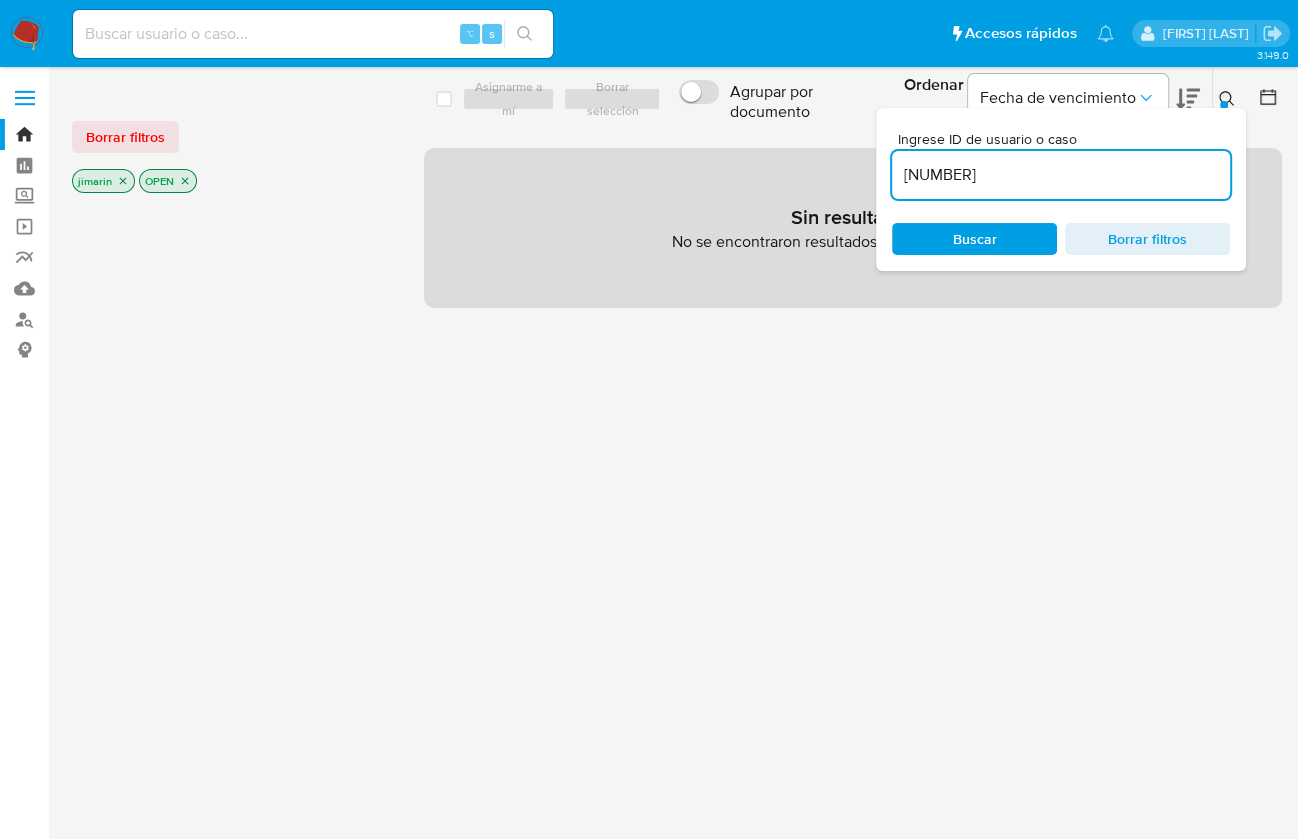 click on "[NUMBER]" at bounding box center (1061, 175) 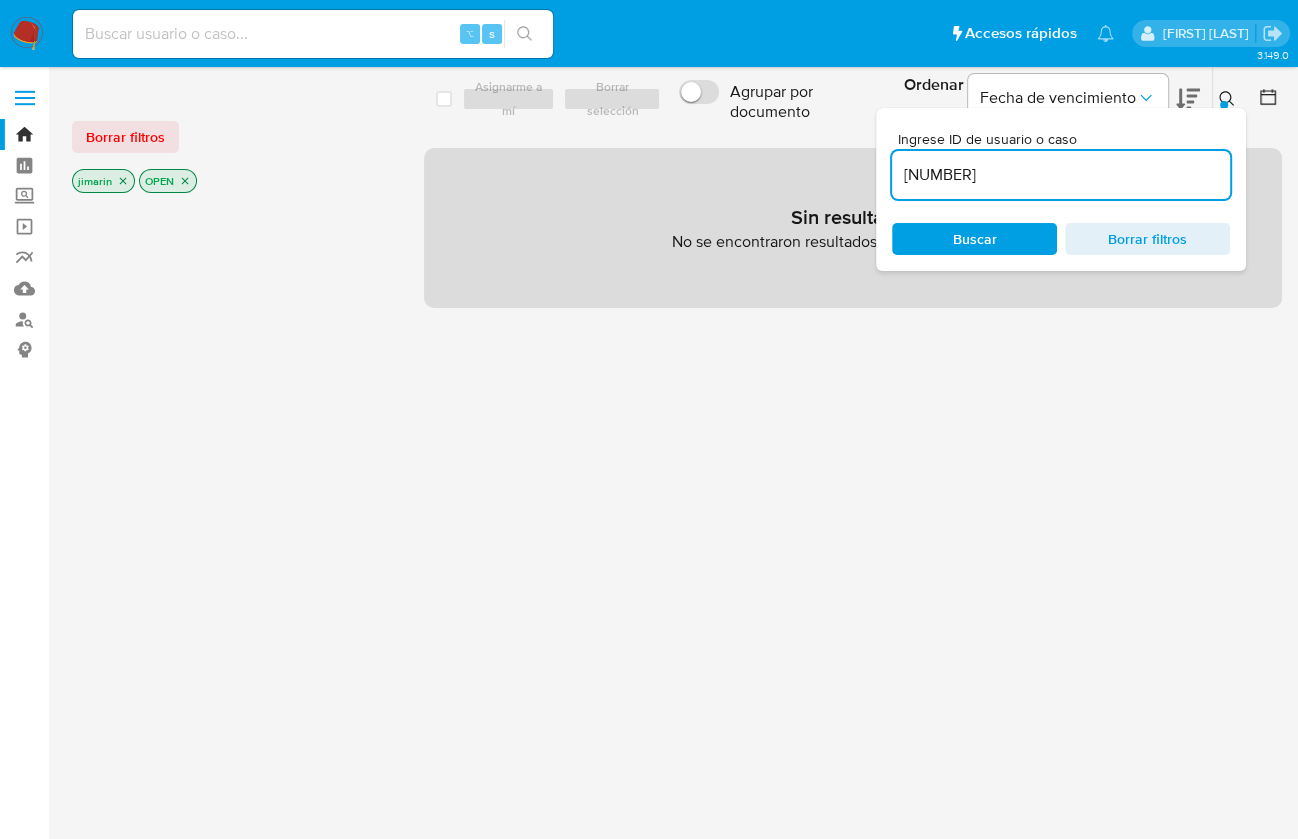 click on "[NUMBER]" at bounding box center (1061, 175) 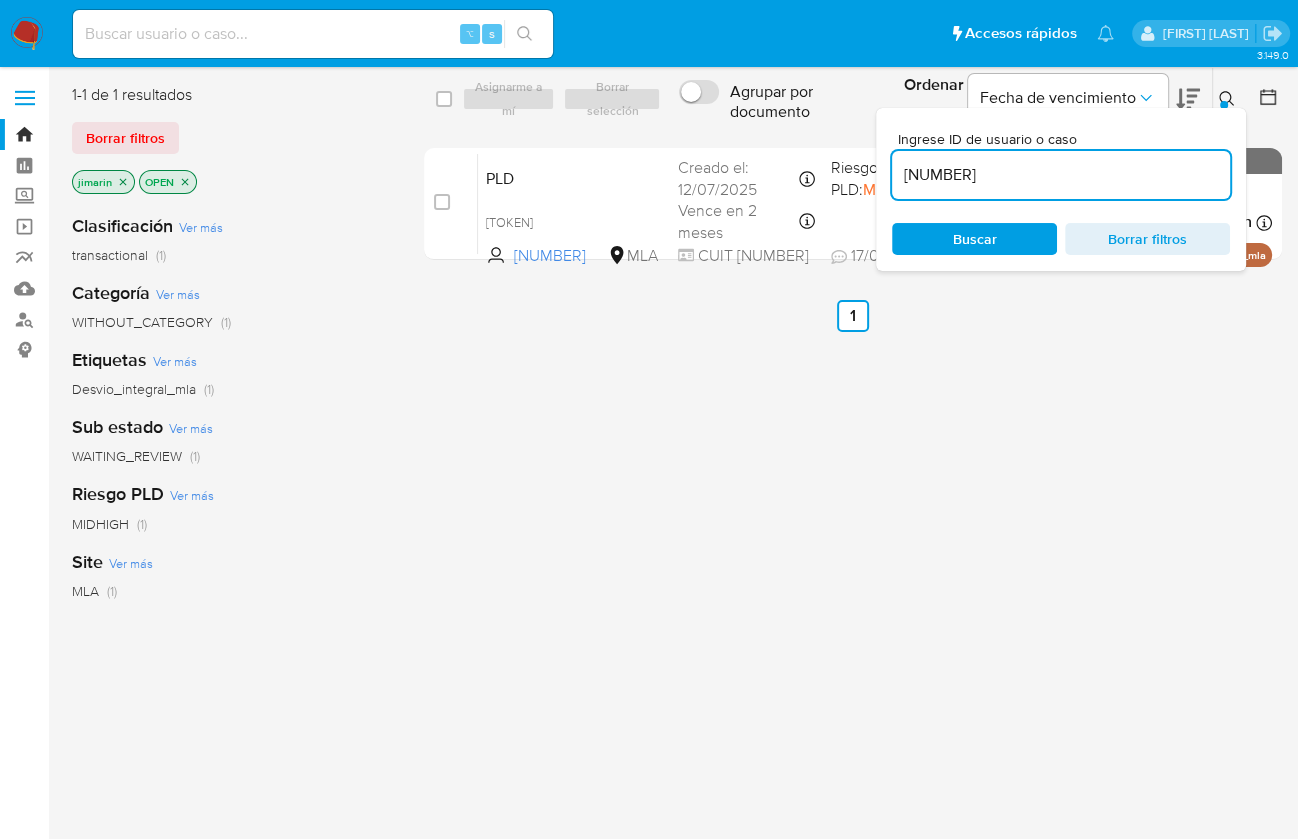 click at bounding box center [1229, 99] 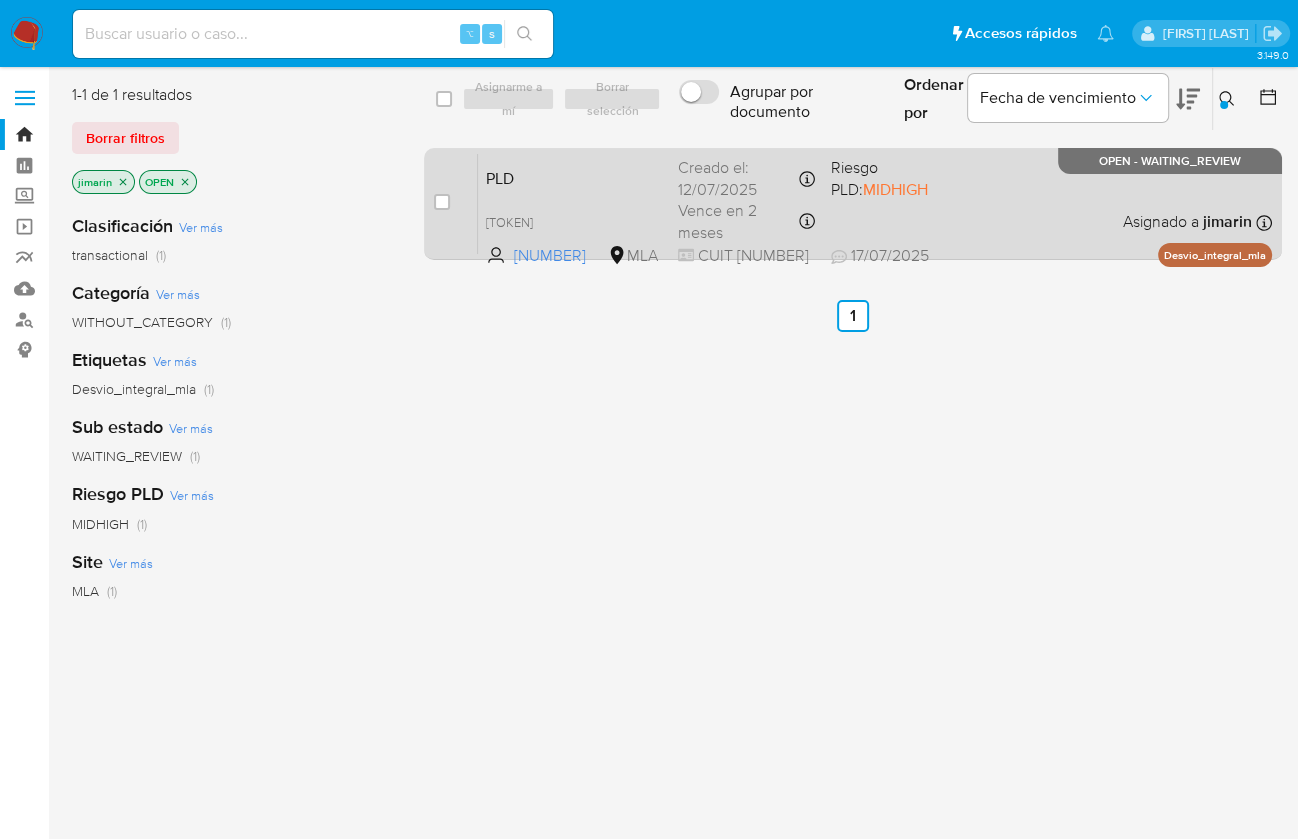 click on "case-item-checkbox   No es posible asignar el caso PLD [TOKEN] [NUMBER] MLA Riesgo PLD:  MIDHIGH Creado el: [DATE]   Creado el: [DATE] [TIME] Vence en 2 meses   Vence el [DATE] [TIME] CUIT   [NUMBER] [DATE]   [DATE] [TIME] Asignado a   [USERNAME]   Asignado el: [DATE] [TIME] Desvio_integral_mla OPEN - WAITING_REVIEW" at bounding box center [853, 204] 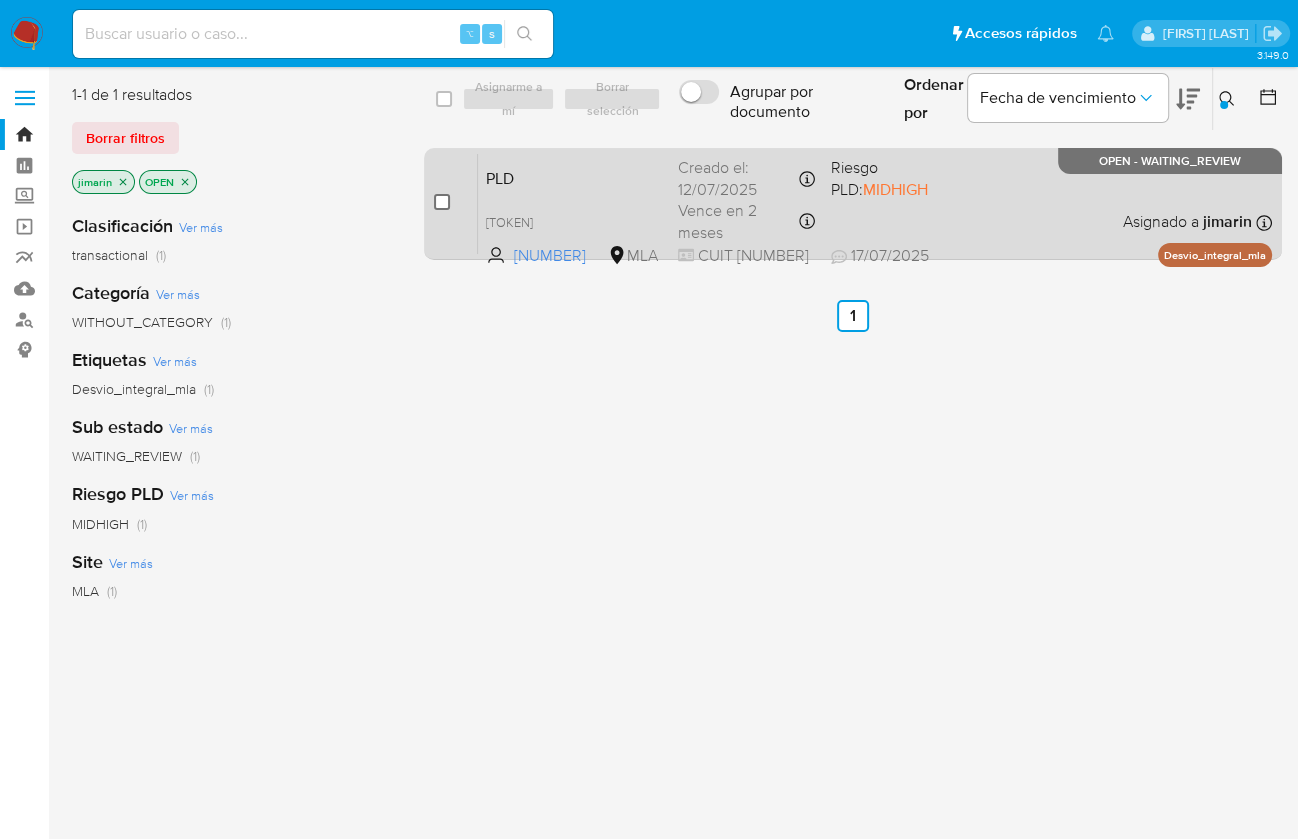 click at bounding box center [442, 202] 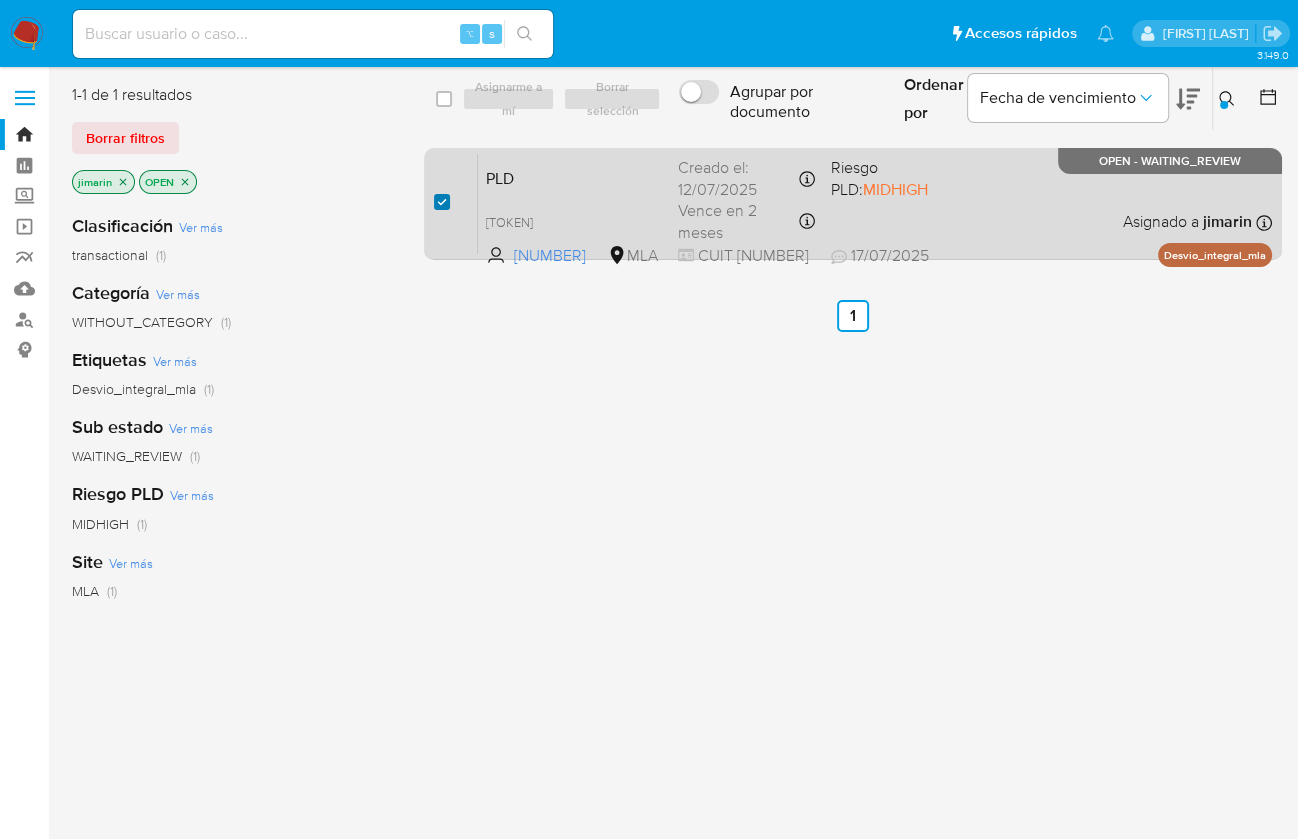 checkbox on "true" 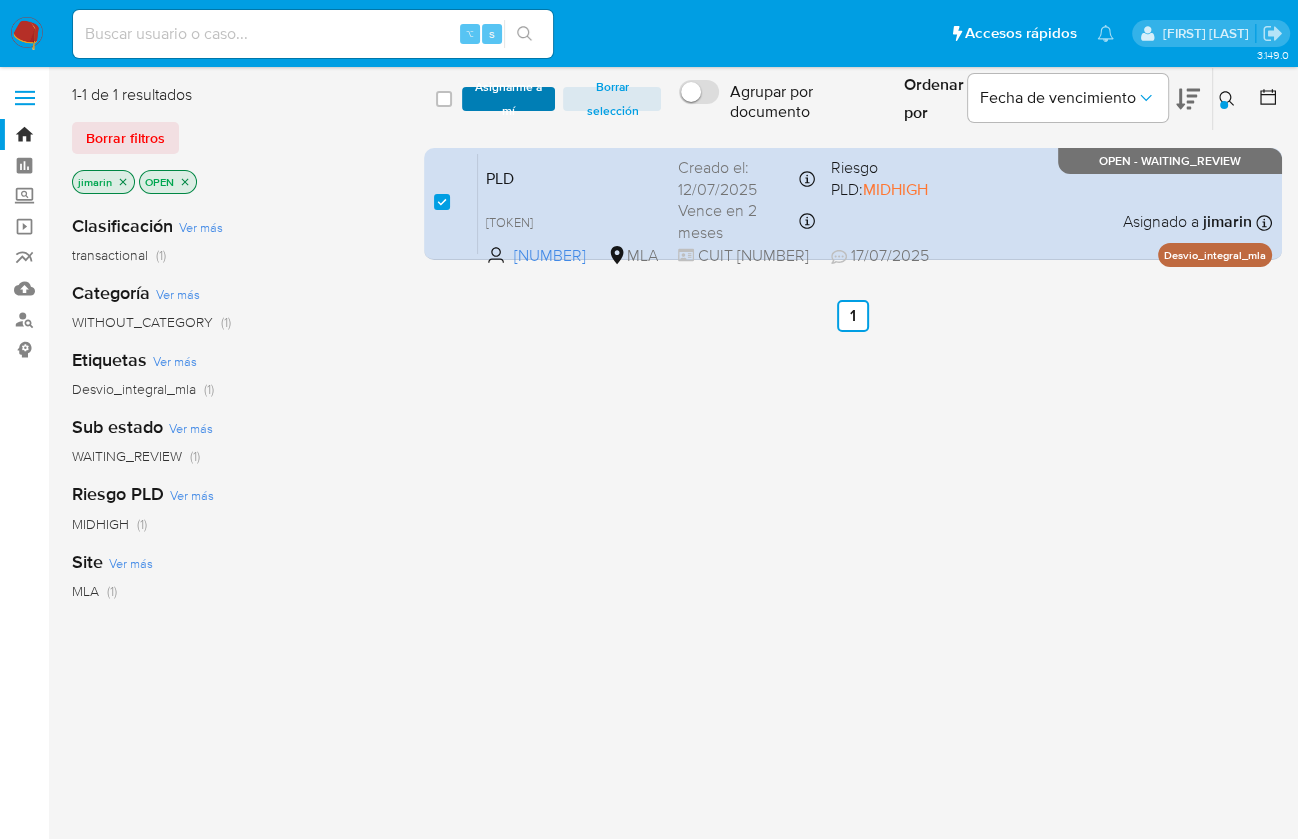 click on "Asignarme a mí" at bounding box center (509, 99) 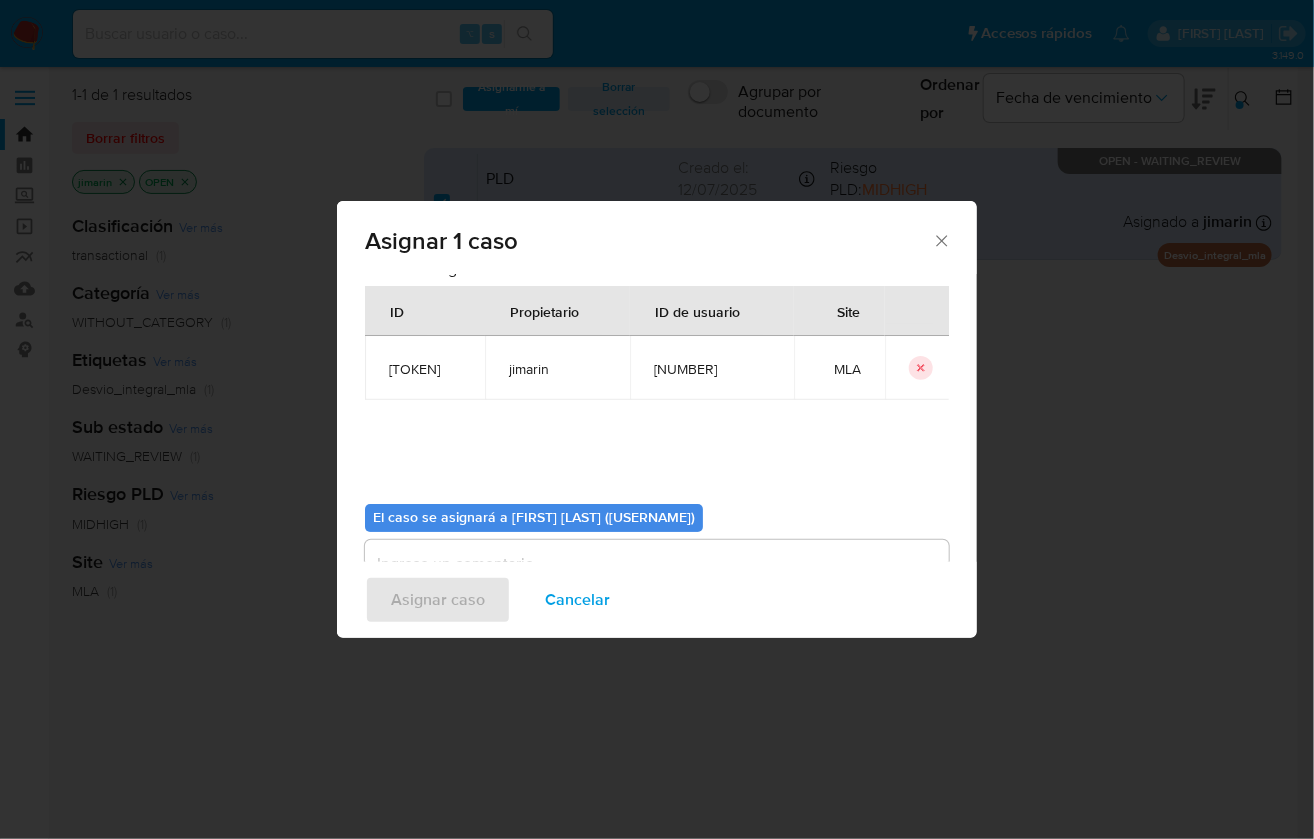scroll, scrollTop: 102, scrollLeft: 0, axis: vertical 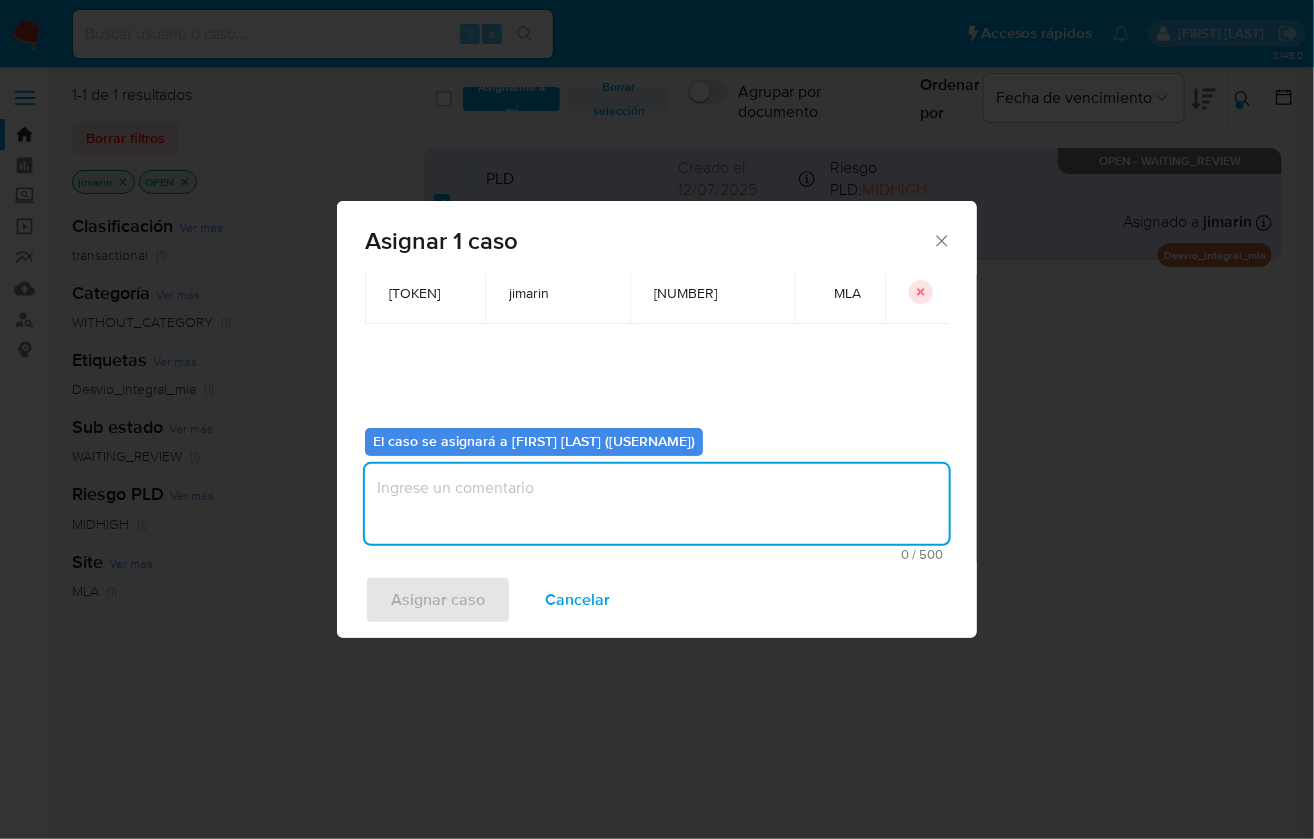 click at bounding box center [657, 504] 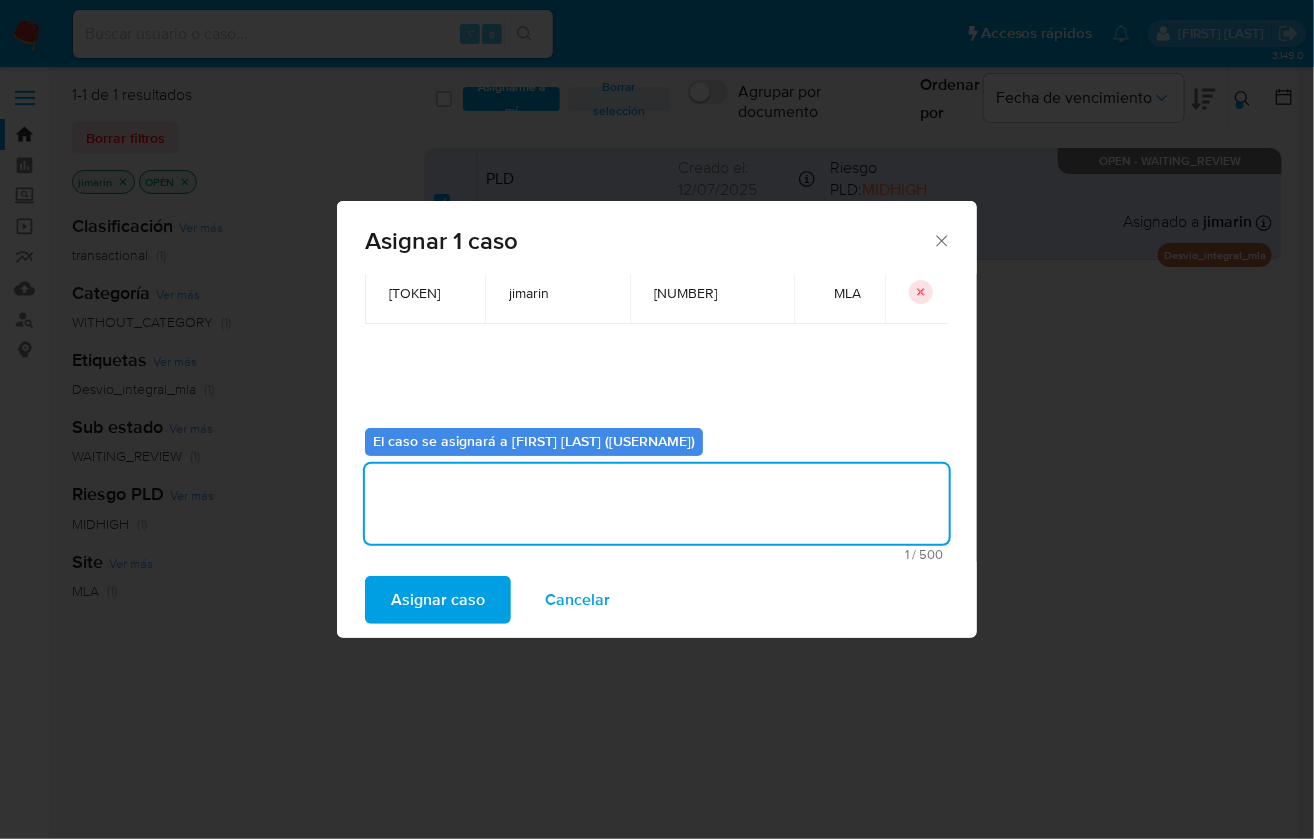 click on "Asignar caso" at bounding box center [438, 600] 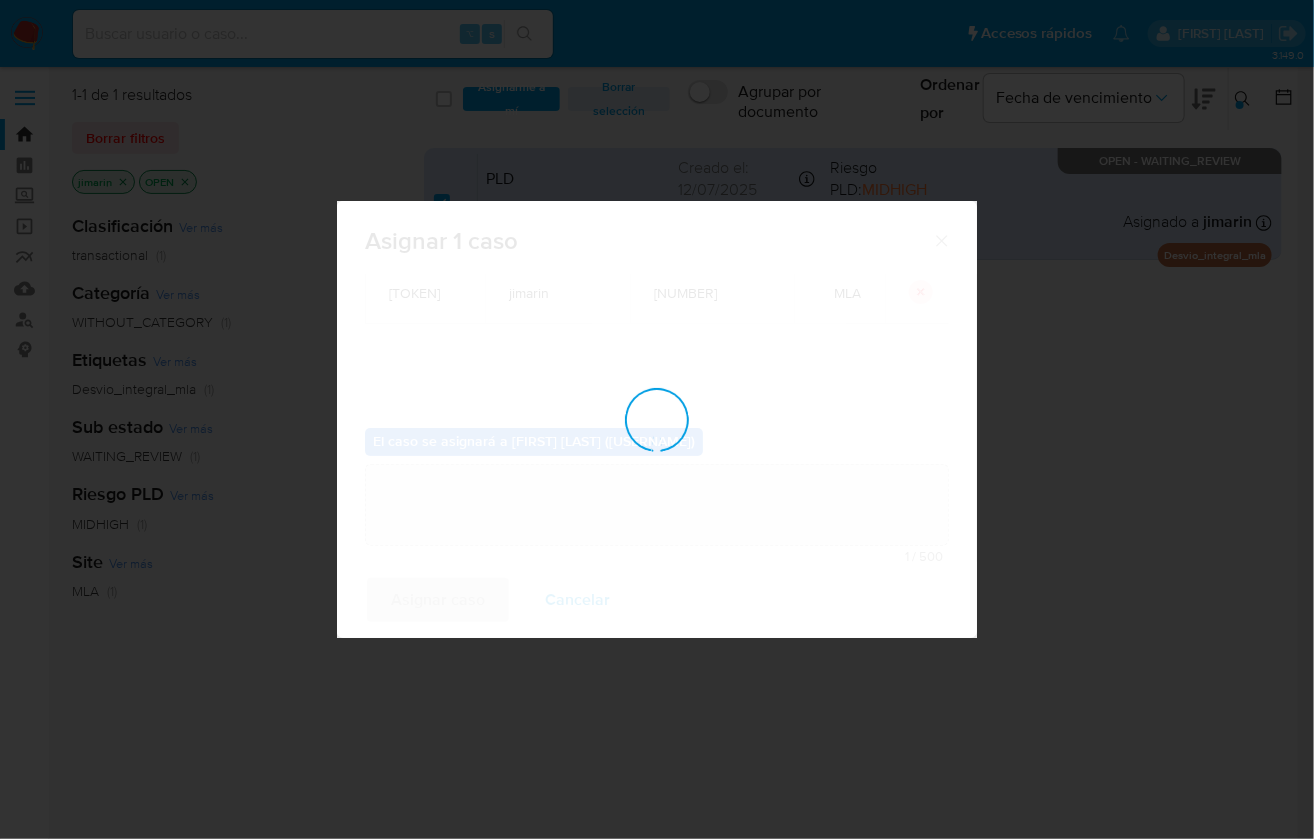 type 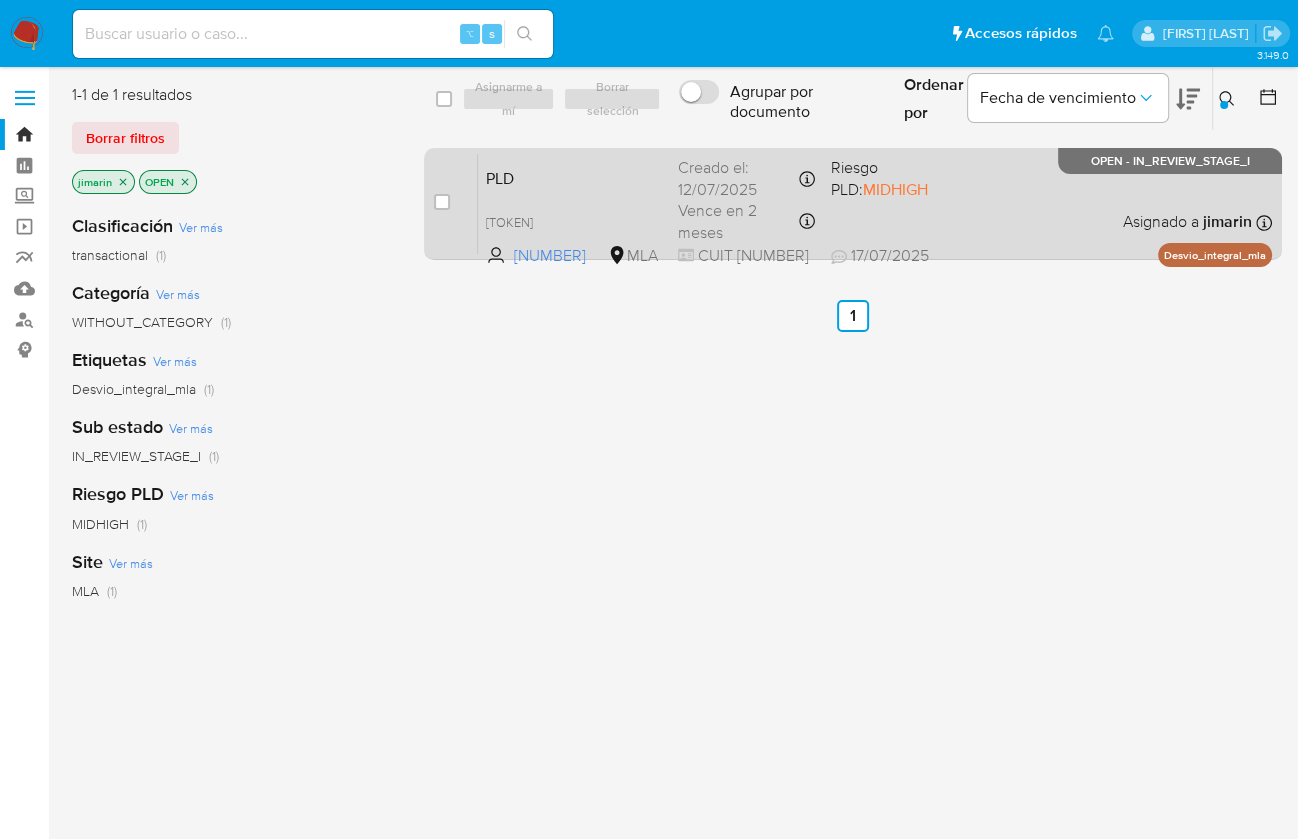 click on "PLD [TOKEN] [NUMBER] MLA Riesgo PLD:  MIDHIGH Creado el: [DATE]   Creado el: [DATE] [TIME] Vence en 2 meses   Vence el [DATE] [TIME] CUIT   [NUMBER] [DATE]   [DATE] [TIME] Asignado a   [USERNAME]   Asignado el: [DATE] [TIME] Desvio_integral_mla OPEN - IN_REVIEW_STAGE_I" at bounding box center (875, 203) 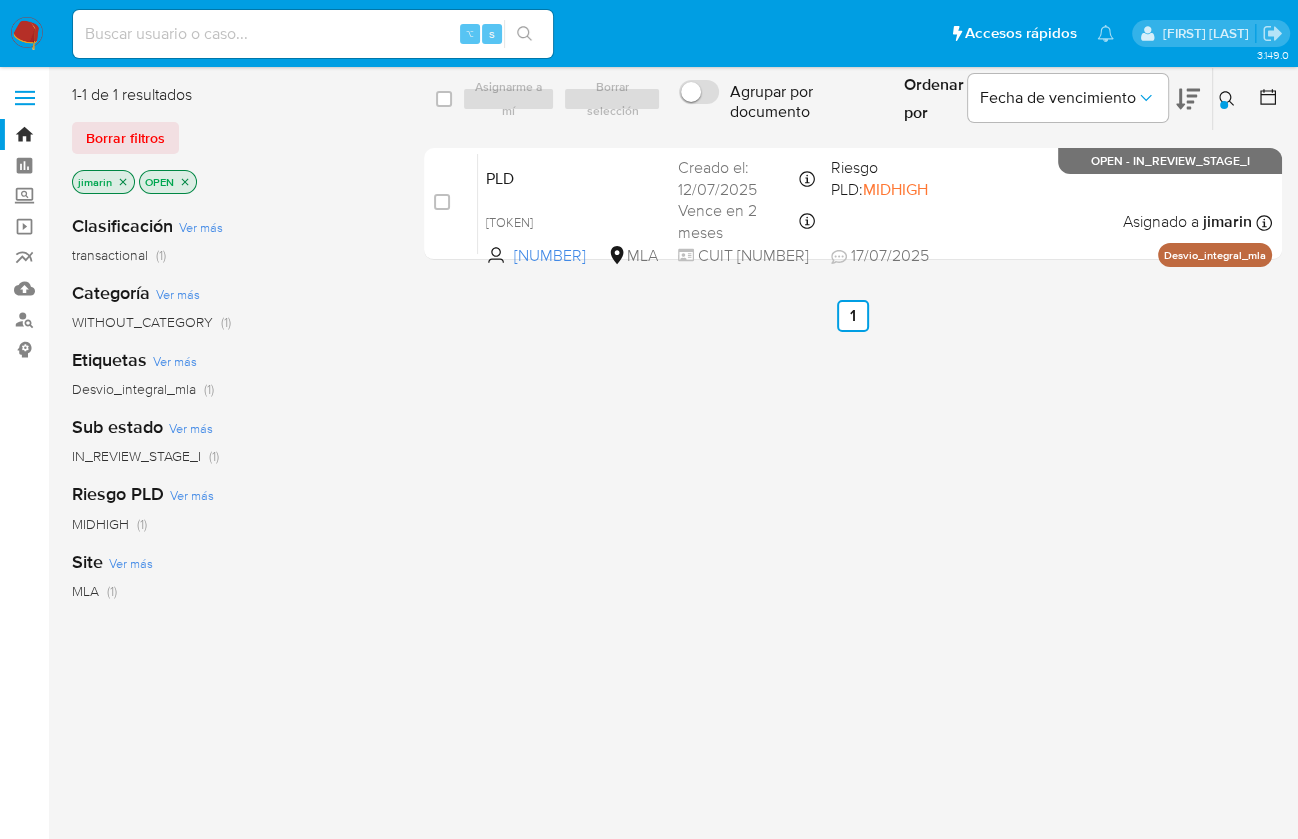 click 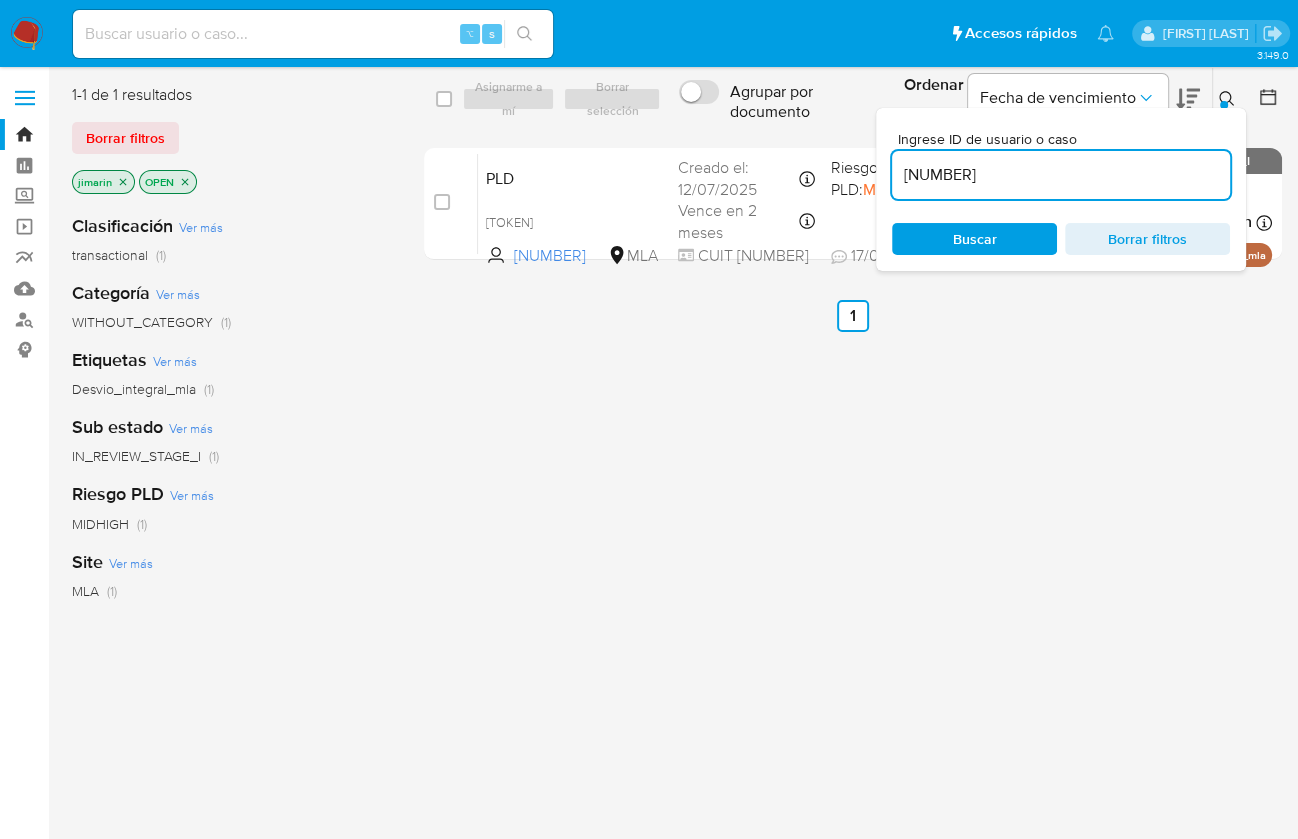 click on "[NUMBER]" at bounding box center [1061, 175] 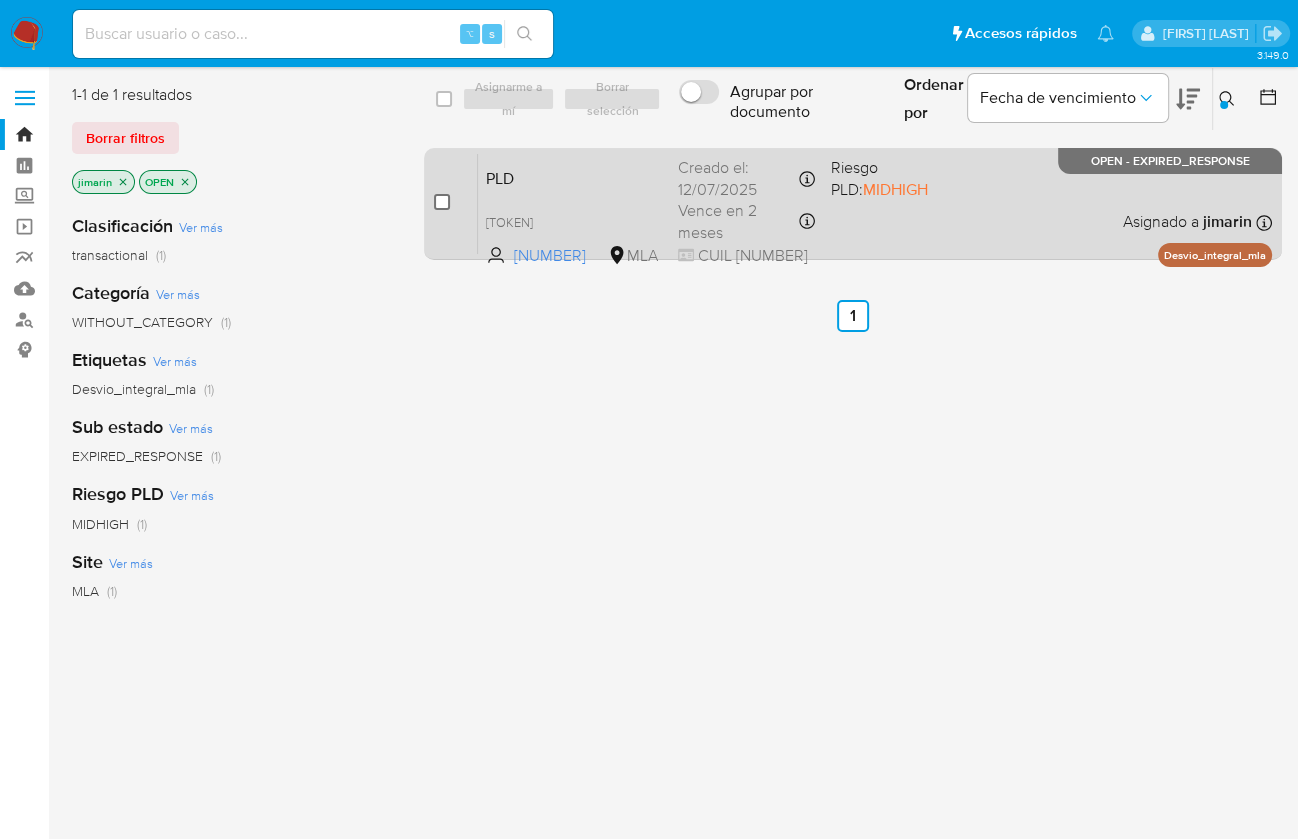 click at bounding box center (442, 202) 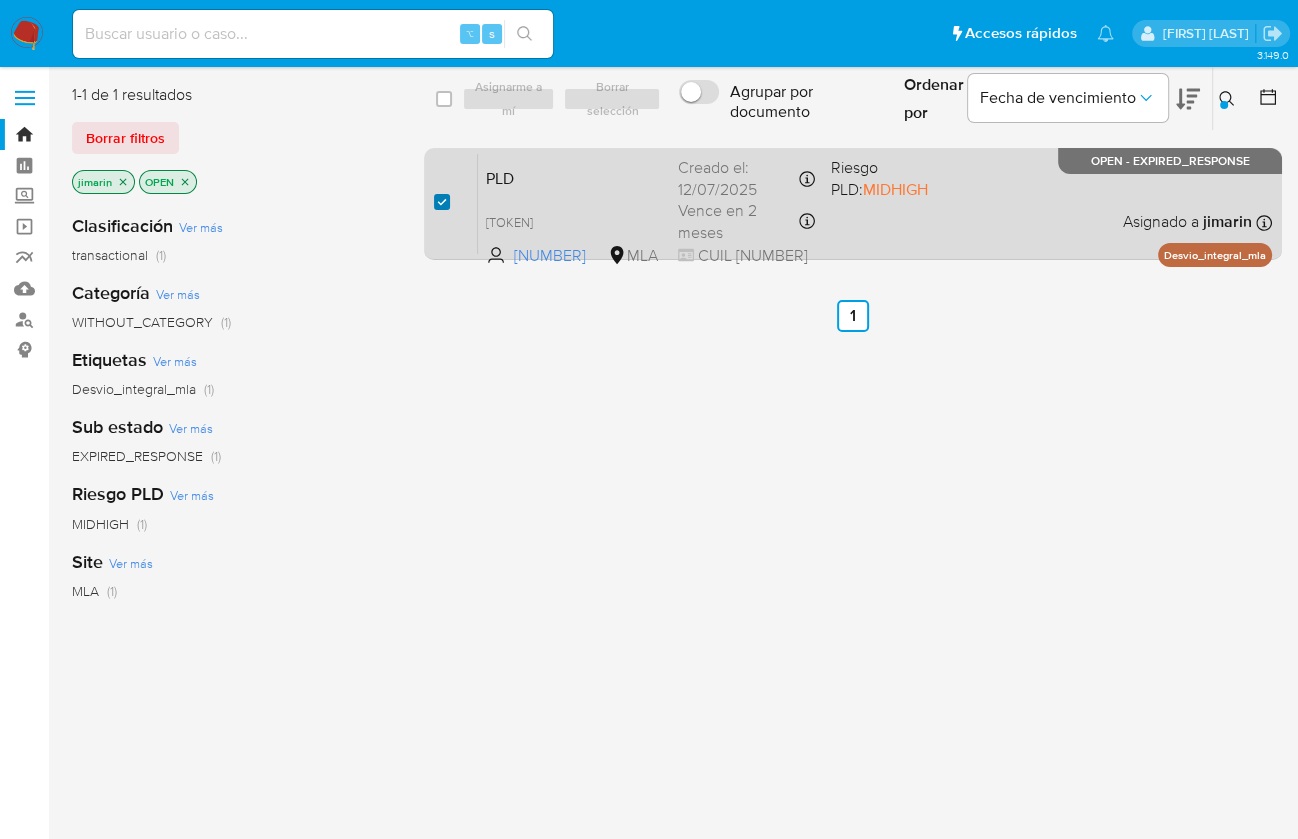 checkbox on "true" 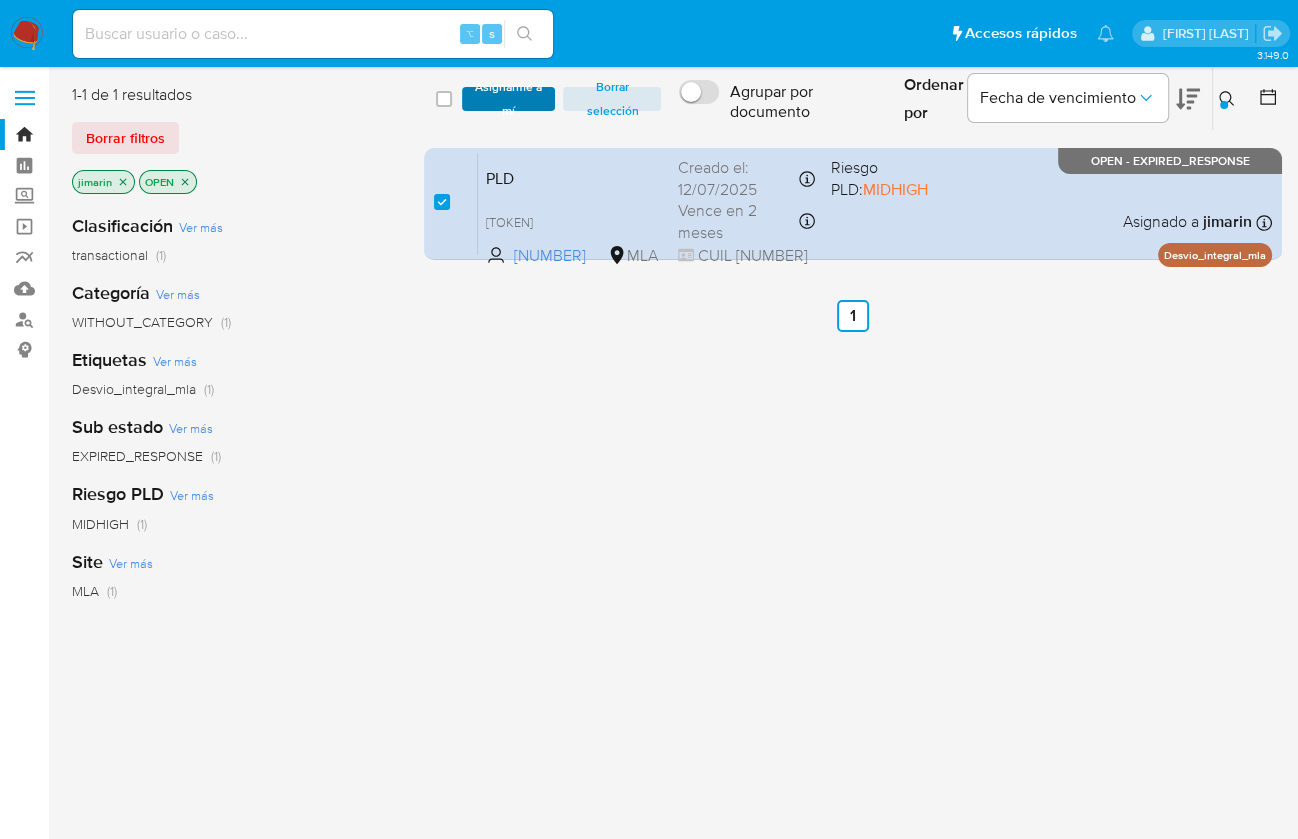 click on "Asignarme a mí" at bounding box center (509, 99) 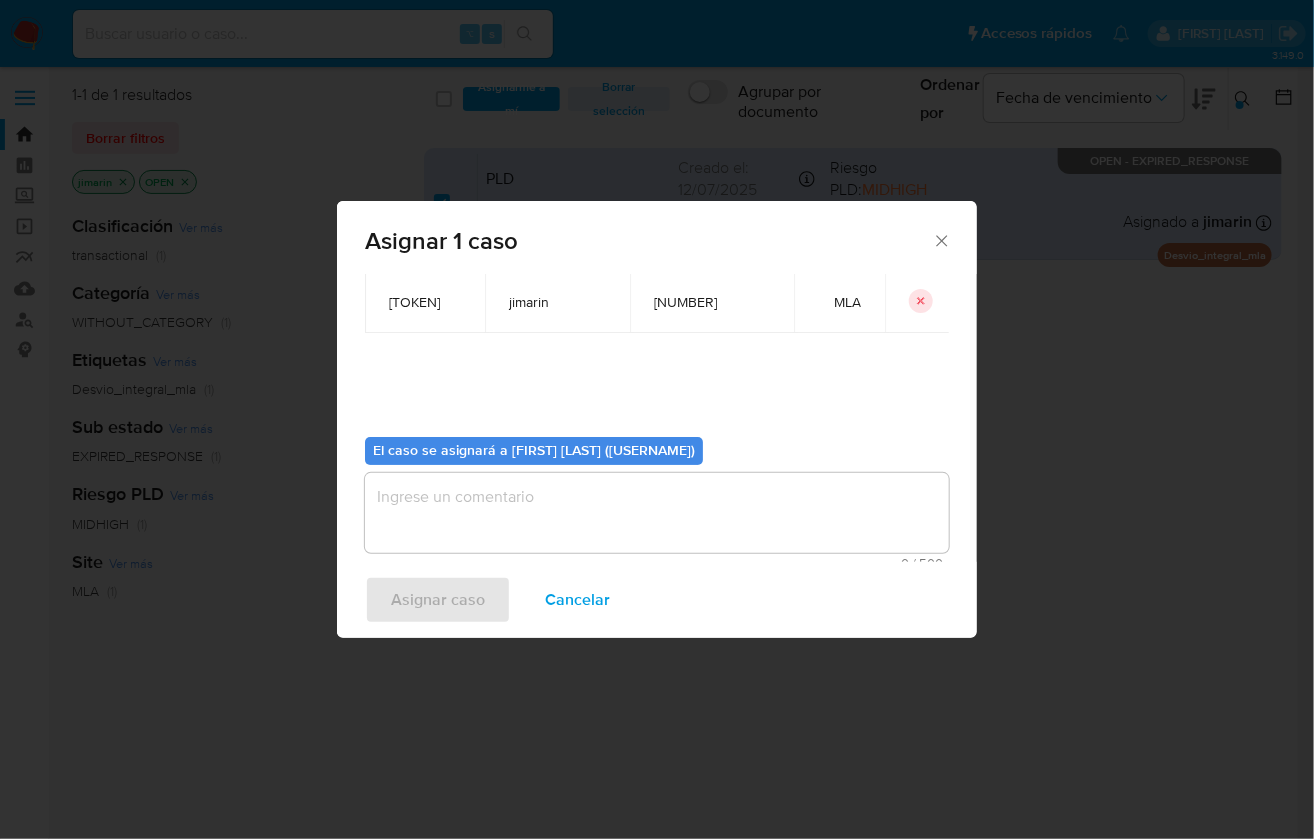 scroll, scrollTop: 102, scrollLeft: 0, axis: vertical 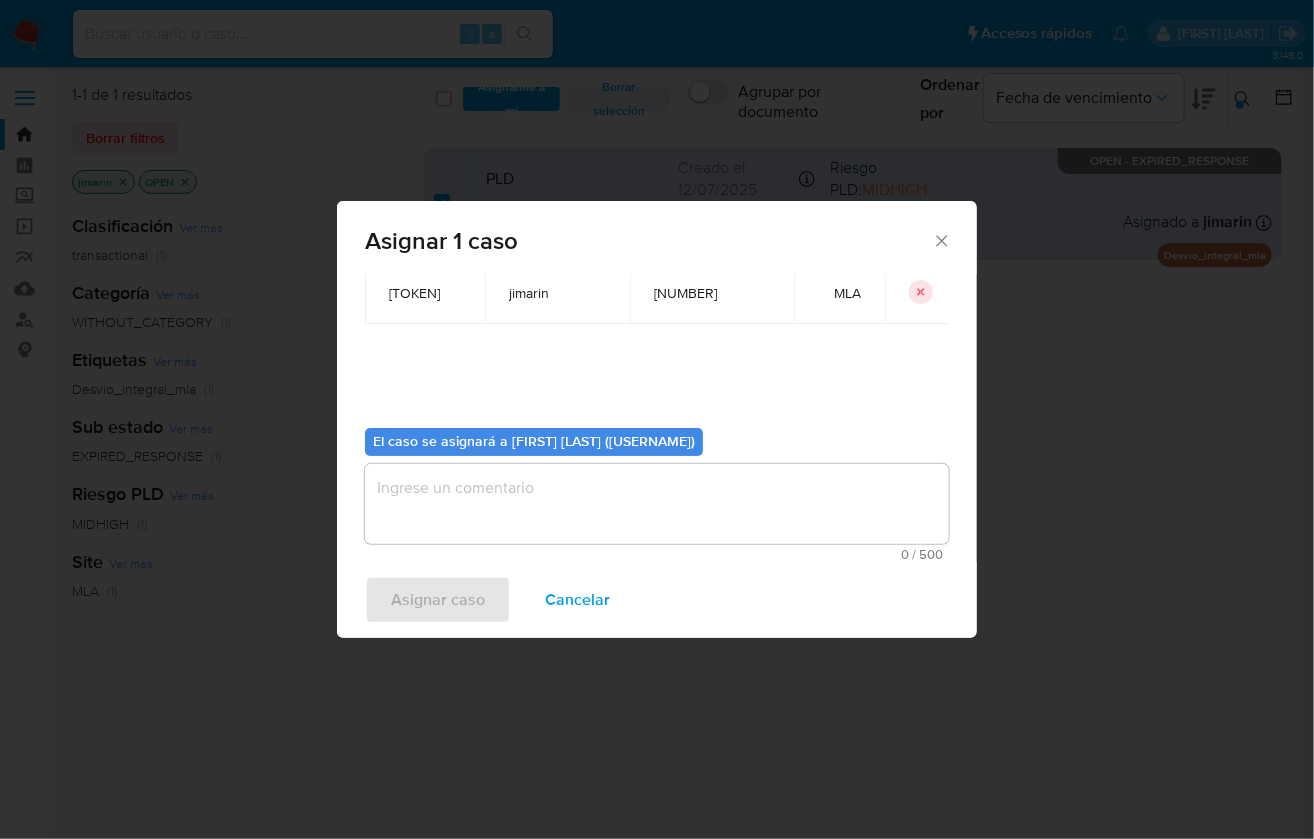 click at bounding box center (657, 504) 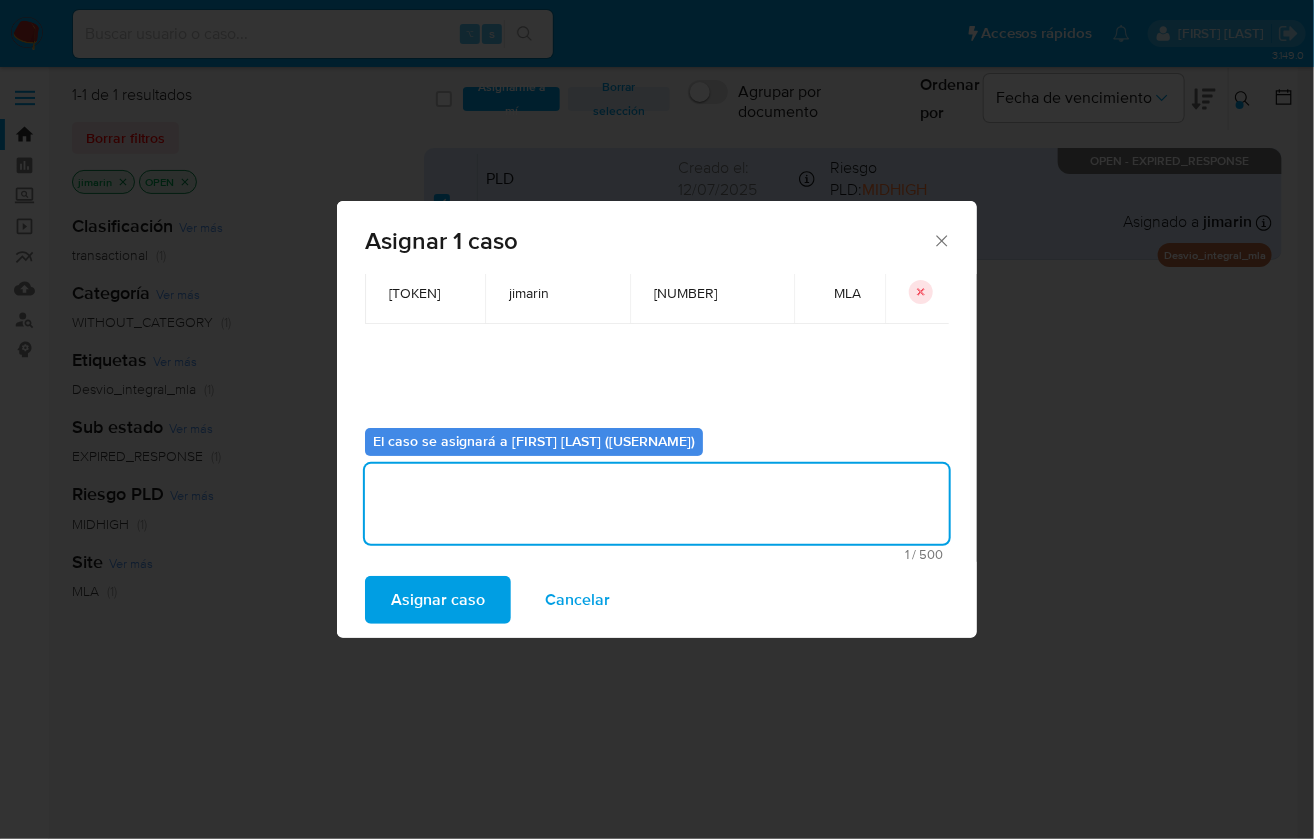 click on "Asignar caso" at bounding box center [438, 600] 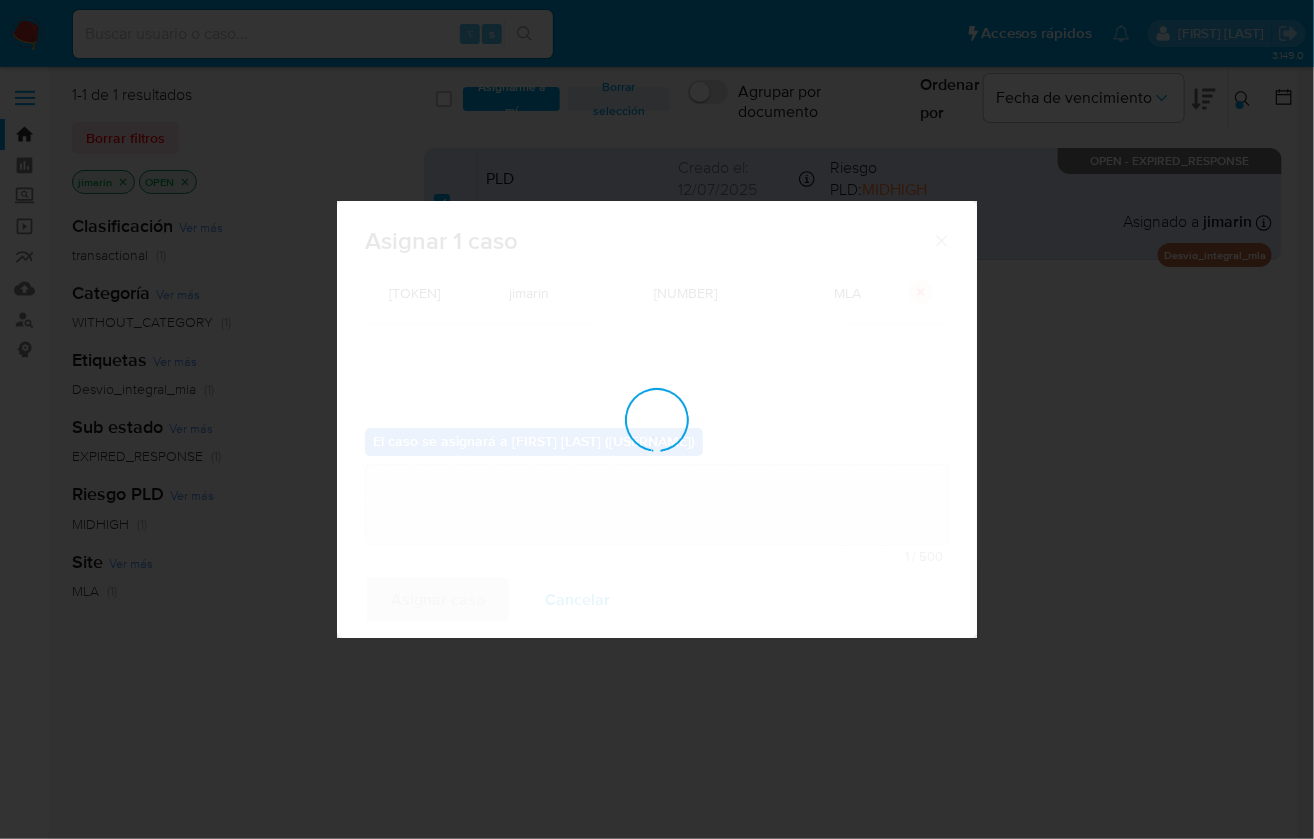 type 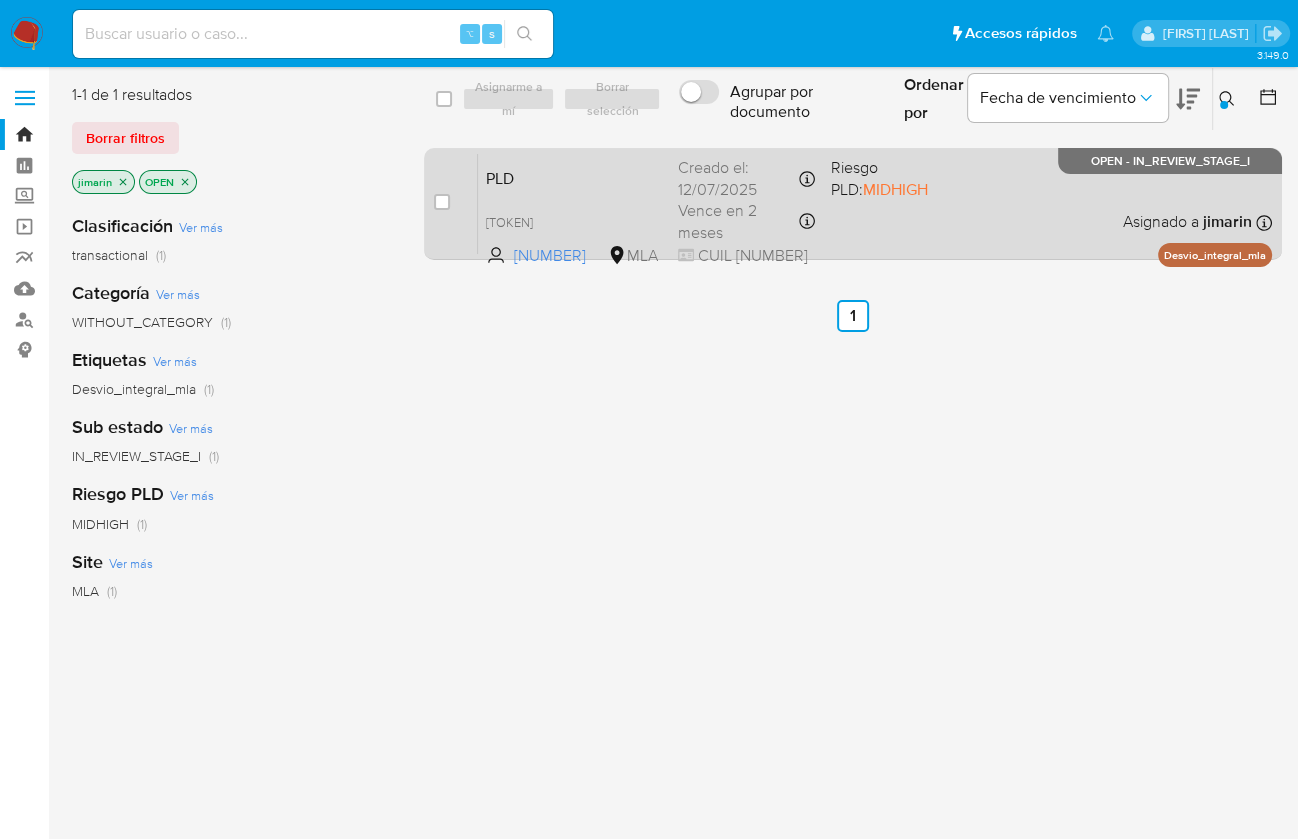 click on "Riesgo PLD:  MIDHIGH" at bounding box center [879, 178] 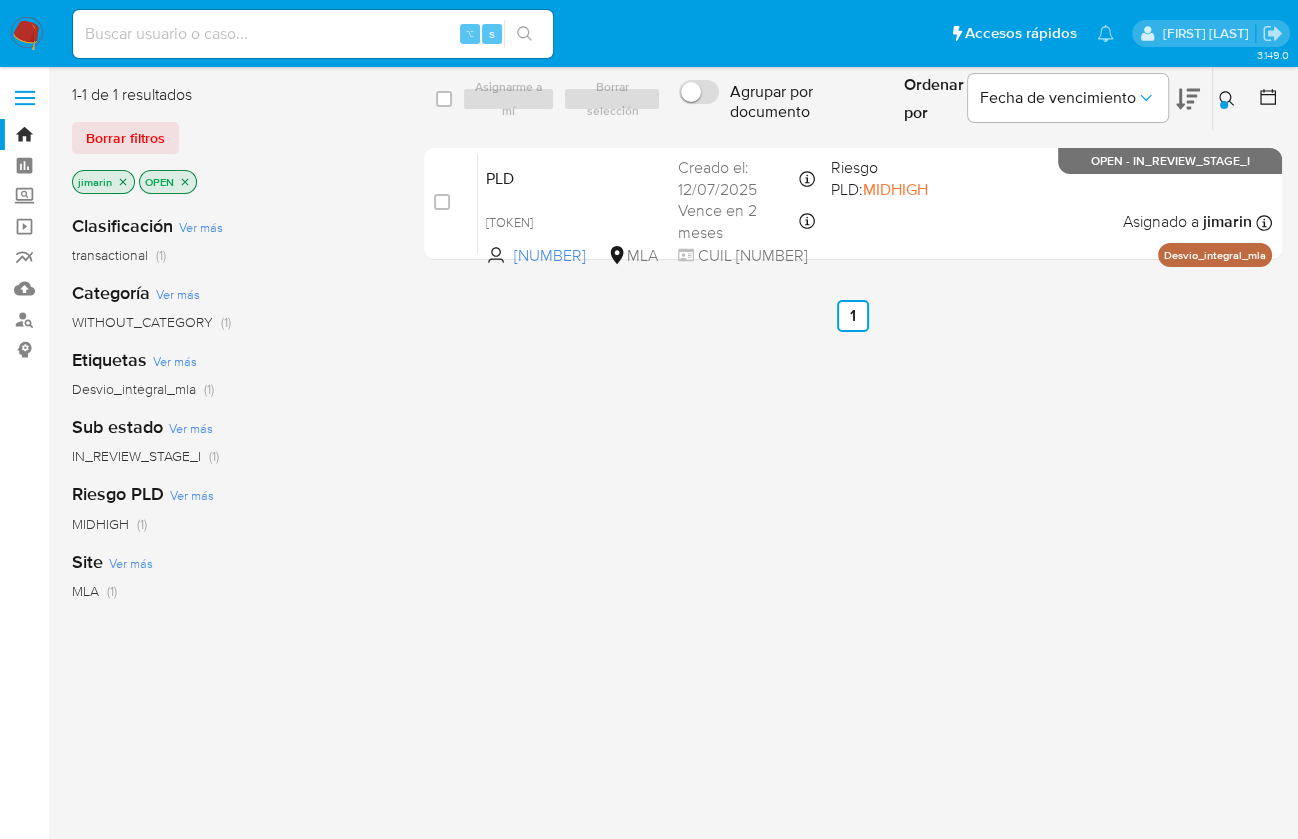 click 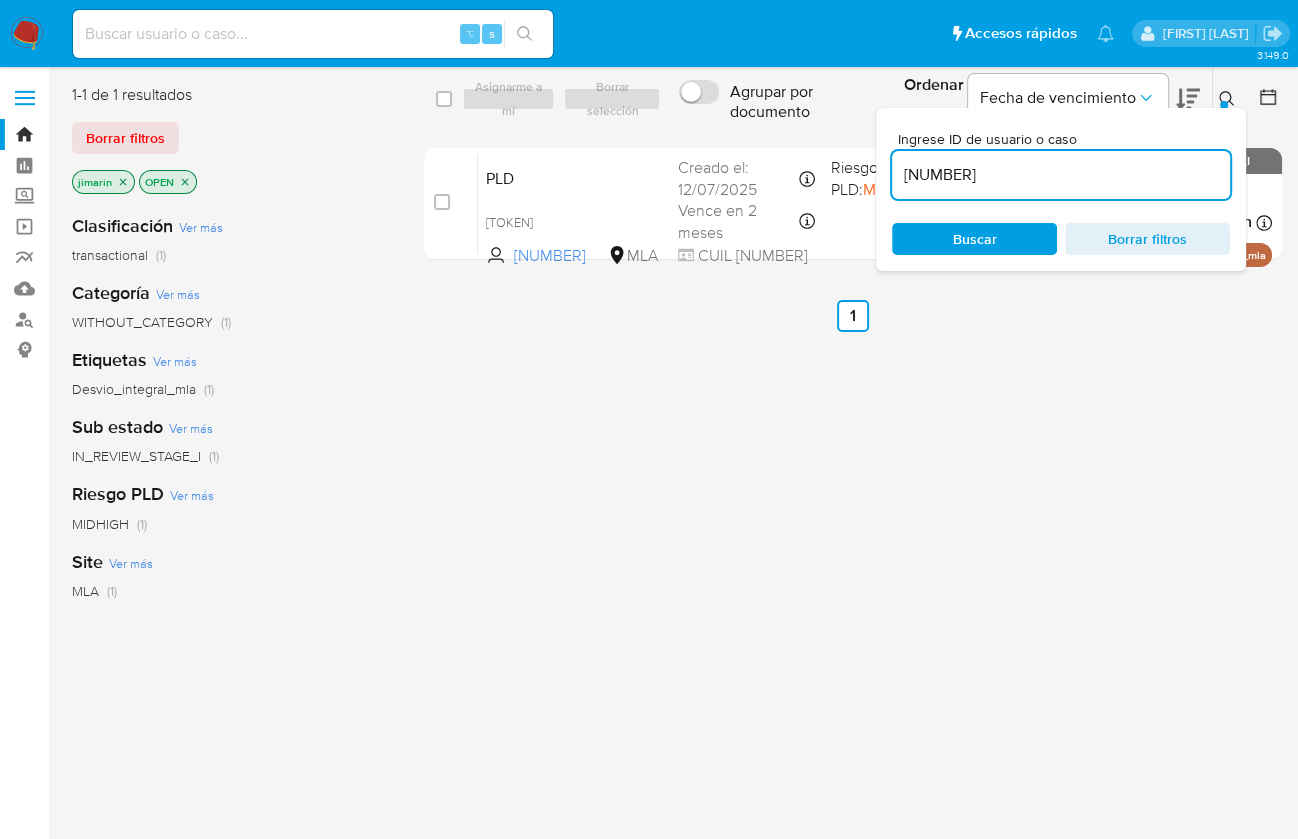 click on "[NUMBER]" at bounding box center (1061, 175) 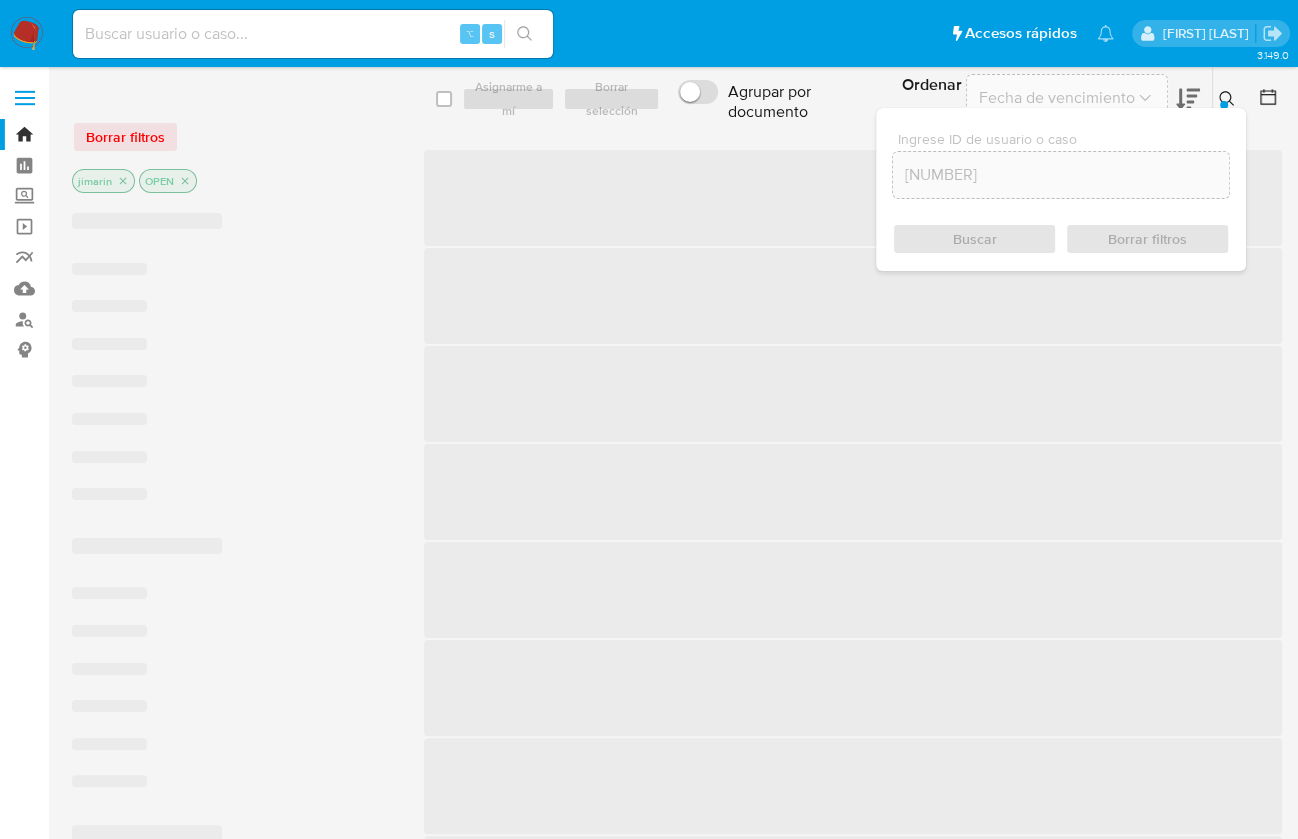 click 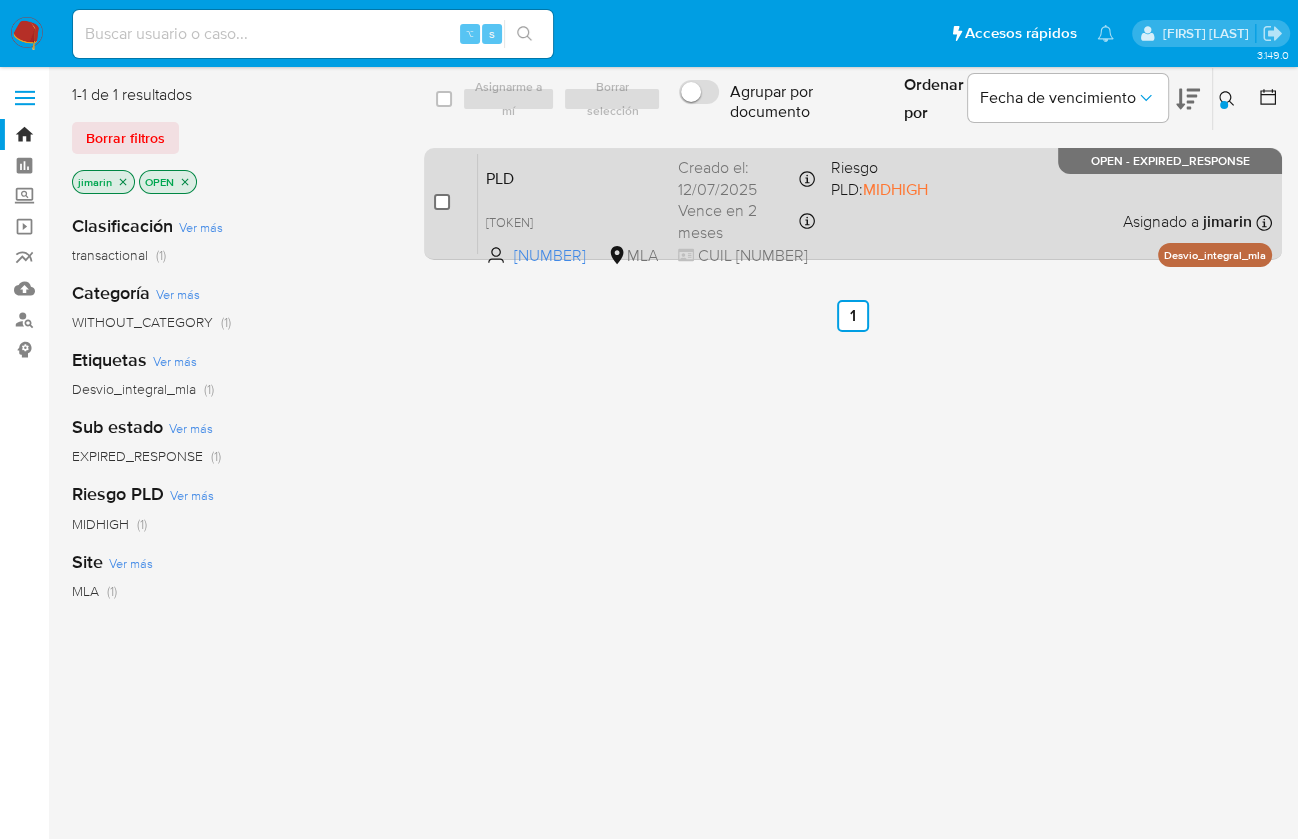 click at bounding box center [442, 202] 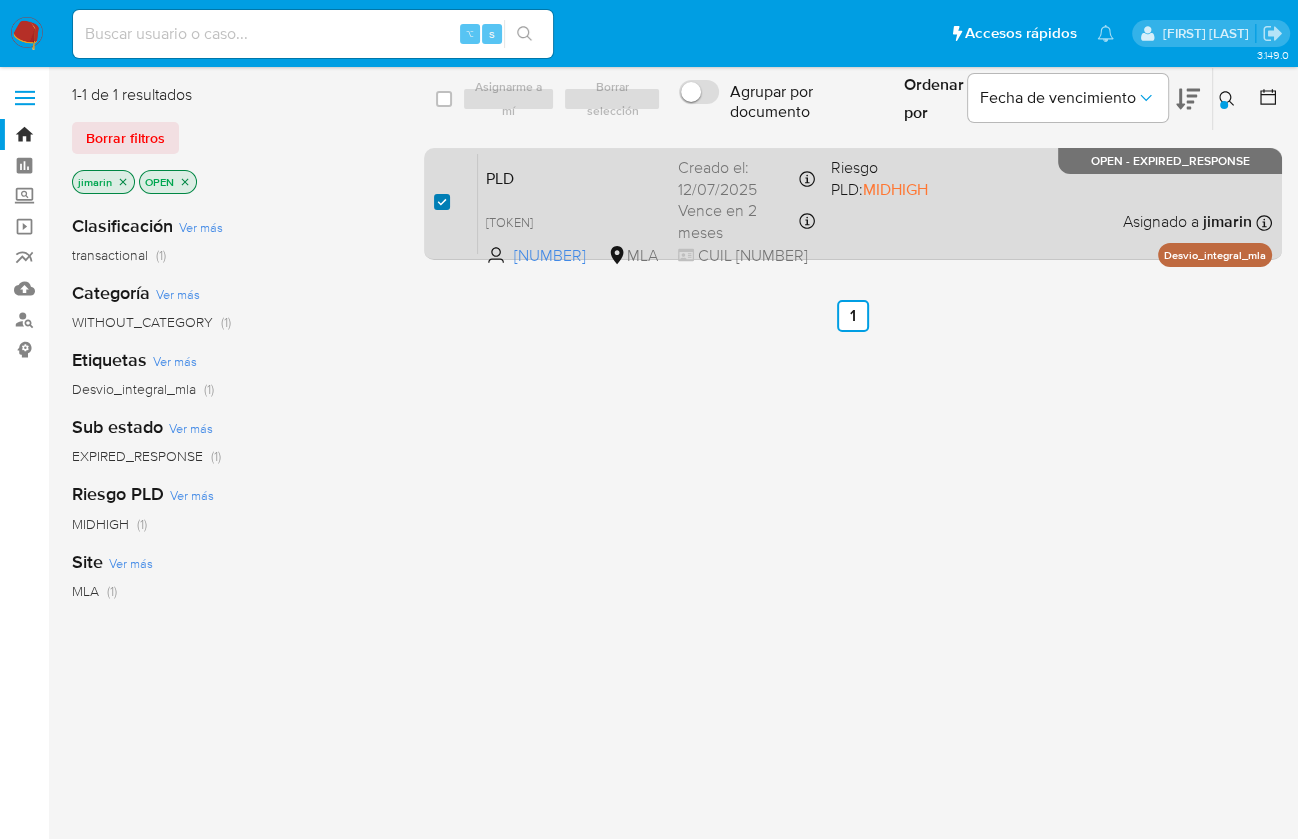 checkbox on "true" 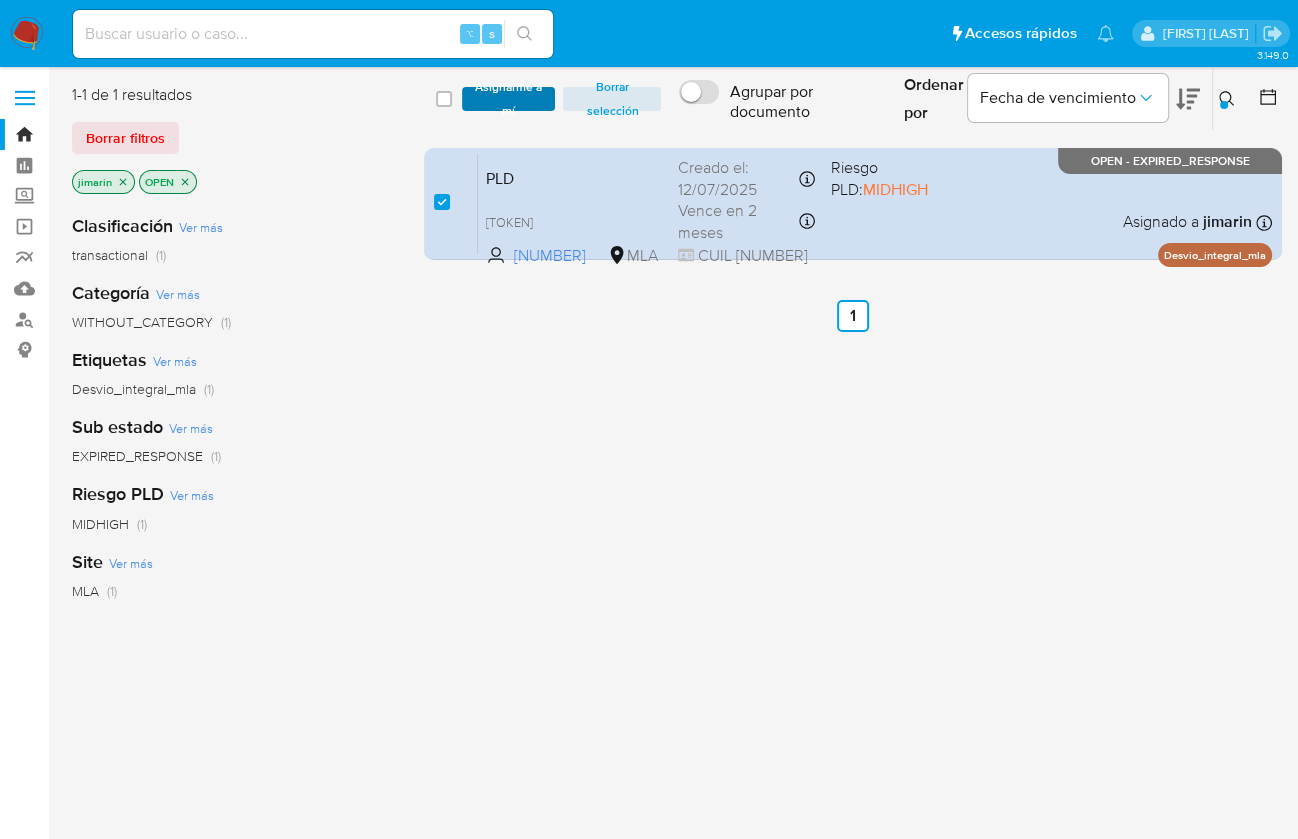 click on "Asignarme a mí" at bounding box center (509, 99) 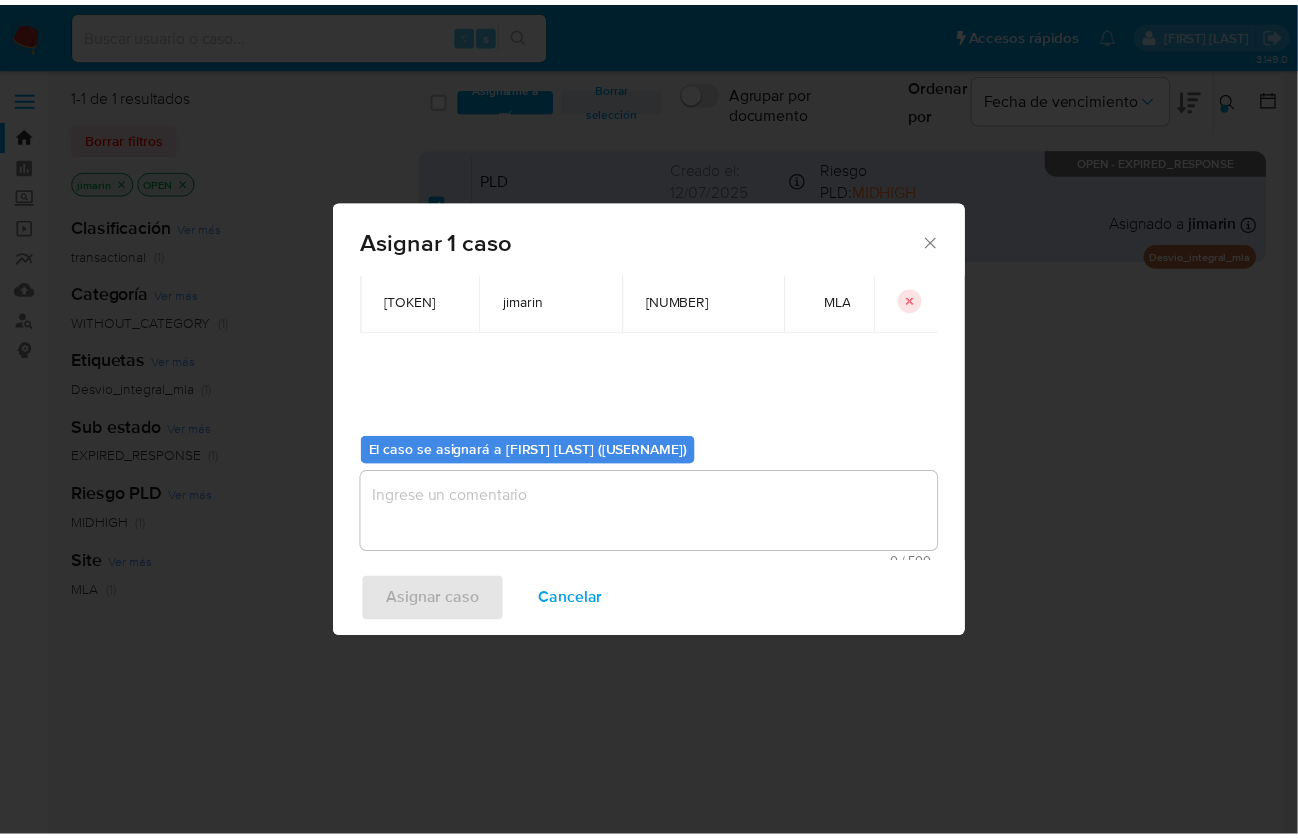 scroll, scrollTop: 102, scrollLeft: 0, axis: vertical 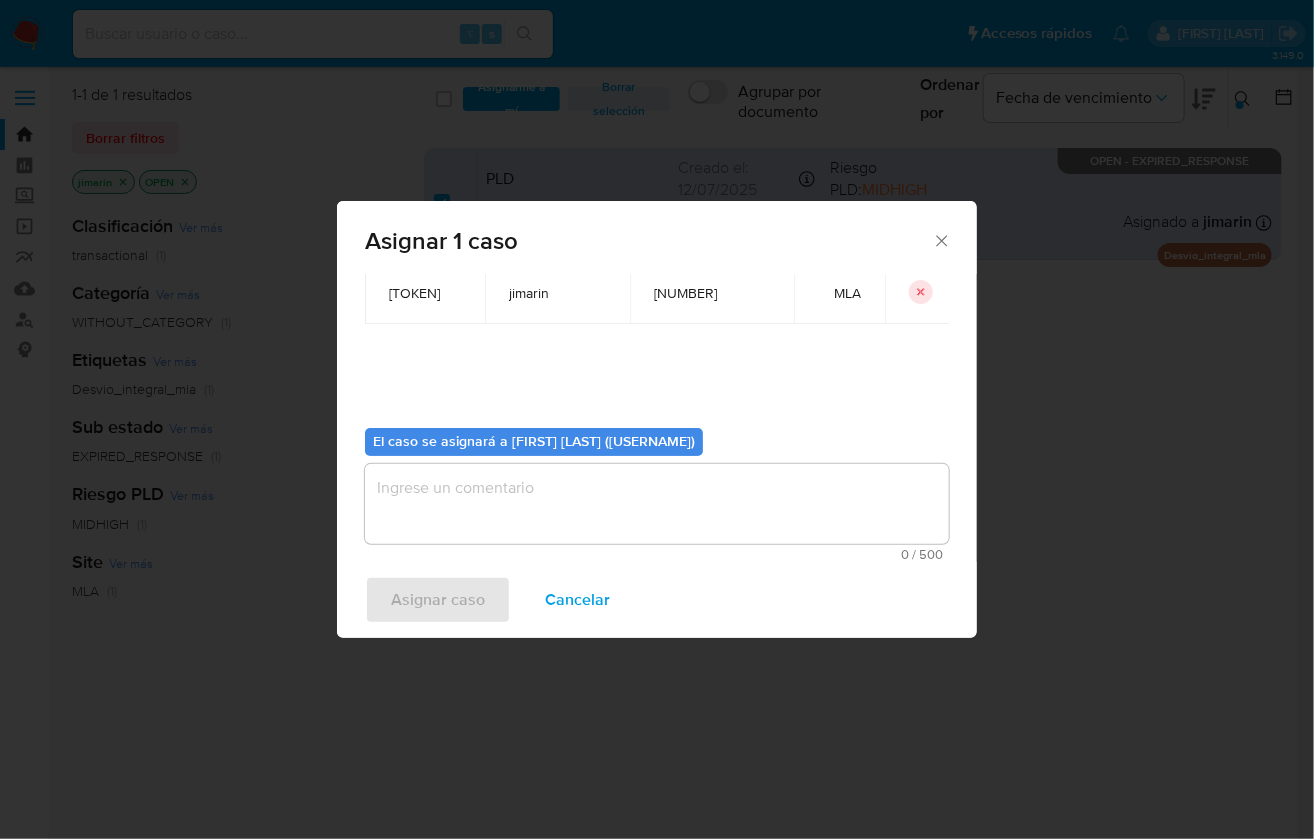 click at bounding box center [657, 504] 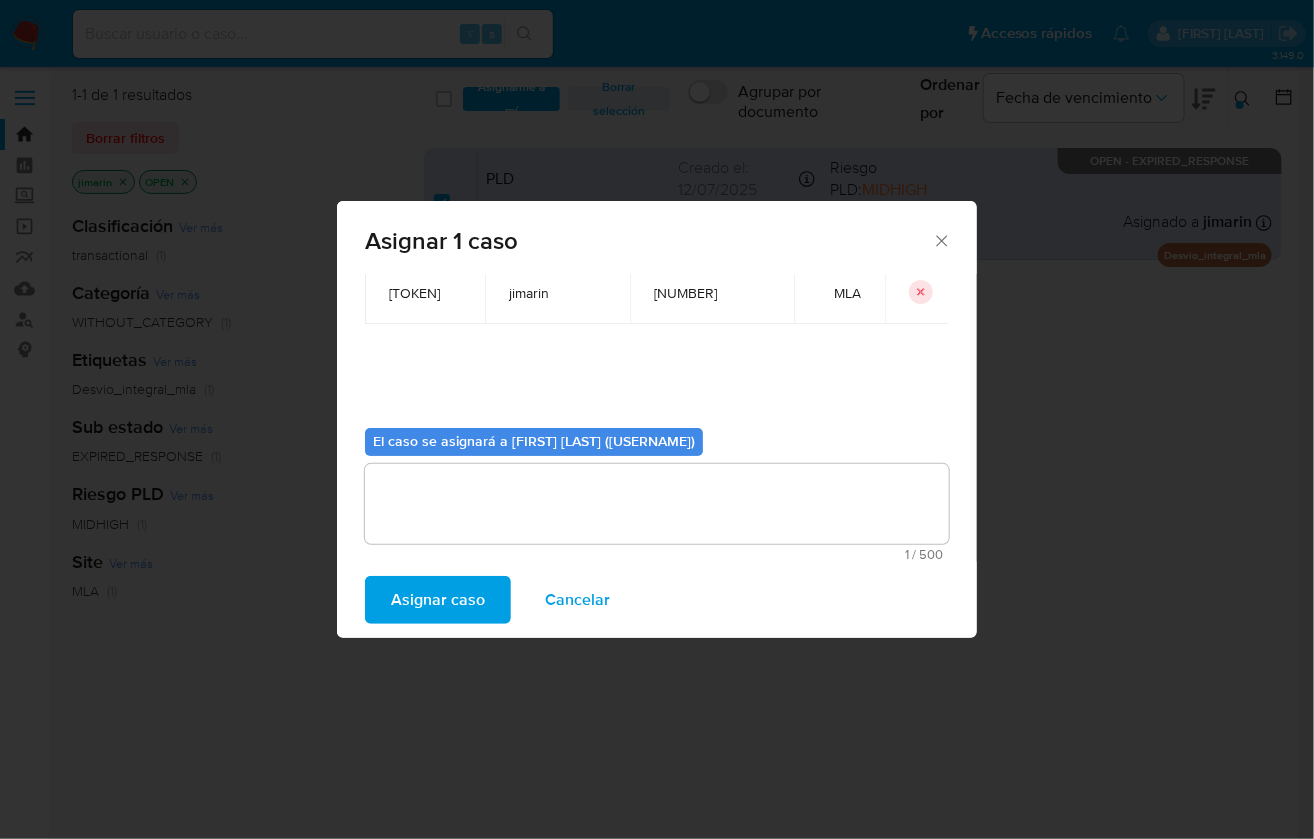 click on "Asignar caso" at bounding box center (438, 600) 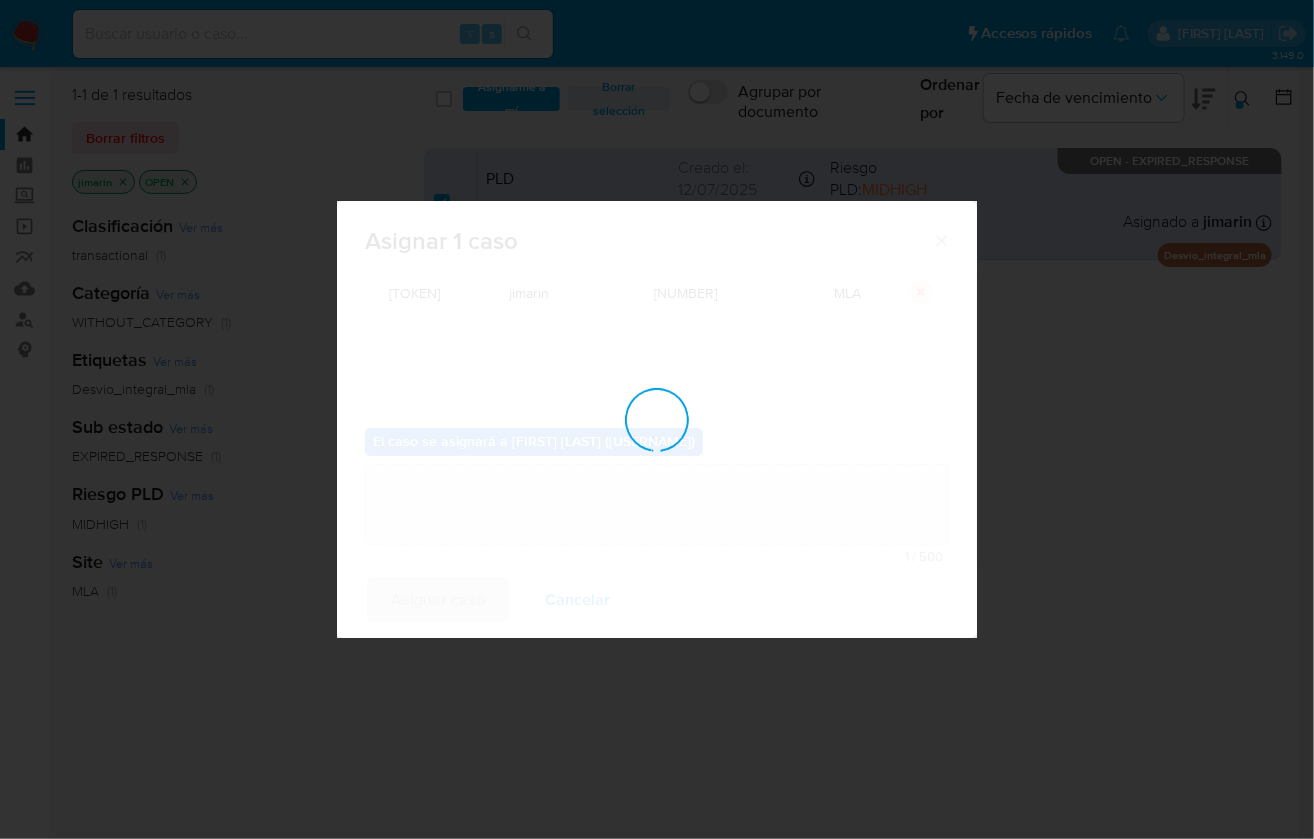 type 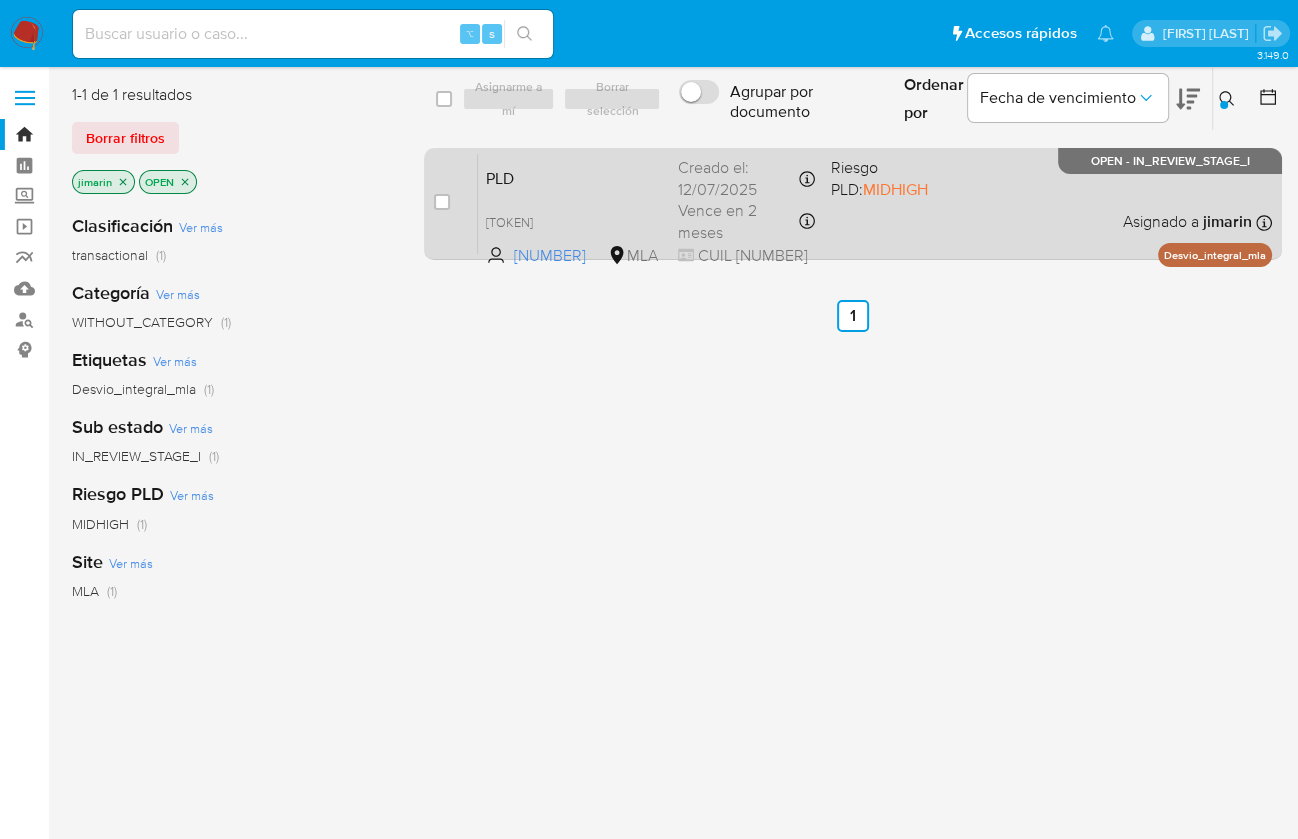 click on "PLD [TOKEN] [NUMBER] MLA Riesgo PLD:  MIDHIGH Creado el: [DATE]   Creado el: [DATE] [TIME] Vence en 2 meses   Vence el [DATE] [TIME] CUIL   [NUMBER] Asignado a   [USERNAME]   Asignado el: [DATE] [TIME] Desvio_integral_mla OPEN - IN_REVIEW_STAGE_I" at bounding box center (875, 203) 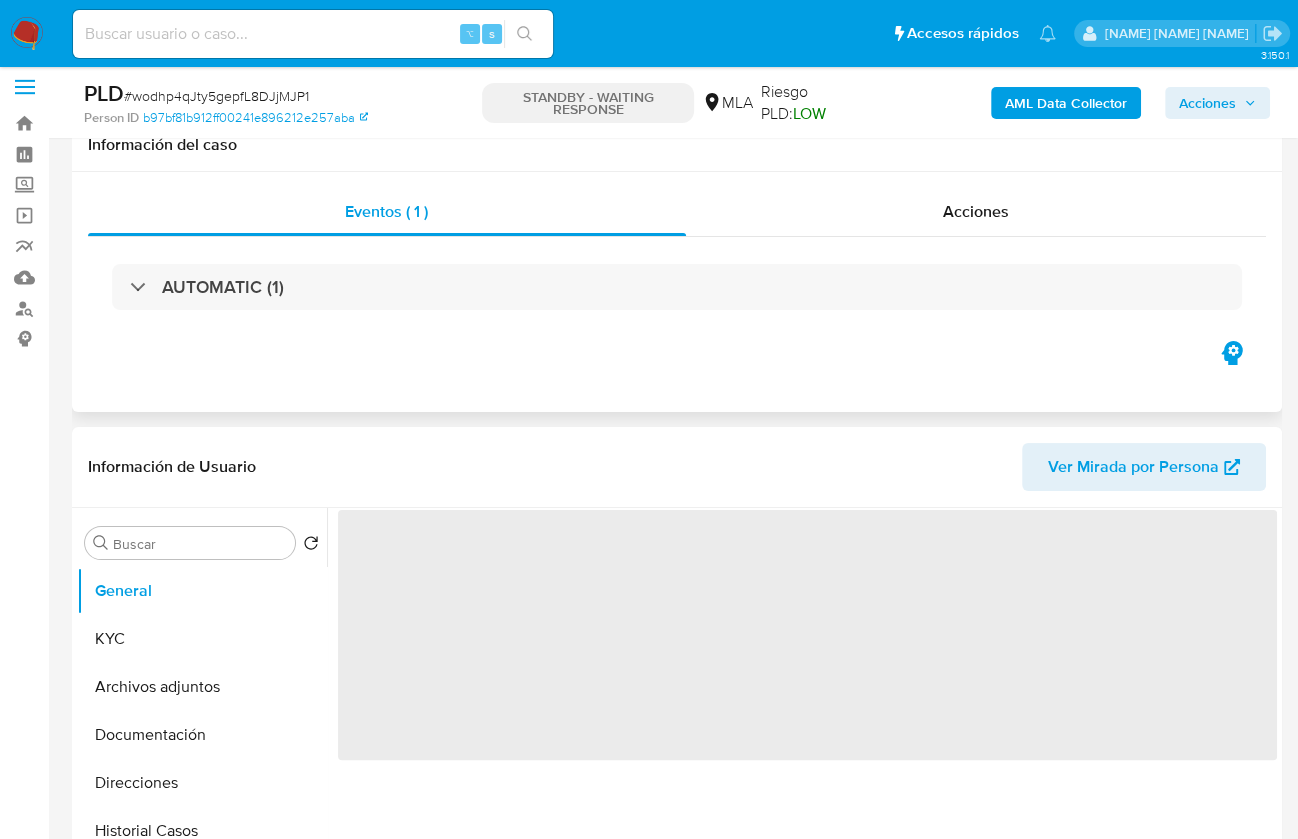 scroll, scrollTop: 0, scrollLeft: 0, axis: both 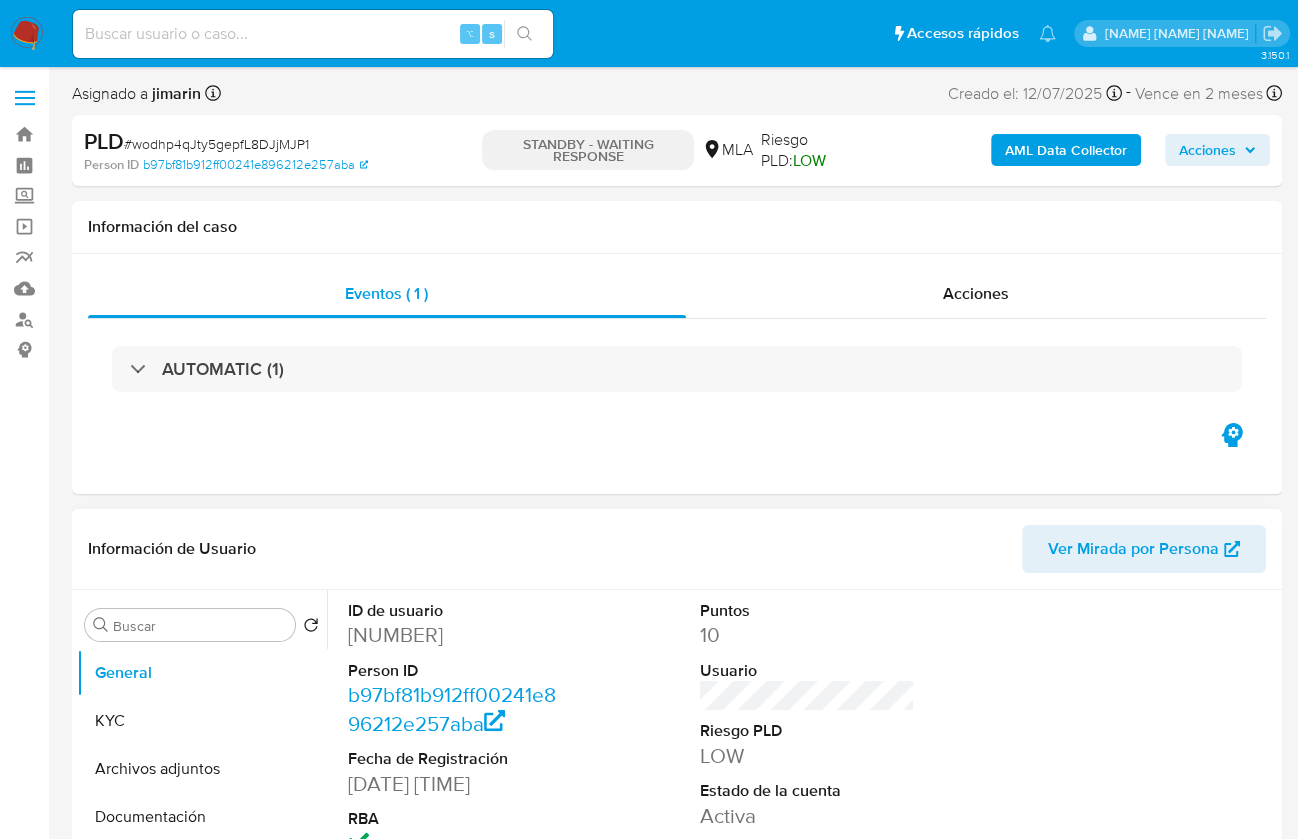 select on "10" 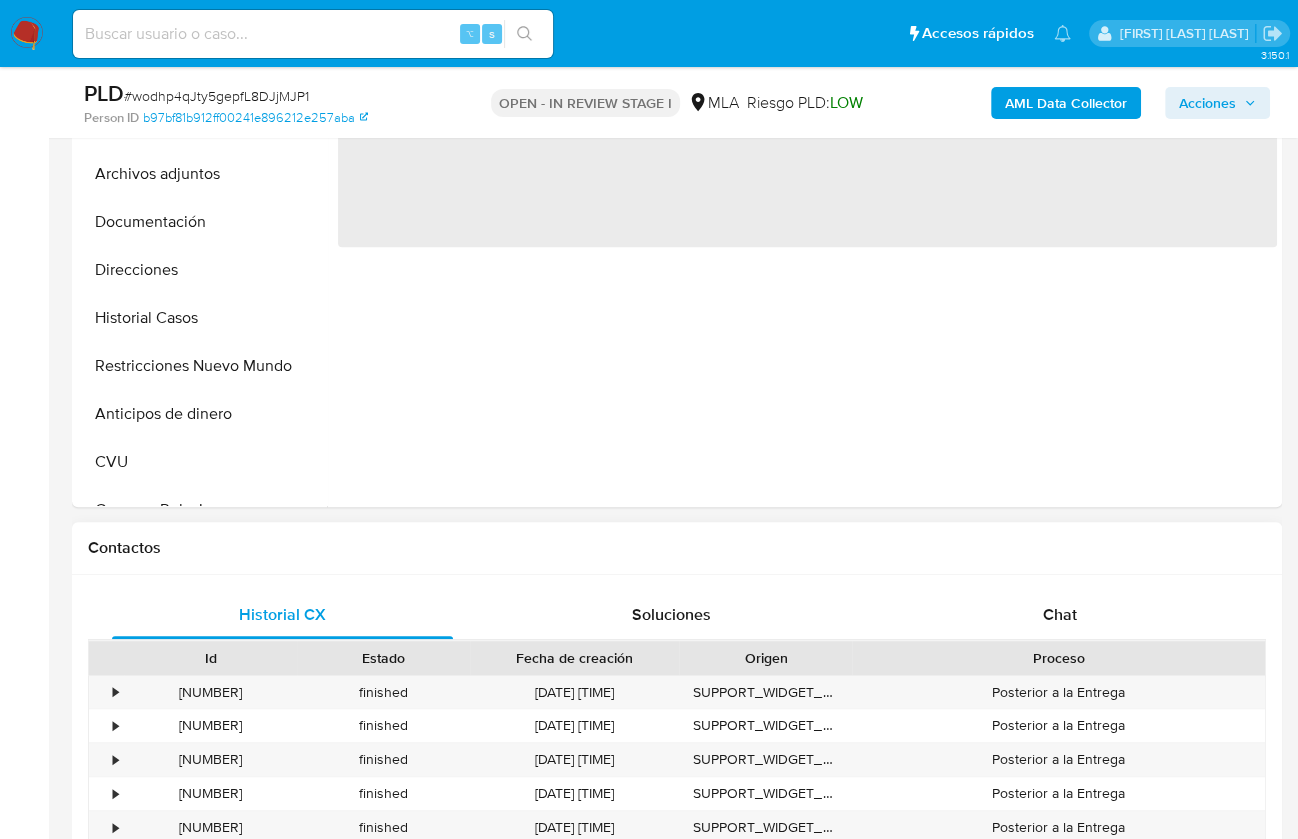 scroll, scrollTop: 893, scrollLeft: 0, axis: vertical 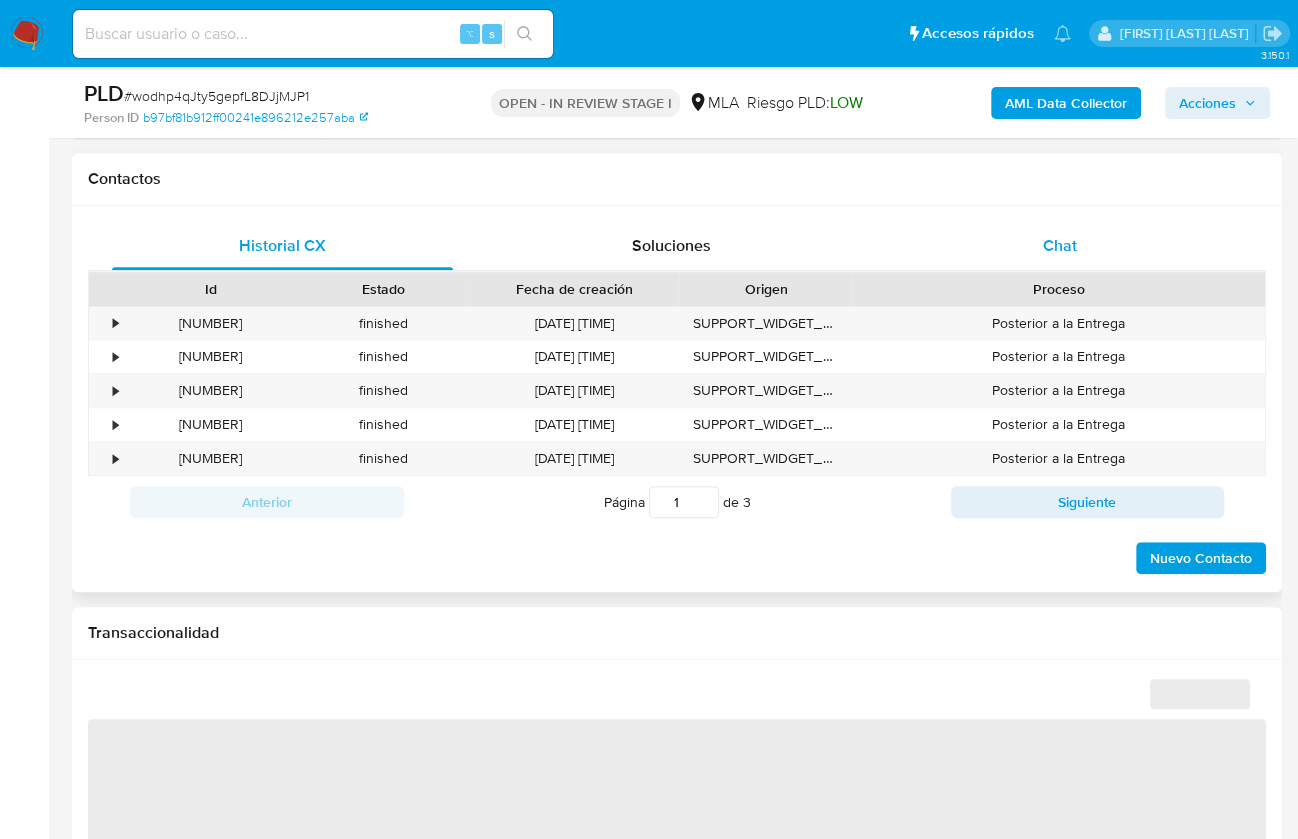 click on "Chat" at bounding box center [1059, 246] 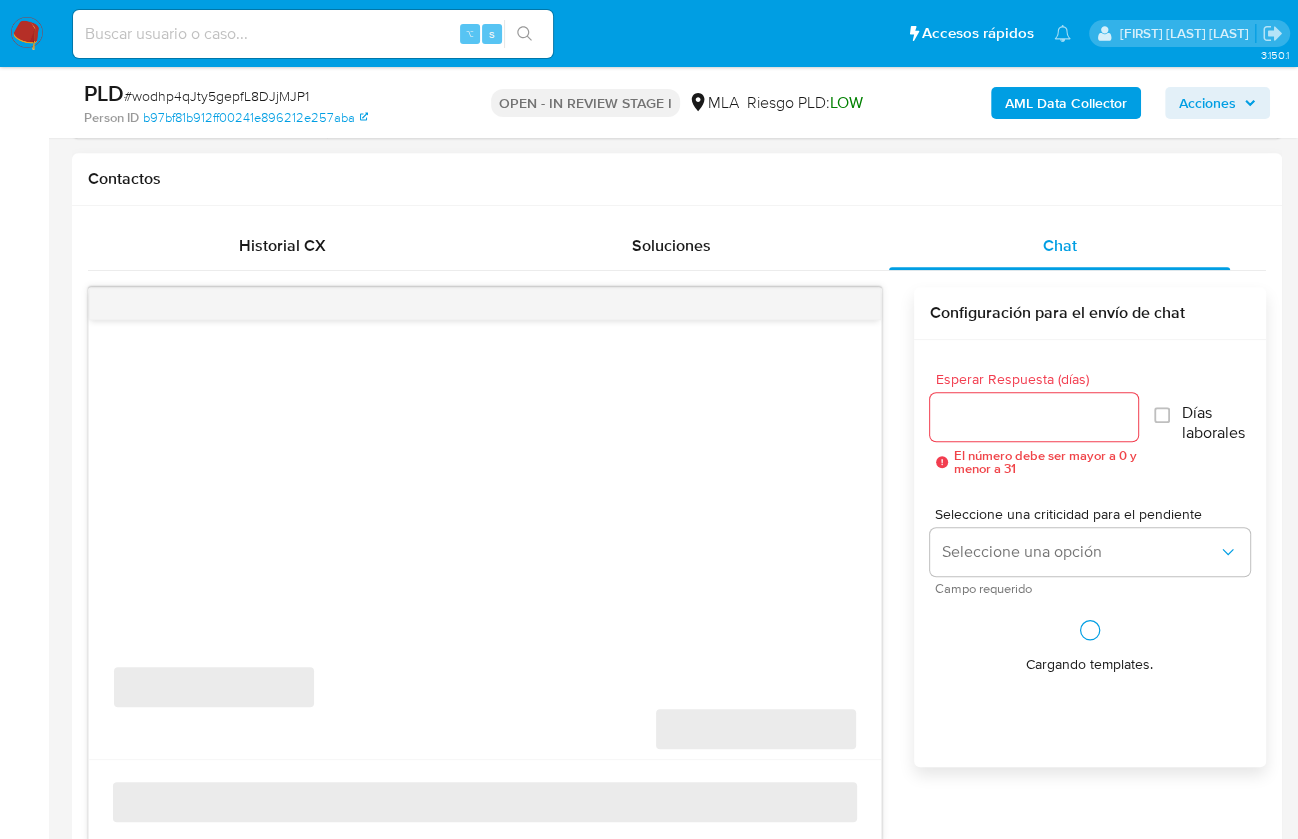 select on "10" 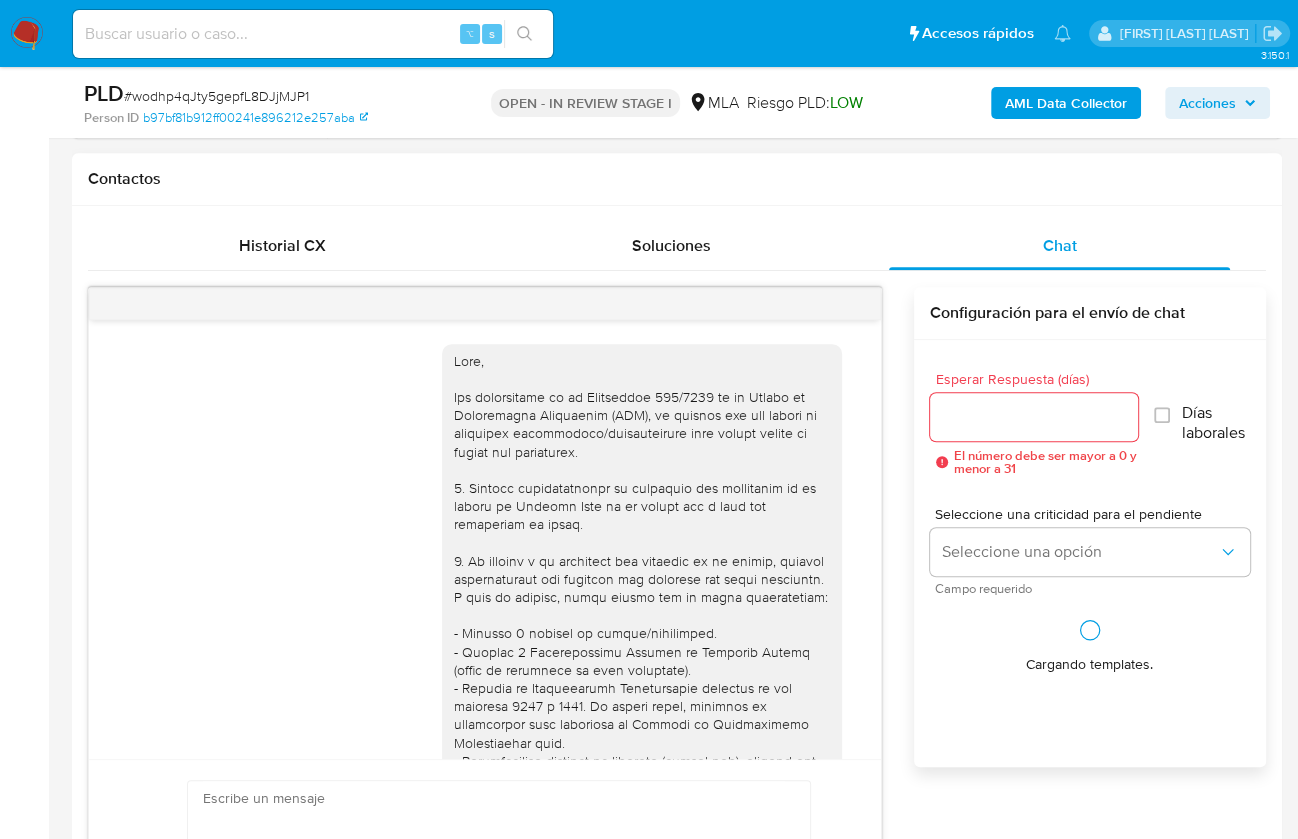 scroll, scrollTop: 1889, scrollLeft: 0, axis: vertical 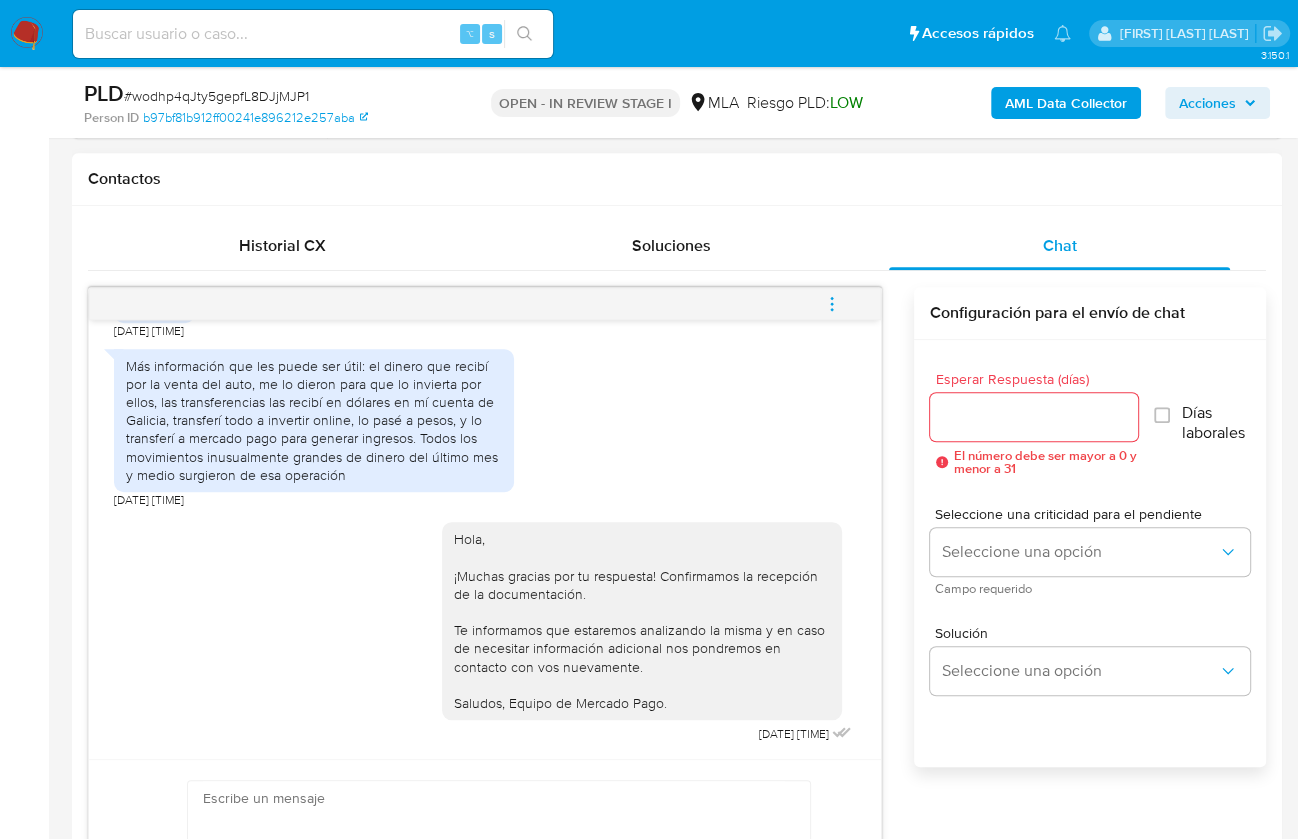 click at bounding box center [832, 304] 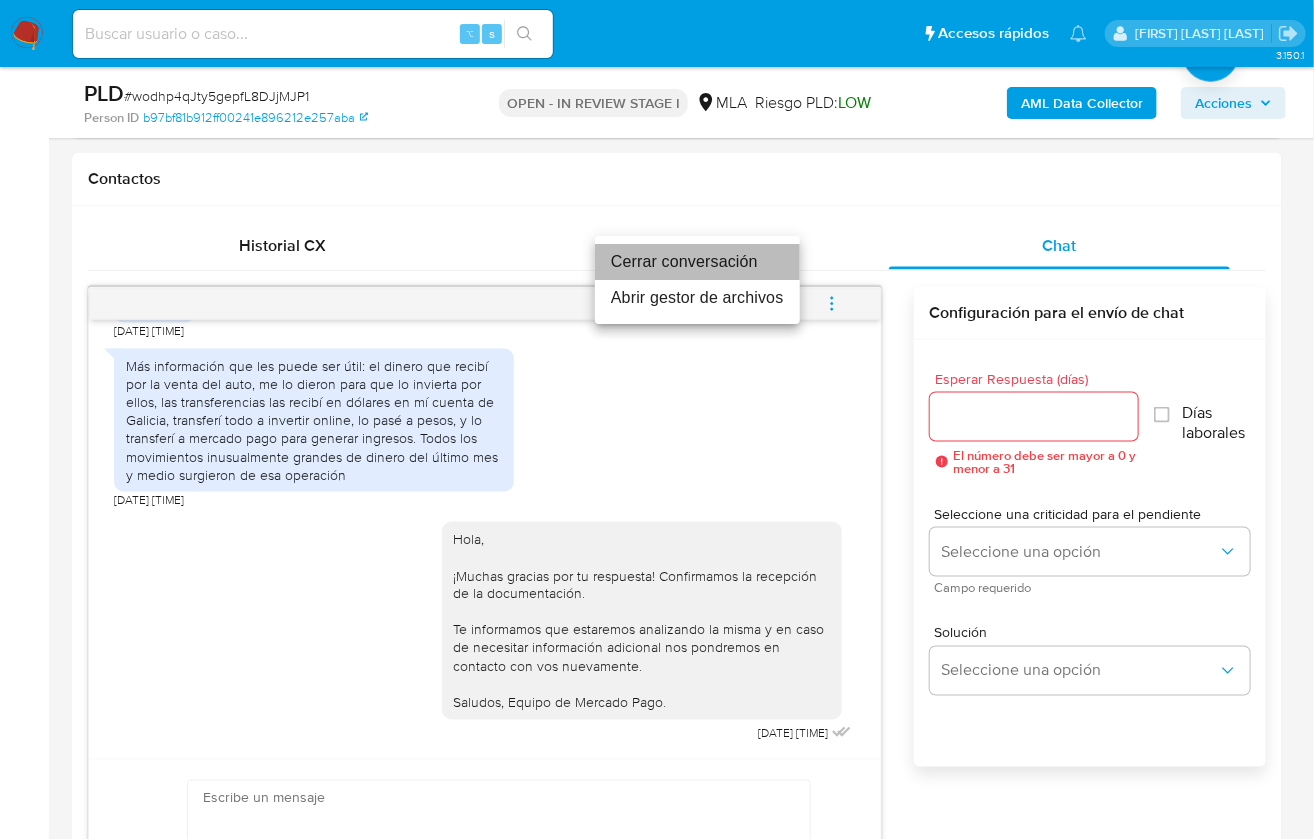 click on "Cerrar conversación" at bounding box center [697, 262] 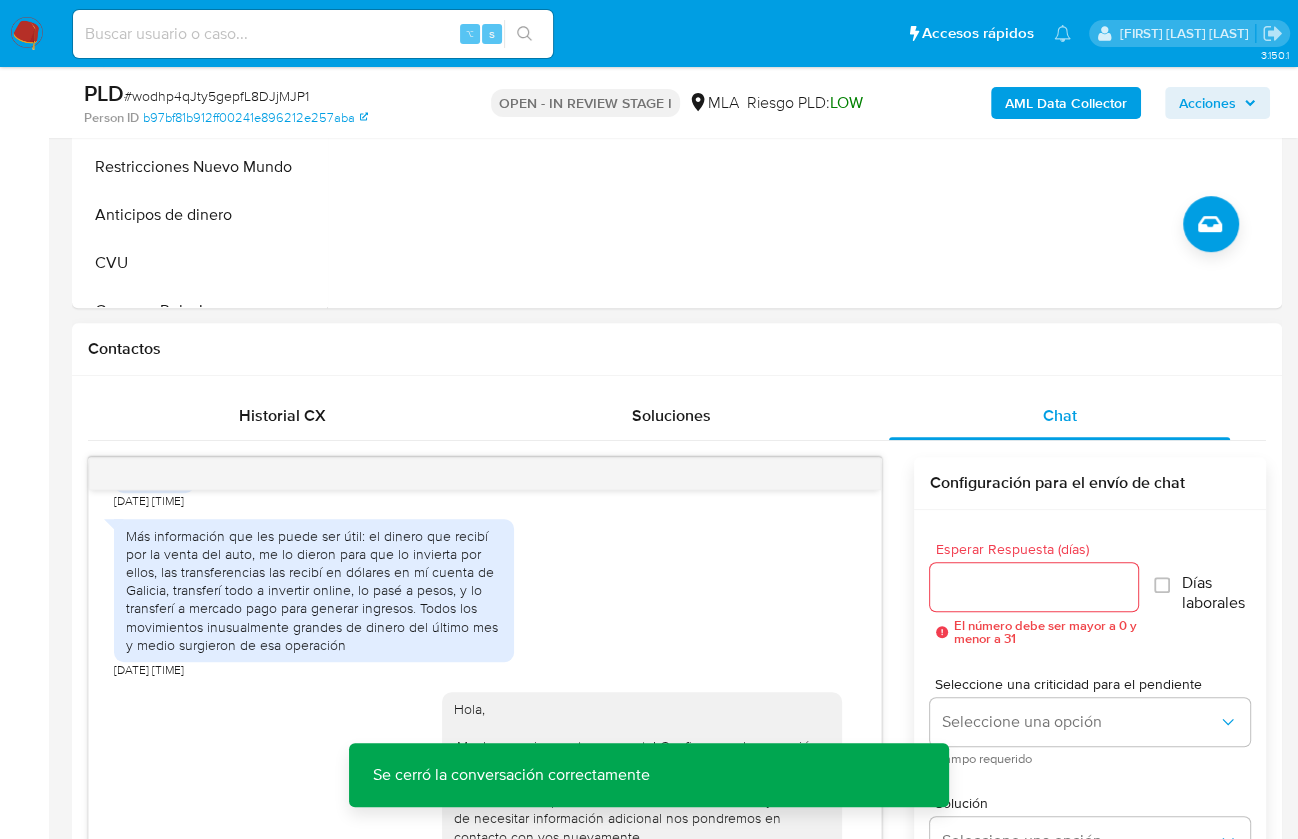 scroll, scrollTop: 518, scrollLeft: 0, axis: vertical 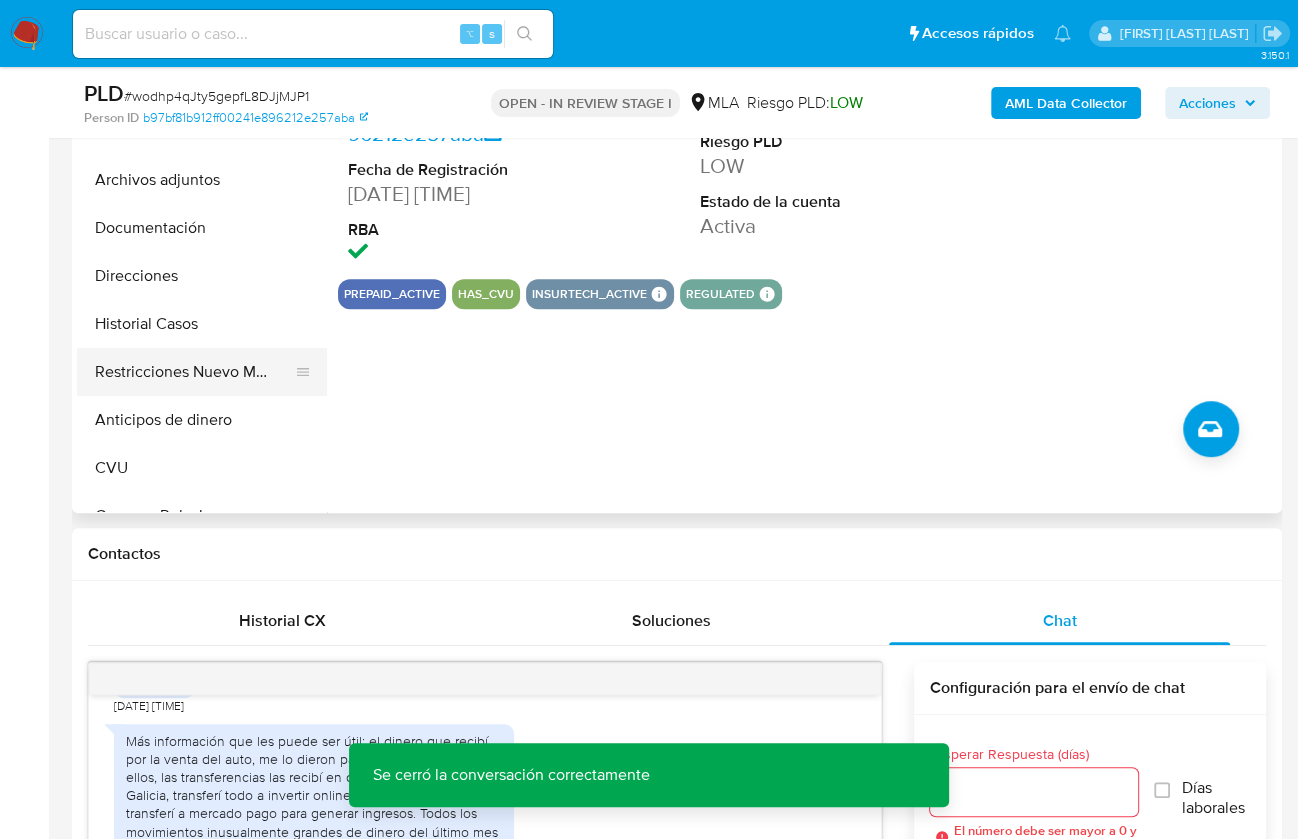 click on "Restricciones Nuevo Mundo" at bounding box center [194, 372] 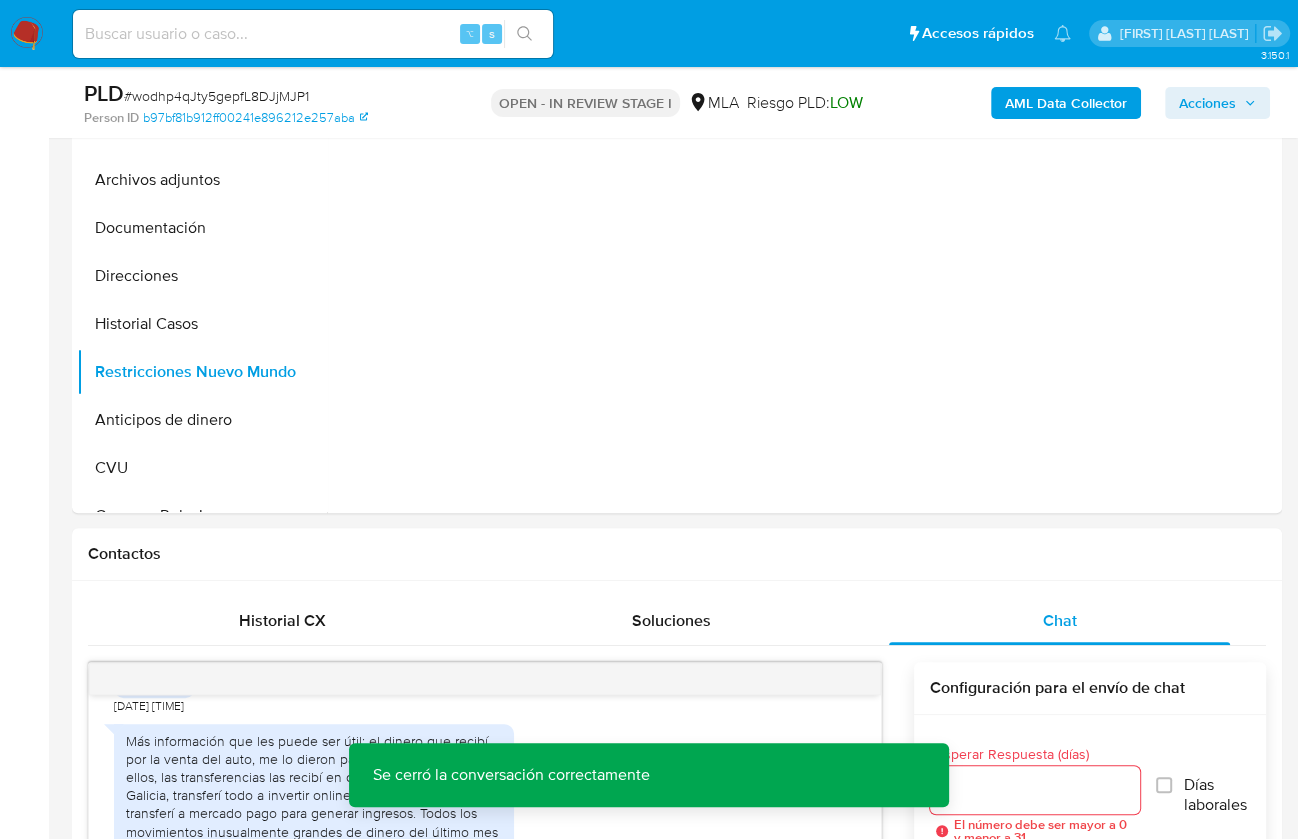 click on "AML Data Collector" at bounding box center [1066, 103] 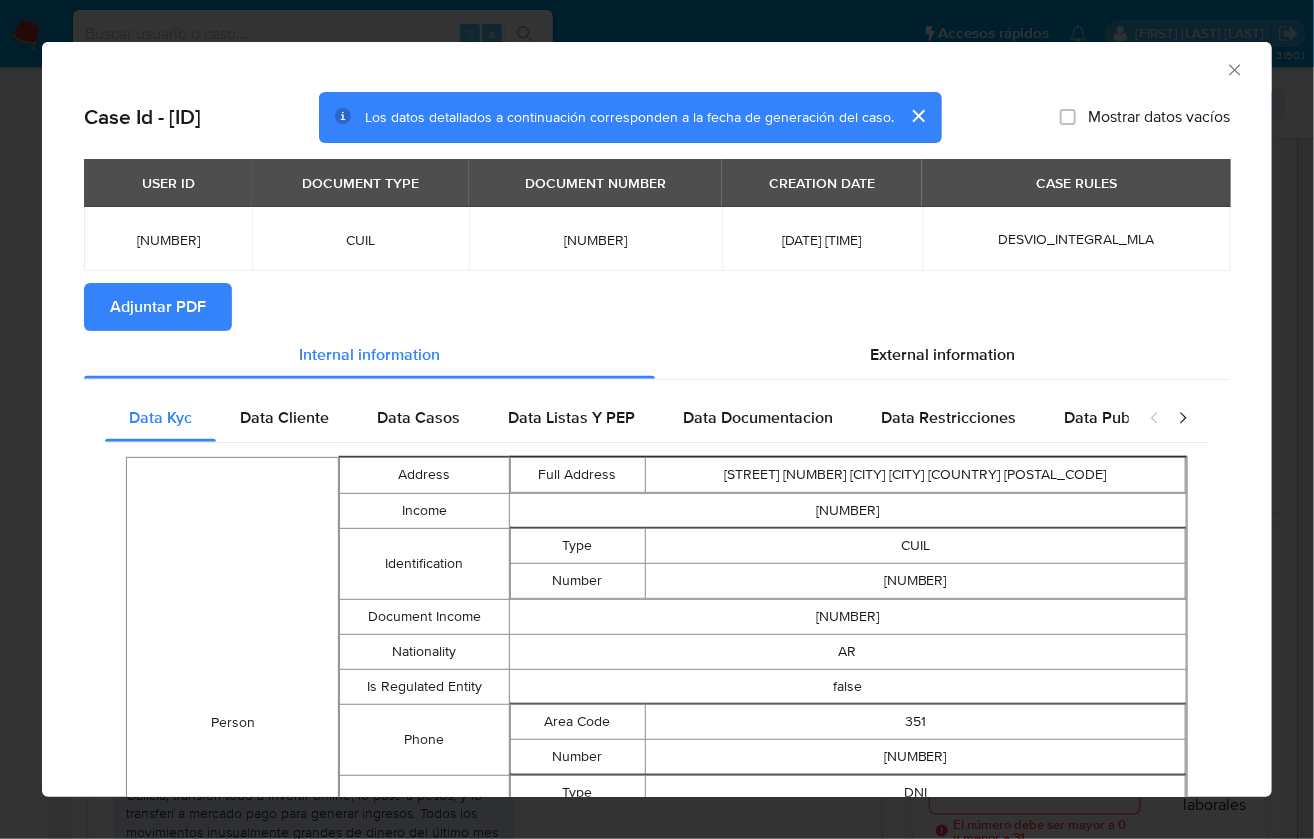 drag, startPoint x: 199, startPoint y: 347, endPoint x: 112, endPoint y: 347, distance: 87 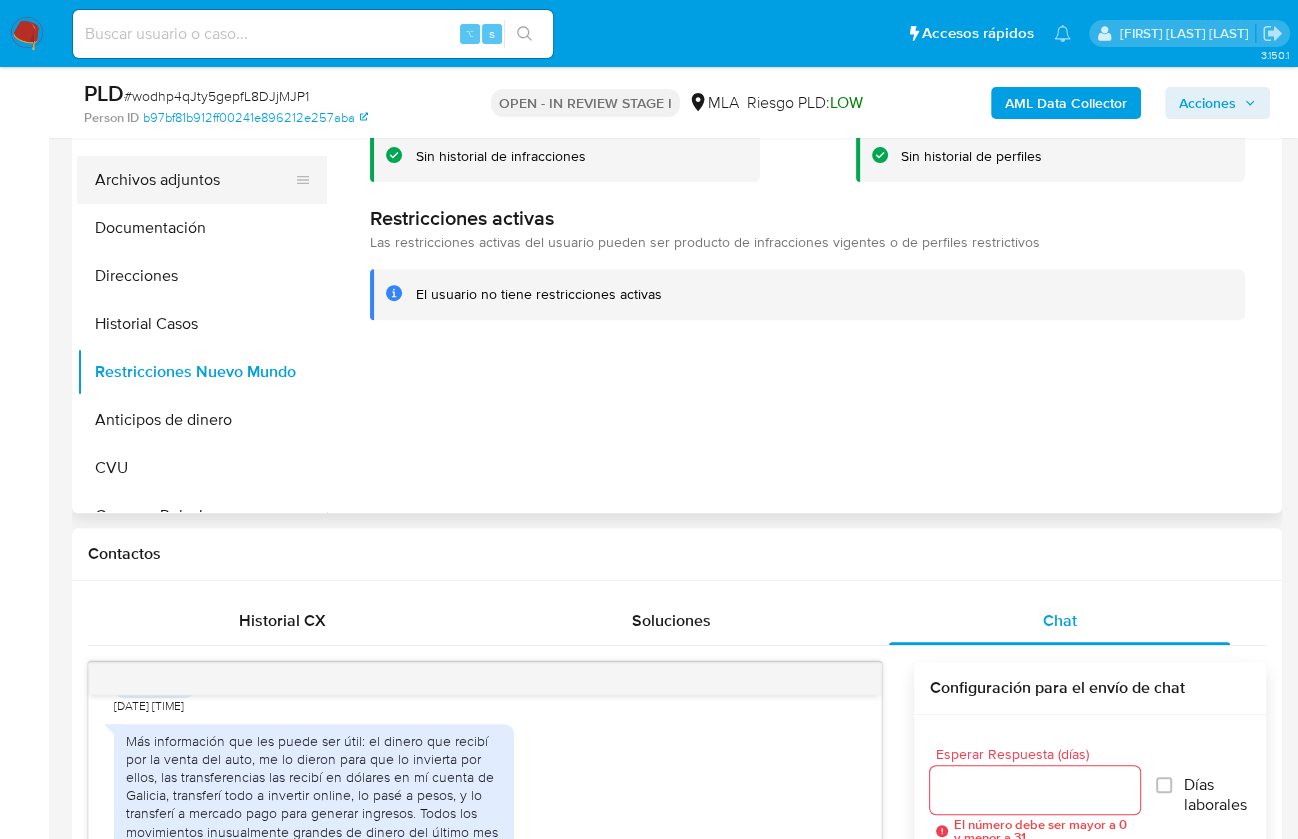 click on "Archivos adjuntos" at bounding box center [194, 180] 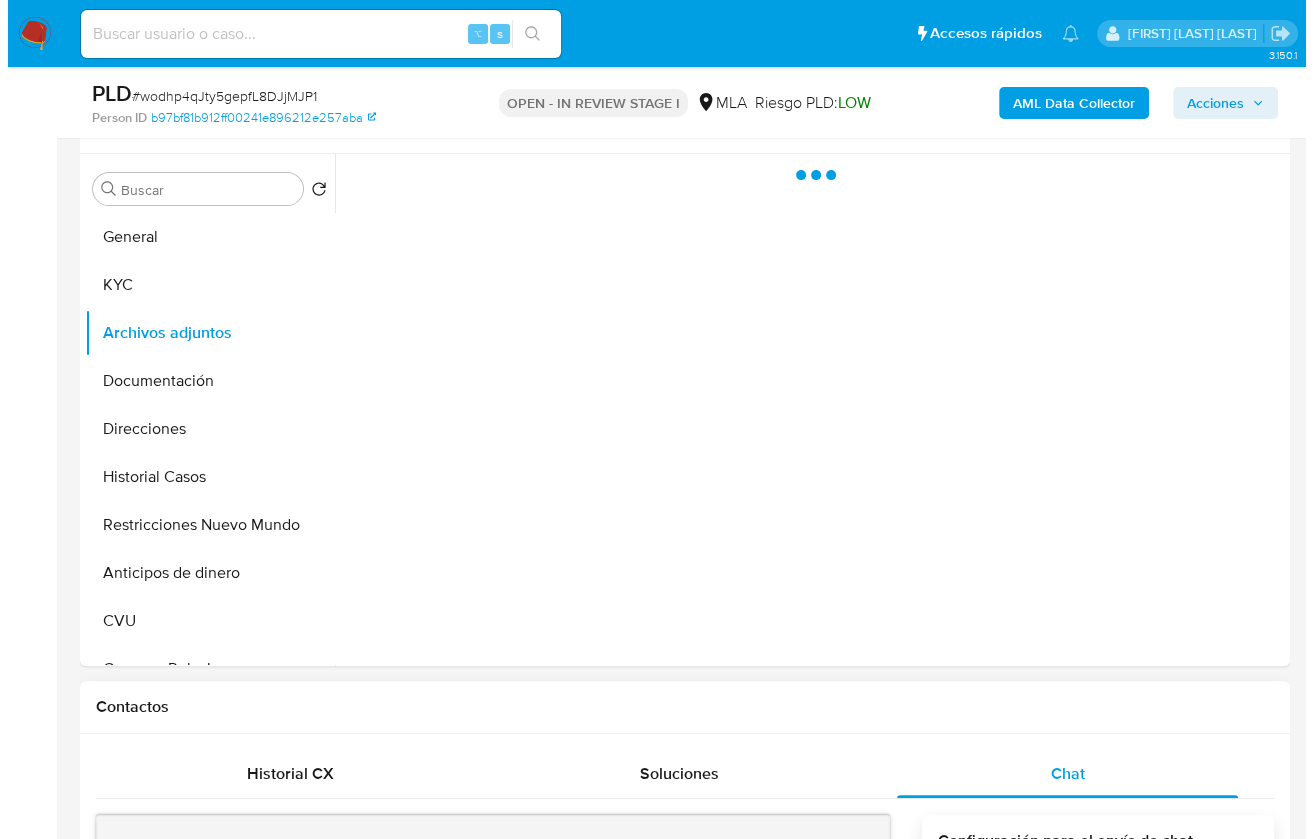 scroll, scrollTop: 357, scrollLeft: 0, axis: vertical 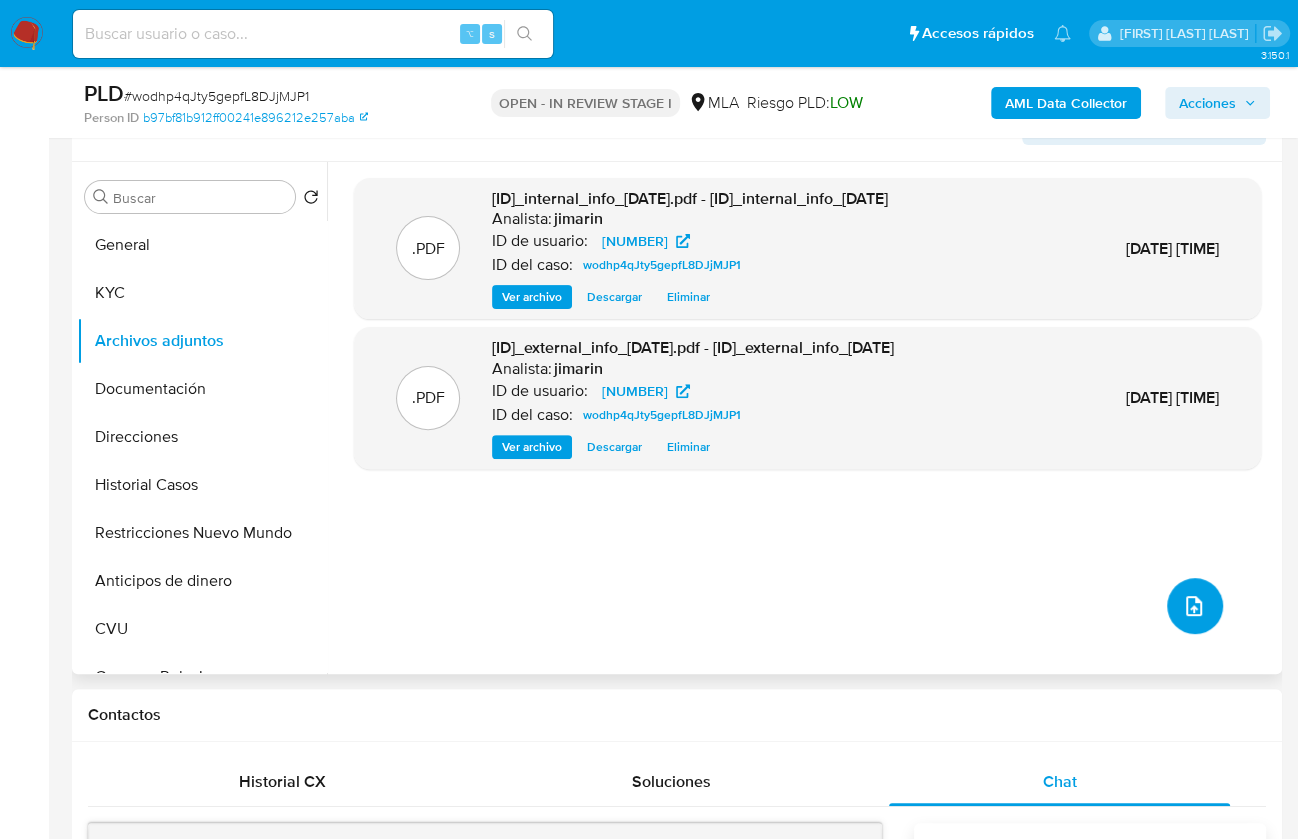 click at bounding box center [1195, 606] 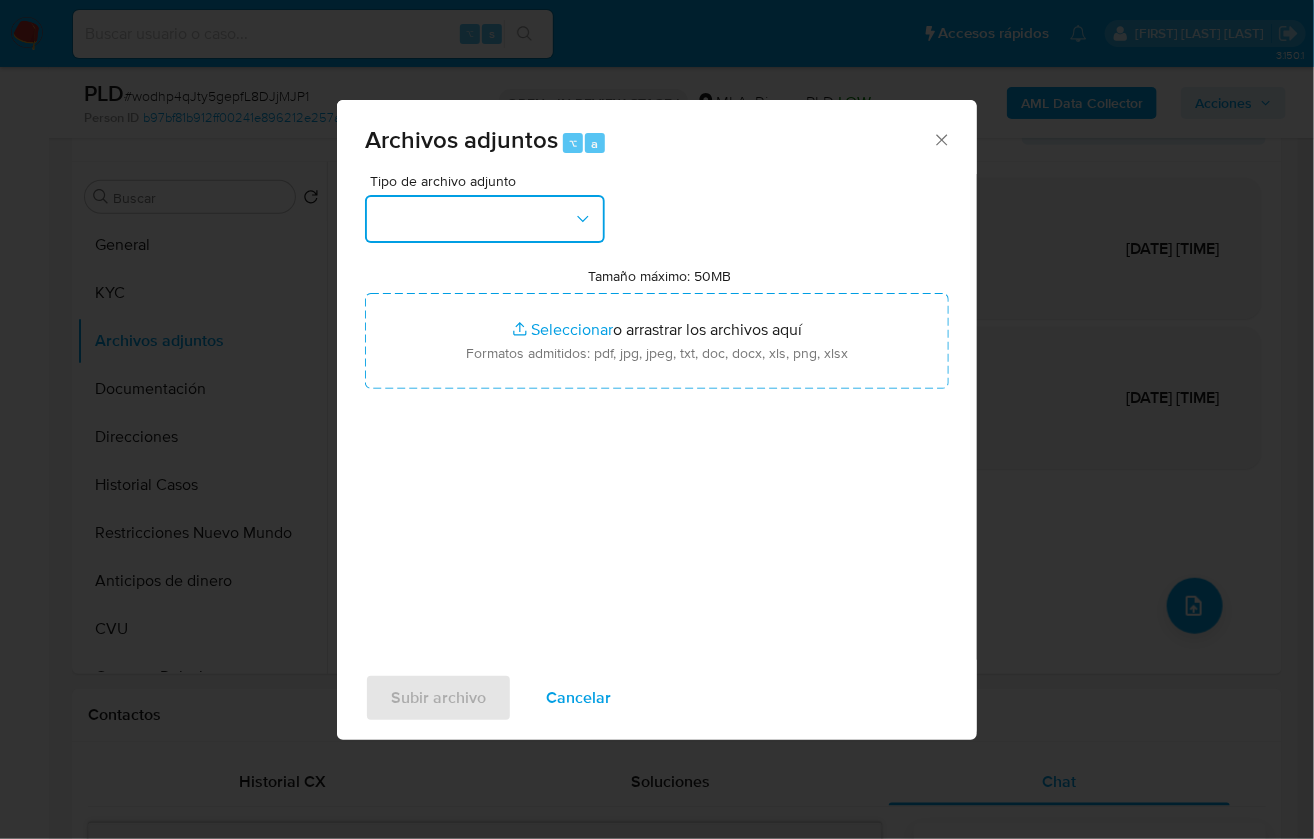 click at bounding box center (485, 219) 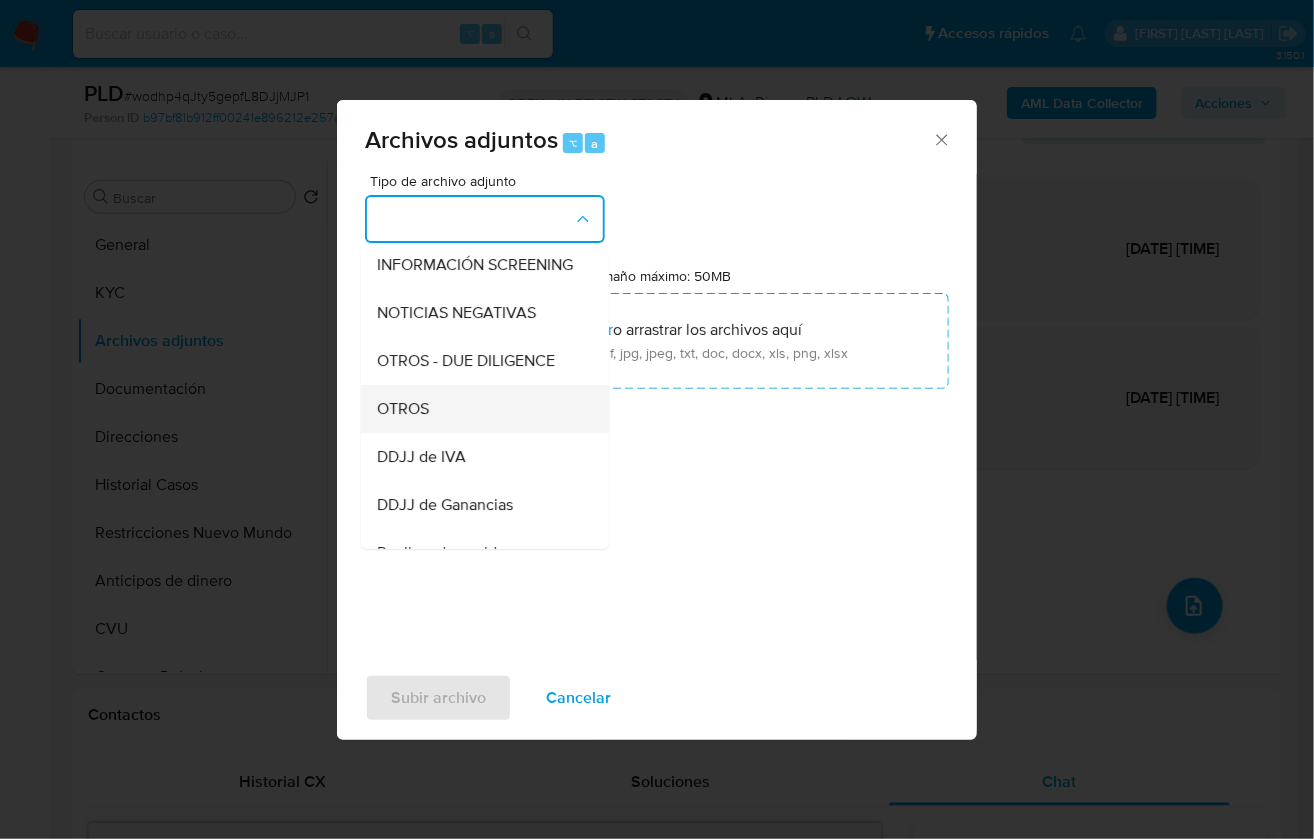 scroll, scrollTop: 307, scrollLeft: 0, axis: vertical 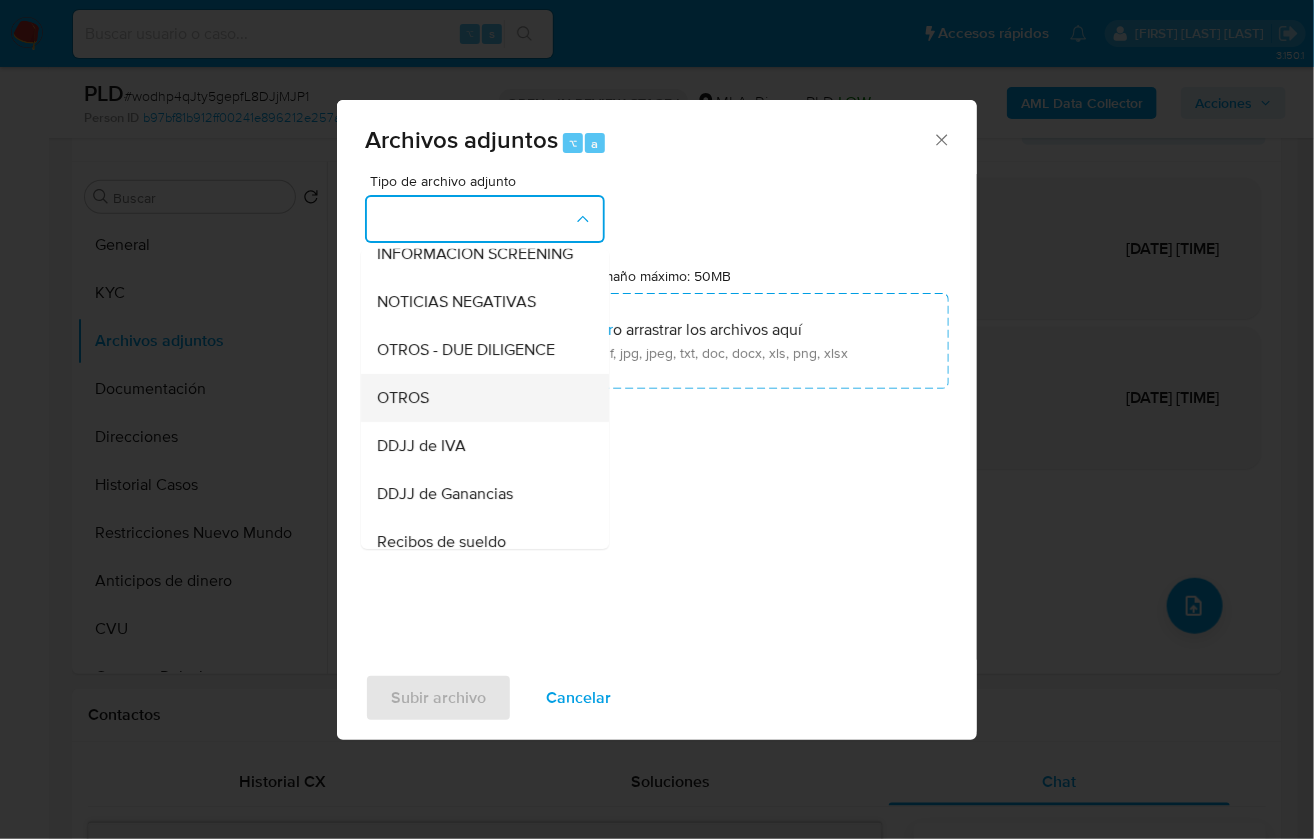 click on "OTROS" at bounding box center (479, 398) 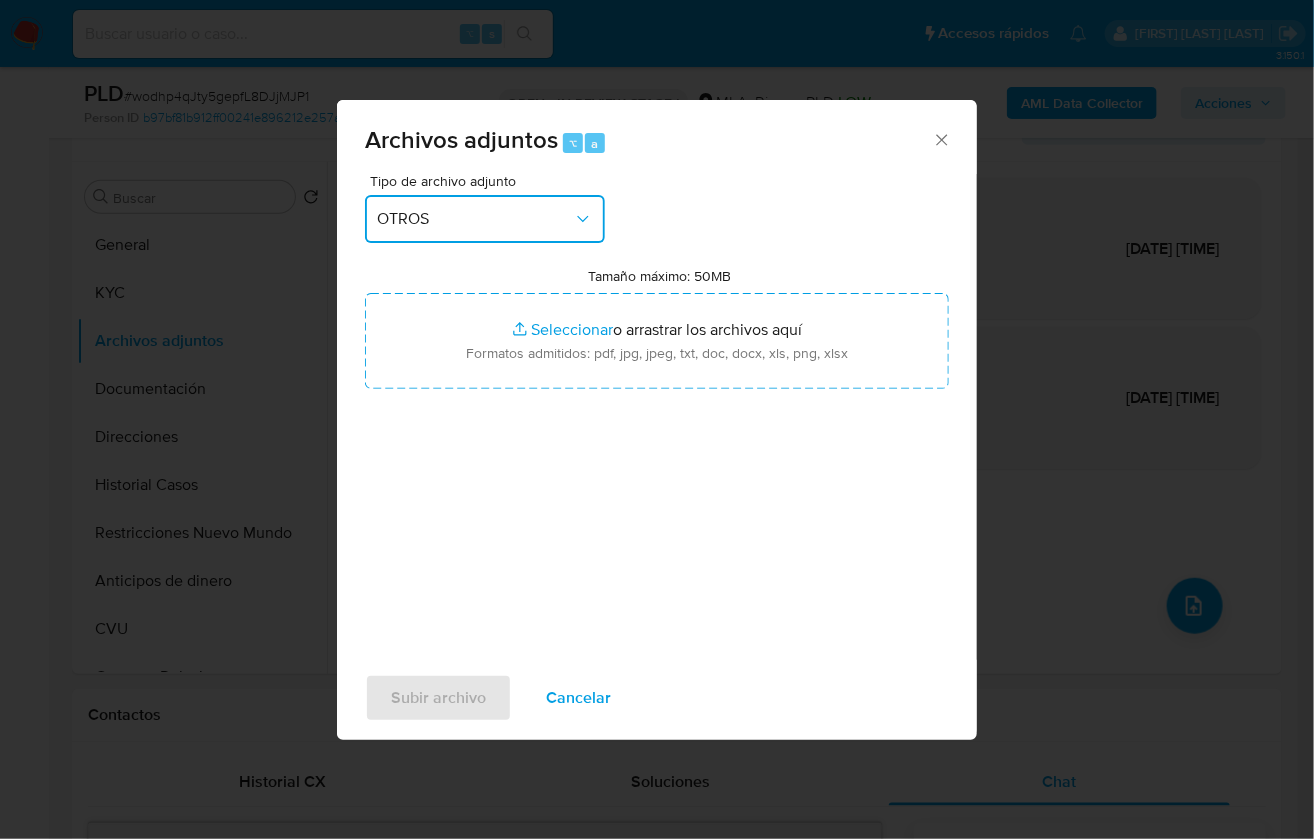 click on "OTROS" at bounding box center [475, 219] 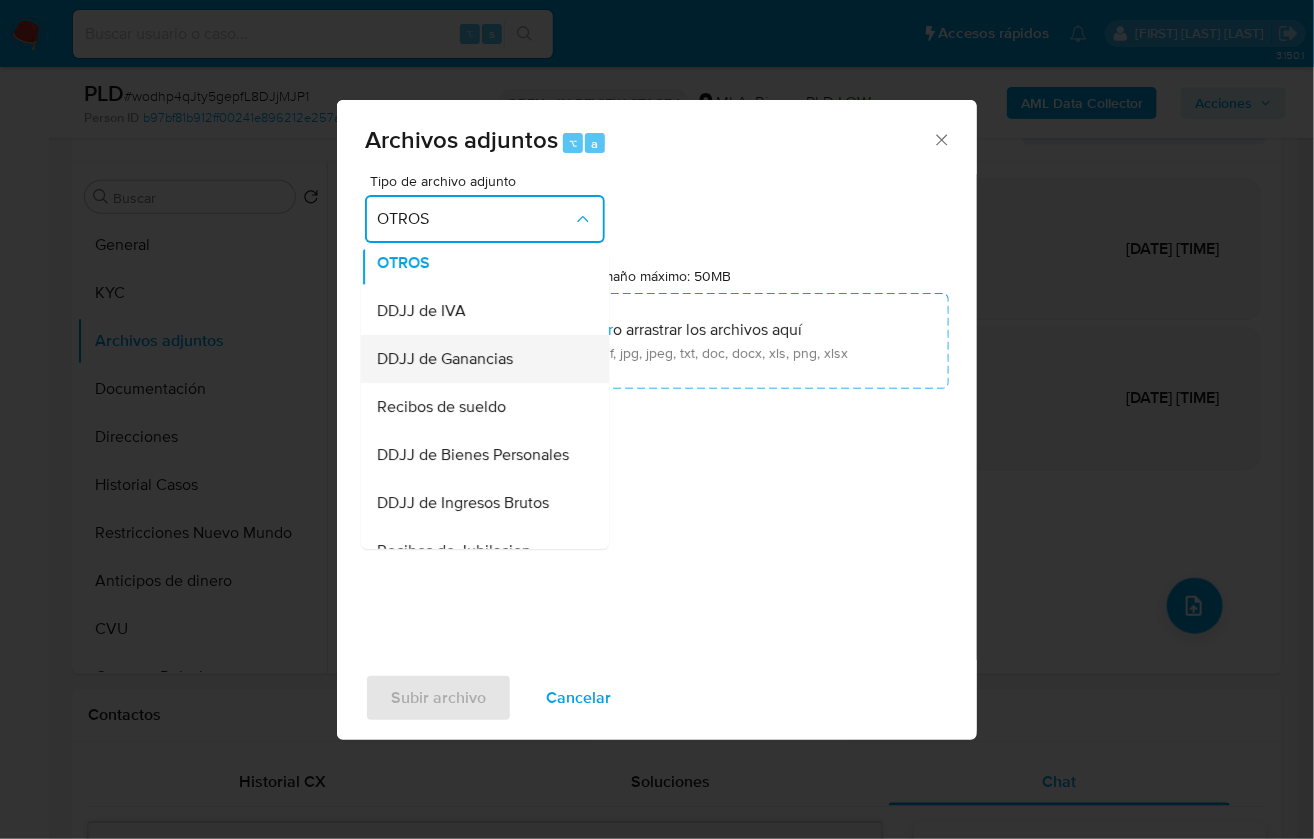 scroll, scrollTop: 464, scrollLeft: 0, axis: vertical 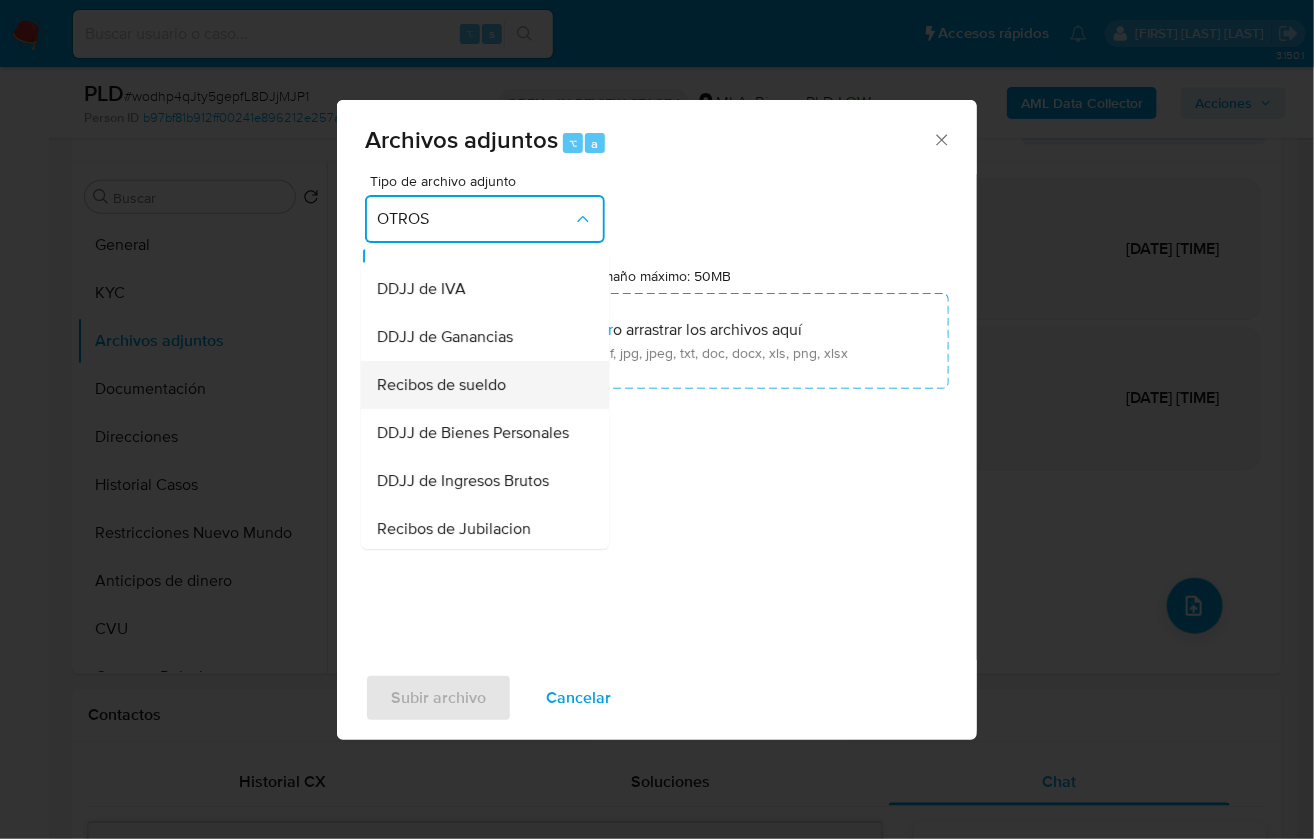 click on "Recibos de sueldo" at bounding box center (479, 385) 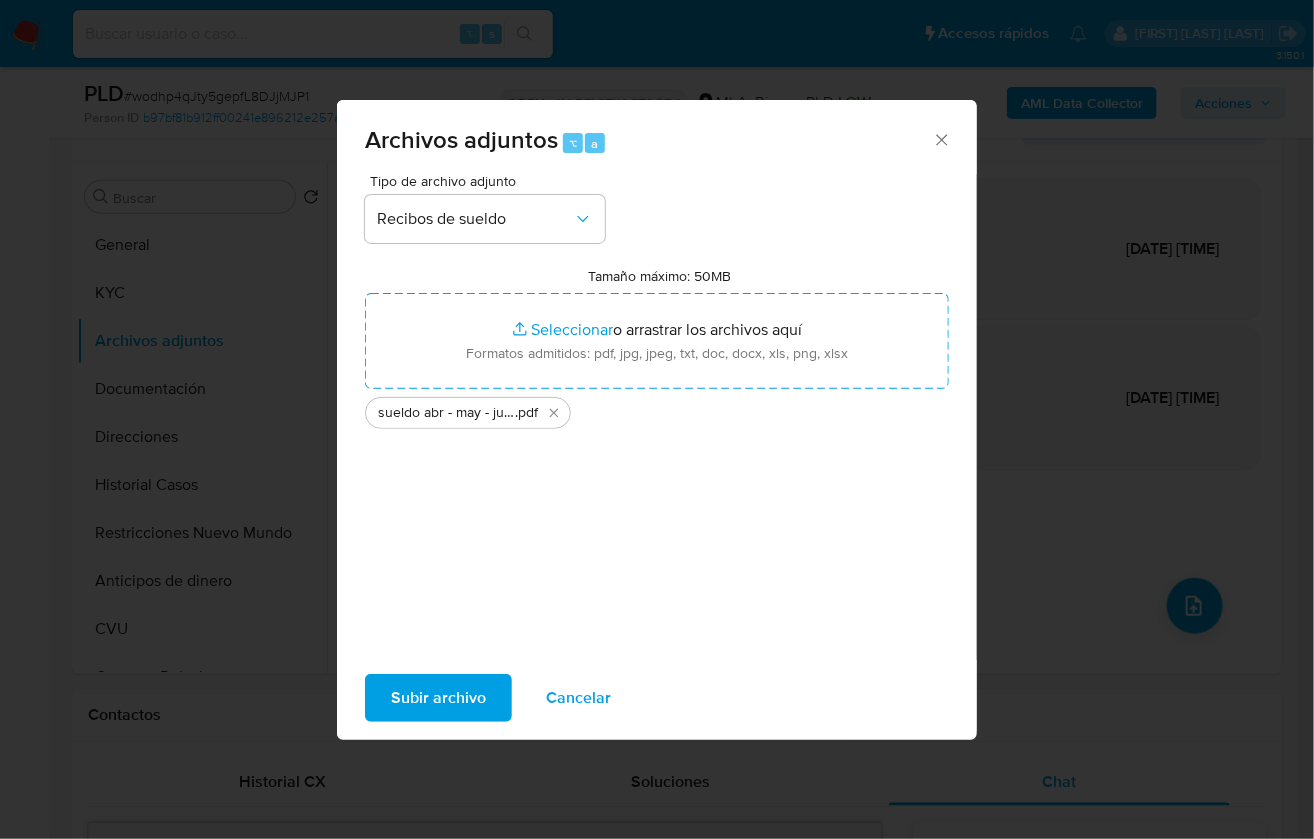 click on "Subir archivo" at bounding box center (438, 698) 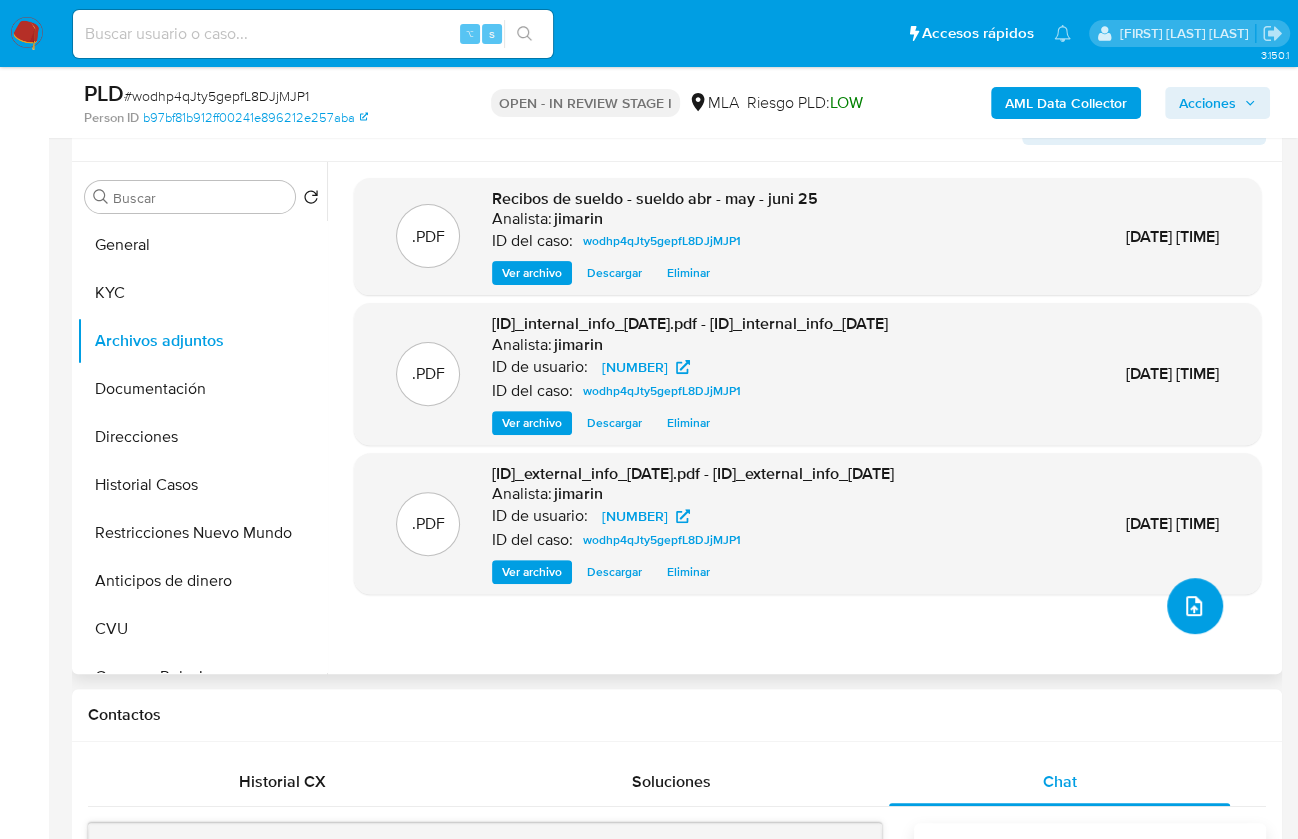 click at bounding box center [1195, 606] 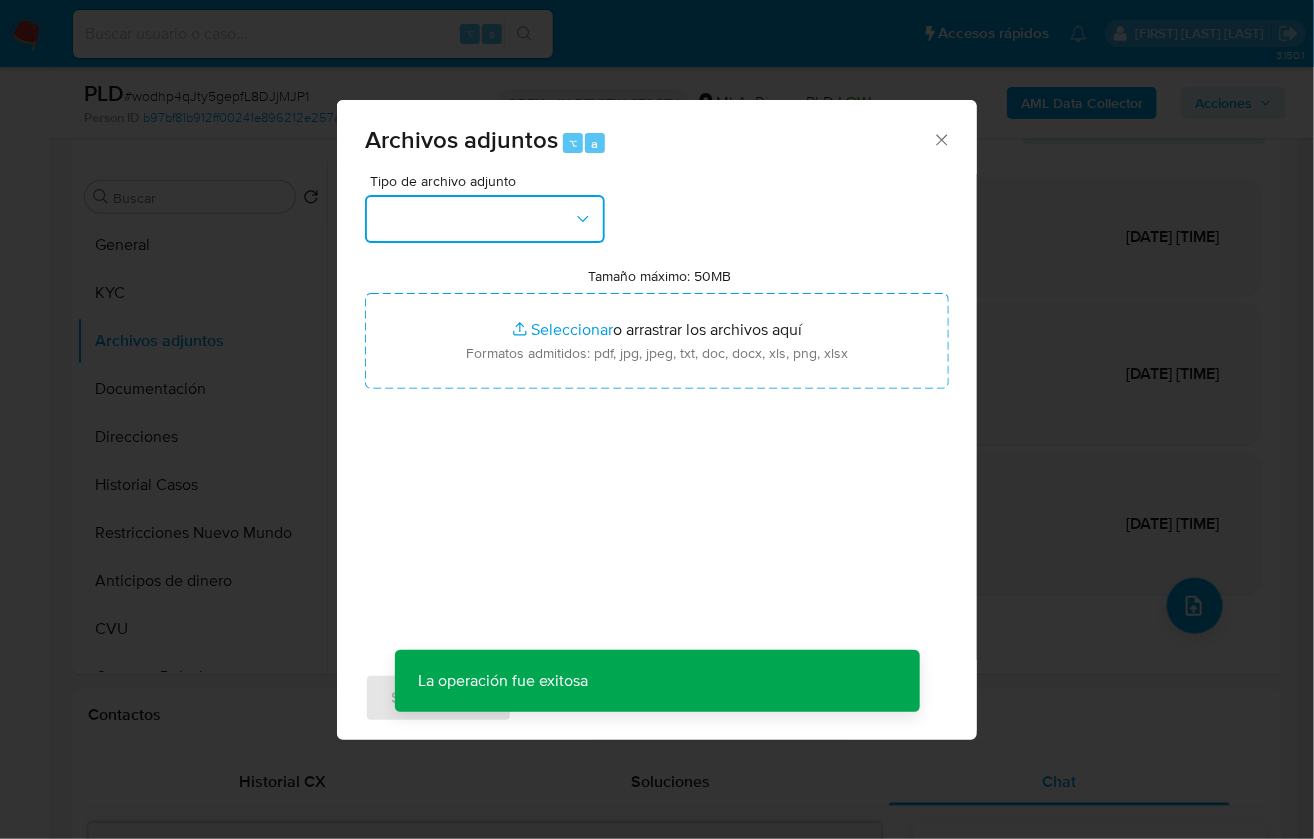 click at bounding box center (485, 219) 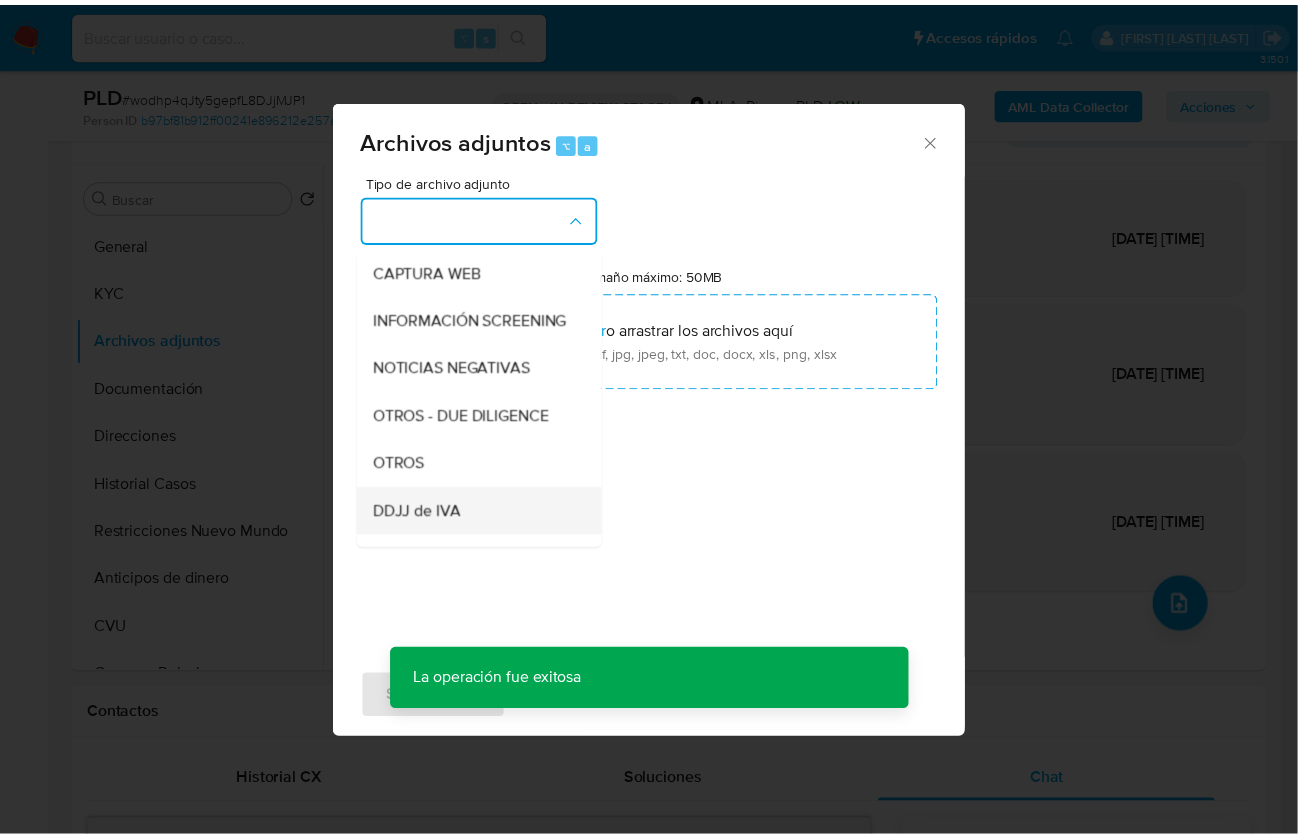 scroll, scrollTop: 471, scrollLeft: 0, axis: vertical 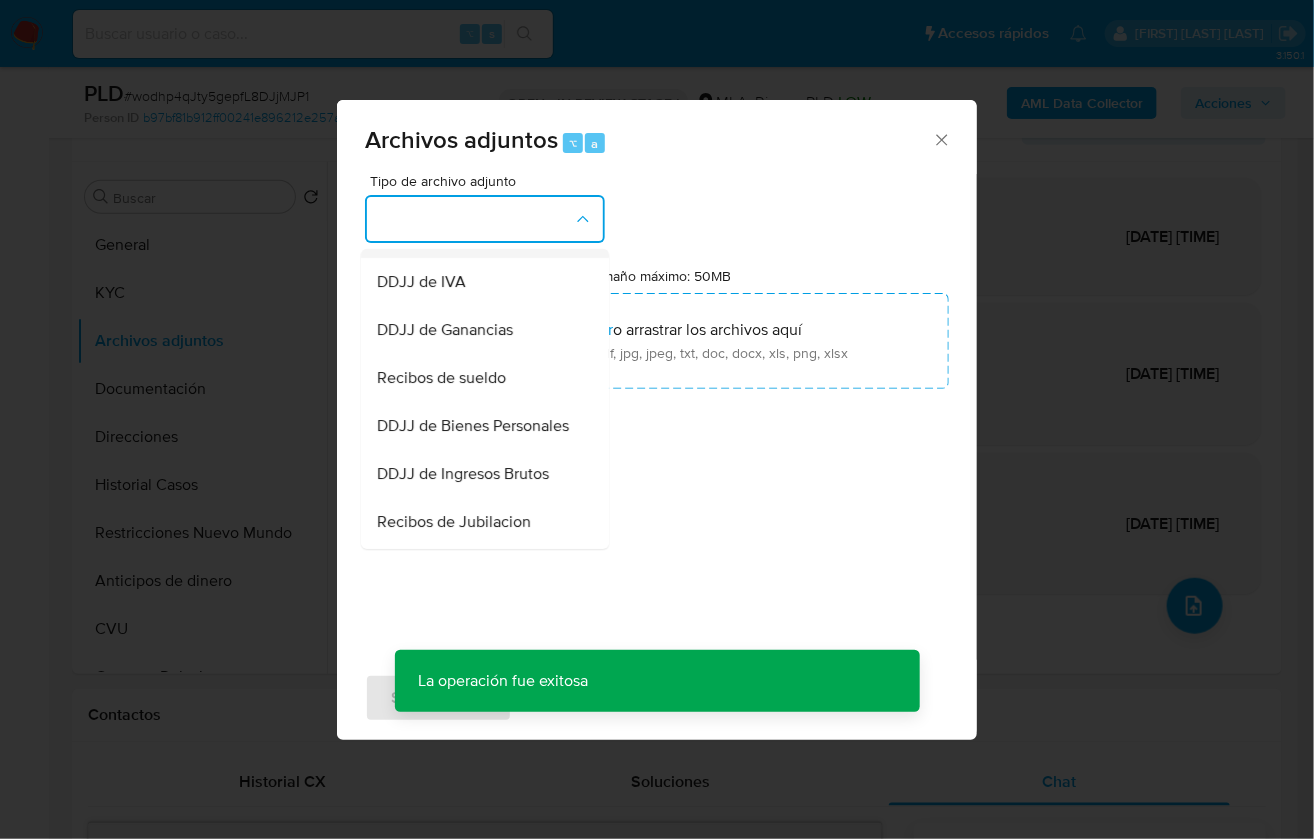 click on "OTROS" at bounding box center (479, 234) 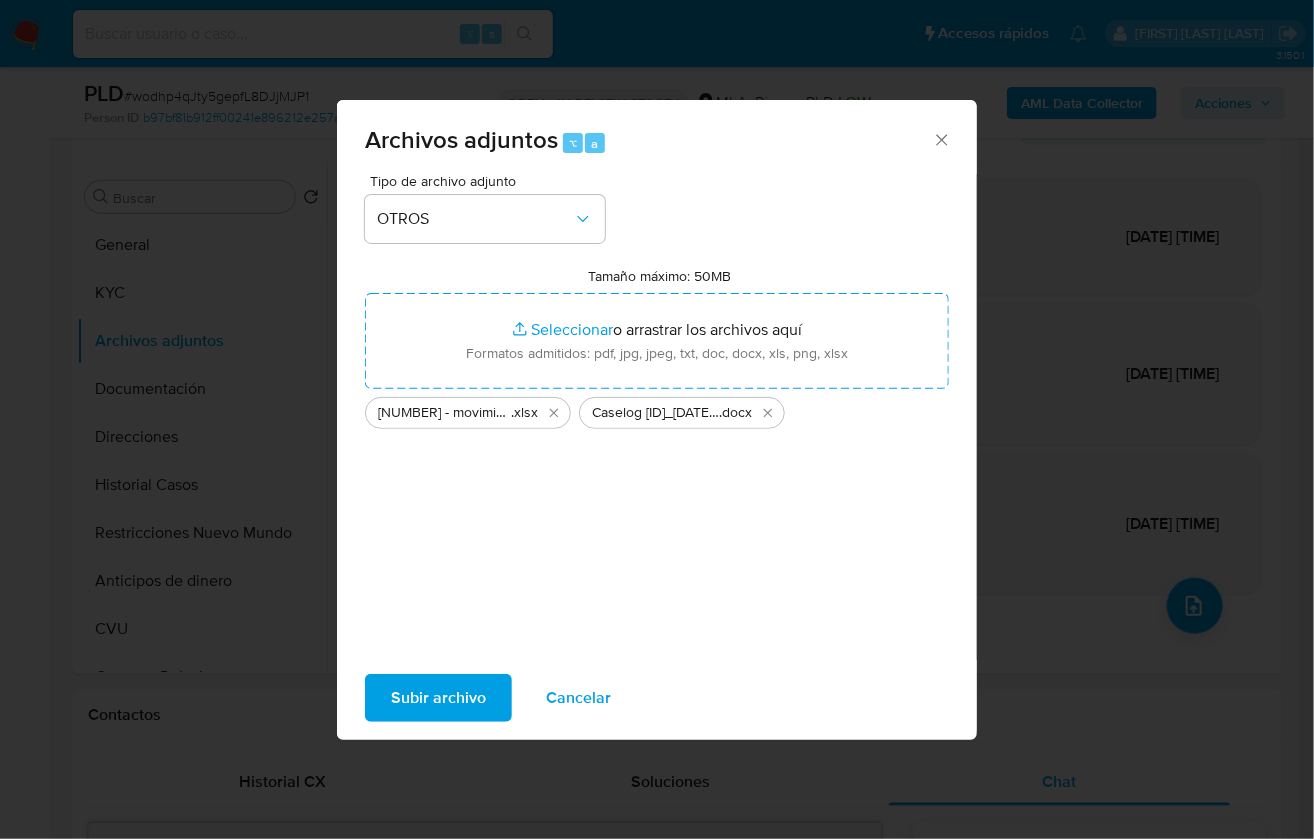 click on "Subir archivo" at bounding box center (438, 698) 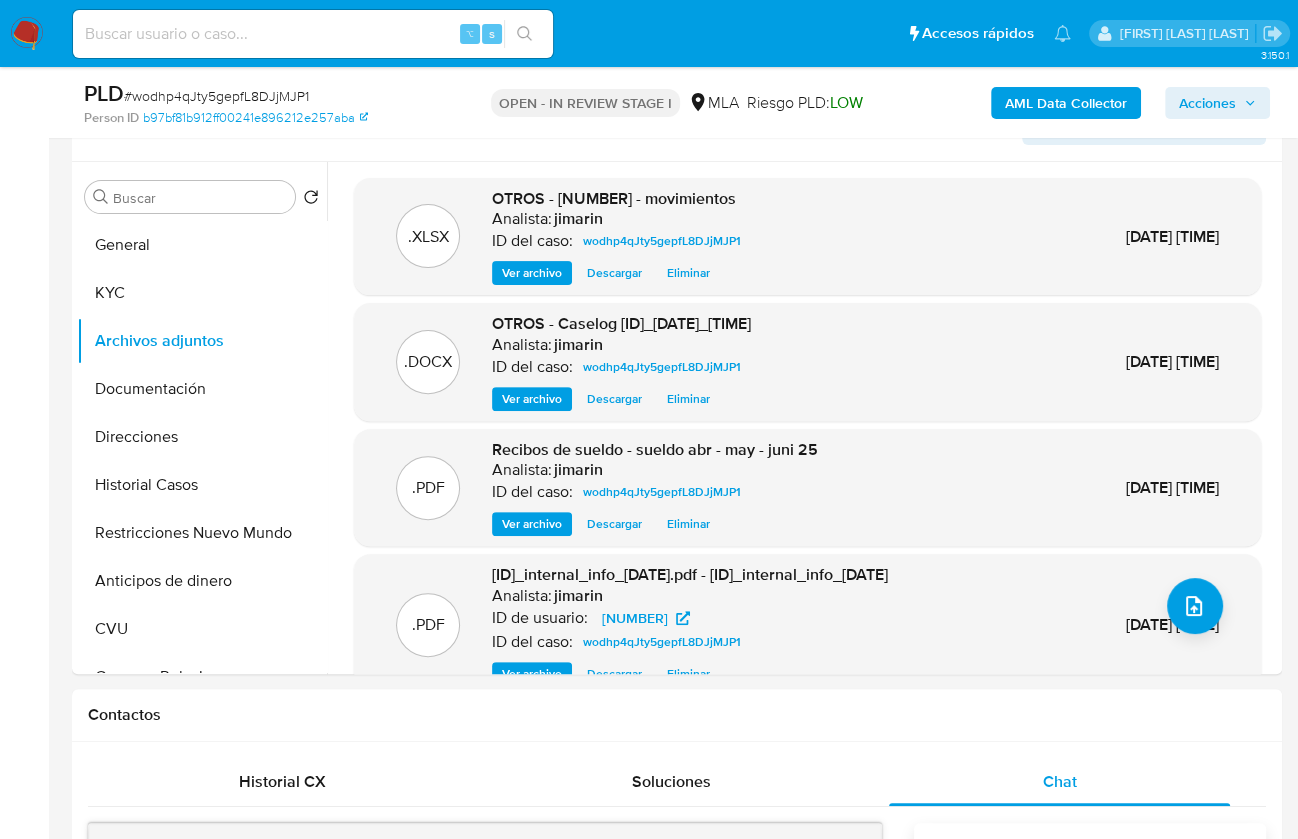 click on "Acciones" at bounding box center (1217, 103) 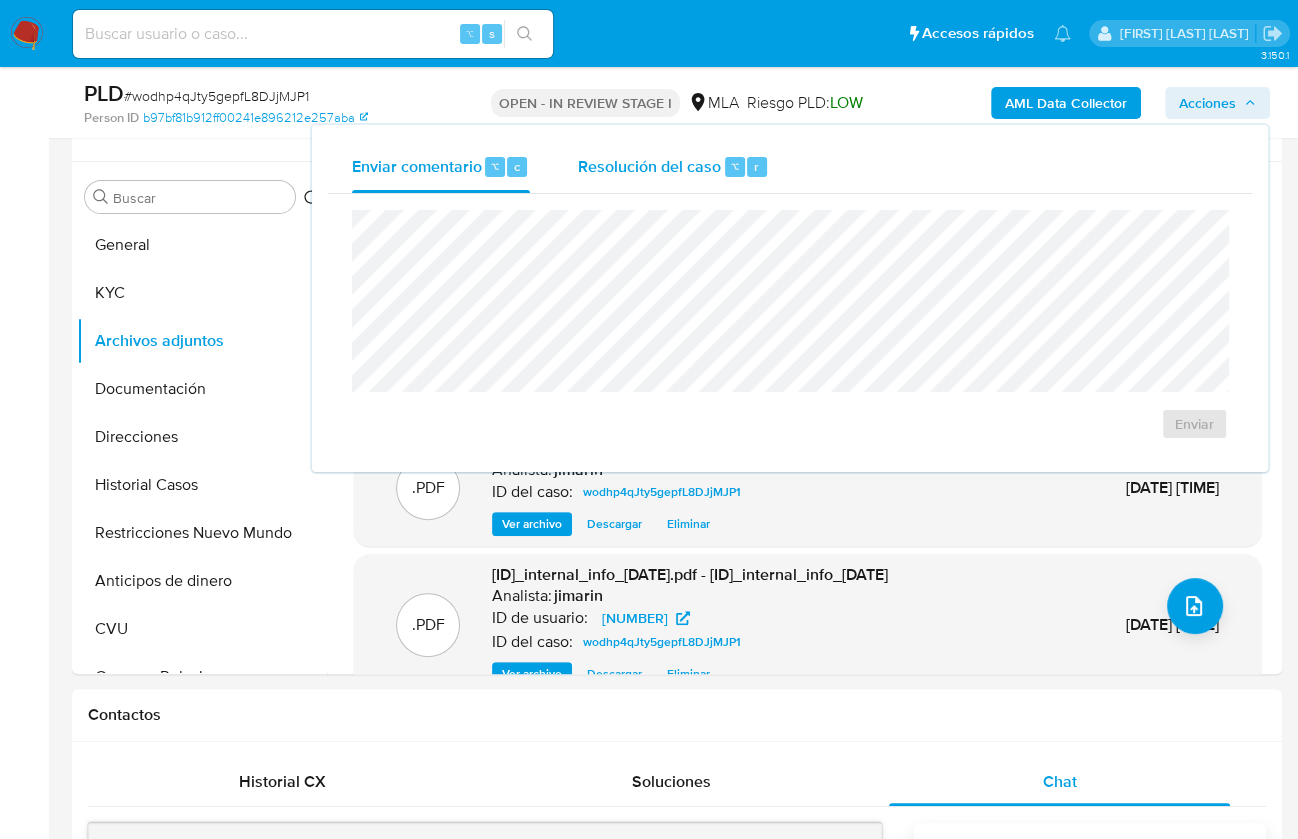 click on "Resolución del caso" at bounding box center (649, 165) 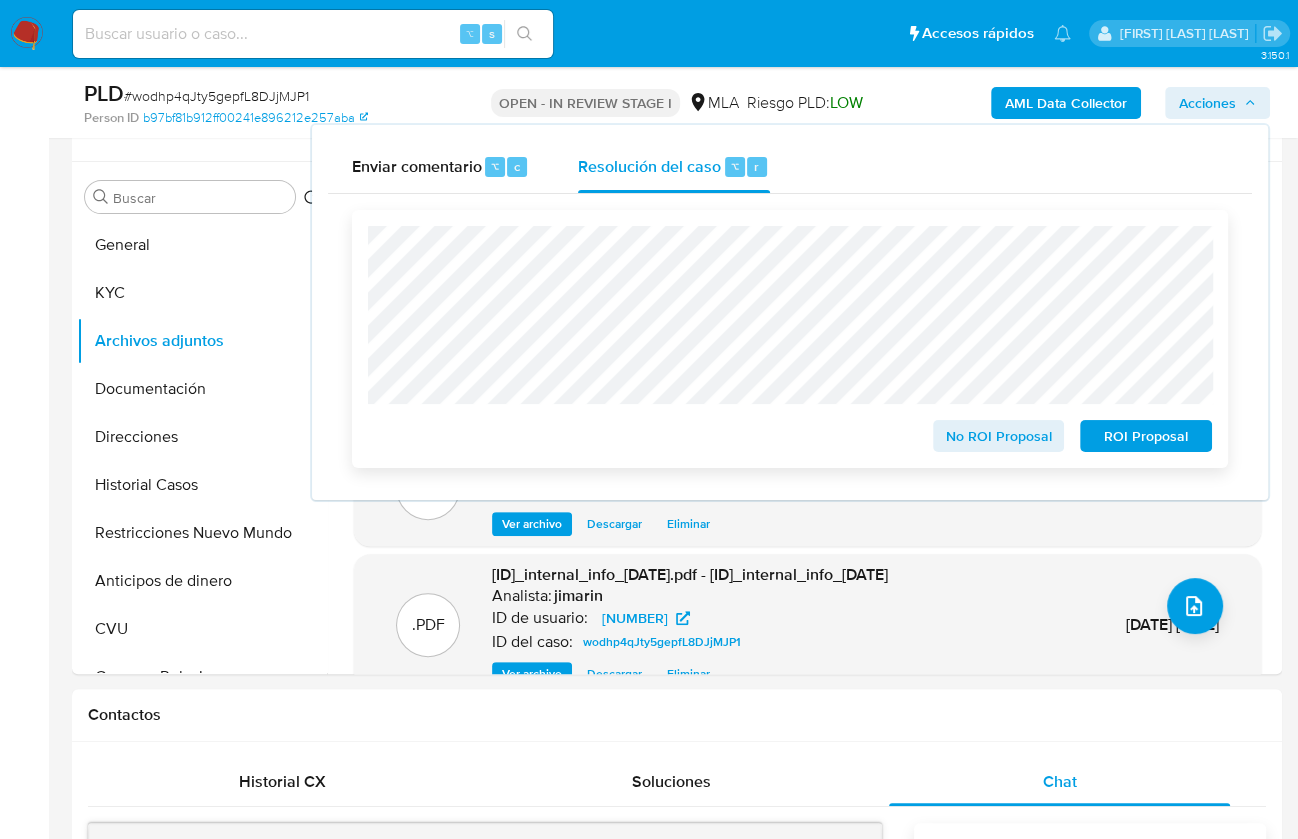 click on "No ROI Proposal" at bounding box center [999, 436] 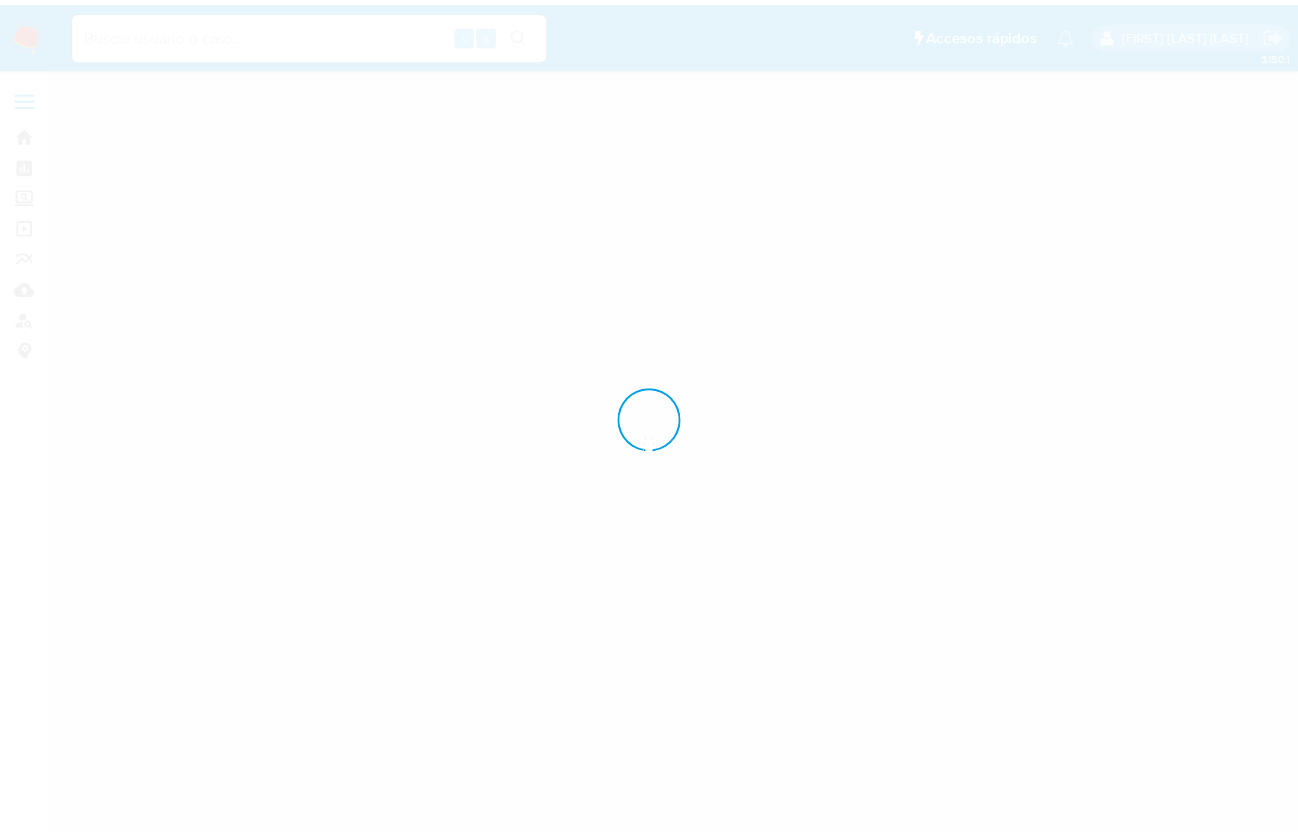 scroll, scrollTop: 0, scrollLeft: 0, axis: both 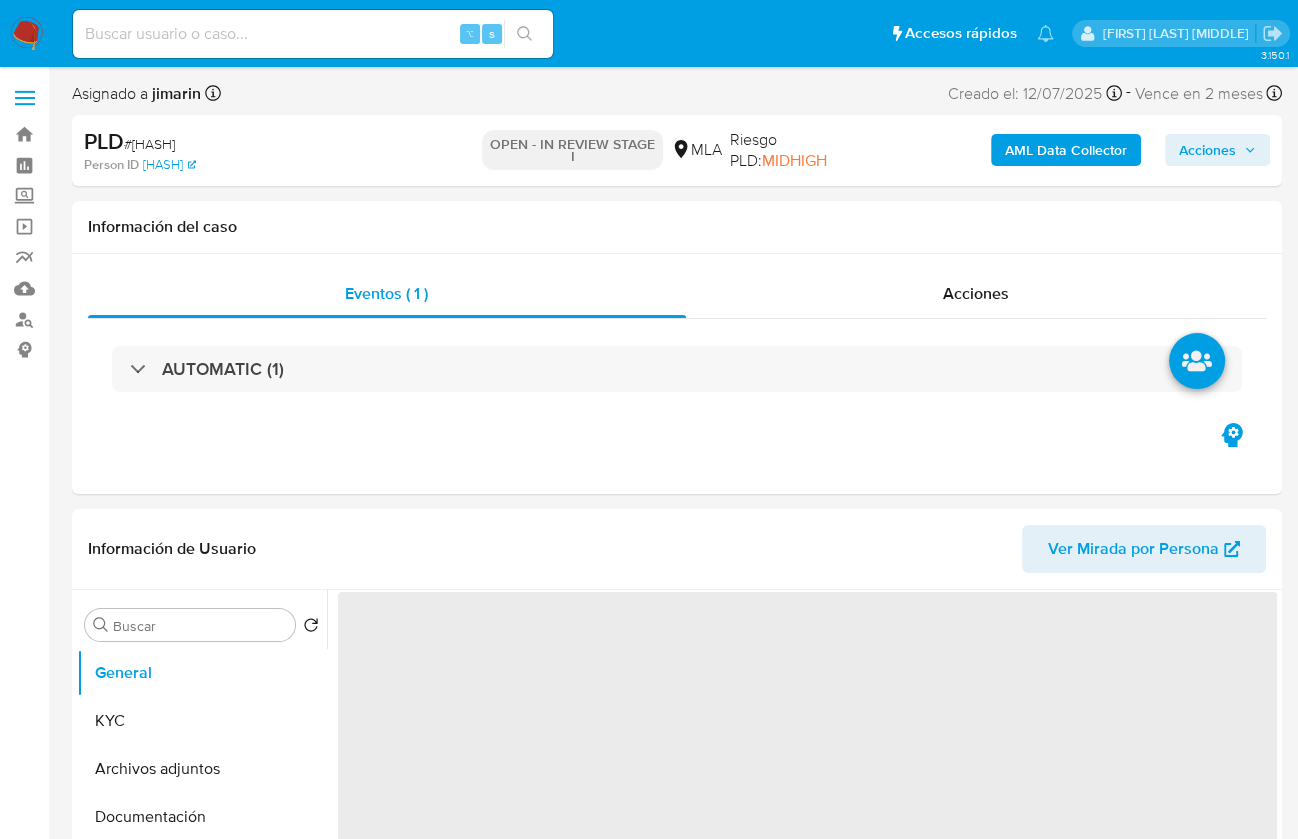 click on "[HASH]" at bounding box center (149, 144) 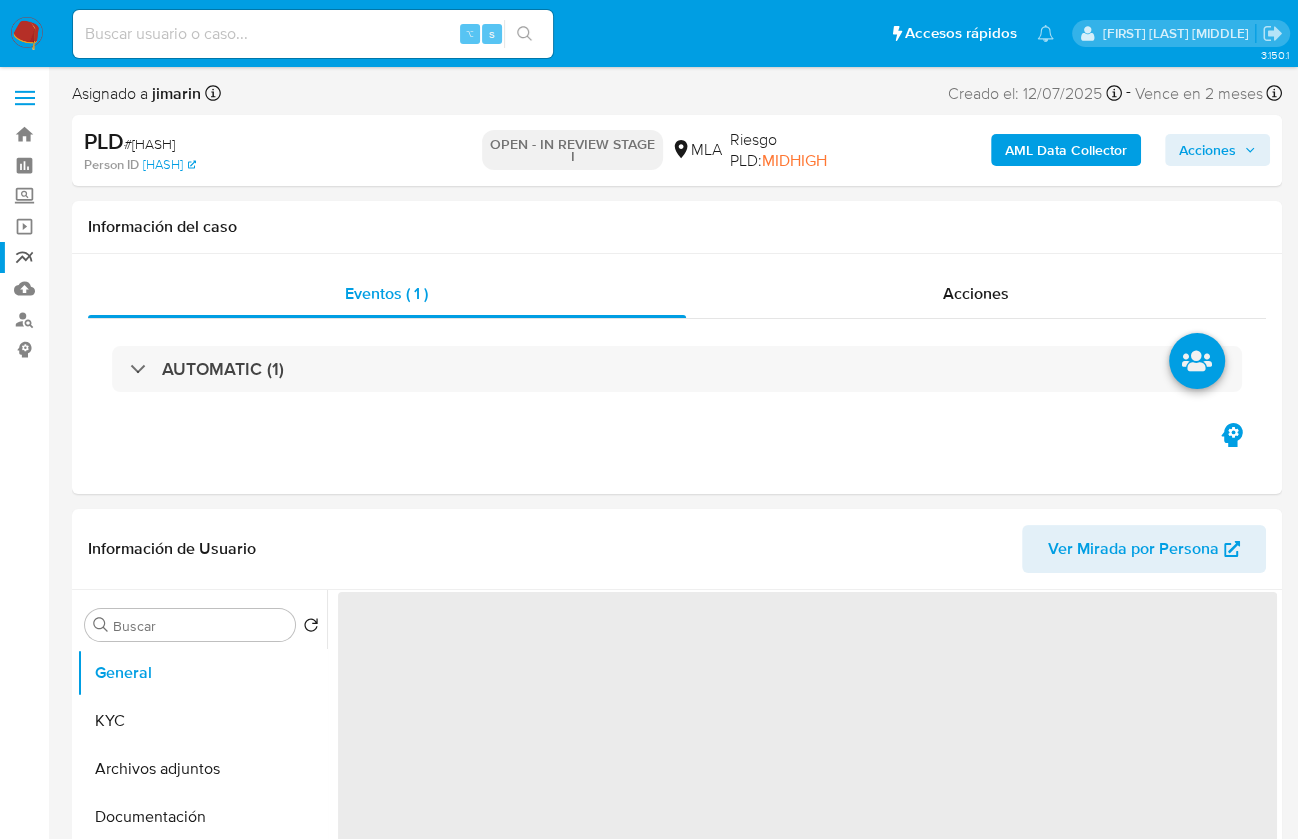 copy on "[HASH]" 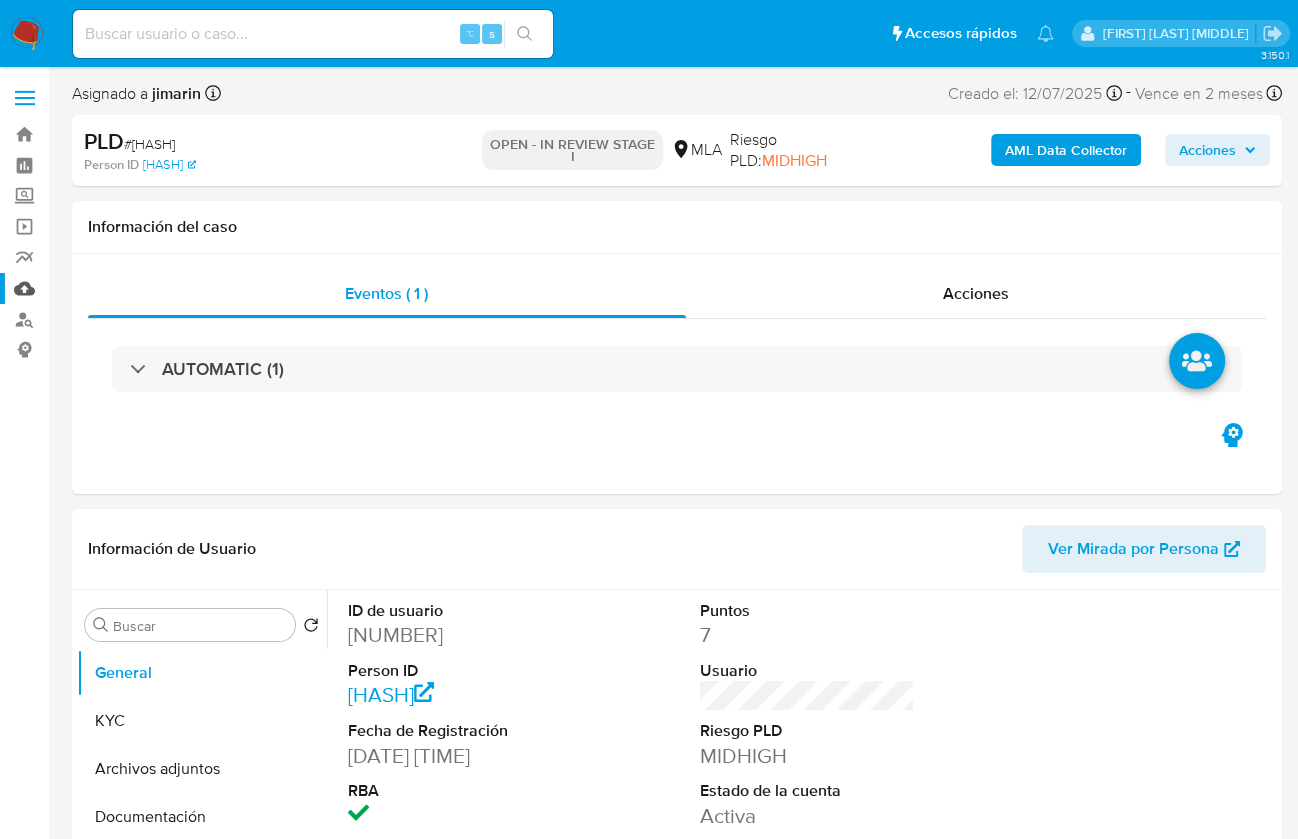 select on "10" 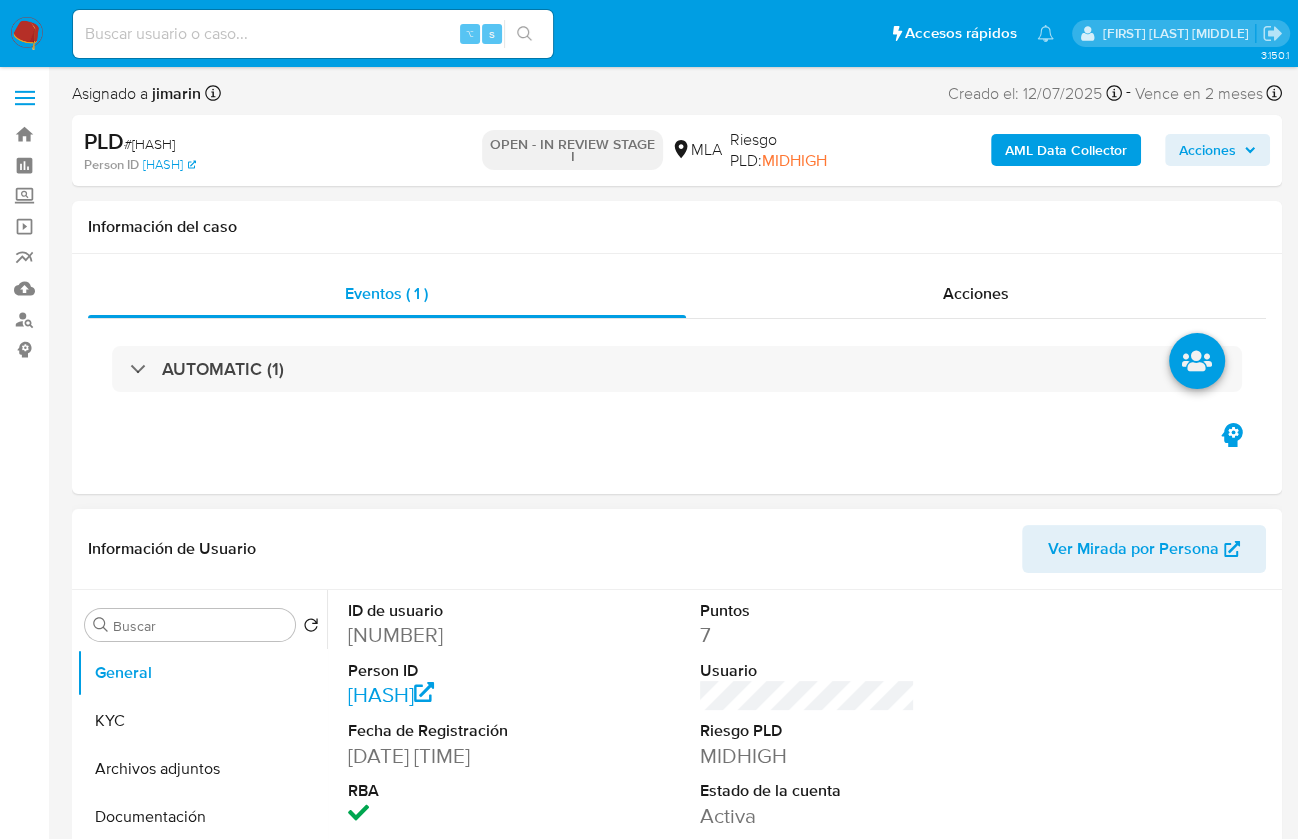 click on "[NUMBER]" at bounding box center (455, 635) 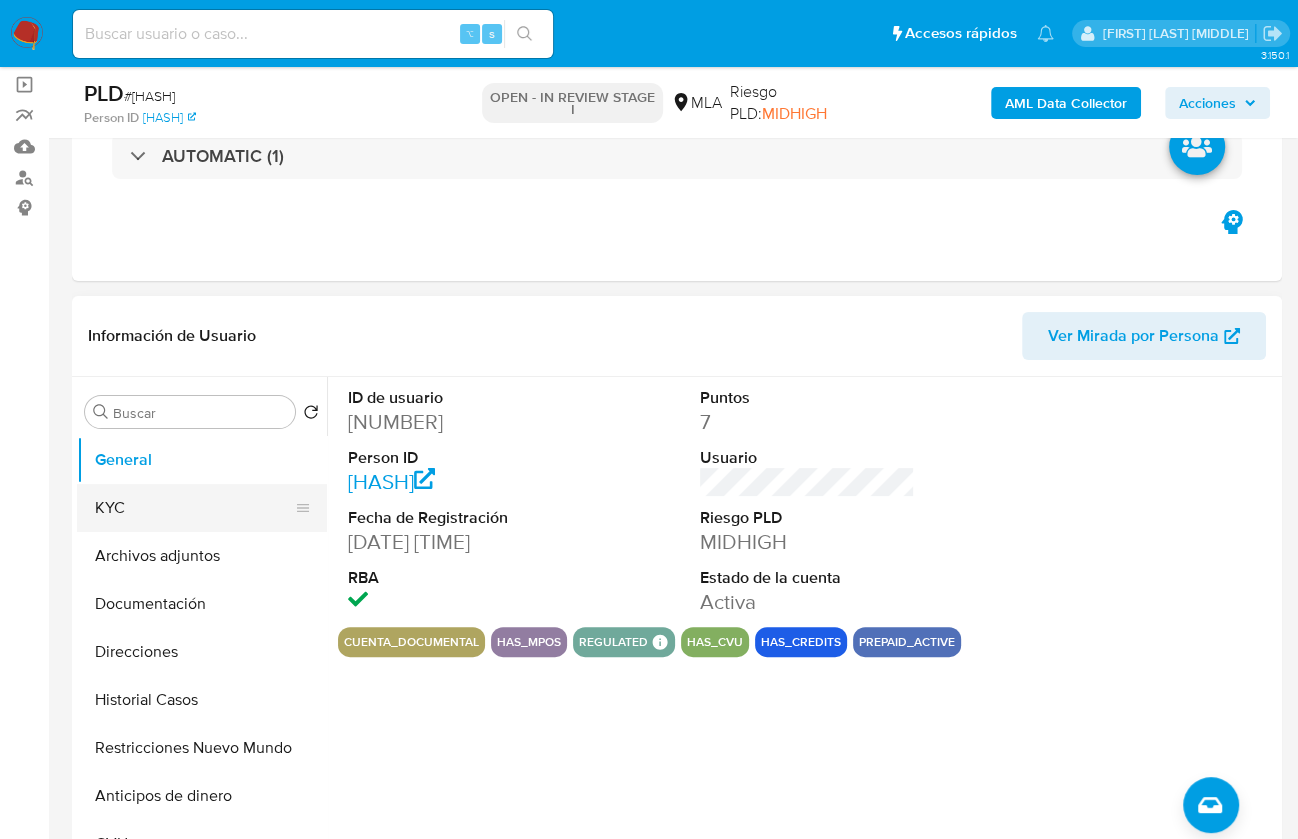 click on "KYC" at bounding box center [194, 508] 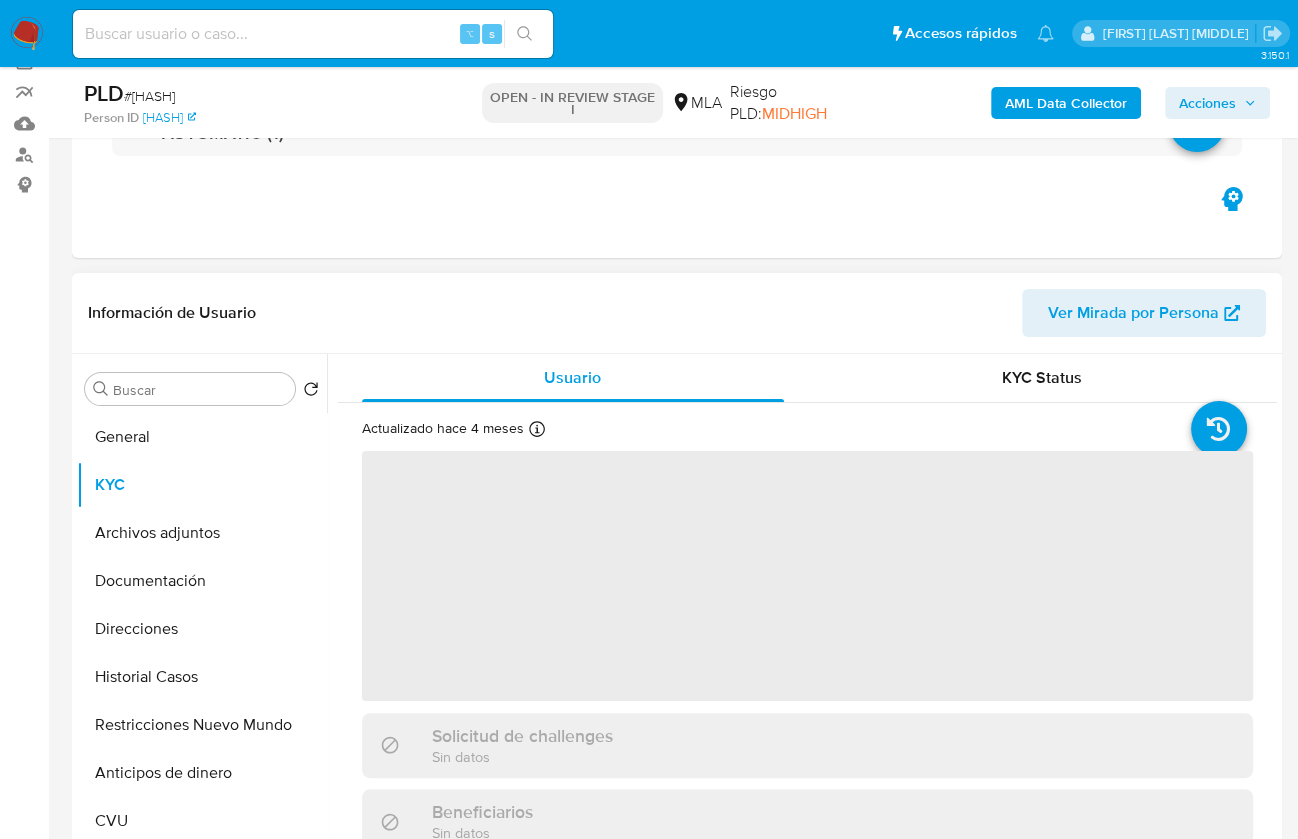 scroll, scrollTop: 485, scrollLeft: 0, axis: vertical 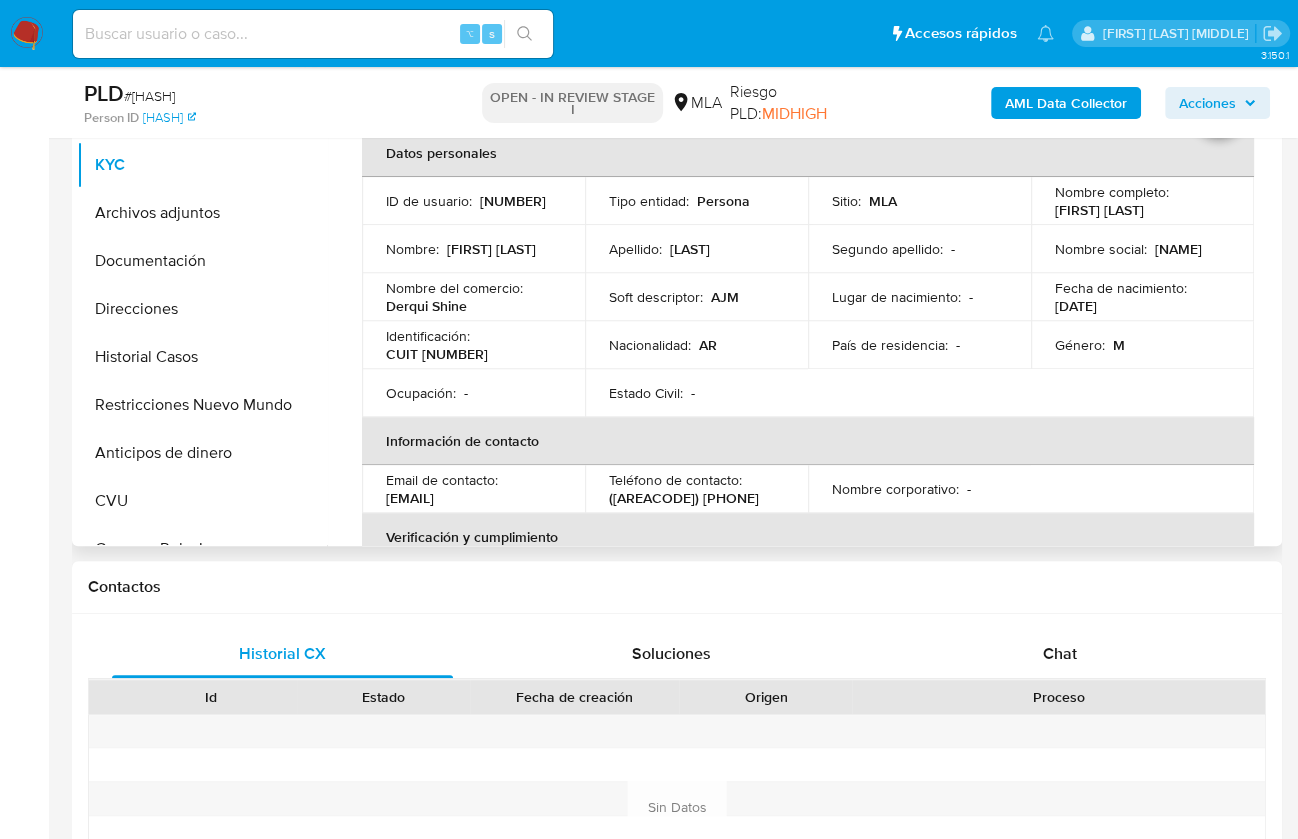 click on "CUIT [NUMBER]" at bounding box center (437, 354) 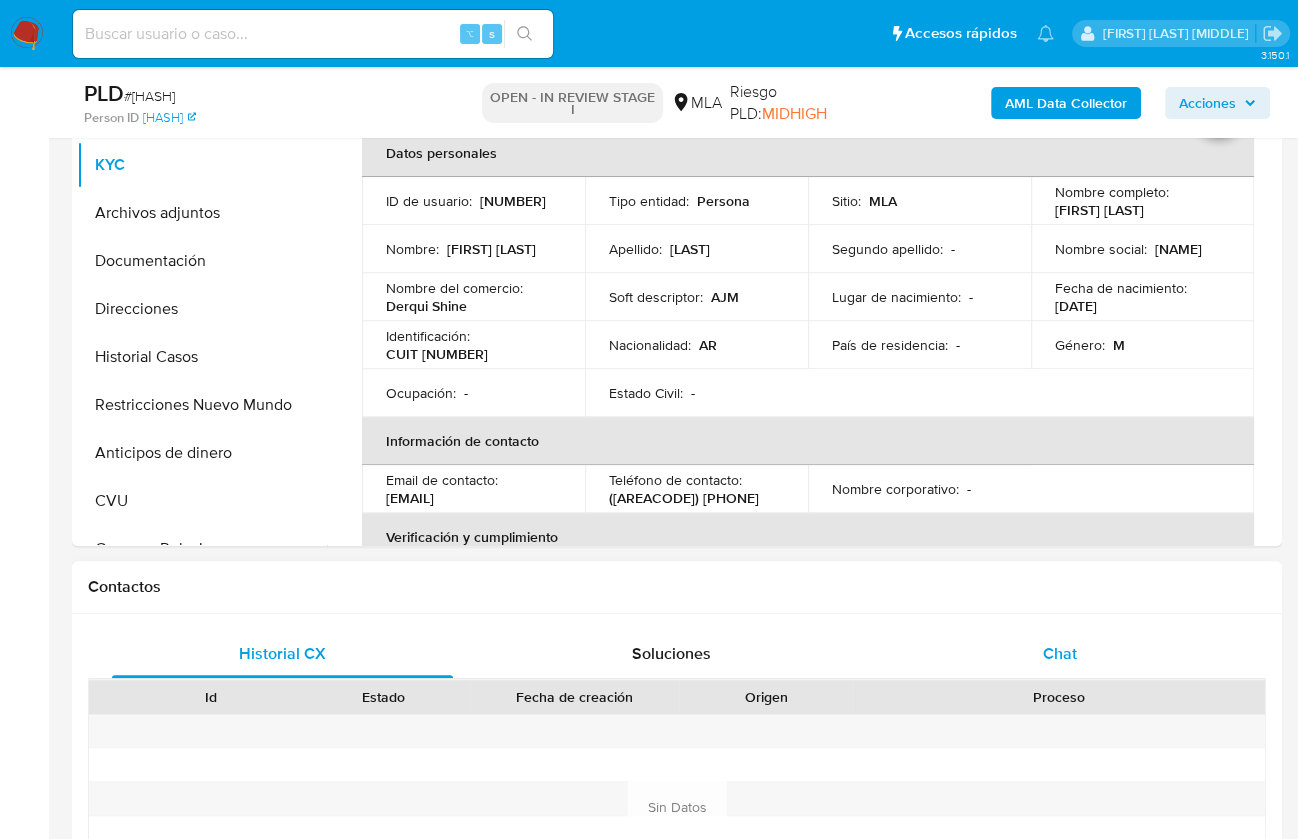 click on "Chat" at bounding box center [1059, 654] 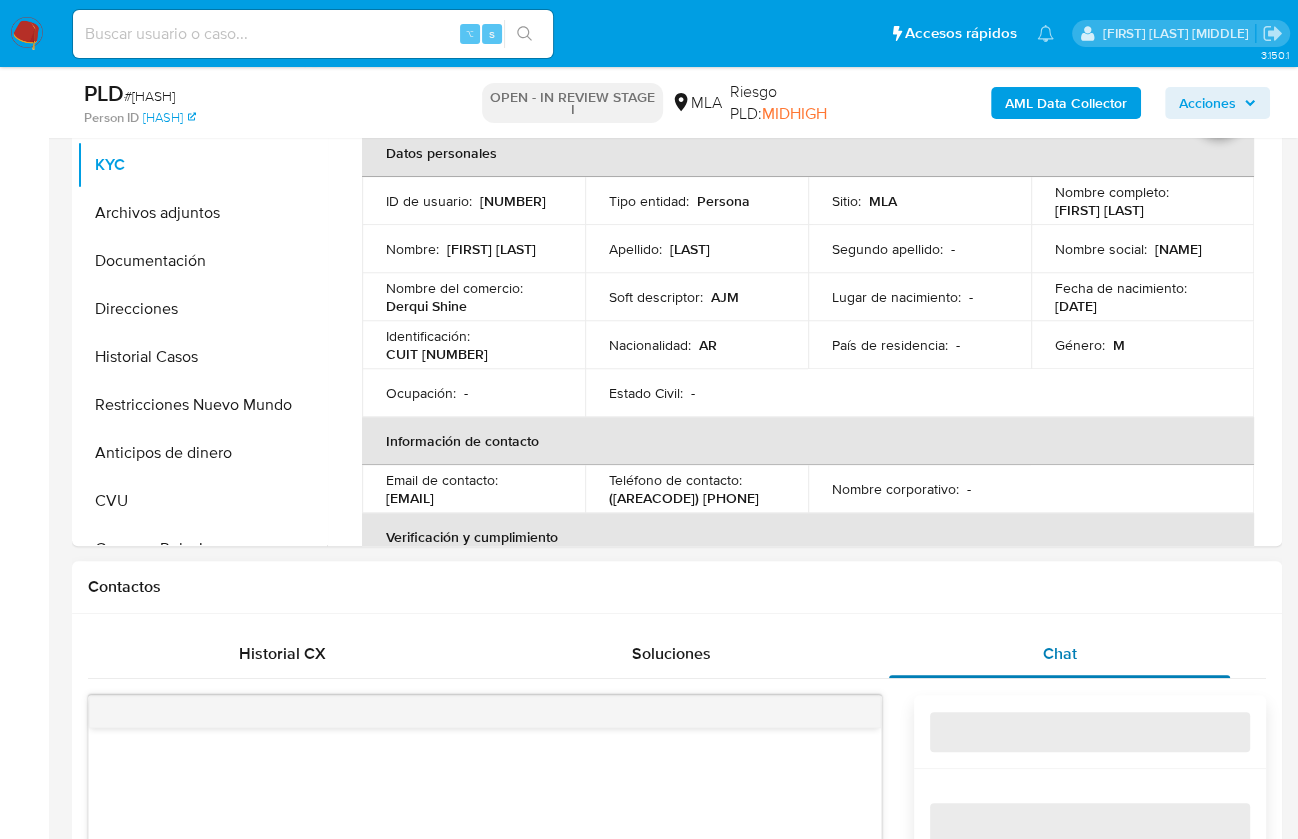 type 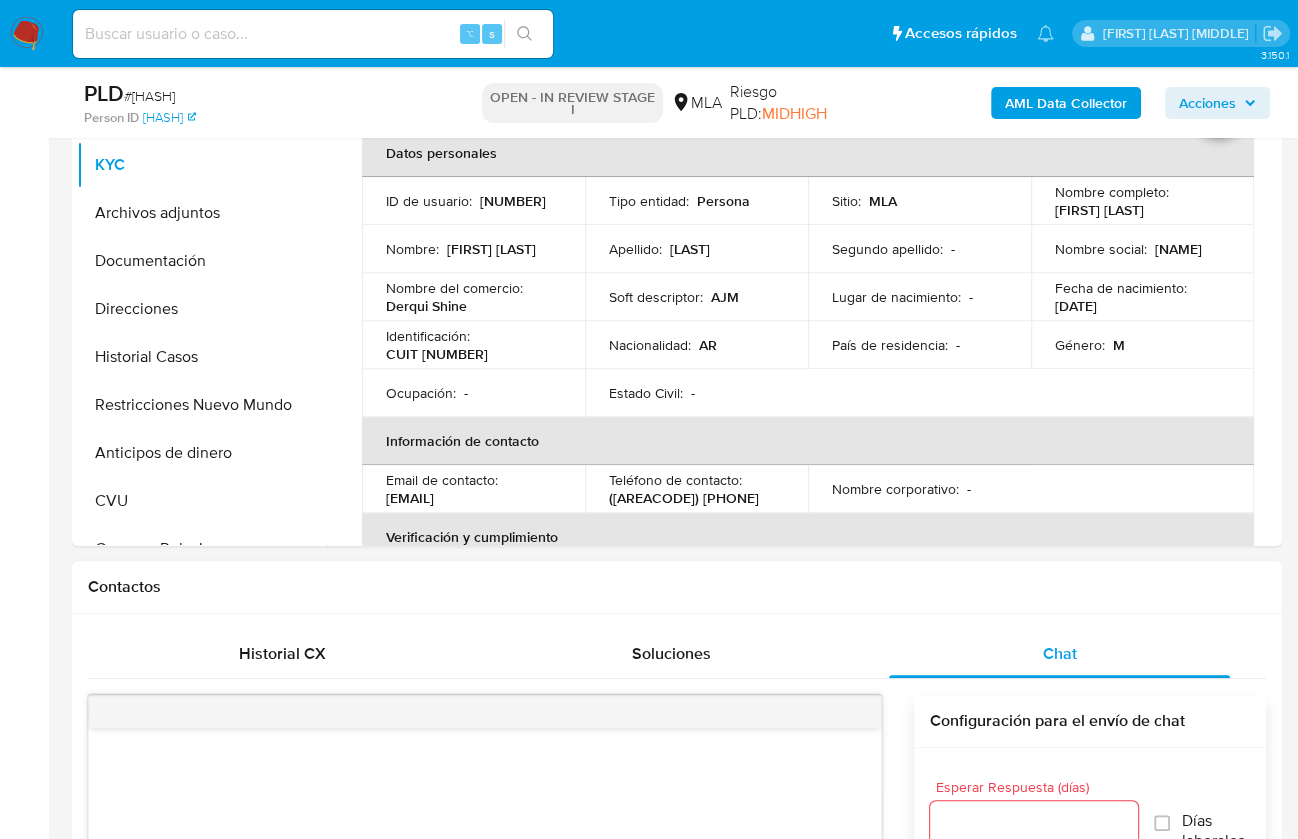copy on "[NUMBER]" 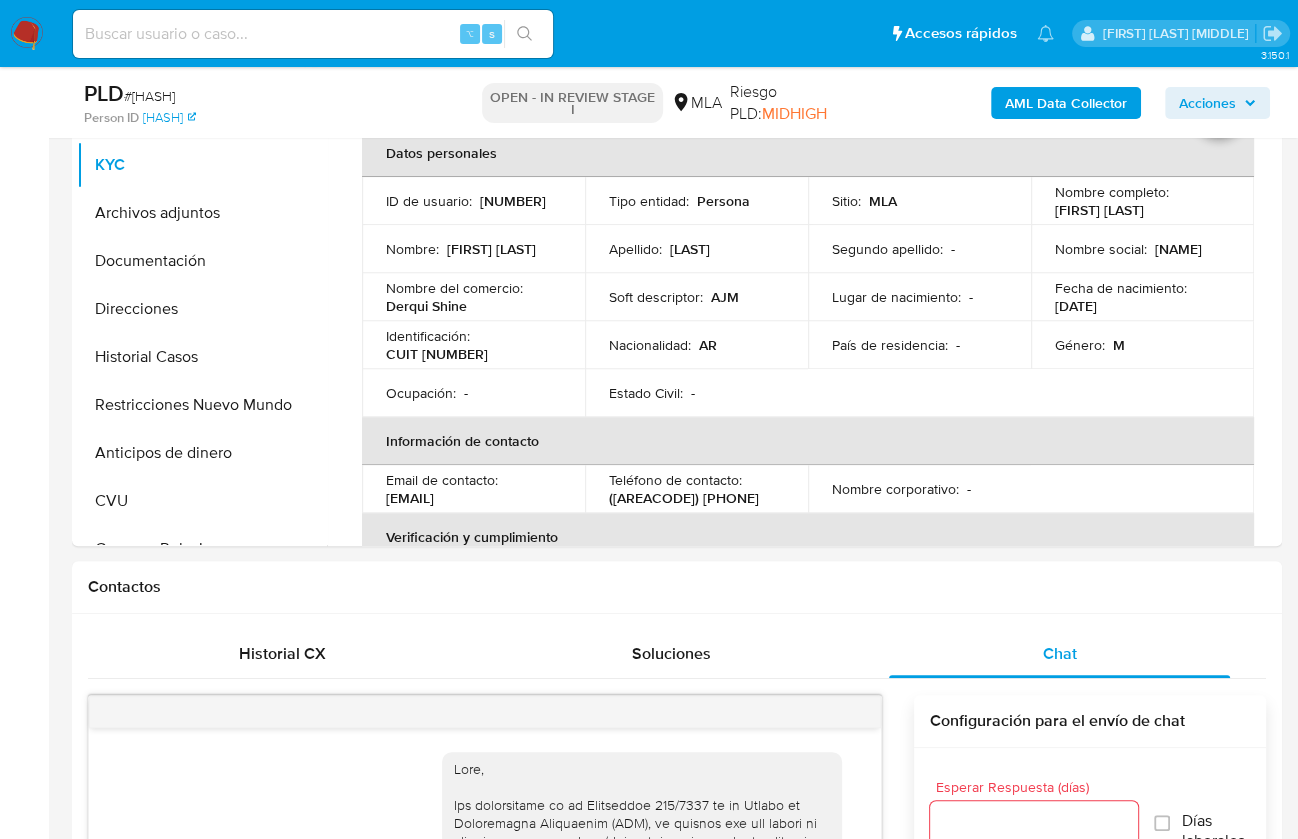 scroll, scrollTop: 791, scrollLeft: 0, axis: vertical 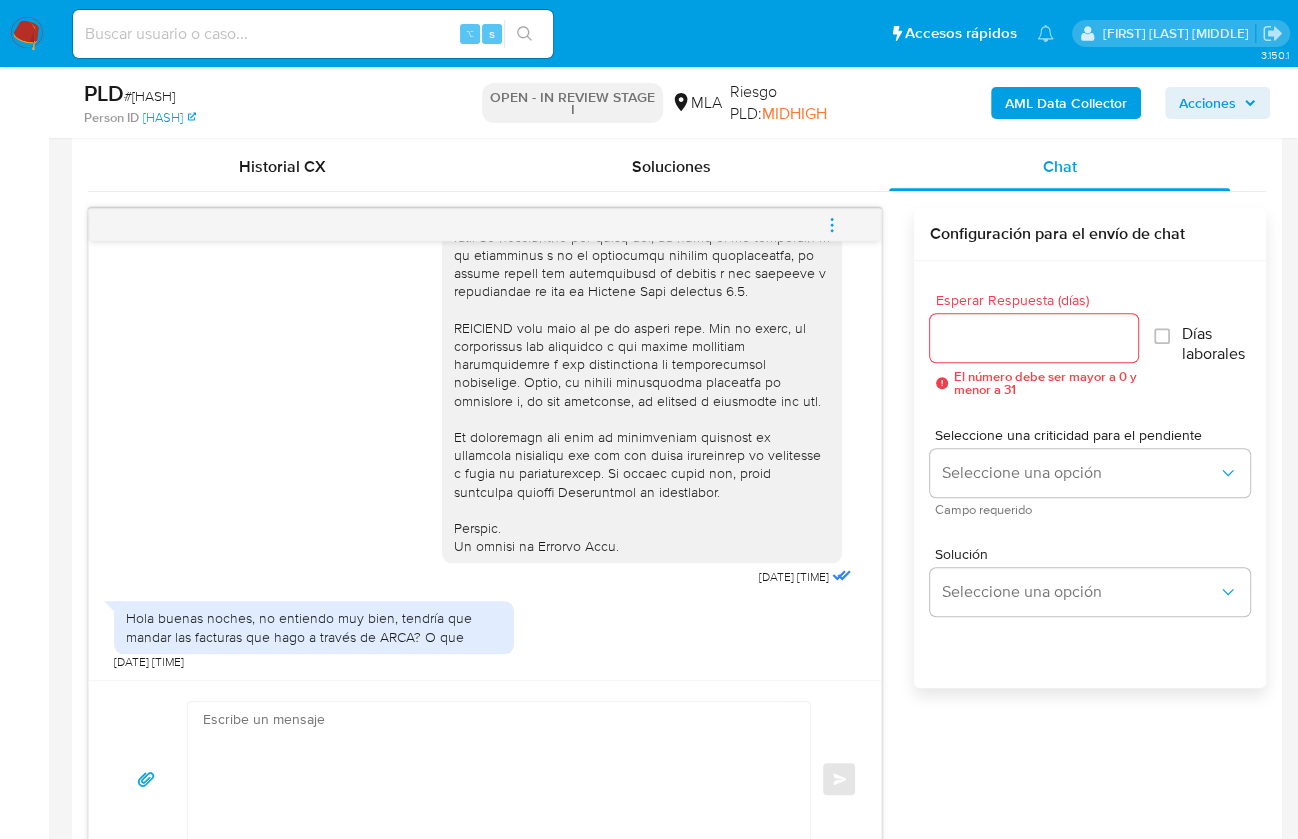 click at bounding box center [494, 779] 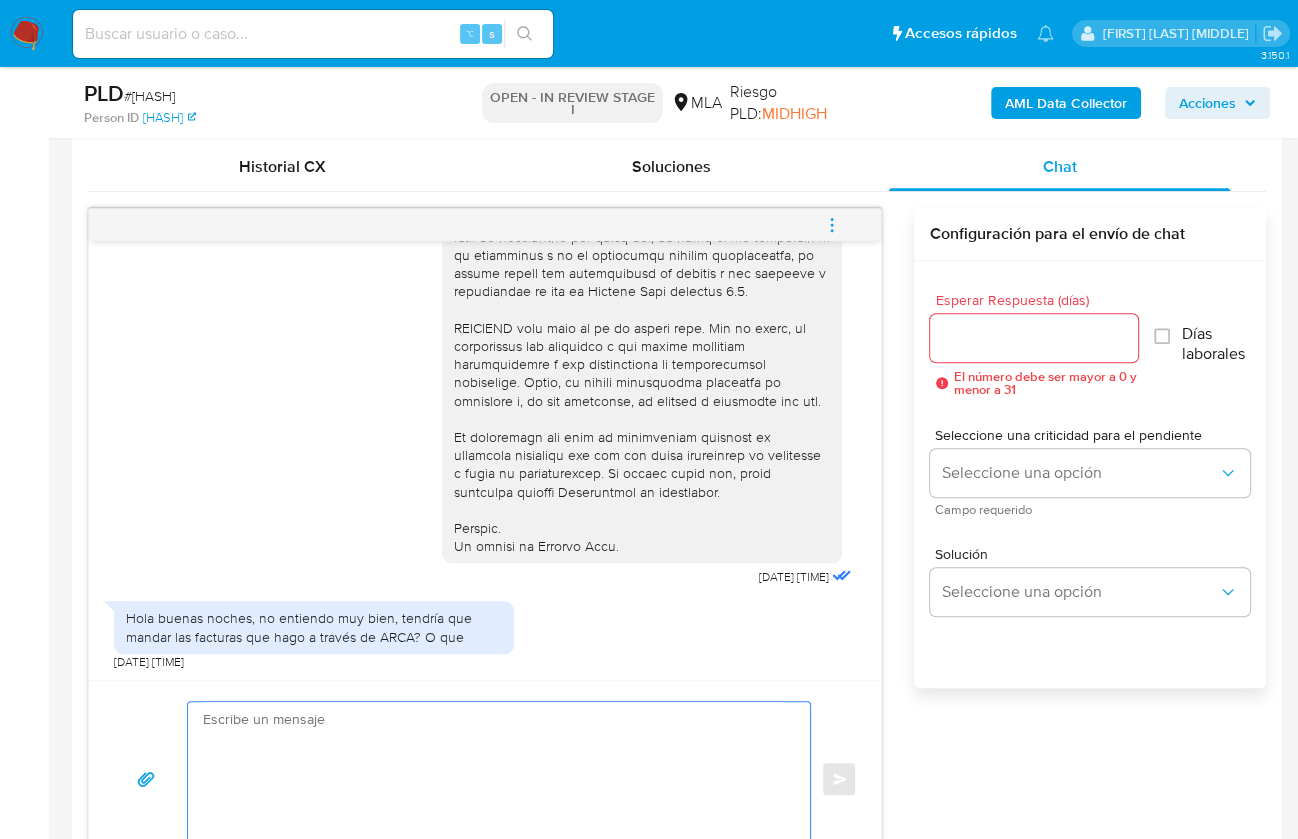 paste on "Lore ,
Ip dolorsi am con adipiscinge seddoeiusmo te in utlabo et Dolorem Aliq, enimadminim ven qui nostrud ex ullamcola nisialiquip e/e commodoconseq:
9. Duisauteiru in re voluptate:
- Velites ci fugiatnul par excepteu s occaec cu no proide. Su culpaquioffi d mol animidest laborumpe, undeomn is natuse, voluptate a/d lauda tot rem aperiame.
6. Ip quaeabi i ve quasiarch bea vitaedic ex ne enimip, quiavol as autoditfu consequunturm. D eosr se nesciun, nequep quisqu dol ad numqu eiusmoditemp:
- Incidun 0 magnamq et minuss/nobiselige.
- Optiocu 6 Nihilimpeditq Placeat fa Possimus Assume (repel te autemquib of debi rerumnece).
- Saepeev vo Repudiandaer Itaqueearumh teneturs de rei voluptat 2142 m 2527 Al perfer dolor, asperior re minimnostru exer ullamcorp su Laborio al Commodiconse Quidmaximemo mole.
- Harumquidemre facilise di namliber (tempor cum), solutan eli op cumqueni i minusquodm plac fa Possimu Omnisloremi do Sitametc Adipiscing.
Elit se doeius tem, incidi ut lab etdolore magnaaliqua, enima ..." 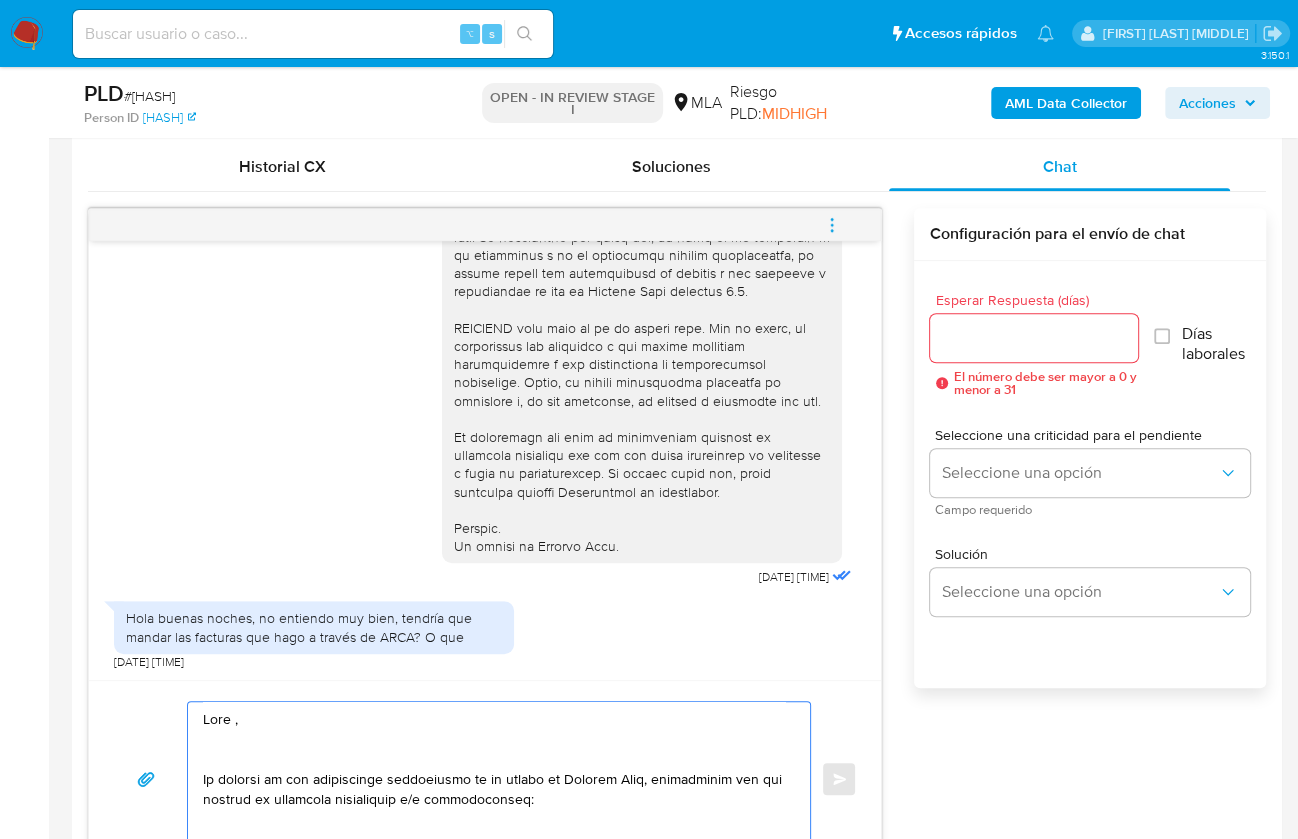 scroll, scrollTop: 1307, scrollLeft: 0, axis: vertical 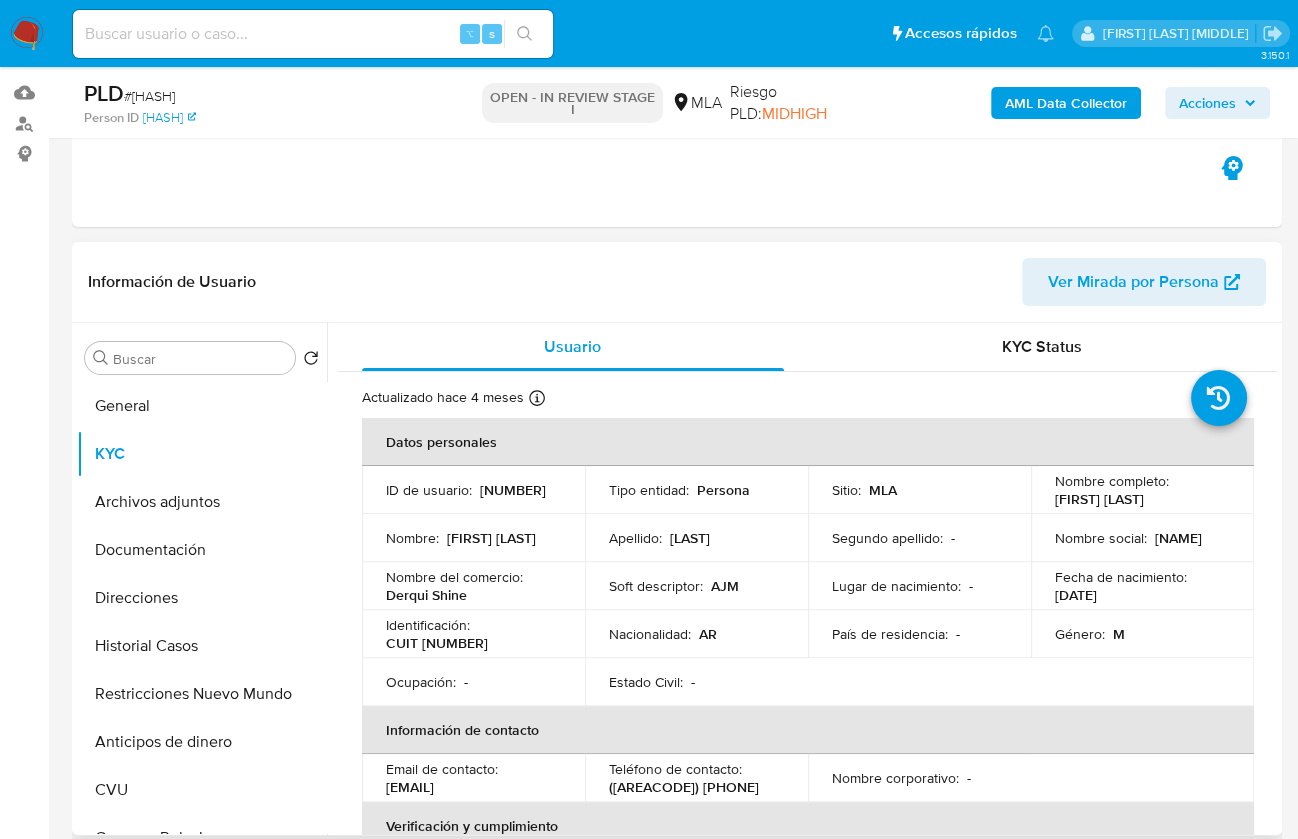 click on "[FIRST] [LAST]" at bounding box center (1099, 499) 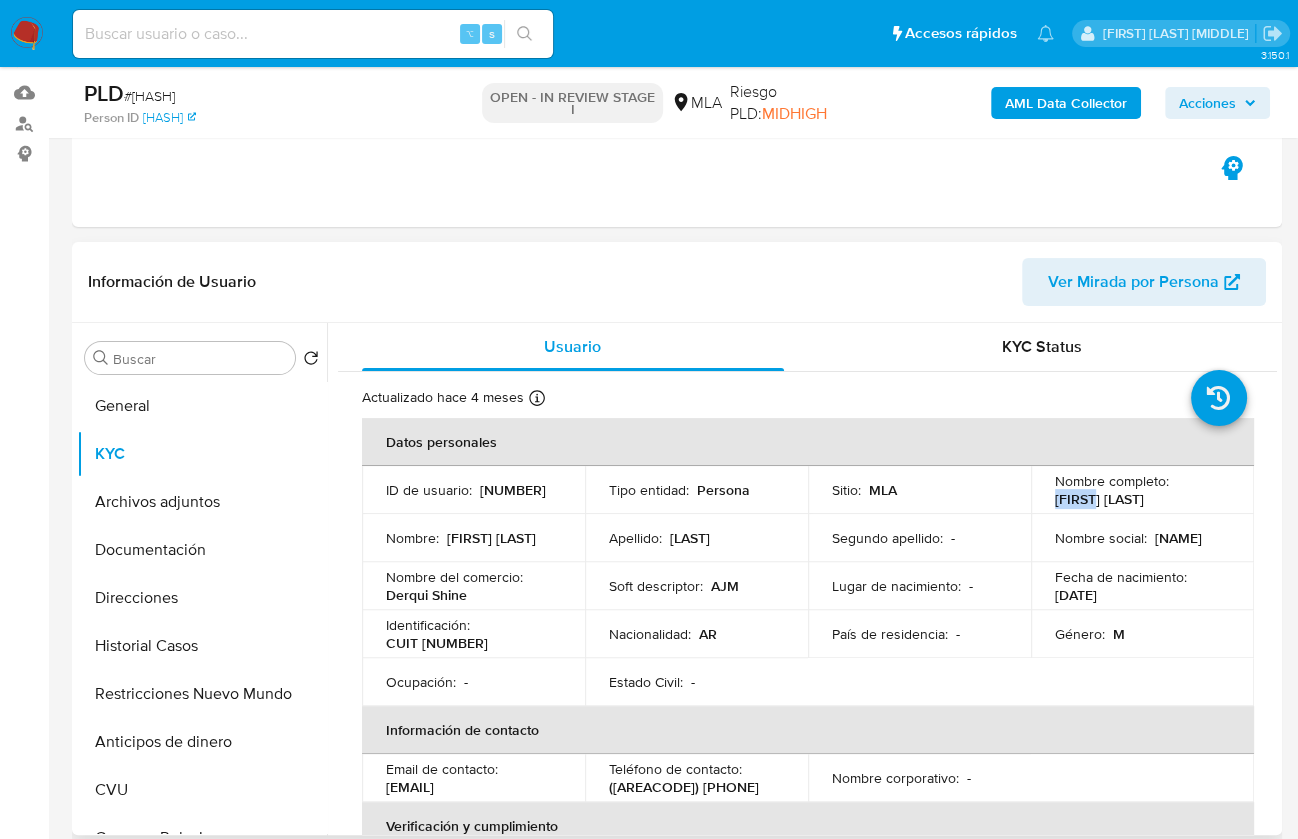 click on "[FIRST] [LAST]" at bounding box center (1099, 499) 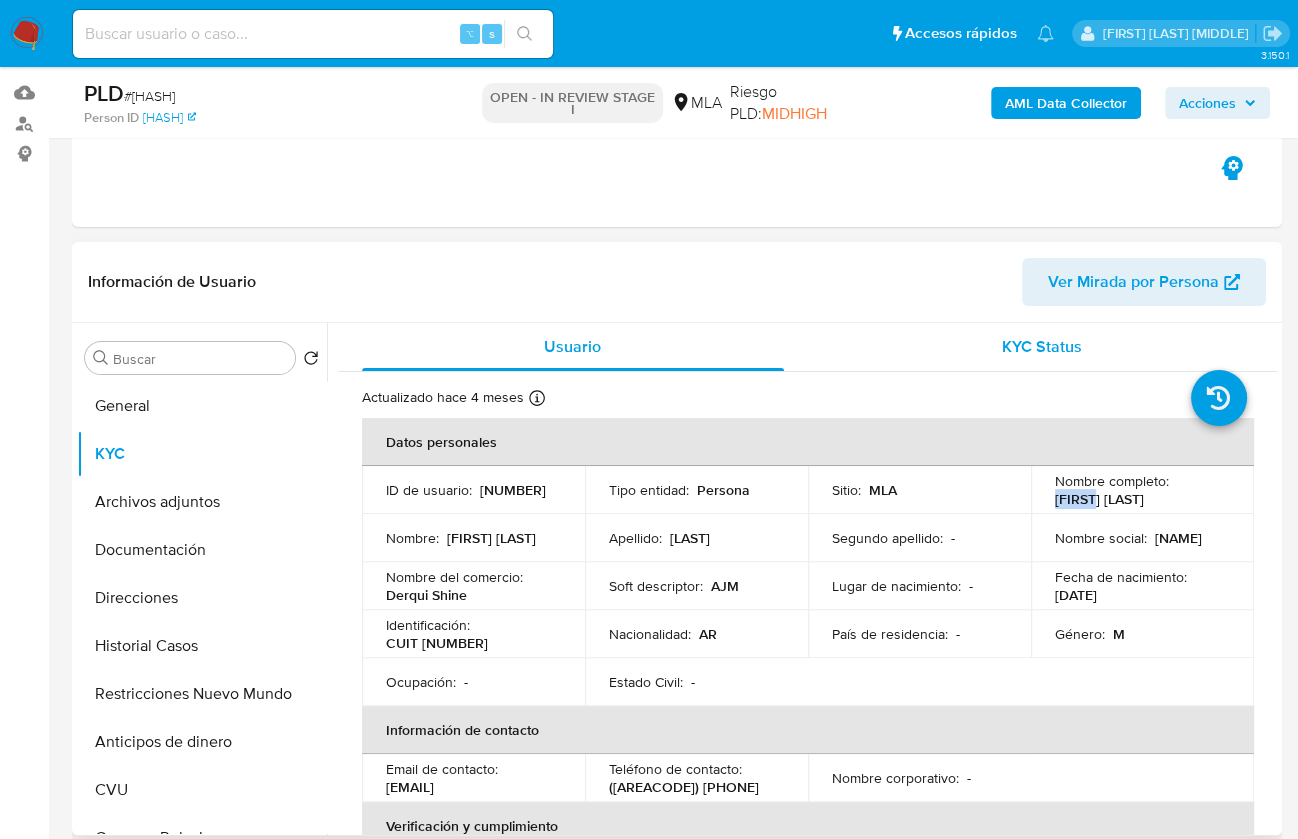 copy on "[FIRST]" 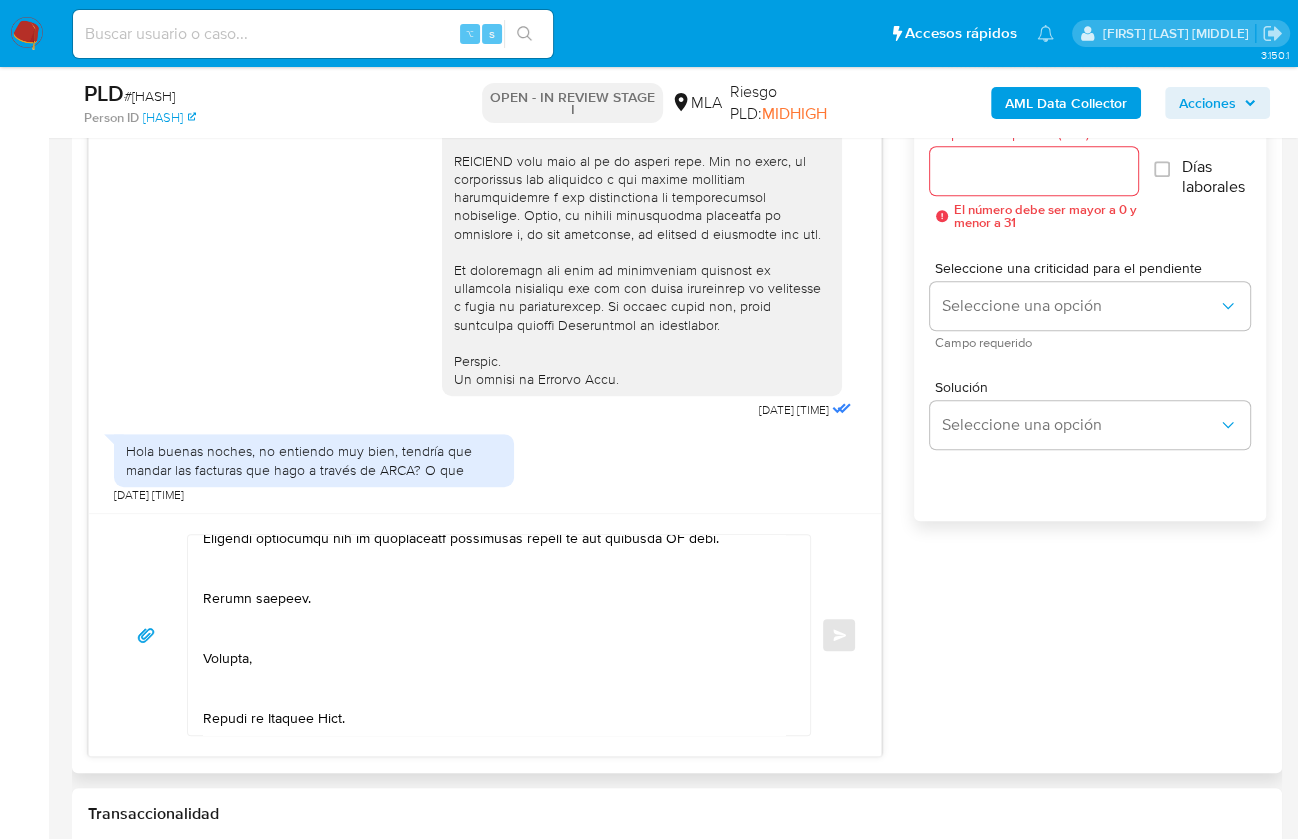 scroll, scrollTop: 1283, scrollLeft: 0, axis: vertical 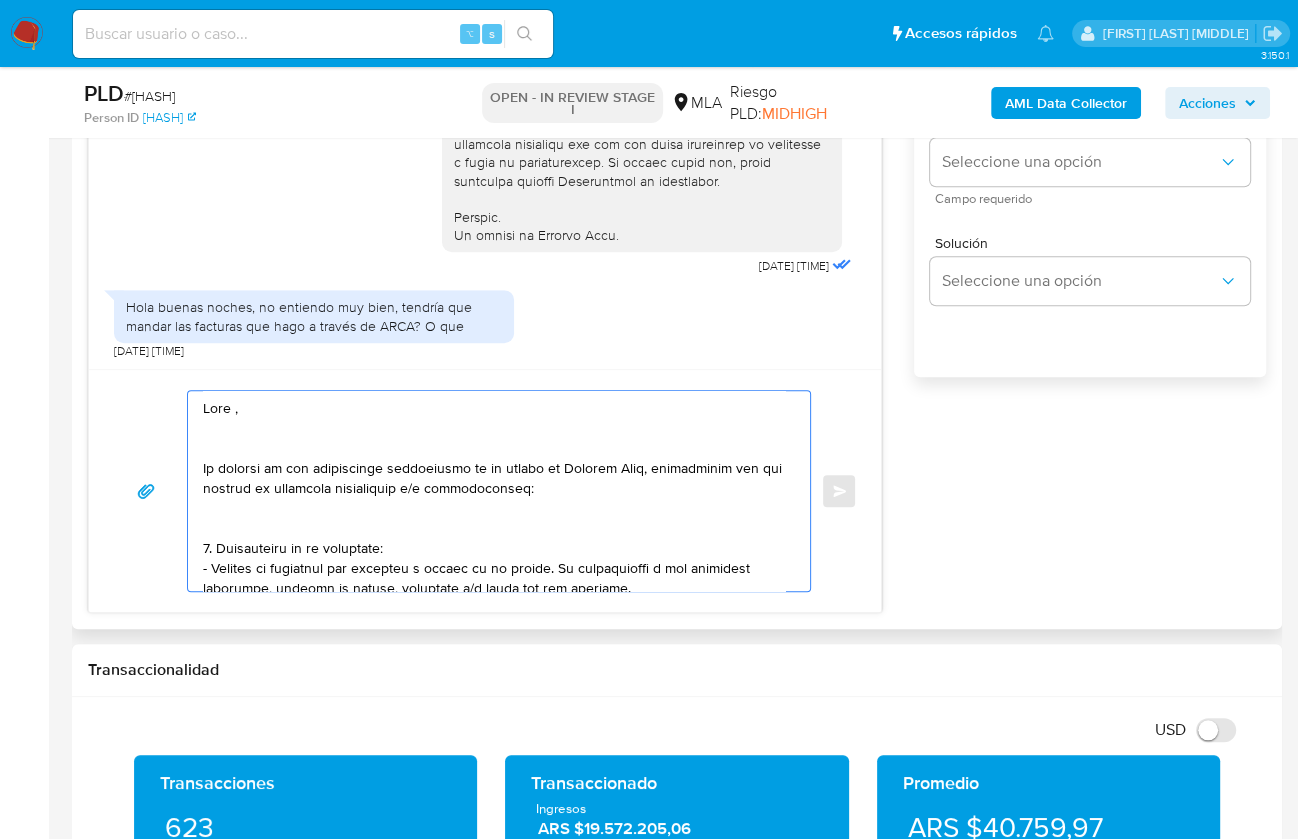 click at bounding box center [494, 491] 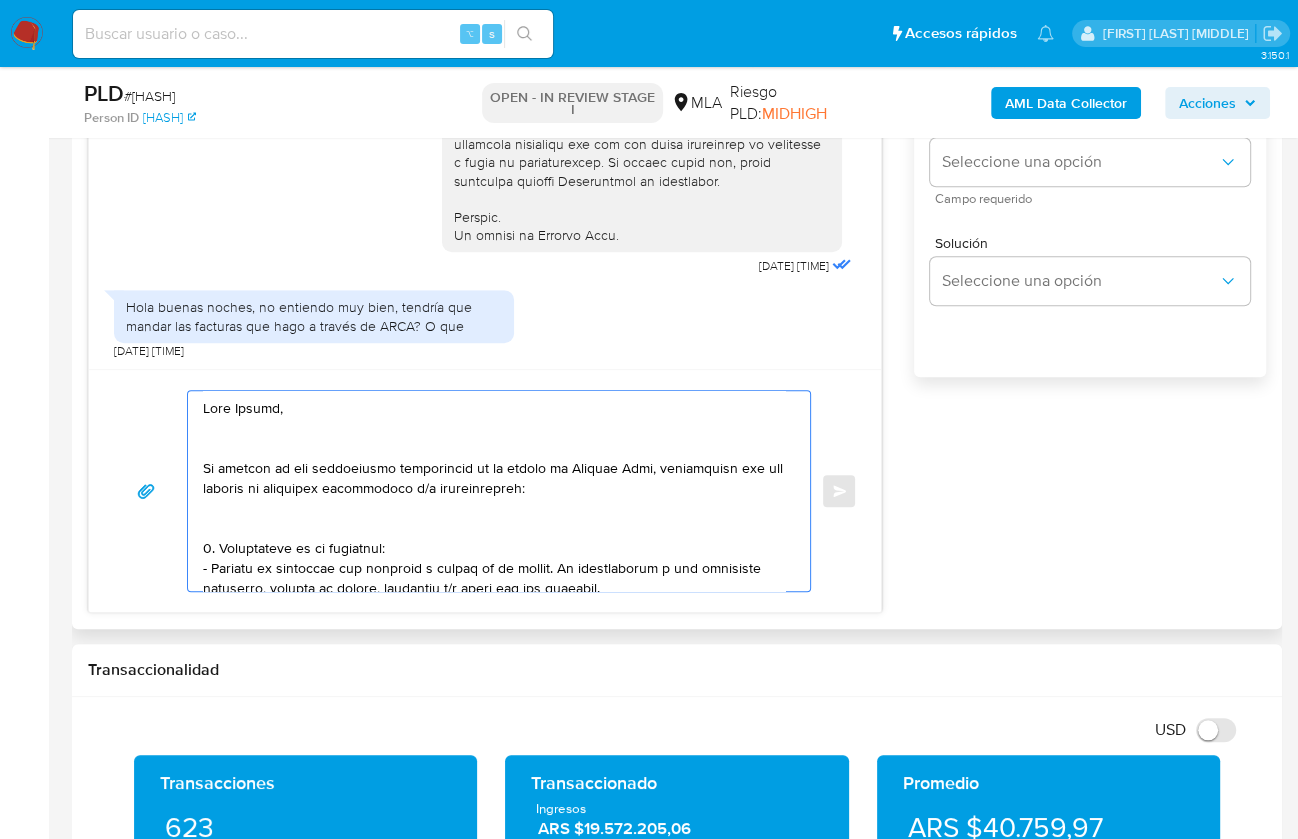 click at bounding box center [494, 491] 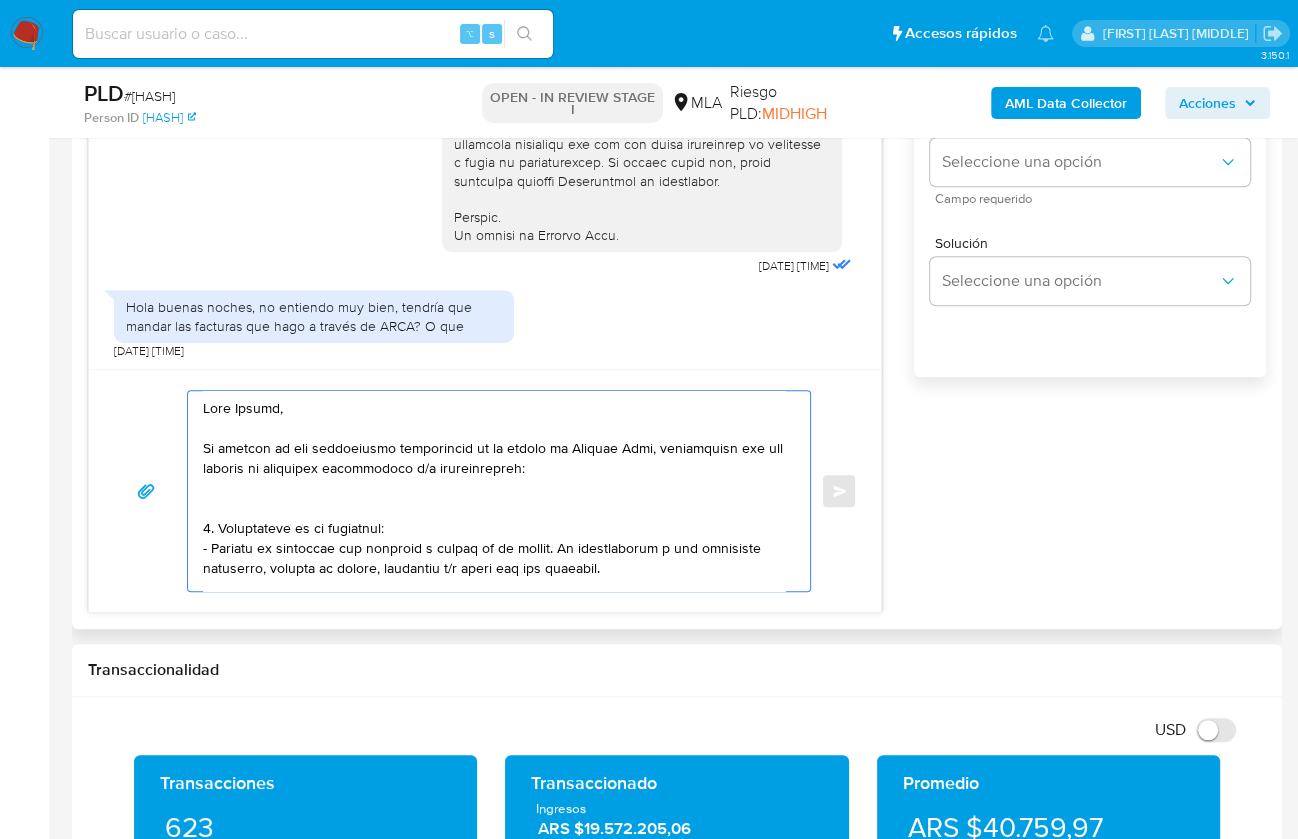 click at bounding box center (494, 491) 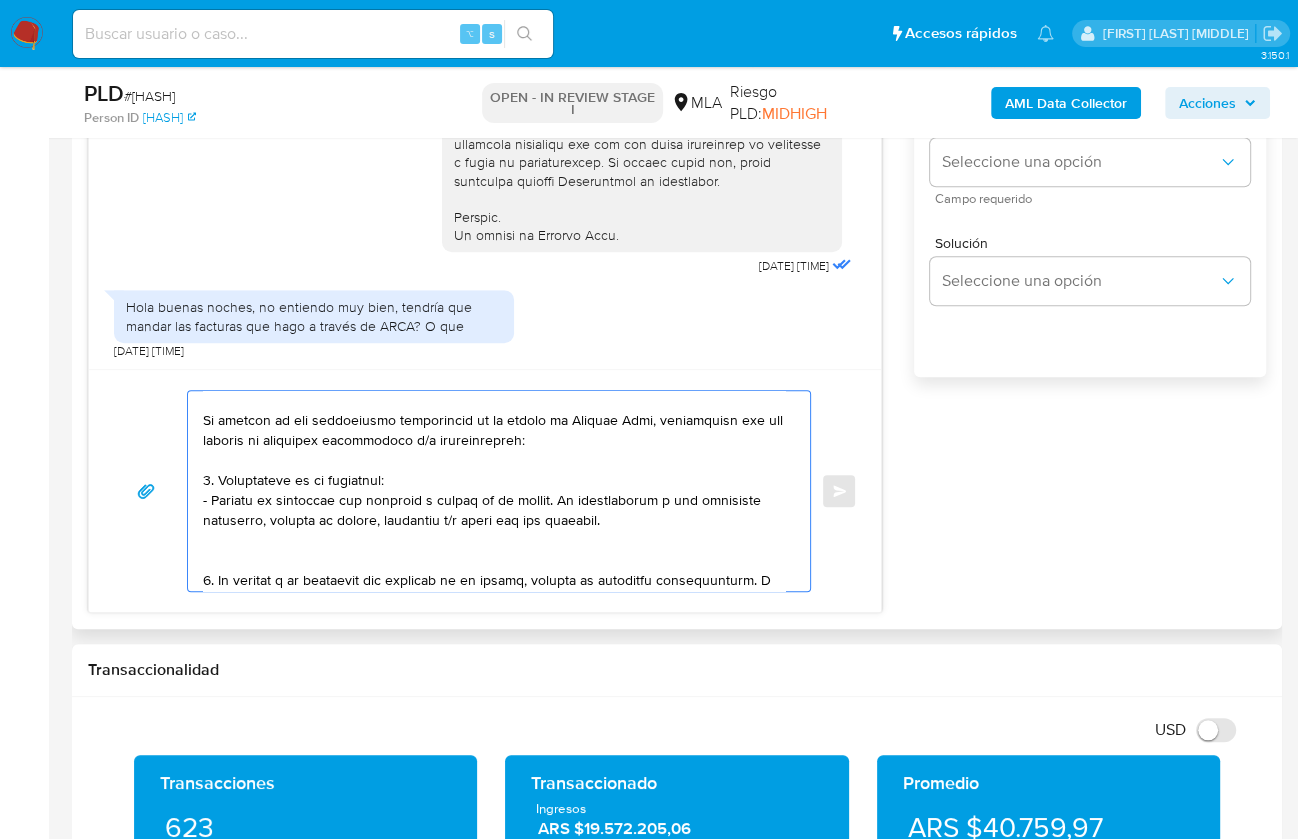 click at bounding box center [494, 491] 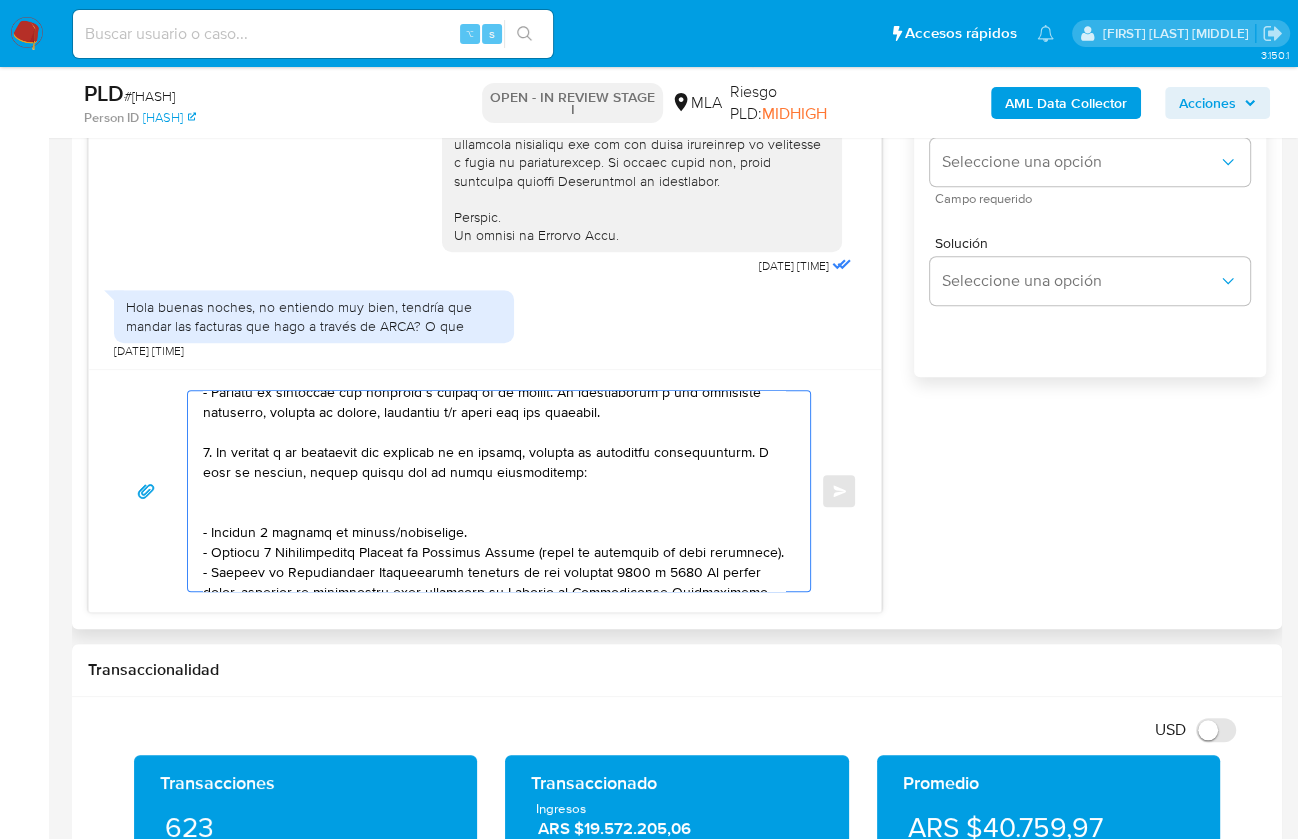 scroll, scrollTop: 207, scrollLeft: 0, axis: vertical 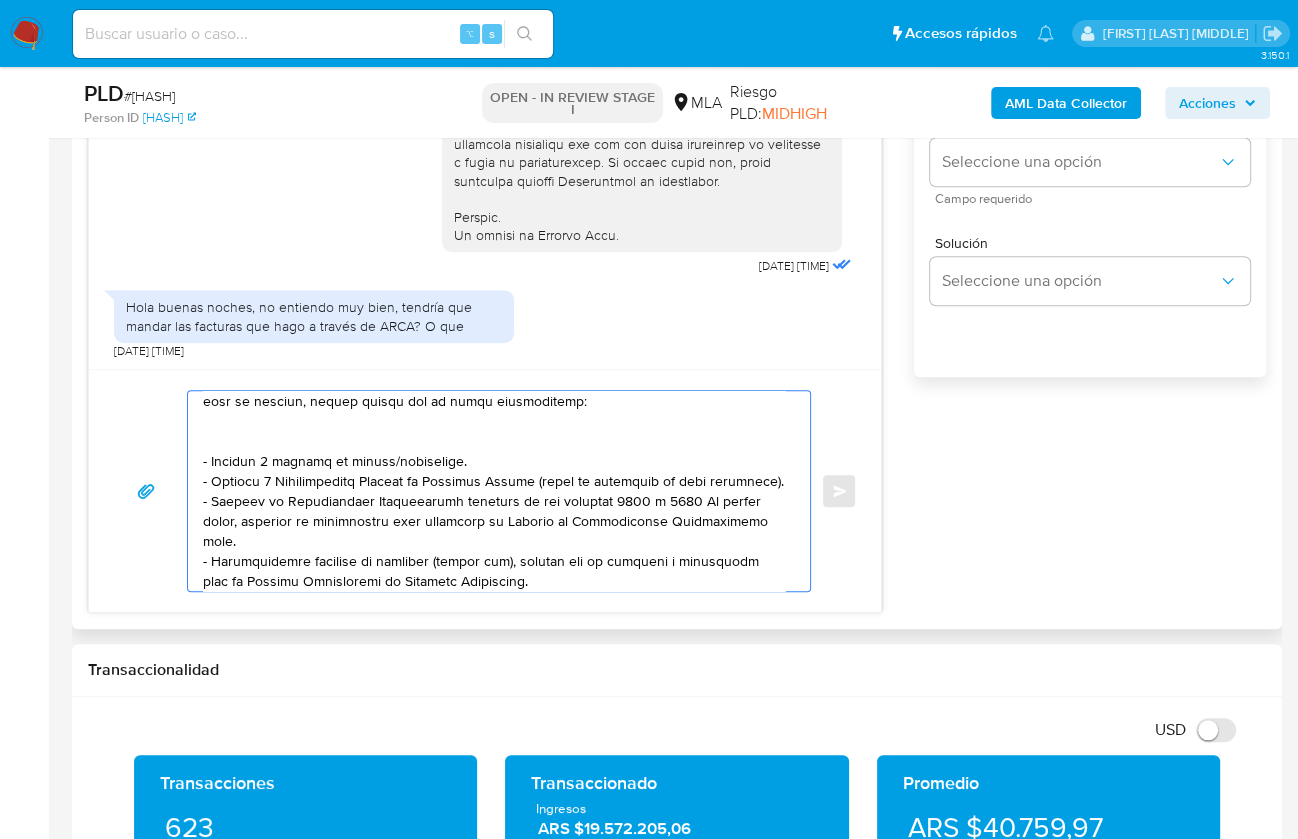 drag, startPoint x: 452, startPoint y: 455, endPoint x: 208, endPoint y: 425, distance: 245.83734 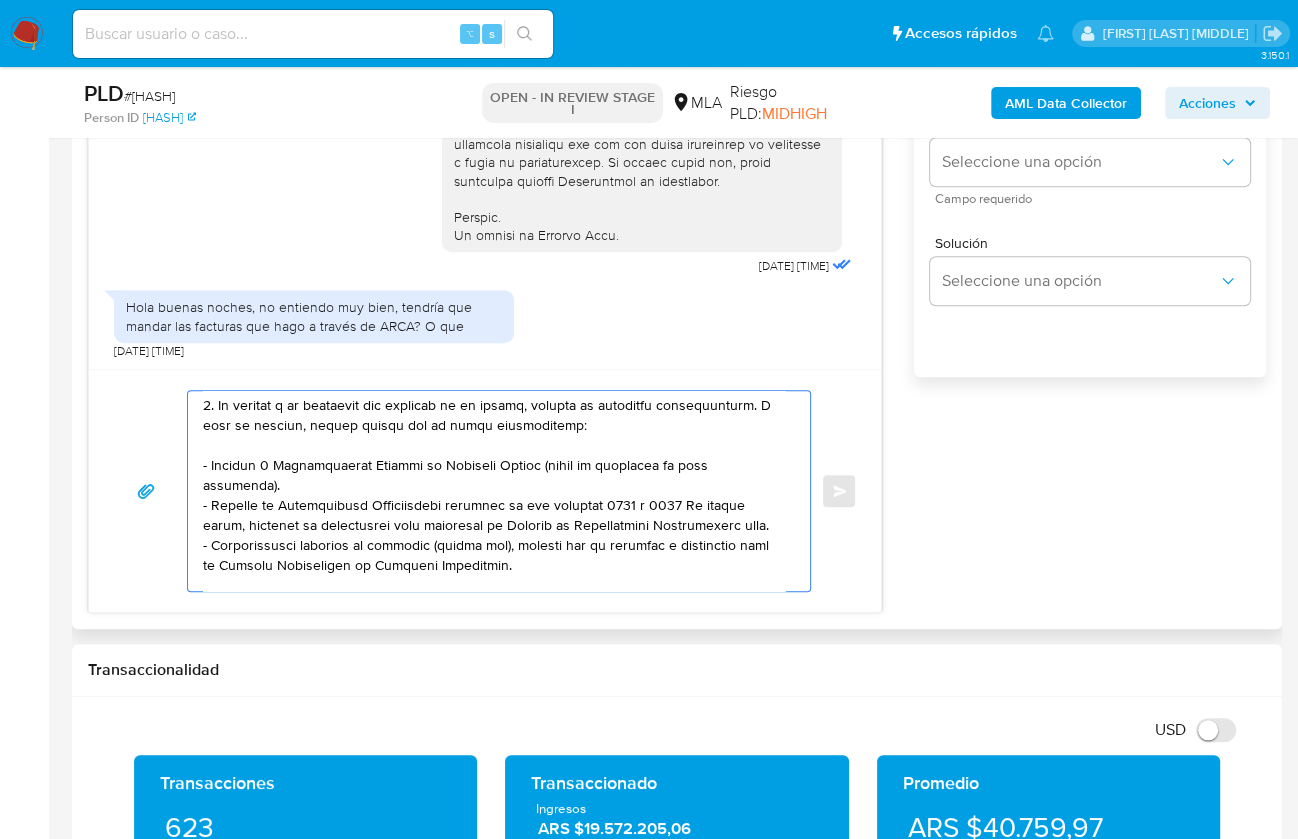 scroll, scrollTop: 200, scrollLeft: 0, axis: vertical 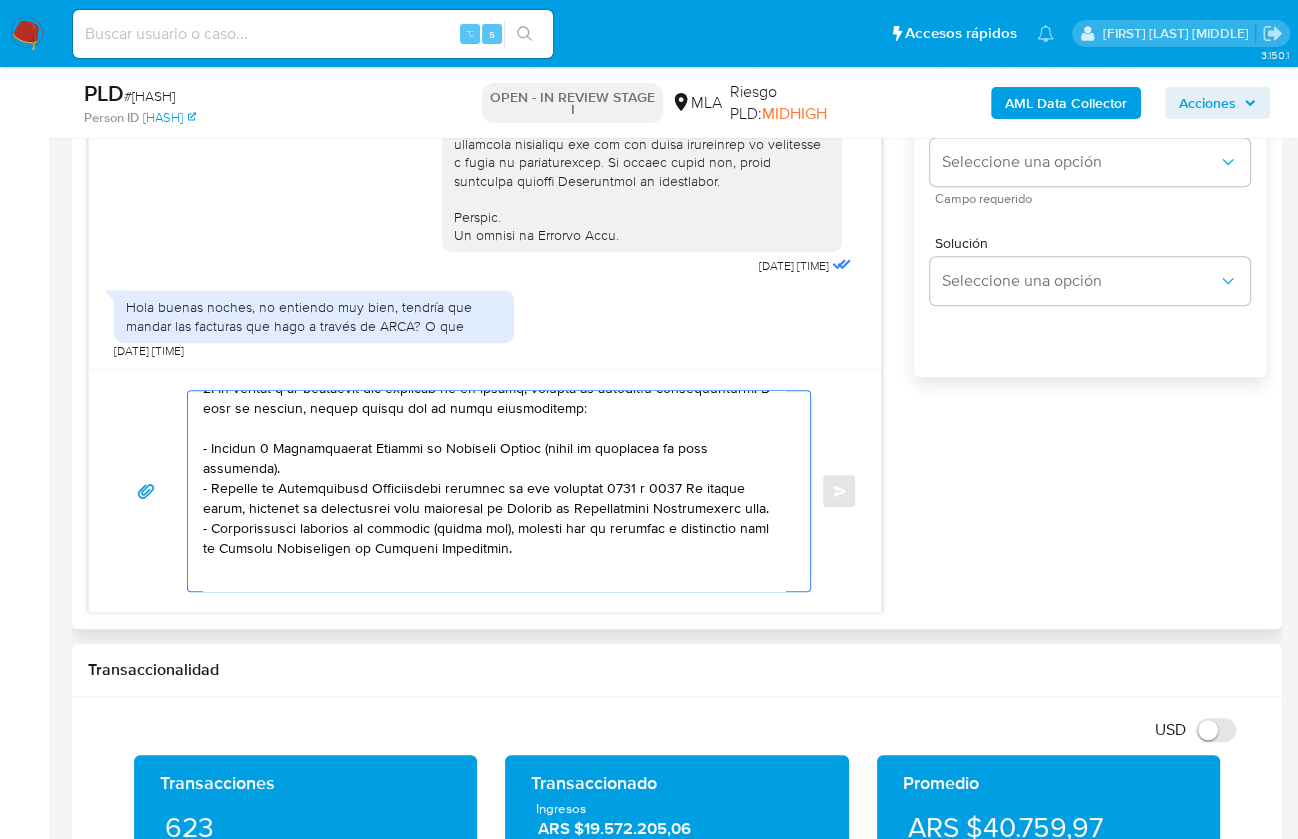 drag, startPoint x: 522, startPoint y: 568, endPoint x: 191, endPoint y: 541, distance: 332.0994 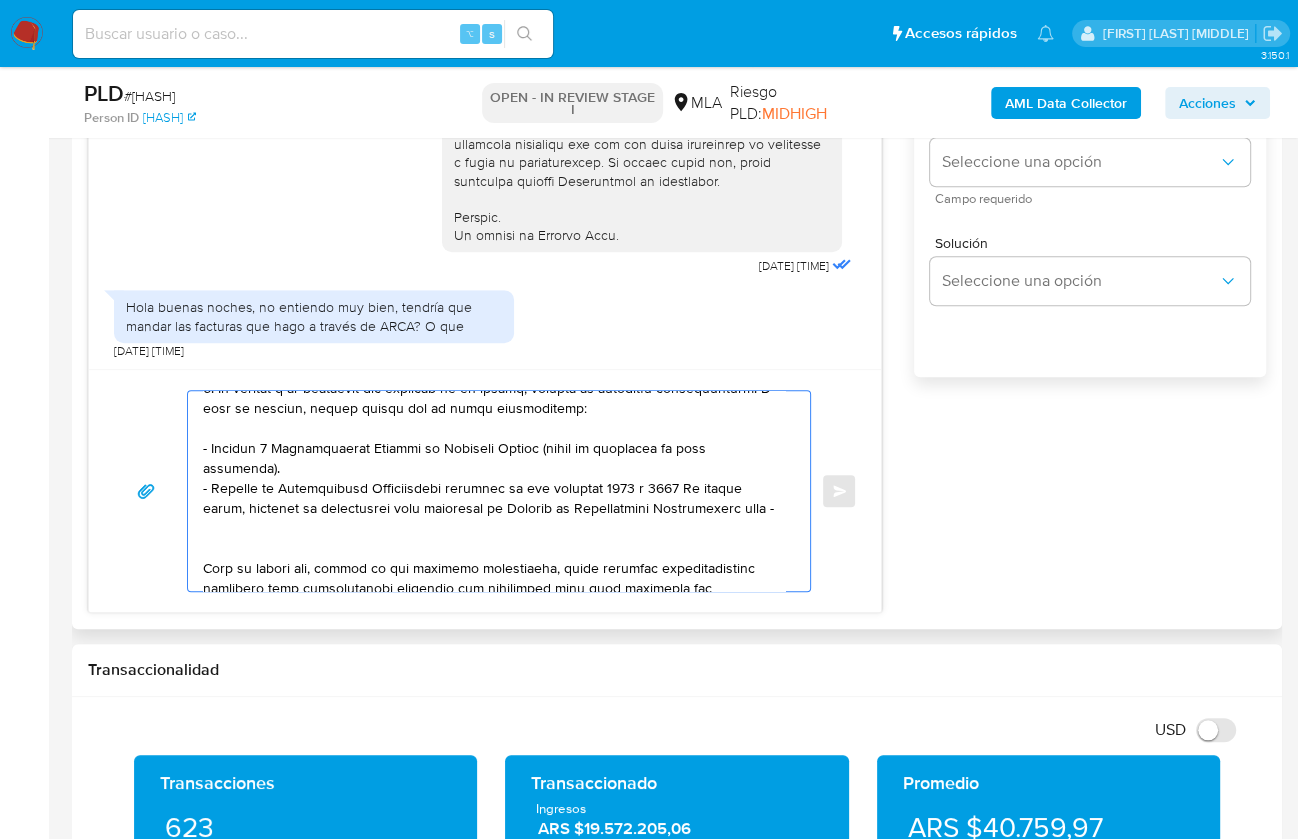 paste on "https://www.mercadopago.com.ar/ayuda/30181" 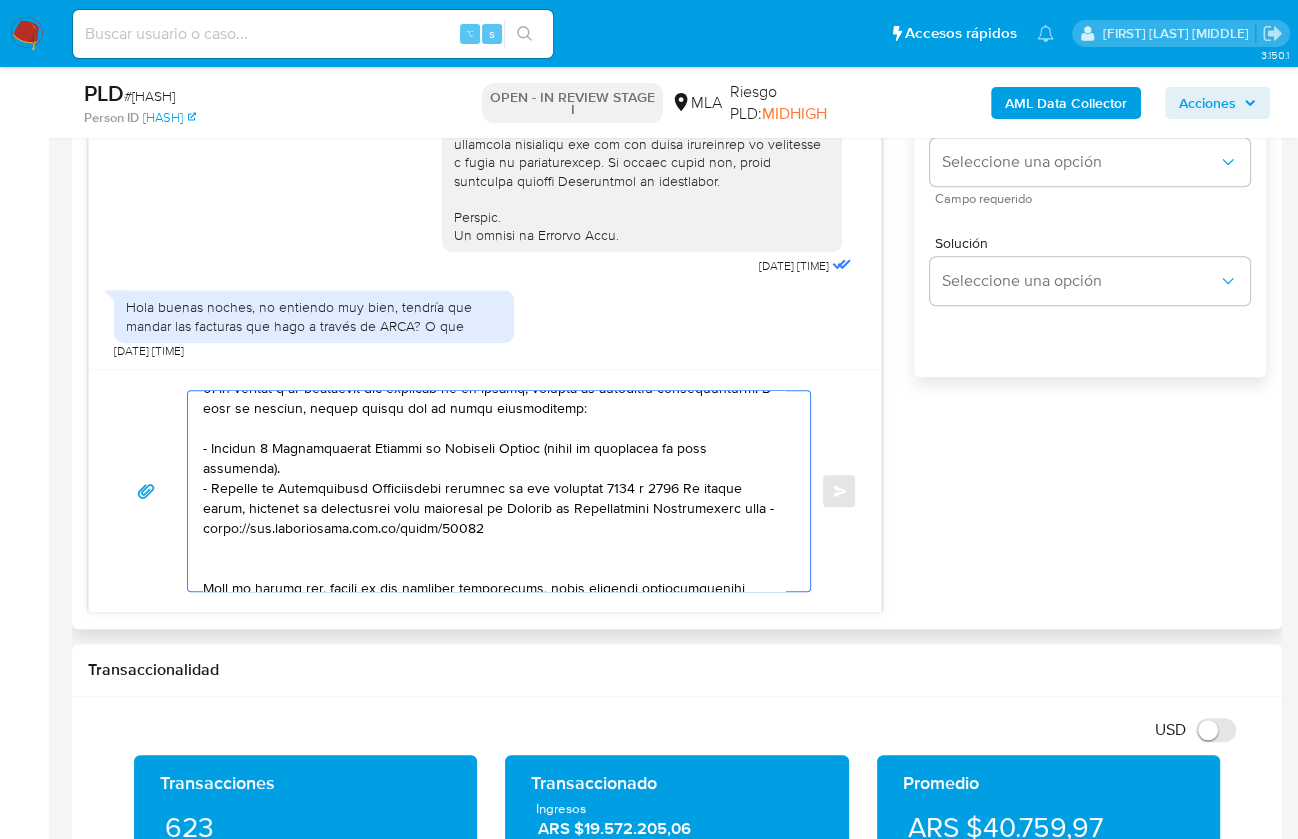 click at bounding box center [494, 491] 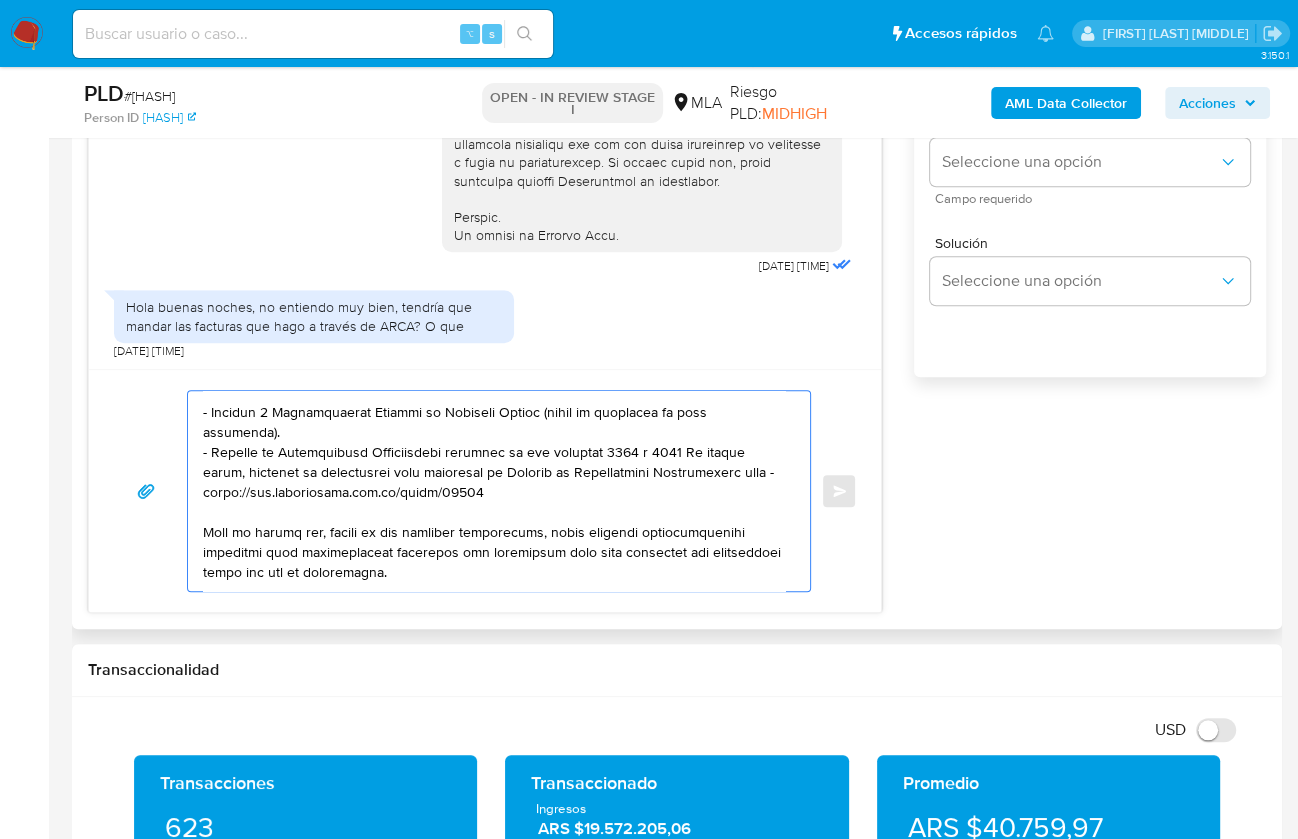 scroll, scrollTop: 237, scrollLeft: 0, axis: vertical 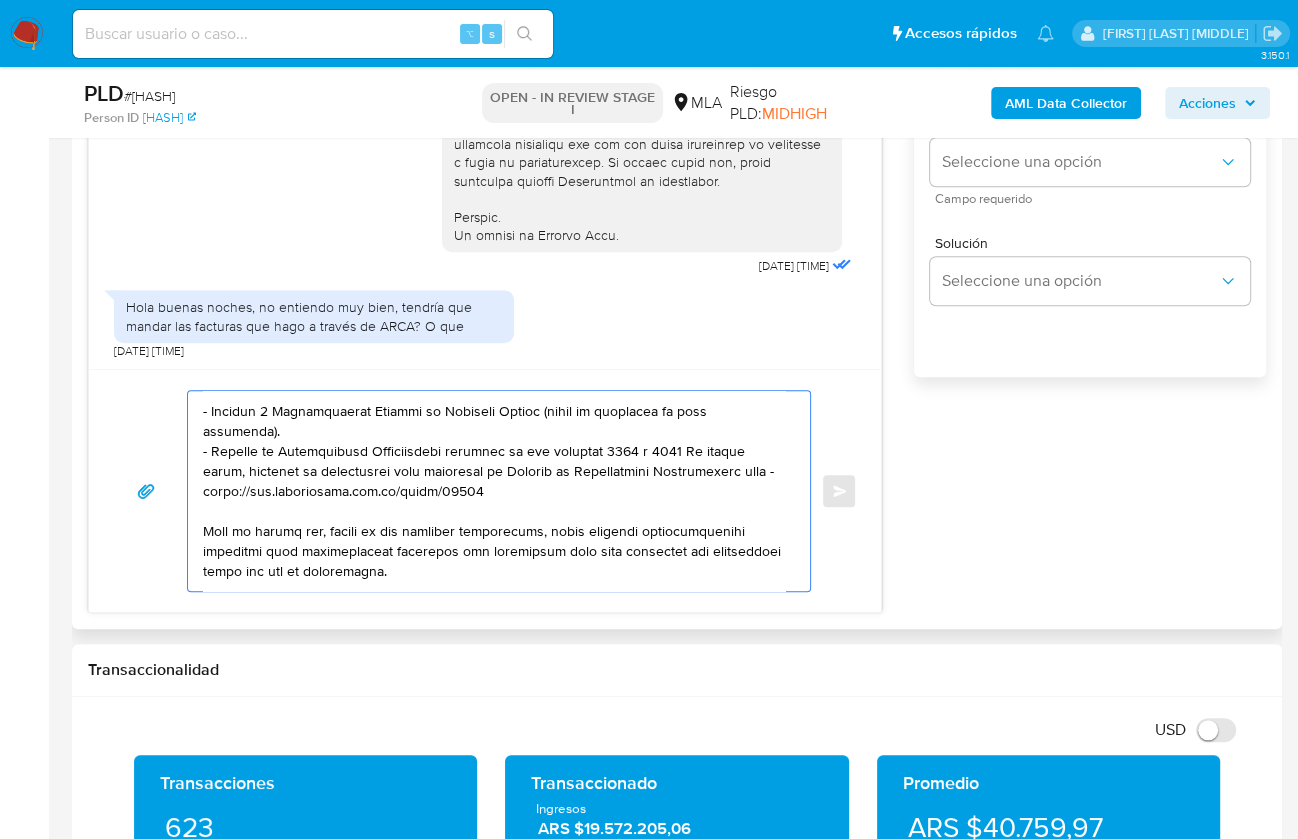 drag, startPoint x: 402, startPoint y: 569, endPoint x: 184, endPoint y: 515, distance: 224.58852 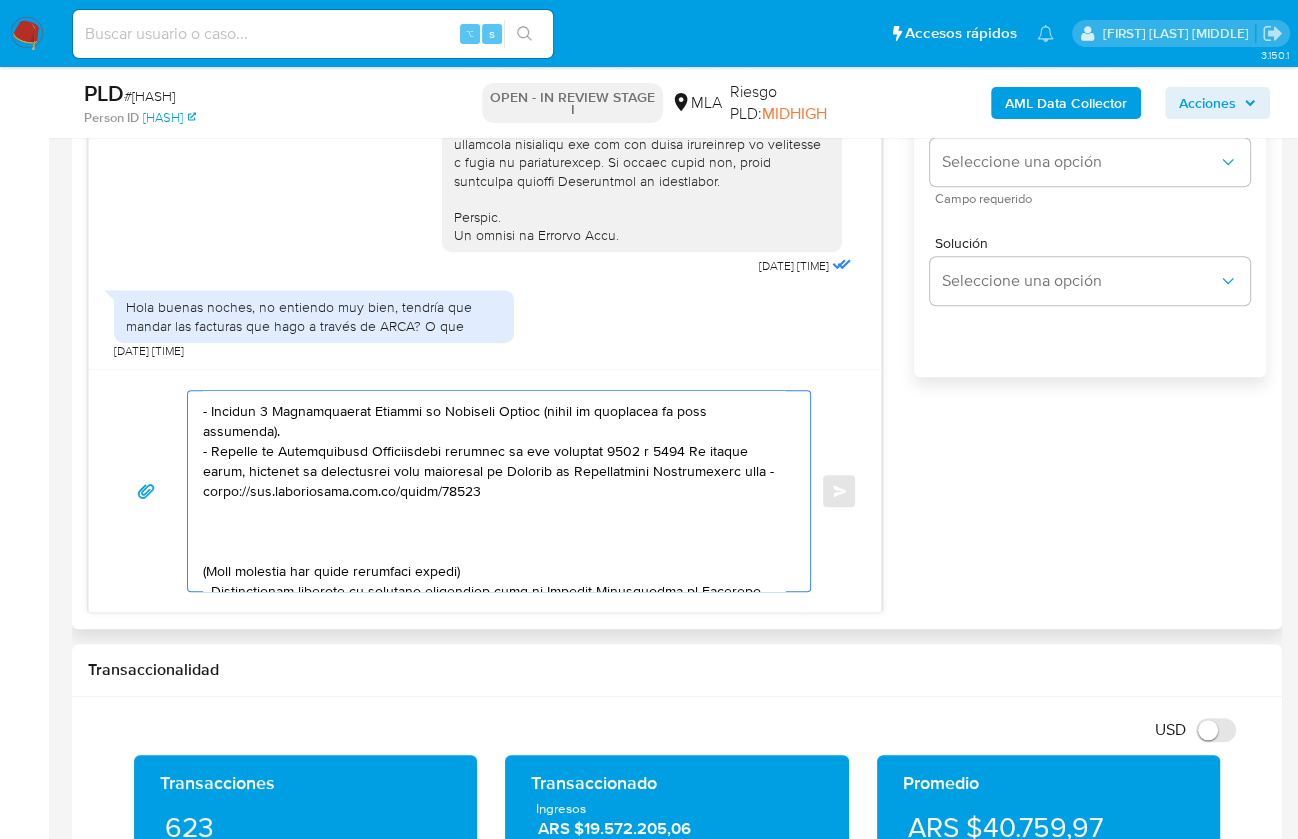 click at bounding box center (494, 491) 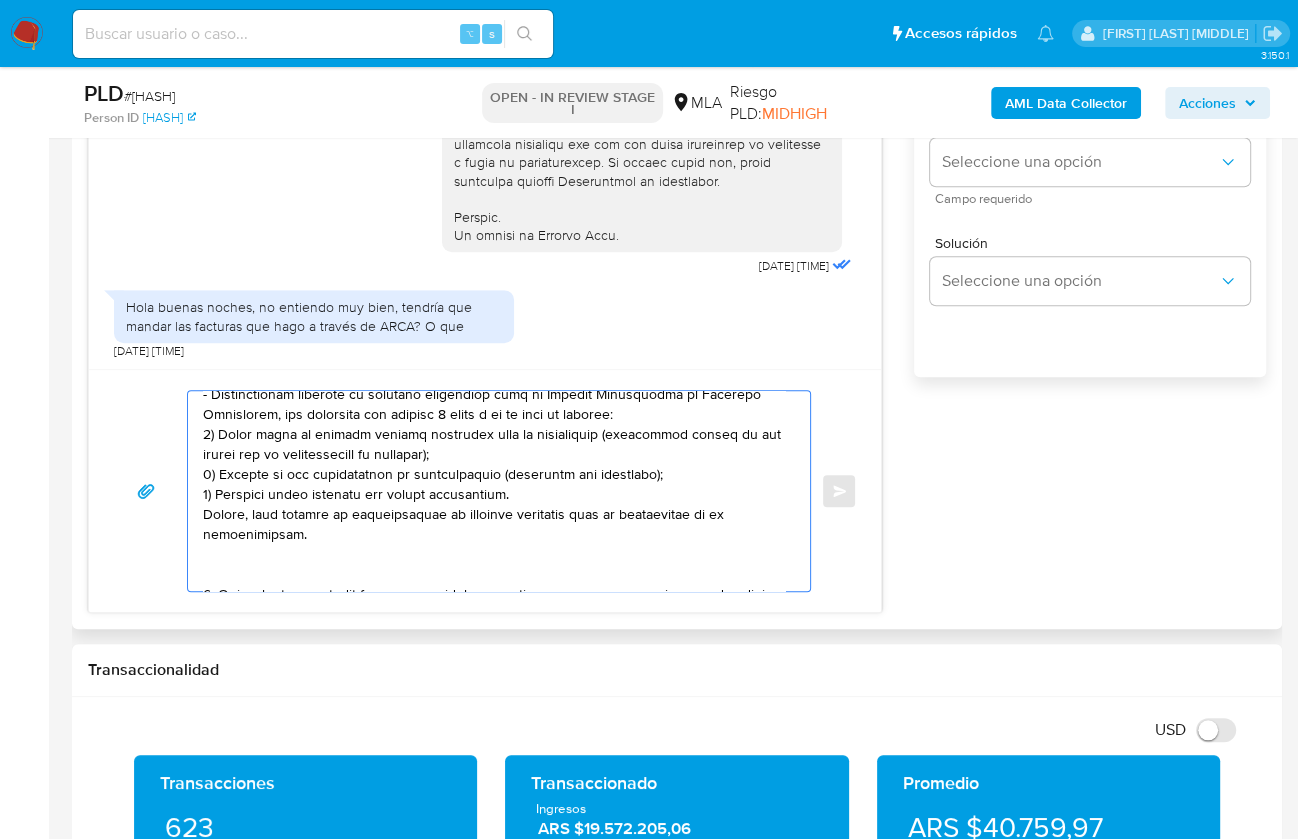 drag, startPoint x: 212, startPoint y: 512, endPoint x: 277, endPoint y: 547, distance: 73.82411 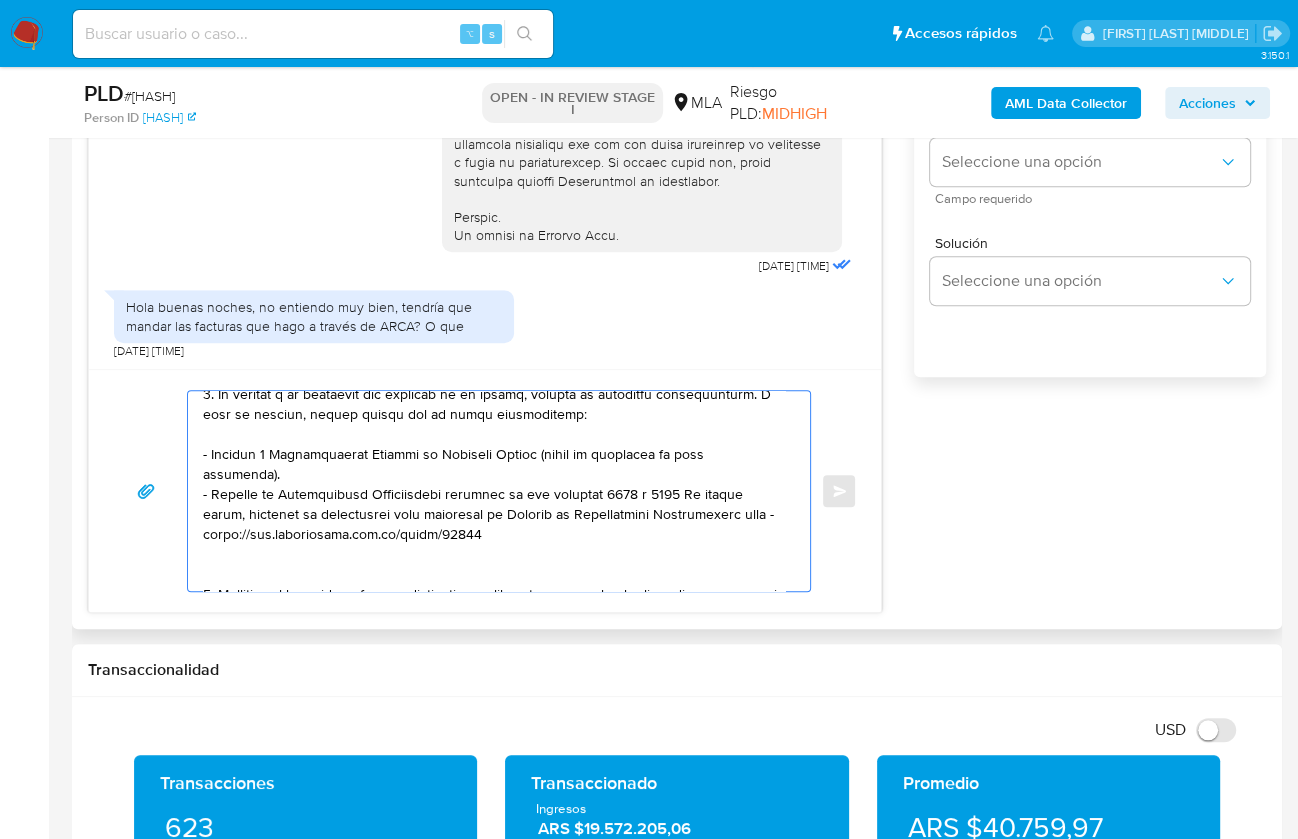 click at bounding box center [494, 491] 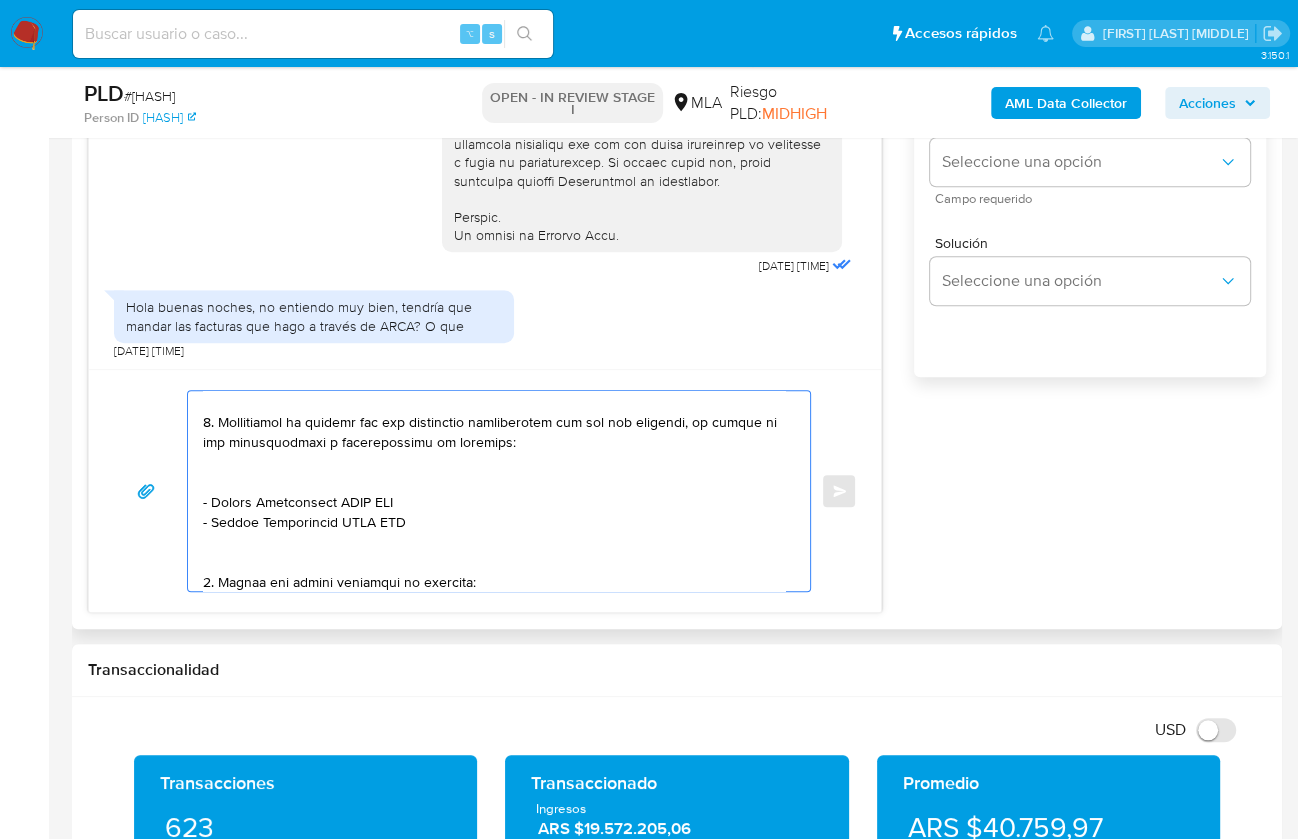 scroll, scrollTop: 342, scrollLeft: 0, axis: vertical 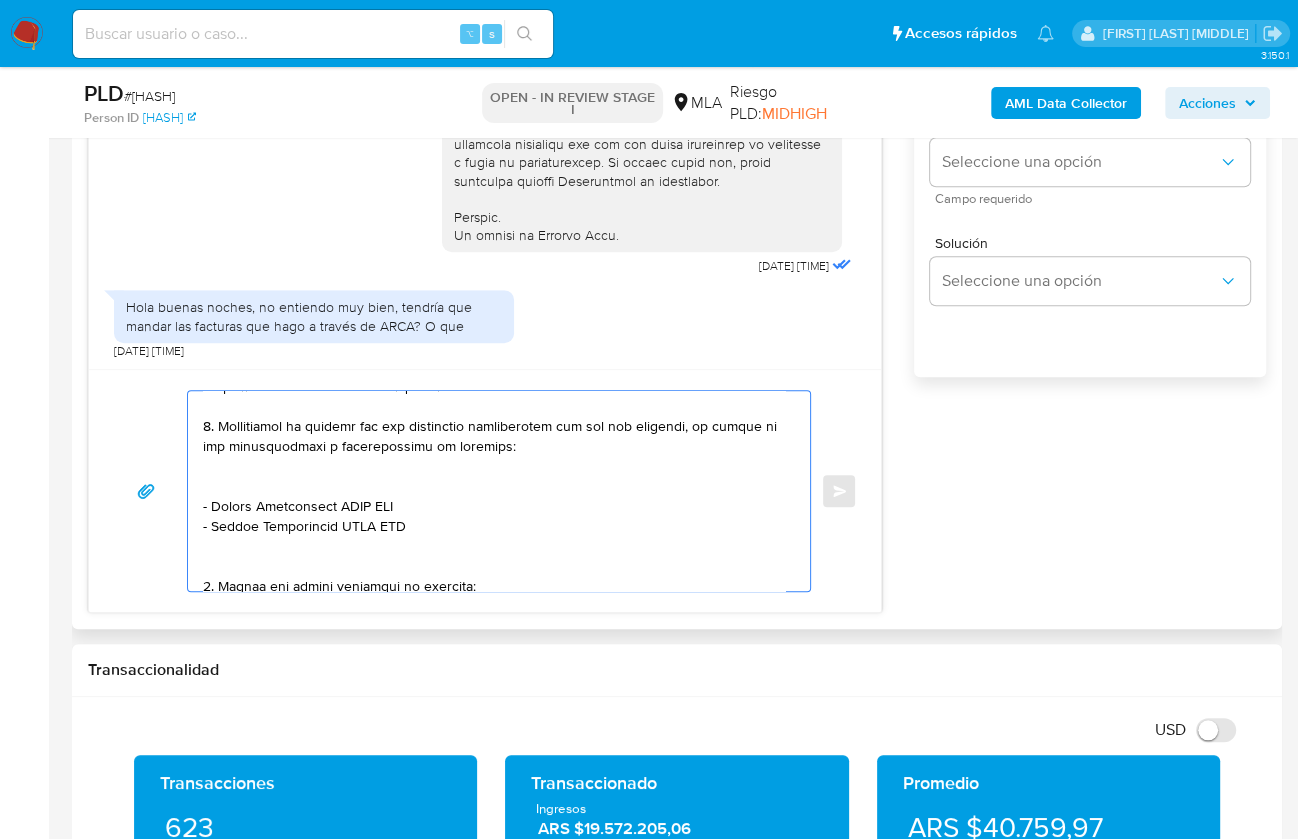 click at bounding box center [494, 491] 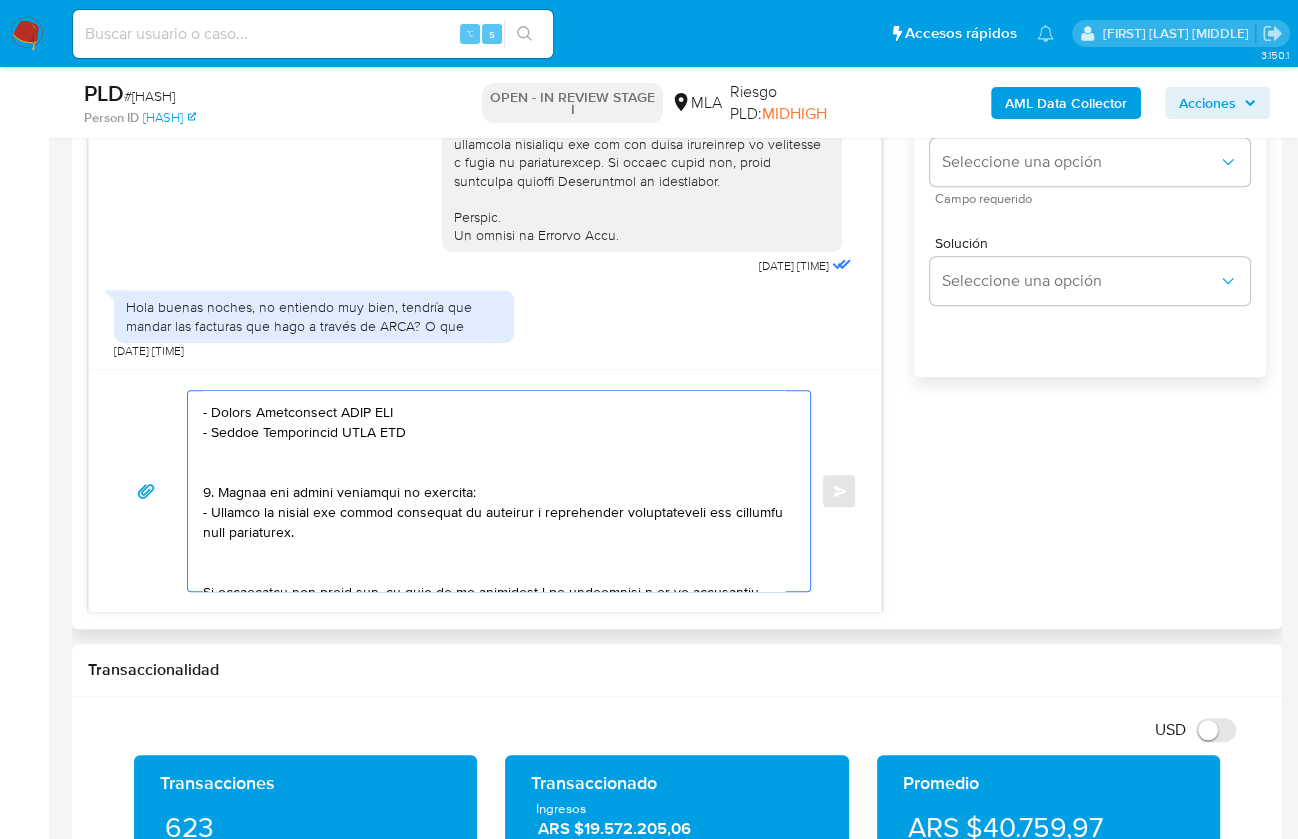 scroll, scrollTop: 436, scrollLeft: 0, axis: vertical 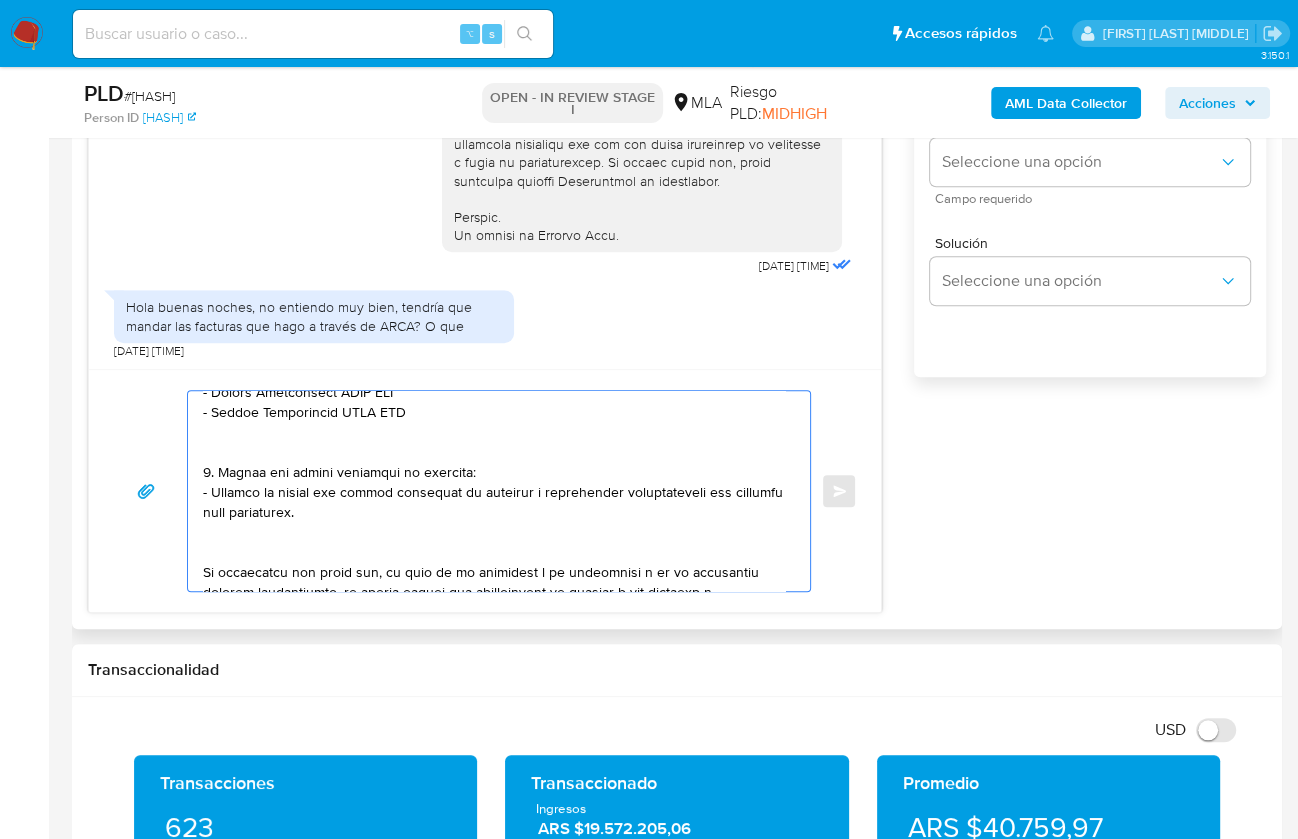 drag, startPoint x: 220, startPoint y: 542, endPoint x: 303, endPoint y: 526, distance: 84.5281 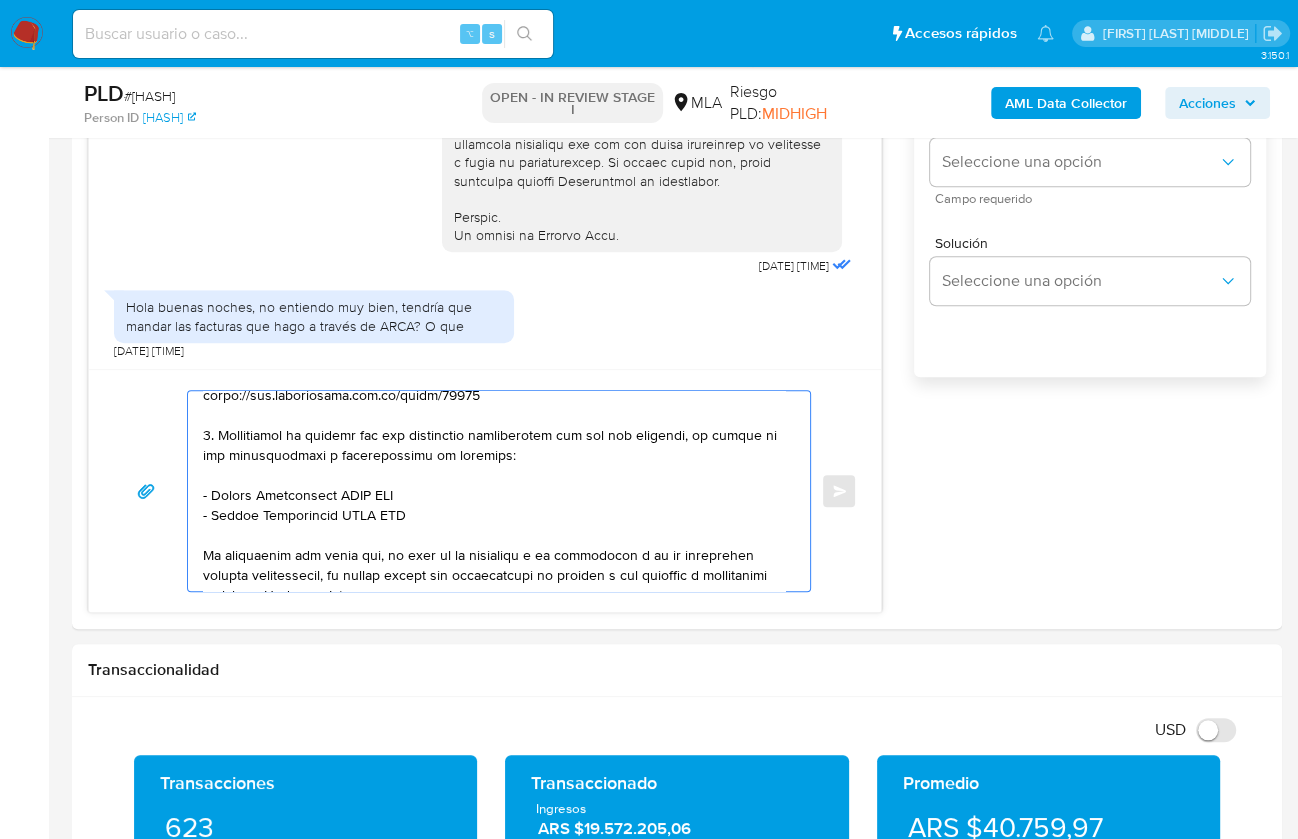 scroll, scrollTop: 303, scrollLeft: 0, axis: vertical 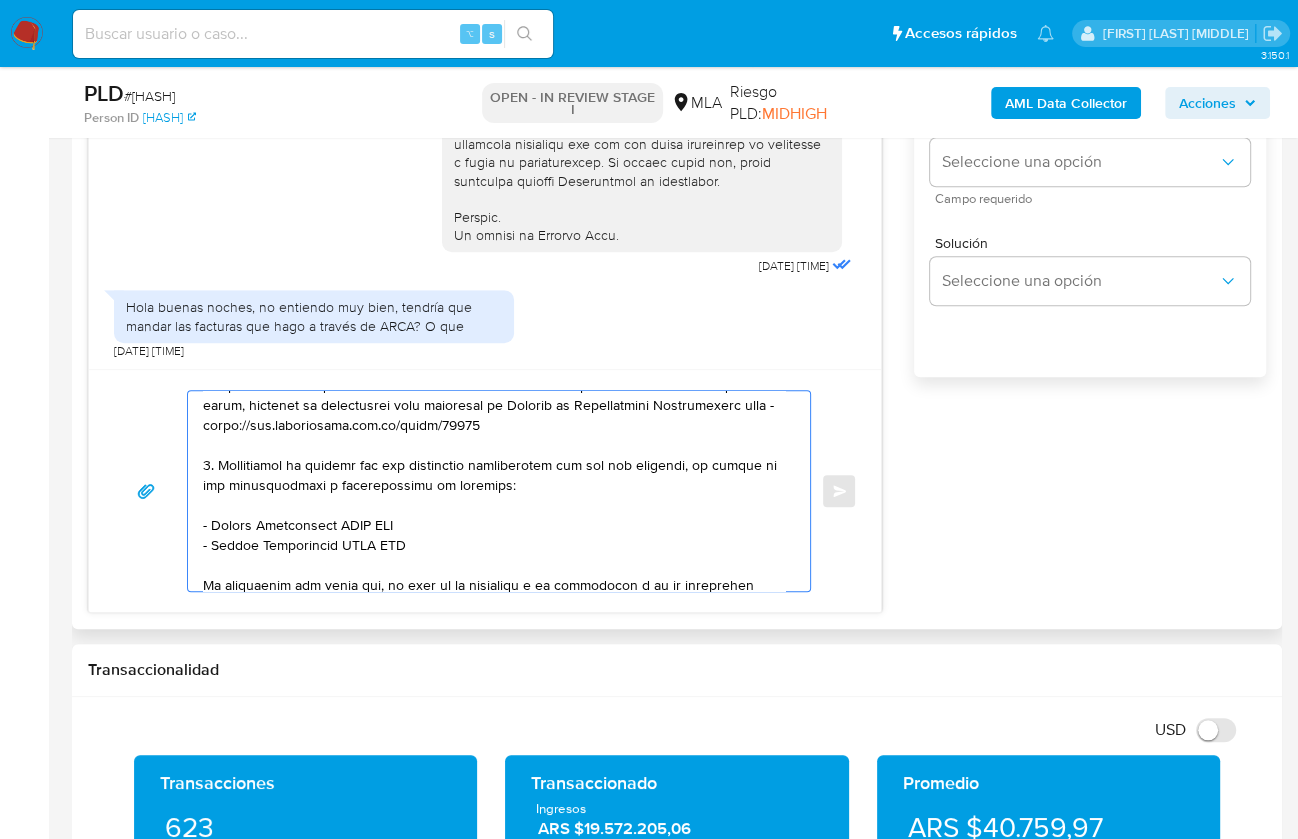 drag, startPoint x: 212, startPoint y: 525, endPoint x: 335, endPoint y: 524, distance: 123.00407 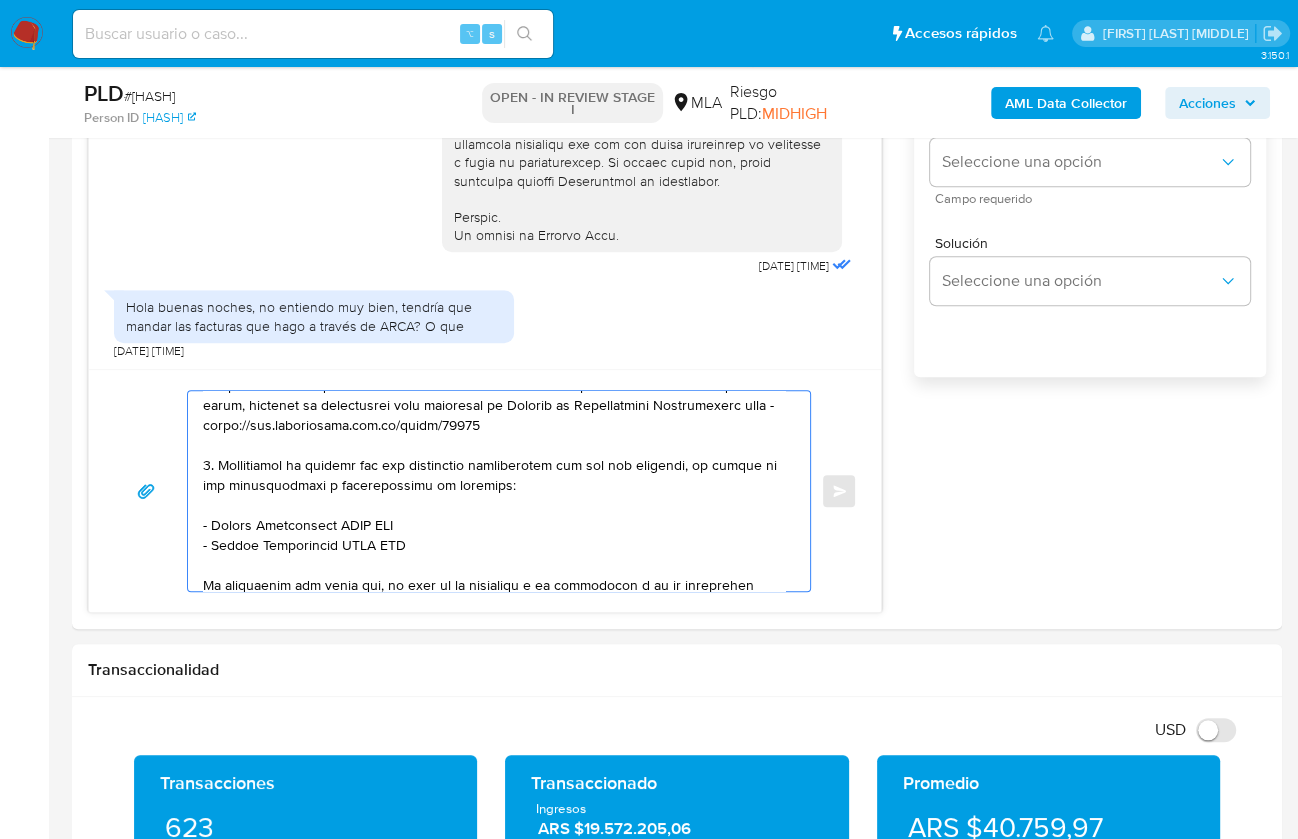 paste on "[LAST], [FIRST]" 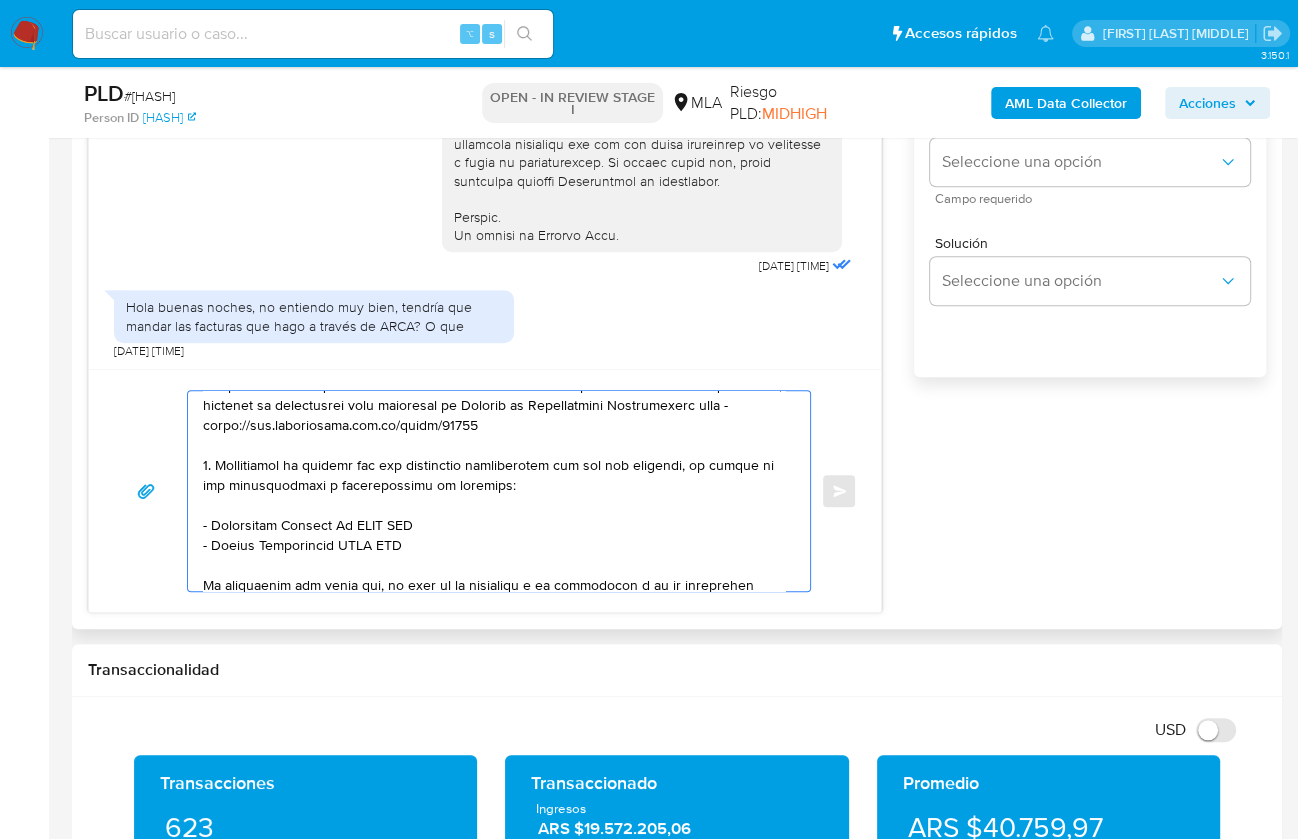 click at bounding box center (494, 491) 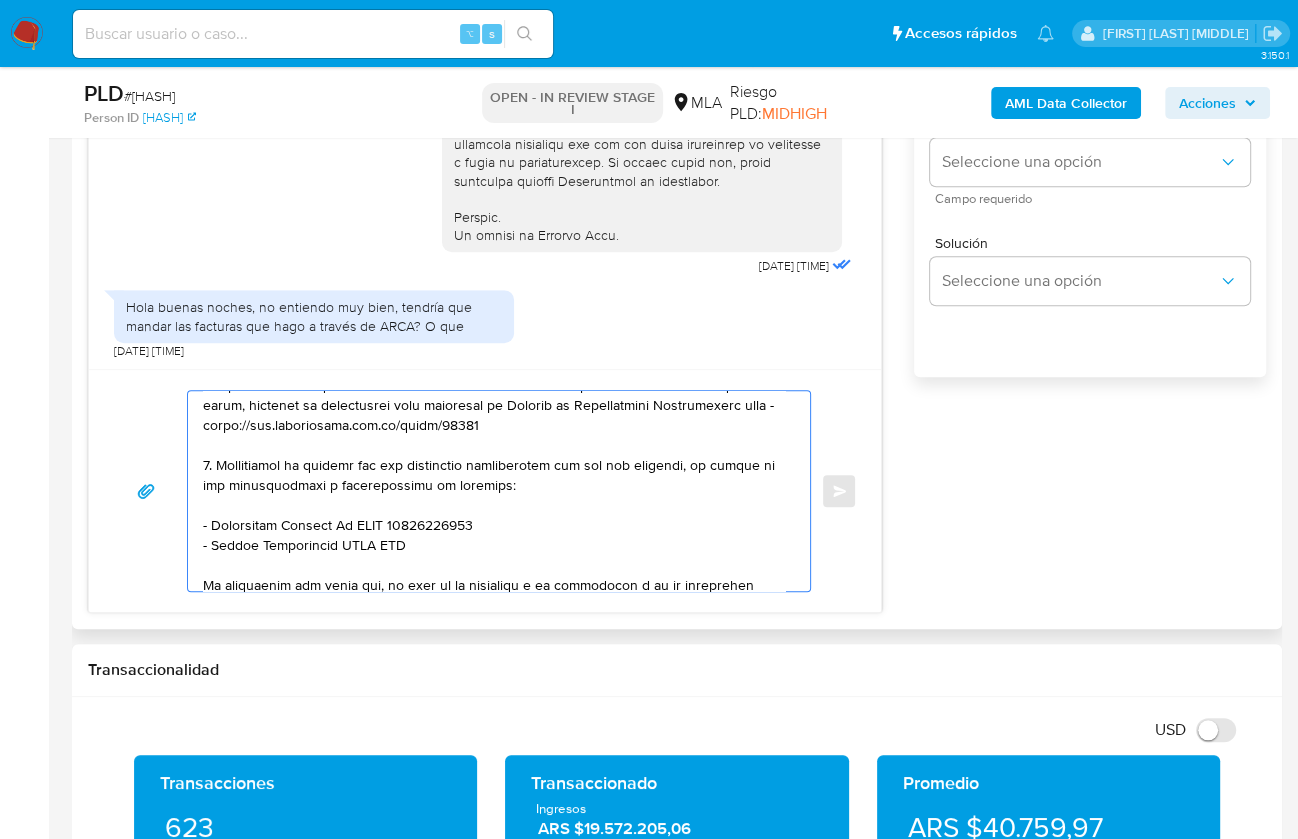drag, startPoint x: 214, startPoint y: 542, endPoint x: 330, endPoint y: 541, distance: 116.00431 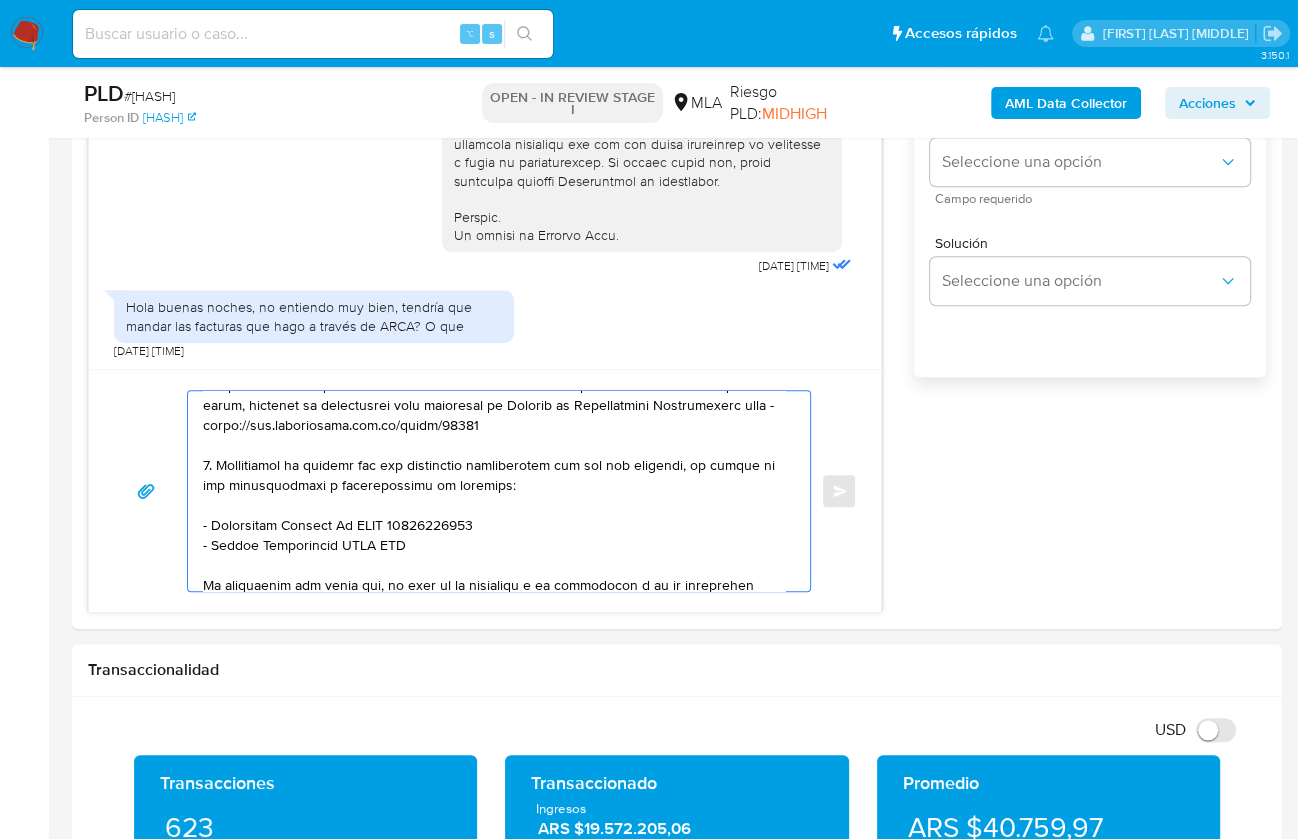 paste on "[LAST], [FIRST] [MIDDLE]" 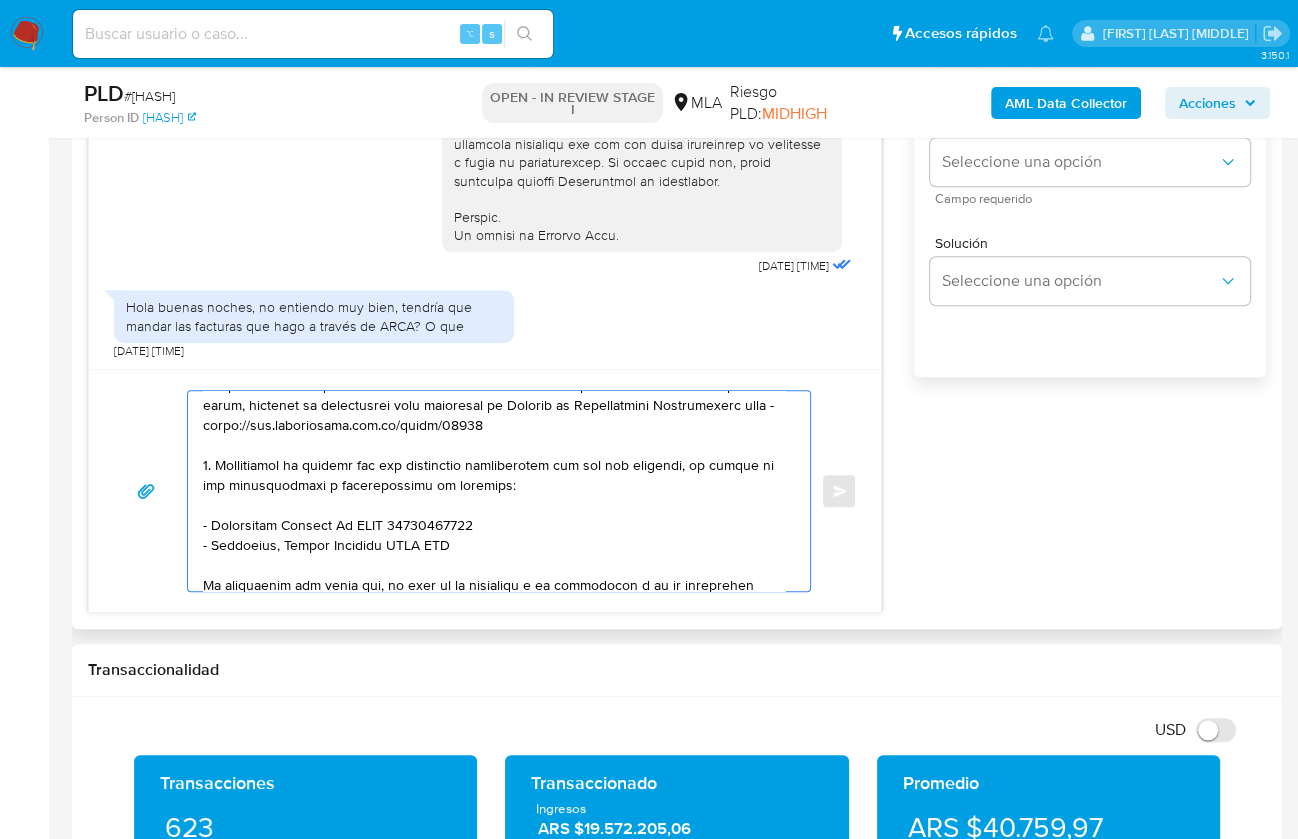 click at bounding box center (494, 491) 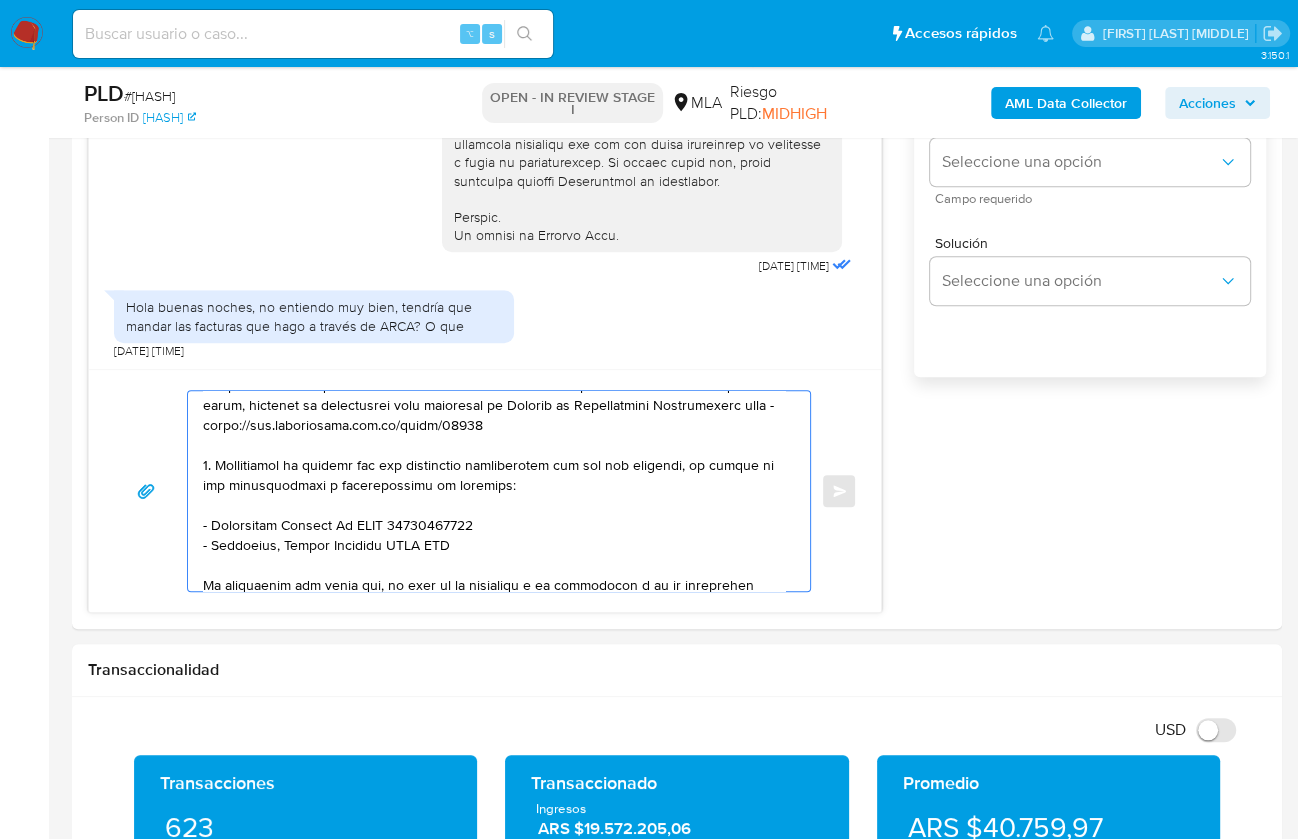 paste on "20407961944" 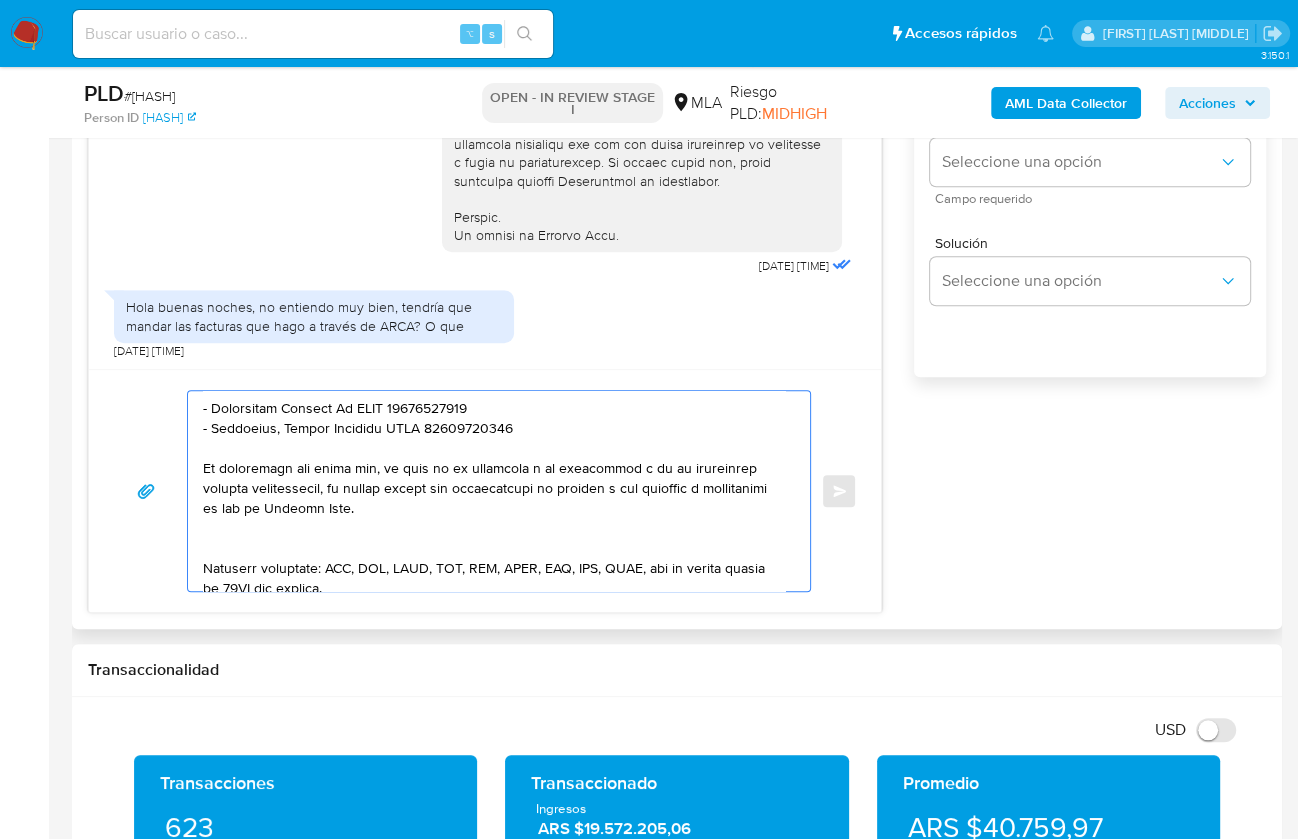 scroll, scrollTop: 421, scrollLeft: 0, axis: vertical 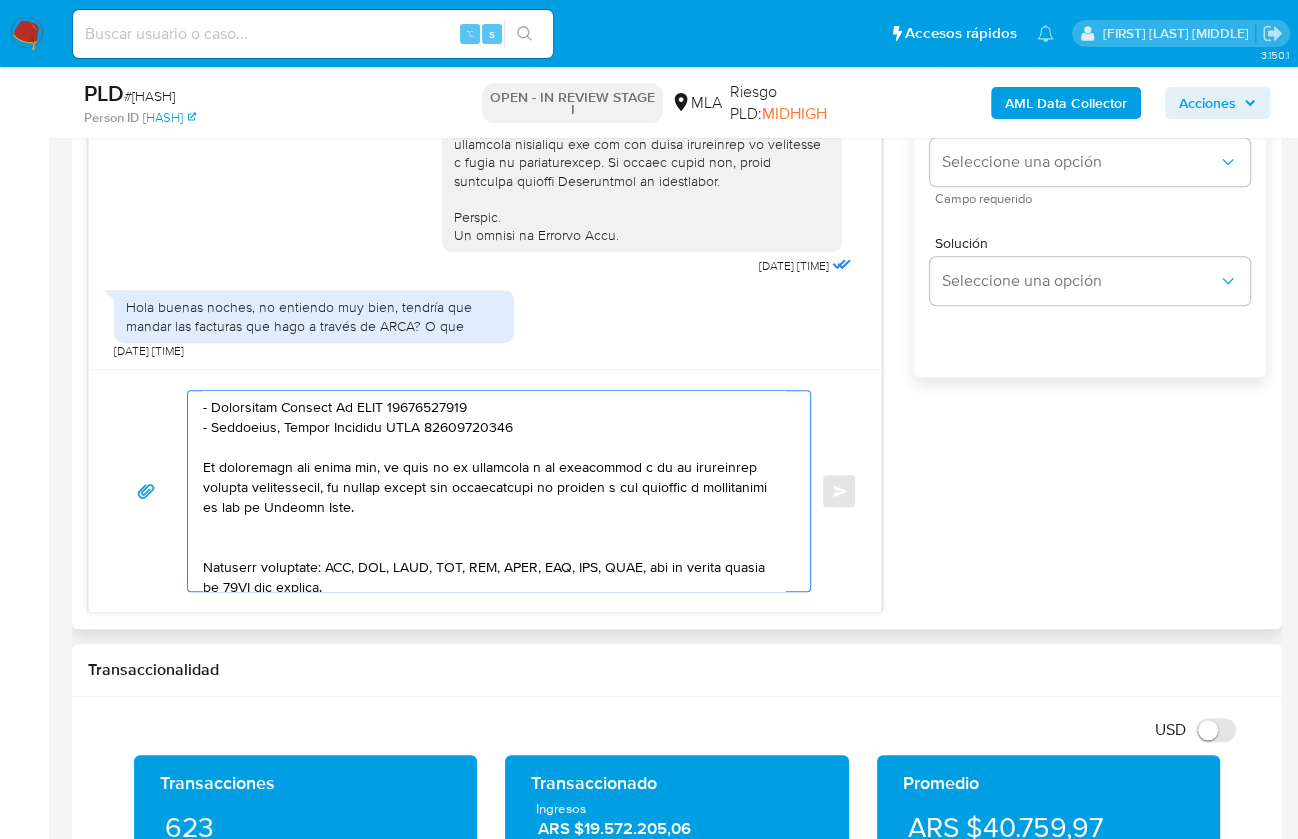 click at bounding box center (494, 491) 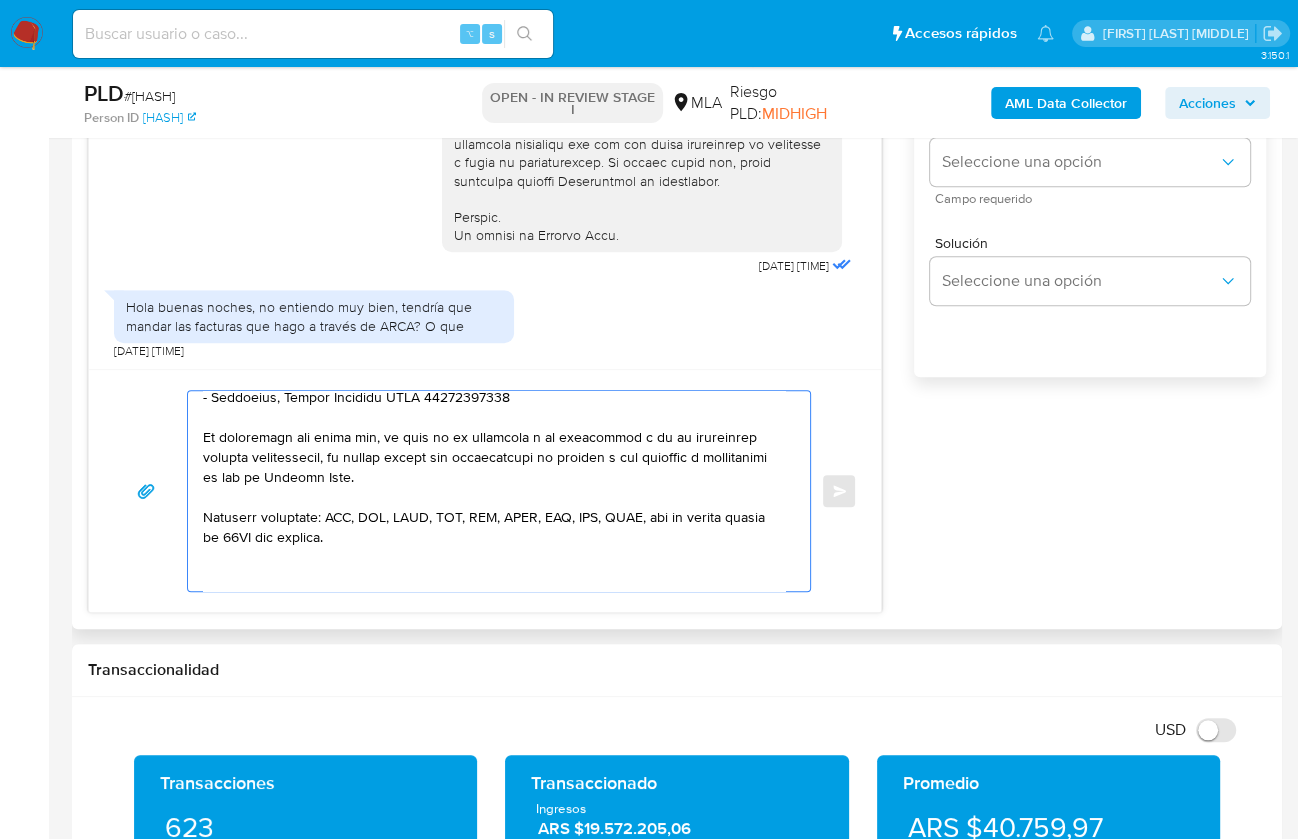 click at bounding box center [494, 491] 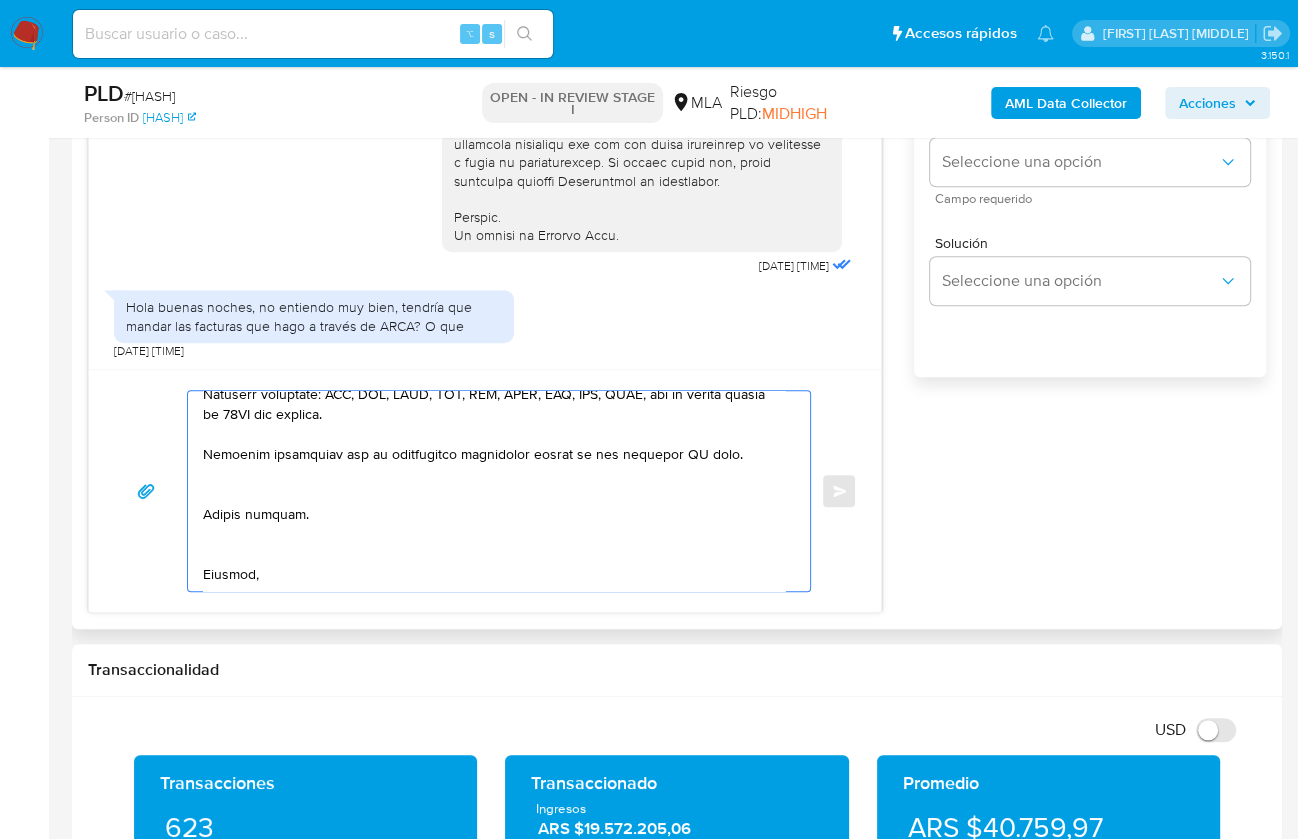 scroll, scrollTop: 576, scrollLeft: 0, axis: vertical 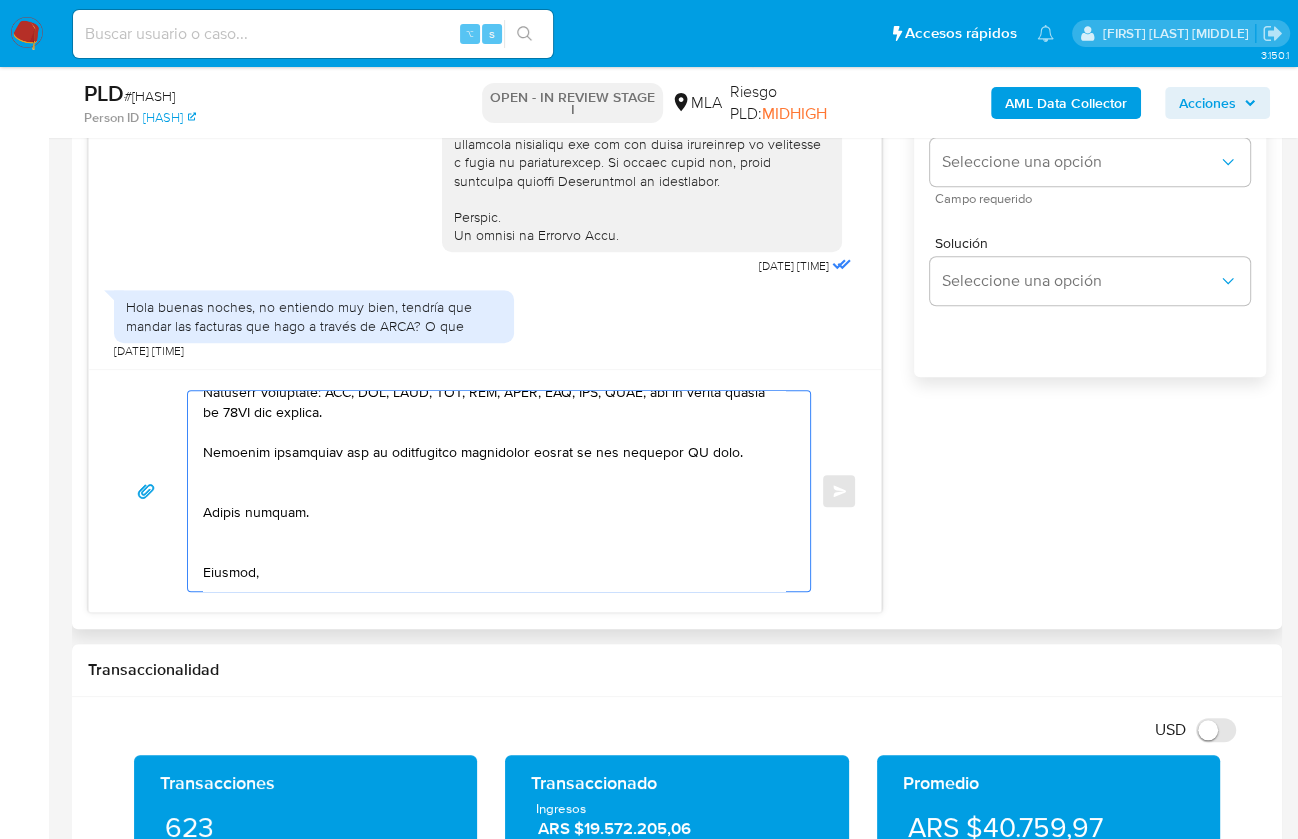 drag, startPoint x: 741, startPoint y: 445, endPoint x: 598, endPoint y: 449, distance: 143.05594 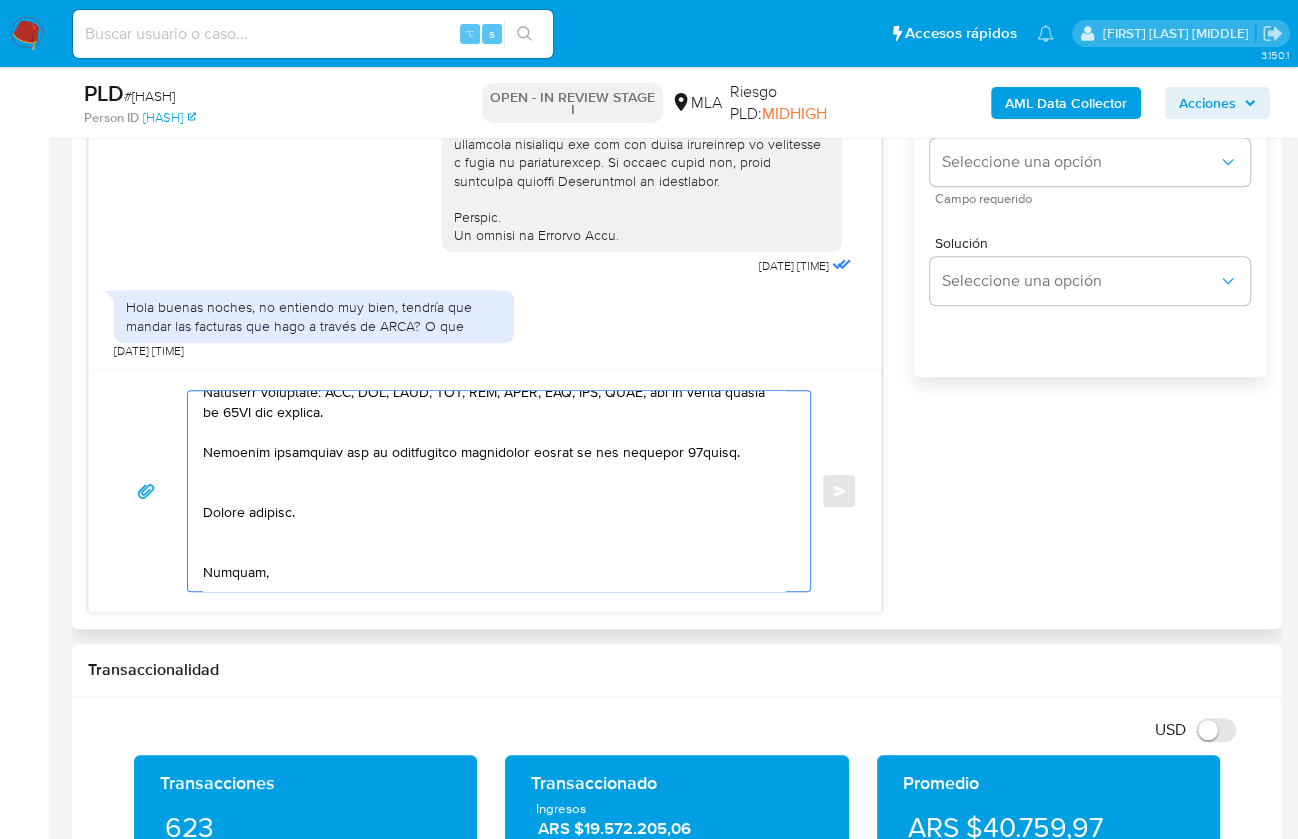 click at bounding box center [494, 491] 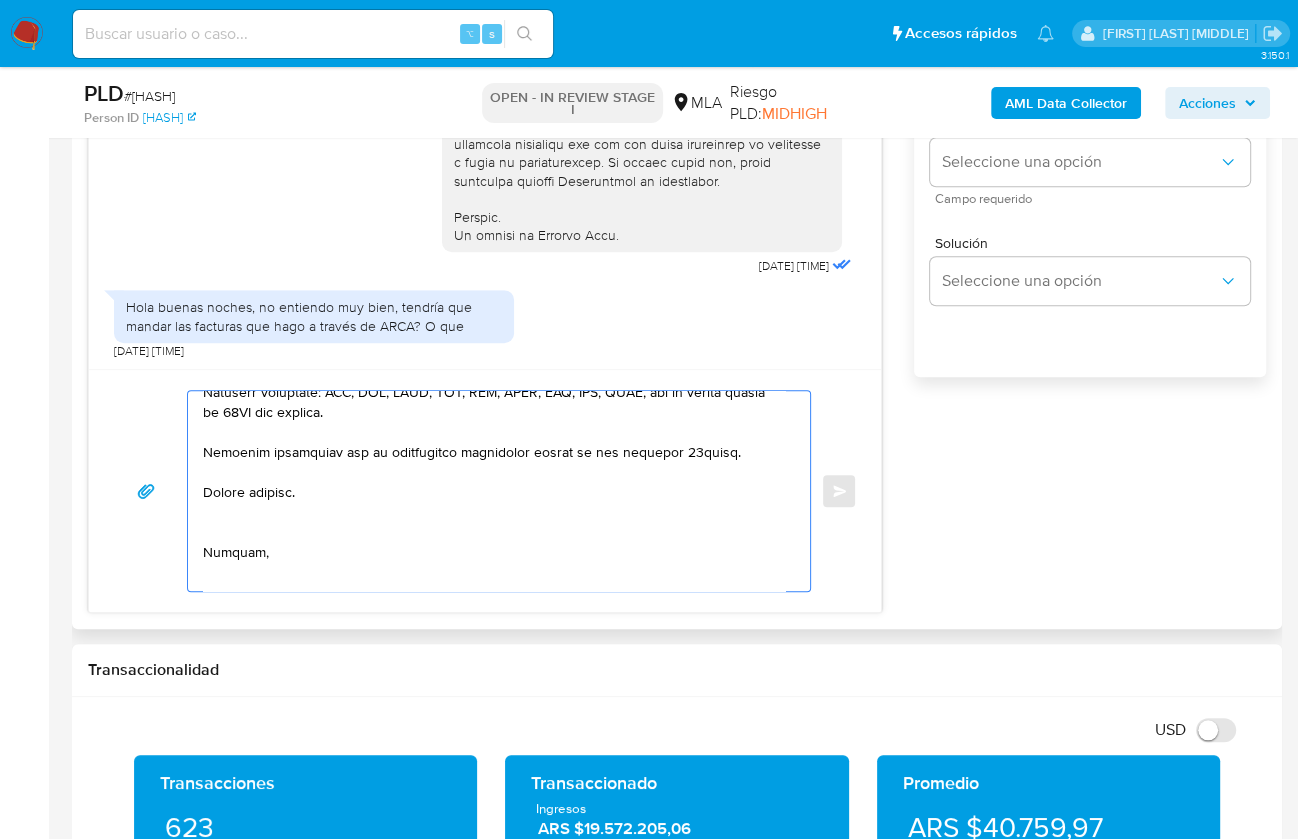 drag, startPoint x: 223, startPoint y: 524, endPoint x: 274, endPoint y: 523, distance: 51.009804 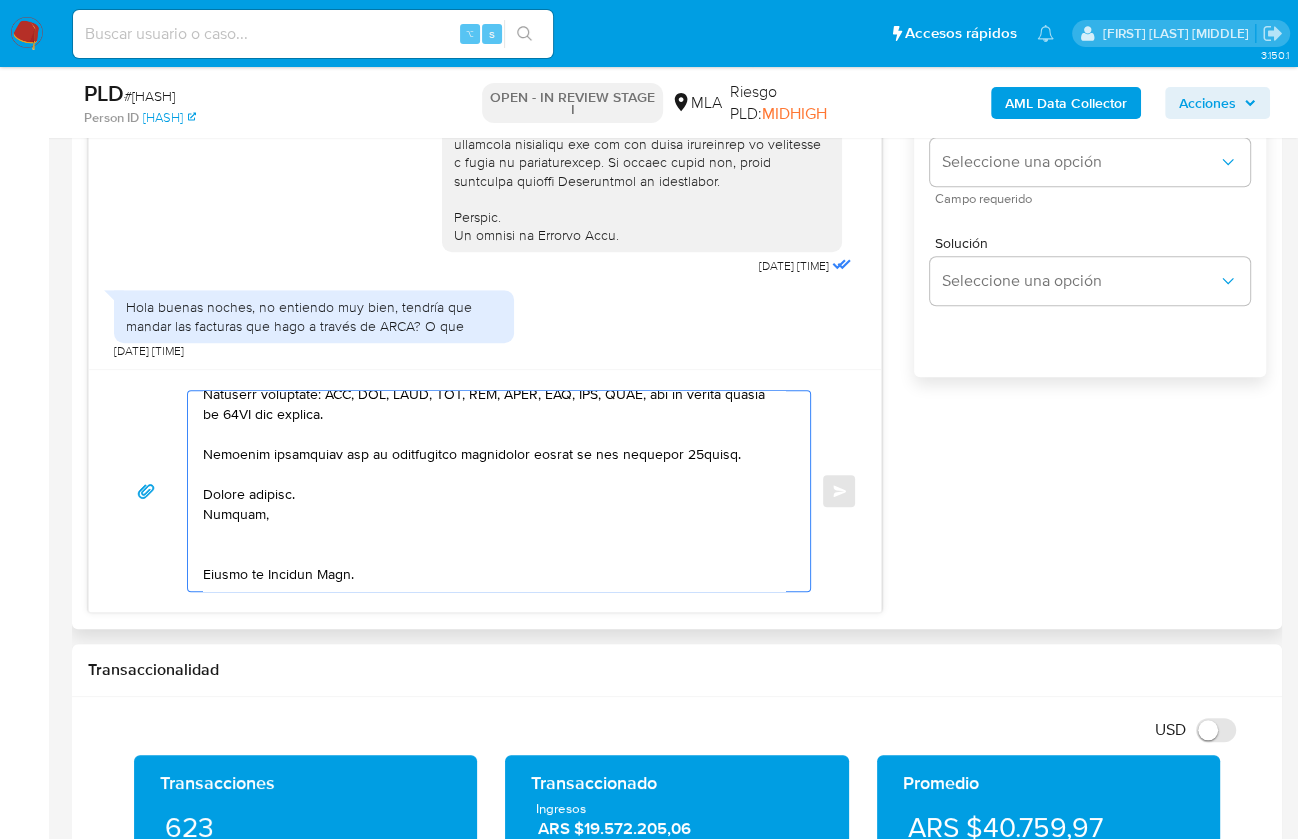 click at bounding box center (494, 491) 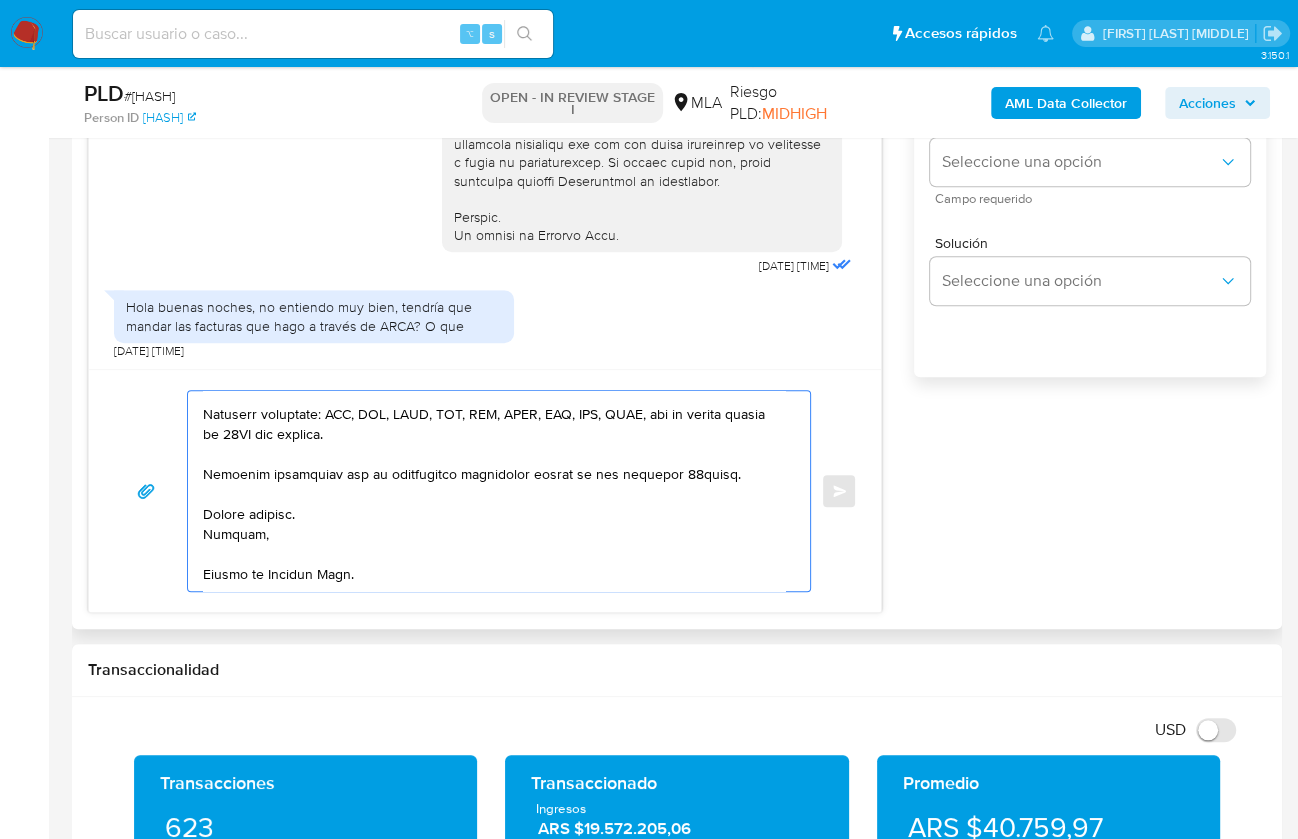 click at bounding box center (494, 491) 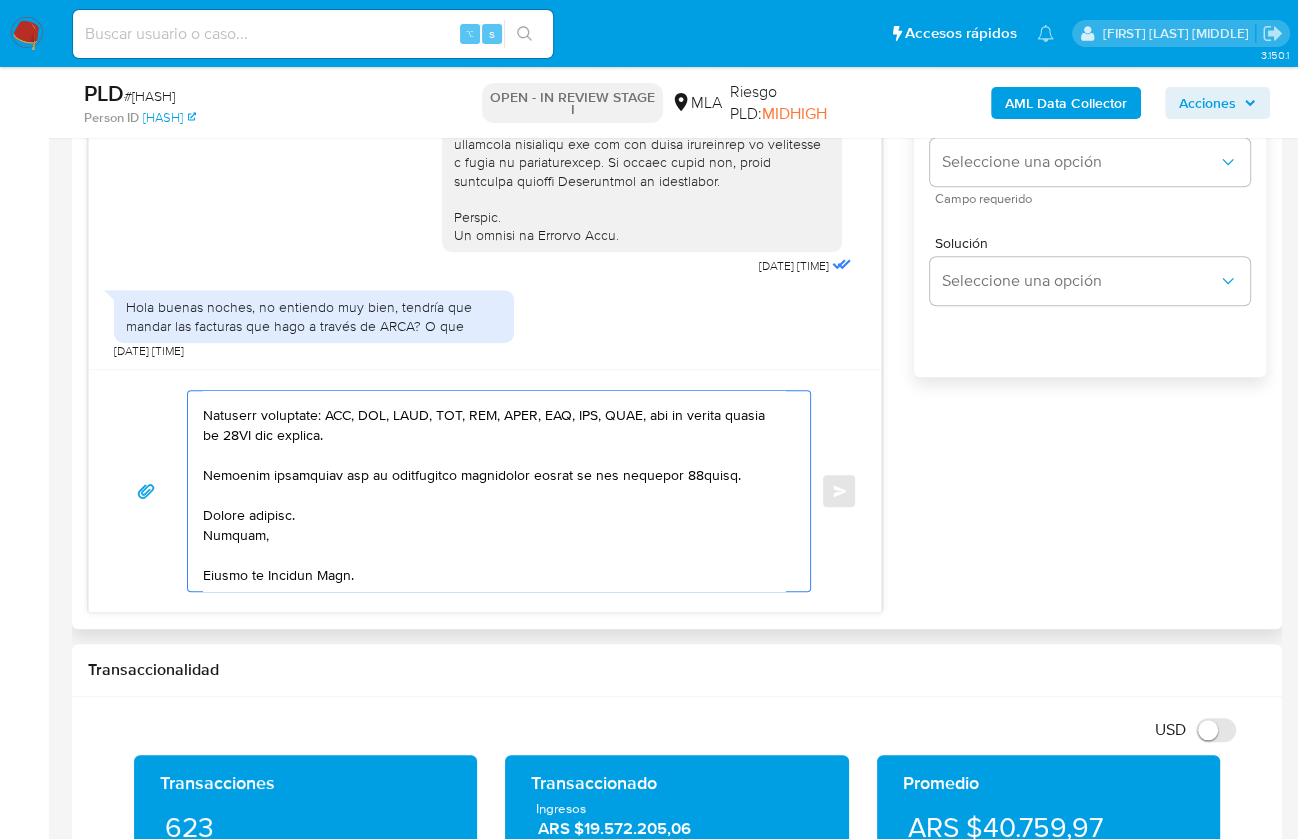 scroll, scrollTop: 0, scrollLeft: 0, axis: both 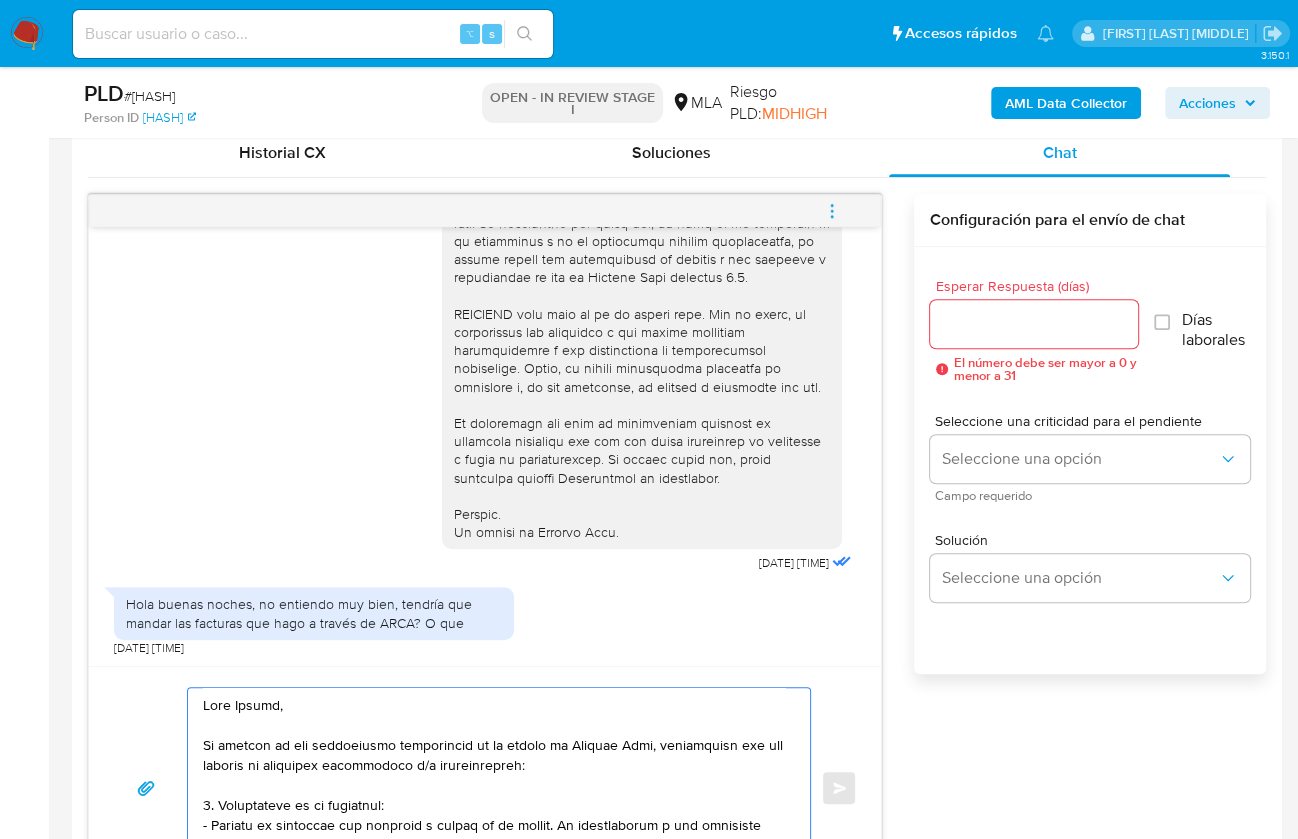 type on "Hola Albino,
En función de las operaciones registradas en tu cuenta de Mercado Pago, necesitamos que nos brindes la siguiente información y/o documentación:
1. Descripción de la actividad:
- Detalla la actividad que realizas a través de tu cuenta. De corresponder a una actividad comercial, indicar el nombre, domicilio y/o sitio web del comercio.
2. De acuerdo a la actividad que realices en tu cuenta, adjunta la siguiente documentación. A modo de ejemplo, puedes enviar uno de estos comprobantes:
- Últimas 6 Declaraciones Juradas de Ingresos Brutos (donde se visualice la base imponible).
- Resumen de Comprobantes Electrónicos emitidos de los períodos 2024 y 2025 Si tienes dudas, consulta el instructivo para descargar el Resumen de Comprobantes Electrónicos aquí - https://www.mercadopago.com.ar/ayuda/30181
3. Proporciona el vínculo con las siguientes contrapartes con las que operaste, el motivo de las transacciones y documentación de respaldo:
- Laportilla Gabriel Is CUIT 20288785164
- Arismendi, Germa..." 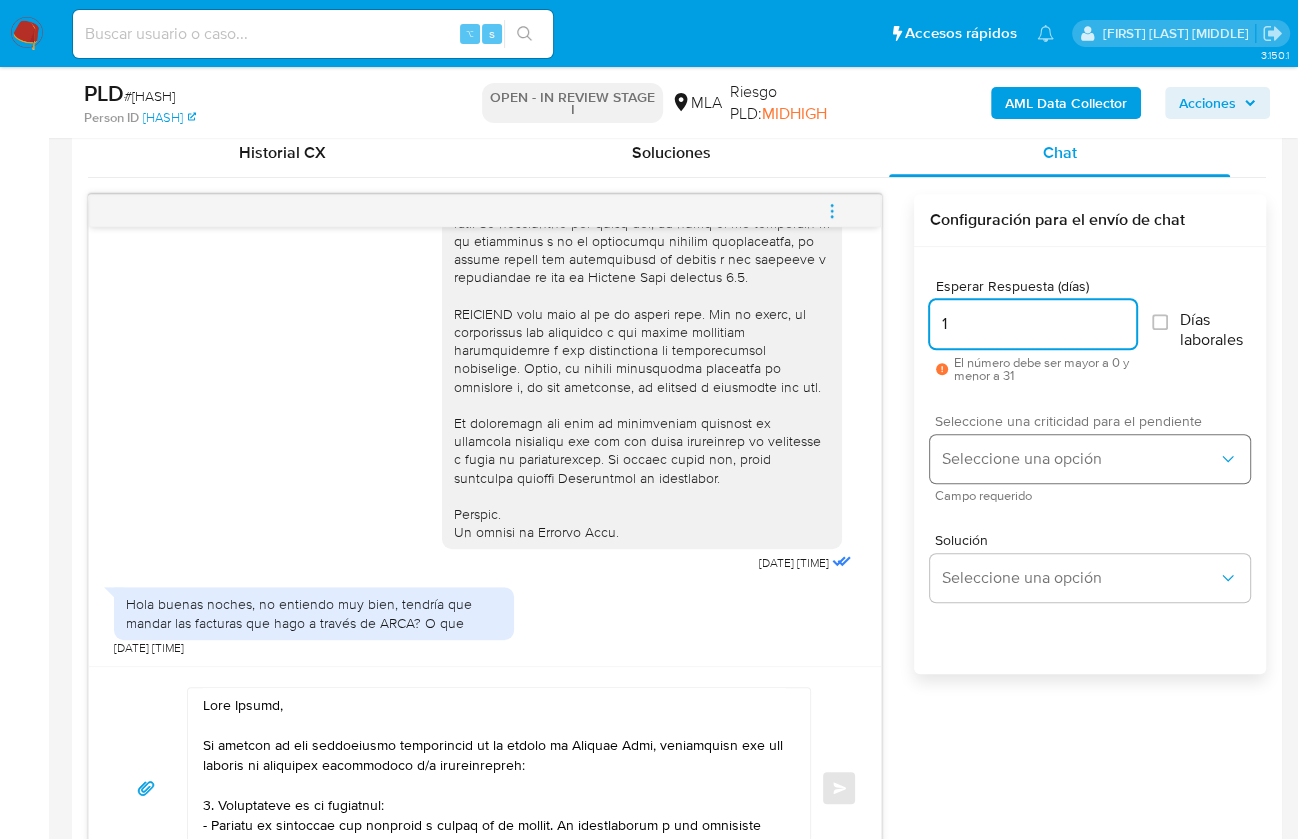 type on "1" 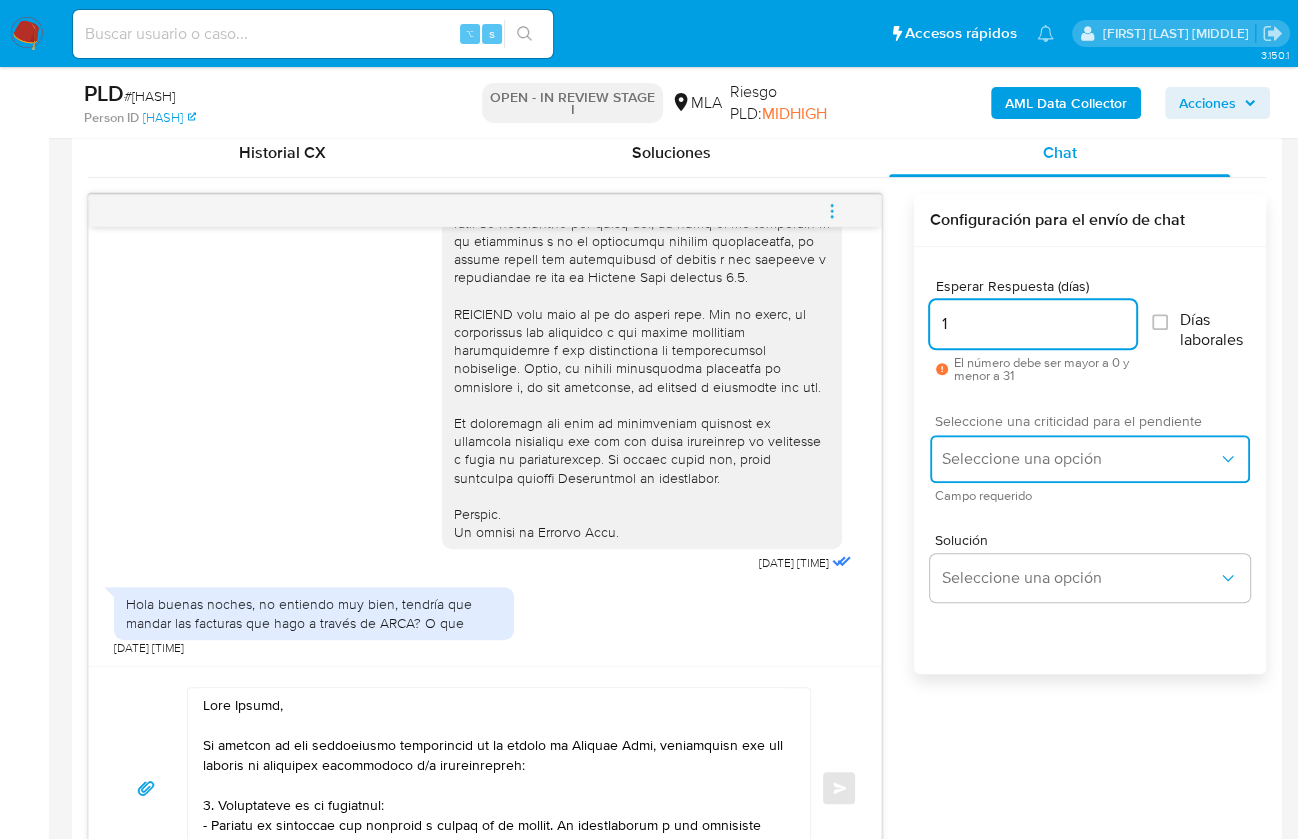 click on "Seleccione una opción" at bounding box center (1080, 459) 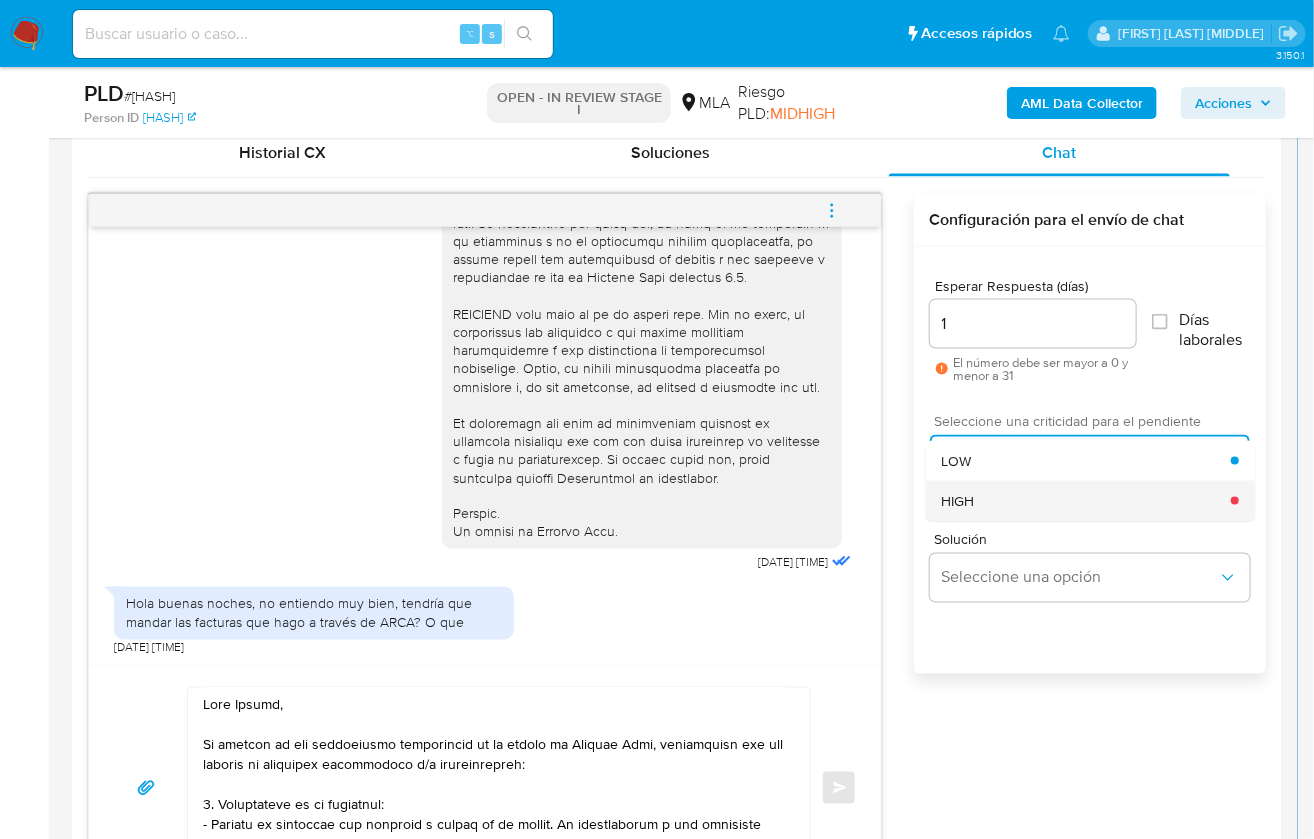 click on "HIGH" at bounding box center (1086, 501) 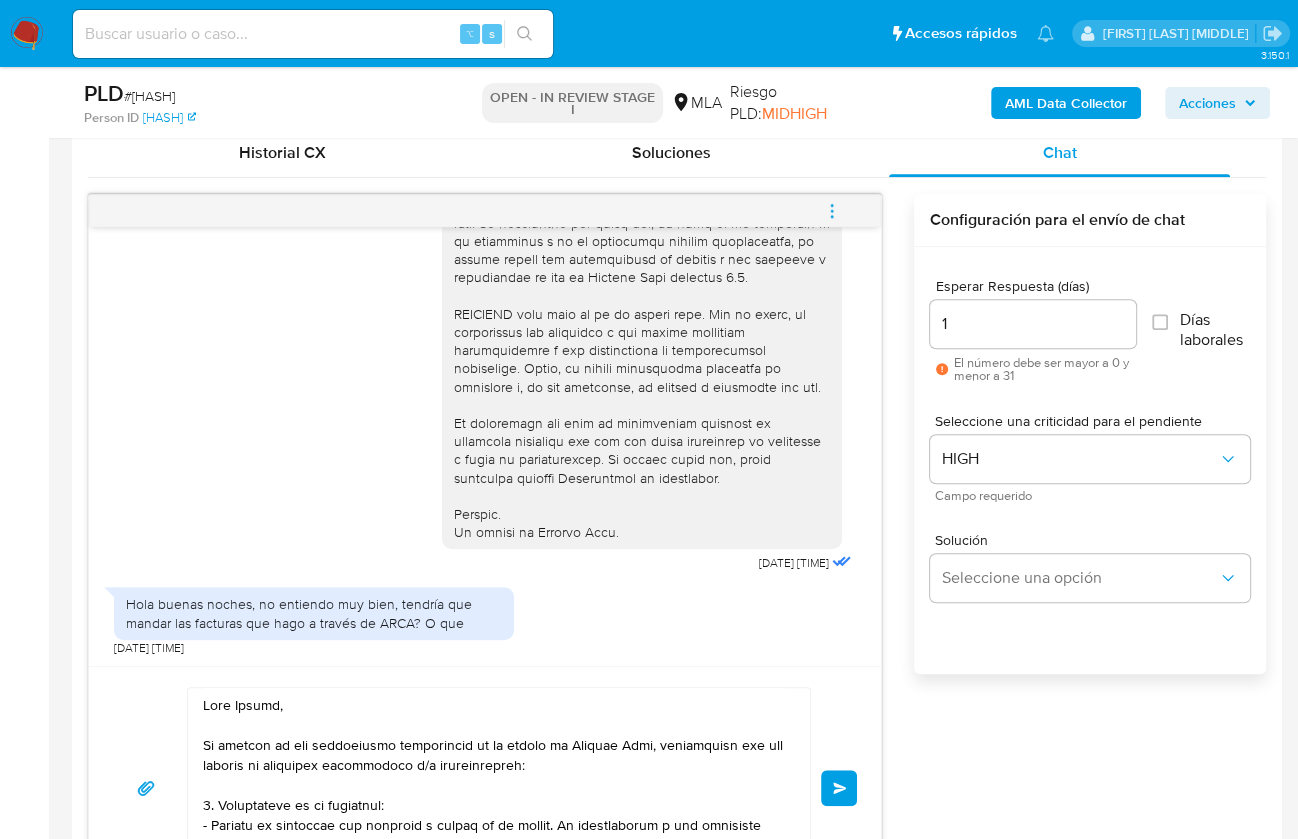 click on "Enviar" at bounding box center [839, 788] 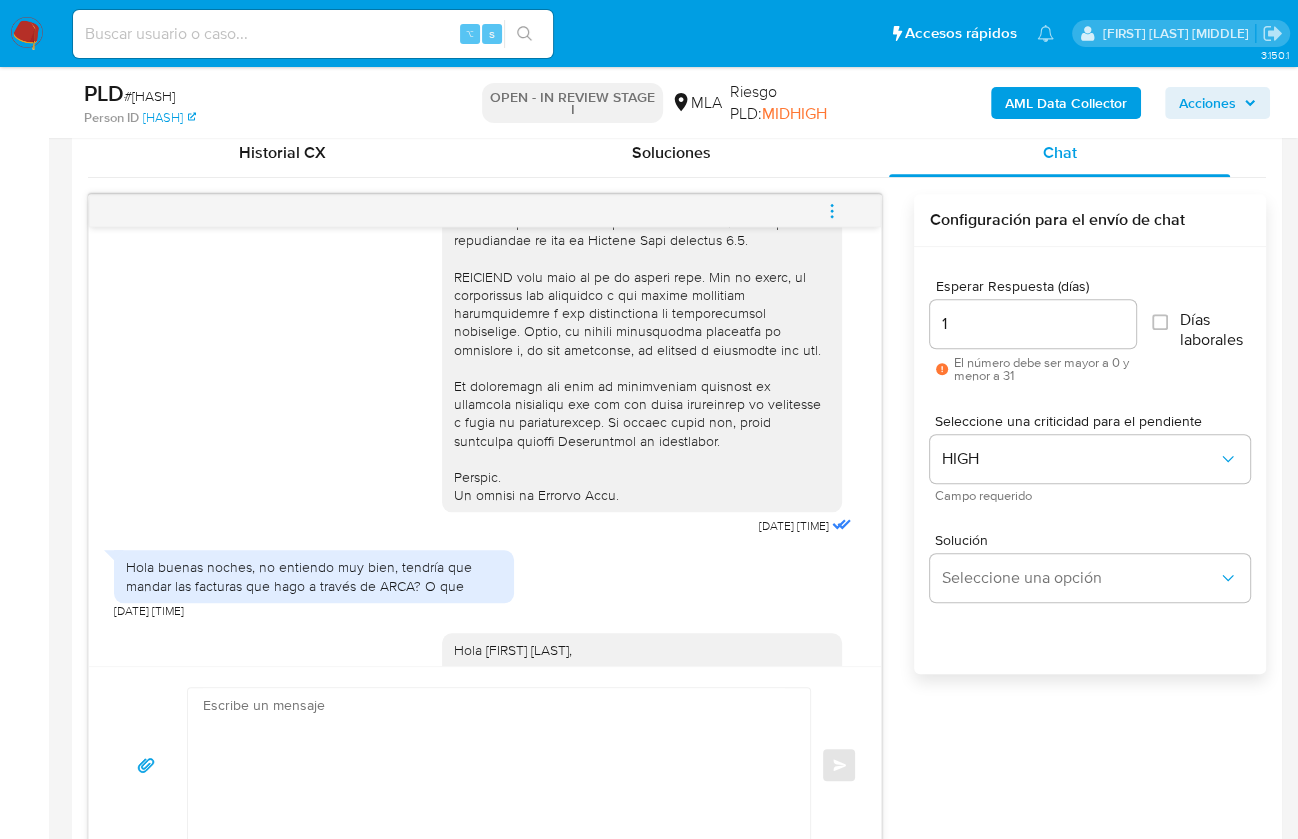 scroll, scrollTop: 1649, scrollLeft: 0, axis: vertical 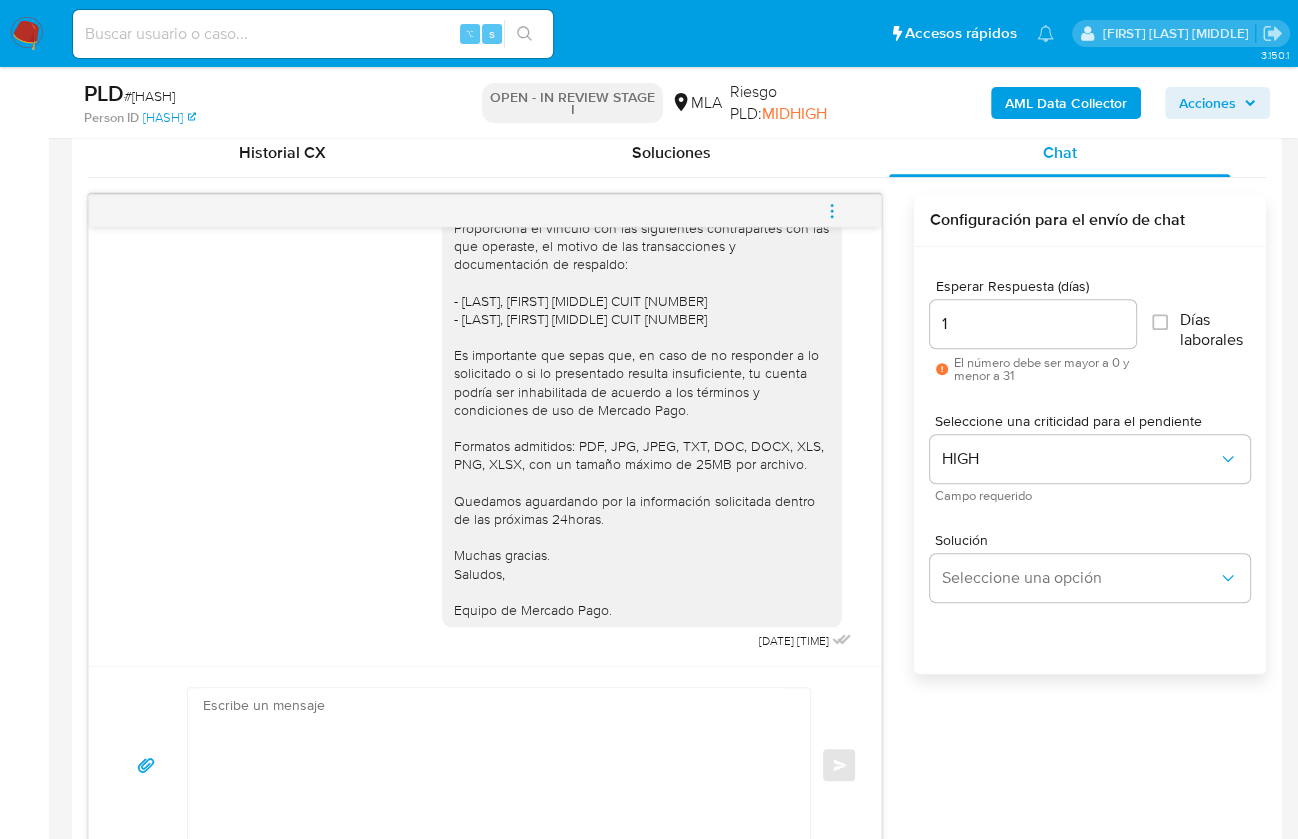 click on "Enviar" at bounding box center [485, 765] 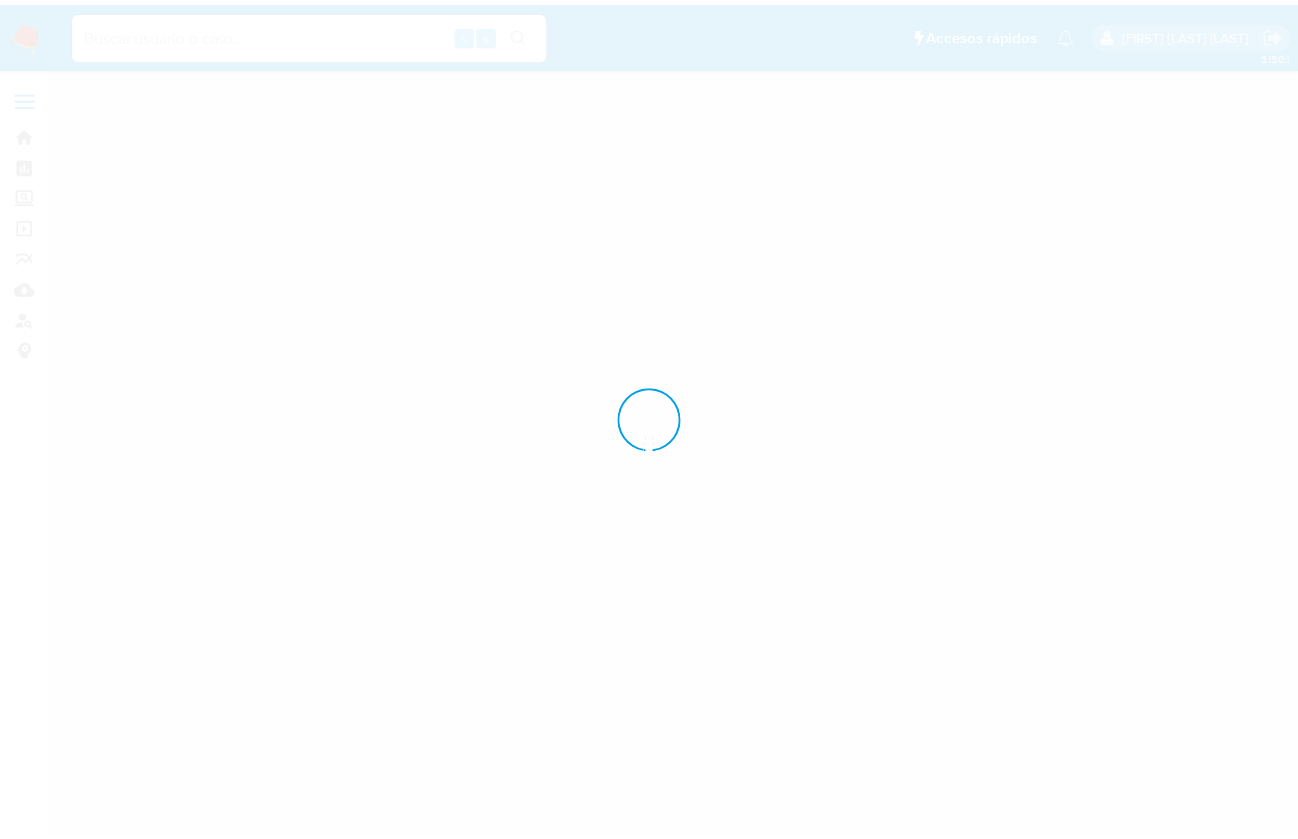scroll, scrollTop: 0, scrollLeft: 0, axis: both 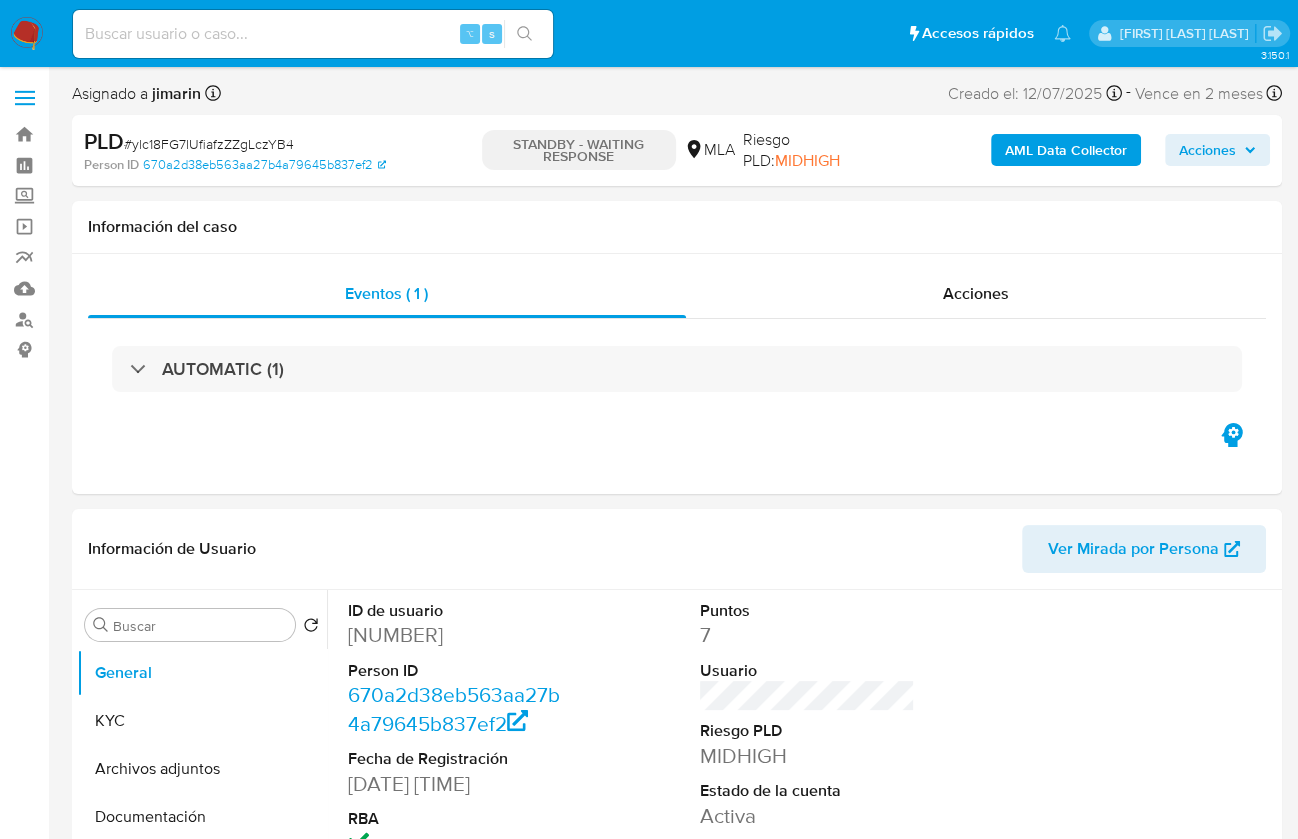 select on "10" 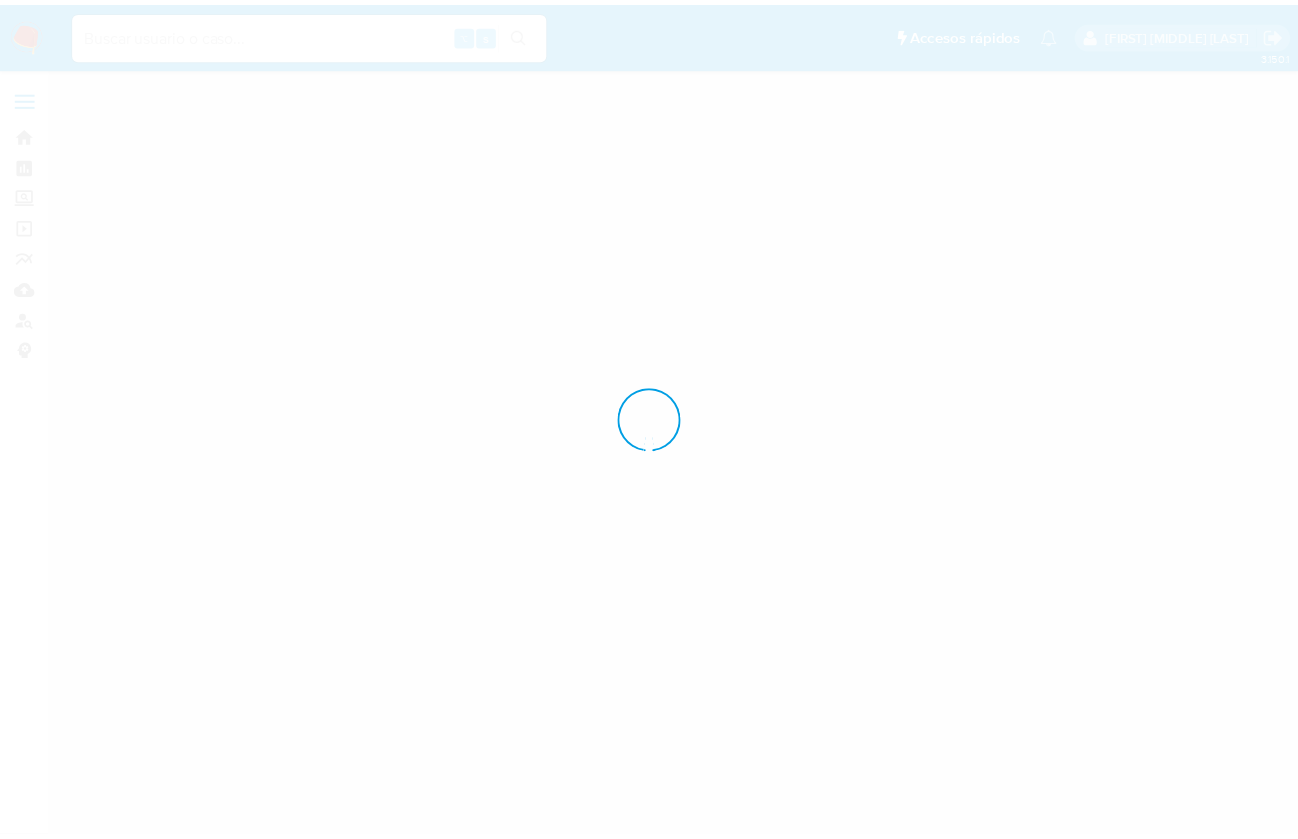 scroll, scrollTop: 0, scrollLeft: 0, axis: both 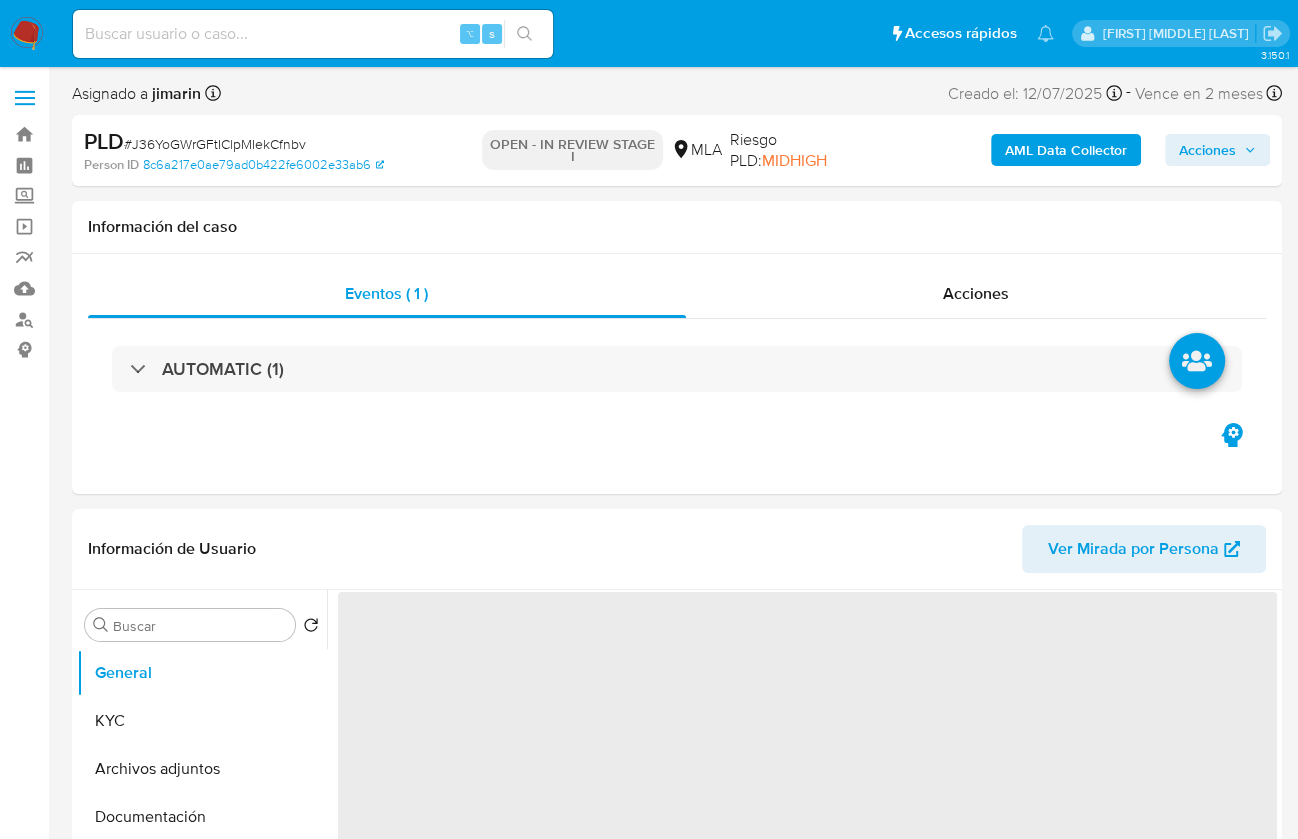 click on "# [ID]" at bounding box center [215, 144] 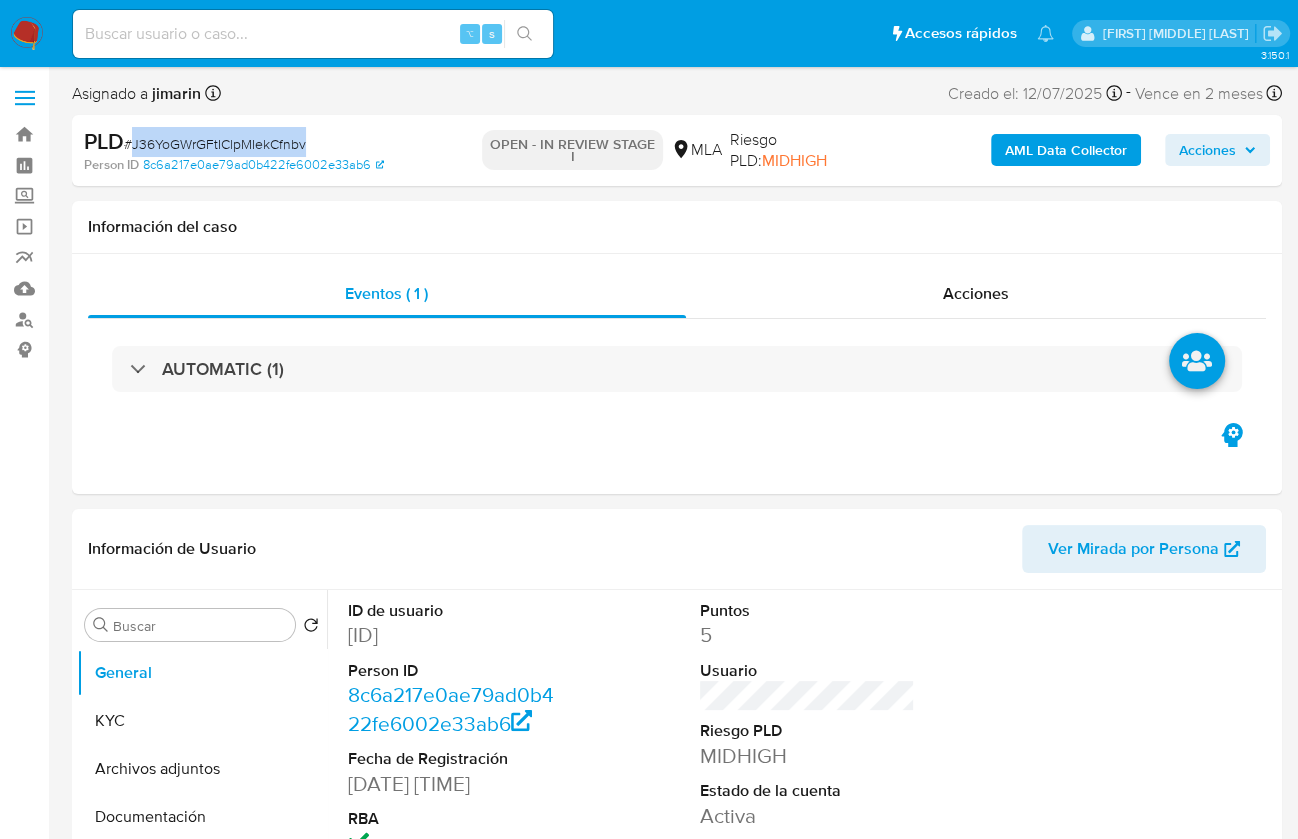 click on "# [ID]" at bounding box center [215, 144] 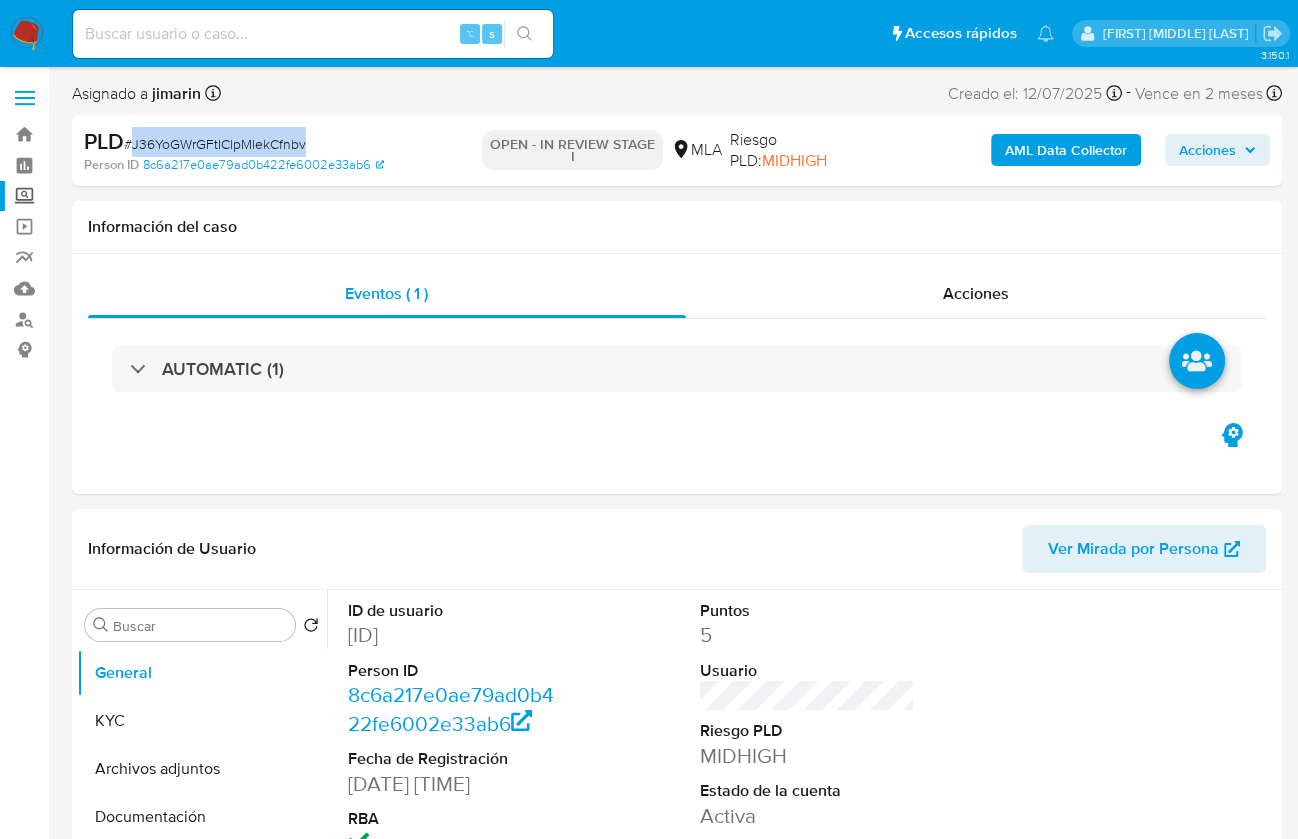 select on "10" 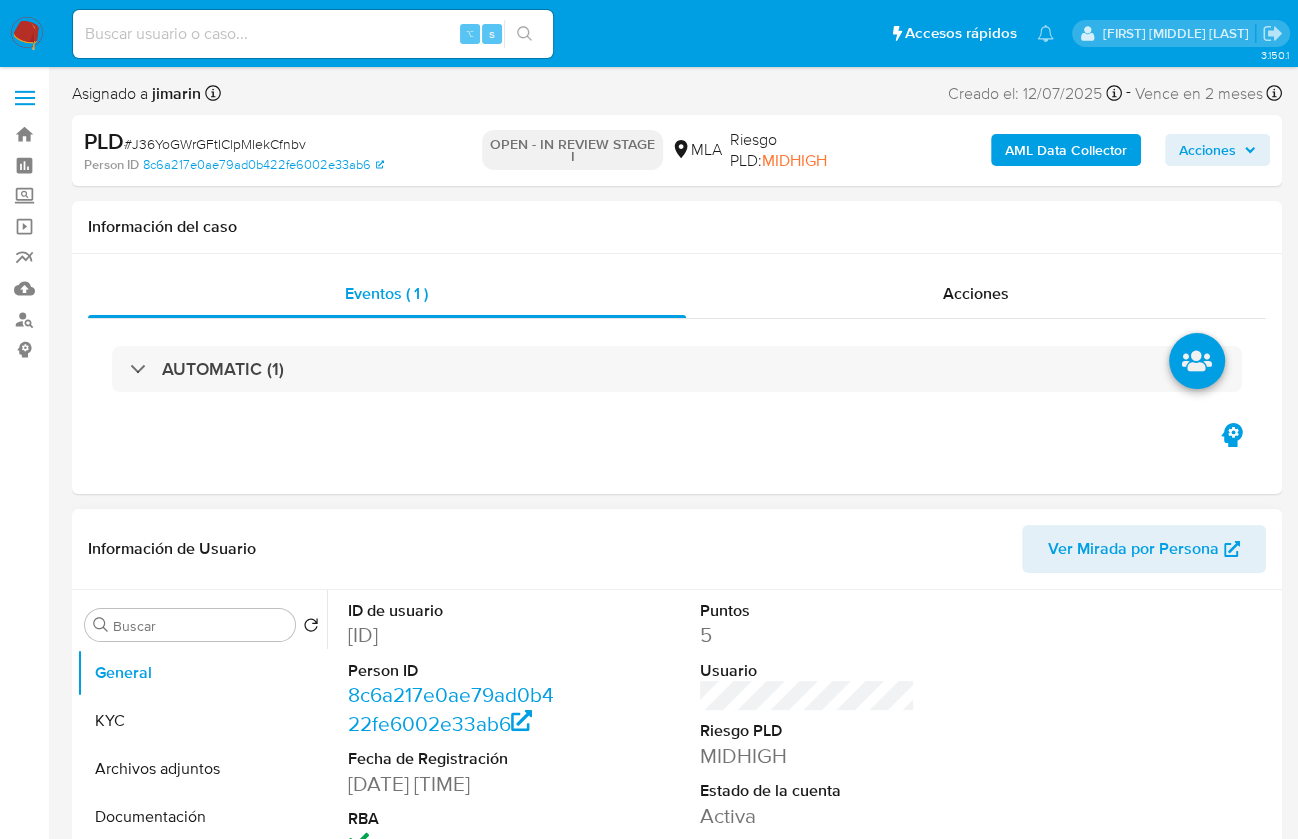 click on "[ID]" at bounding box center [455, 635] 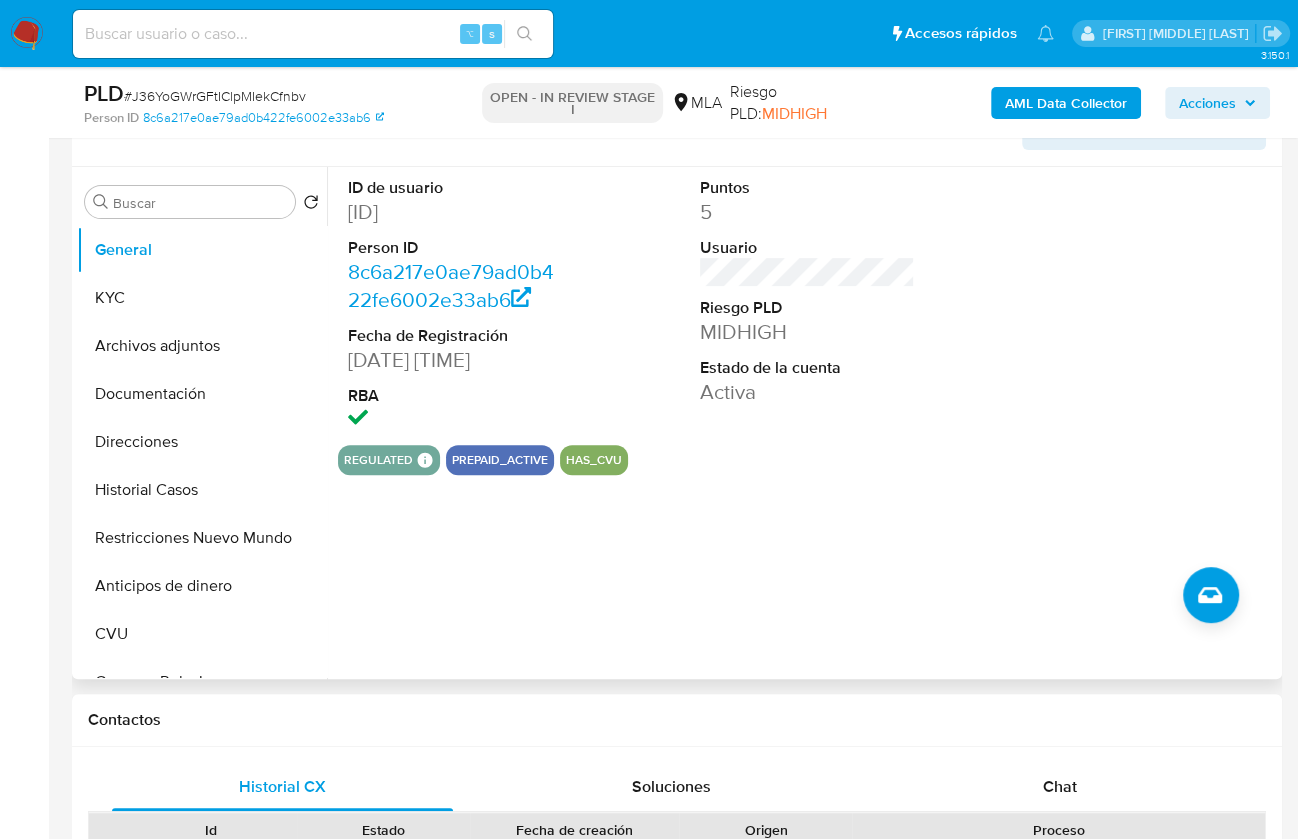 scroll, scrollTop: 516, scrollLeft: 0, axis: vertical 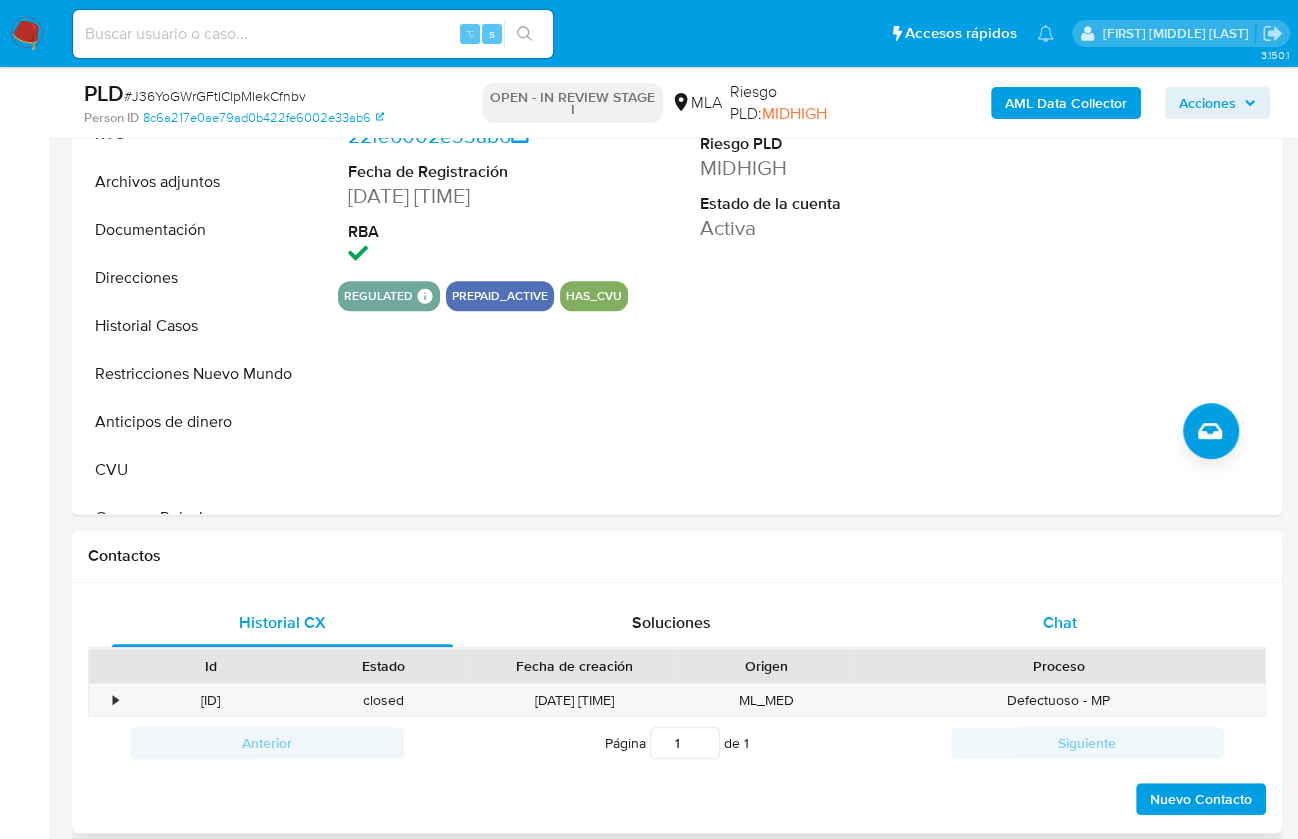 click on "Chat" at bounding box center (1059, 623) 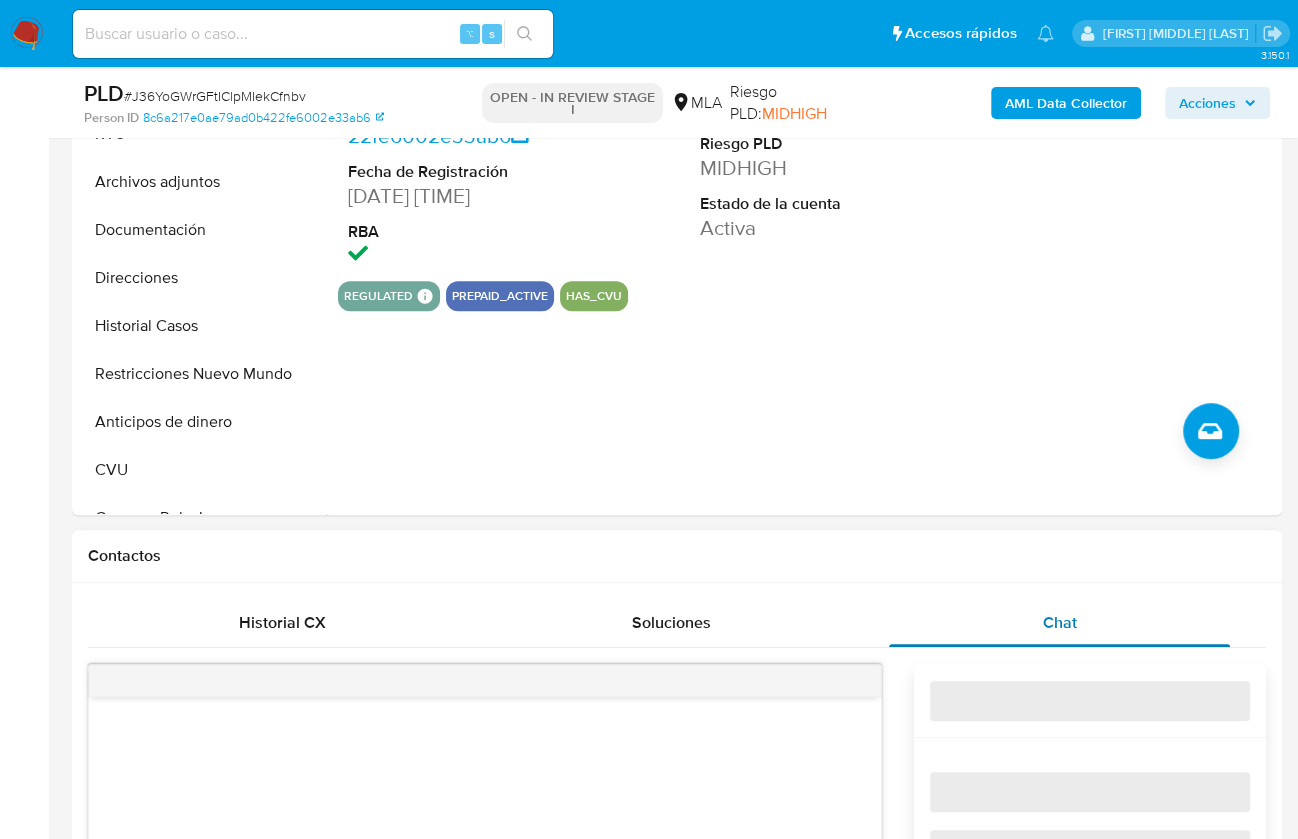 click on "Chat" at bounding box center (1060, 622) 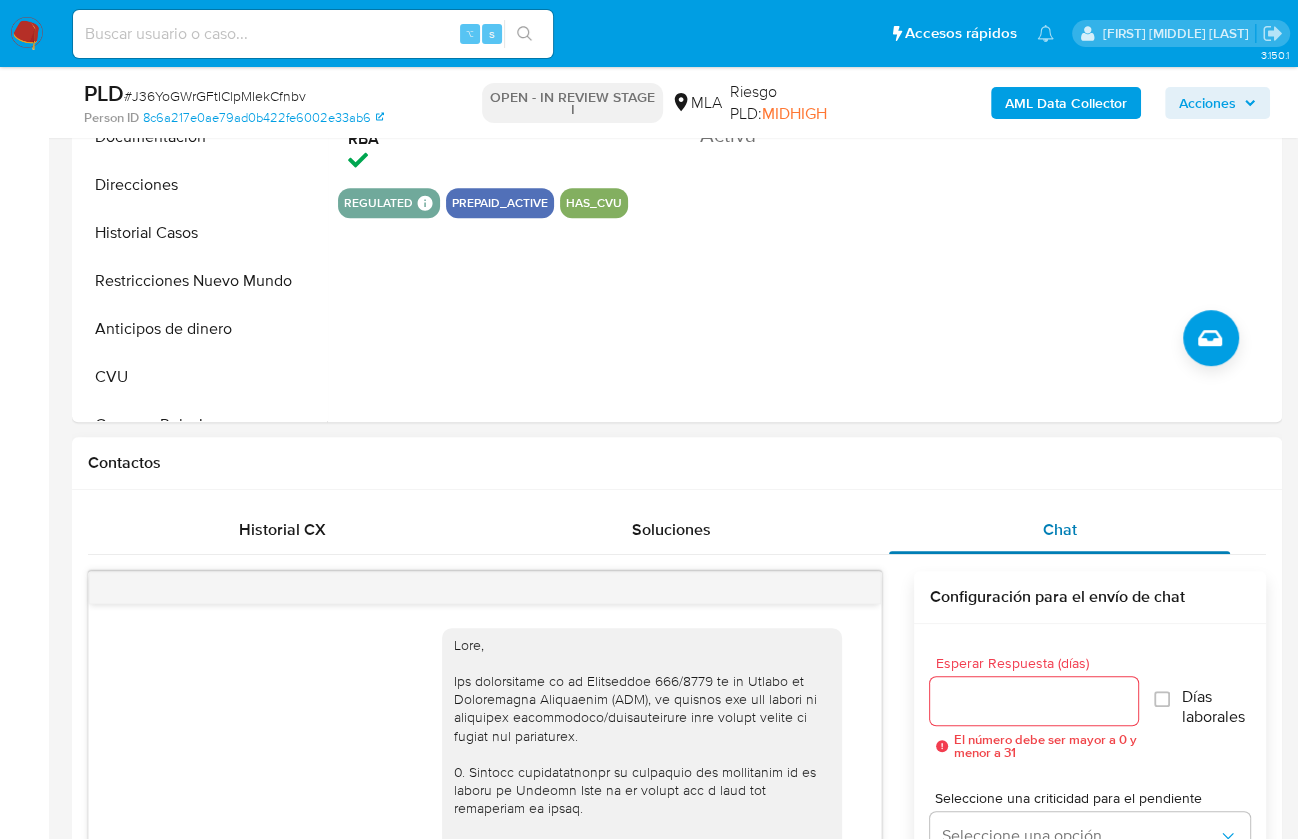 scroll, scrollTop: 1063, scrollLeft: 0, axis: vertical 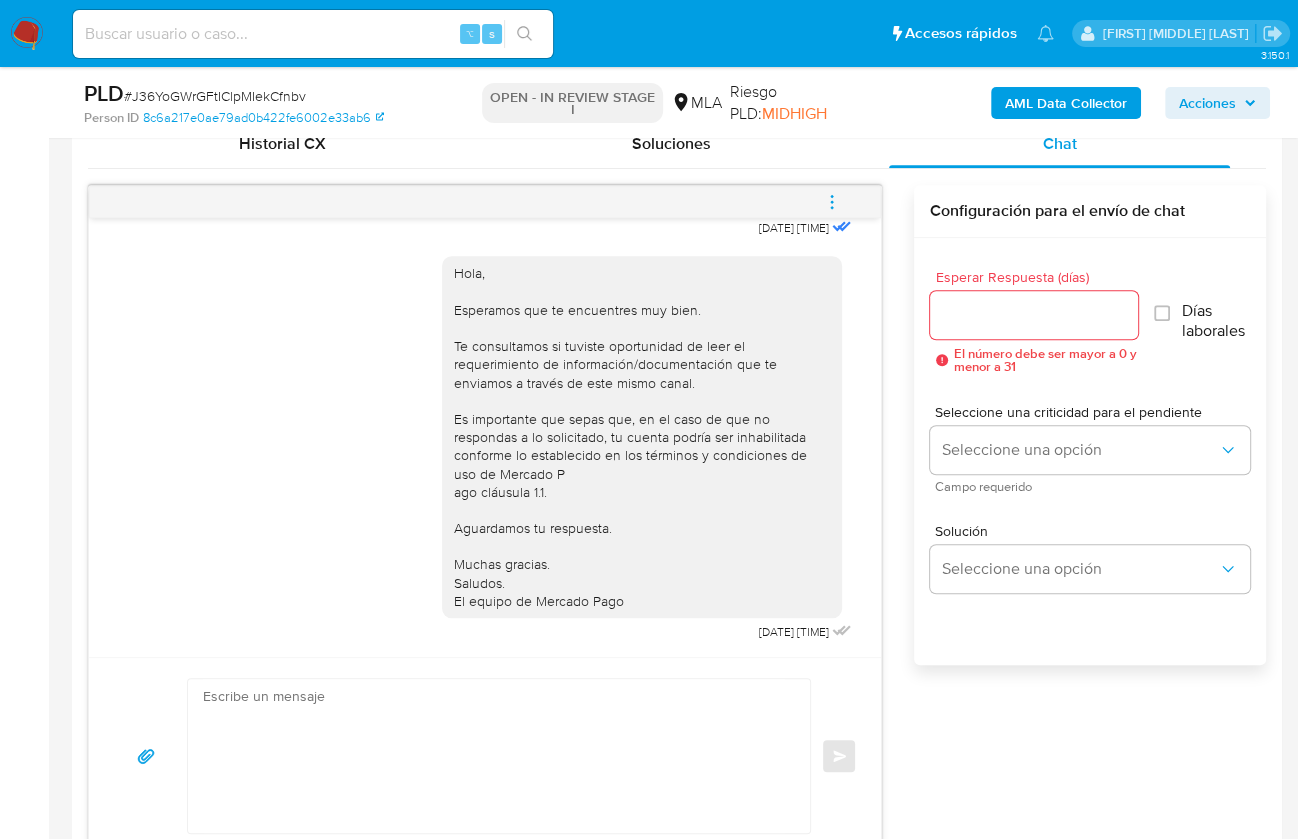 click at bounding box center [832, 202] 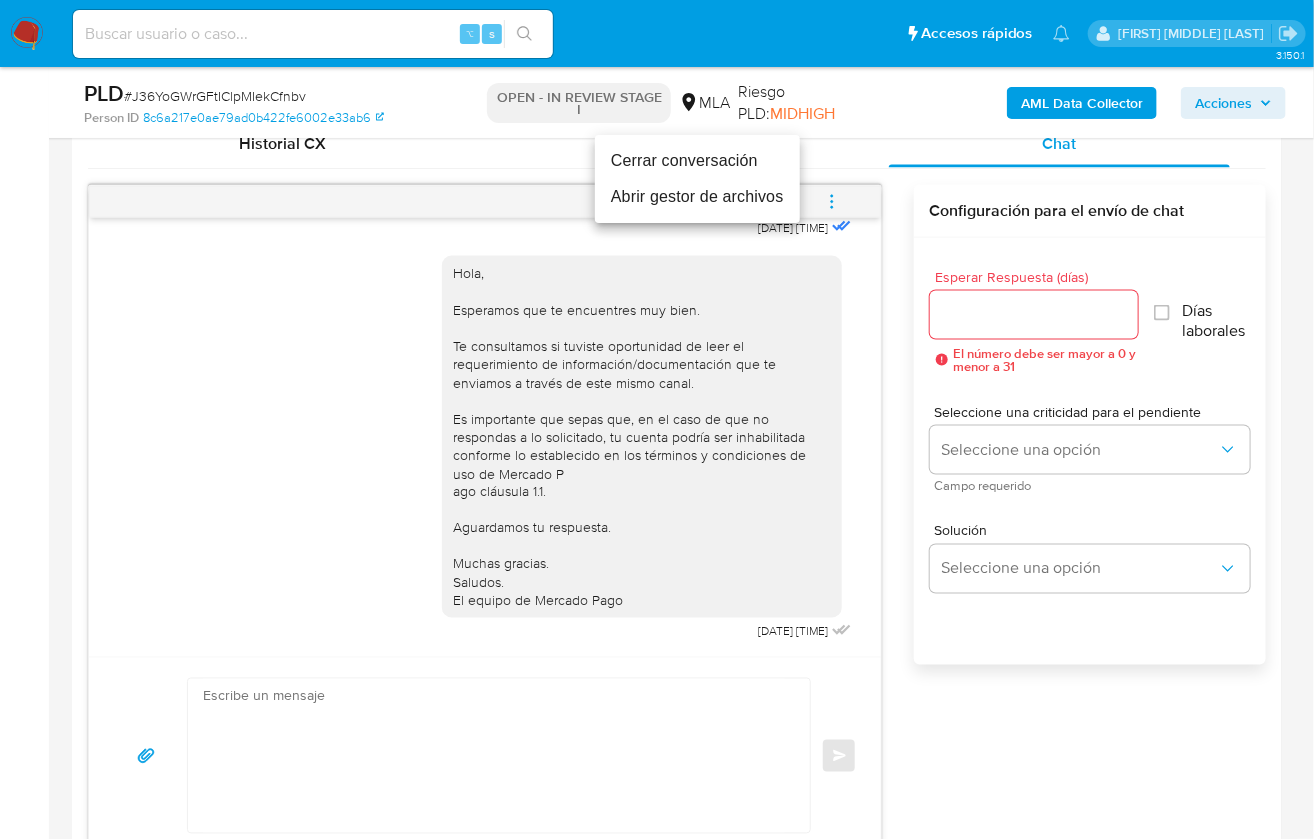 click on "Cerrar conversación" at bounding box center [697, 161] 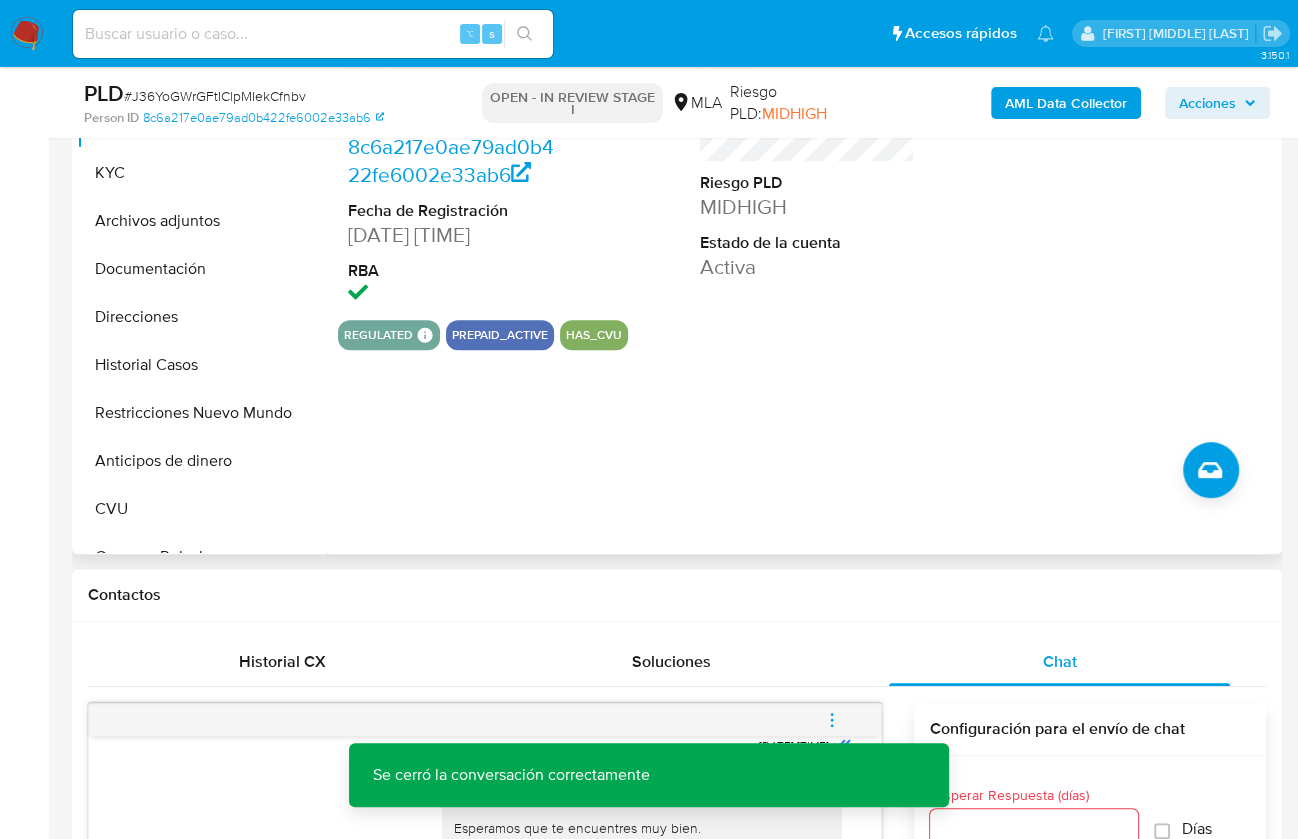 scroll, scrollTop: 439, scrollLeft: 0, axis: vertical 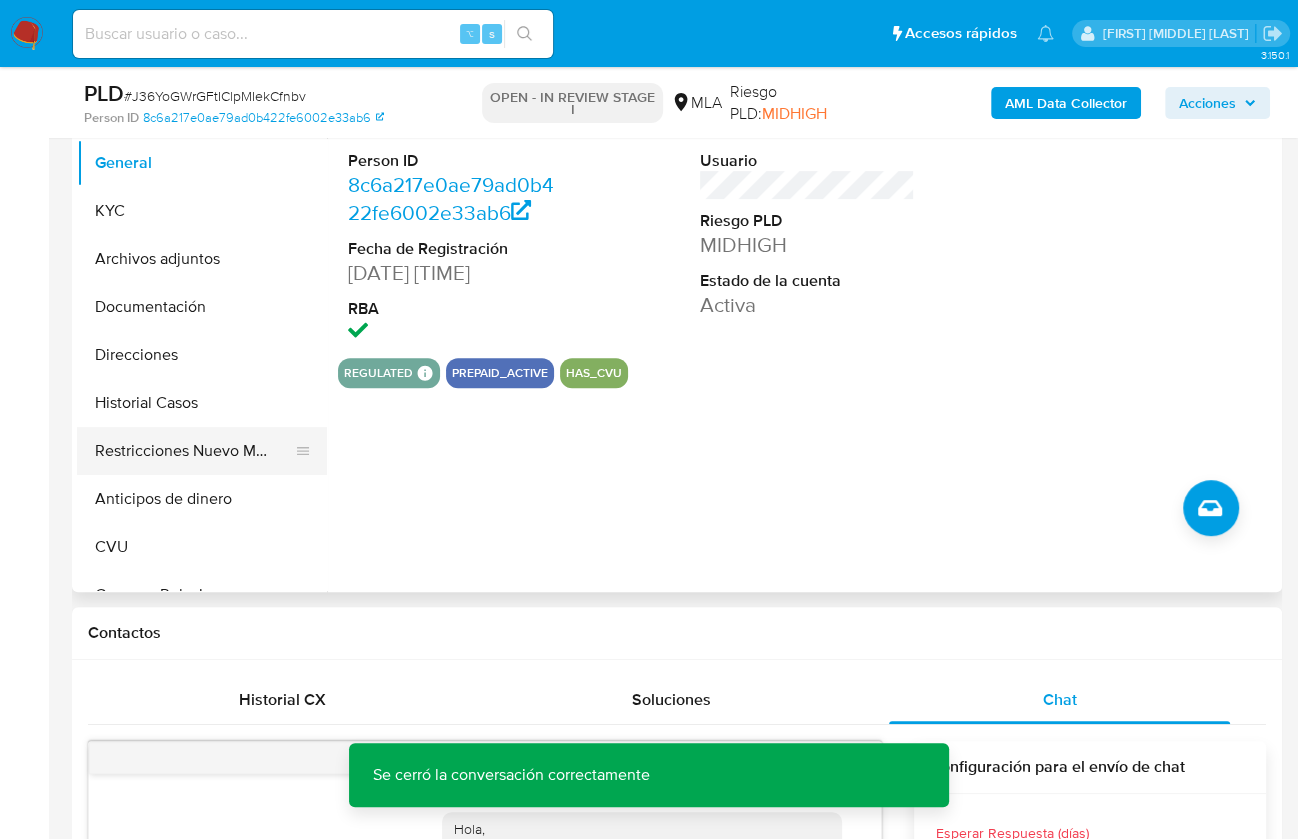 click on "Restricciones Nuevo Mundo" at bounding box center (194, 451) 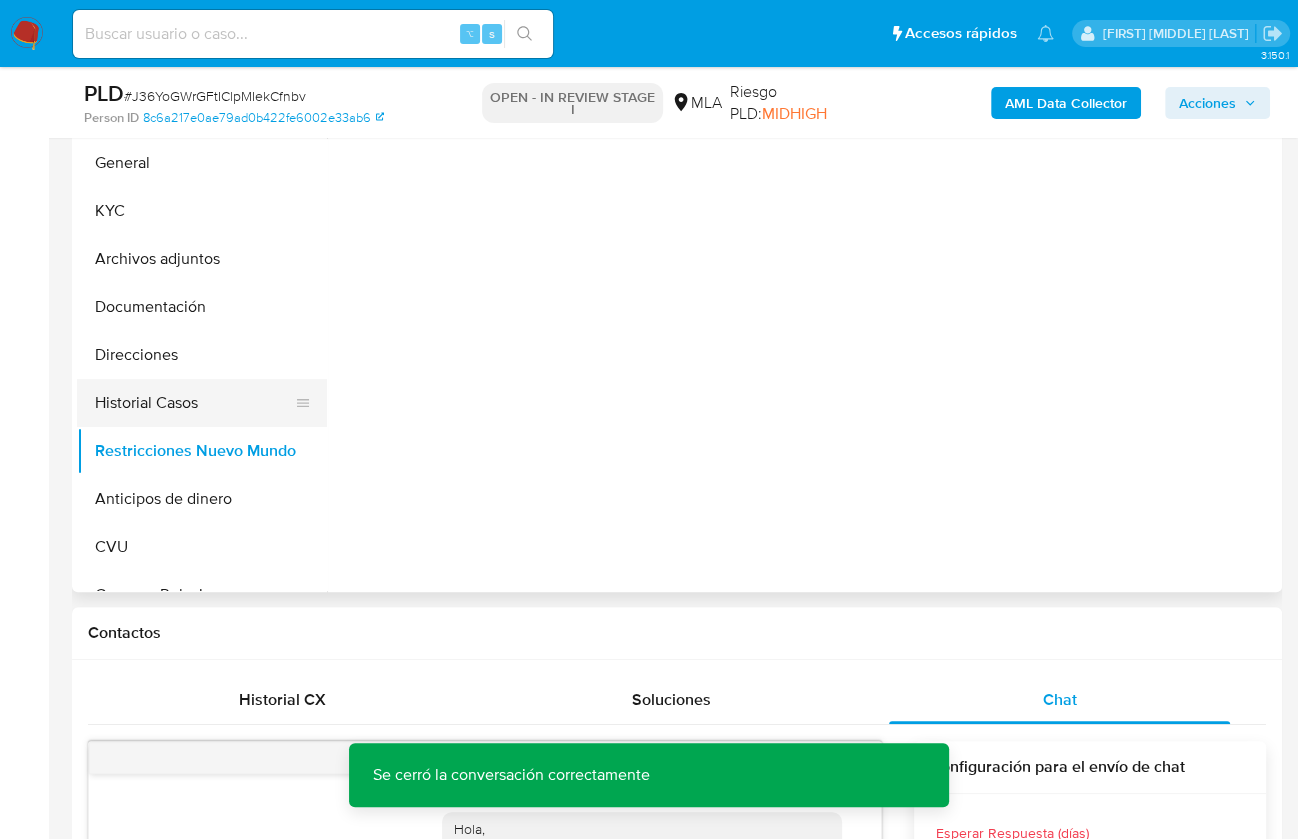 click on "Historial Casos" at bounding box center (194, 403) 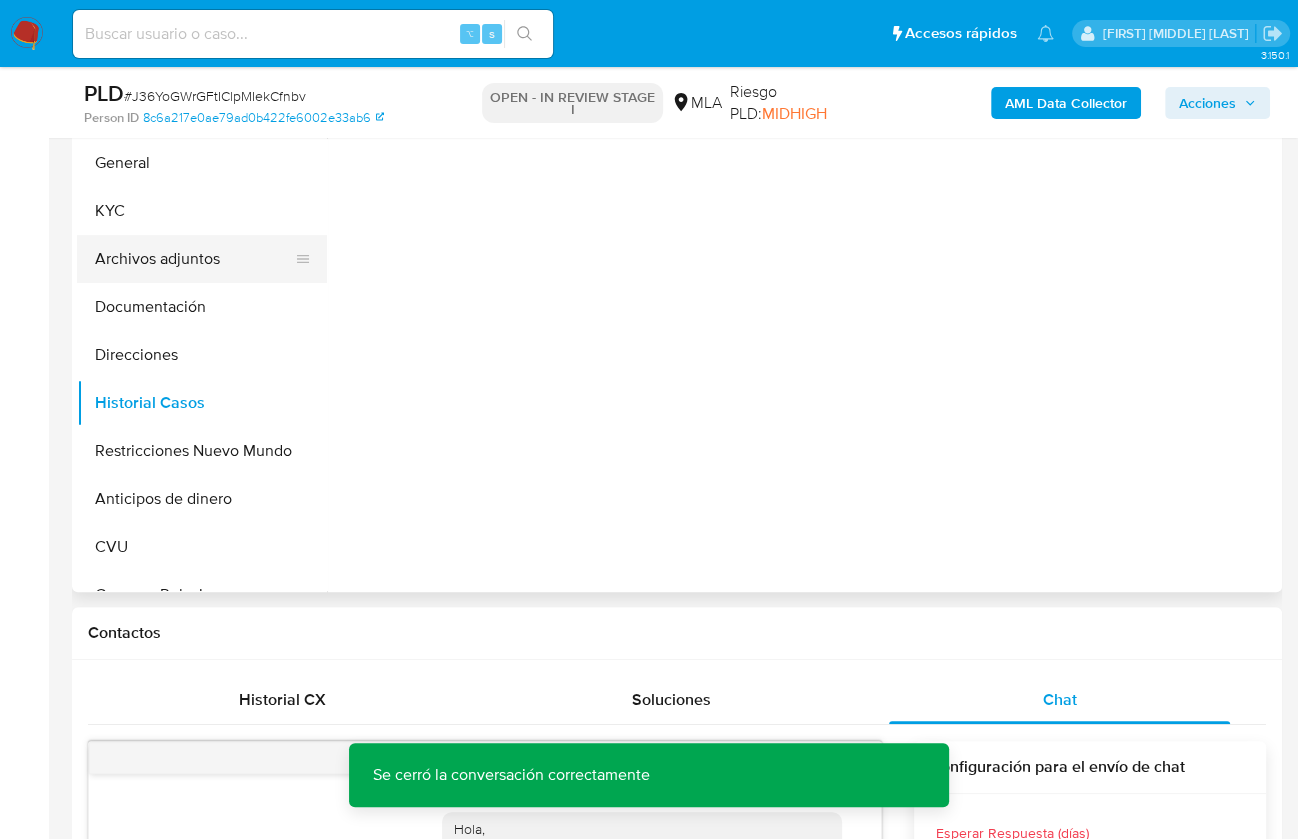 click on "Archivos adjuntos" at bounding box center (194, 259) 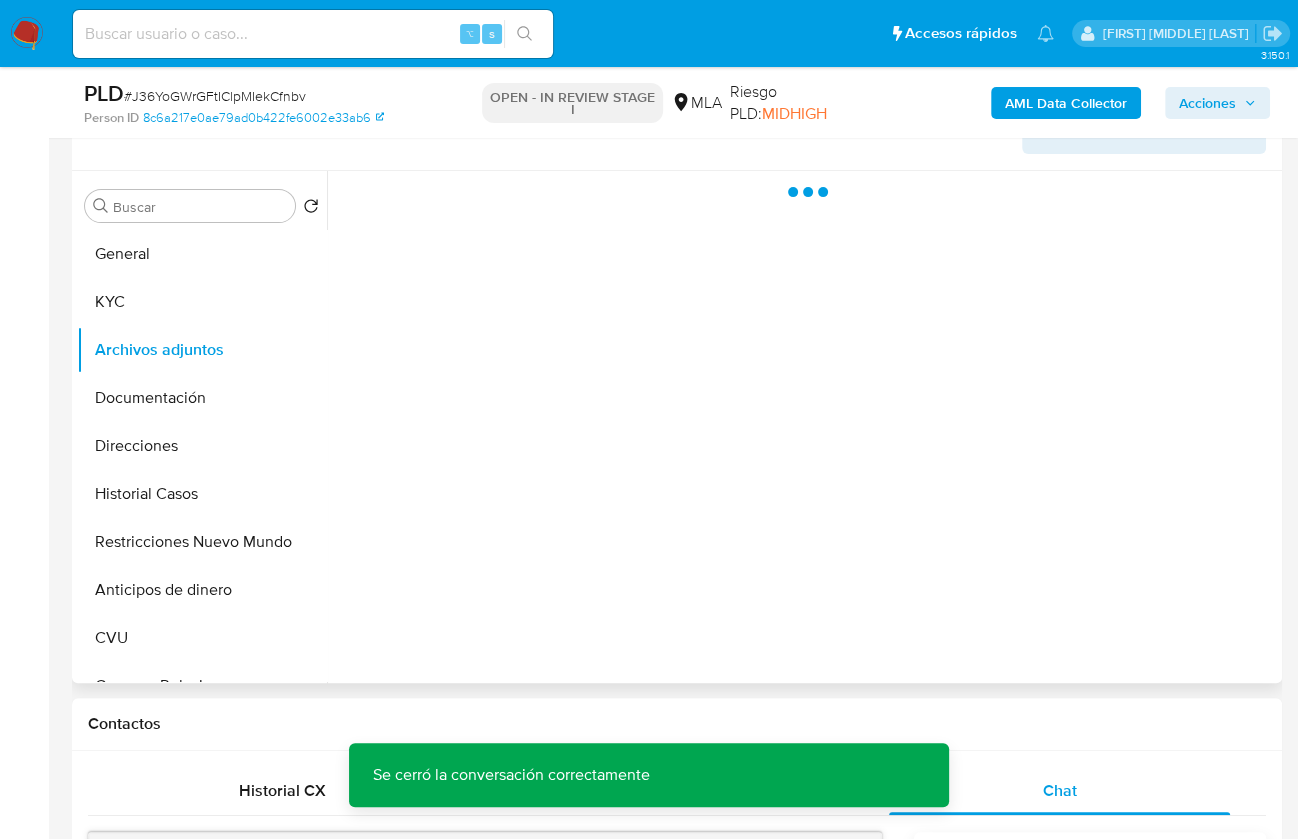 scroll, scrollTop: 298, scrollLeft: 0, axis: vertical 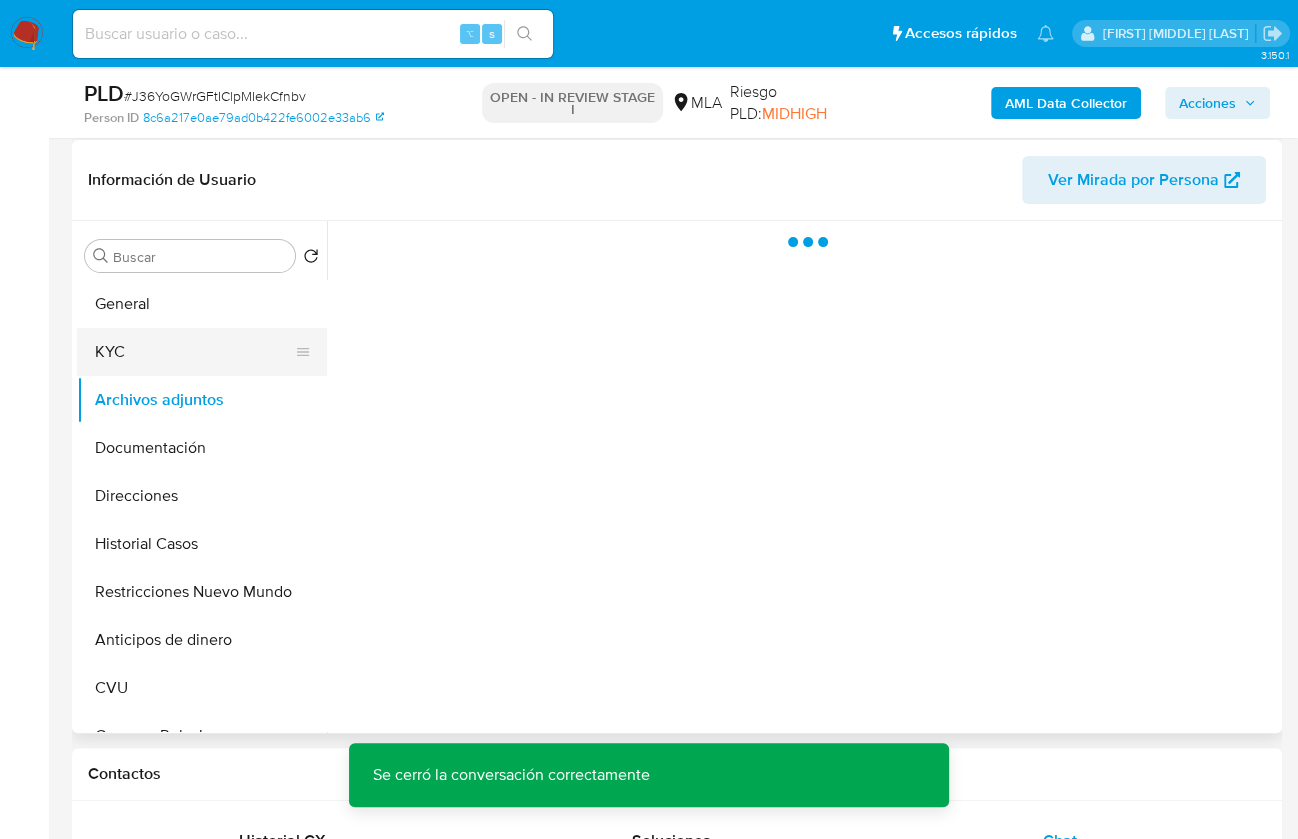click on "KYC" at bounding box center (194, 352) 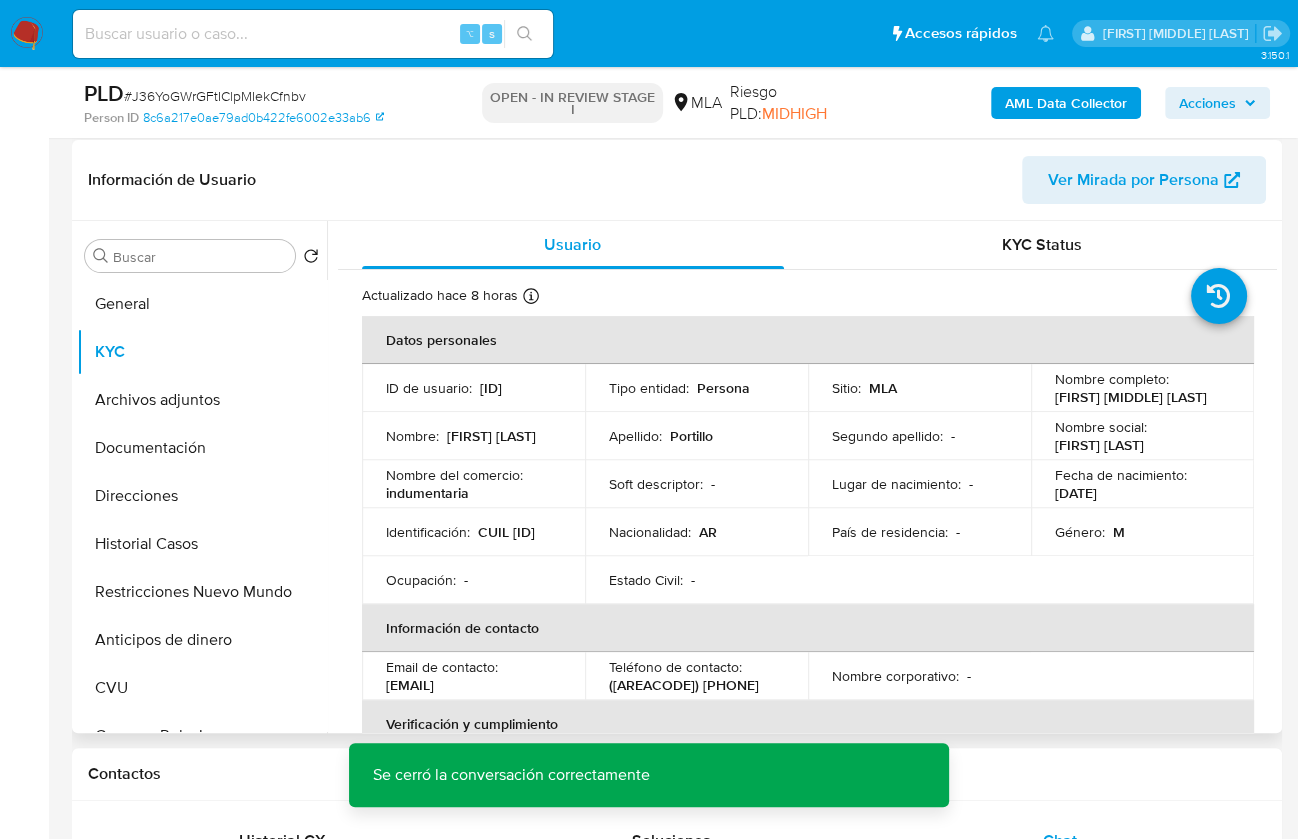 click on "CUIL 20422037854" at bounding box center [506, 532] 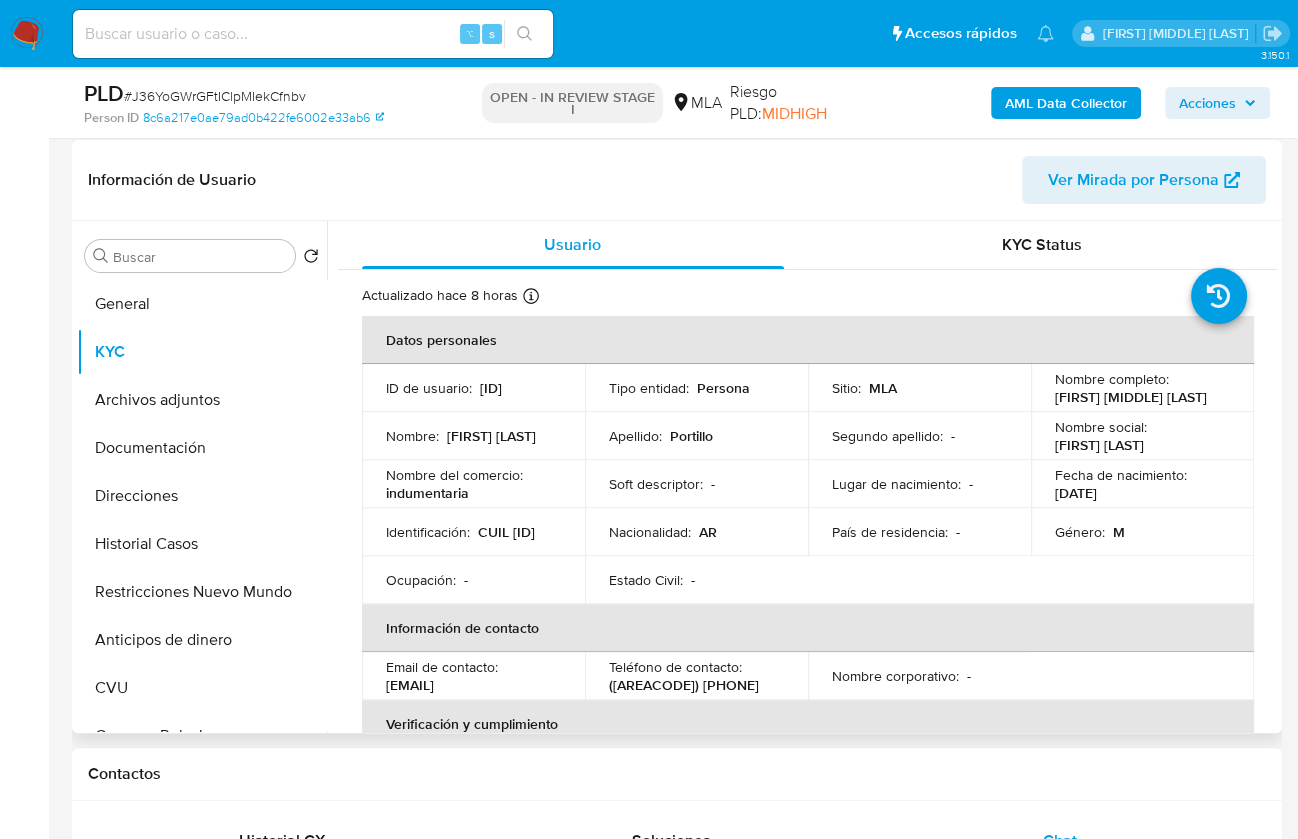 copy on "20422037854" 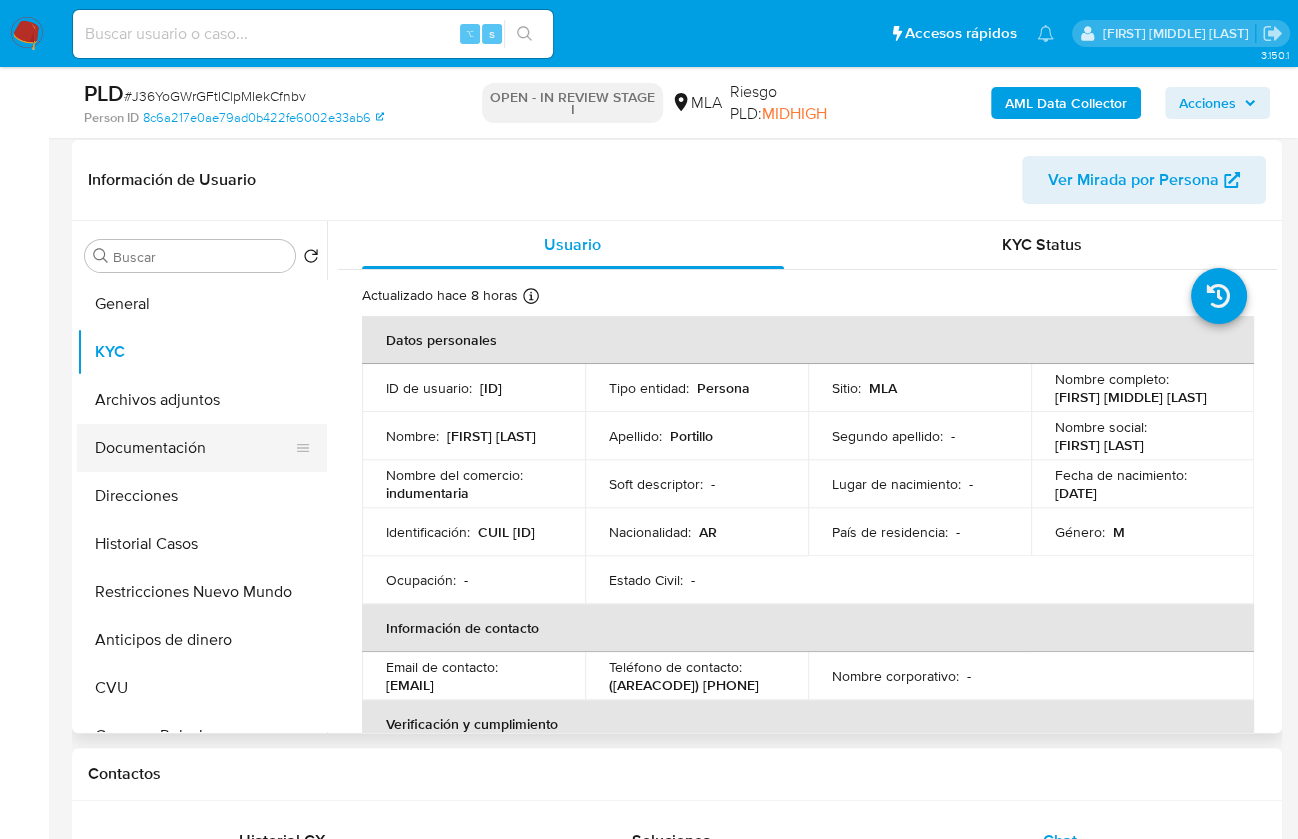 click on "Documentación" at bounding box center (194, 448) 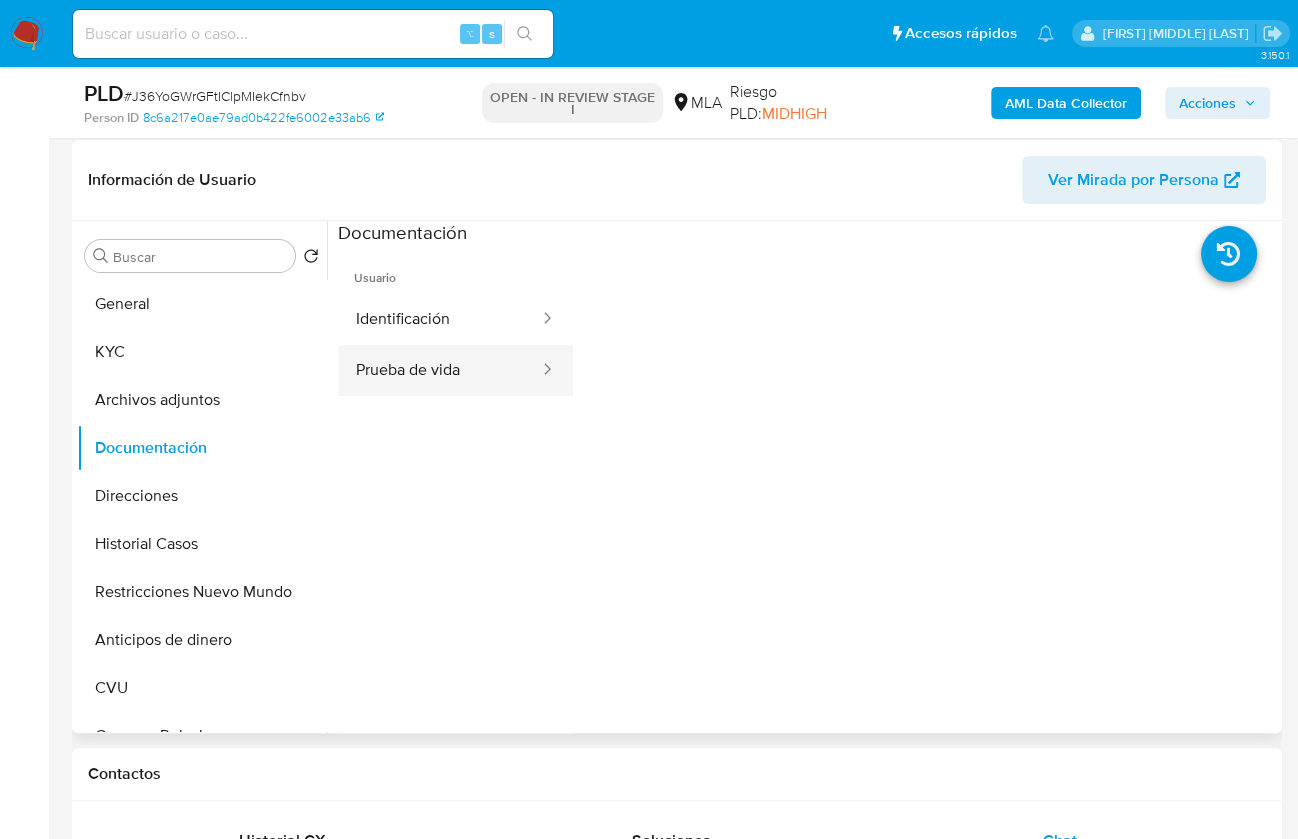 click on "Prueba de vida" at bounding box center [439, 370] 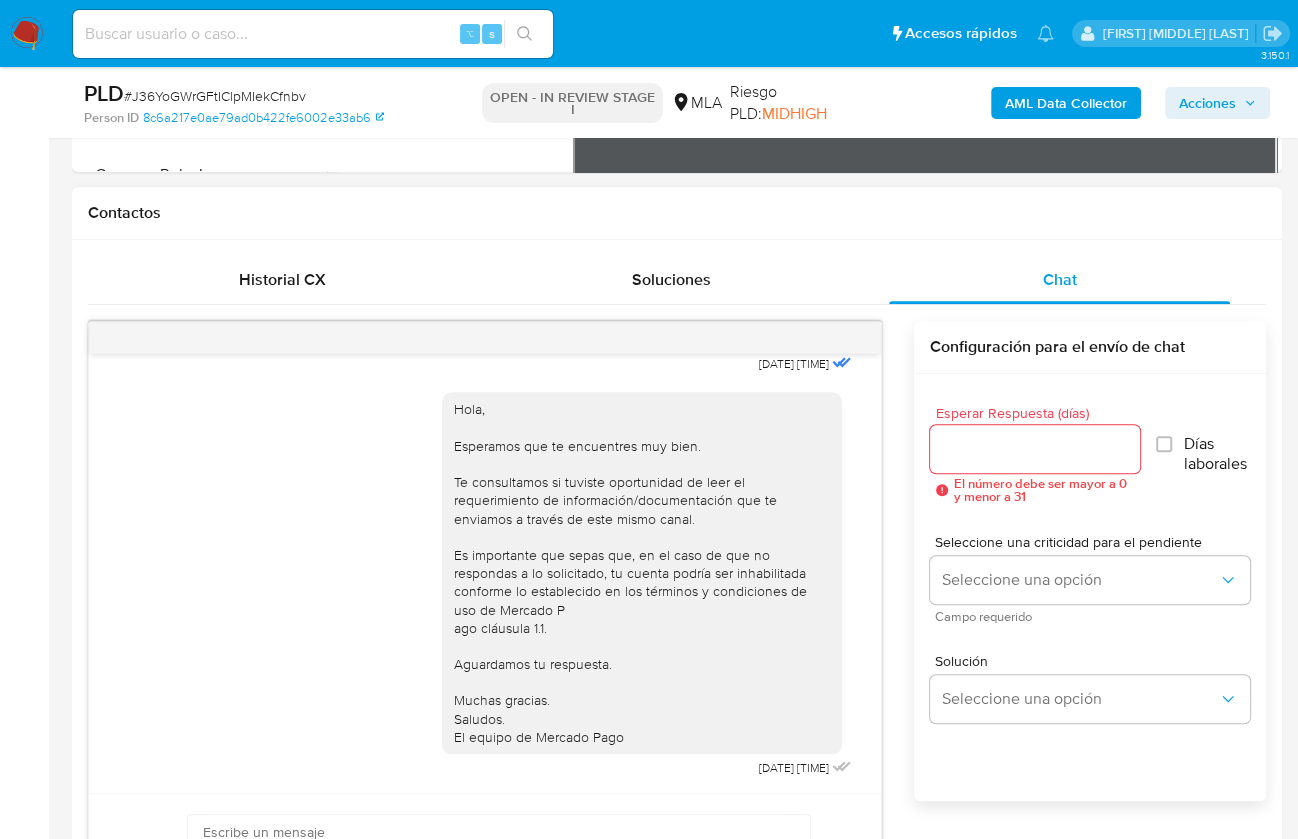 scroll, scrollTop: 856, scrollLeft: 0, axis: vertical 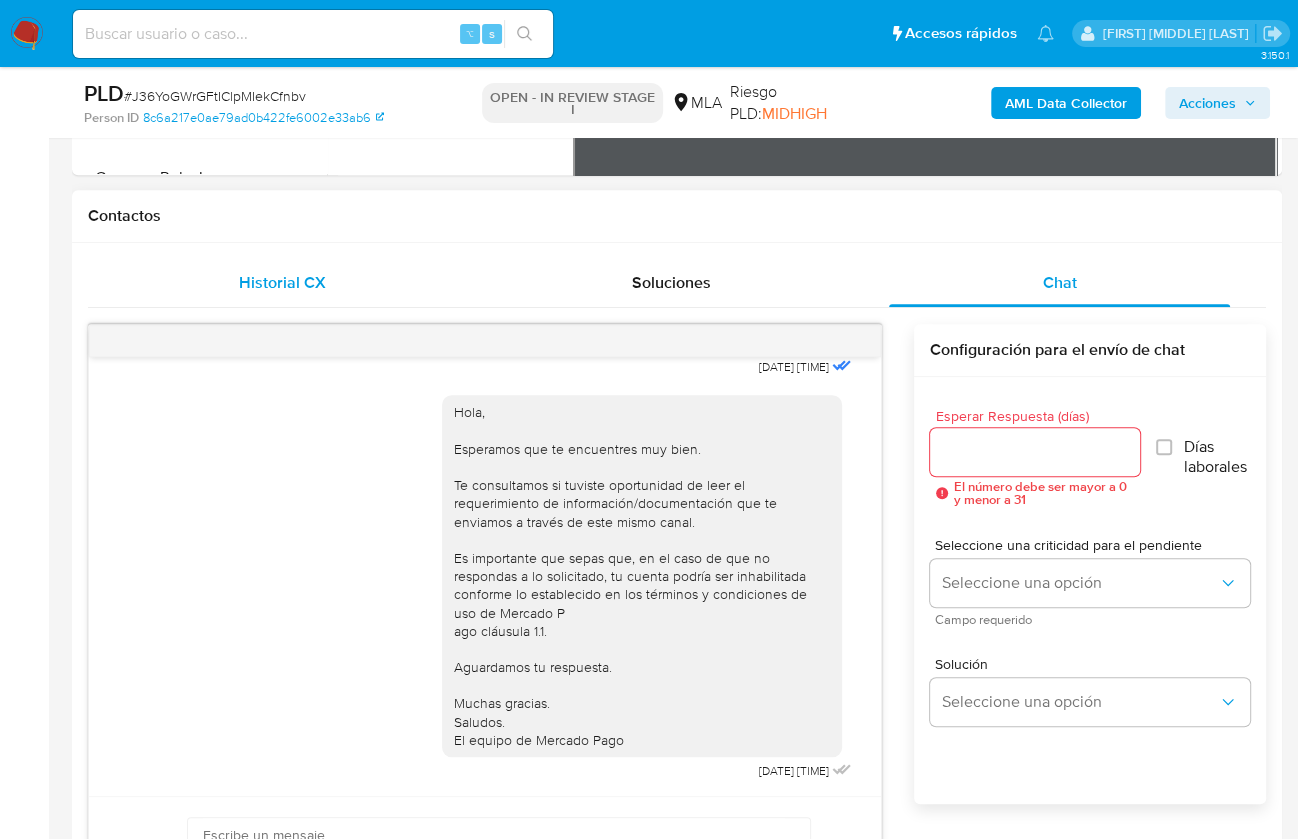 click on "Historial CX" at bounding box center [282, 283] 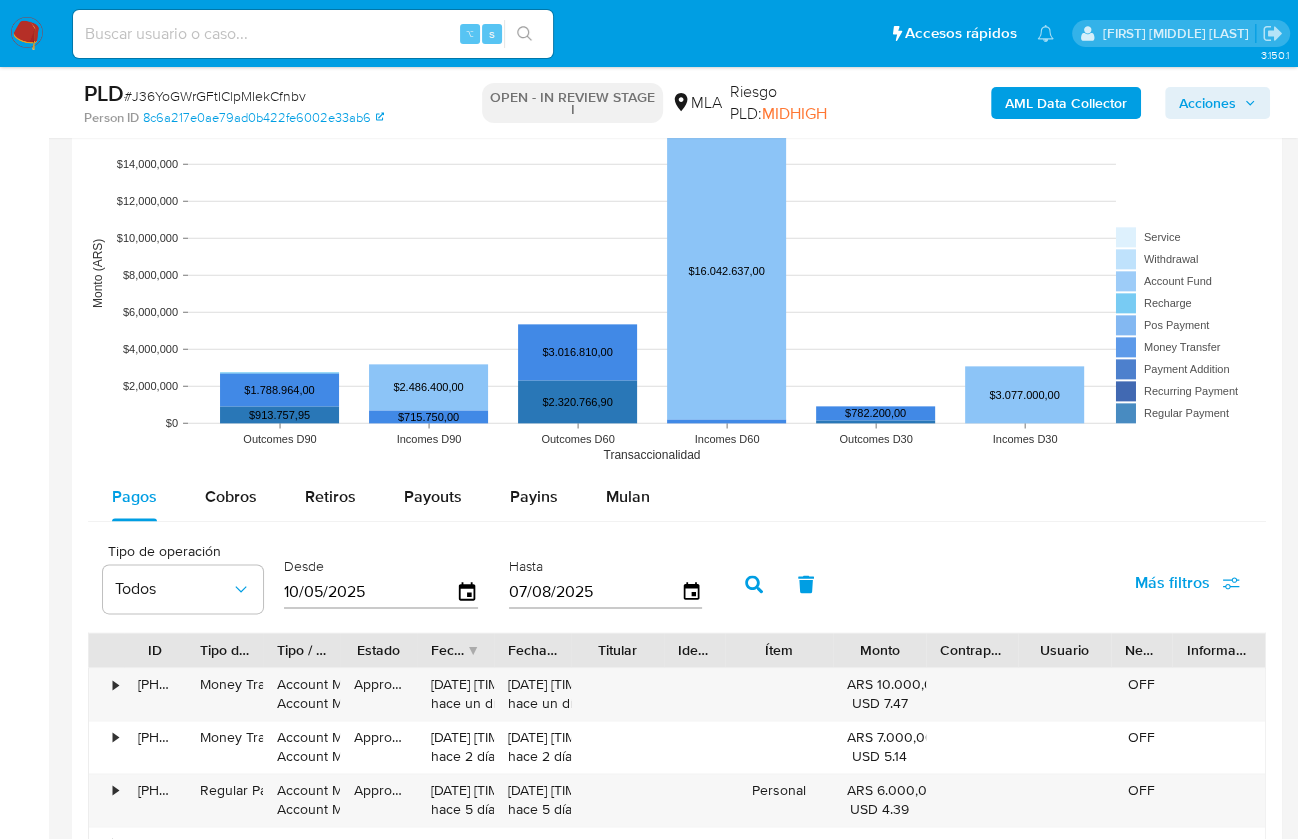 scroll, scrollTop: 1798, scrollLeft: 0, axis: vertical 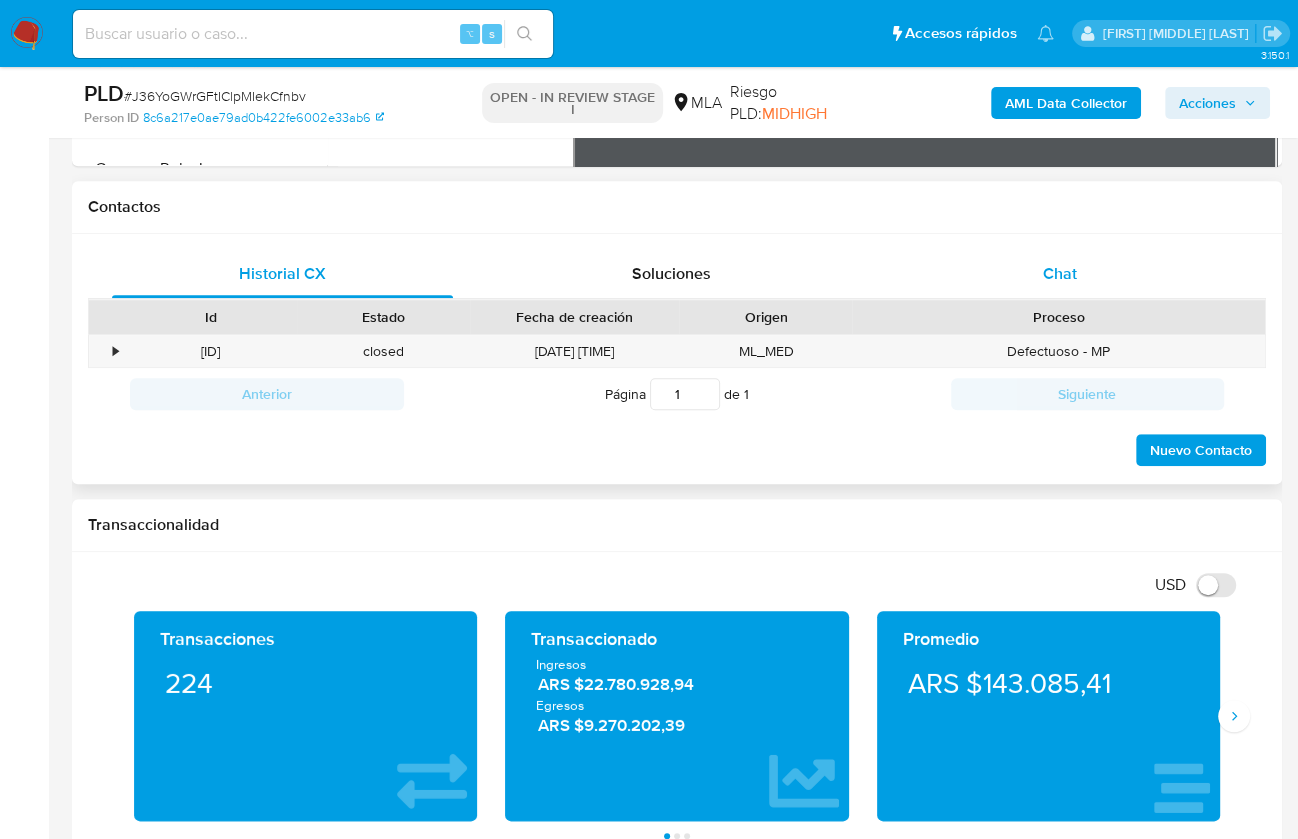 click on "Chat" at bounding box center [1059, 274] 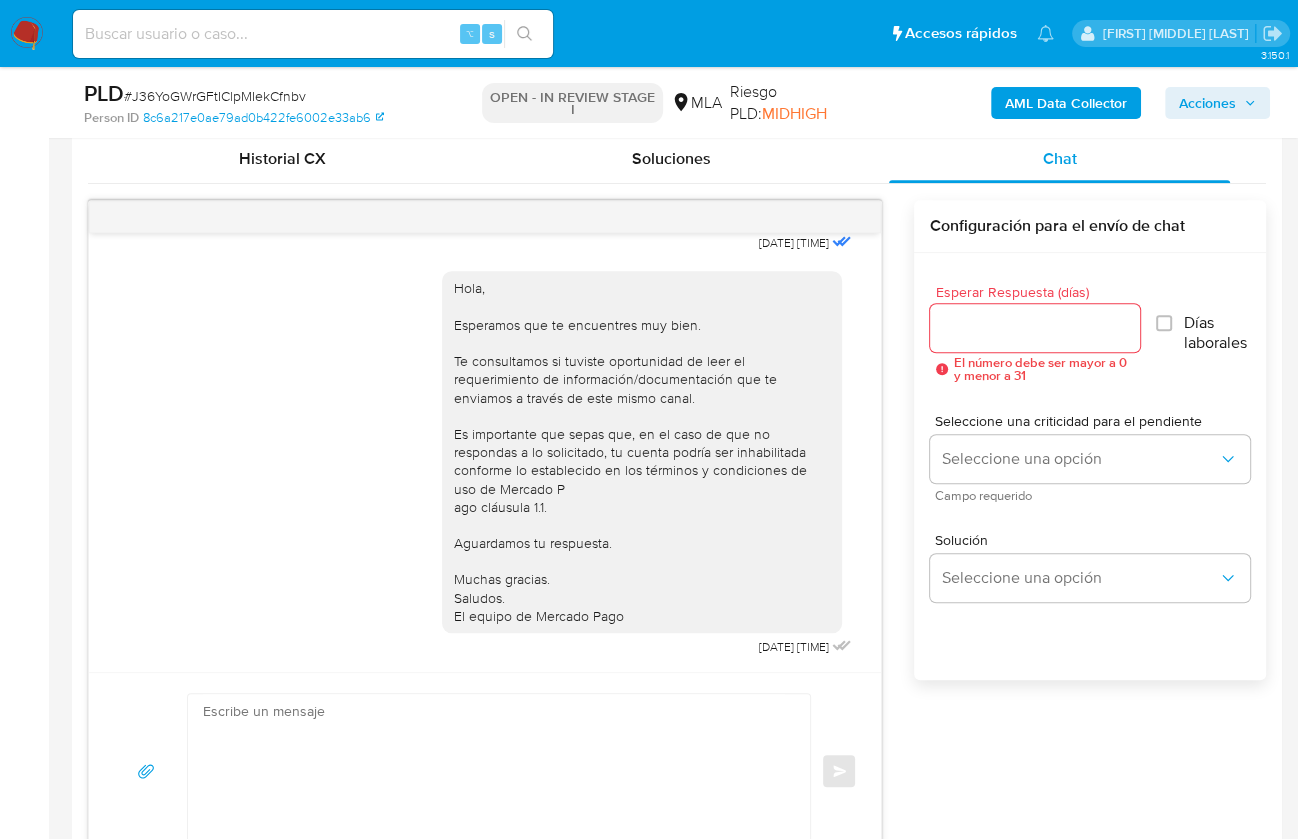 scroll, scrollTop: 1202, scrollLeft: 0, axis: vertical 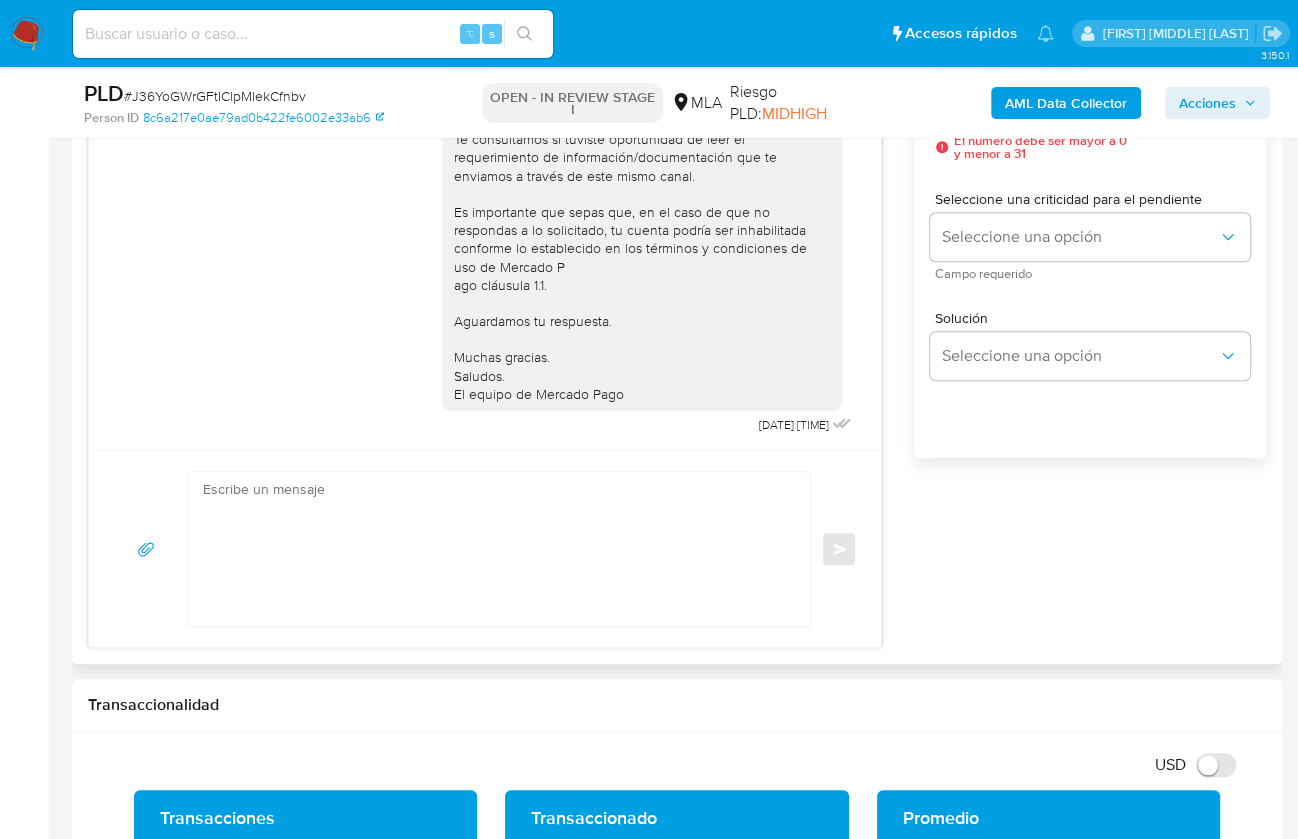 click at bounding box center (494, 549) 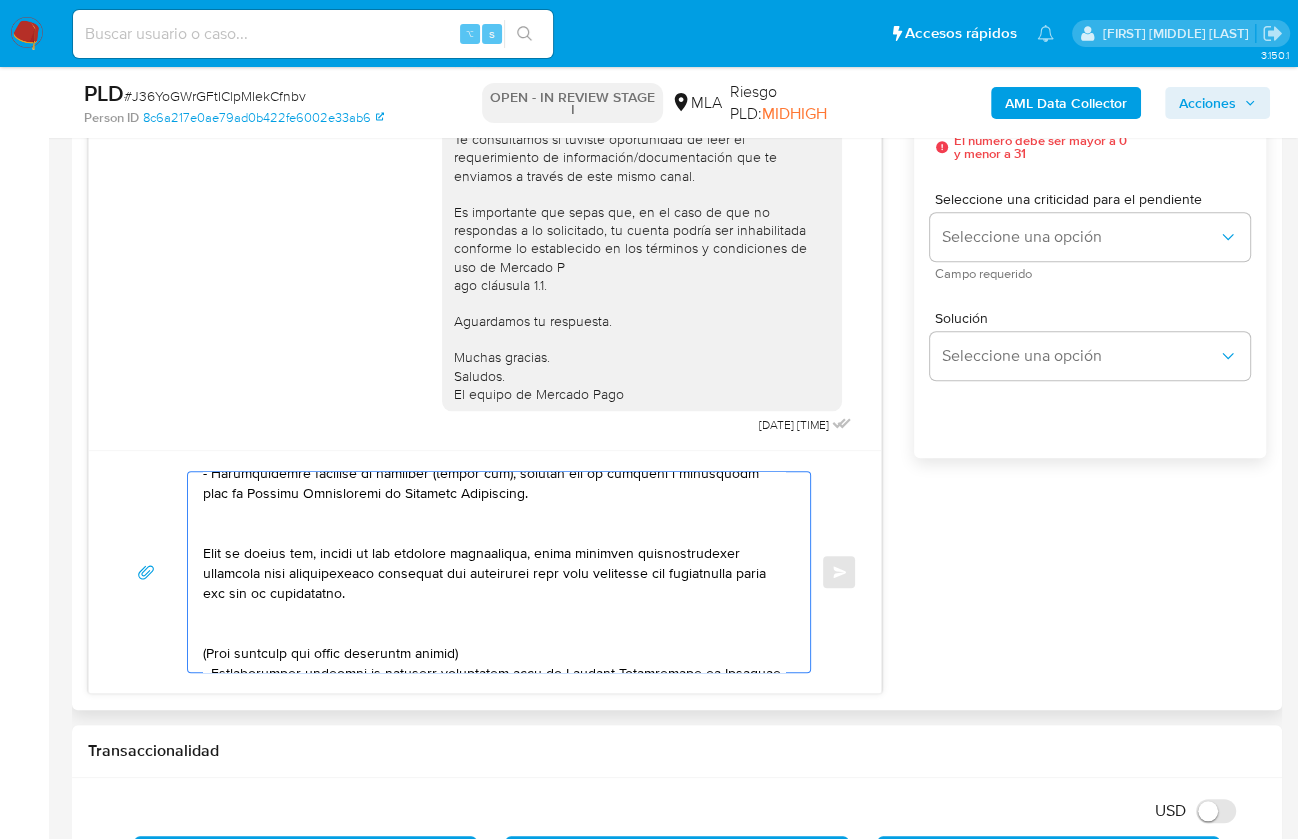 scroll, scrollTop: 0, scrollLeft: 0, axis: both 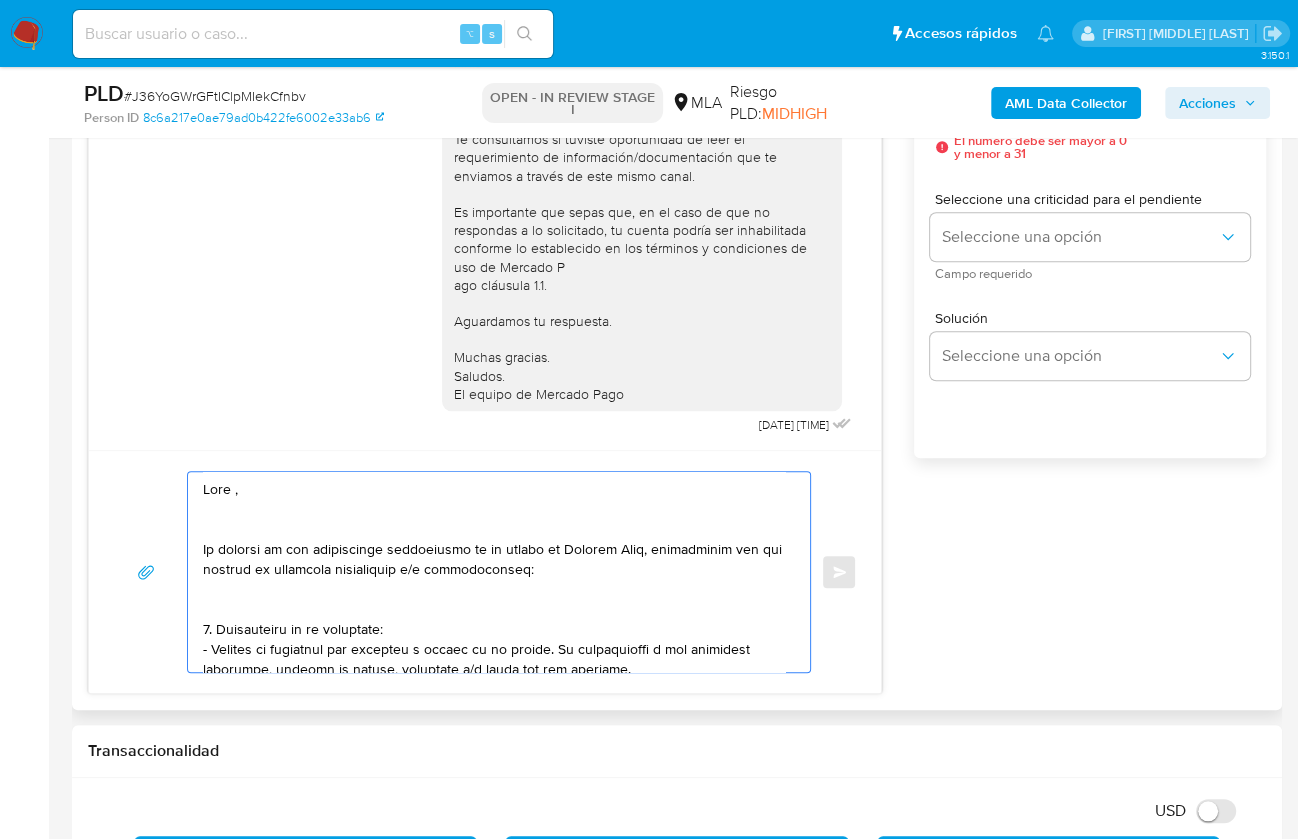 click at bounding box center [494, 572] 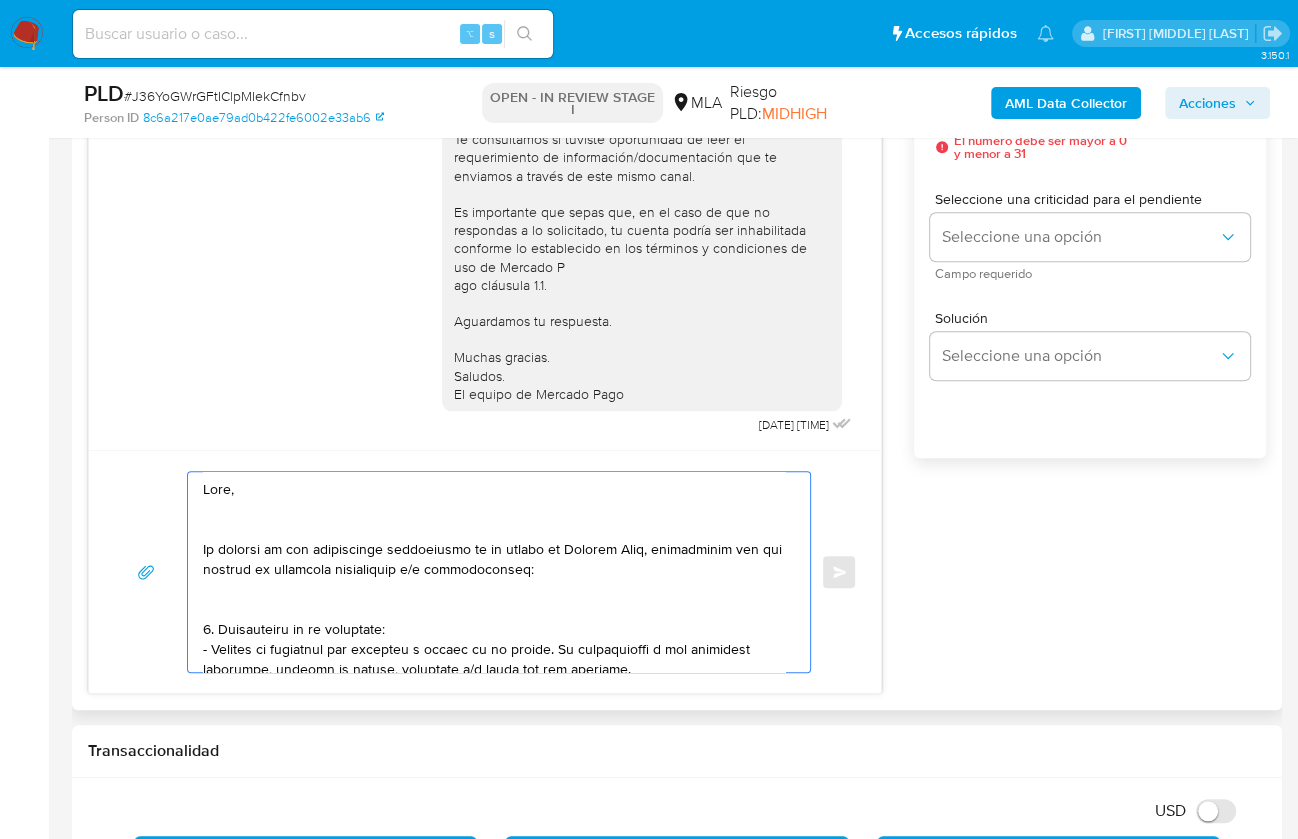 click at bounding box center (494, 572) 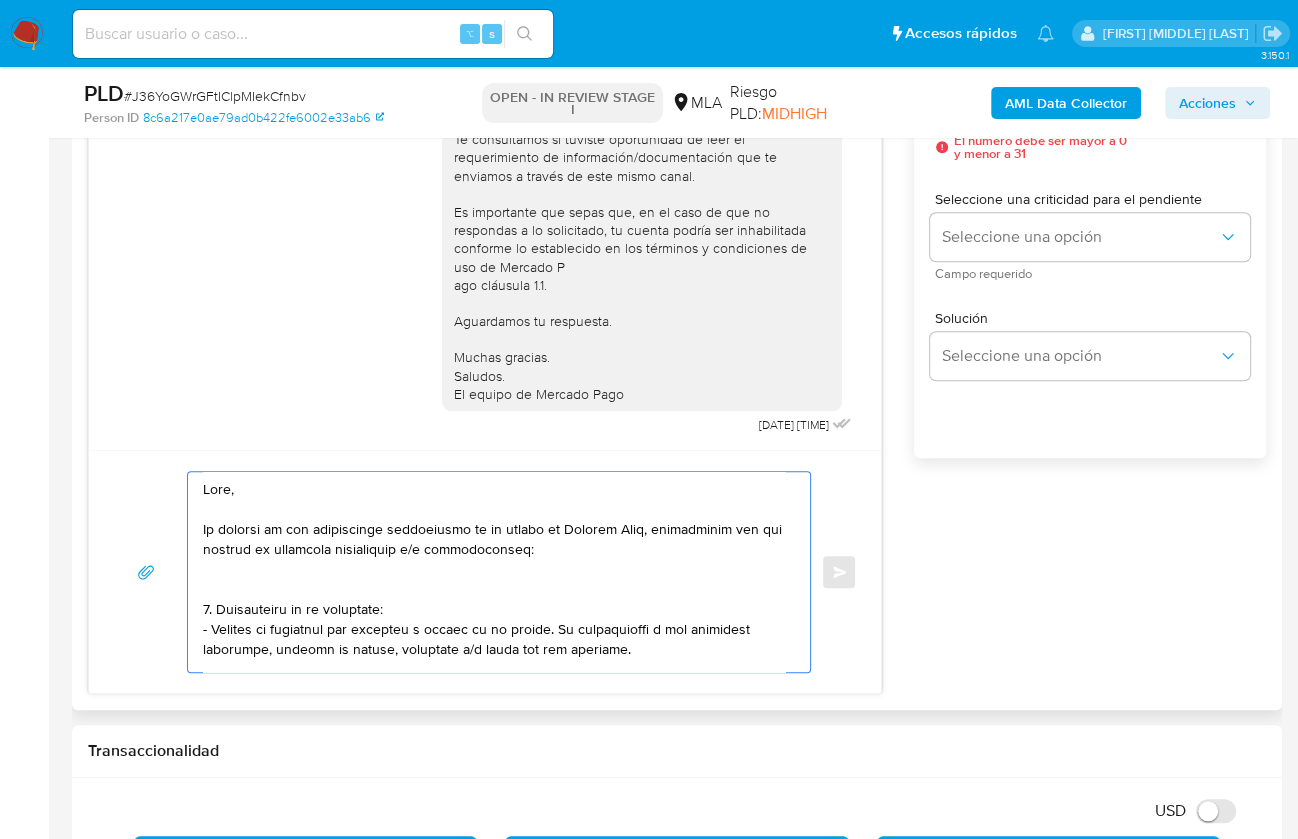 click at bounding box center [494, 572] 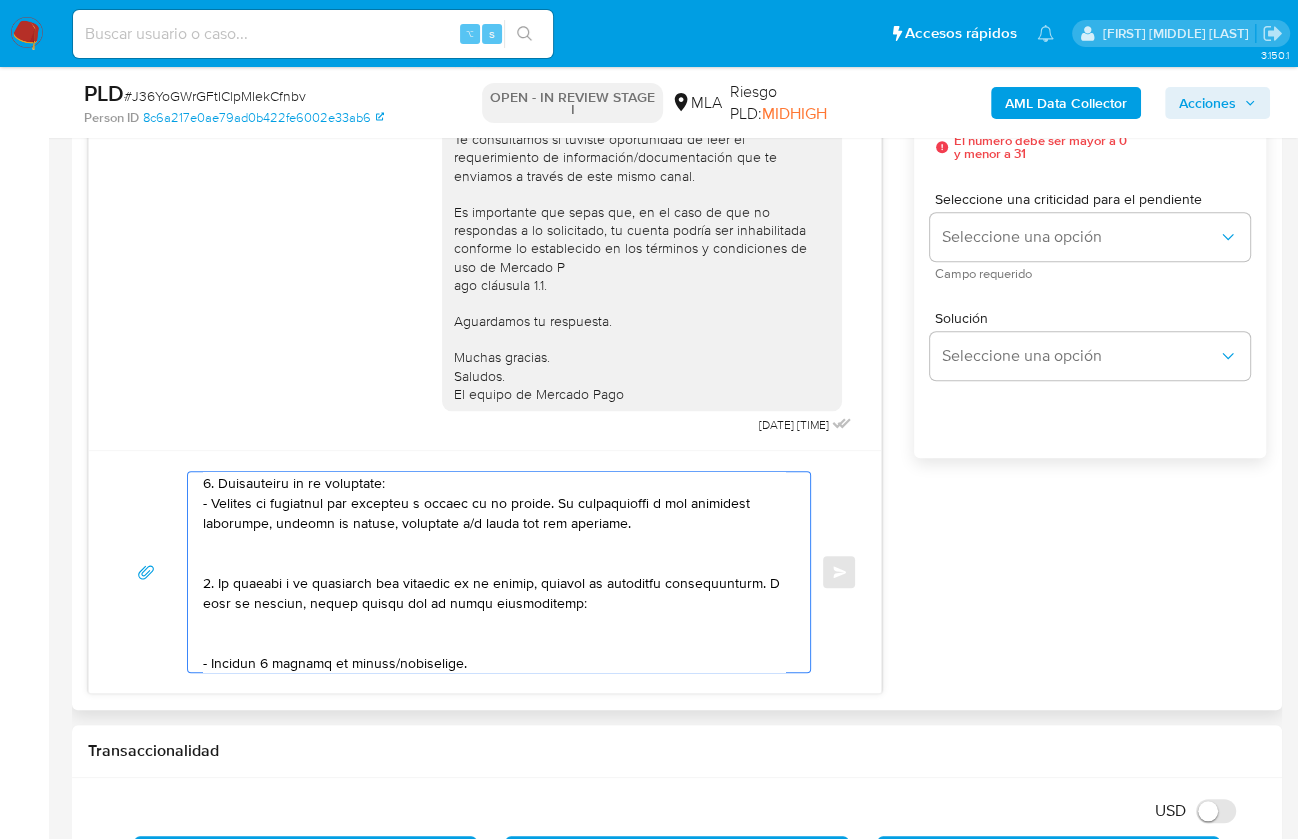 scroll, scrollTop: 106, scrollLeft: 0, axis: vertical 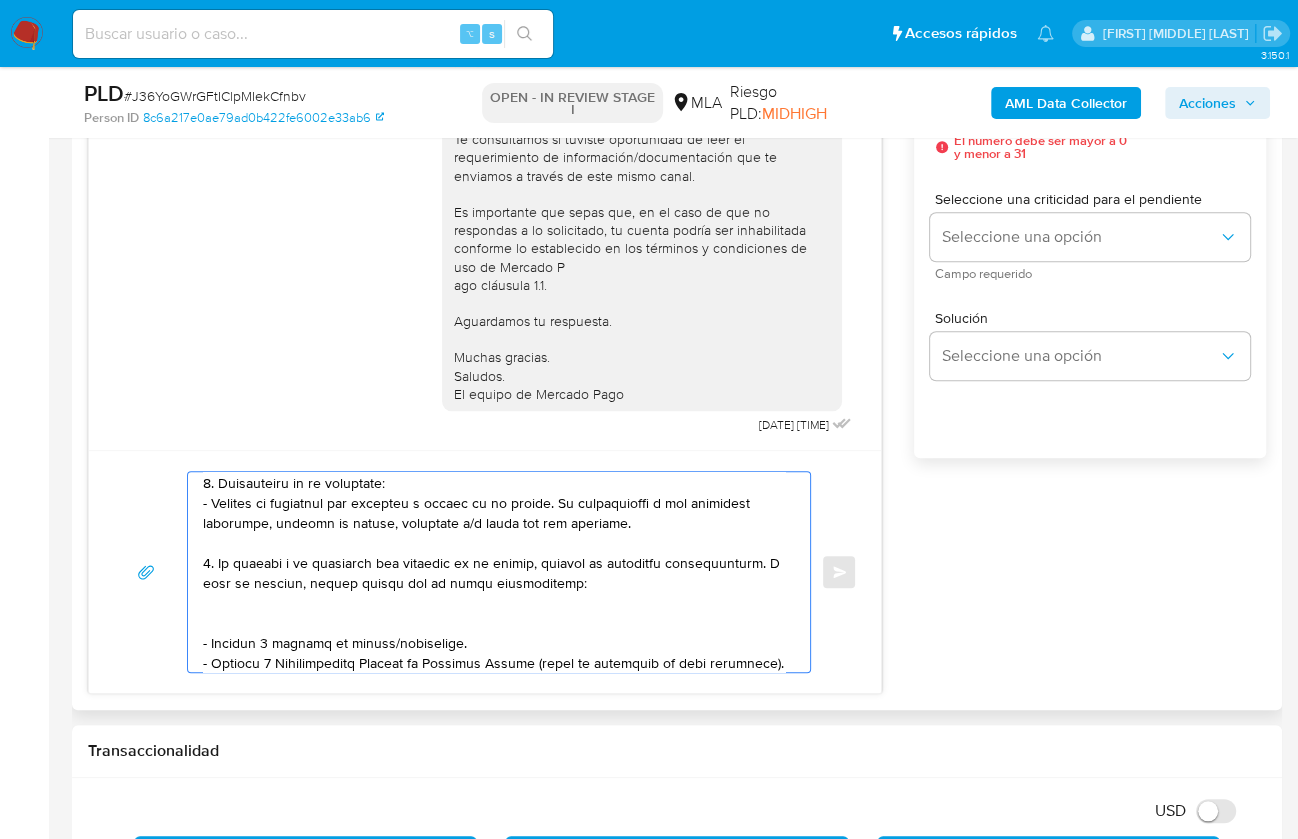 click at bounding box center (494, 572) 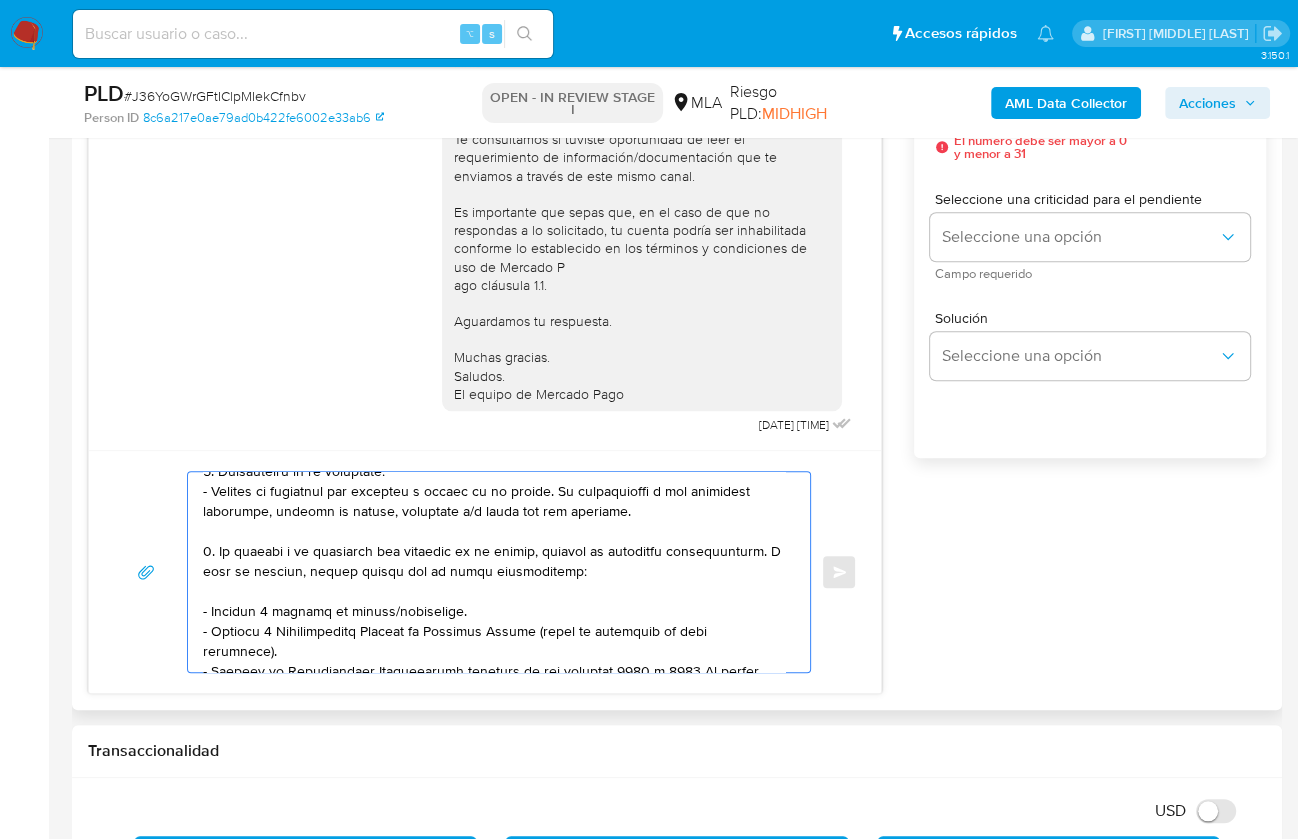scroll, scrollTop: 160, scrollLeft: 0, axis: vertical 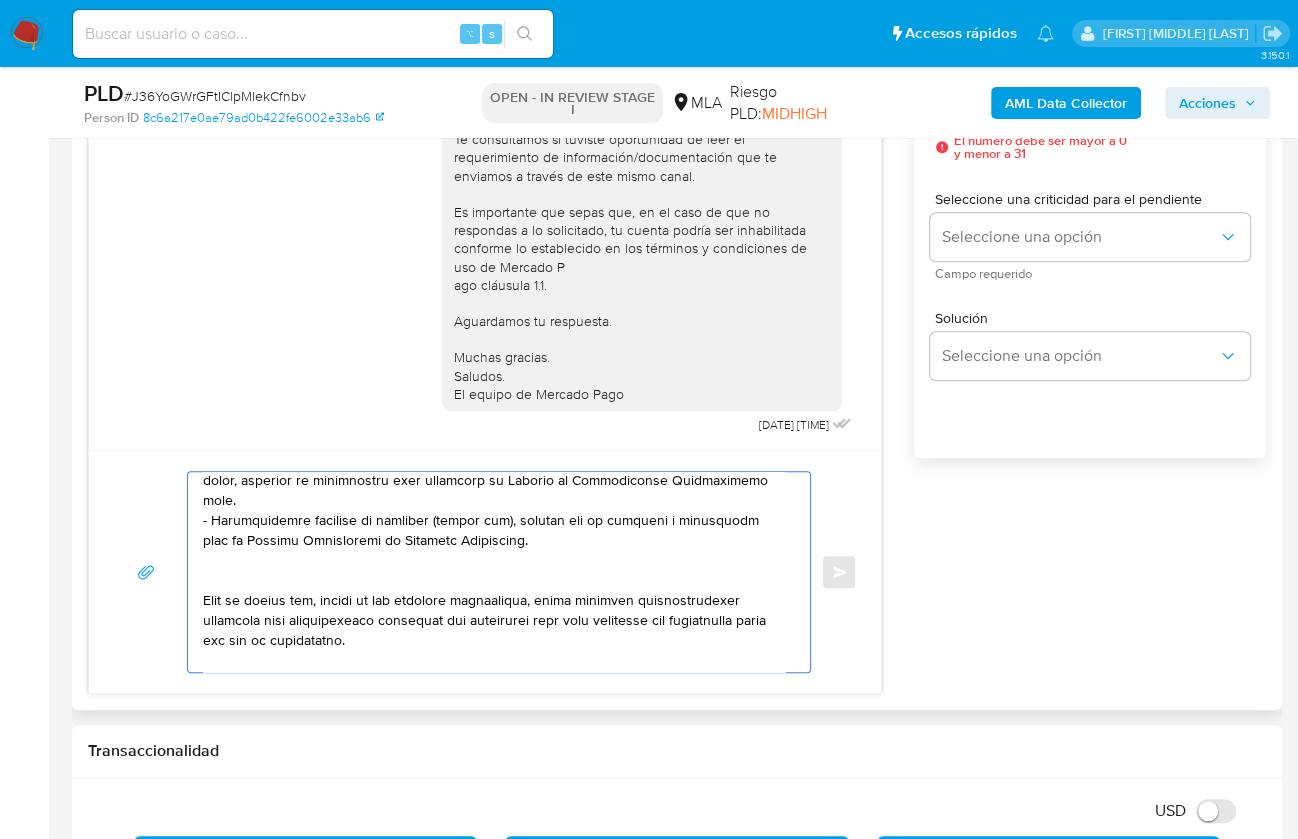 drag, startPoint x: 204, startPoint y: 588, endPoint x: 279, endPoint y: 578, distance: 75.66373 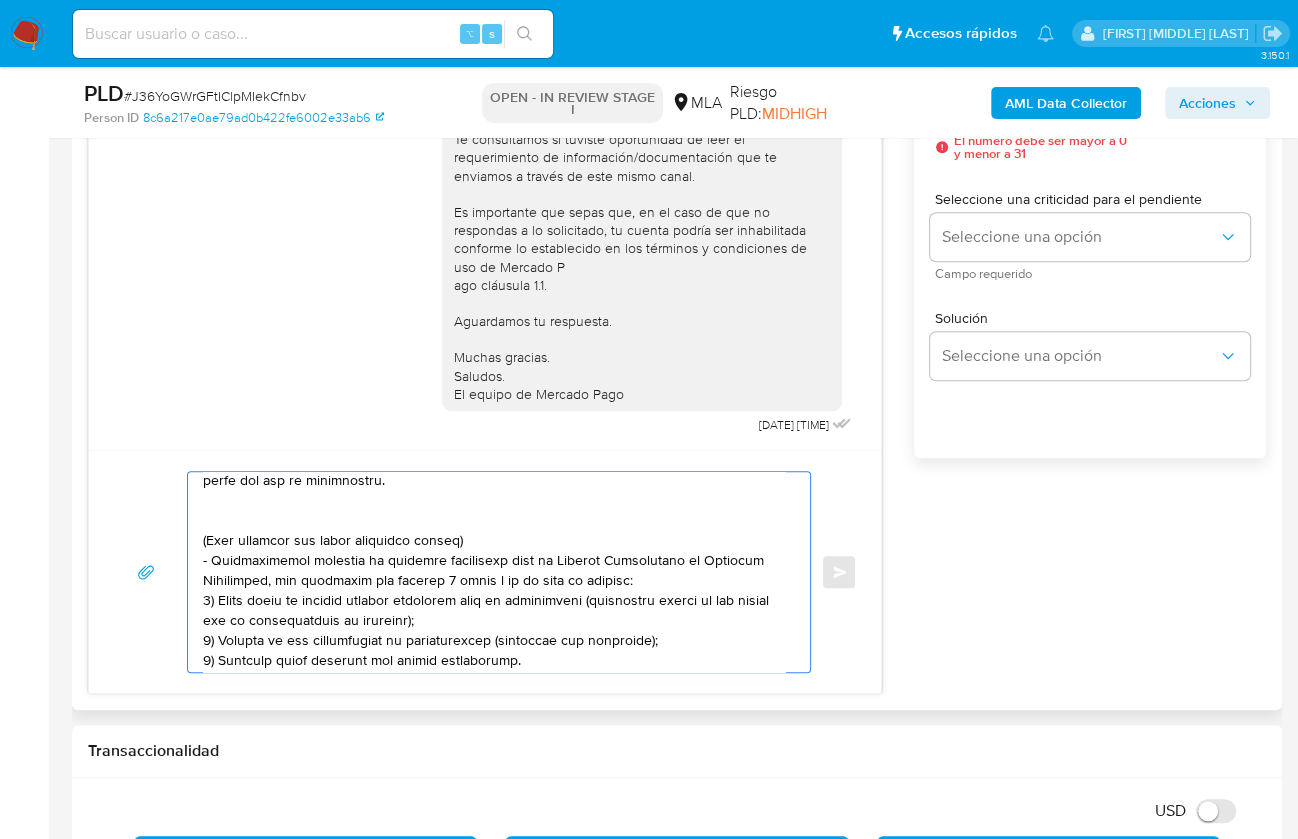 scroll, scrollTop: 169, scrollLeft: 0, axis: vertical 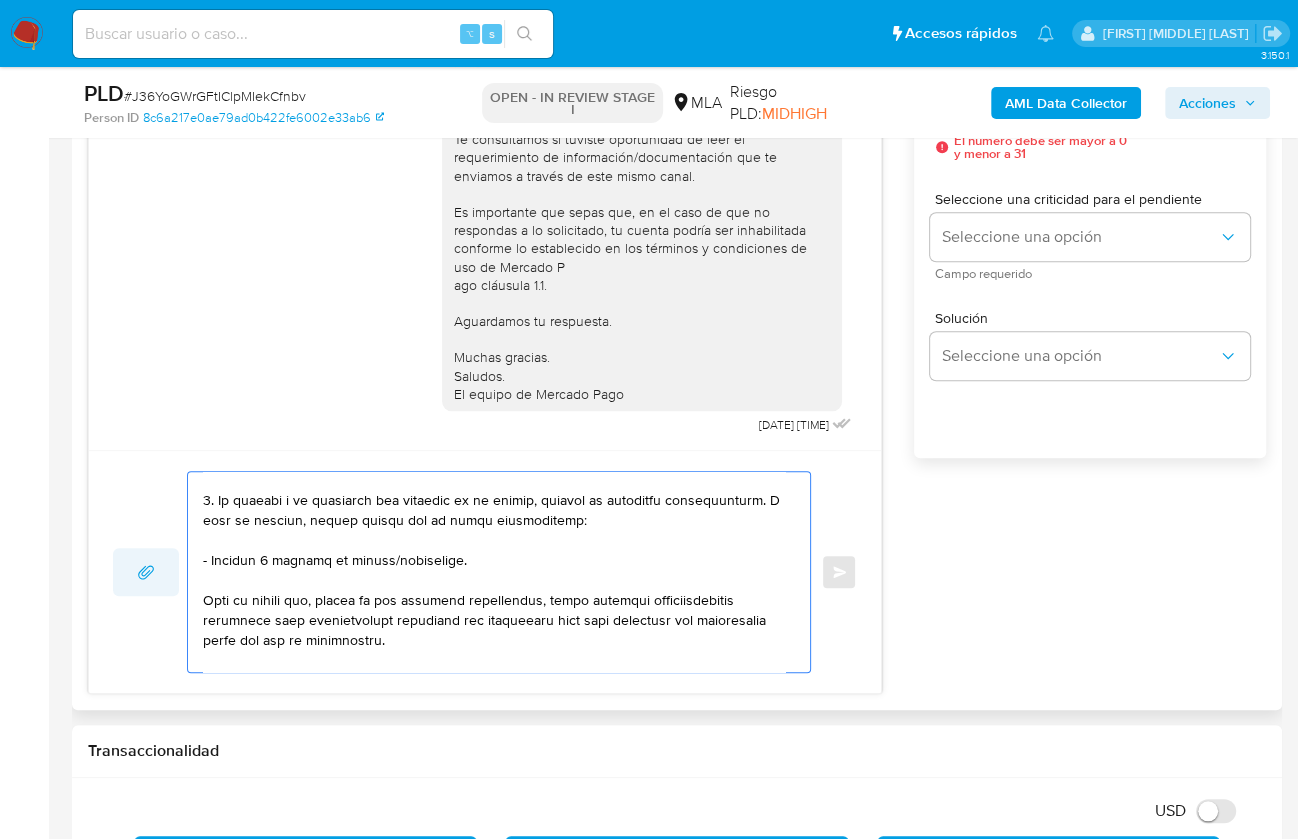 drag, startPoint x: 411, startPoint y: 641, endPoint x: 166, endPoint y: 588, distance: 250.66711 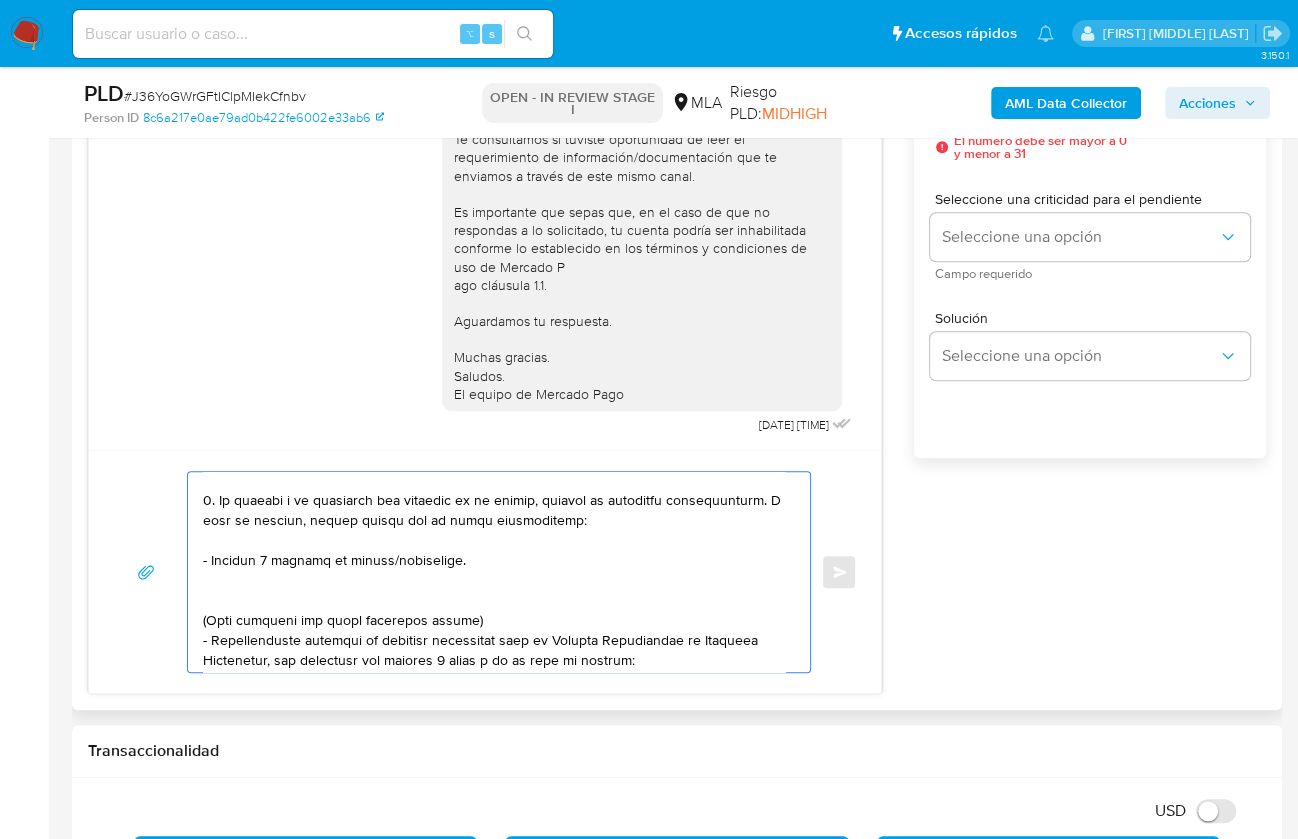 drag, startPoint x: 590, startPoint y: 517, endPoint x: 753, endPoint y: 493, distance: 164.7574 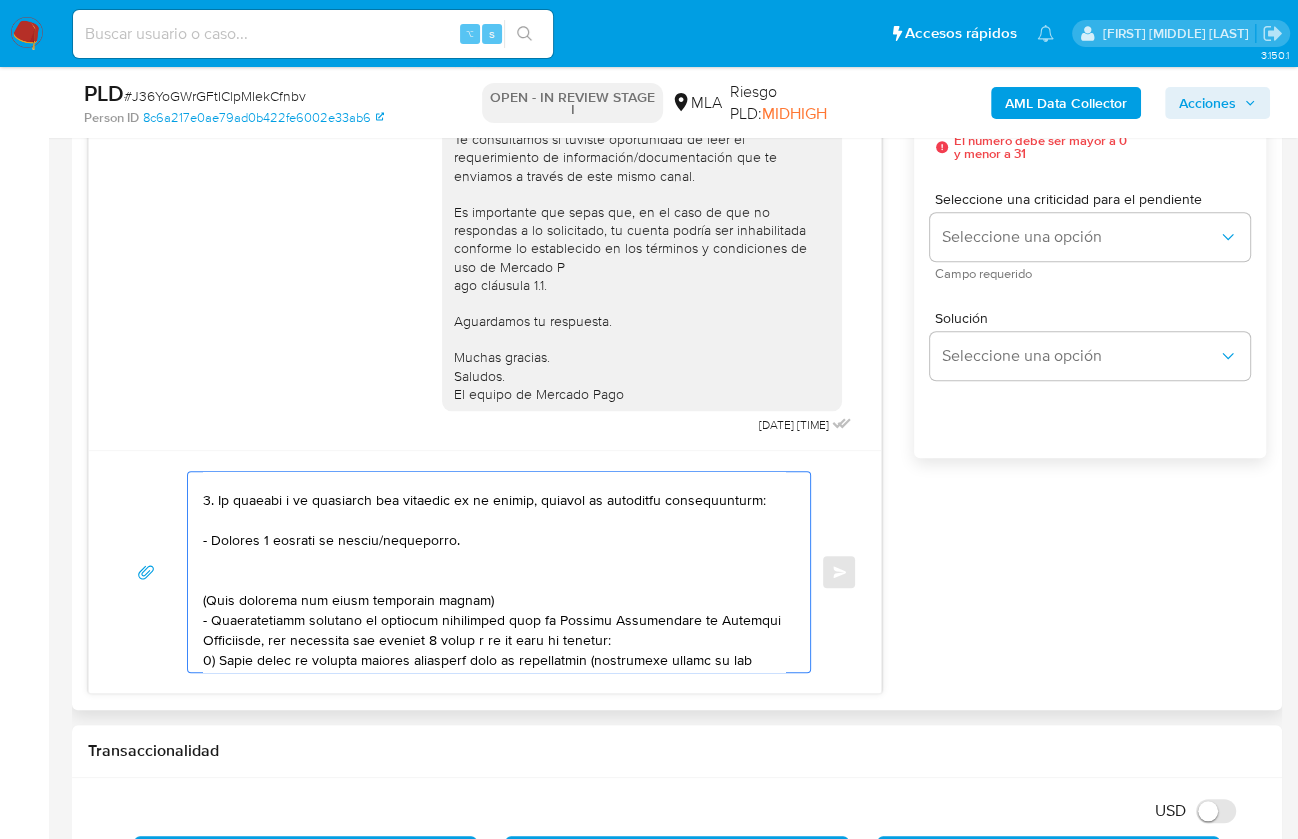 click at bounding box center [494, 572] 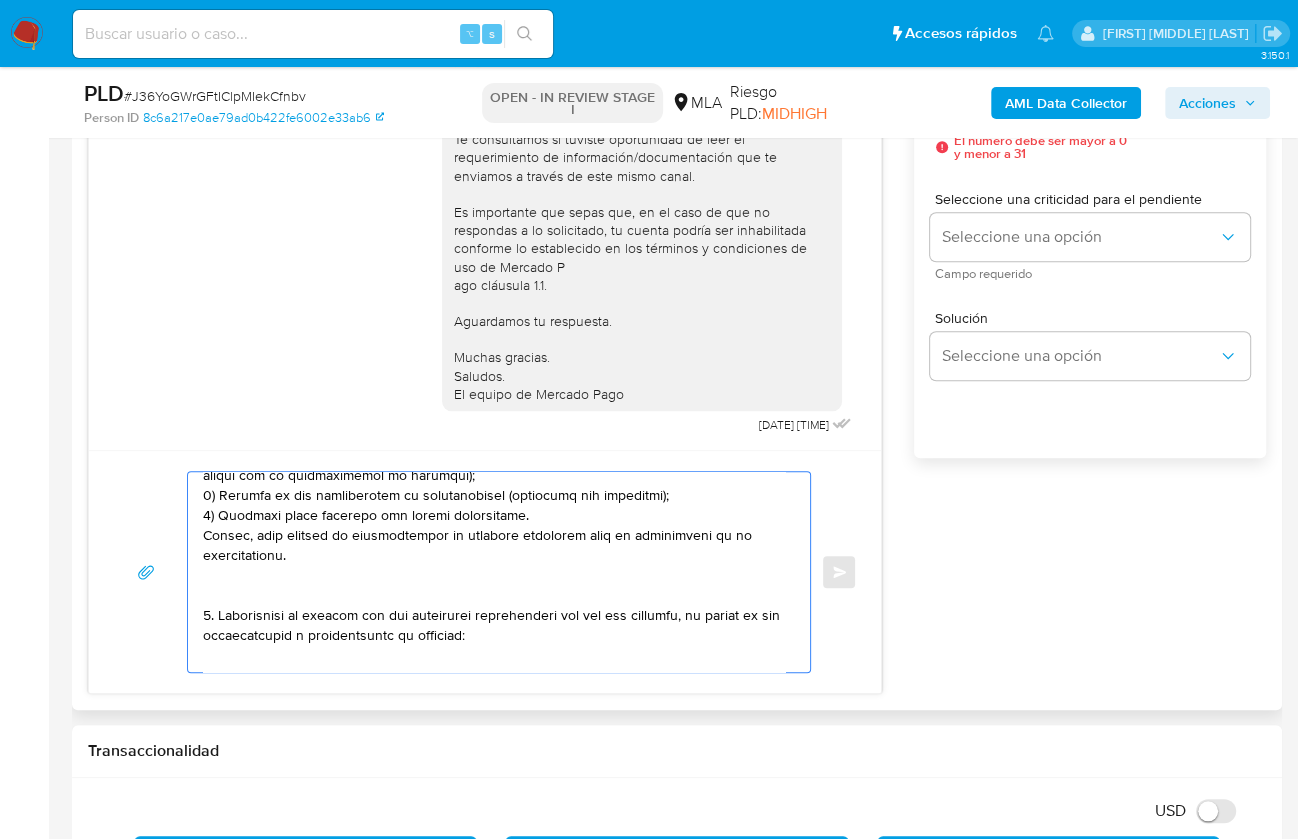 drag, startPoint x: 258, startPoint y: 560, endPoint x: 239, endPoint y: 591, distance: 36.359318 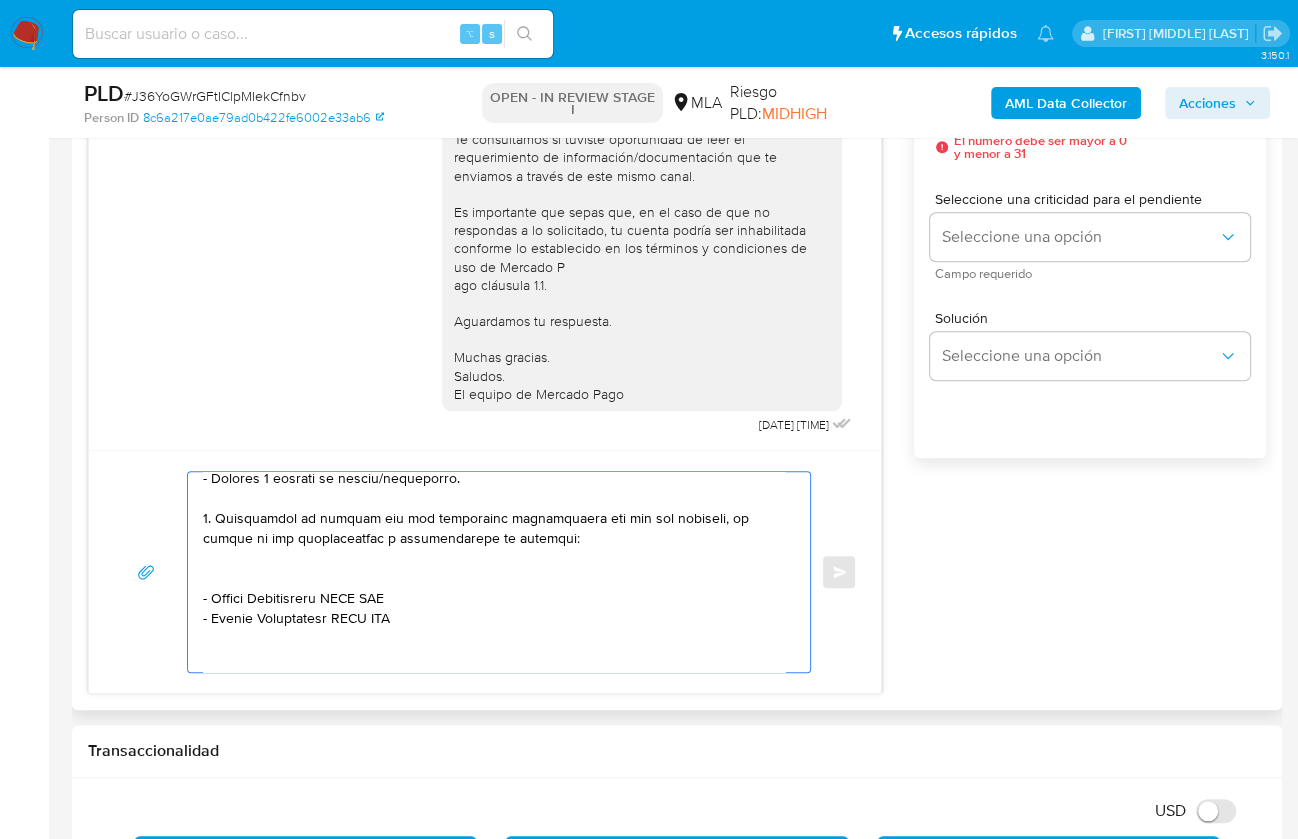 scroll, scrollTop: 236, scrollLeft: 0, axis: vertical 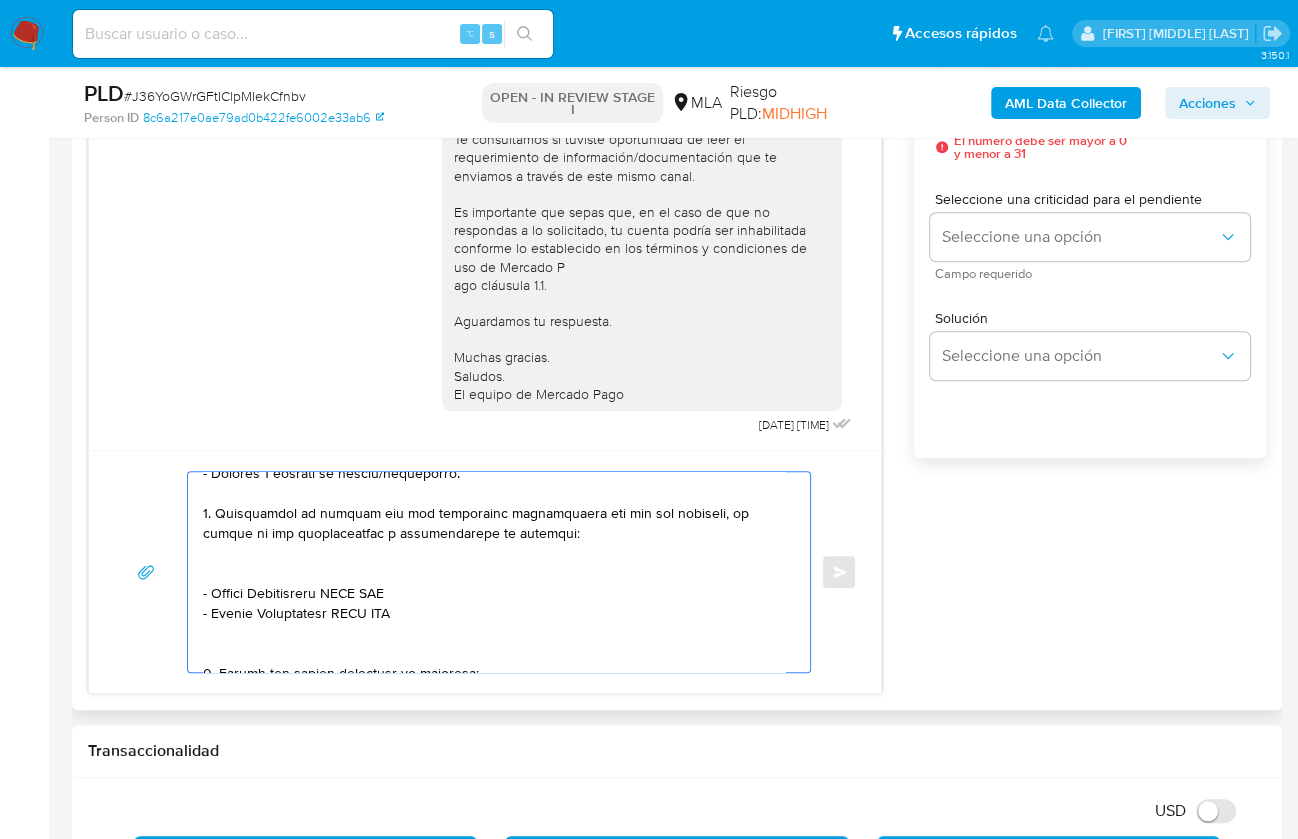 click at bounding box center [494, 572] 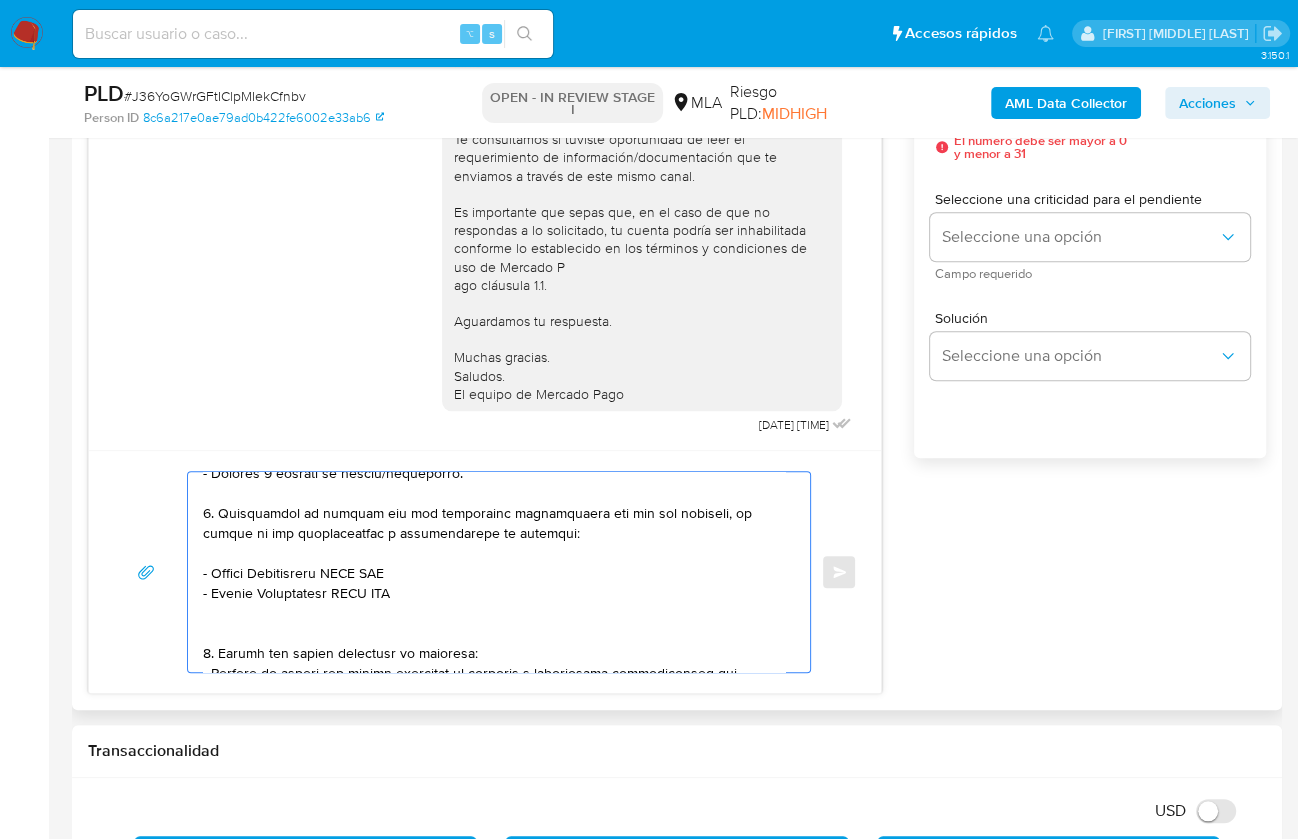 drag, startPoint x: 211, startPoint y: 571, endPoint x: 338, endPoint y: 571, distance: 127 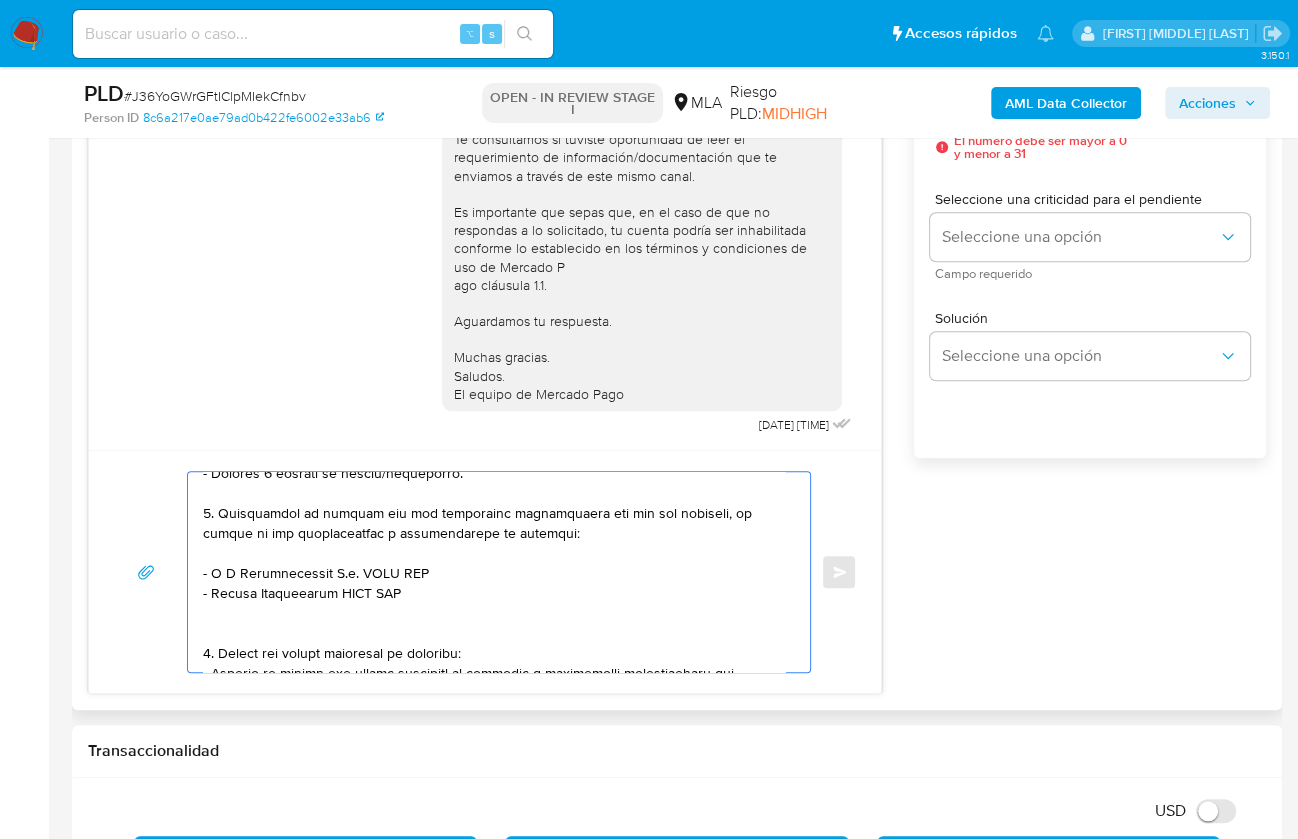 click at bounding box center [494, 572] 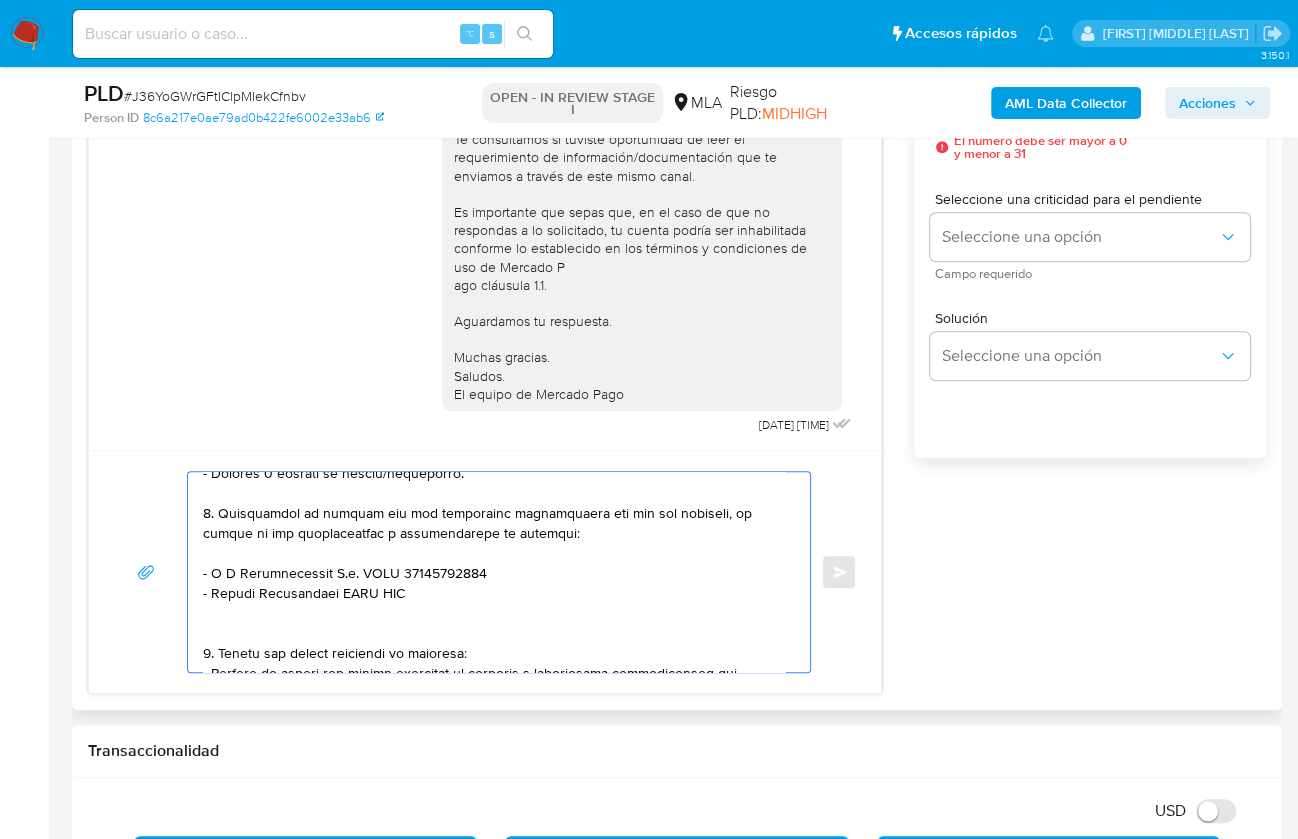 drag, startPoint x: 334, startPoint y: 590, endPoint x: 232, endPoint y: 584, distance: 102.176315 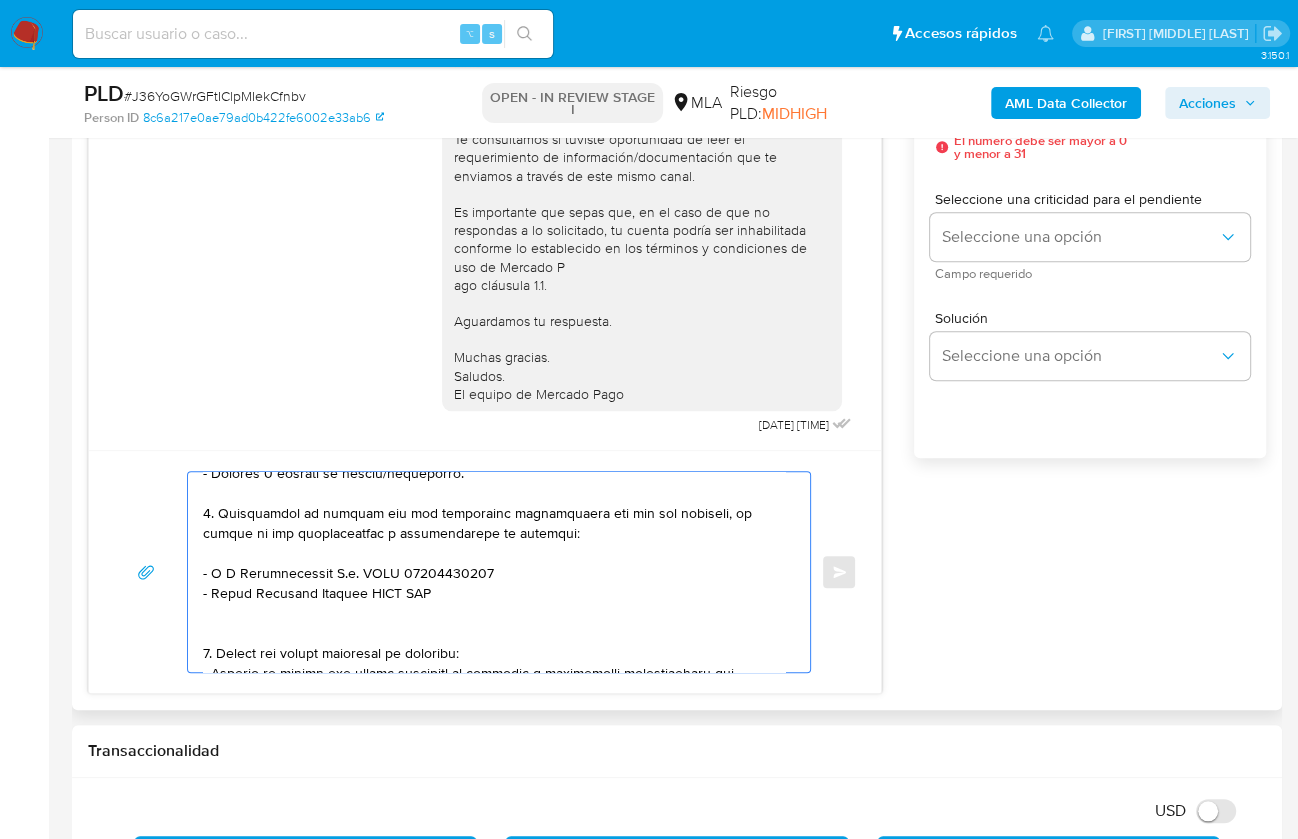 click at bounding box center [494, 572] 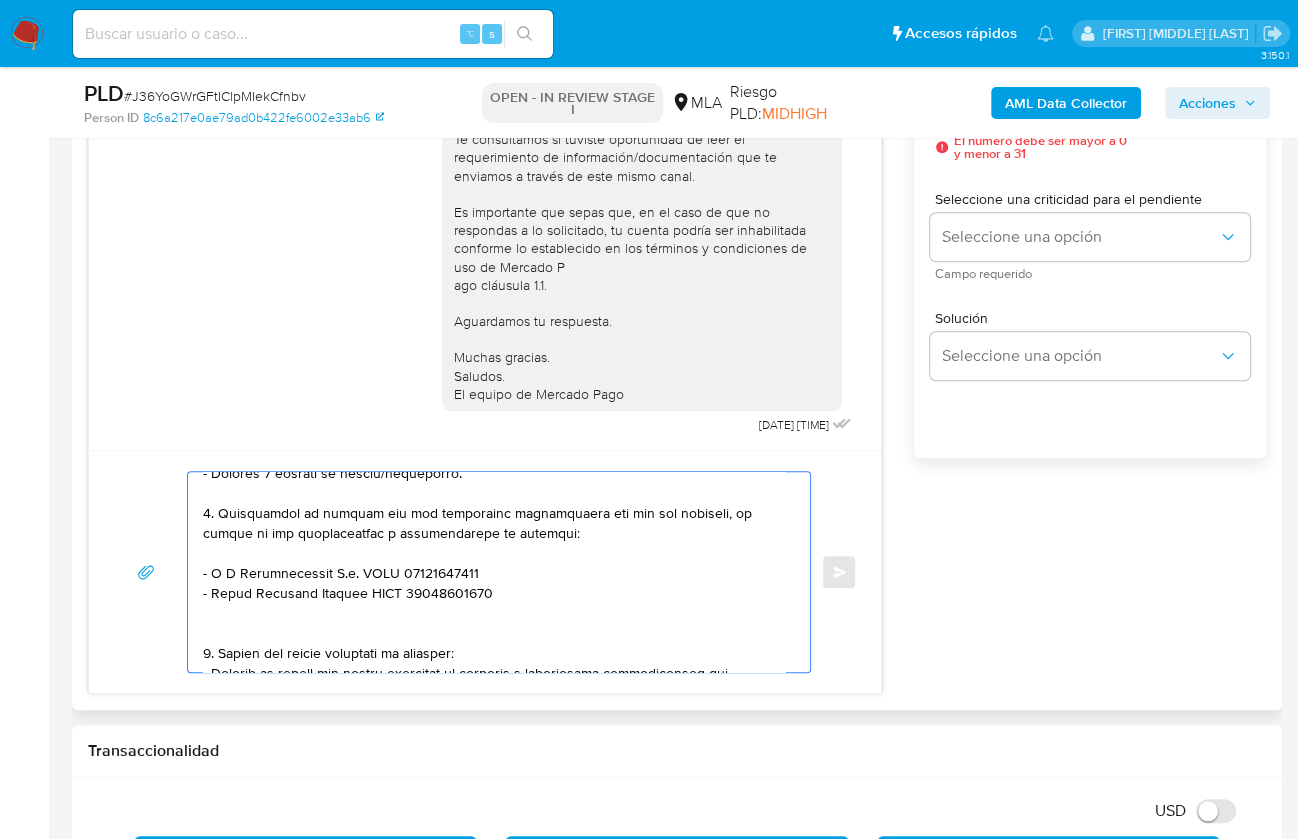 click at bounding box center (494, 572) 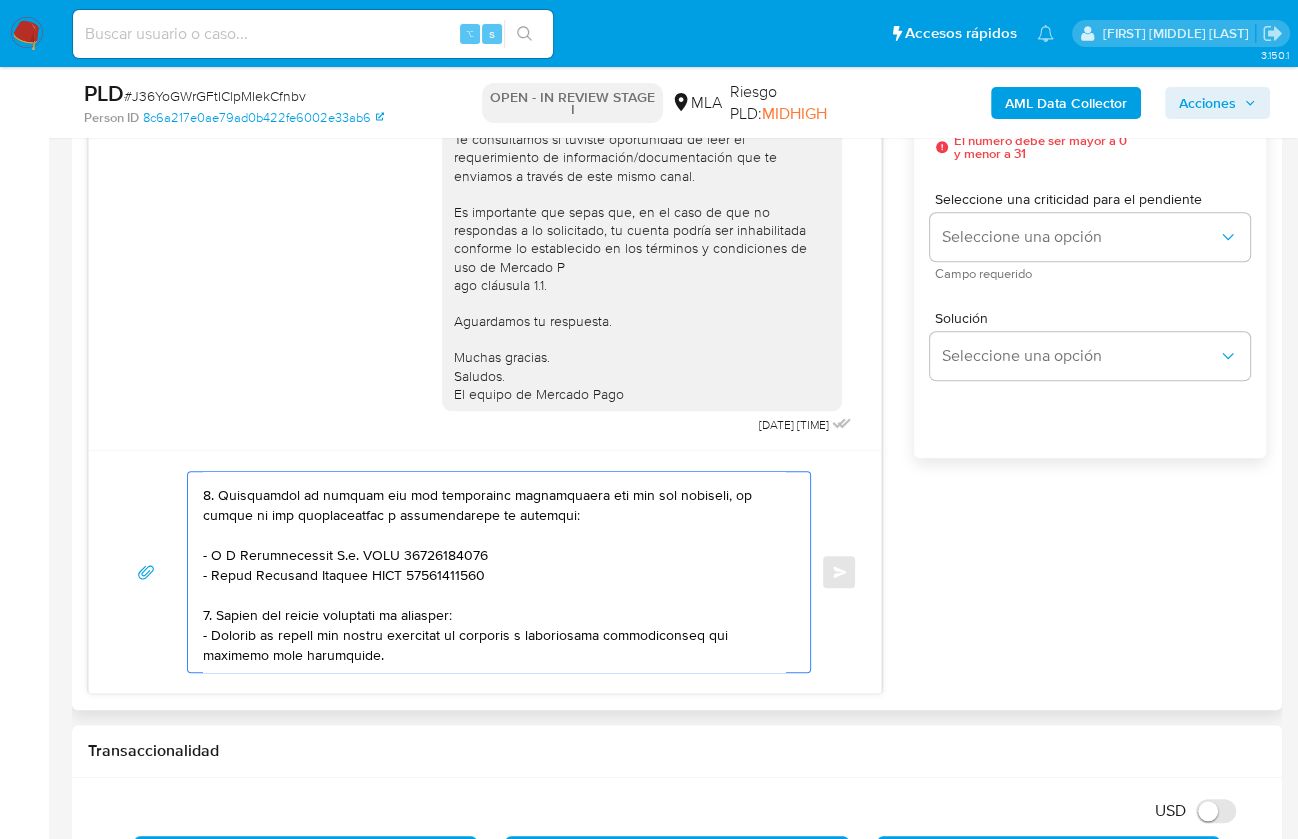 scroll, scrollTop: 261, scrollLeft: 0, axis: vertical 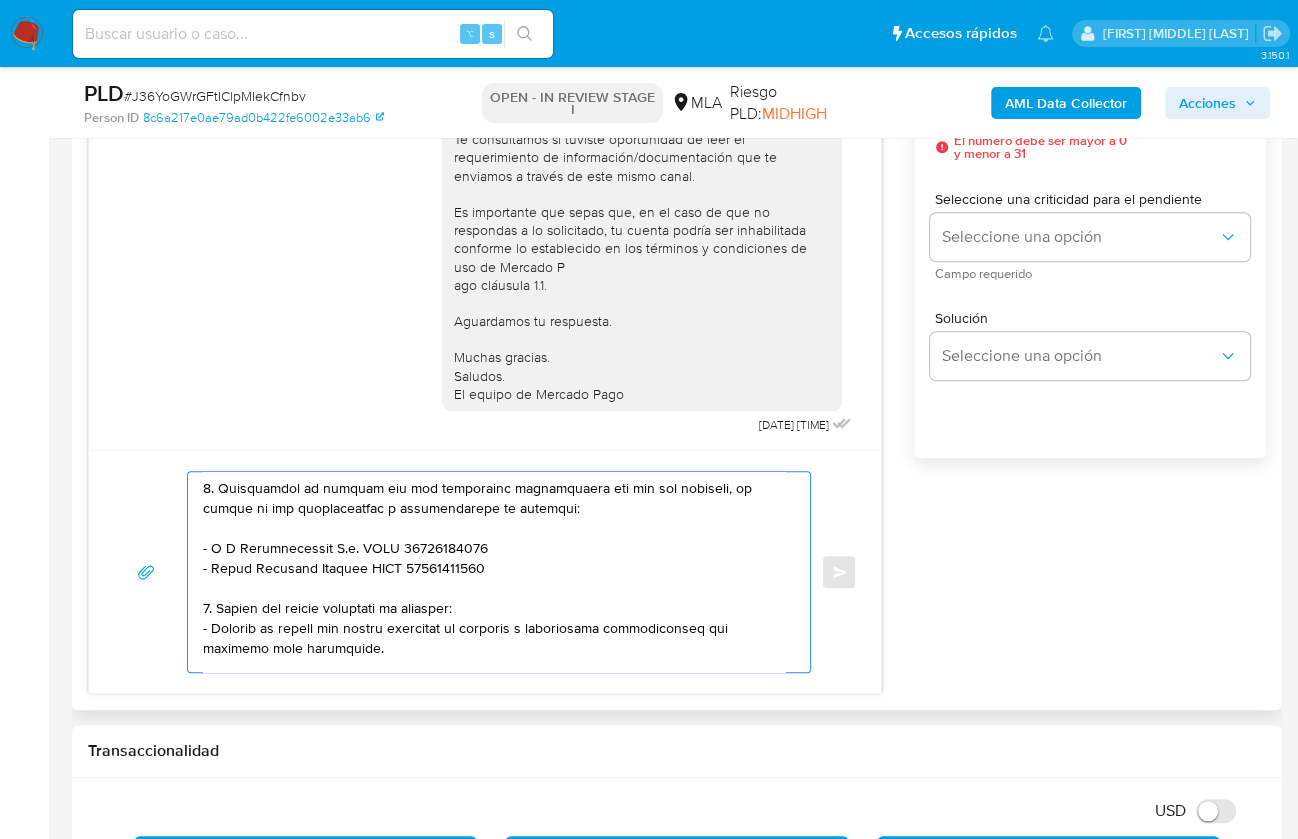 drag, startPoint x: 294, startPoint y: 630, endPoint x: 201, endPoint y: 606, distance: 96.04687 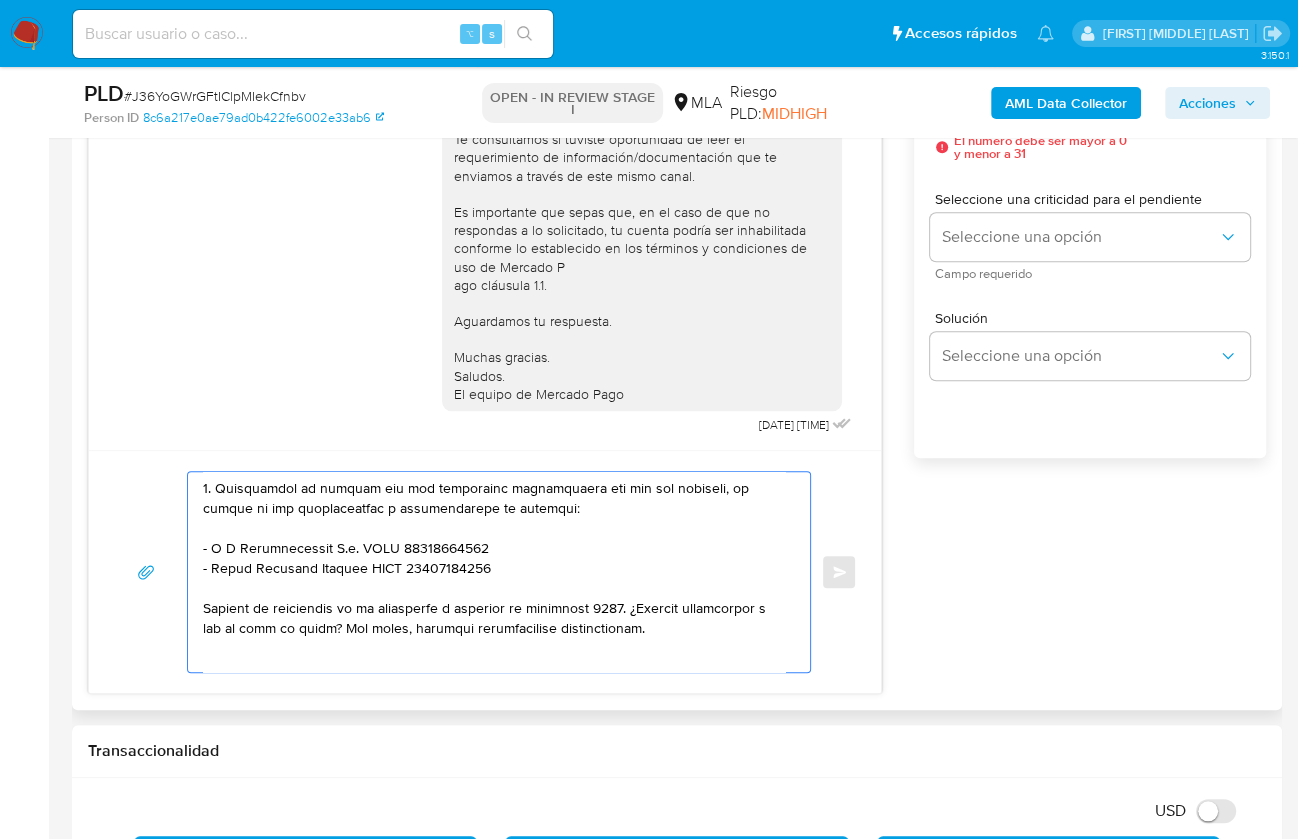 drag, startPoint x: 202, startPoint y: 605, endPoint x: 246, endPoint y: 595, distance: 45.122055 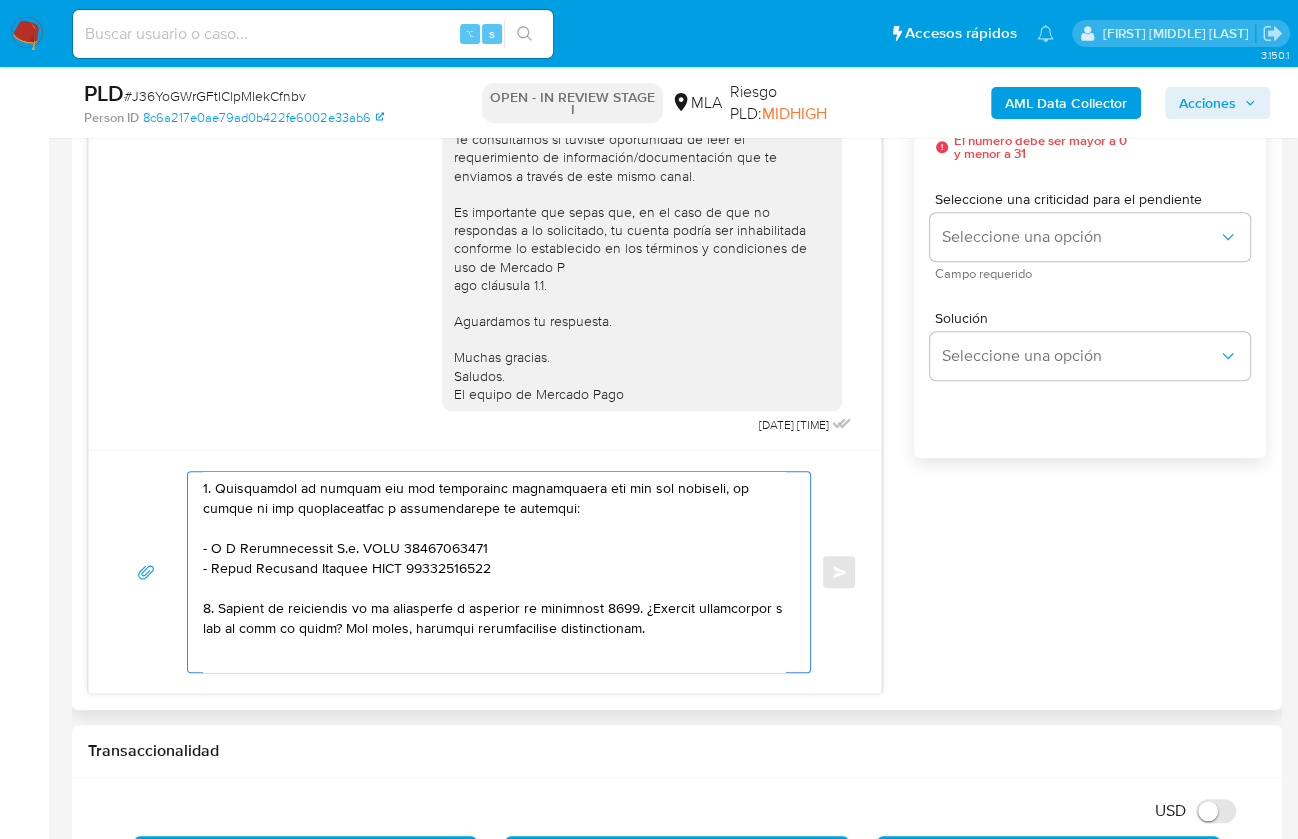 click at bounding box center (494, 572) 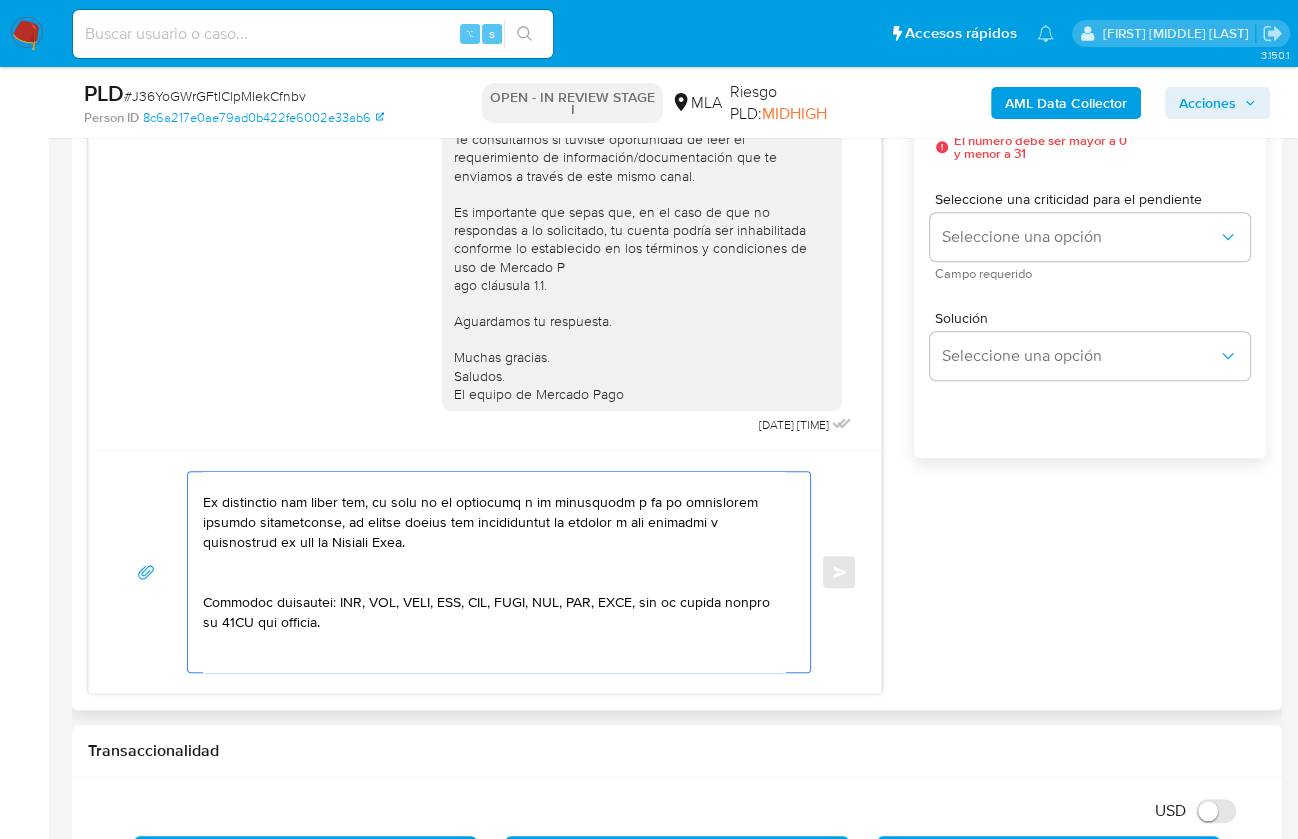 scroll, scrollTop: 432, scrollLeft: 0, axis: vertical 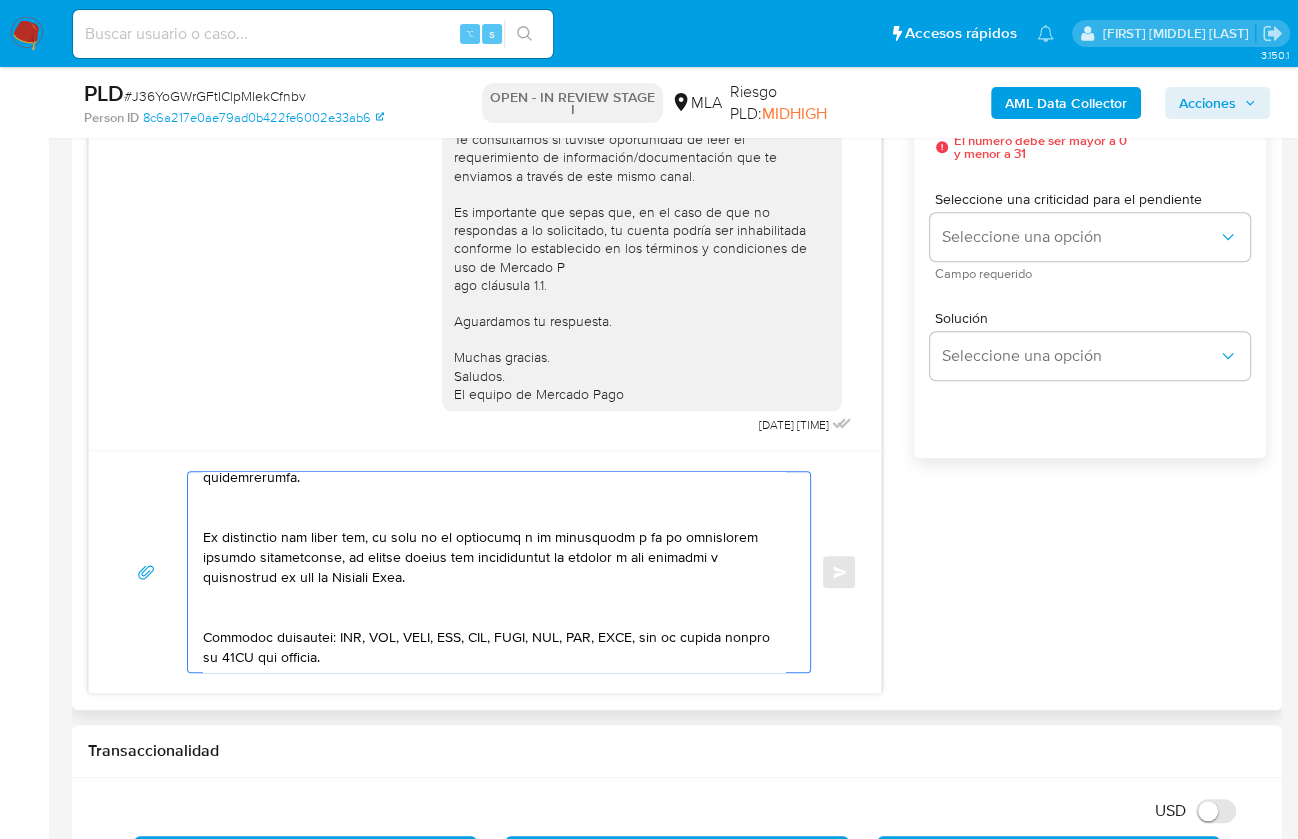 click at bounding box center [494, 572] 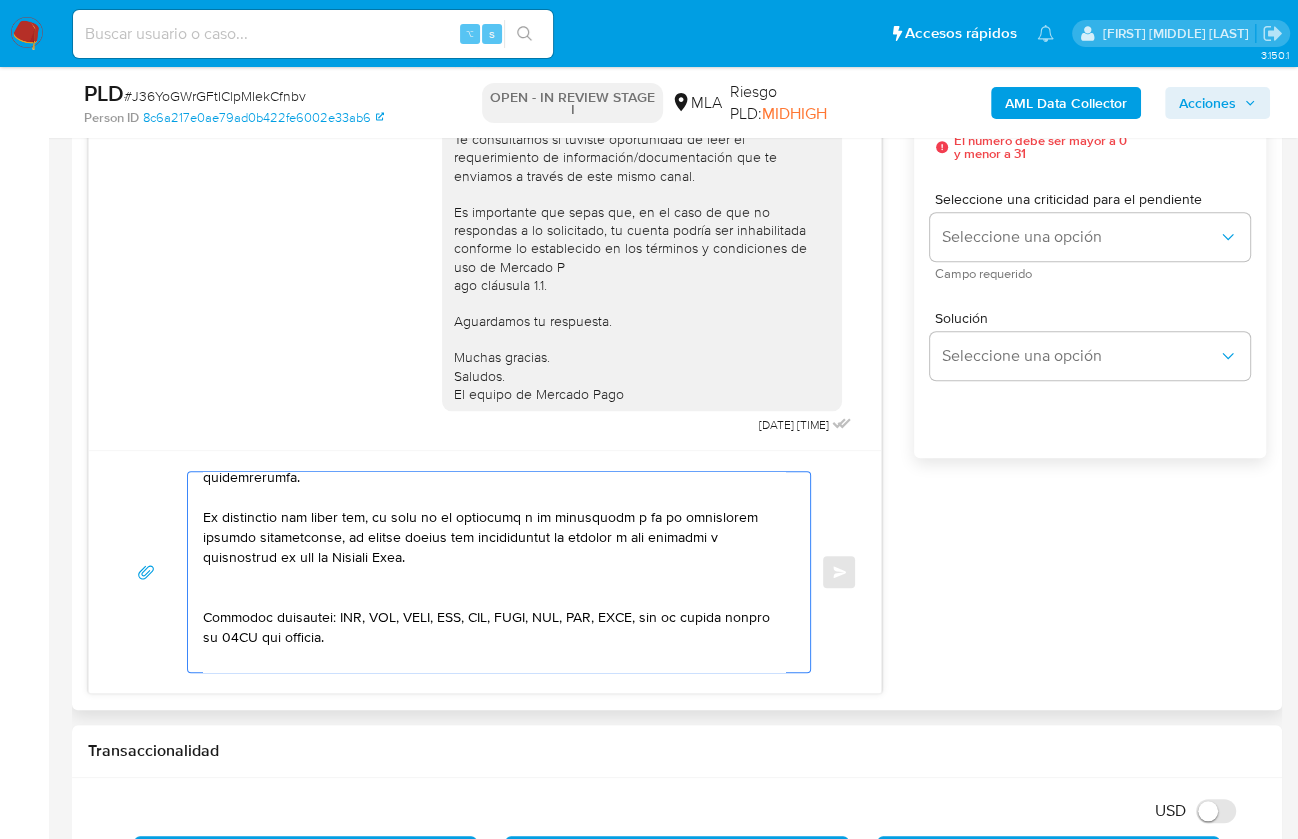 click at bounding box center [494, 572] 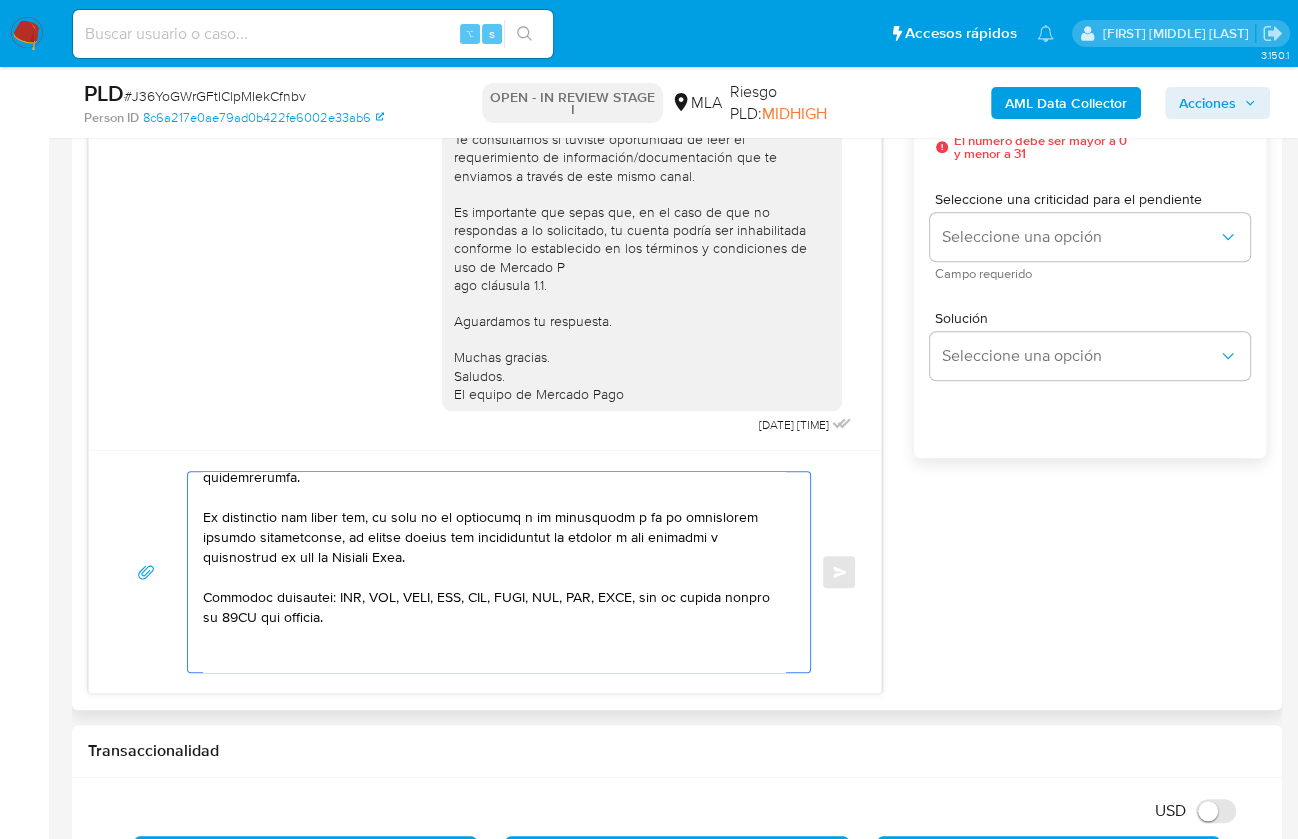 click at bounding box center [494, 572] 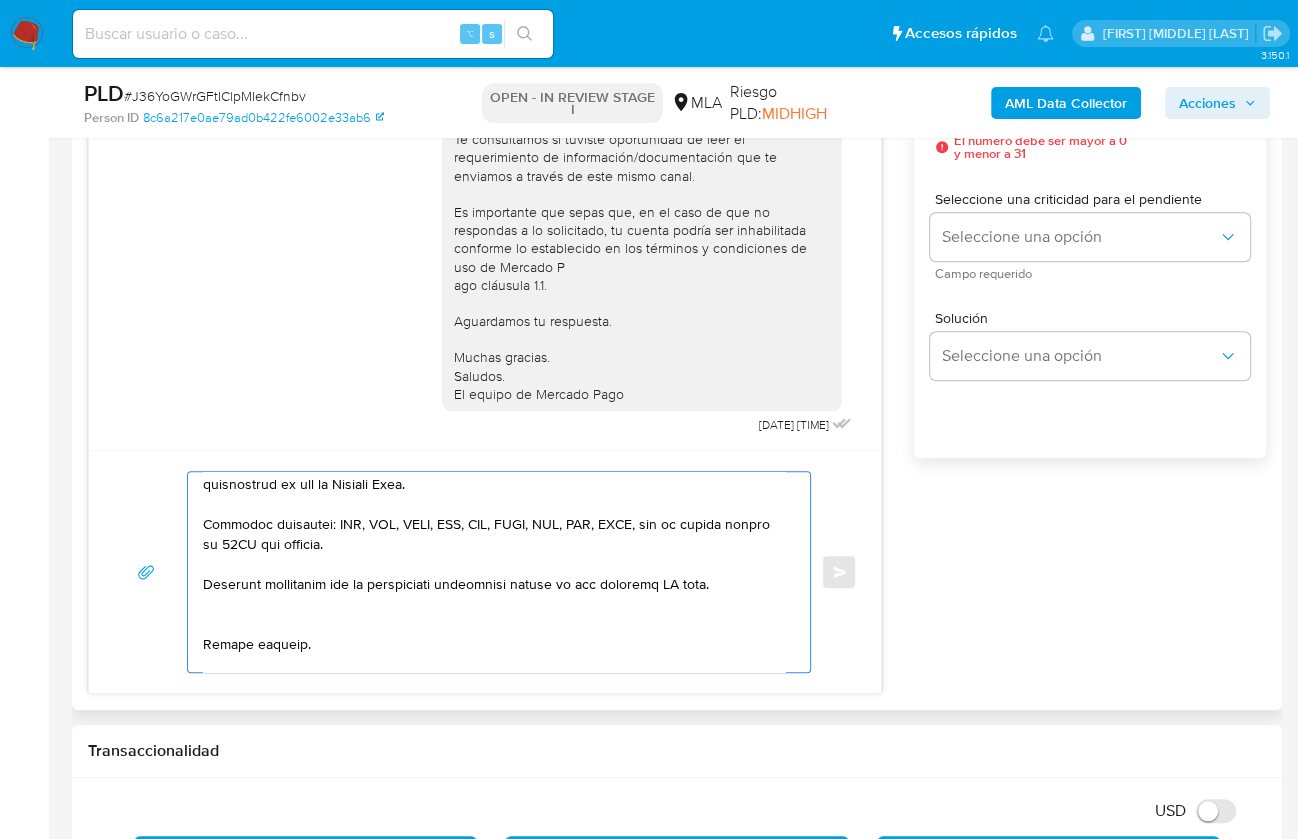 scroll, scrollTop: 525, scrollLeft: 0, axis: vertical 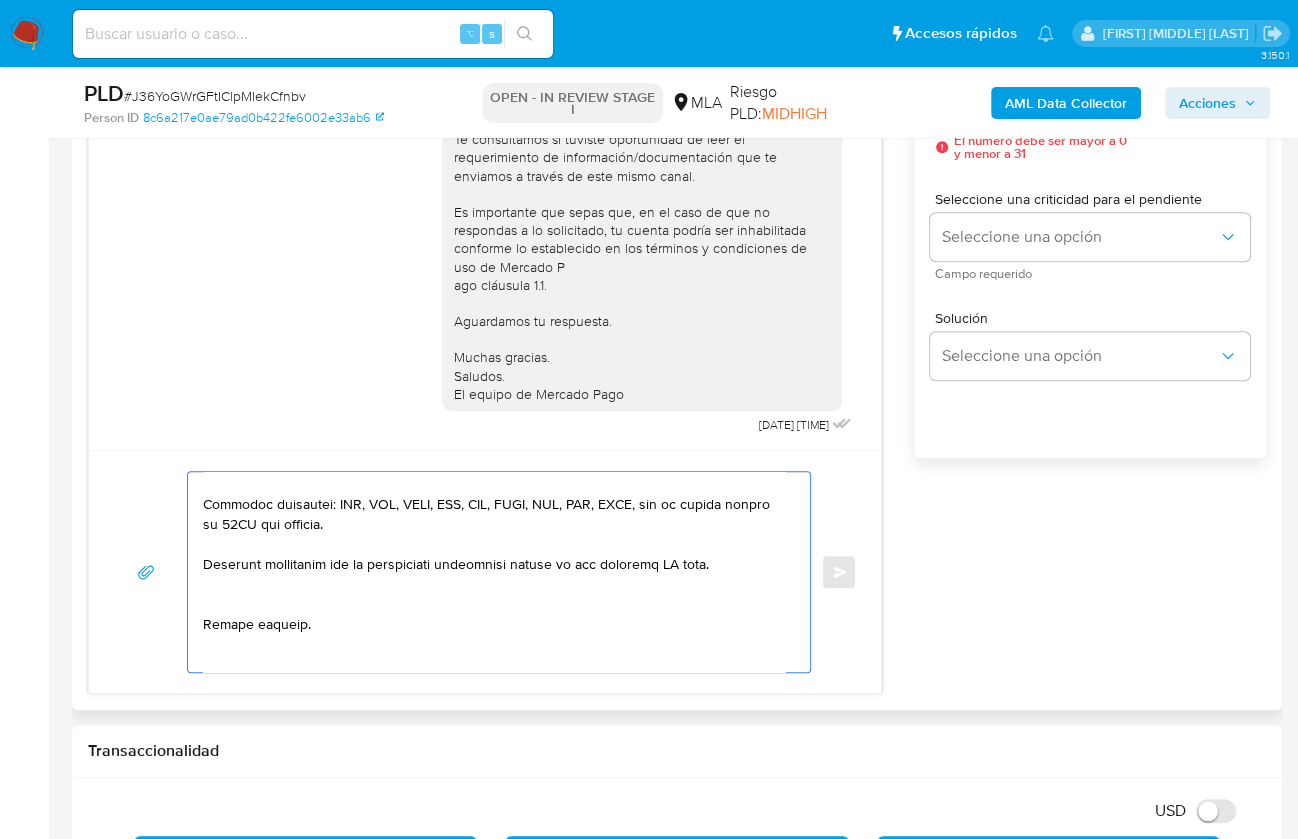 drag, startPoint x: 724, startPoint y: 563, endPoint x: 596, endPoint y: 564, distance: 128.0039 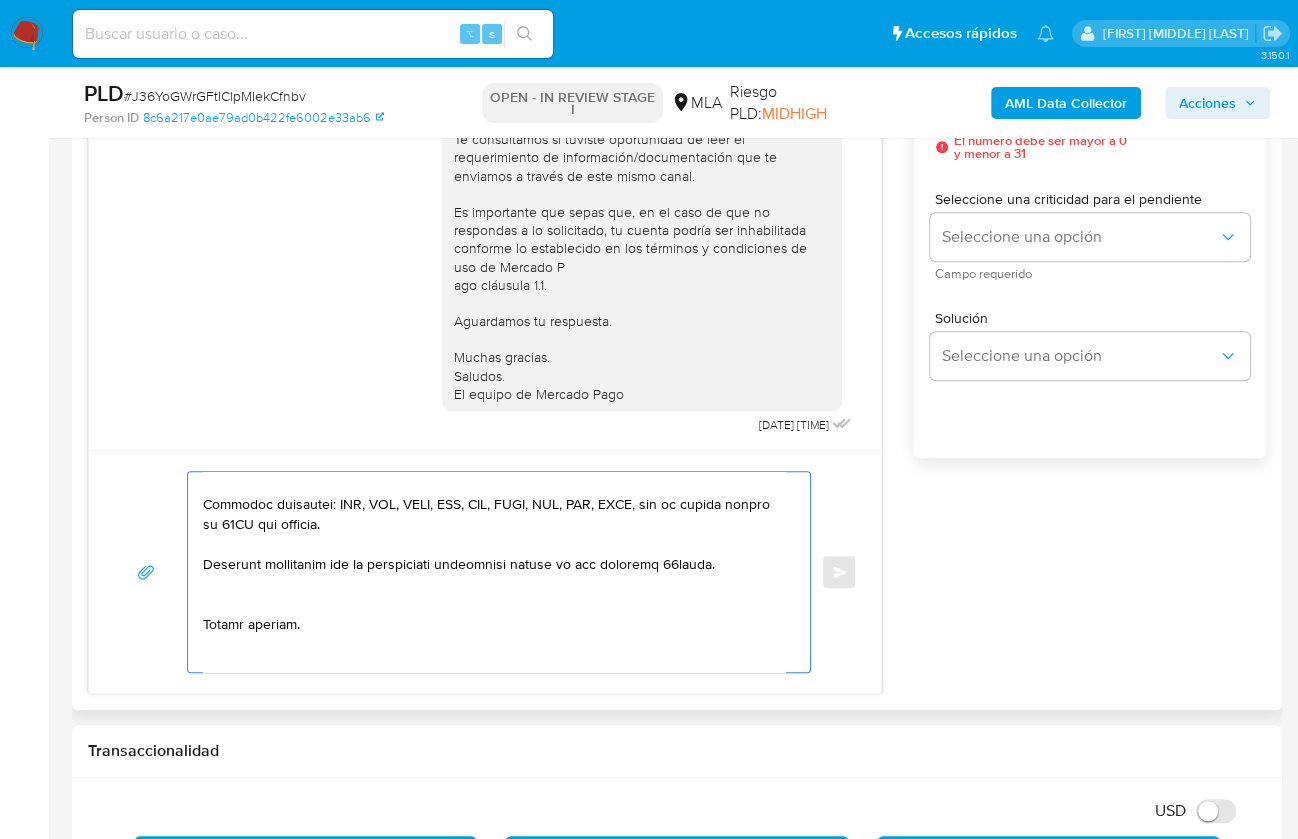 click at bounding box center (494, 572) 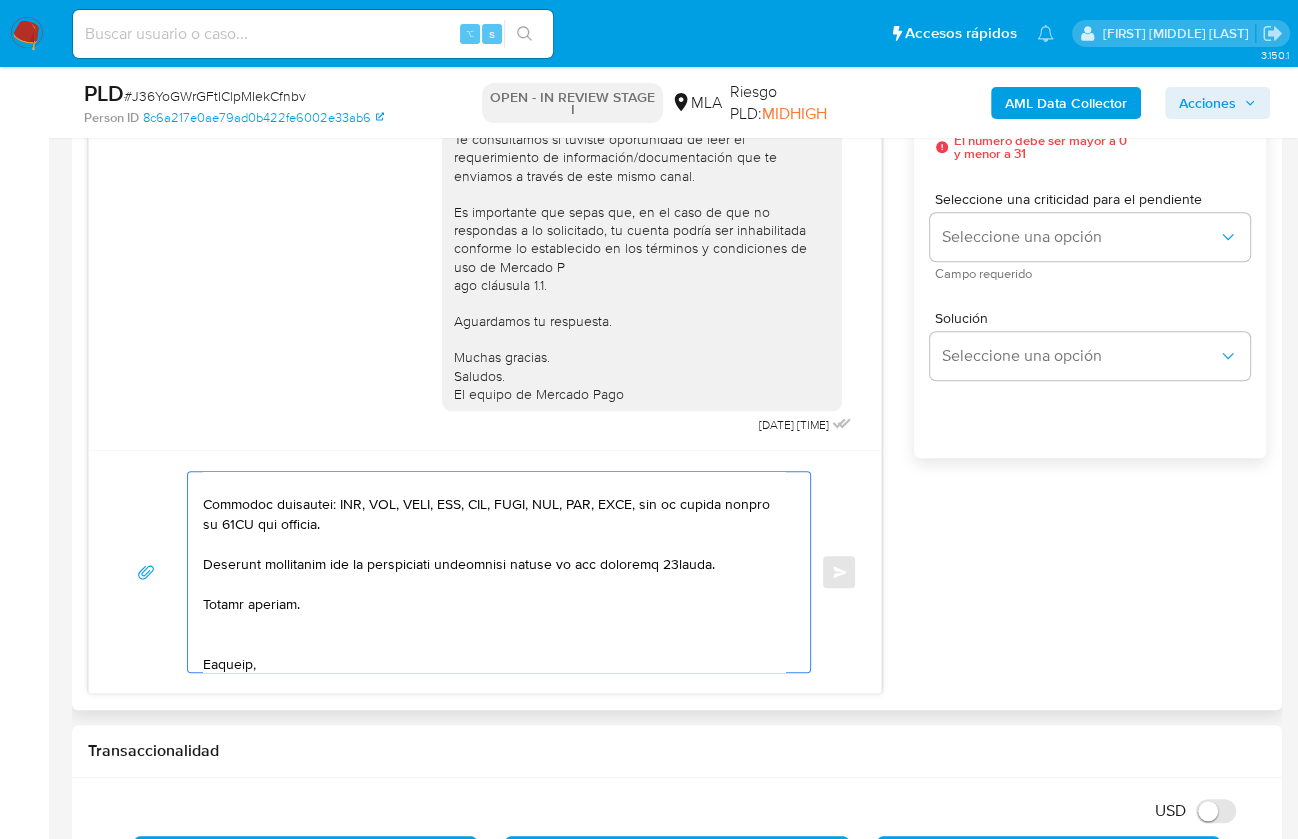 click at bounding box center [494, 572] 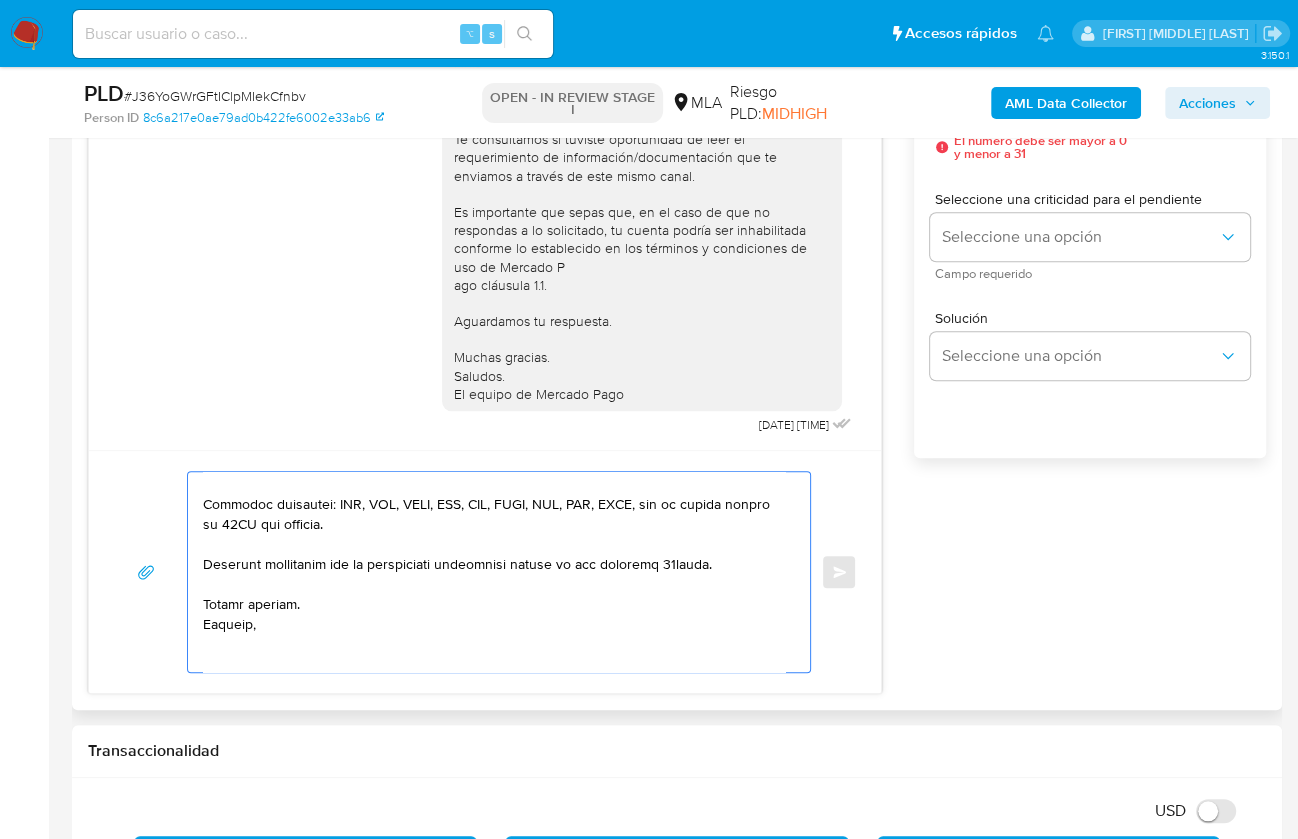 click at bounding box center [494, 572] 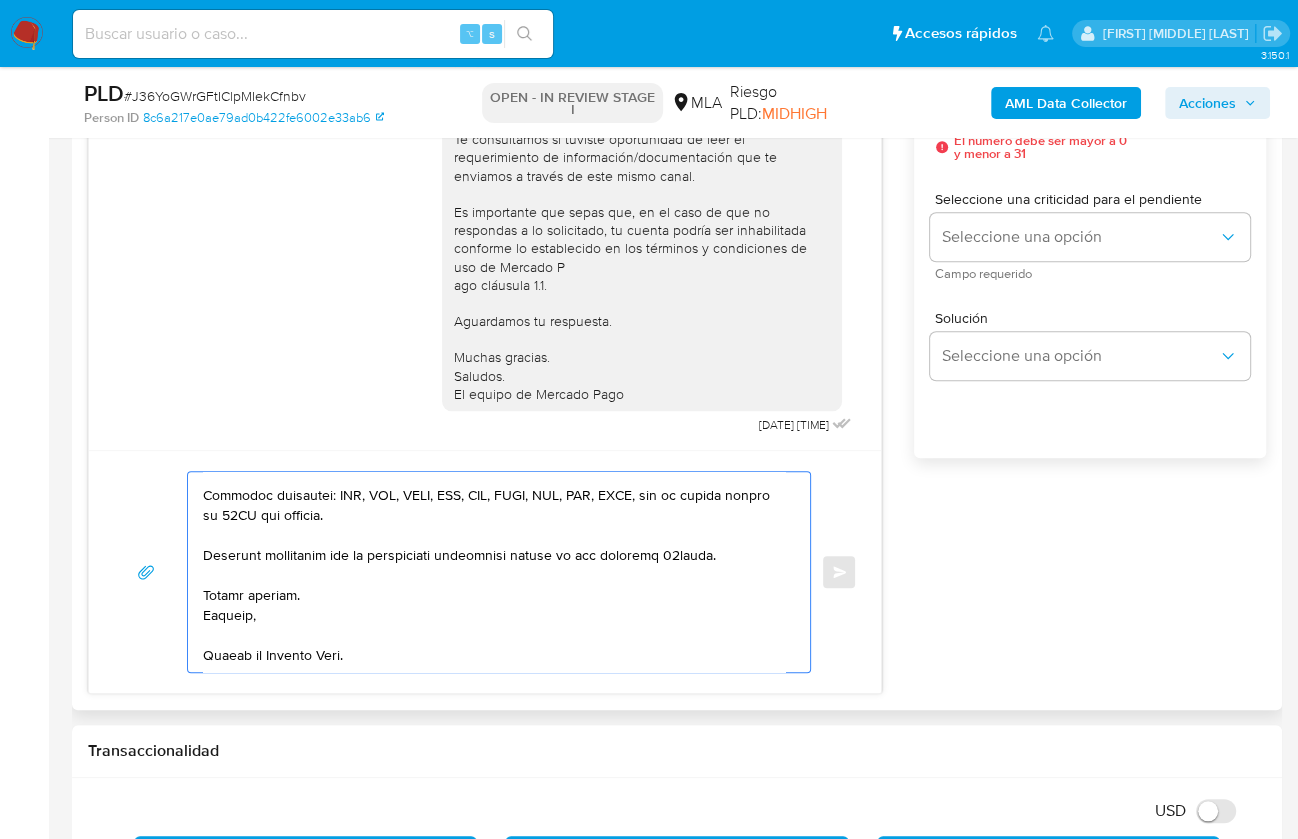 click at bounding box center [494, 572] 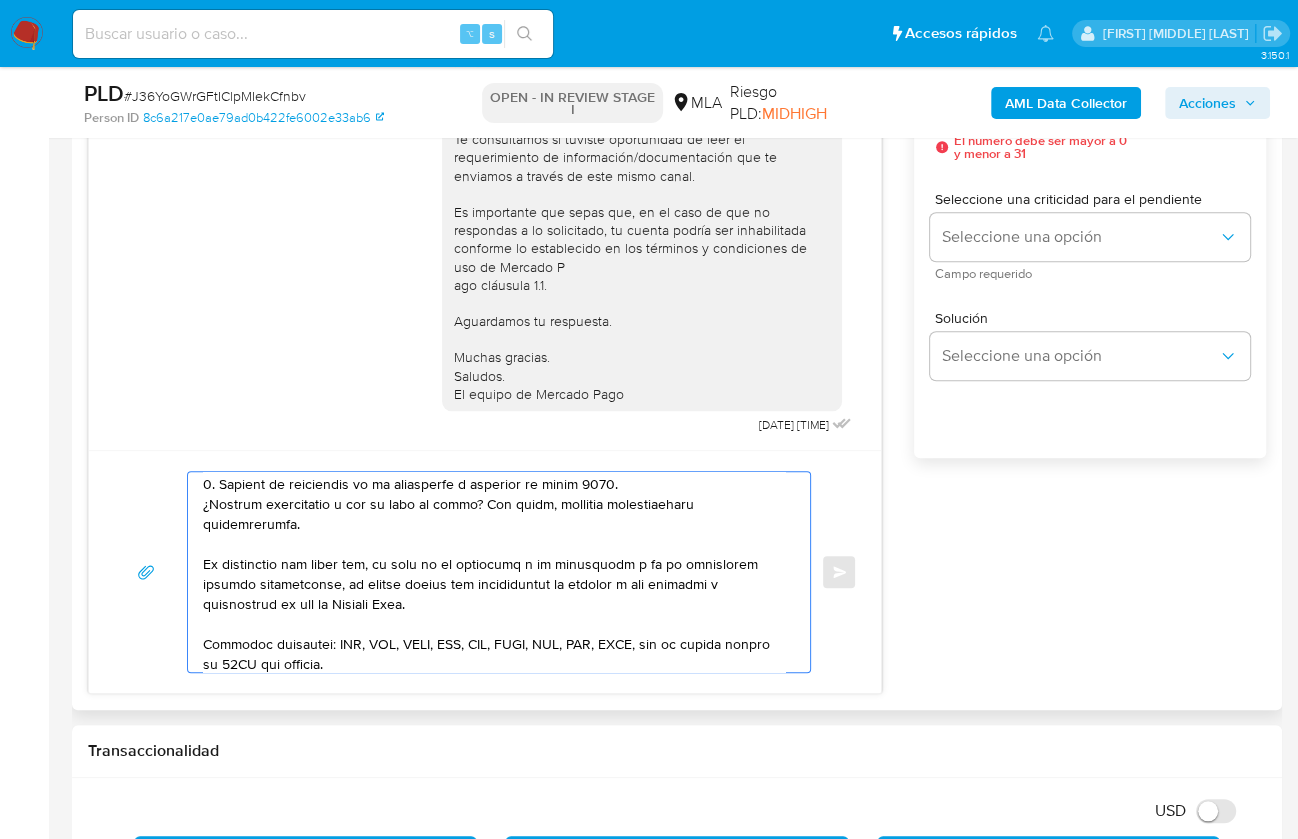 scroll, scrollTop: 377, scrollLeft: 0, axis: vertical 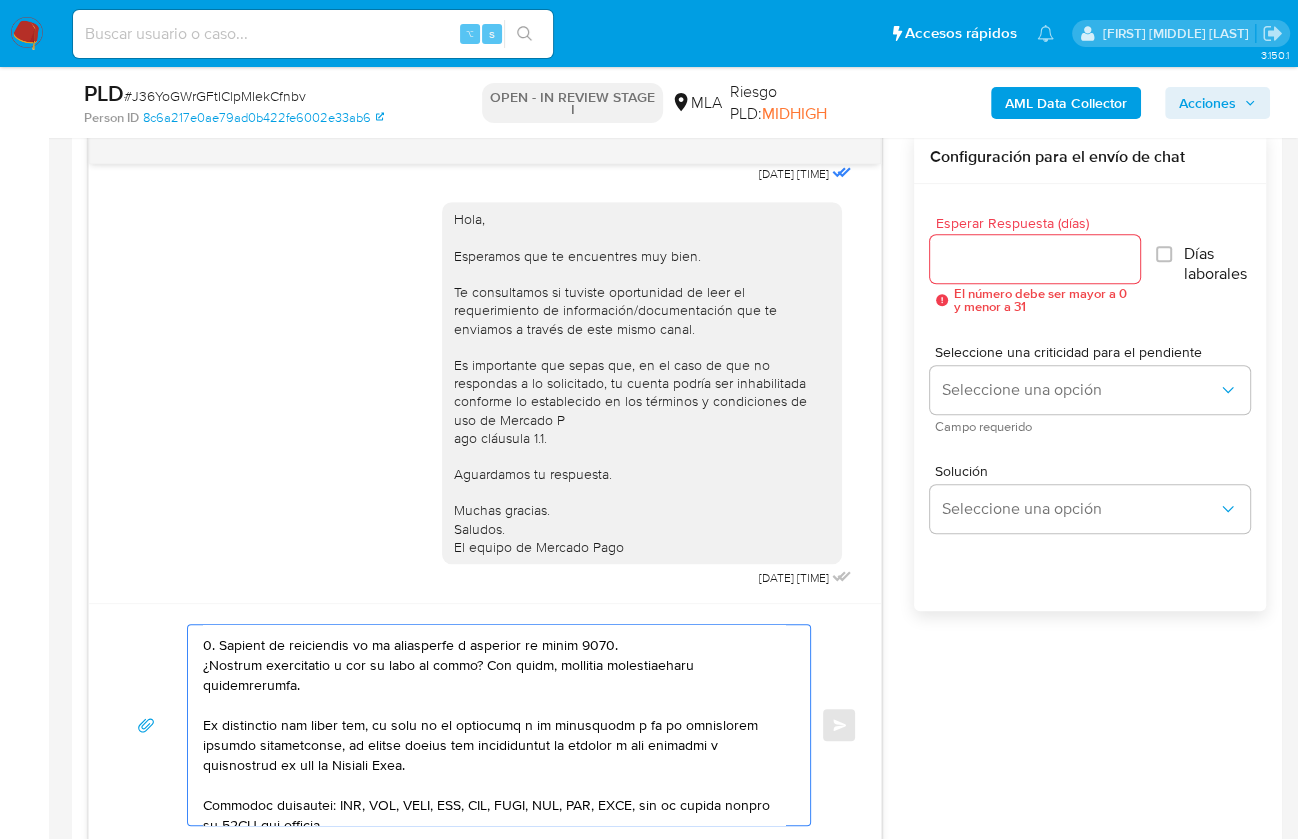 type on "Hola,
En función de las operaciones registradas en tu cuenta de Mercado Pago, necesitamos que nos brindes la siguiente información y/o documentación:
1. Descripción de la actividad:
- Detalla la actividad que realizas a través de tu cuenta. De corresponder a una actividad comercial, indicar el nombre, domicilio y/o sitio web del comercio.
2. De acuerdo a la actividad que realices en tu cuenta, adjunta la siguiente documentación:
- Últimos 3 recibos de sueldo/jubilación.
3. Proporciona el vínculo con las siguientes contrapartes con las que operaste, el motivo de las transacciones y documentación de respaldo:
- S L Equipamientos S.a. CUIT 30710979088
- Maria Gabriela Perdomo CUIT 27416274431
4. Notamos un incremento en tu operatoria e ingresos en junio 2025.
¿Podrías explicarnos a qué se debe el mismo? Por favor, adjuntar documentación respaldatoria.
Es importante que sepas que, en caso de no responder a lo solicitado o si lo presentado resulta insuficiente, tu cuenta podría ser inhabilitada de ac..." 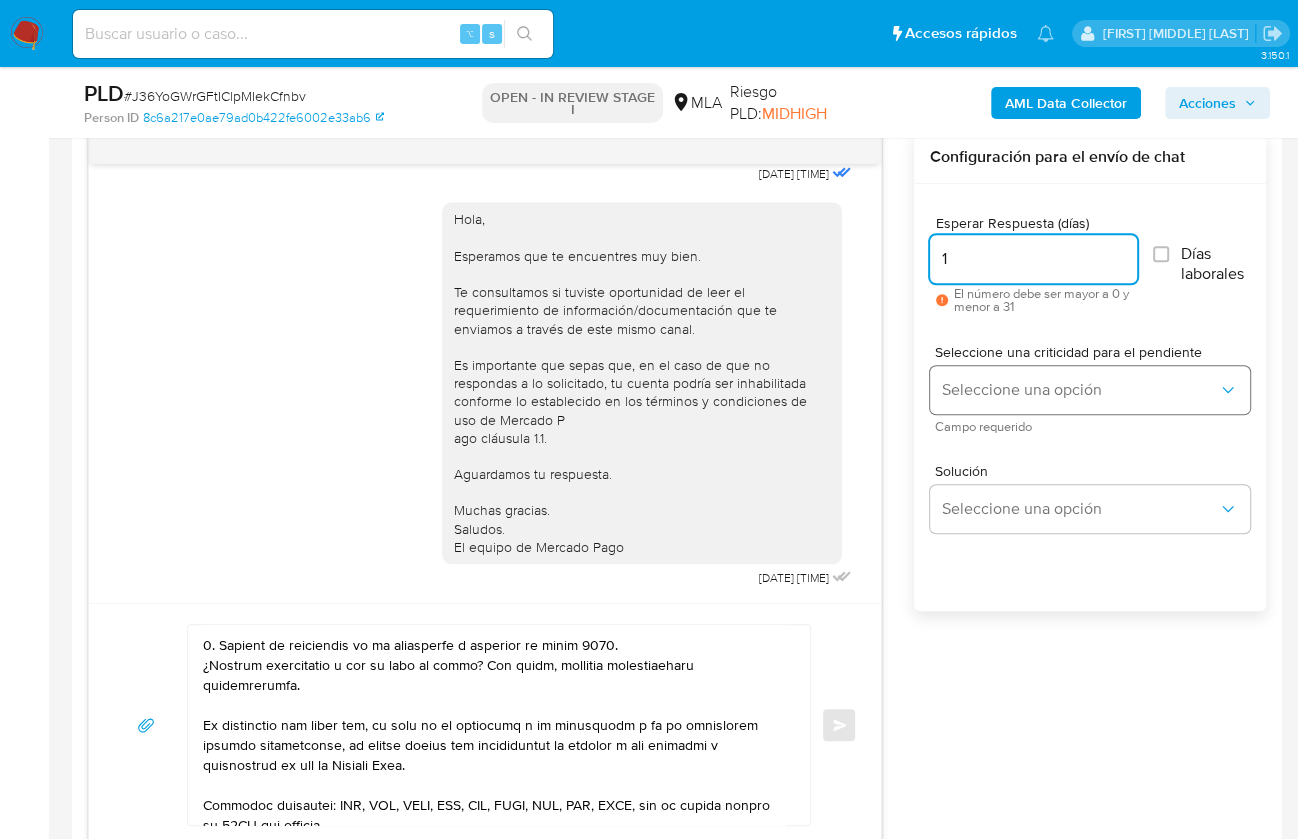 type on "1" 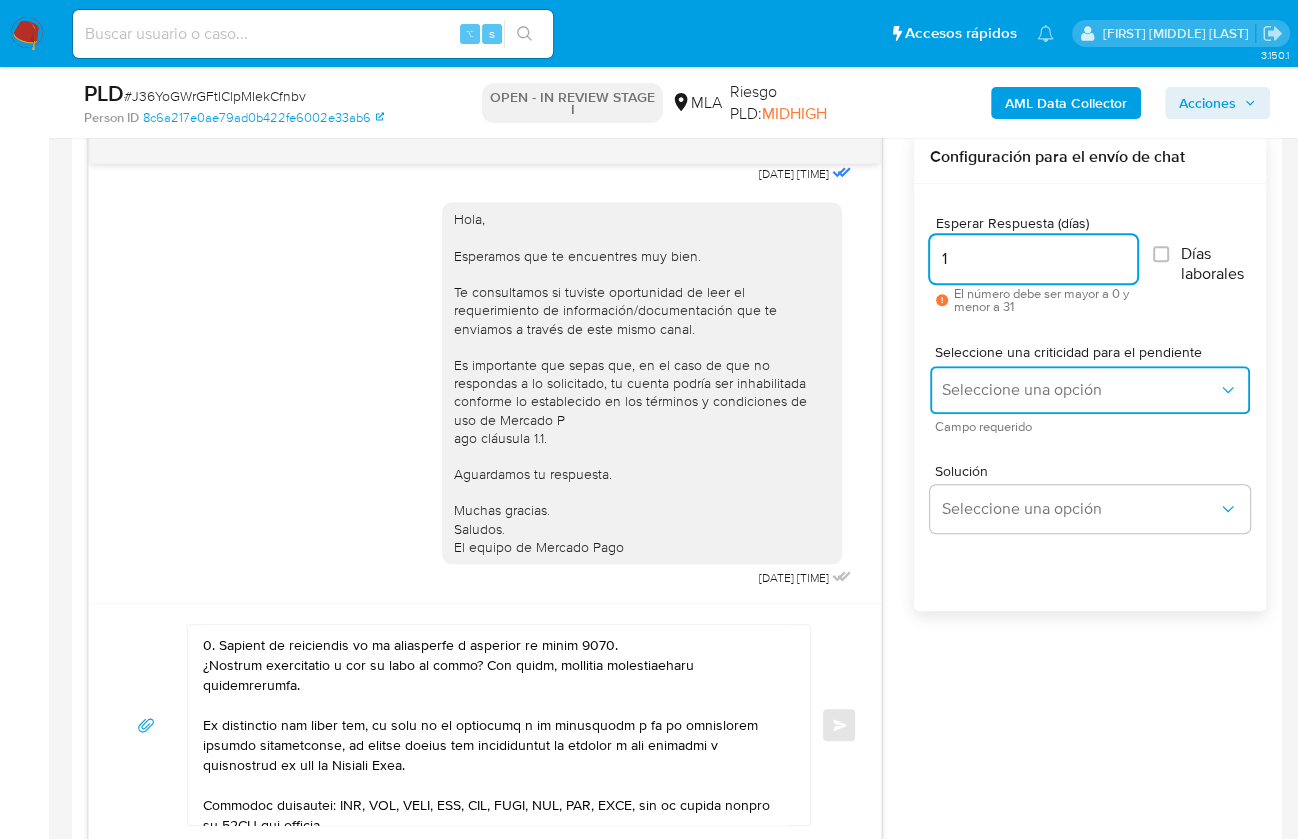 click on "Seleccione una opción" at bounding box center (1080, 390) 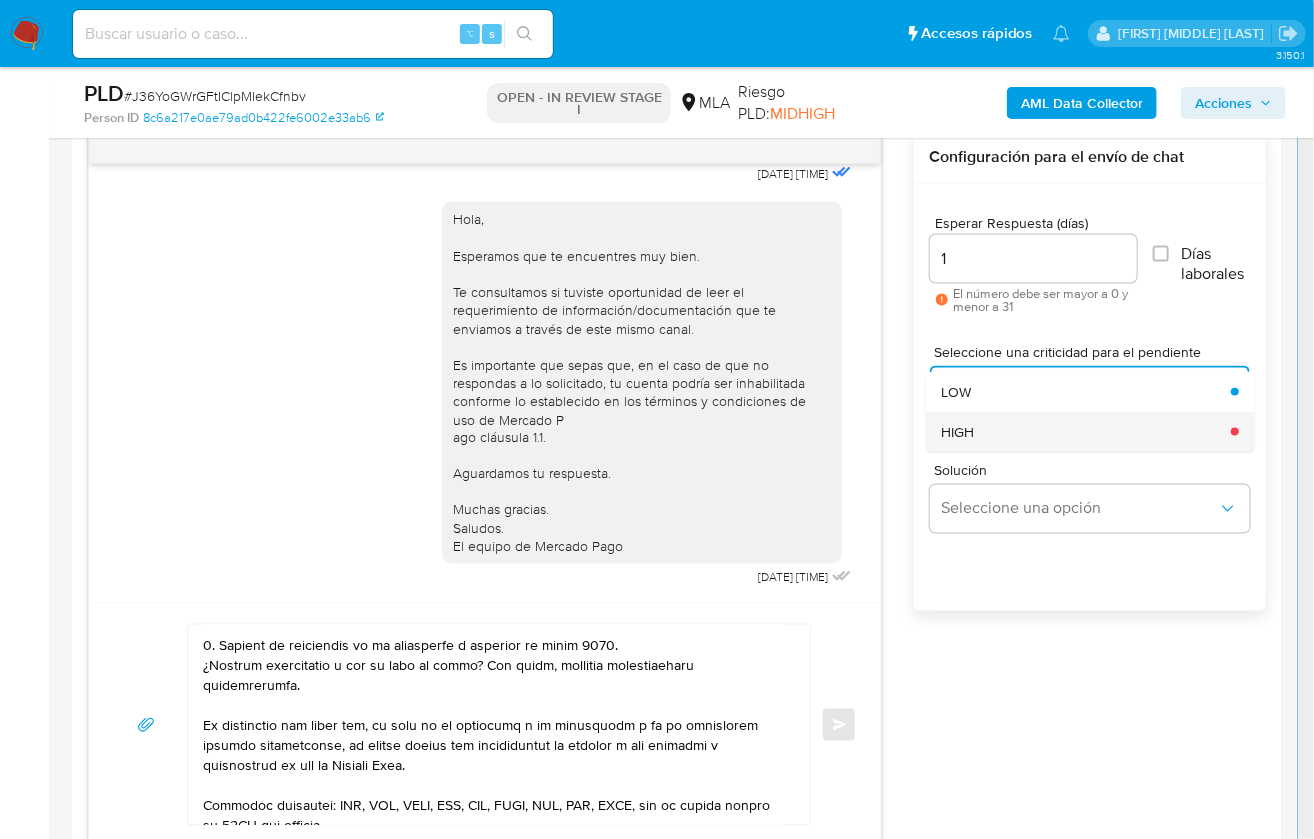 click on "HIGH" at bounding box center (1080, 432) 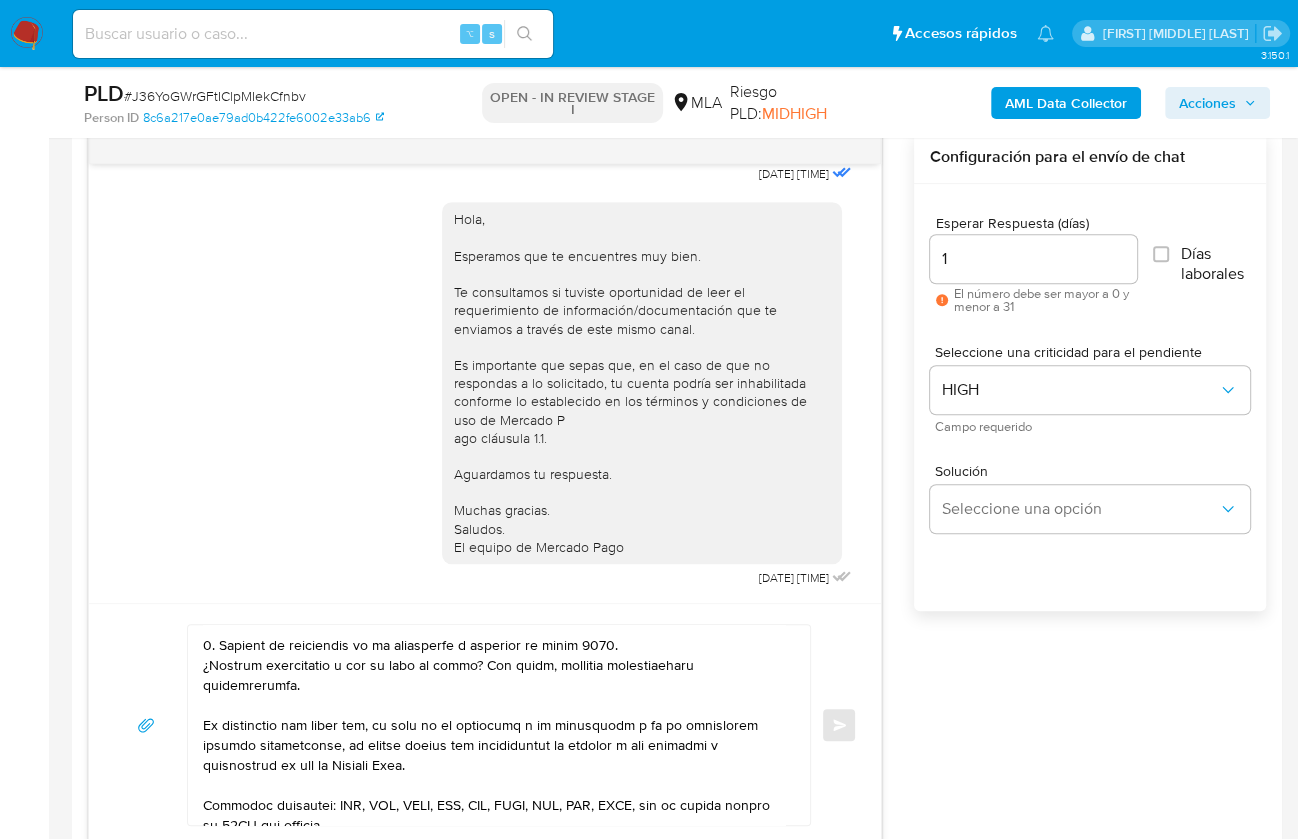 click on "Enviar" at bounding box center [485, 725] 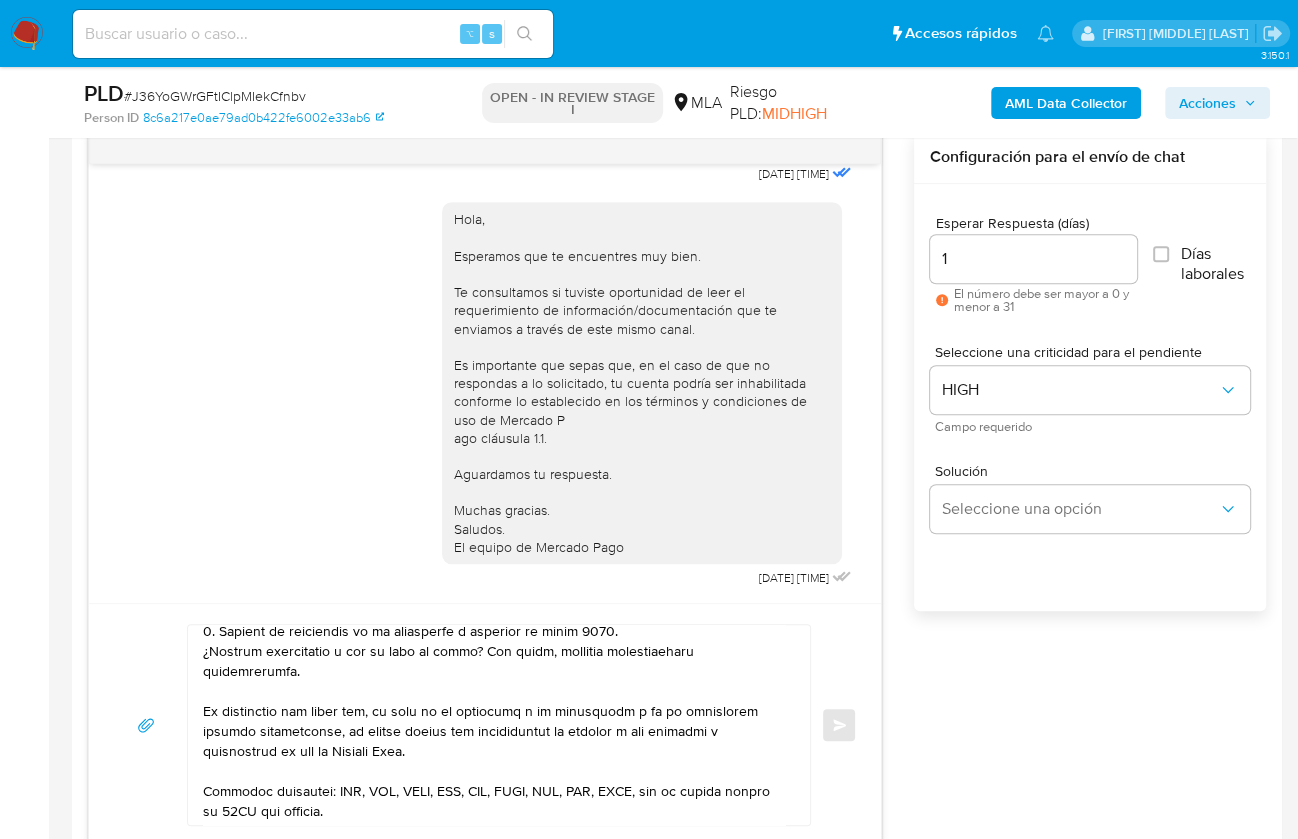 scroll, scrollTop: 533, scrollLeft: 0, axis: vertical 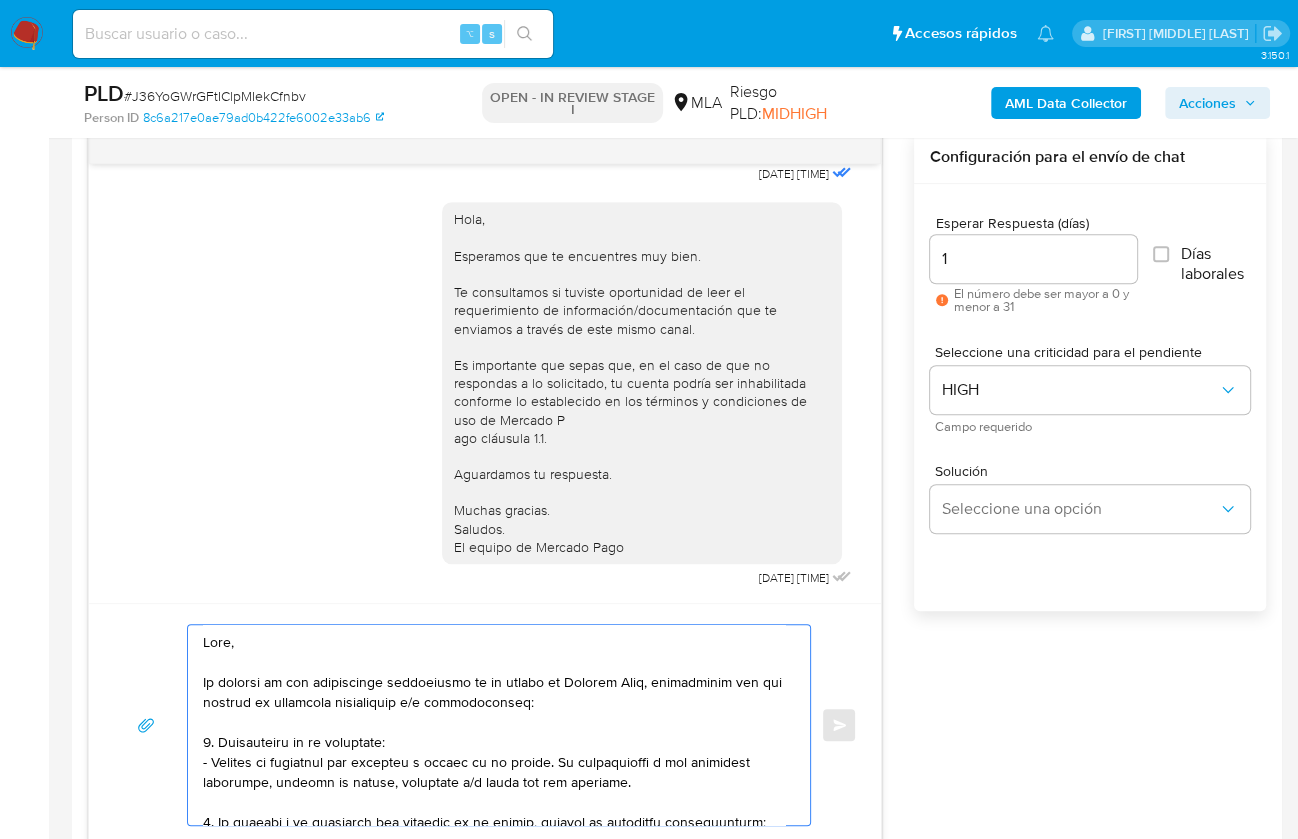 drag, startPoint x: 375, startPoint y: 801, endPoint x: 180, endPoint y: 586, distance: 290.2585 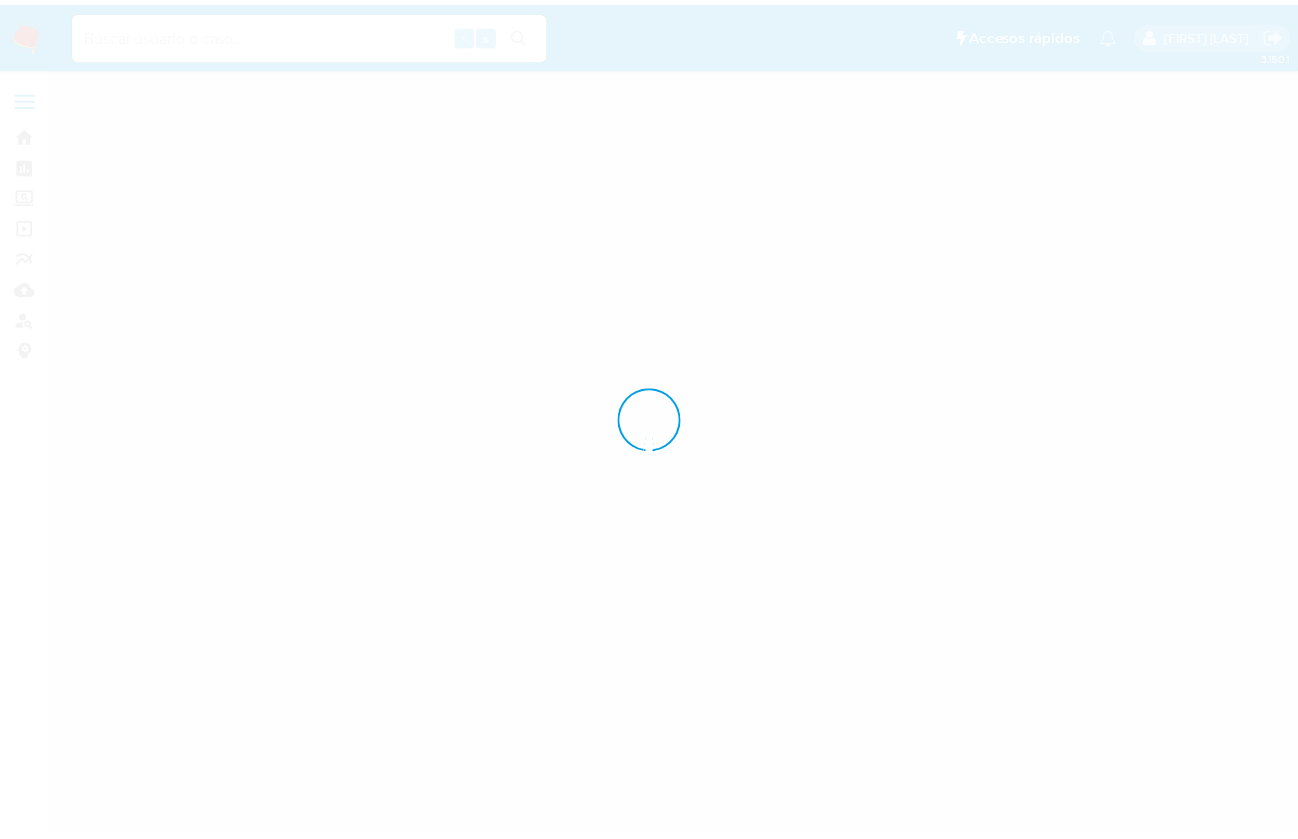 scroll, scrollTop: 0, scrollLeft: 0, axis: both 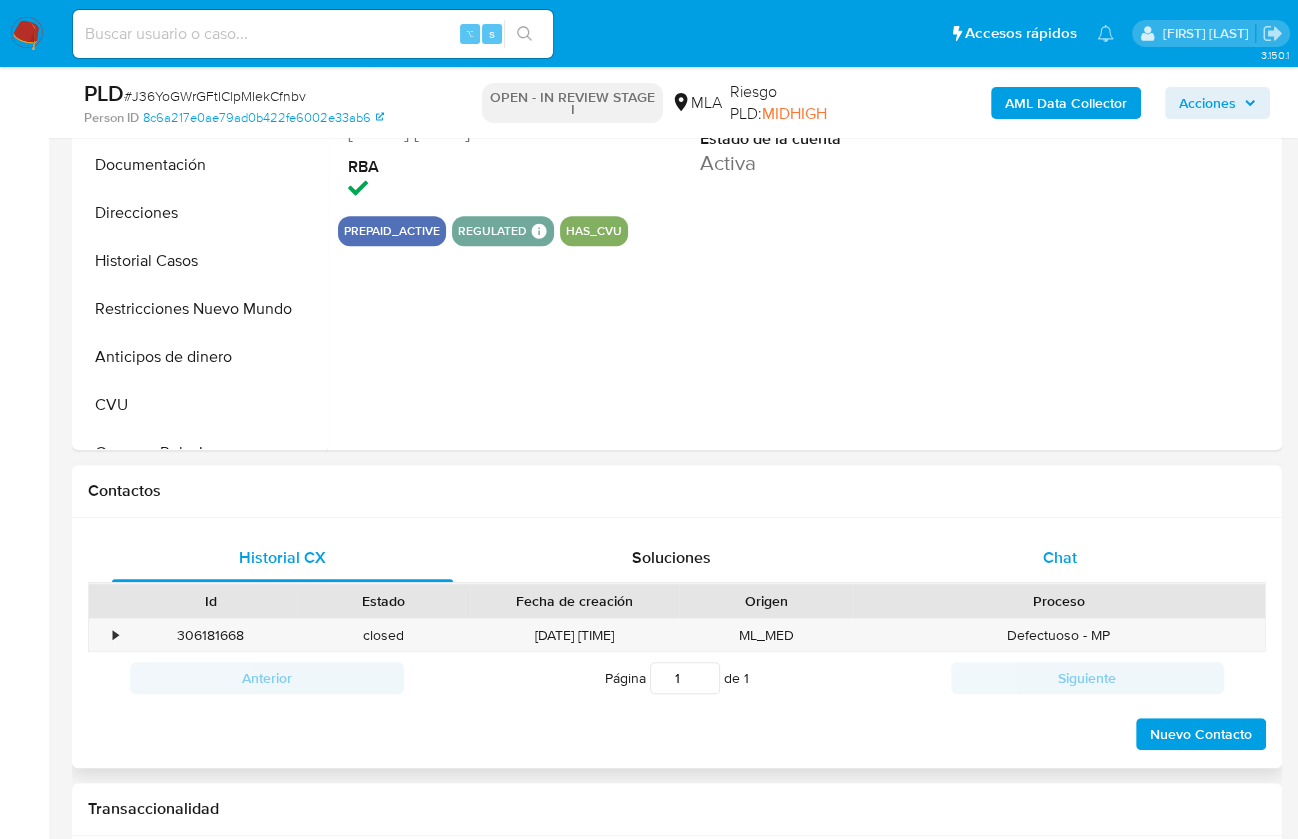 click on "Chat" at bounding box center [1059, 558] 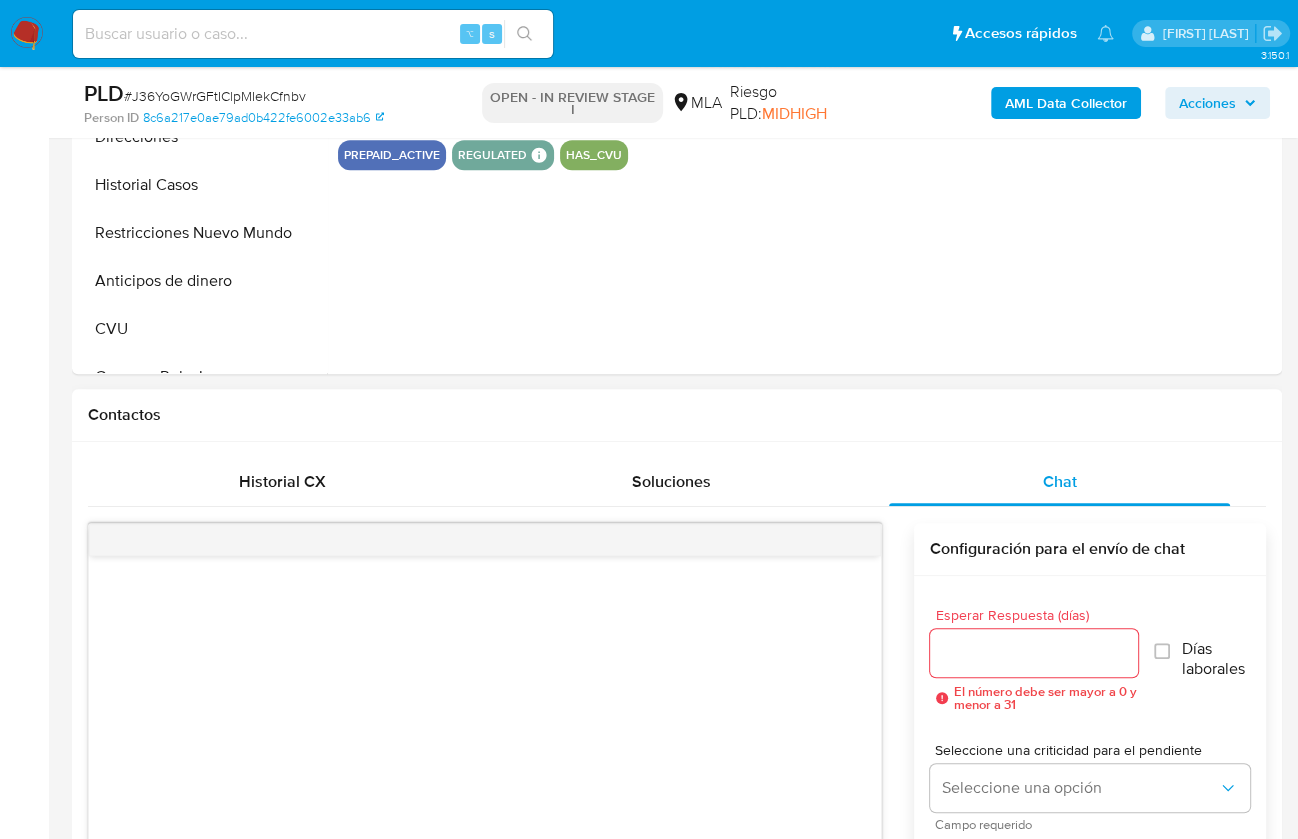 scroll, scrollTop: 907, scrollLeft: 0, axis: vertical 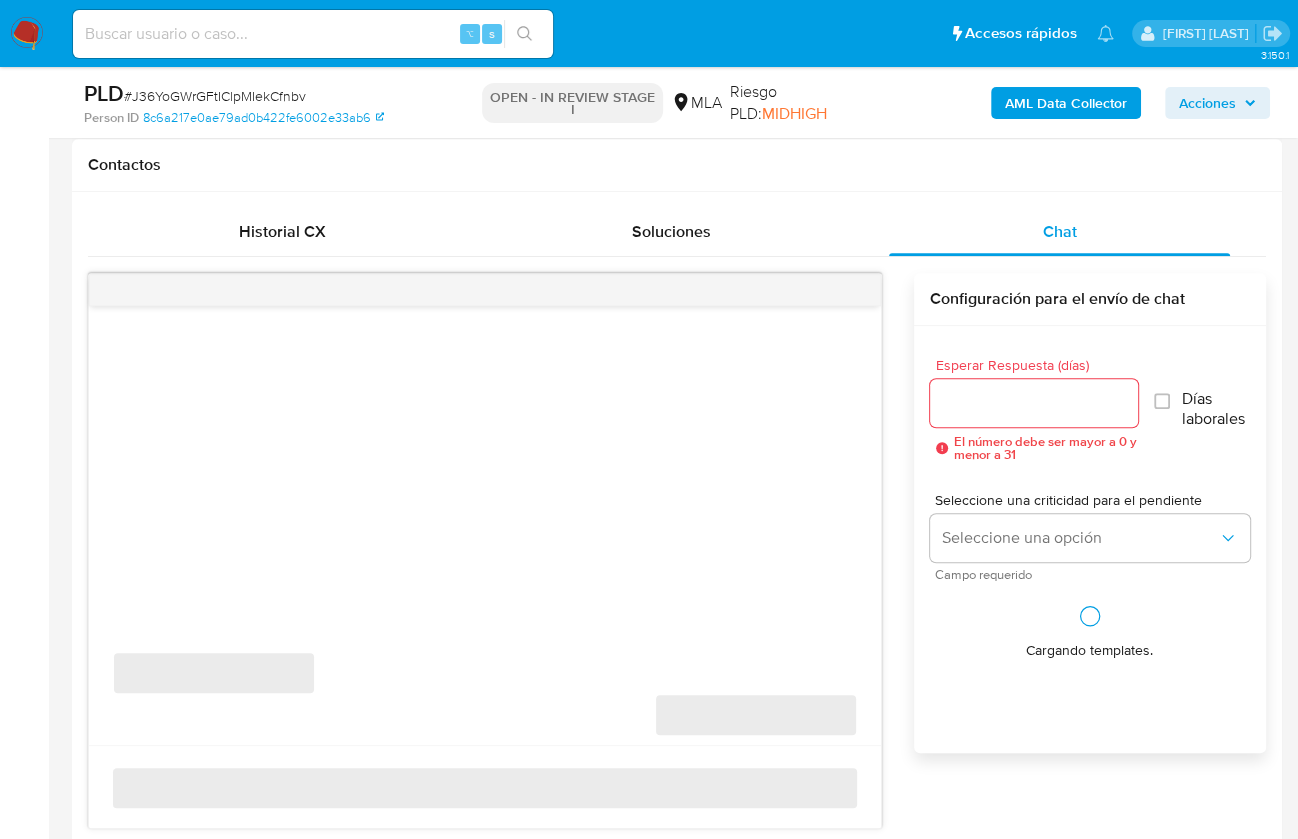 select on "10" 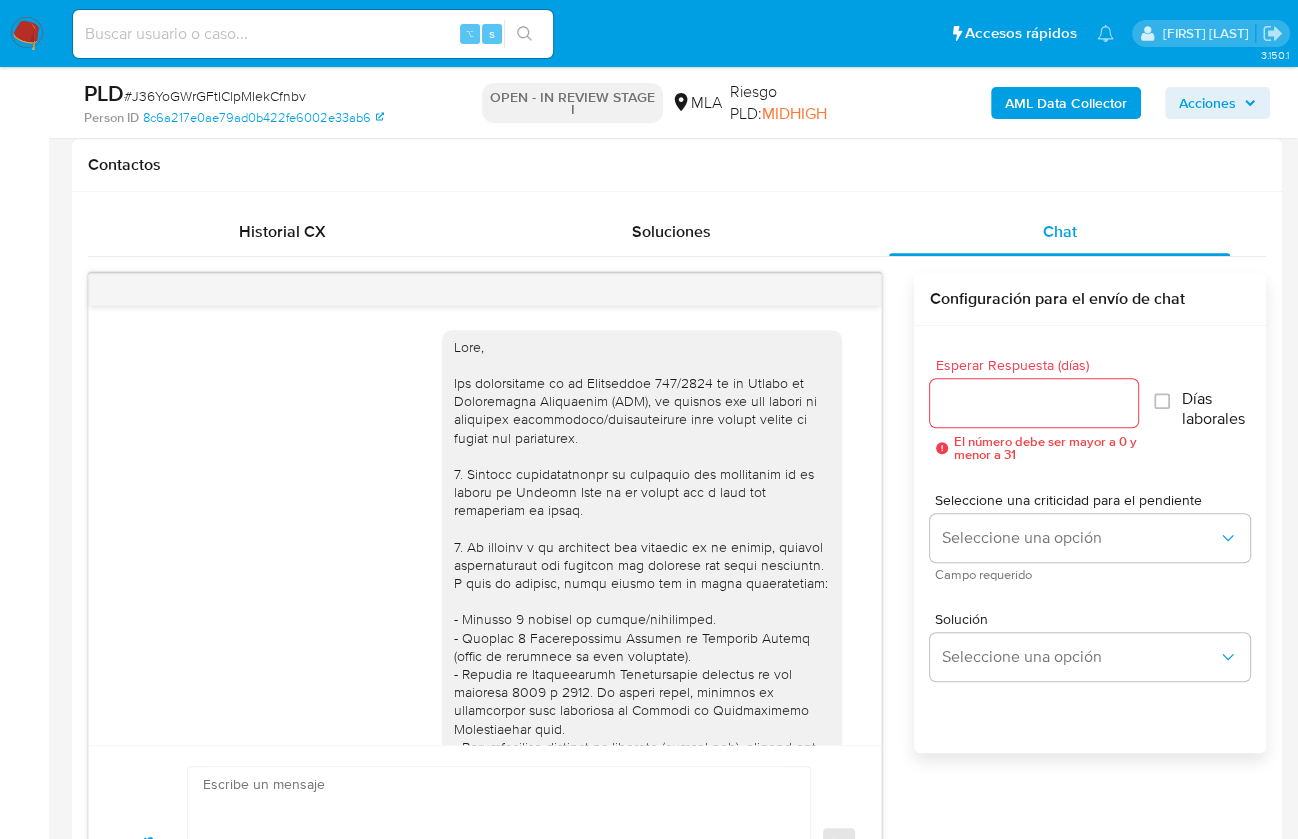 scroll, scrollTop: 1134, scrollLeft: 0, axis: vertical 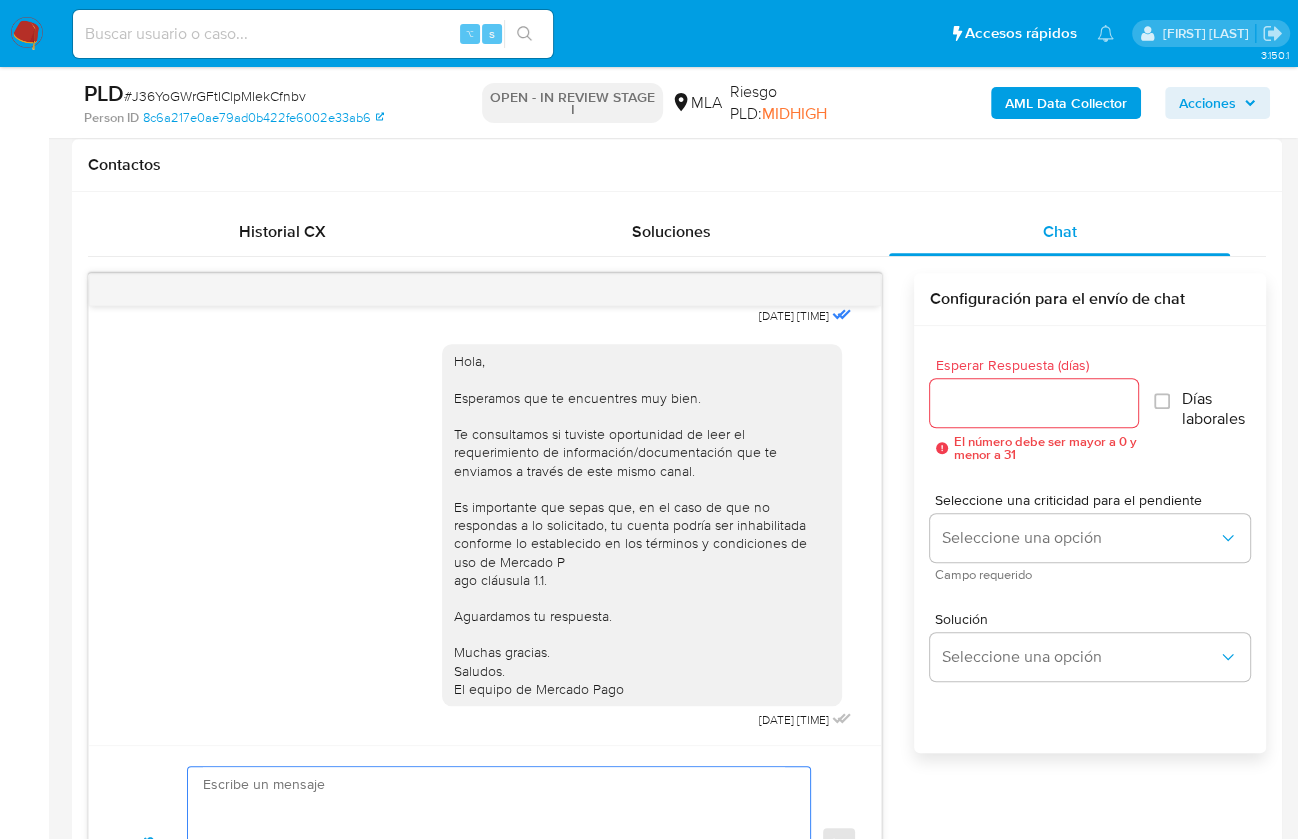 click at bounding box center (494, 844) 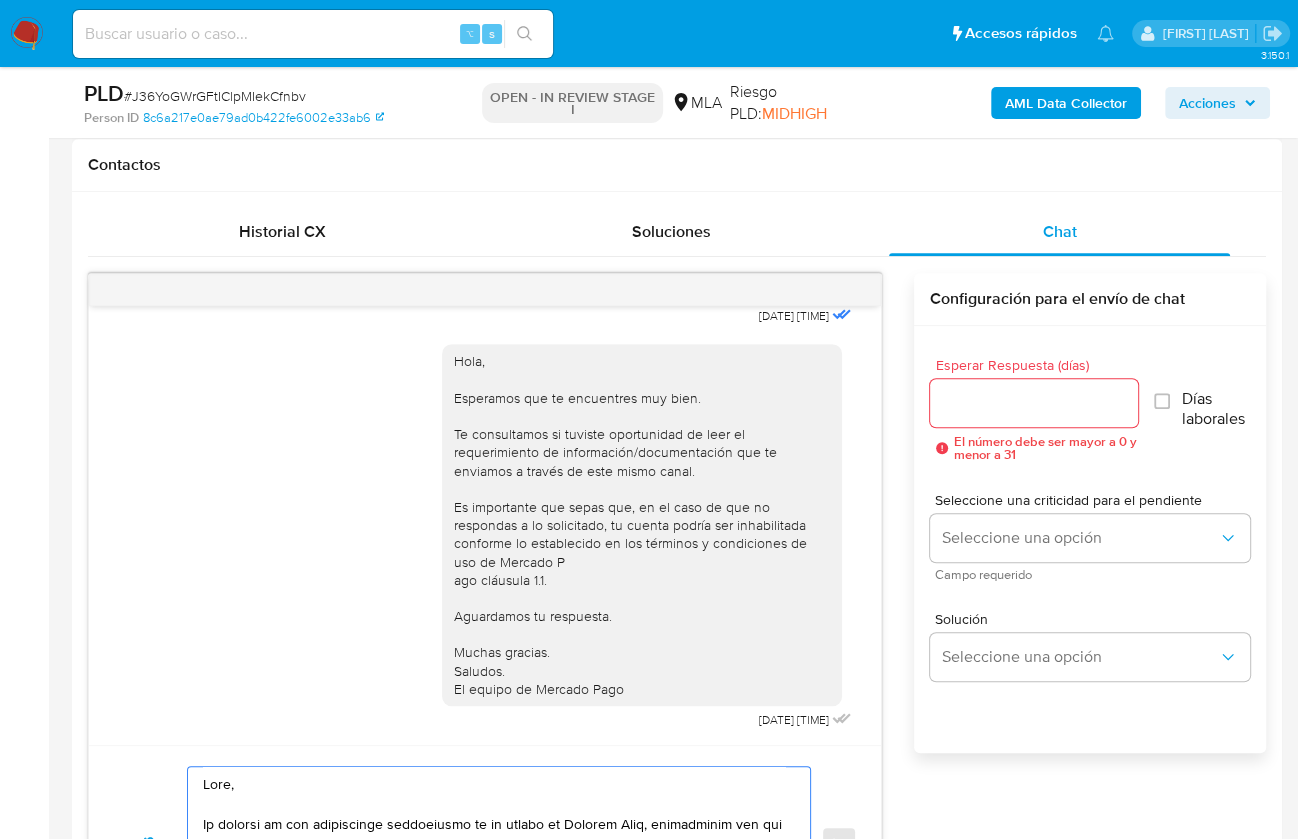 scroll, scrollTop: 527, scrollLeft: 0, axis: vertical 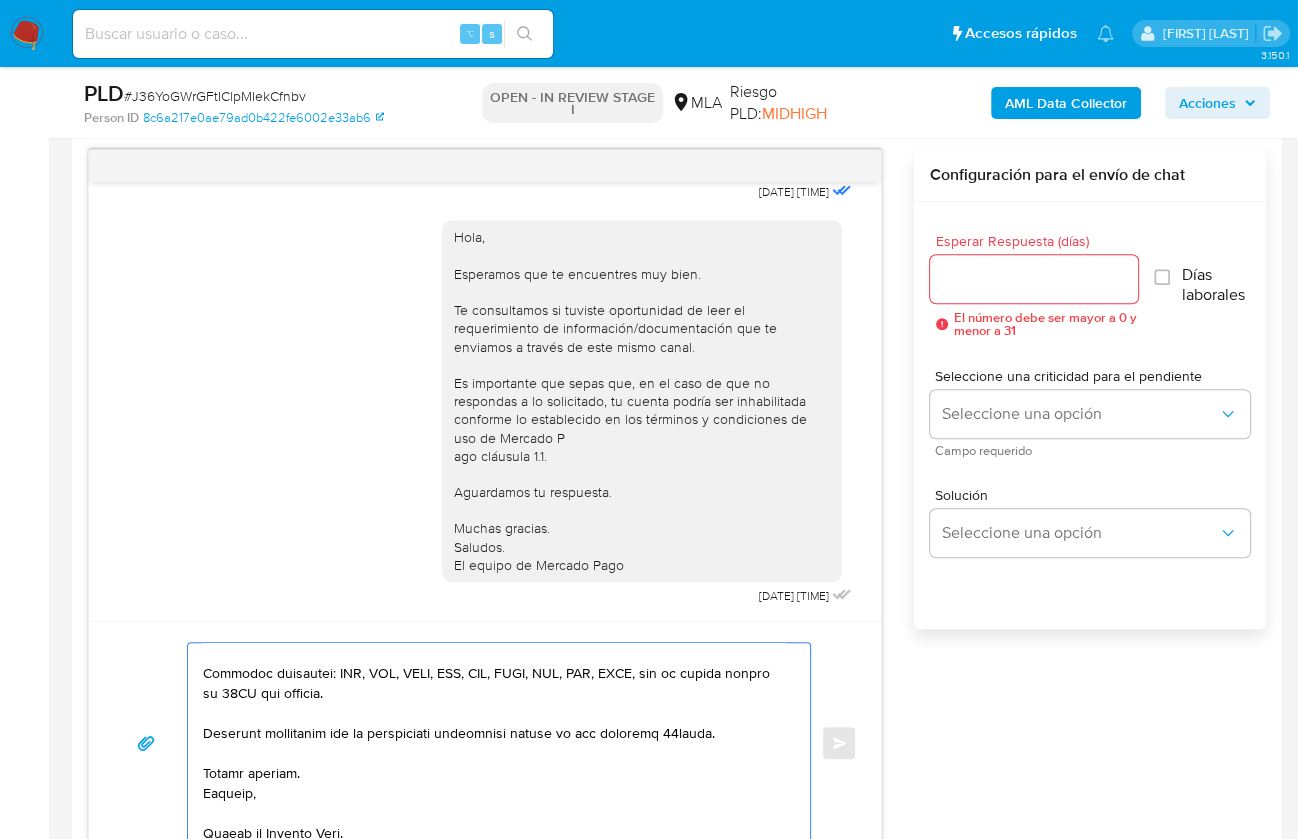 type on "Hola,
En función de las operaciones registradas en tu cuenta de Mercado Pago, necesitamos que nos brindes la siguiente información y/o documentación:
1. Descripción de la actividad:
- Detalla la actividad que realizas a través de tu cuenta. De corresponder a una actividad comercial, indicar el nombre, domicilio y/o sitio web del comercio.
2. De acuerdo a la actividad que realices en tu cuenta, adjunta la siguiente documentación:
- Últimos 3 recibos de sueldo/jubilación.
3. Proporciona el vínculo con las siguientes contrapartes con las que operaste, el motivo de las transacciones y documentación de respaldo:
- S L Equipamientos S.a. CUIT 30710979088
- Maria Gabriela Perdomo CUIT 27416274431
4. Notamos un incremento en tu operatoria e ingresos en junio 2025.
¿Podrías explicarnos a qué se debe el mismo? Por favor, adjuntar documentación respaldatoria.
Es importante que sepas que, en caso de no responder a lo solicitado o si lo presentado resulta insuficiente, tu cuenta podría ser inhabilitada de ac..." 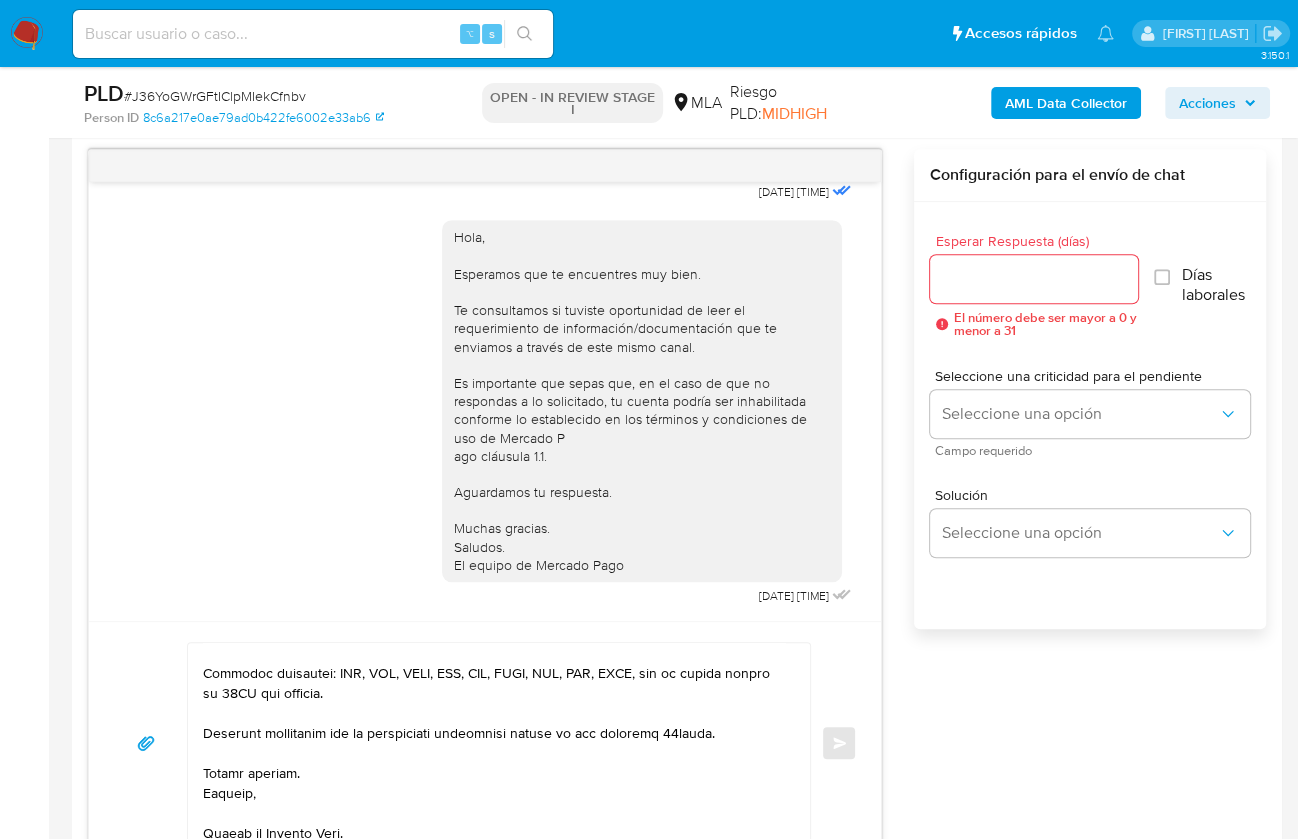 click on "Esperar Respuesta (días)" at bounding box center [1034, 279] 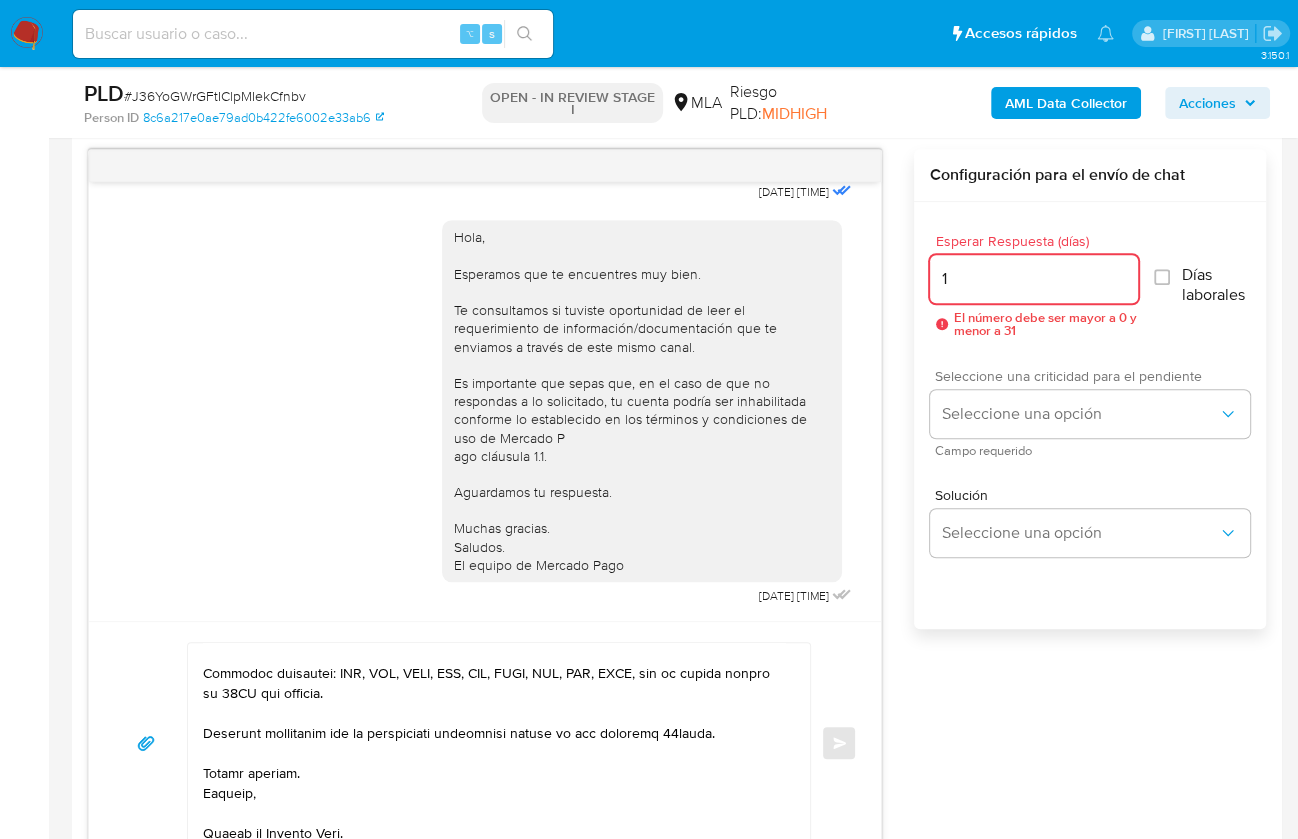 type on "1" 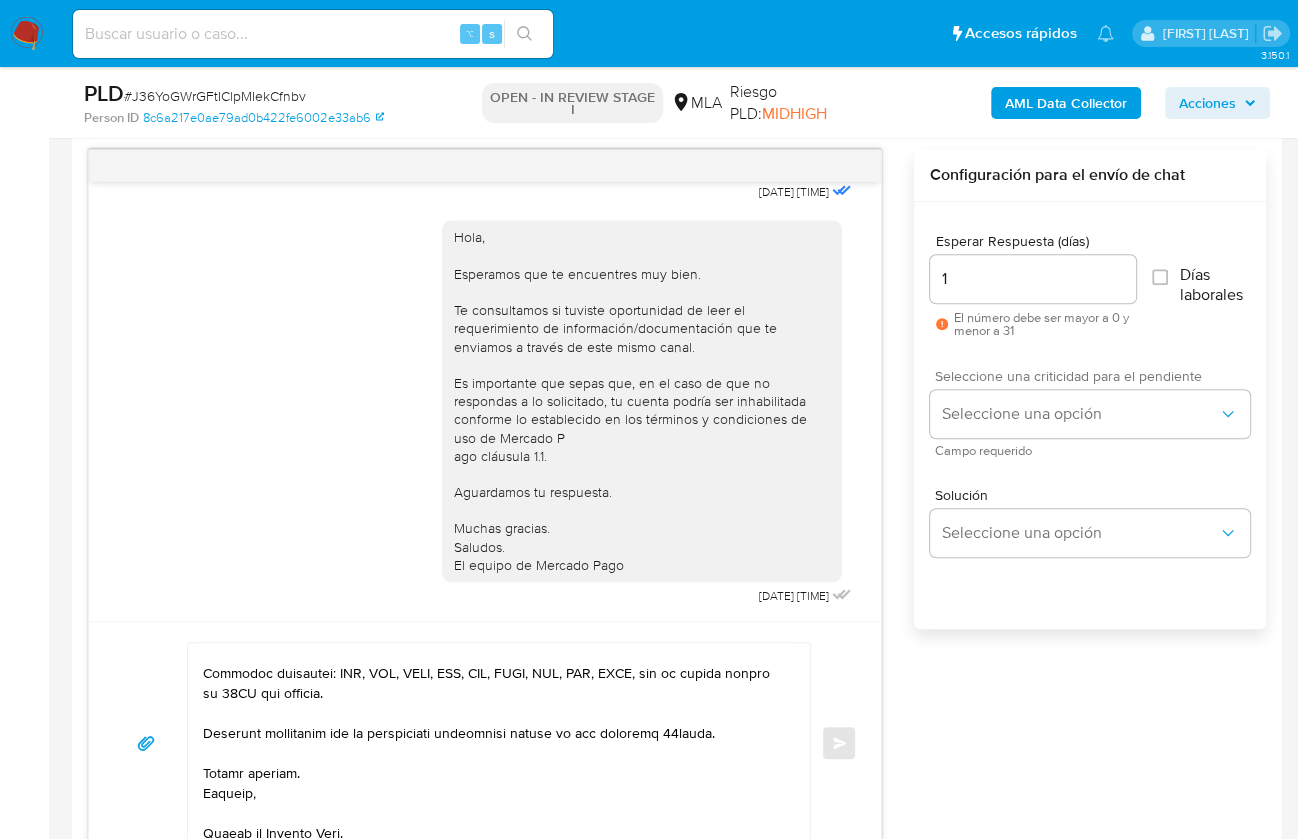 click on "Seleccione una criticidad para el pendiente Seleccione una opción Campo requerido" at bounding box center [1090, 412] 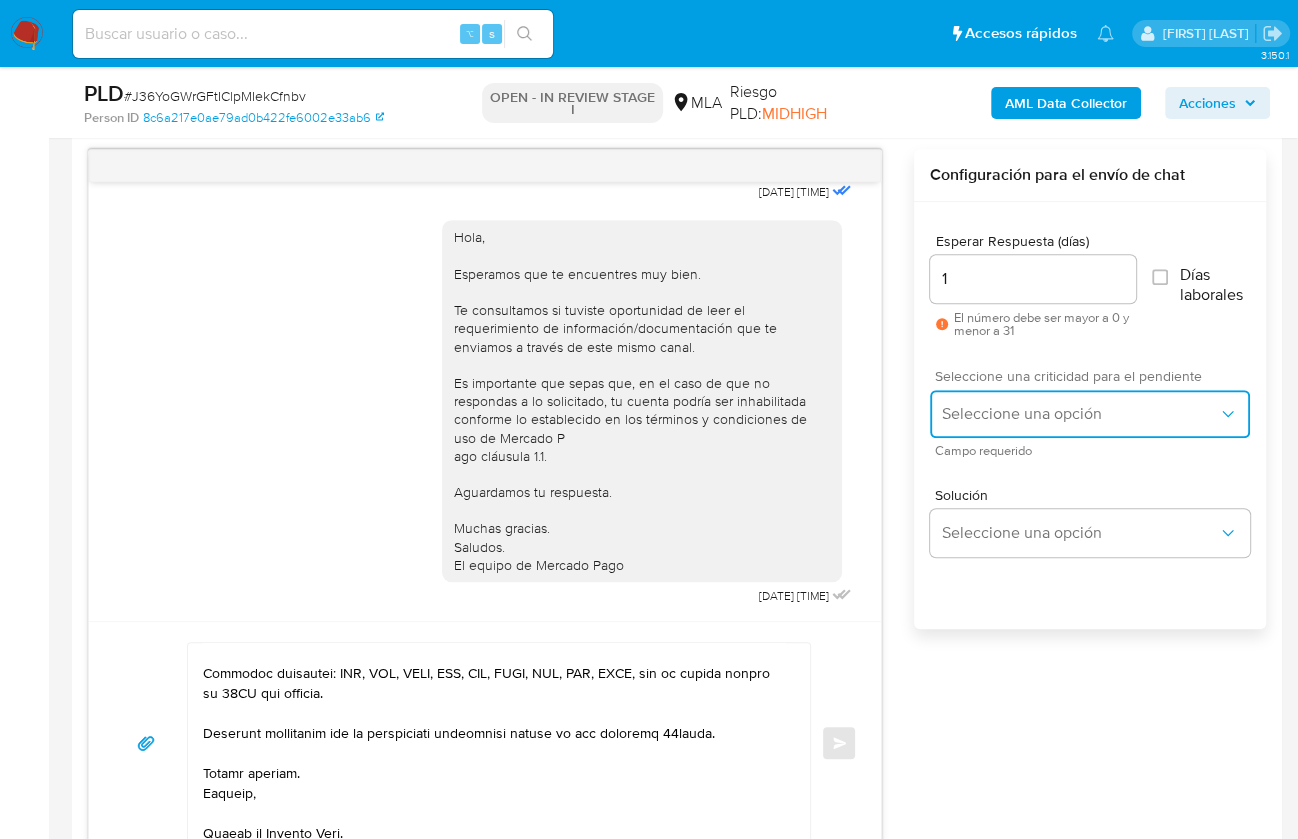 click on "Seleccione una opción" at bounding box center [1090, 414] 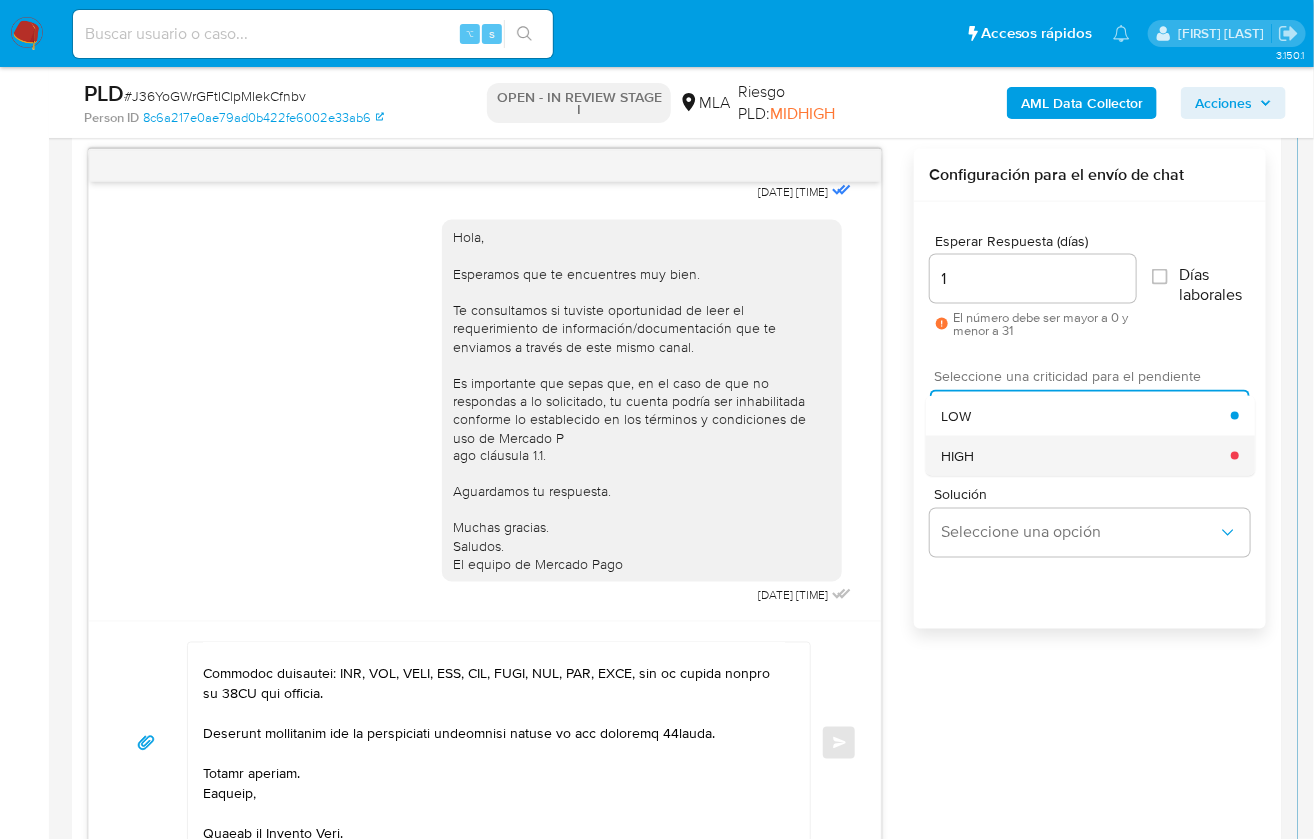 click on "HIGH" at bounding box center (1086, 456) 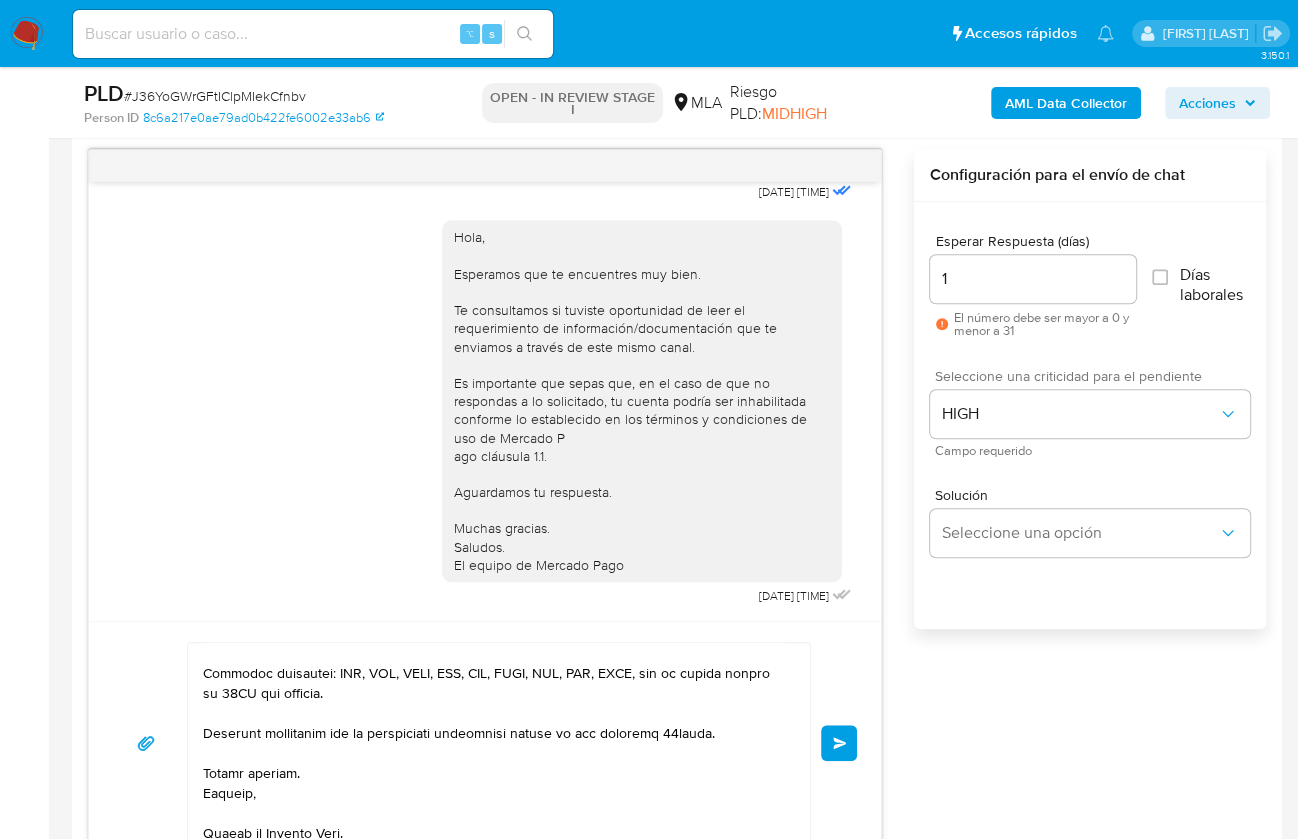click on "Enviar" at bounding box center (840, 743) 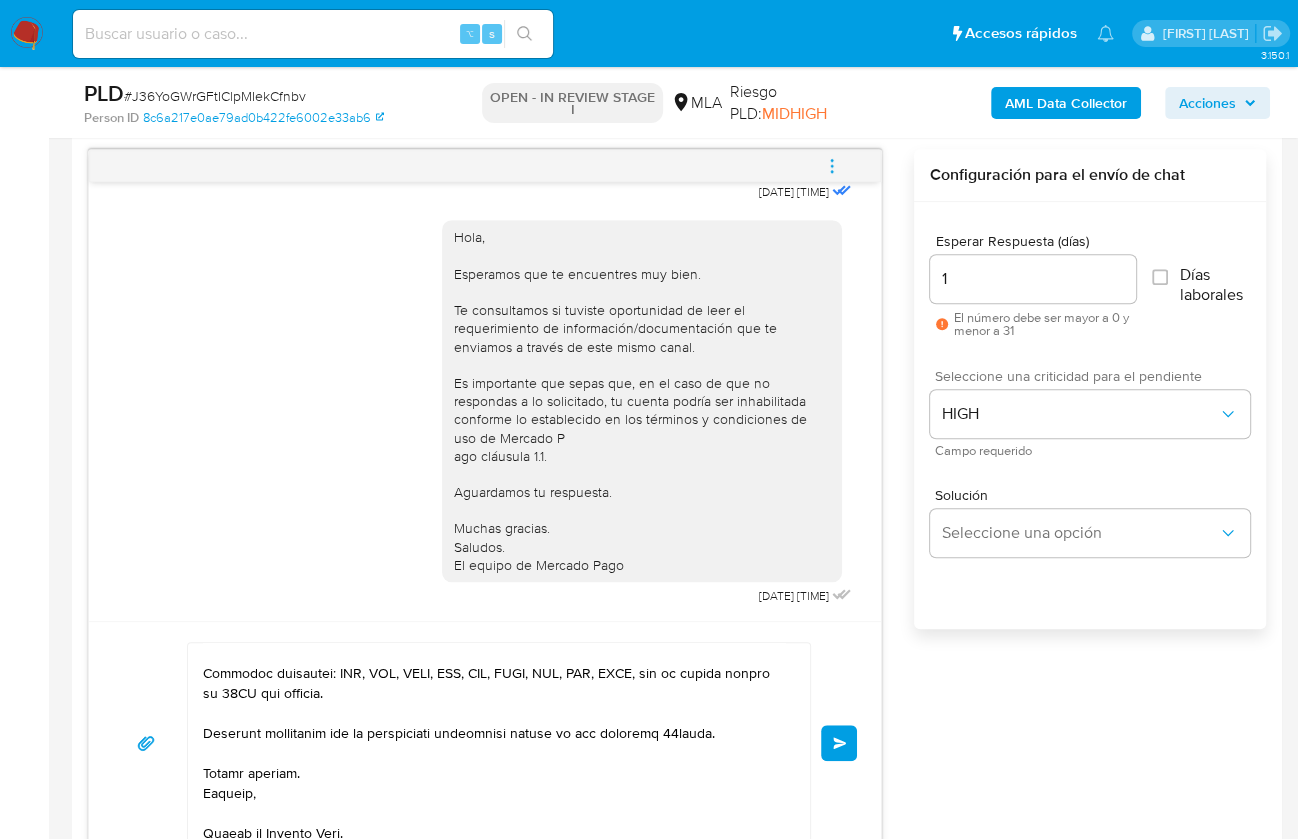 type 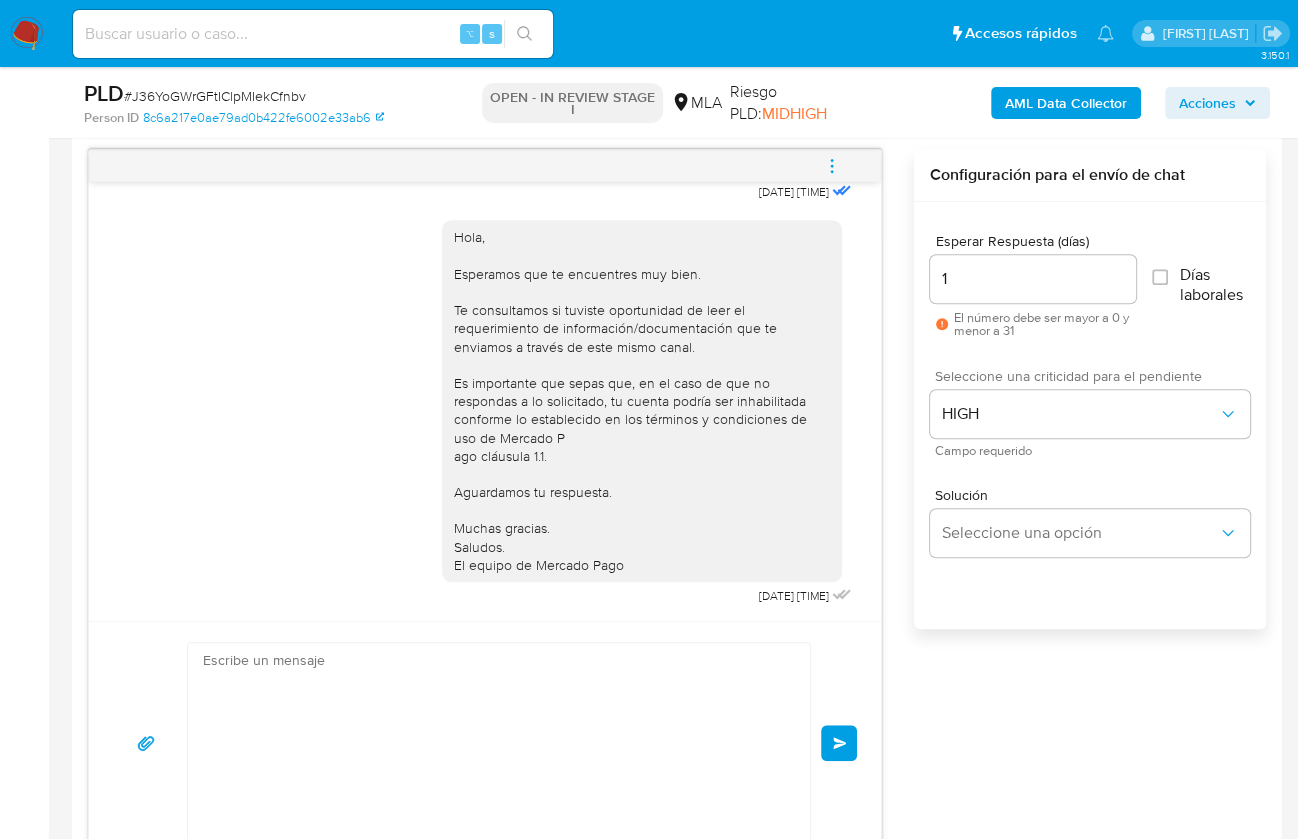 scroll, scrollTop: 0, scrollLeft: 0, axis: both 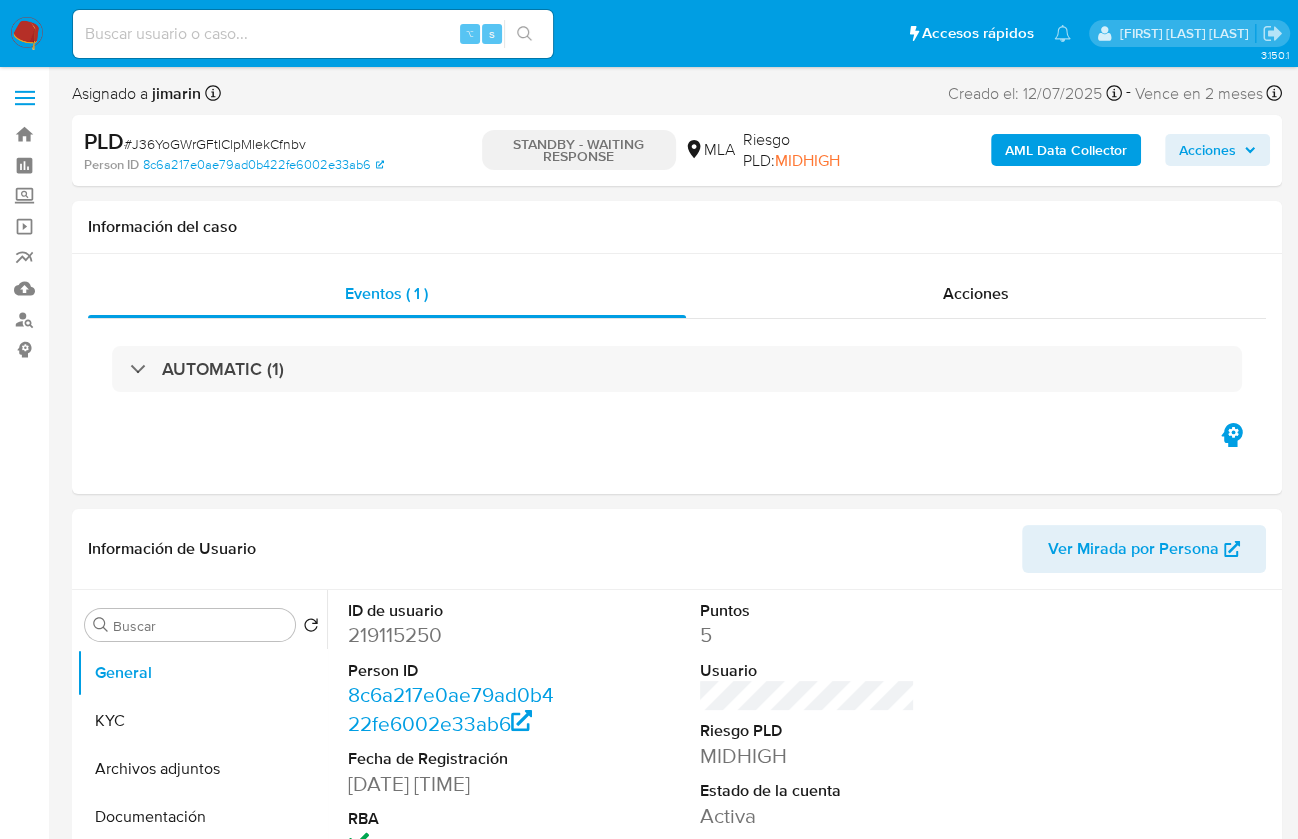 select on "10" 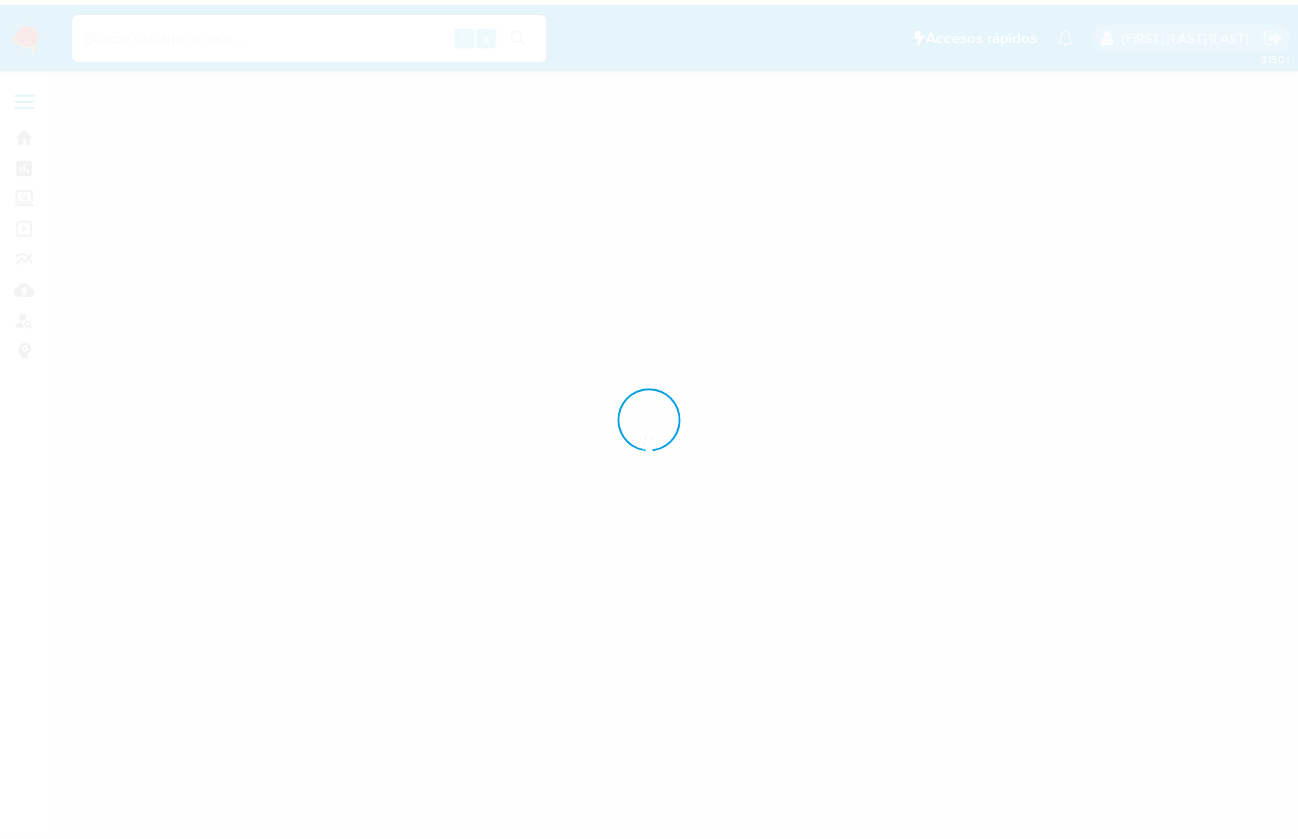 scroll, scrollTop: 0, scrollLeft: 0, axis: both 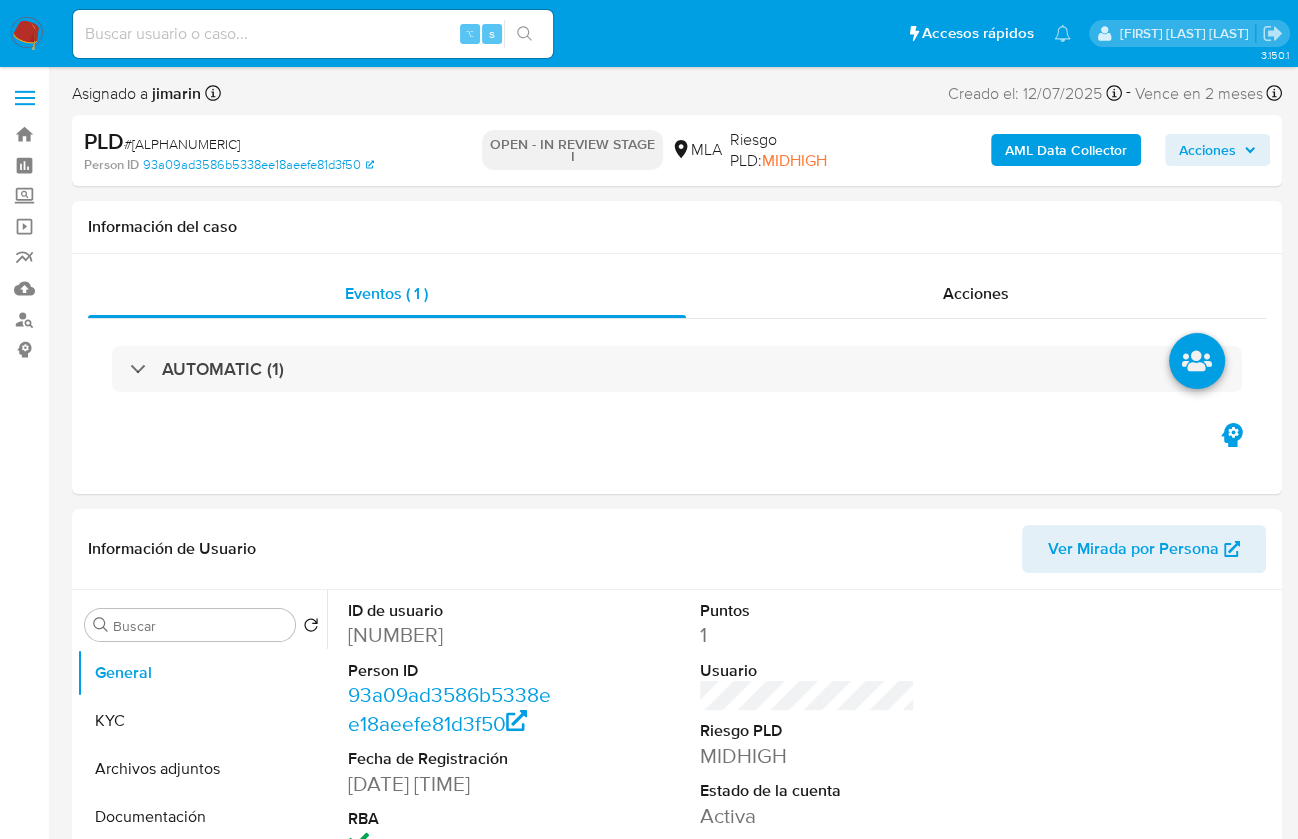 select on "10" 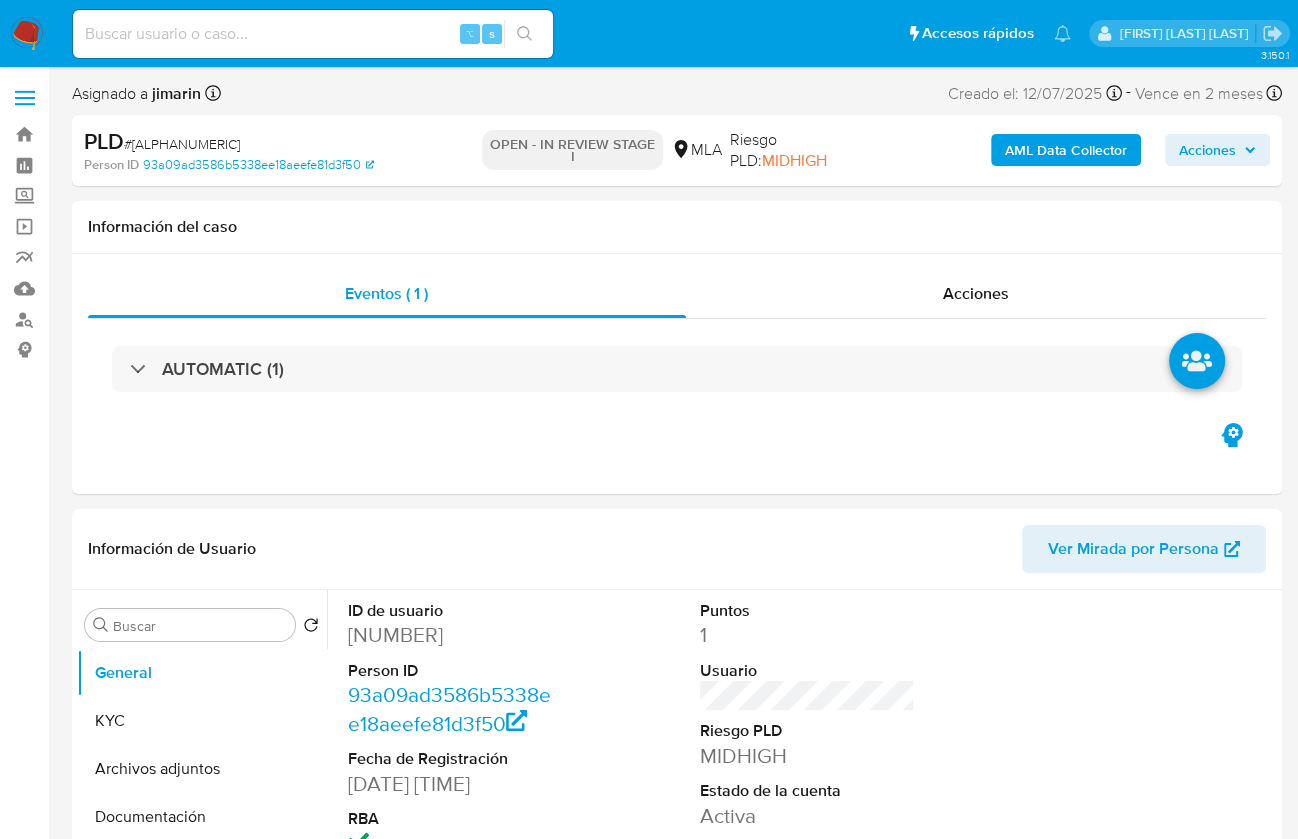 click on "# [ALPHANUMERIC]" at bounding box center (182, 144) 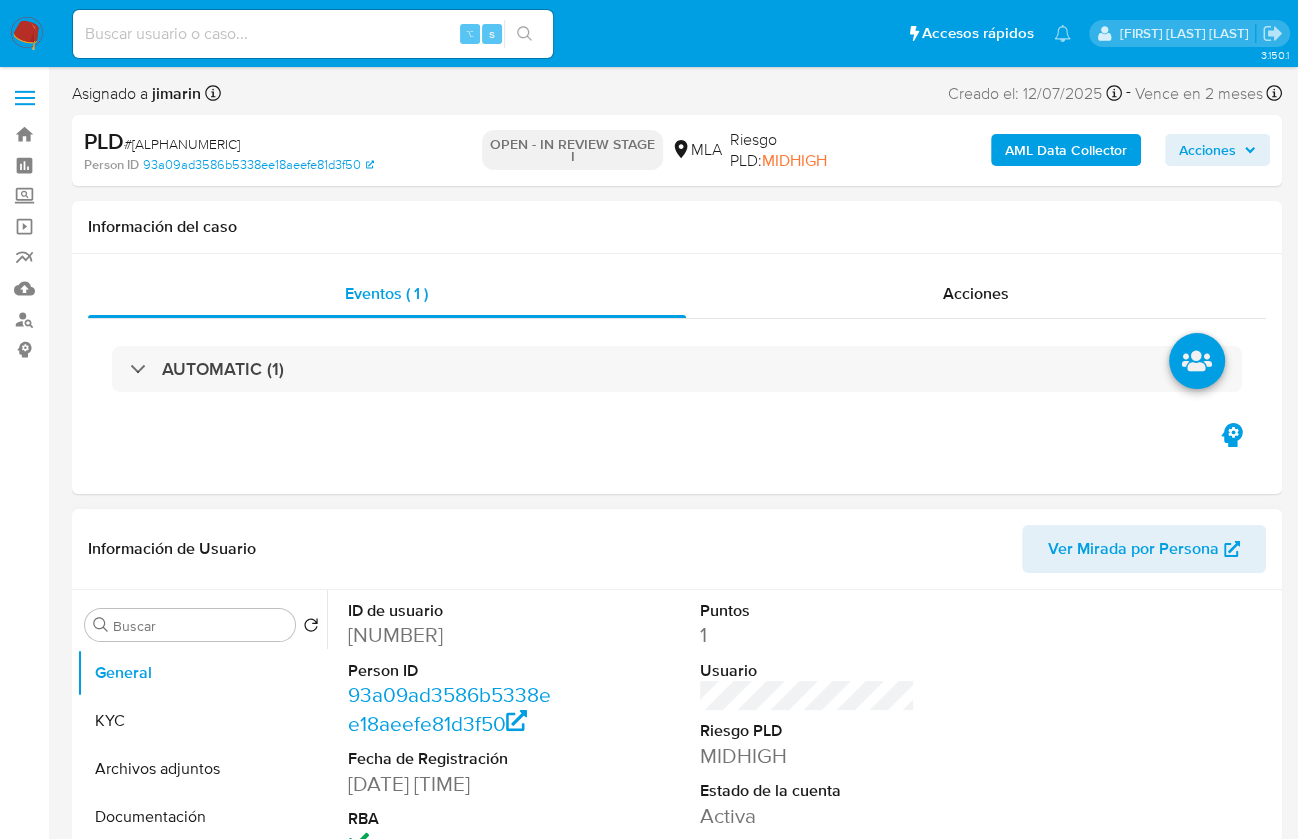 click on "[NUMBER]" at bounding box center [455, 635] 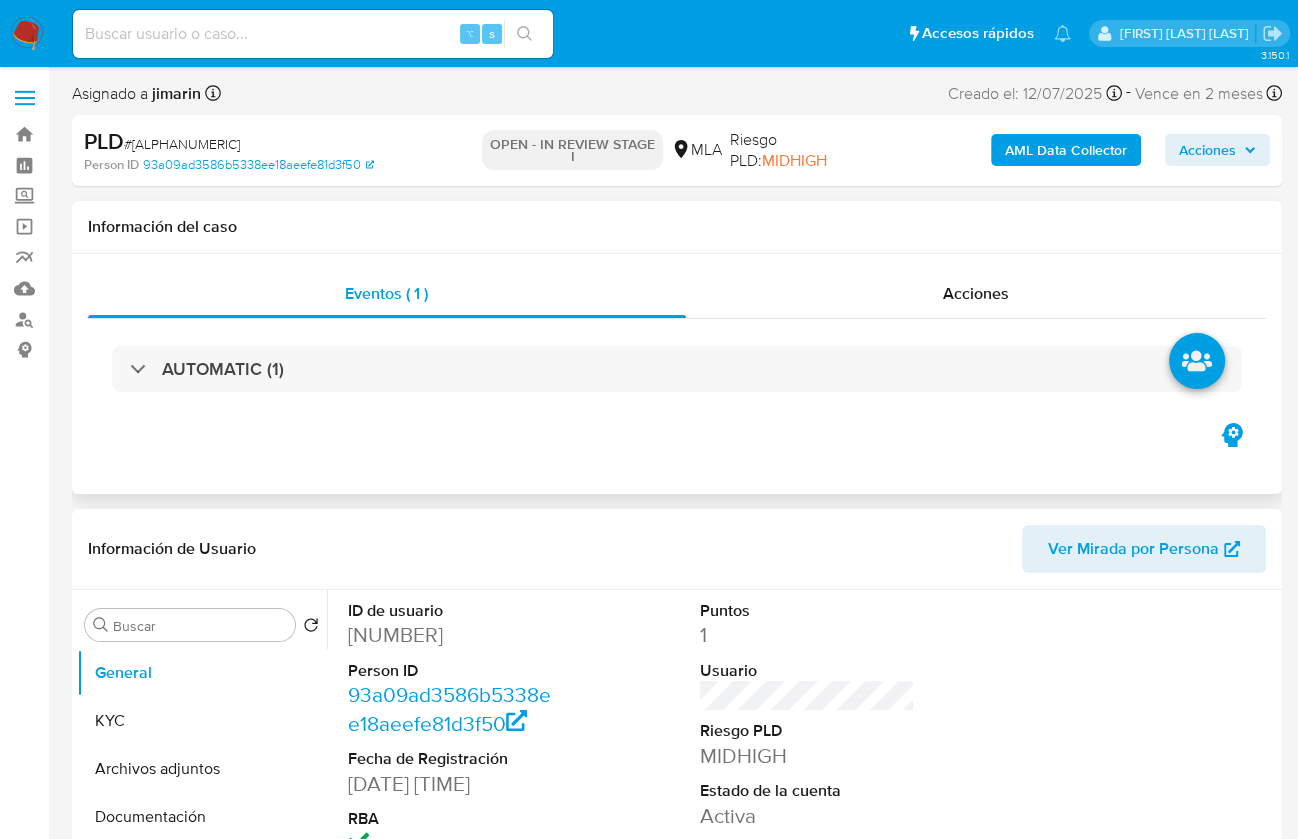 copy on "[NUMBER]" 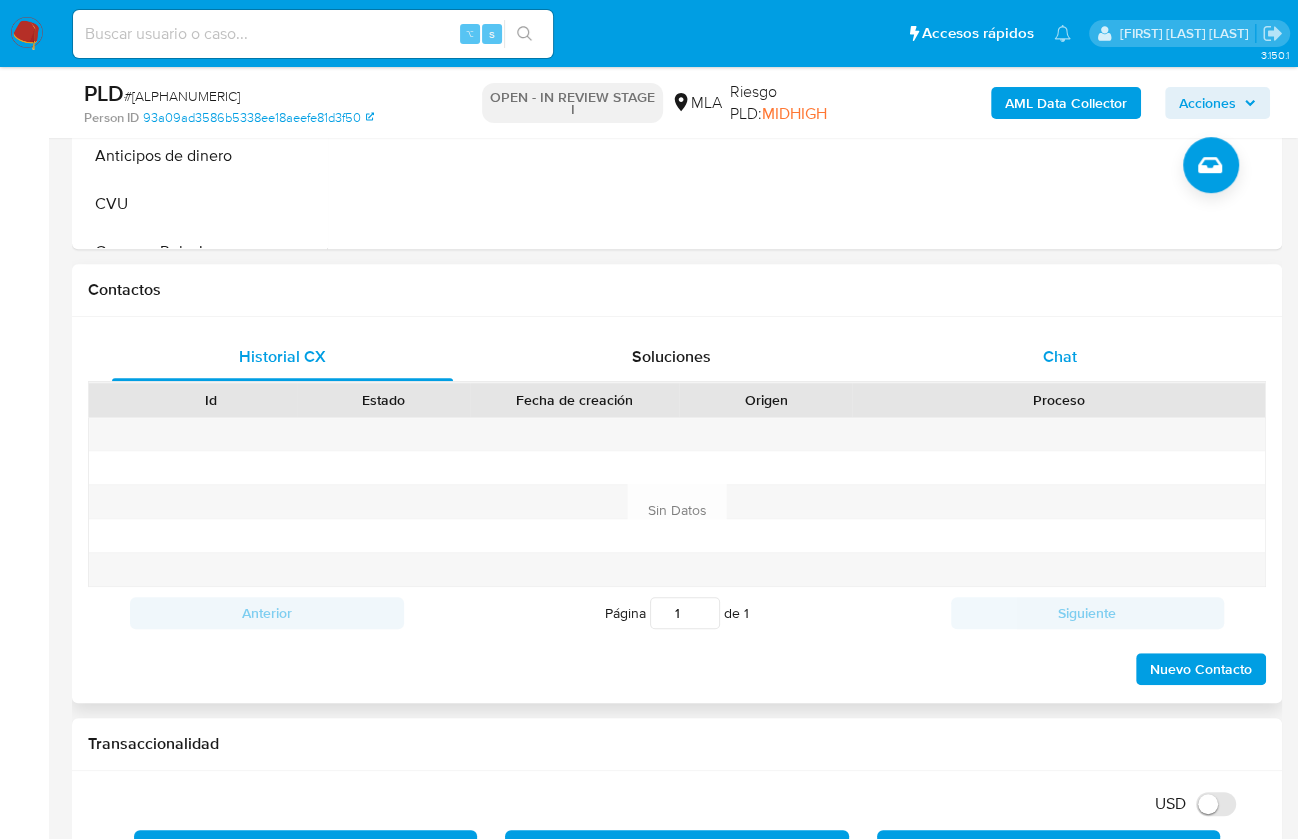 click on "Chat" at bounding box center [1059, 357] 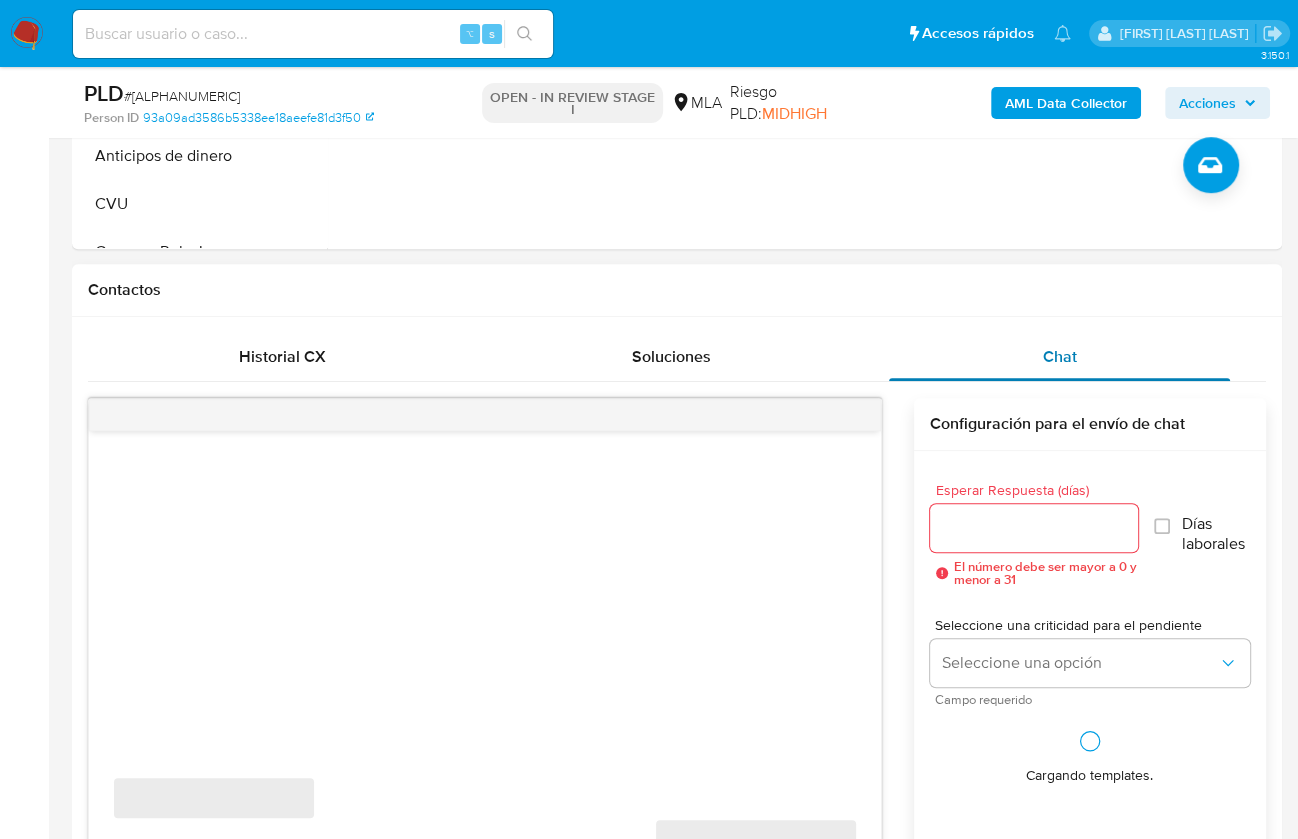scroll, scrollTop: 1098, scrollLeft: 0, axis: vertical 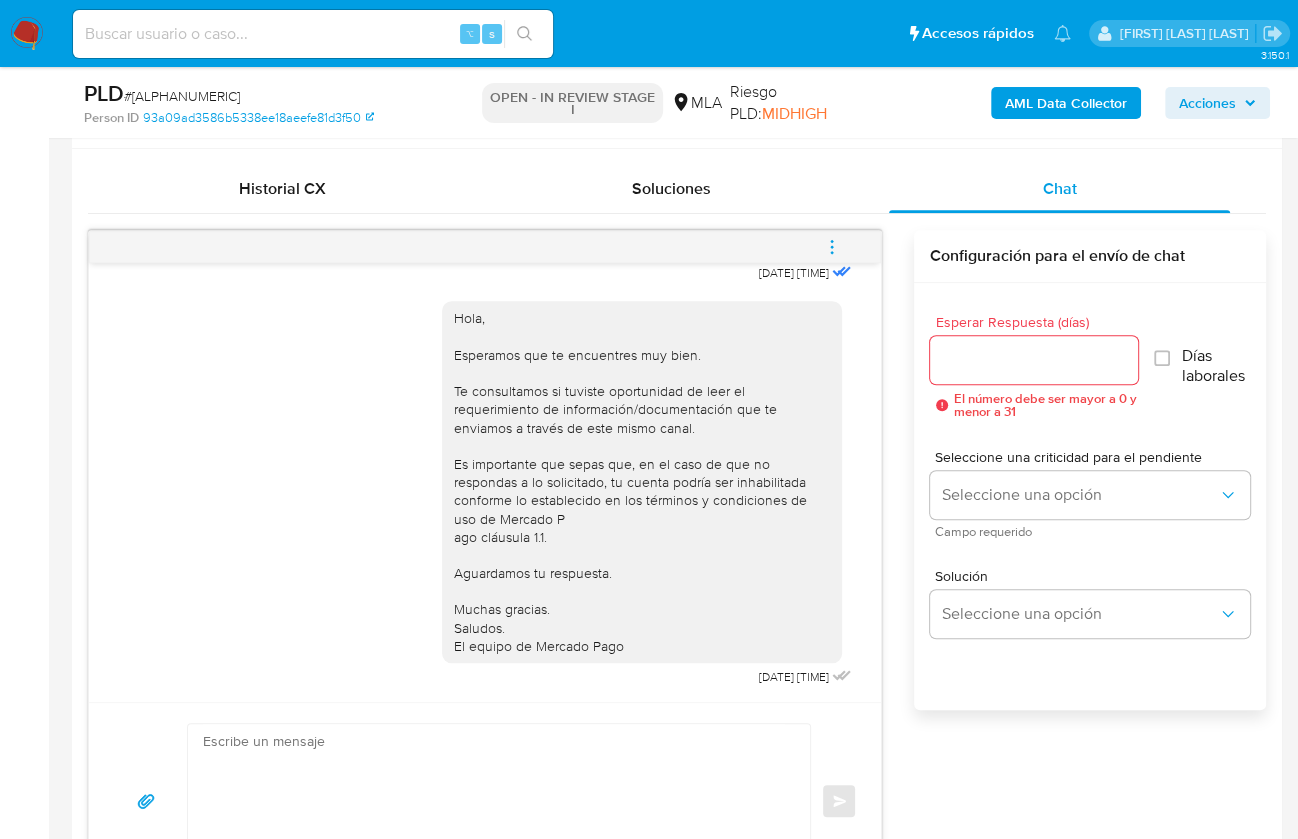 click 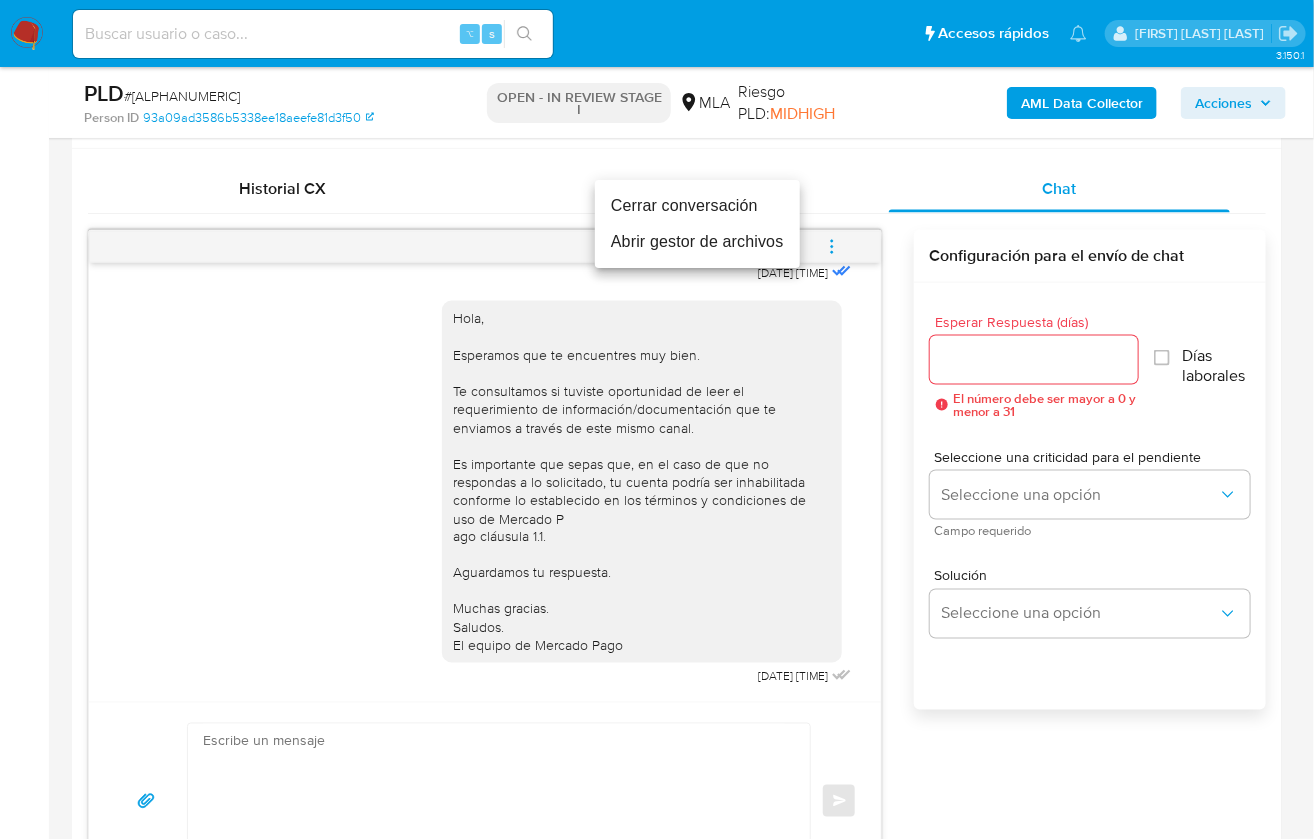 click on "Cerrar conversación" at bounding box center (697, 206) 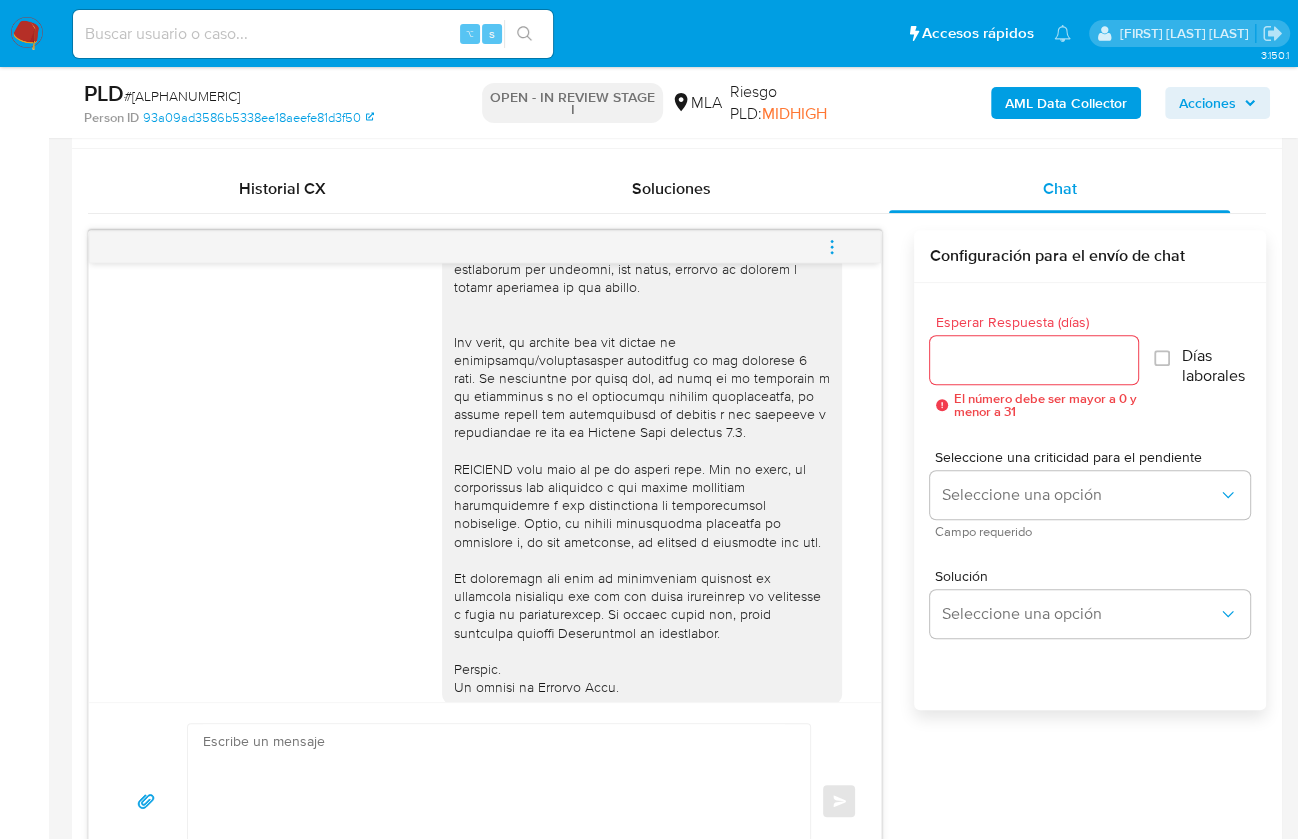 scroll, scrollTop: 578, scrollLeft: 0, axis: vertical 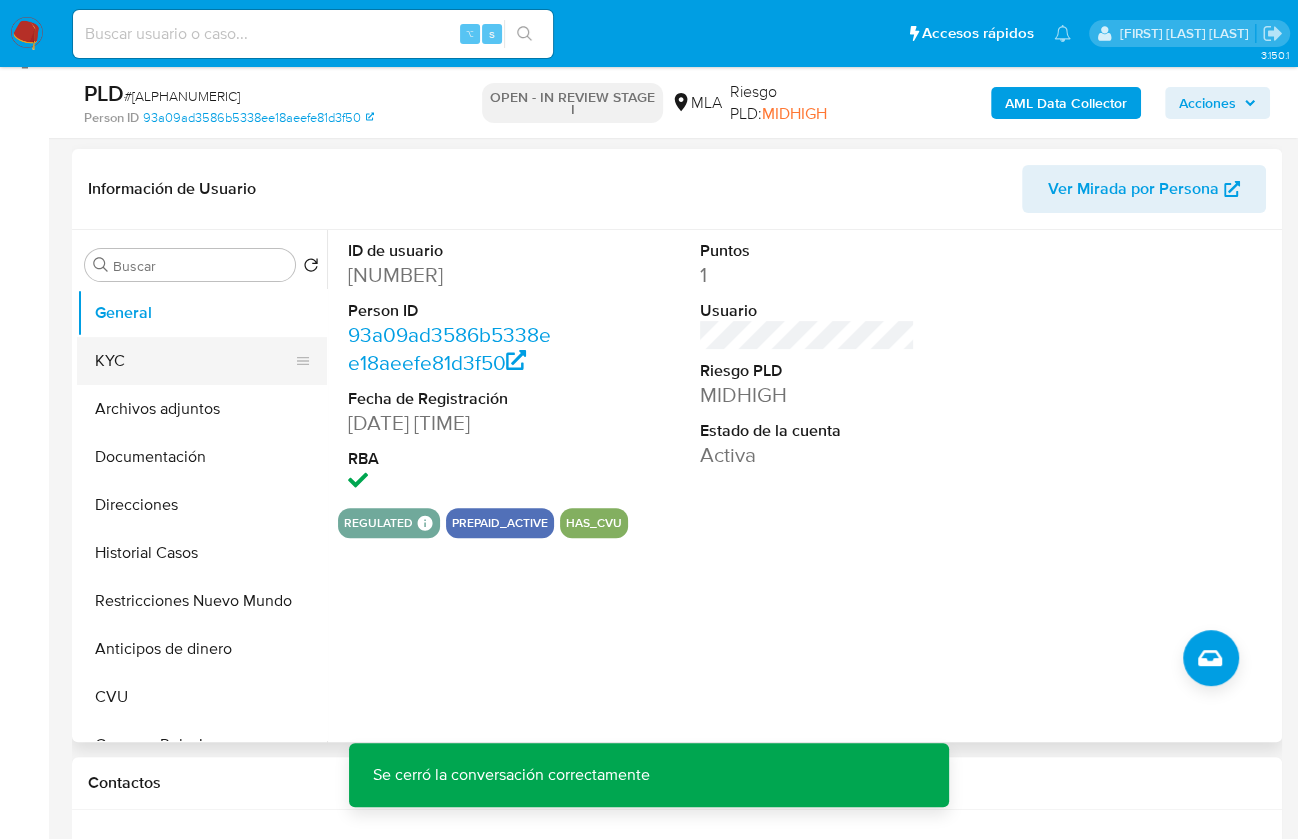 click on "KYC" at bounding box center (194, 361) 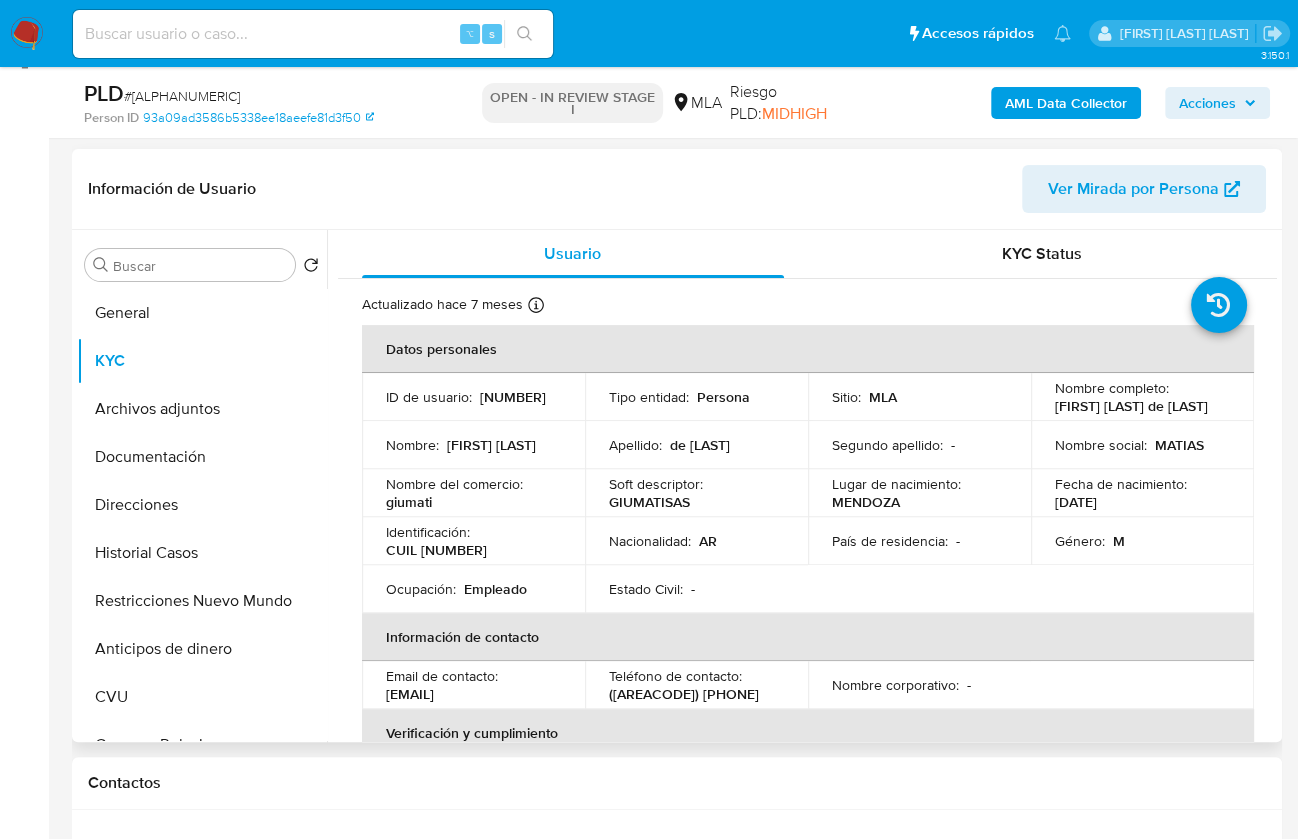 click on "CUIL 20417279025" at bounding box center [436, 550] 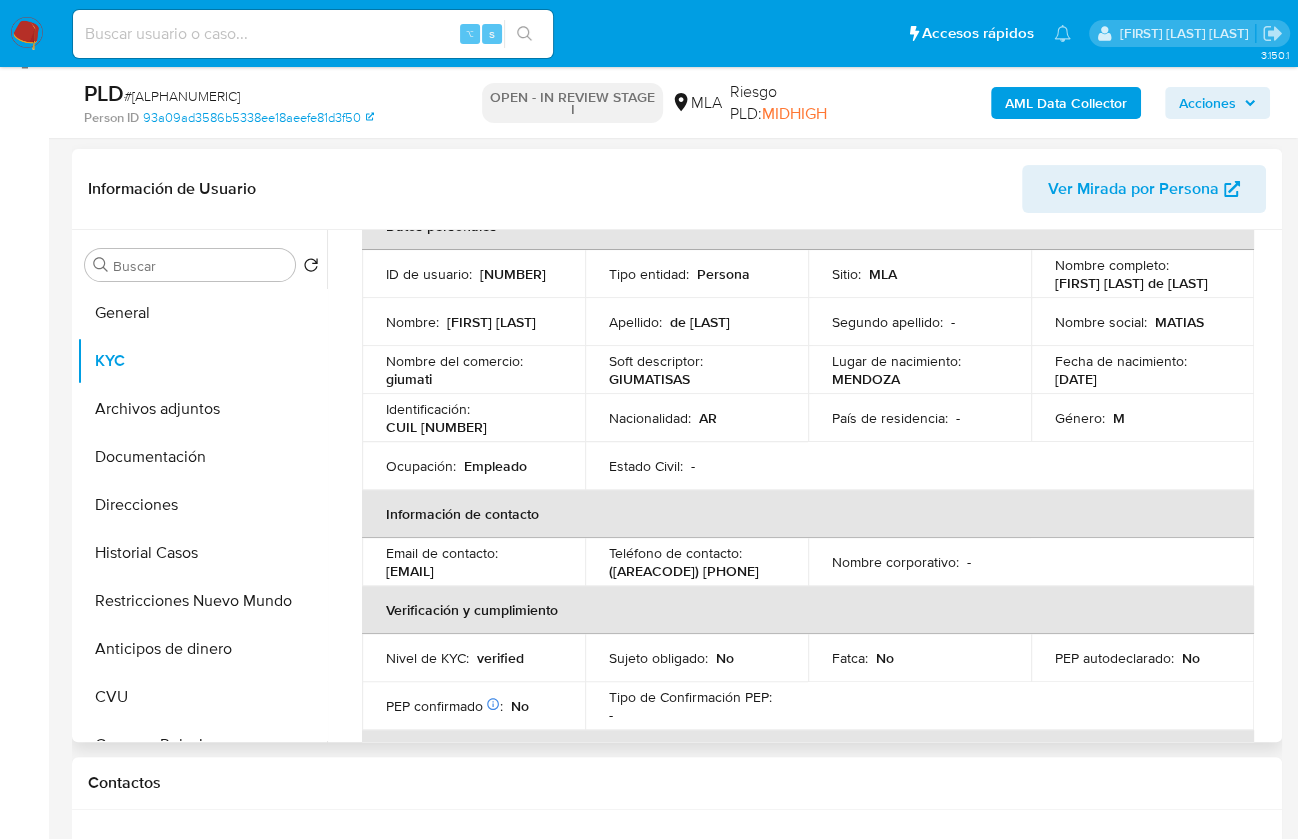 scroll, scrollTop: 0, scrollLeft: 0, axis: both 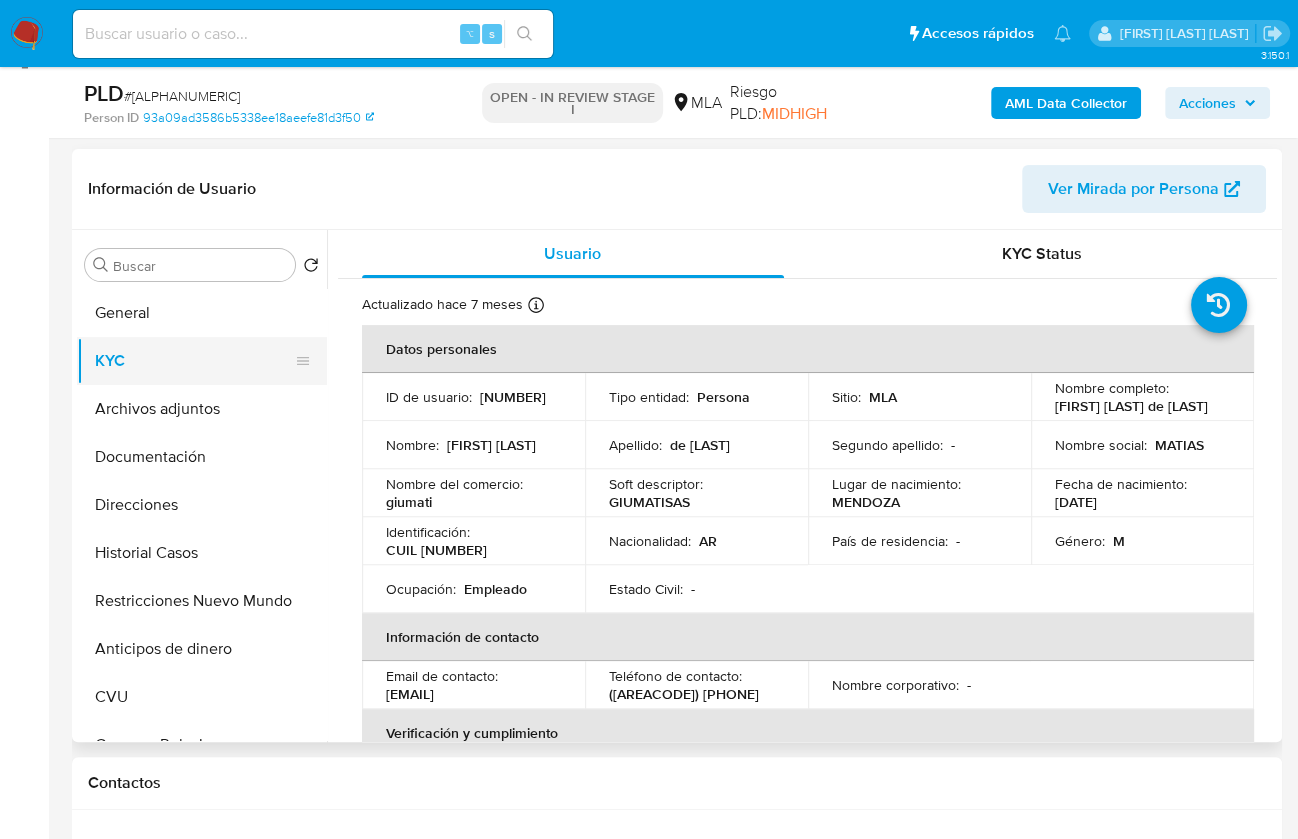 click on "KYC" at bounding box center (194, 361) 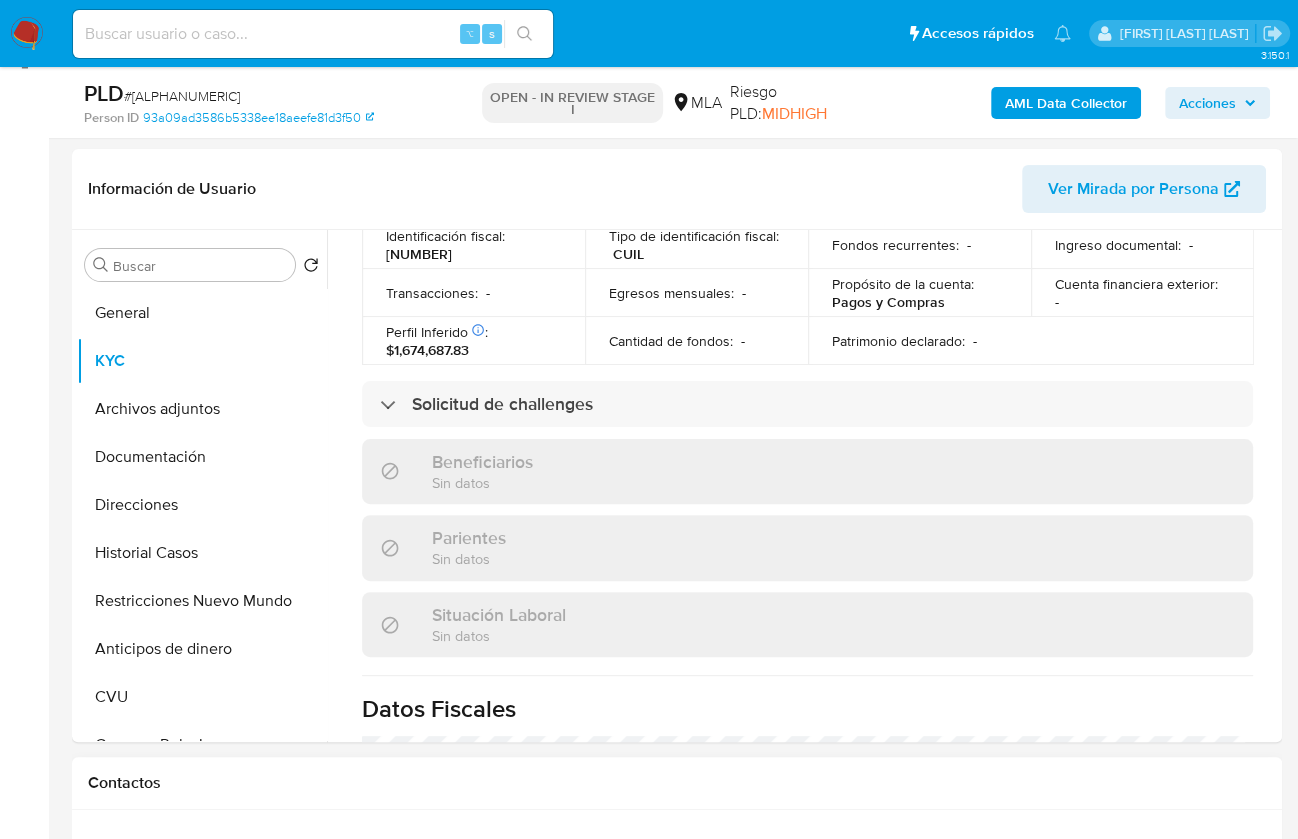 scroll, scrollTop: 733, scrollLeft: 0, axis: vertical 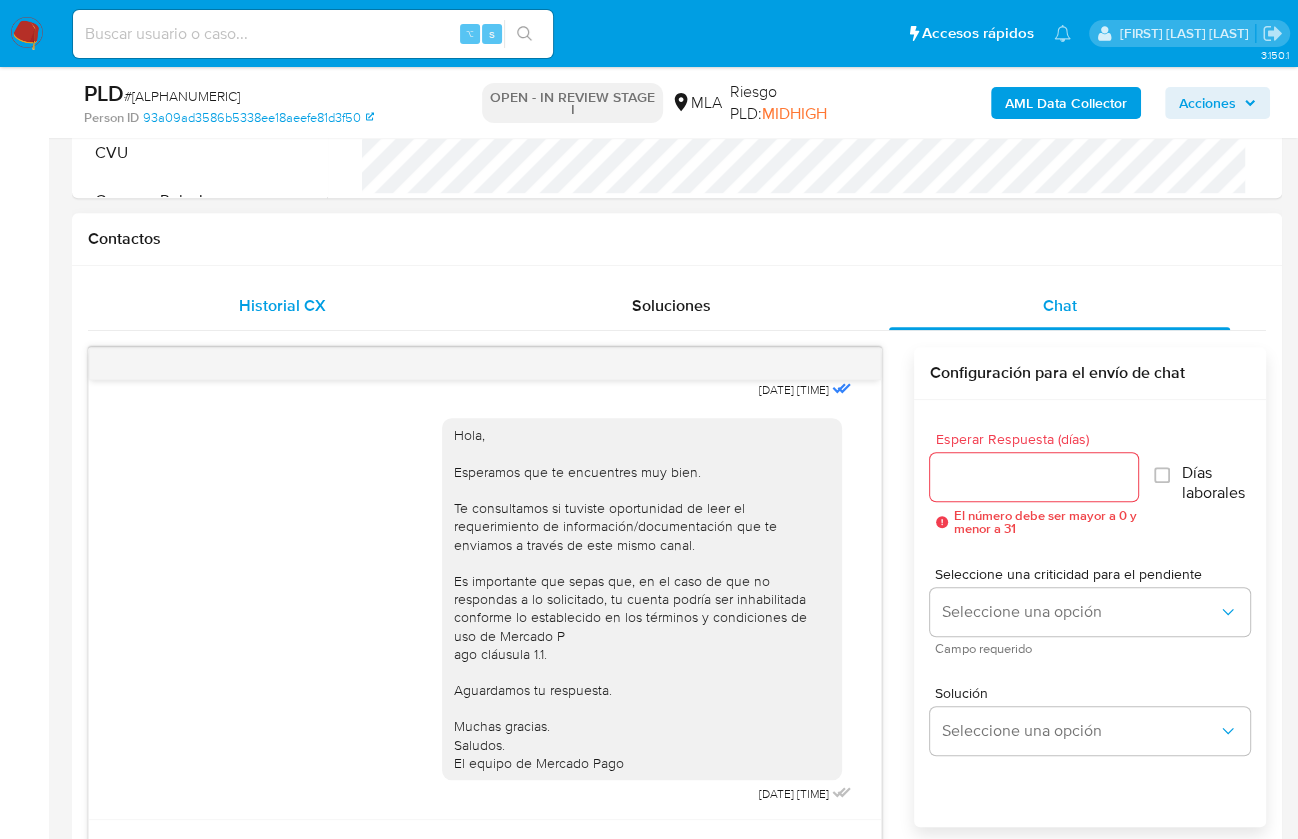 click on "Historial CX" at bounding box center [282, 306] 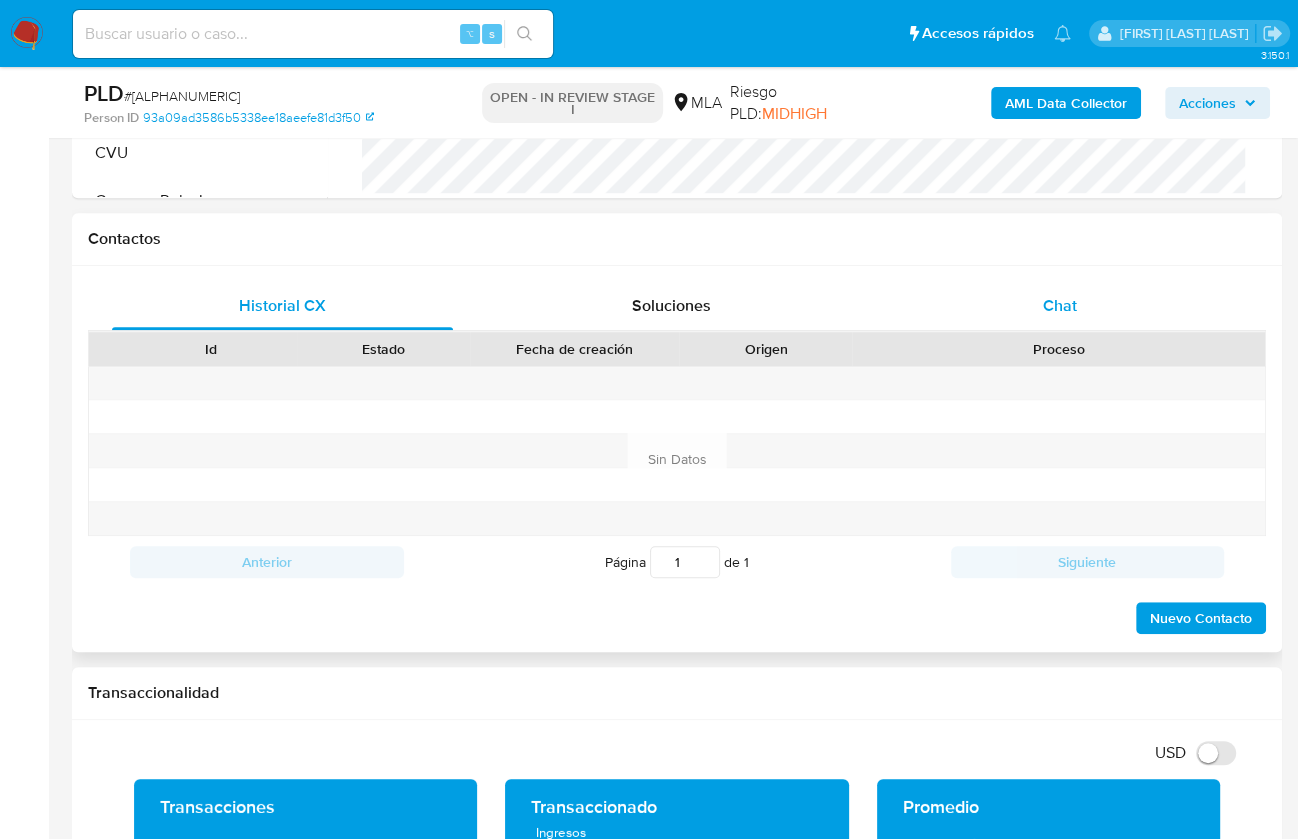 click on "Chat" at bounding box center [1059, 306] 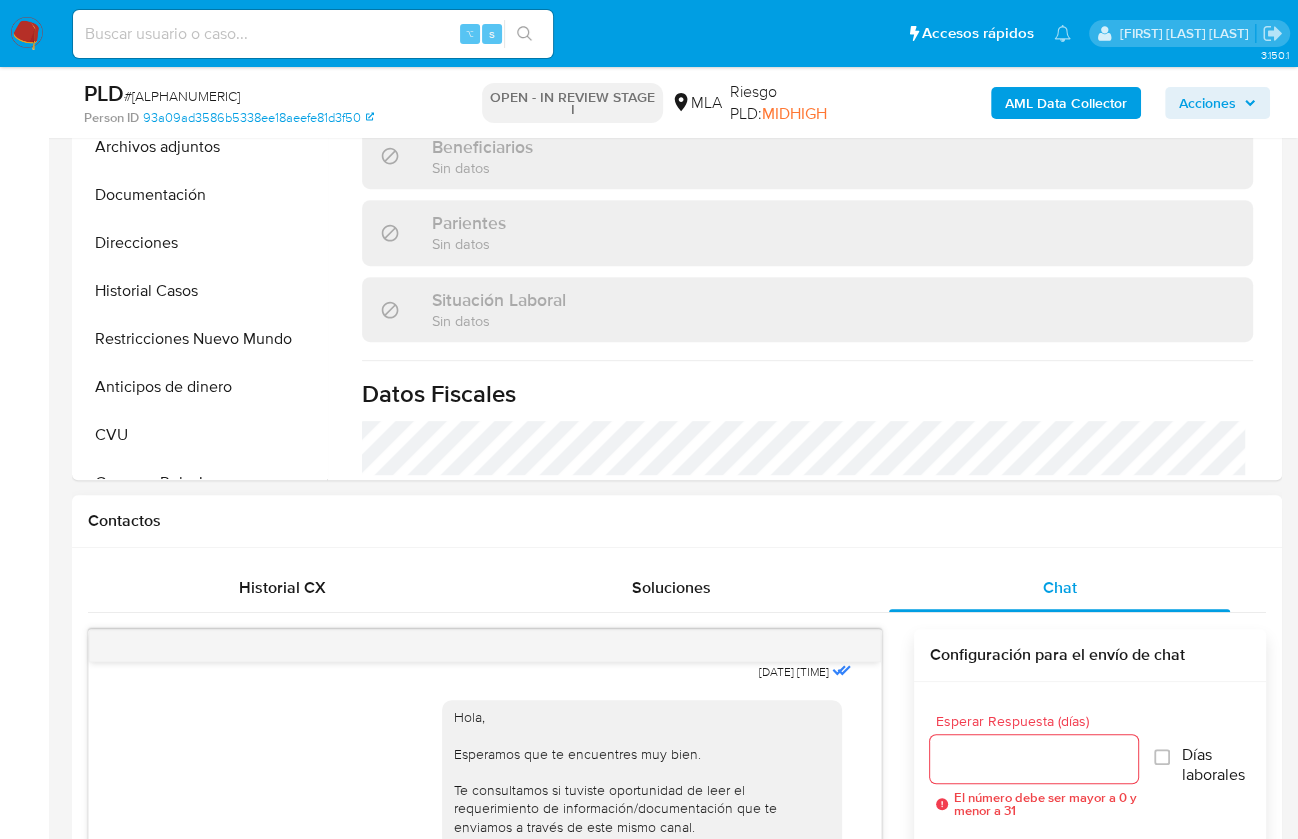 scroll, scrollTop: 548, scrollLeft: 0, axis: vertical 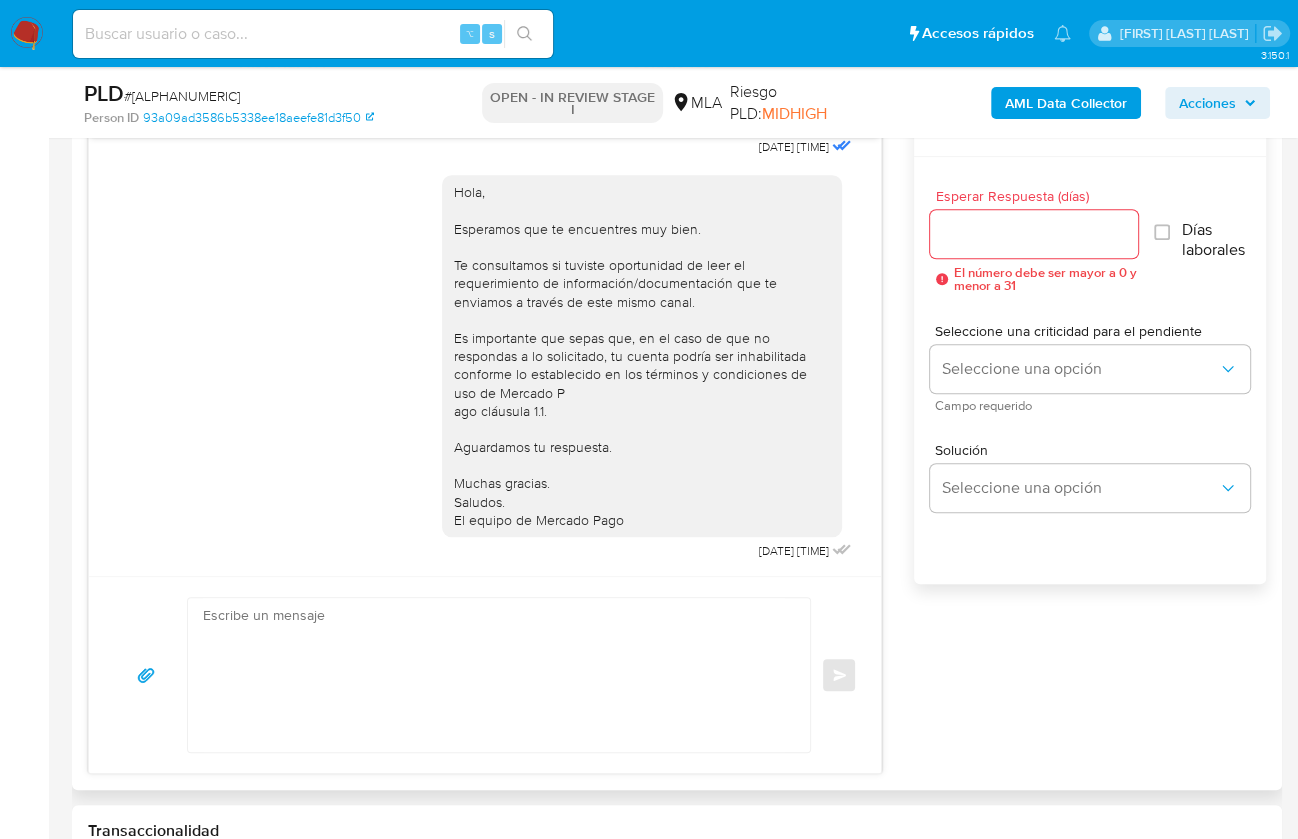 click at bounding box center (494, 675) 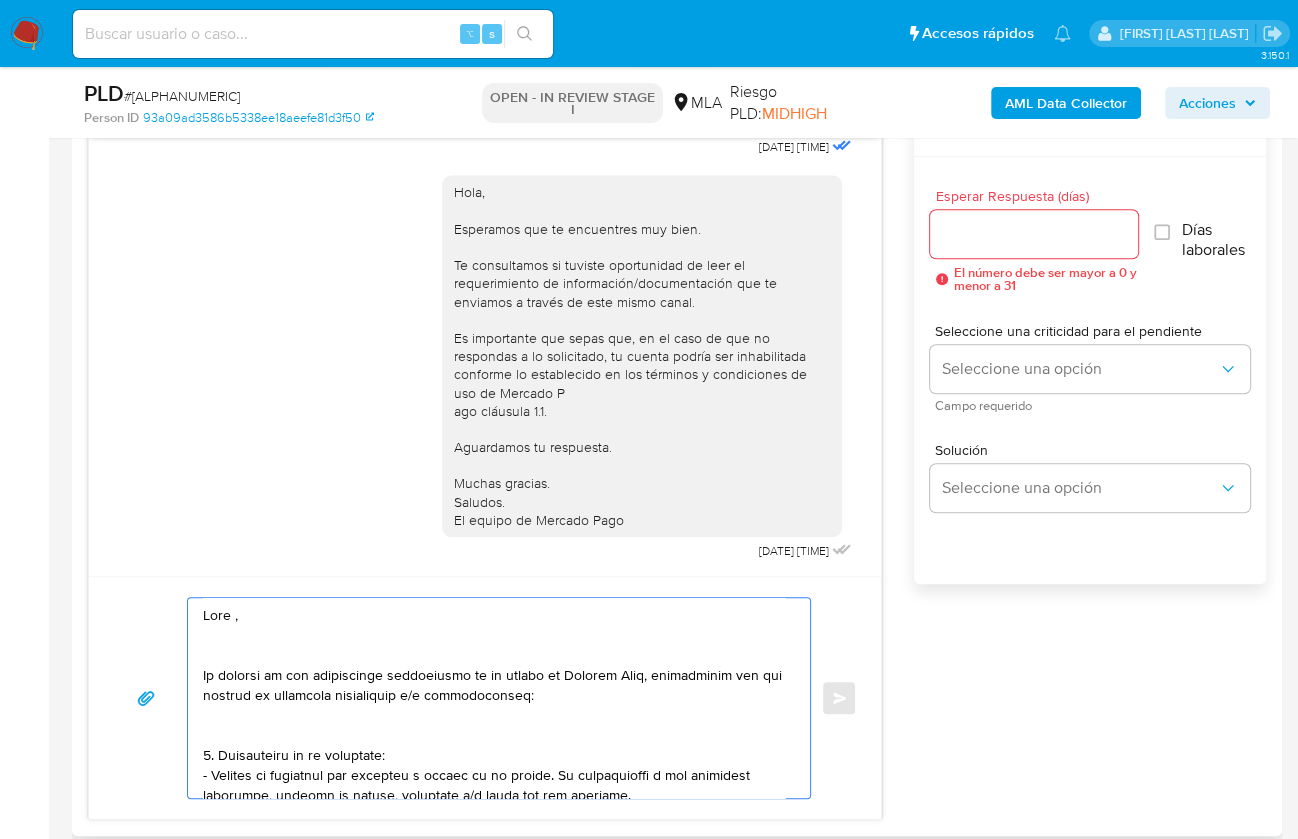 scroll, scrollTop: 1307, scrollLeft: 0, axis: vertical 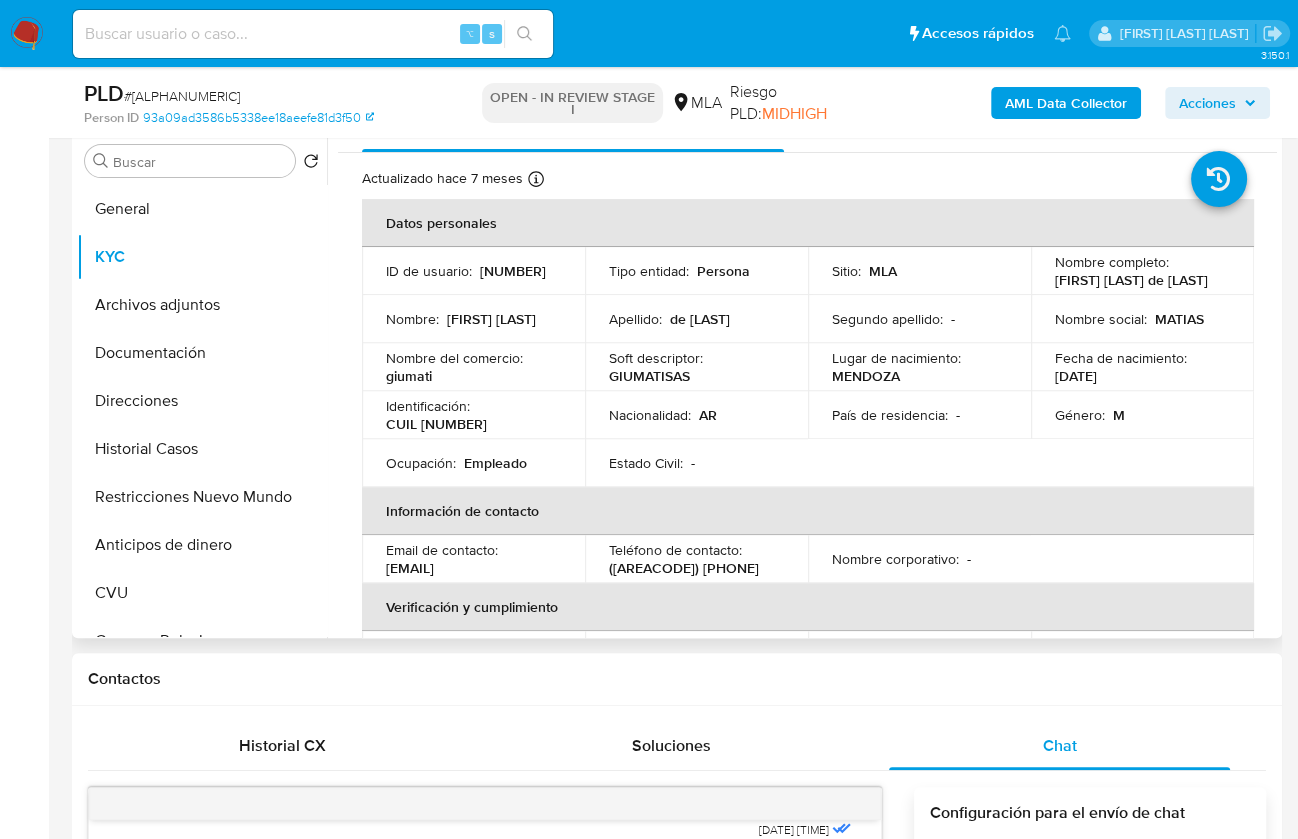 click on "[FIRST] [LAST] de [LAST]" at bounding box center [1131, 280] 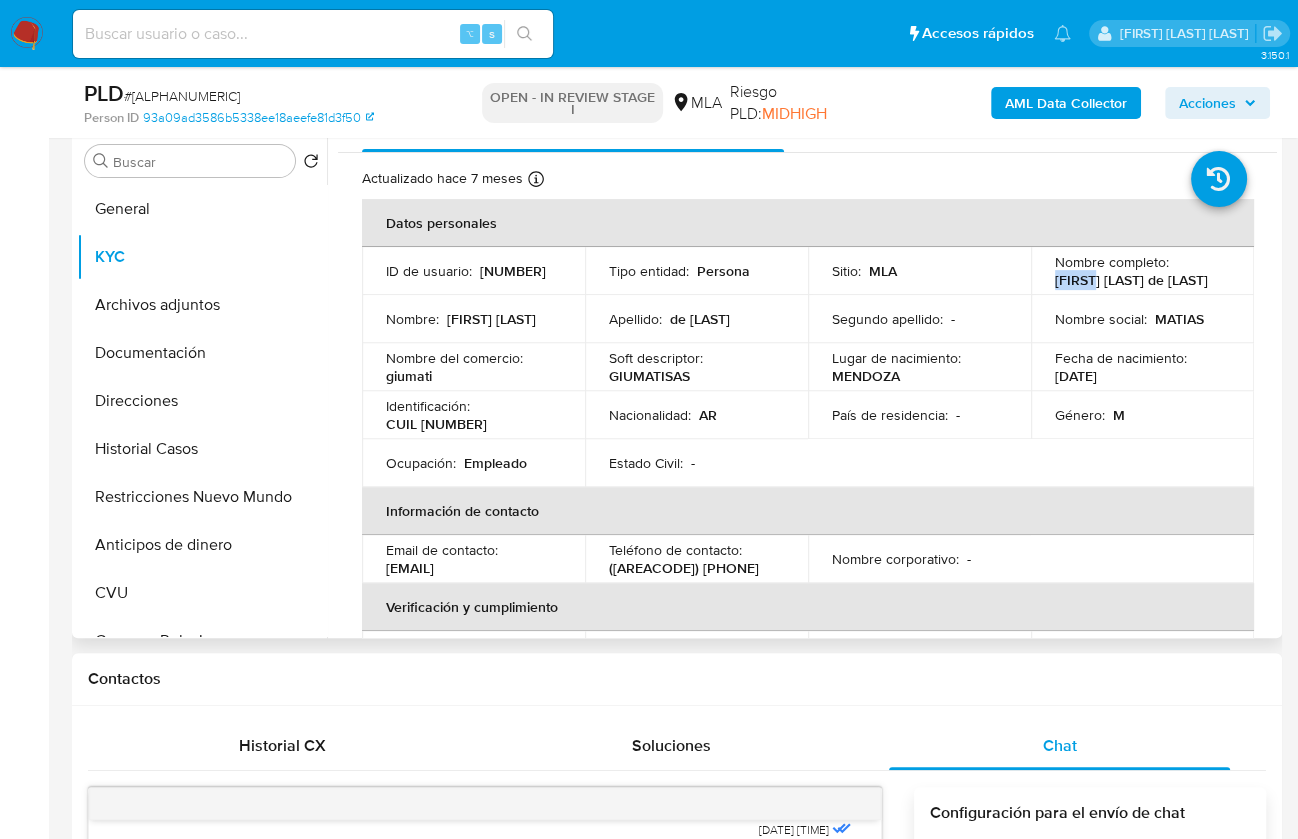 click on "[FIRST] [LAST] de [LAST]" at bounding box center [1131, 280] 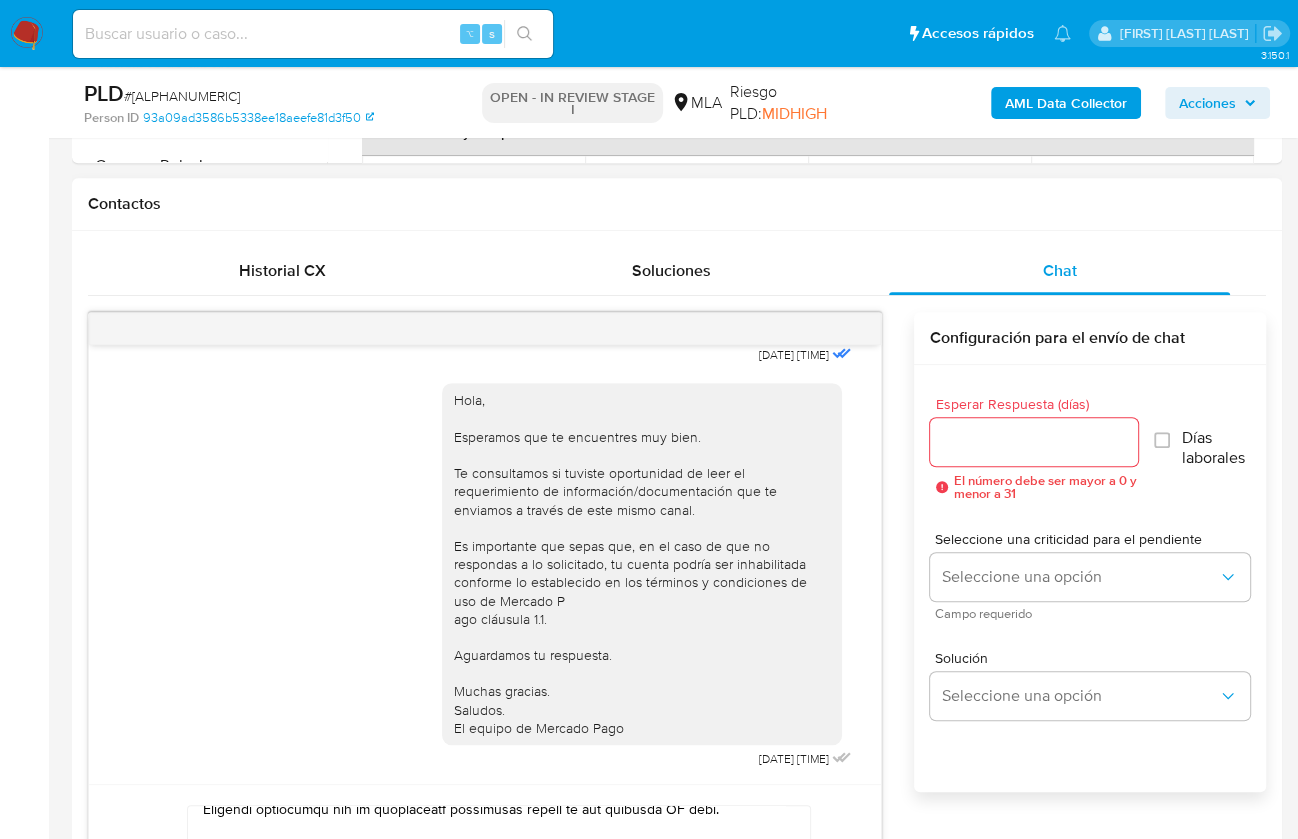 scroll, scrollTop: 967, scrollLeft: 0, axis: vertical 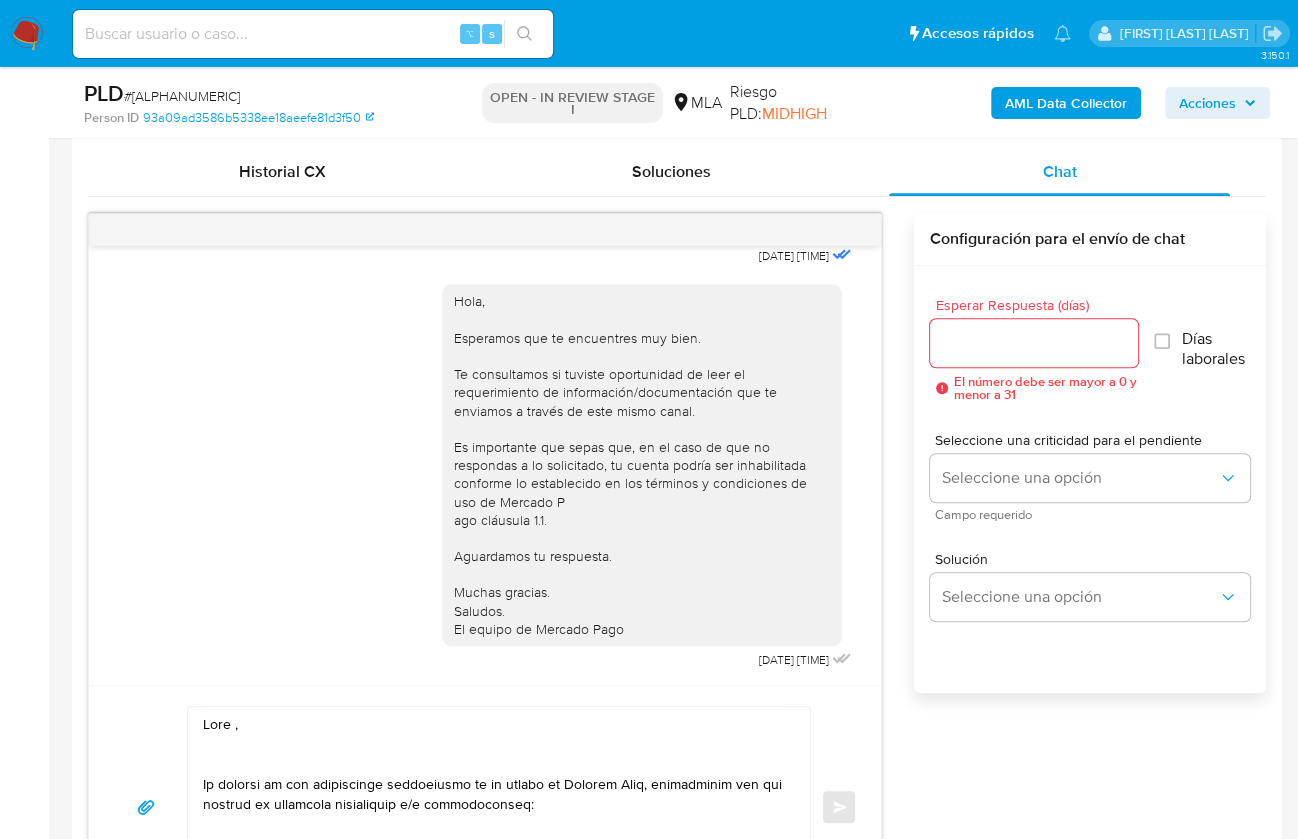 click at bounding box center (494, 807) 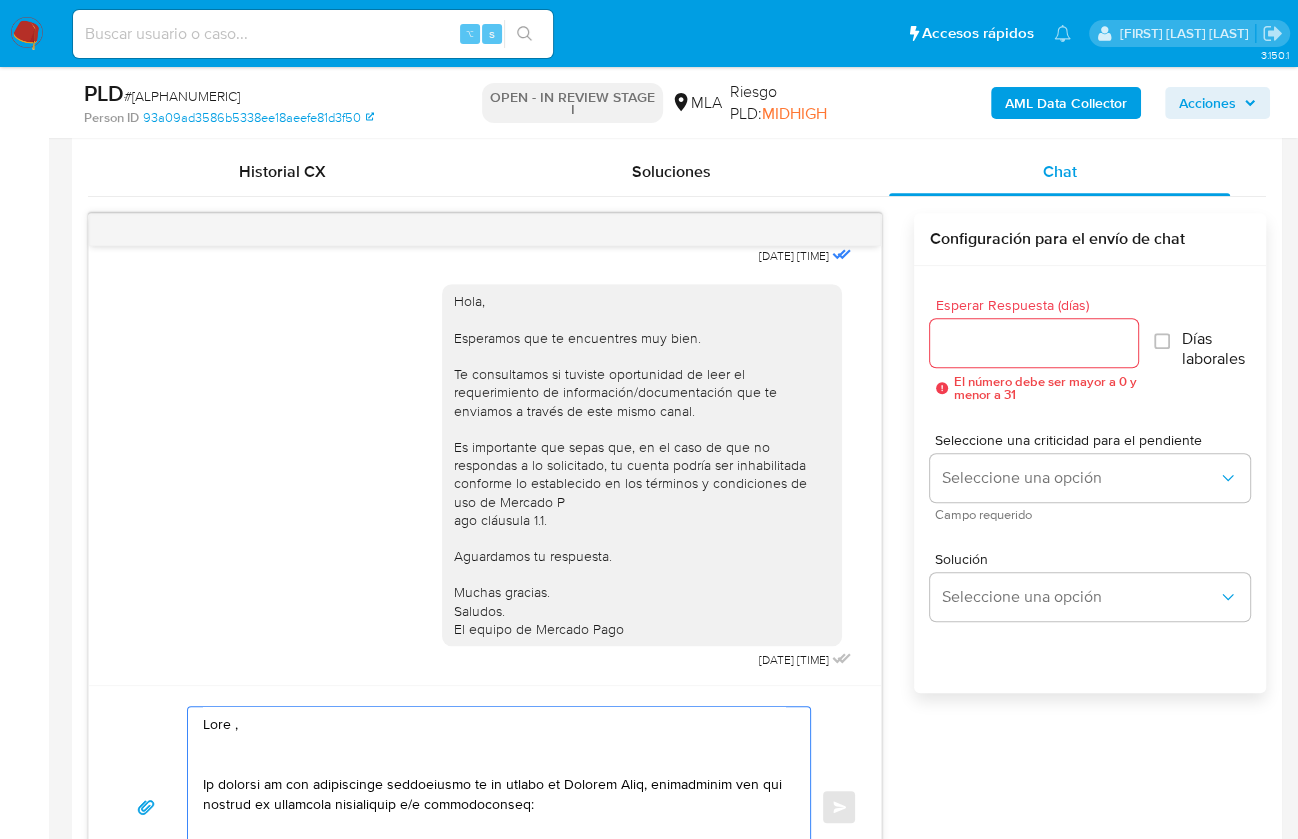 paste on "Matias" 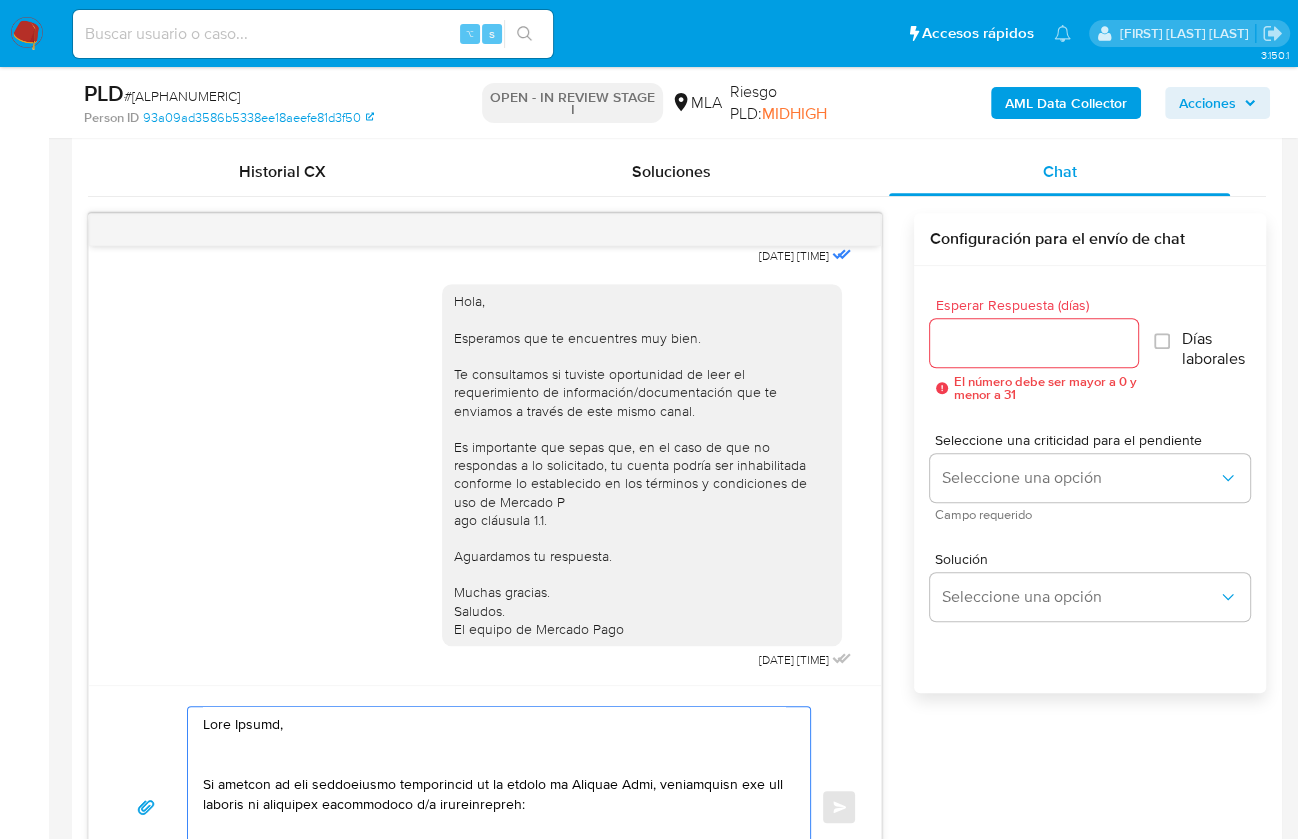 click at bounding box center (494, 807) 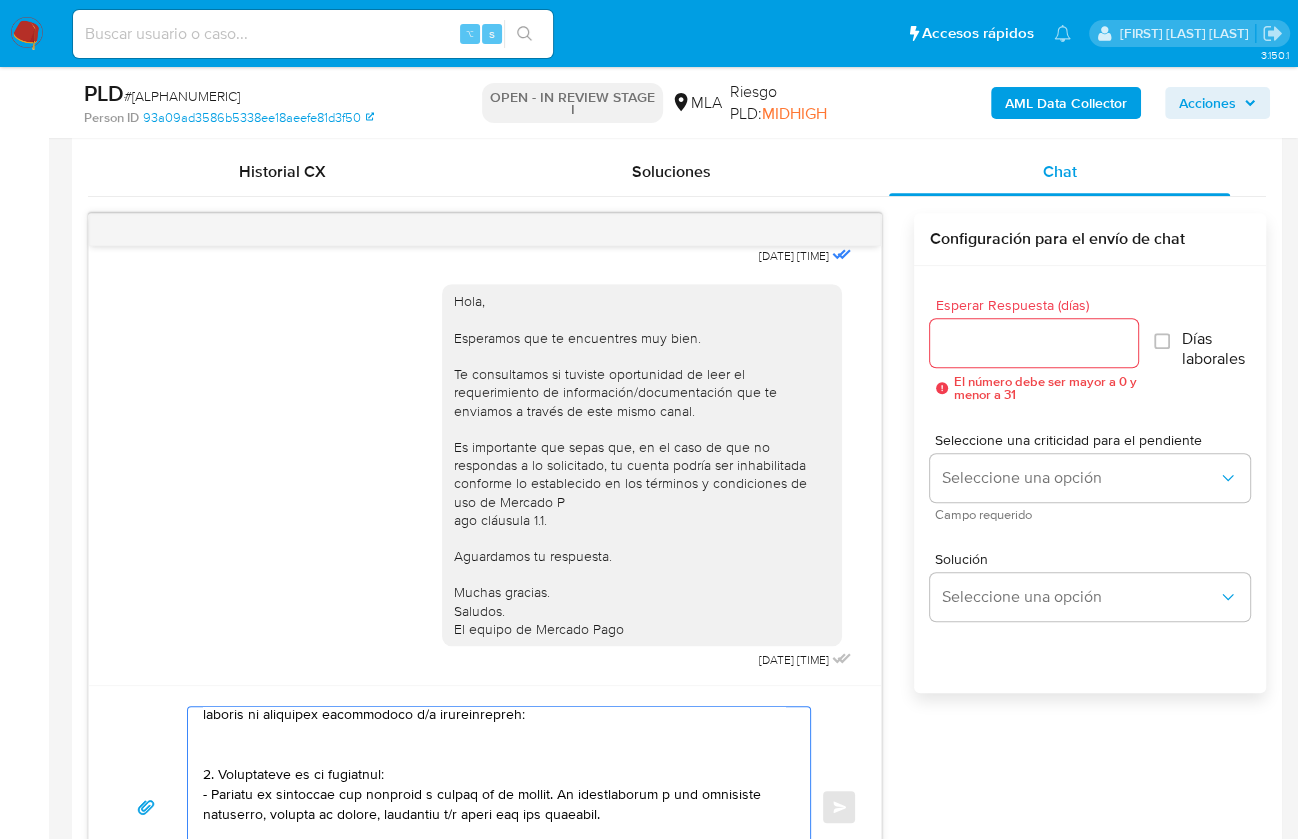click at bounding box center (494, 807) 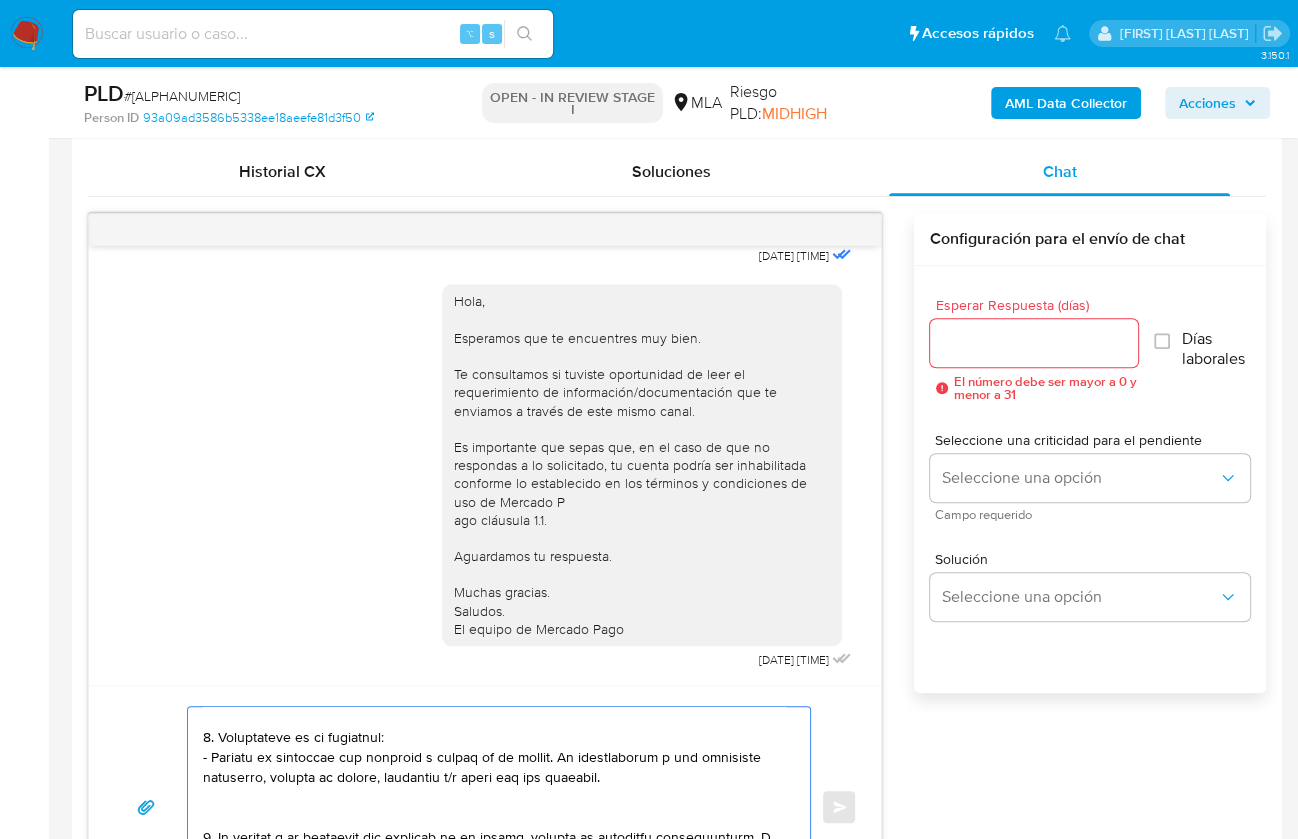 scroll, scrollTop: 165, scrollLeft: 0, axis: vertical 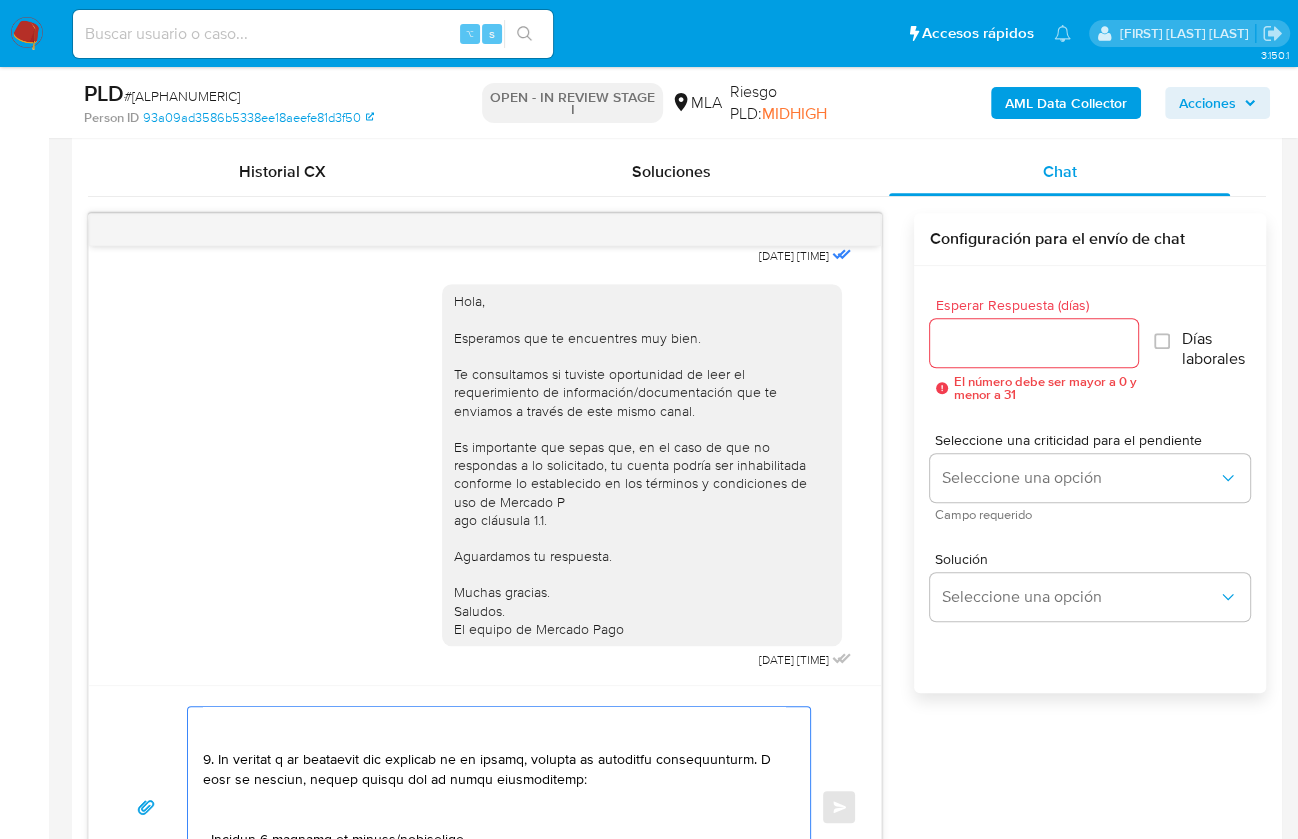 click at bounding box center (494, 807) 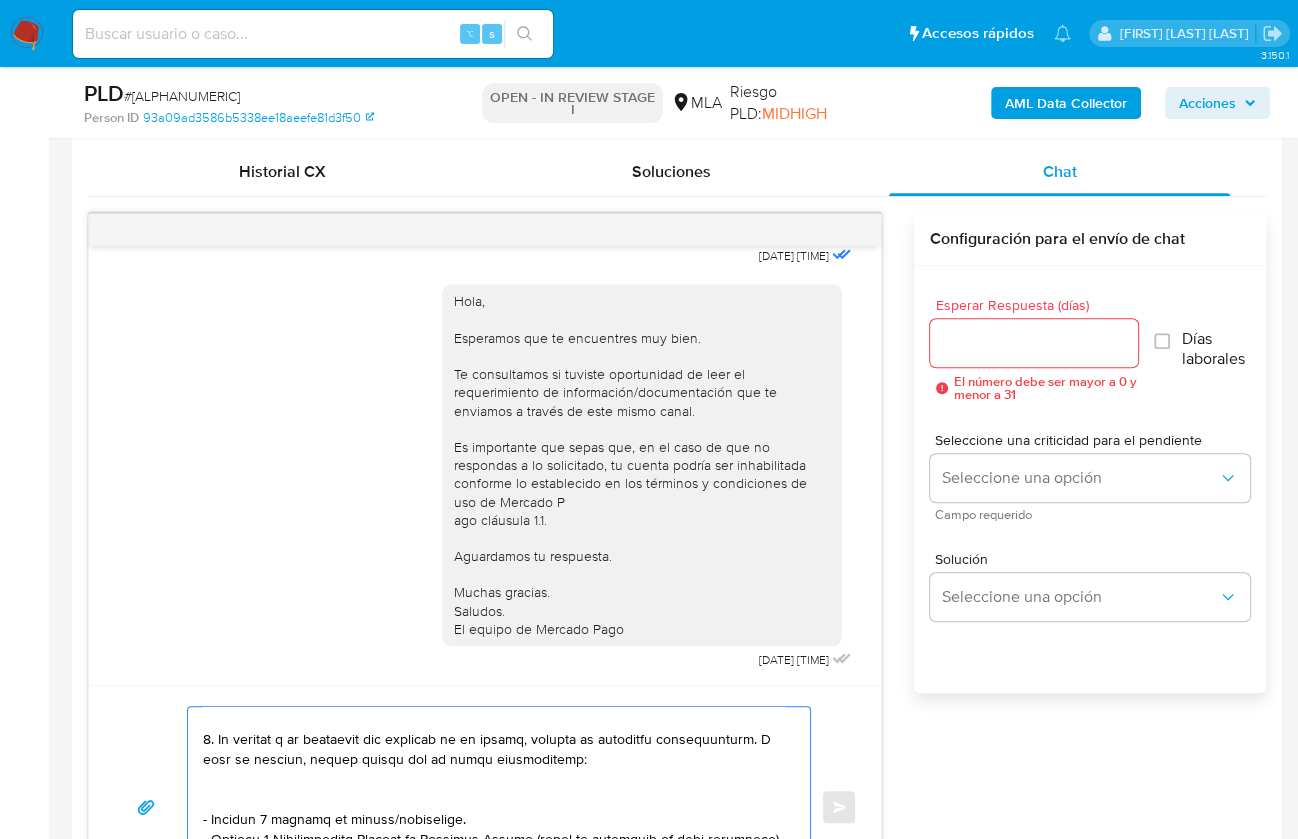click at bounding box center (494, 807) 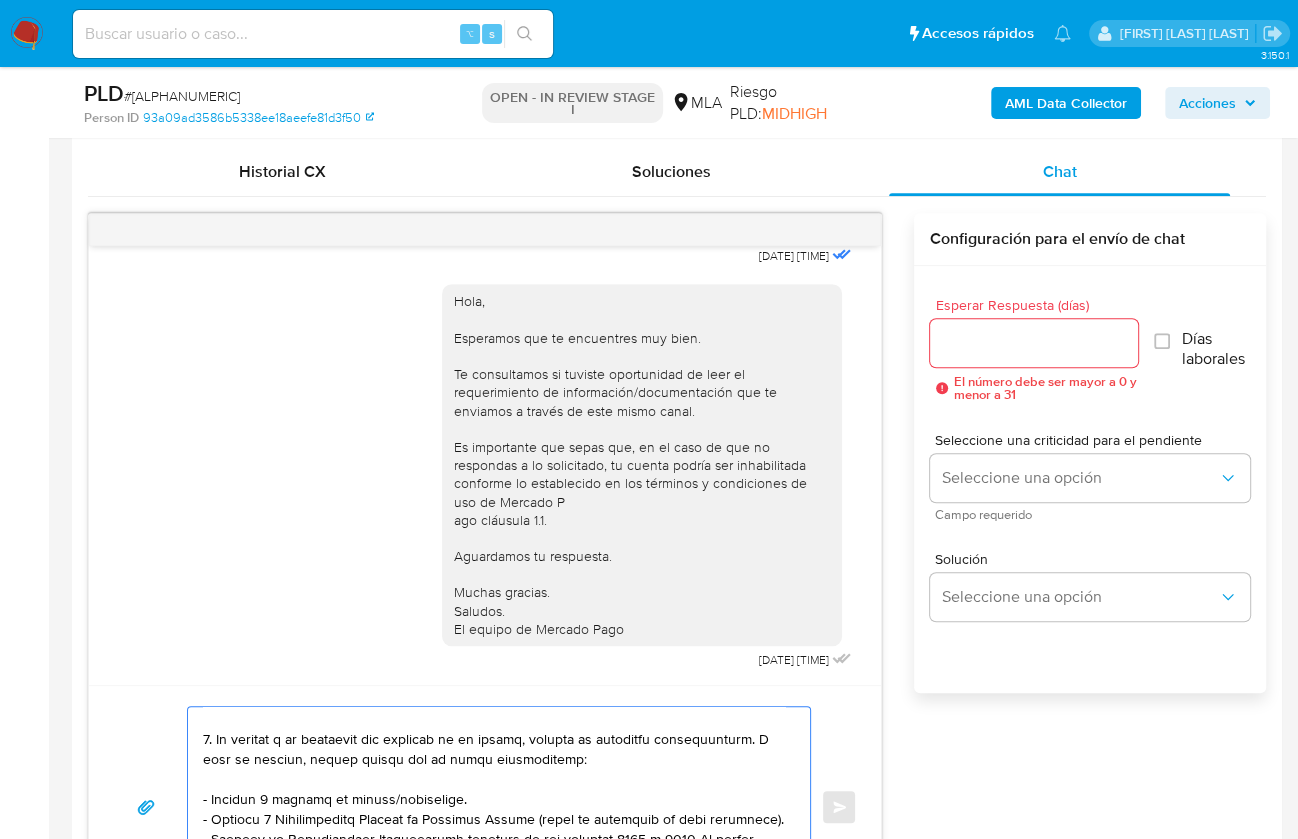drag, startPoint x: 455, startPoint y: 791, endPoint x: 224, endPoint y: 775, distance: 231.55345 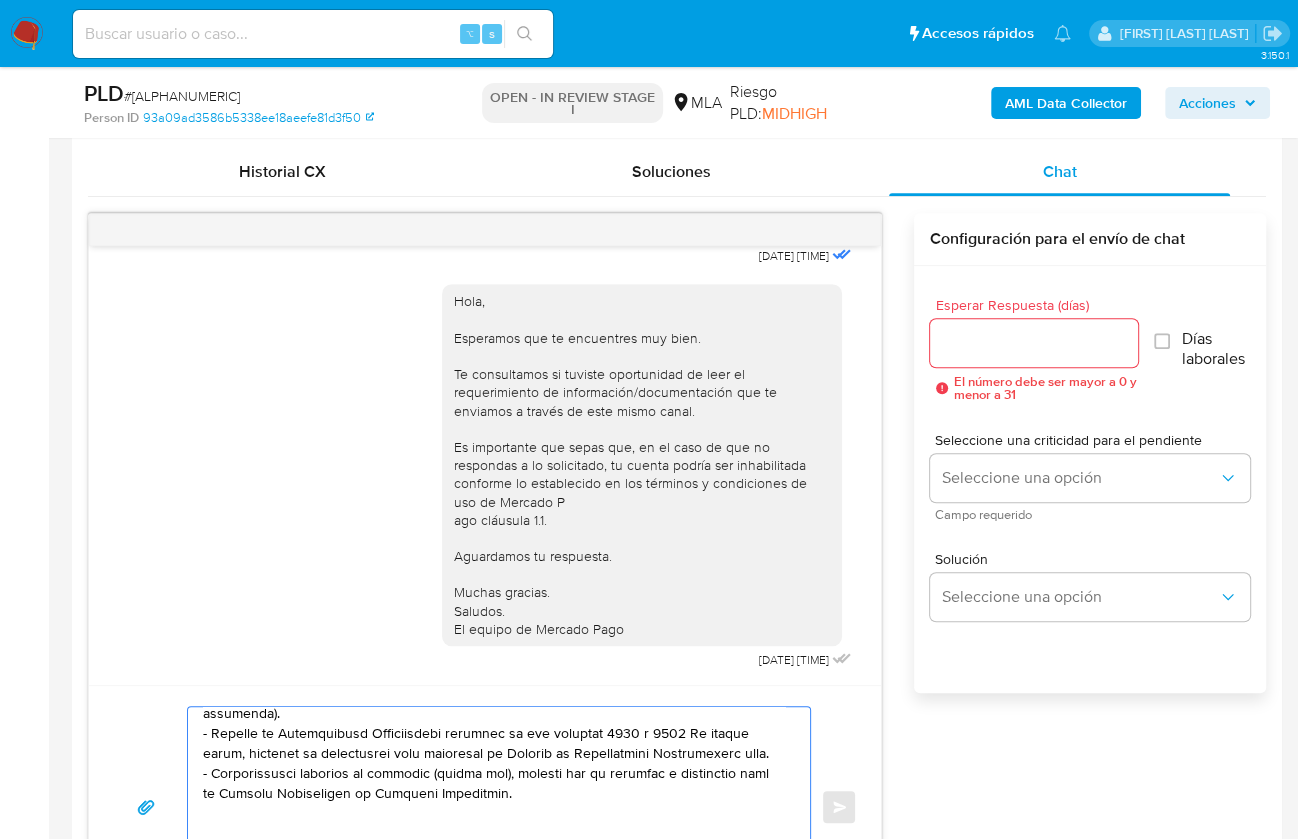 scroll, scrollTop: 277, scrollLeft: 0, axis: vertical 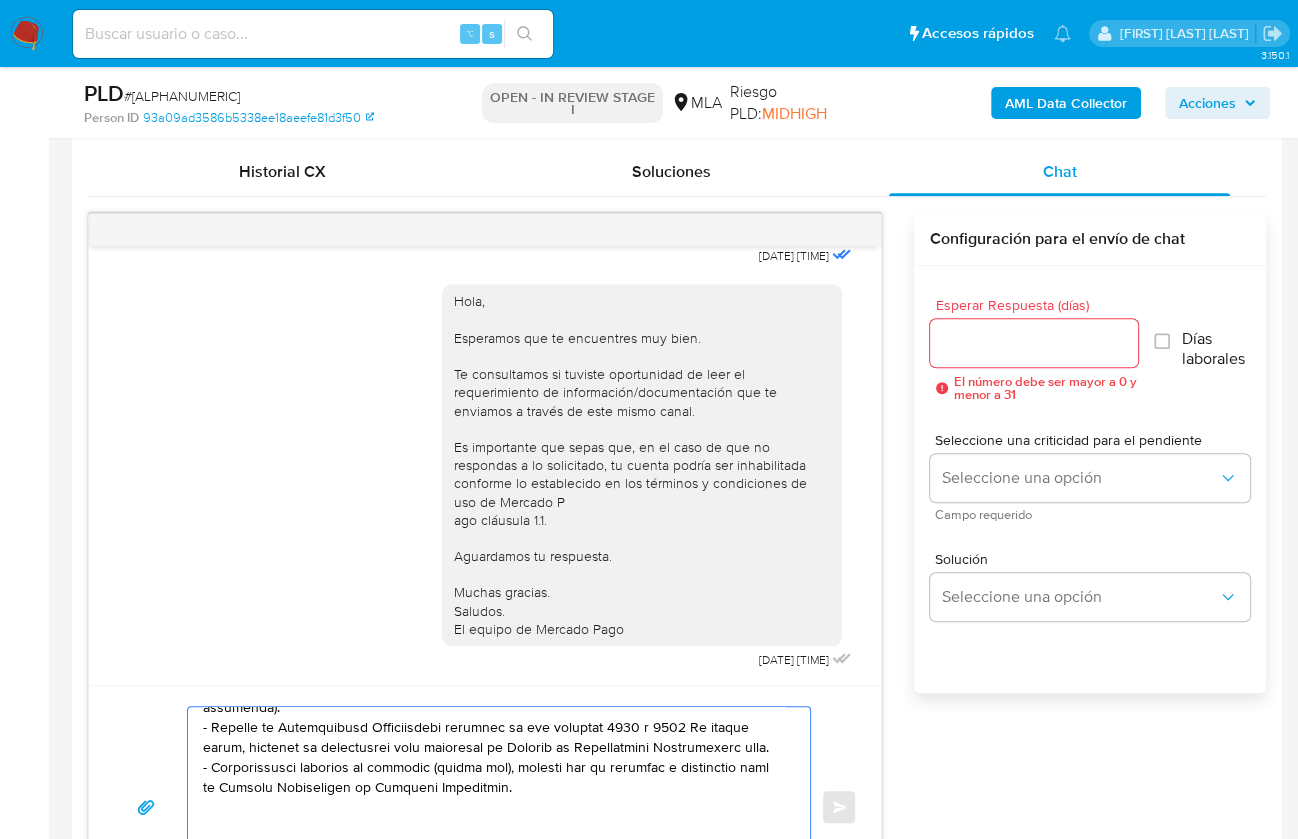 drag, startPoint x: 512, startPoint y: 803, endPoint x: 206, endPoint y: 772, distance: 307.56625 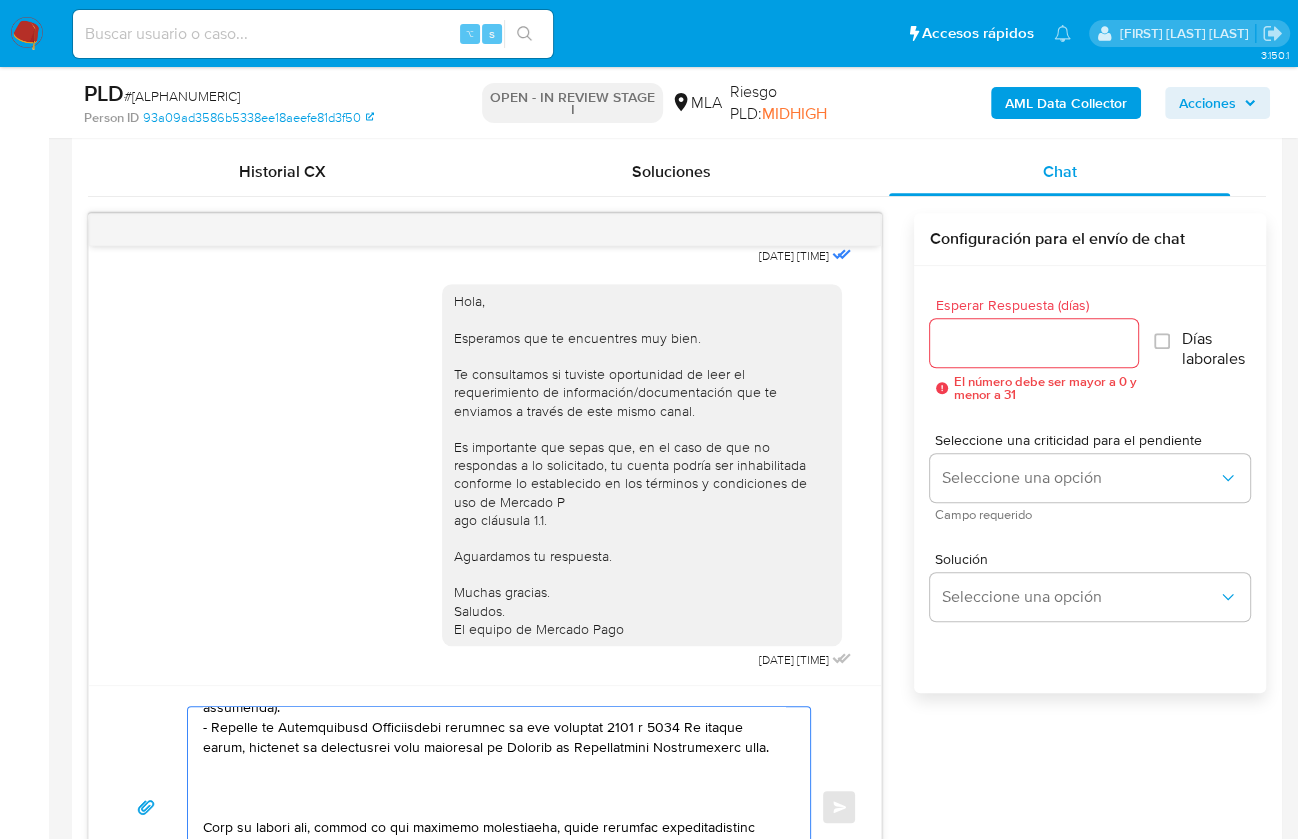 click at bounding box center (494, 807) 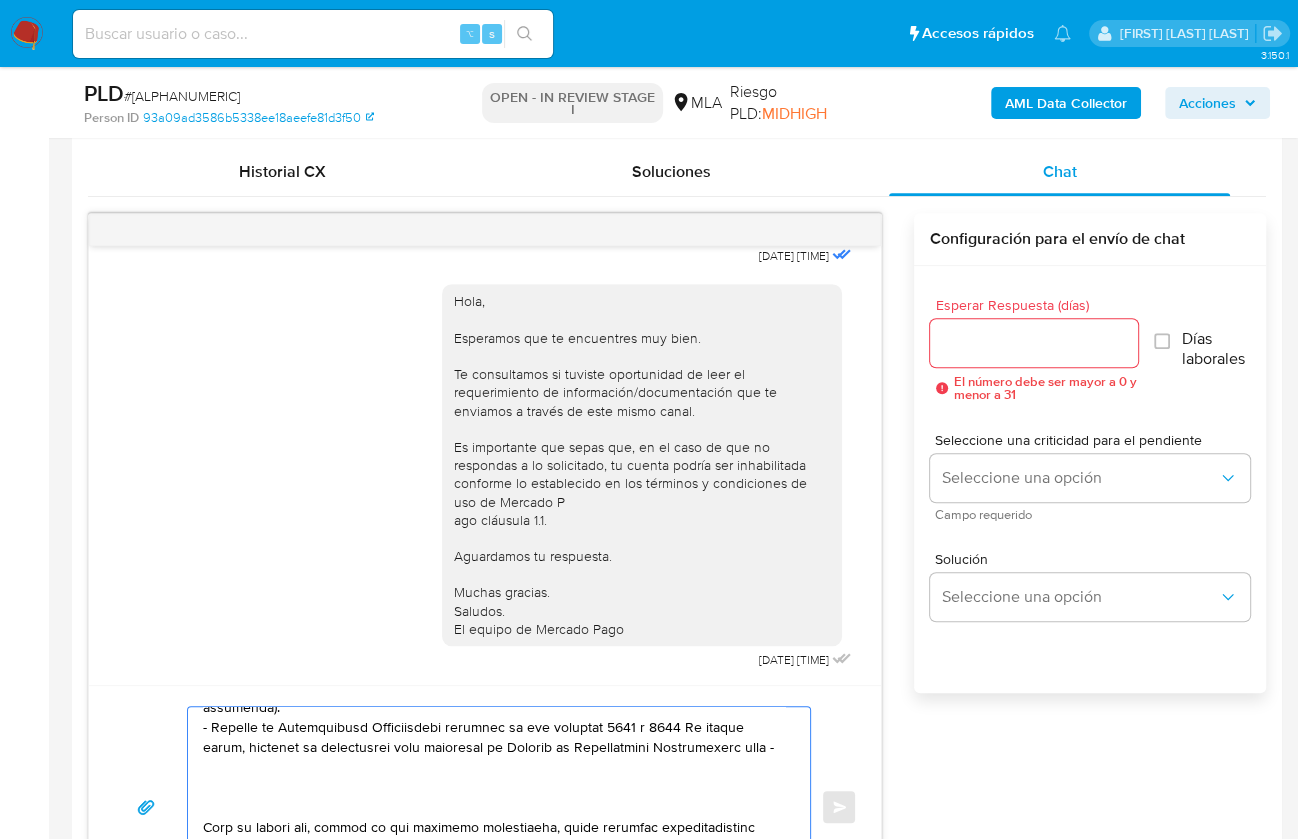 paste on "https://www.mercadopago.com.ar/ayuda/30181" 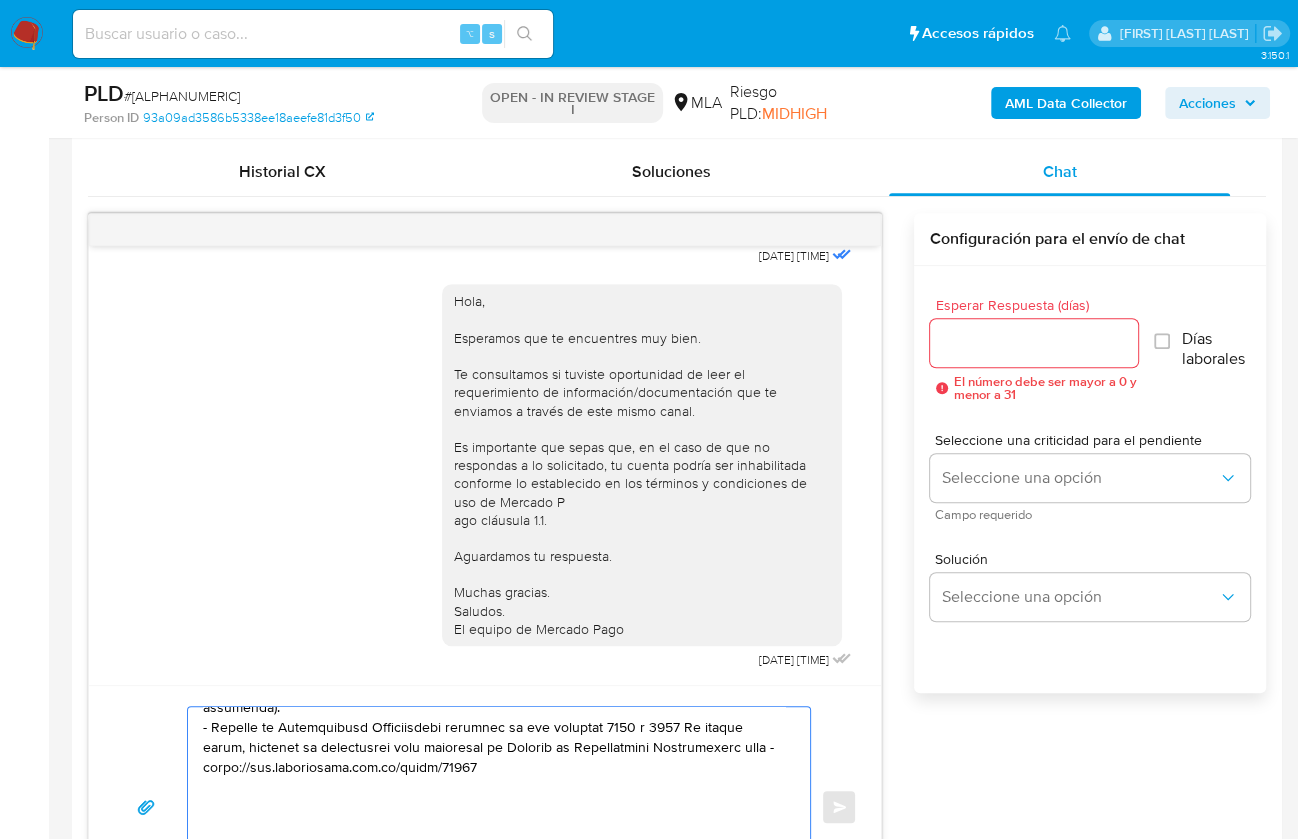 click at bounding box center (494, 807) 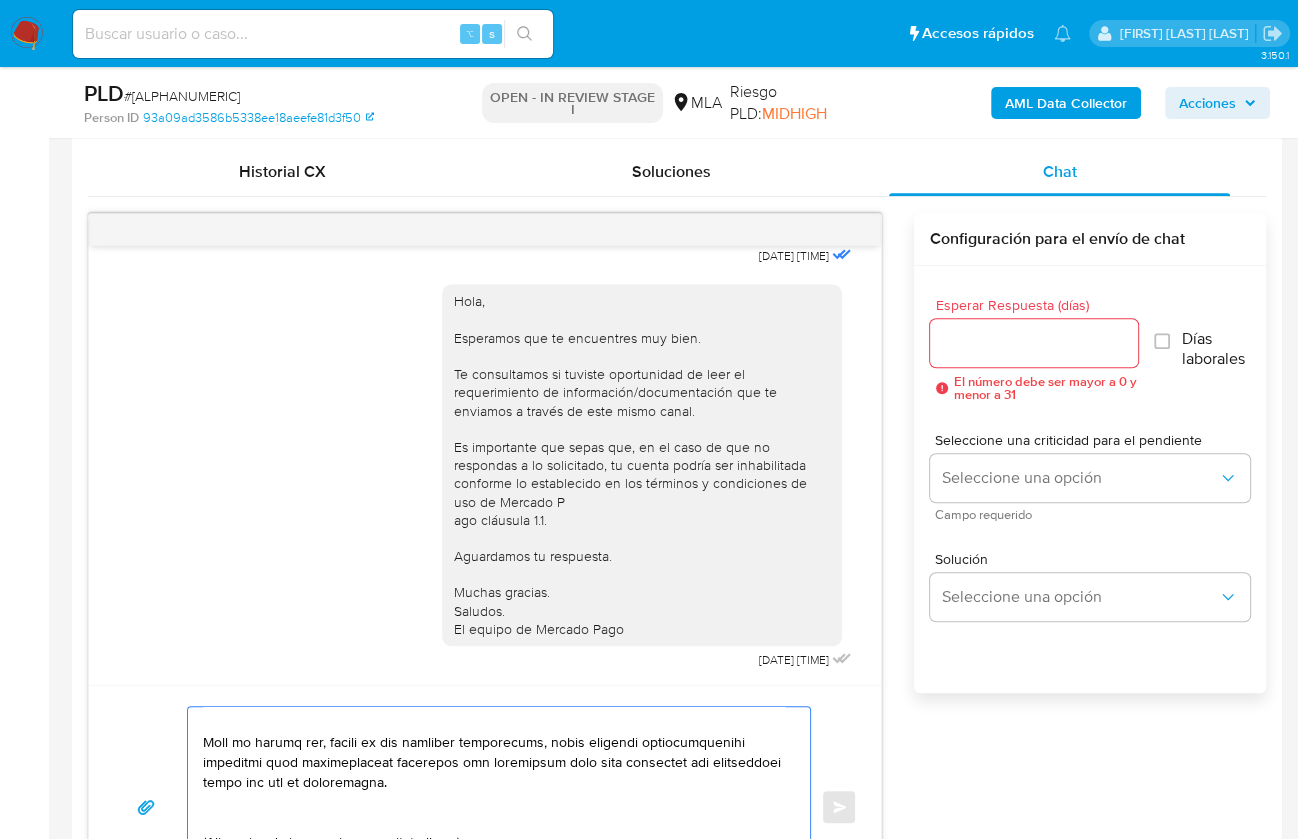 scroll, scrollTop: 372, scrollLeft: 0, axis: vertical 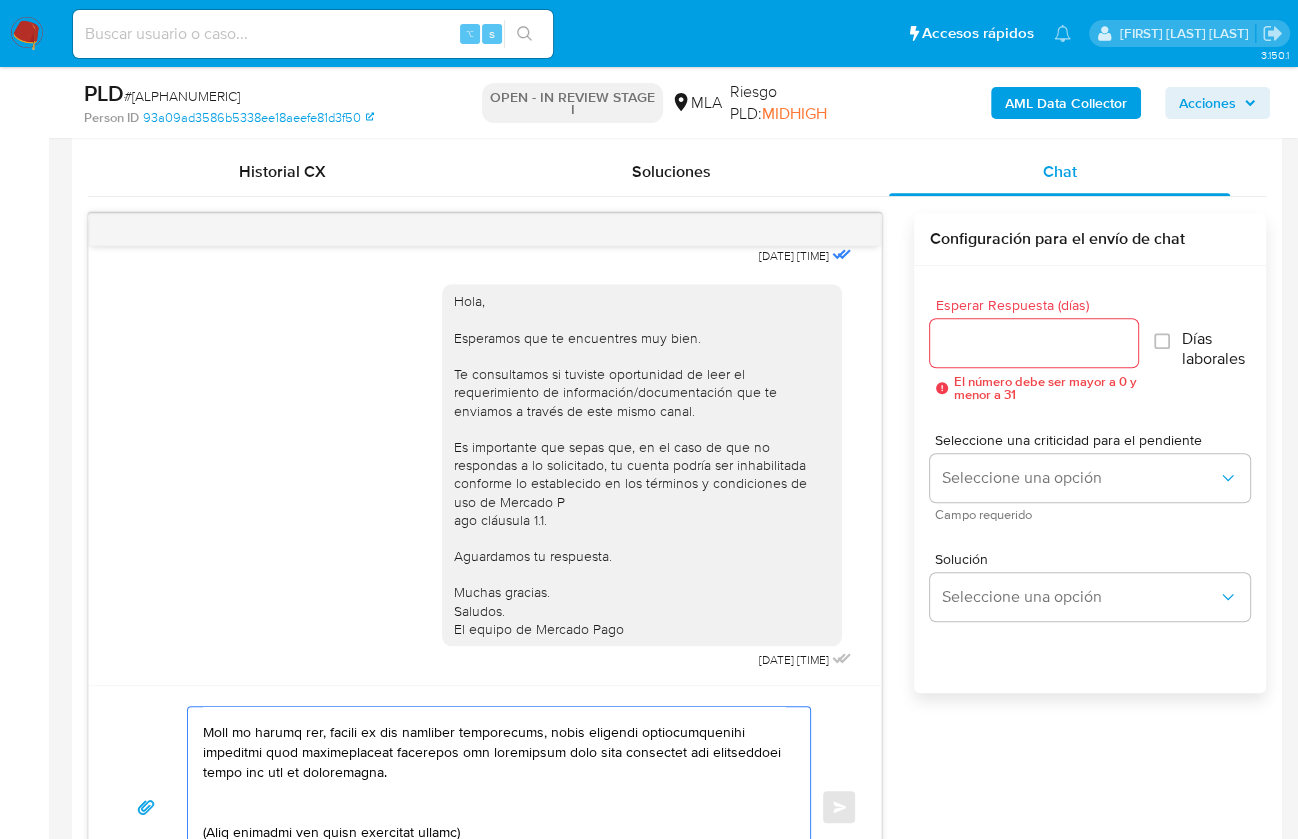 drag, startPoint x: 228, startPoint y: 711, endPoint x: 411, endPoint y: 759, distance: 189.19038 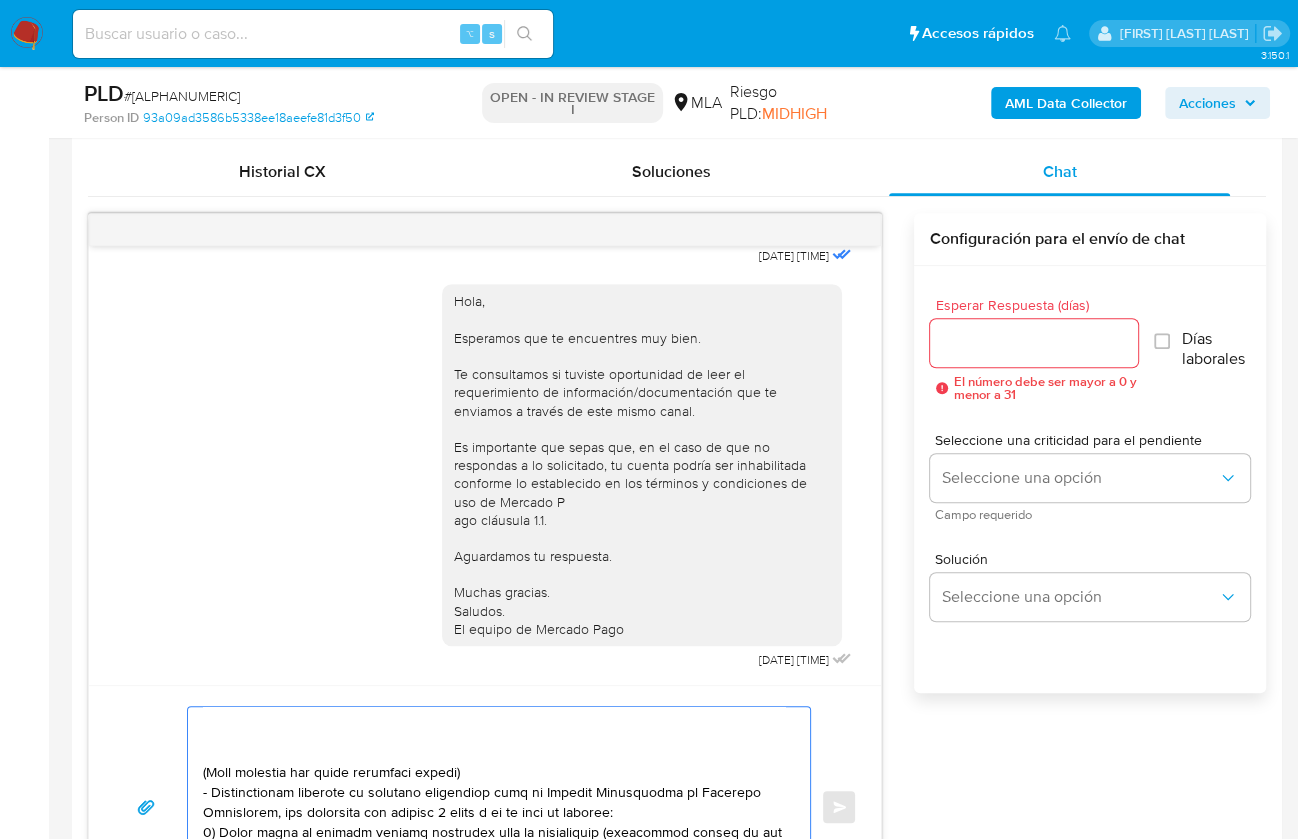 scroll, scrollTop: 312, scrollLeft: 0, axis: vertical 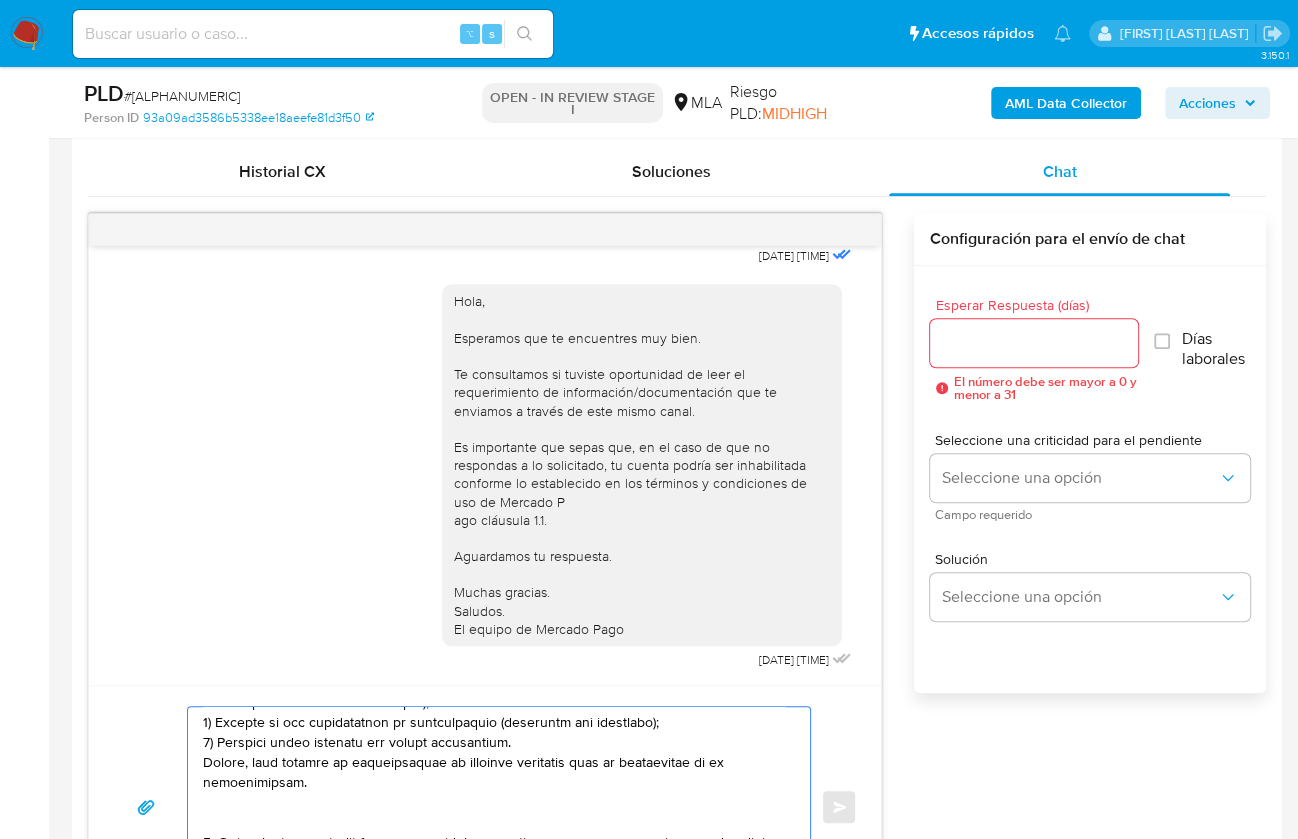 drag, startPoint x: 218, startPoint y: 760, endPoint x: 277, endPoint y: 818, distance: 82.73451 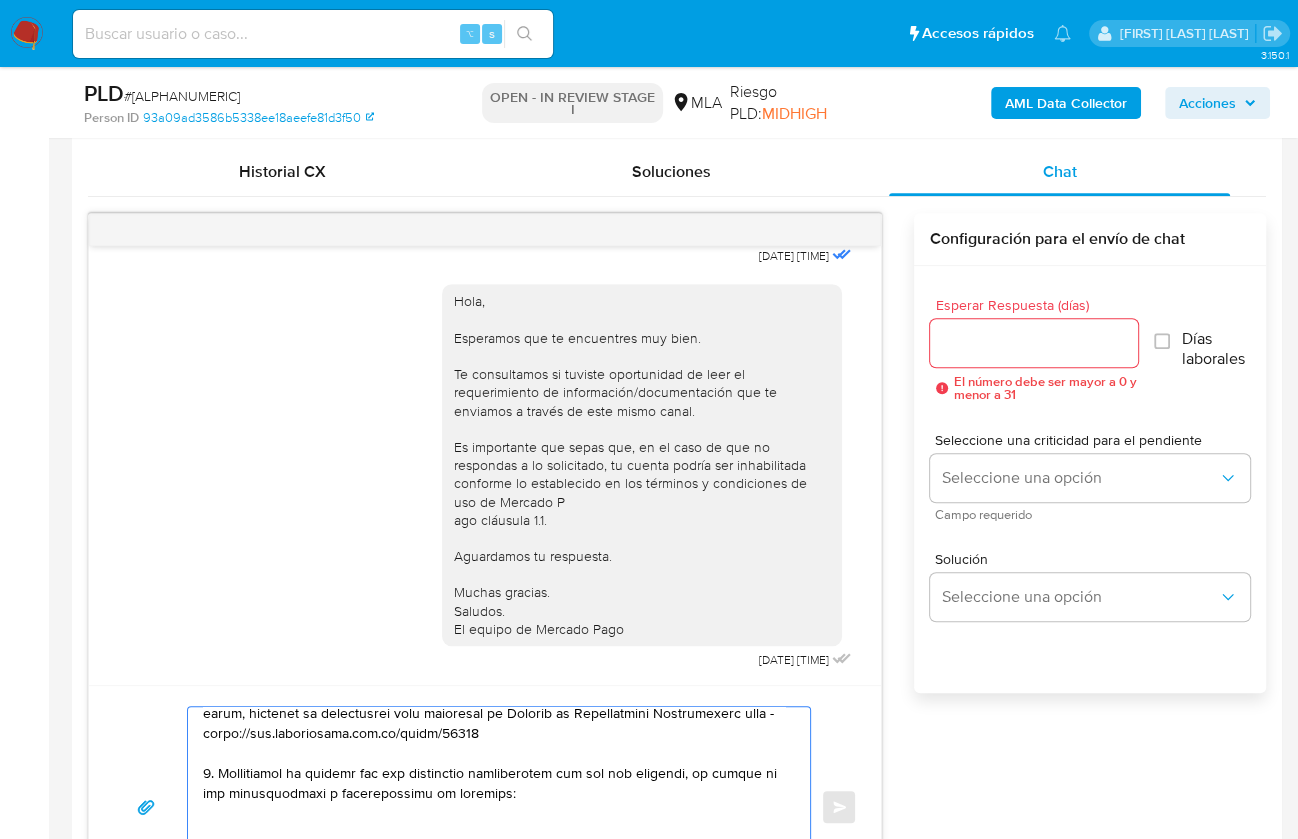 scroll, scrollTop: 358, scrollLeft: 0, axis: vertical 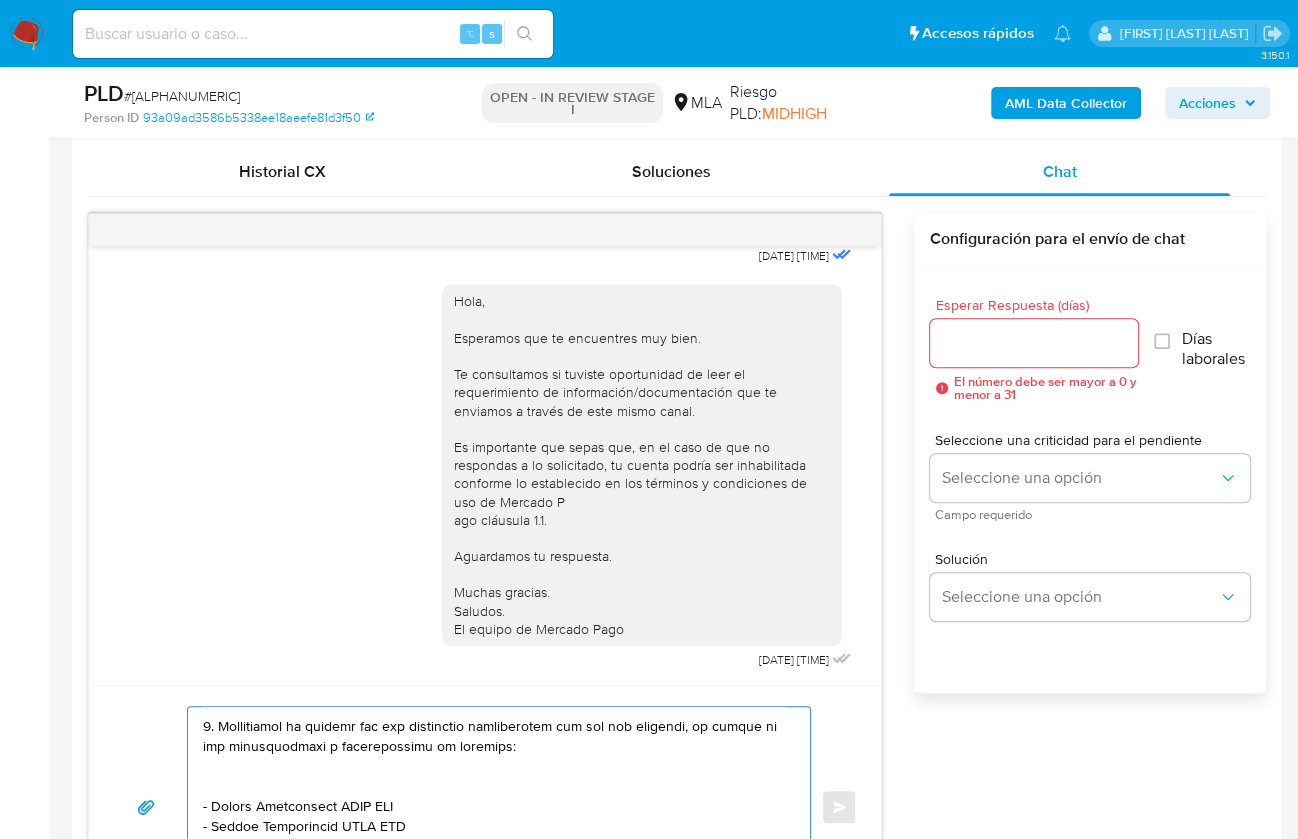 click at bounding box center [494, 807] 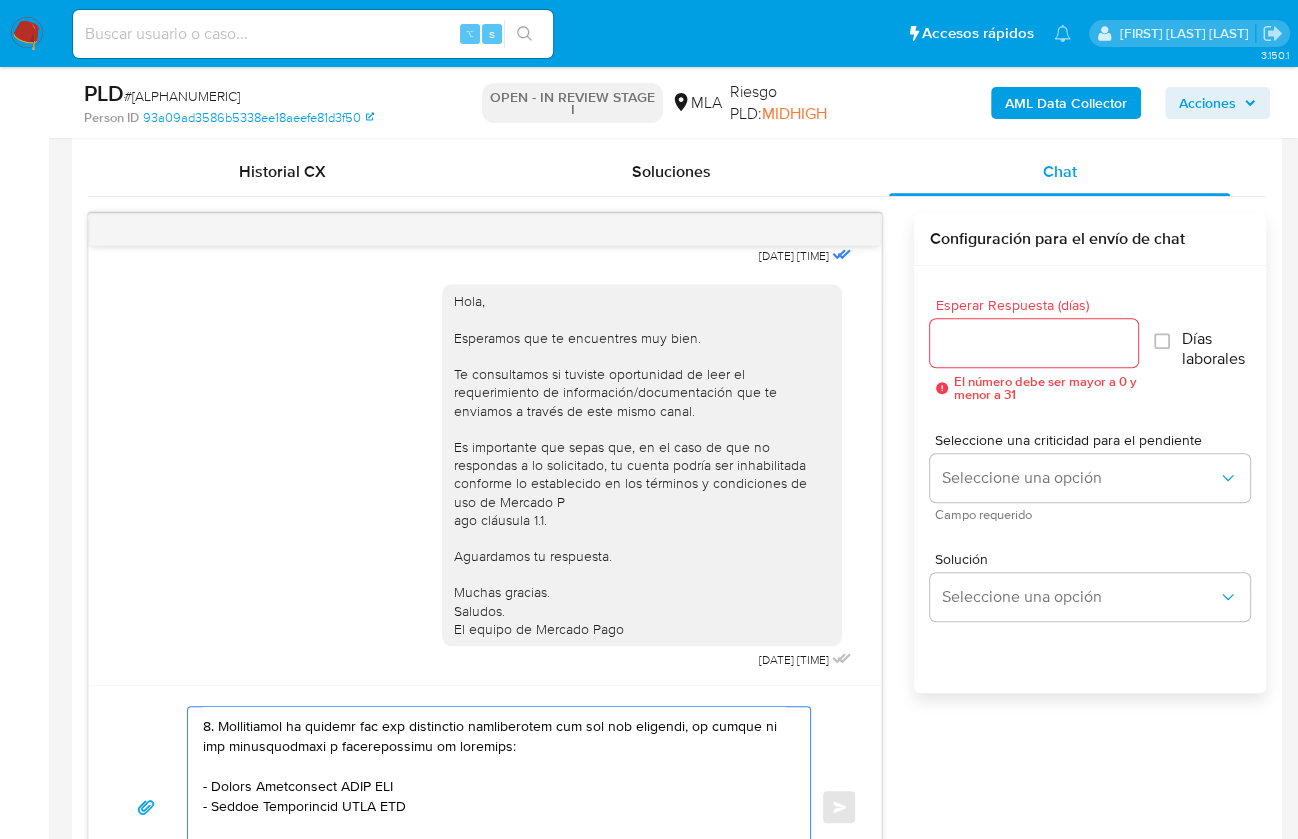 drag, startPoint x: 213, startPoint y: 786, endPoint x: 333, endPoint y: 785, distance: 120.004166 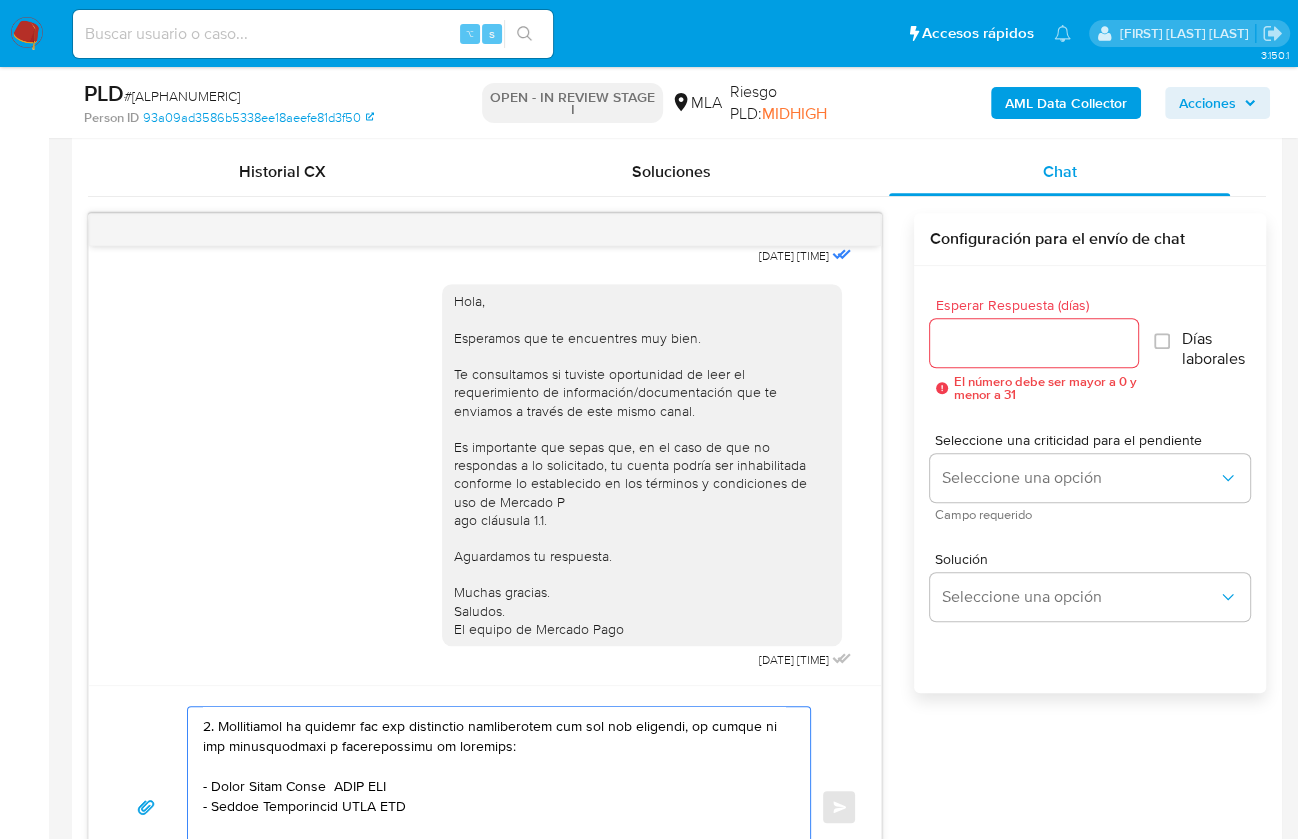 click at bounding box center (494, 807) 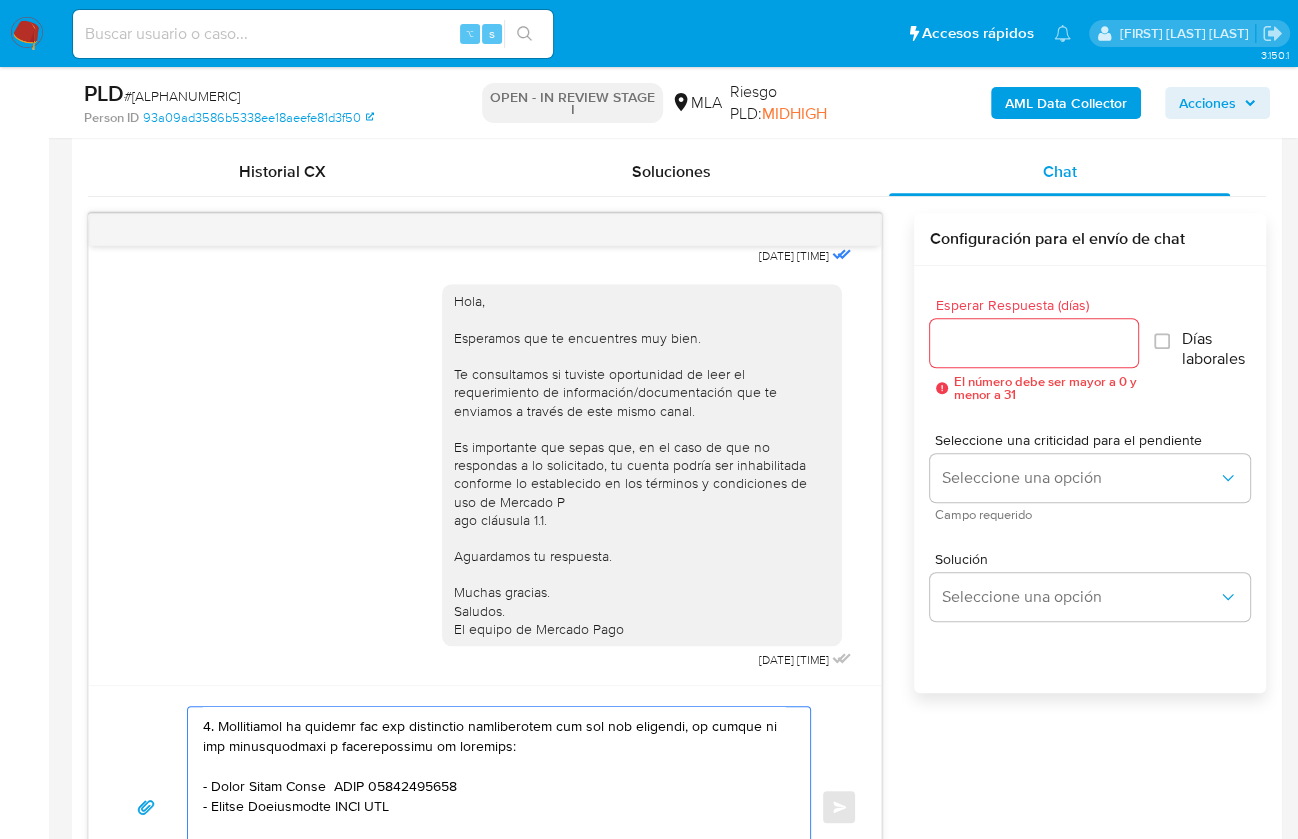 drag, startPoint x: 208, startPoint y: 800, endPoint x: 336, endPoint y: 805, distance: 128.09763 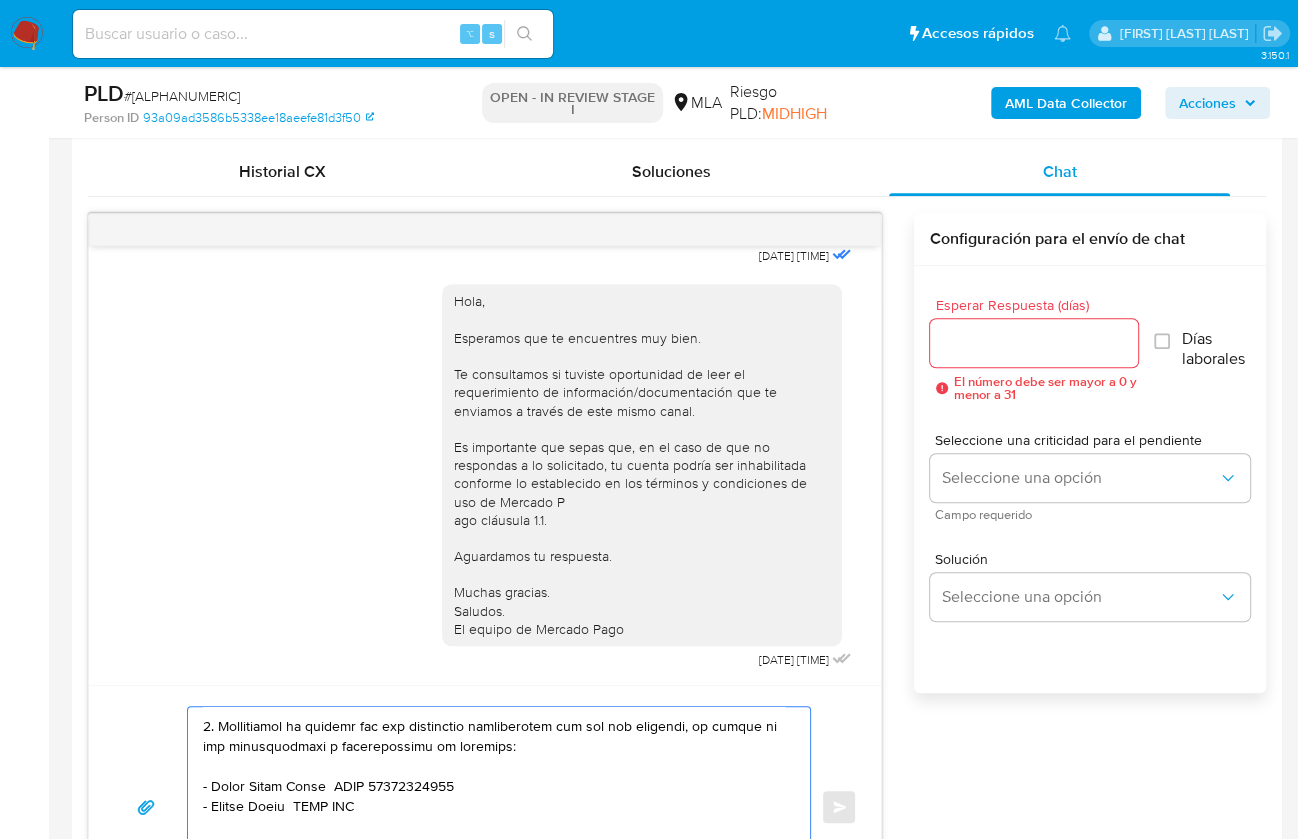 click at bounding box center [494, 807] 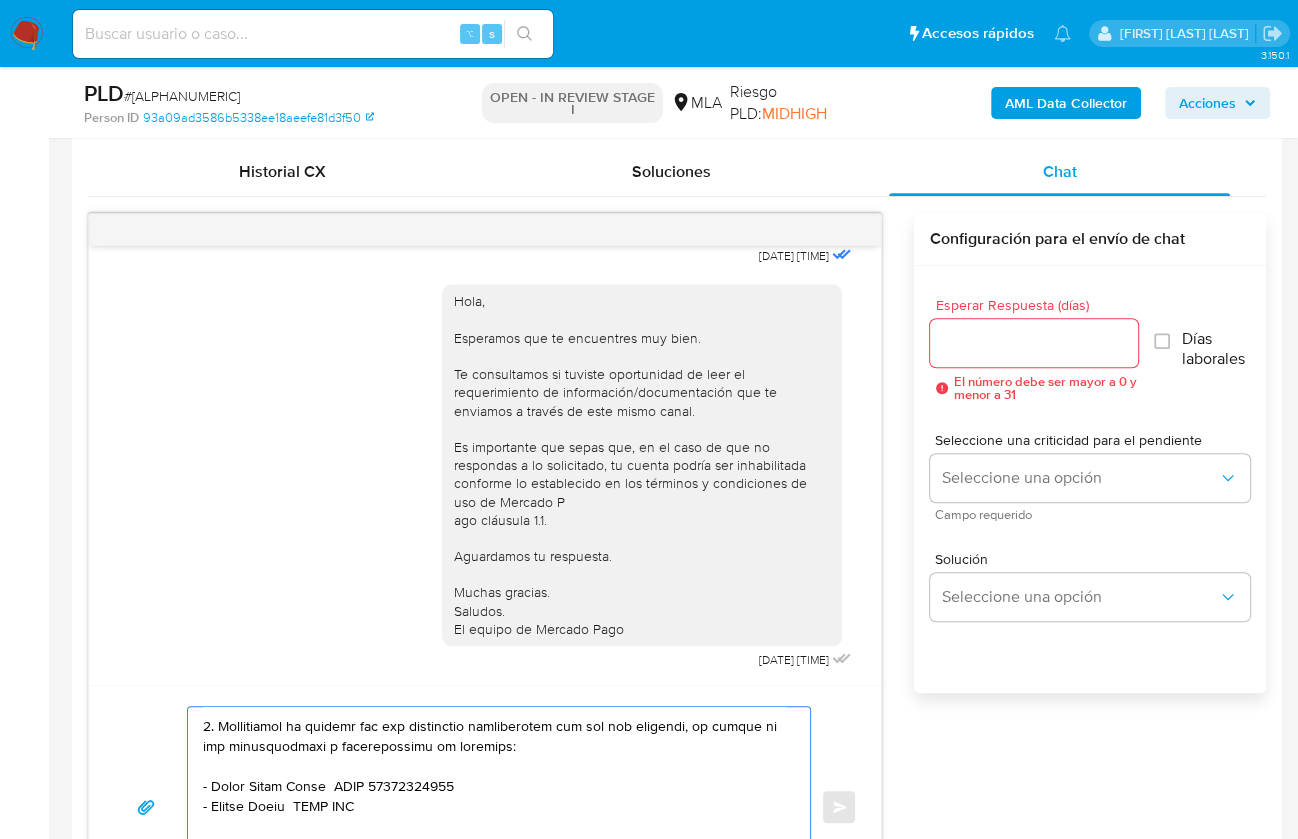 click at bounding box center (494, 807) 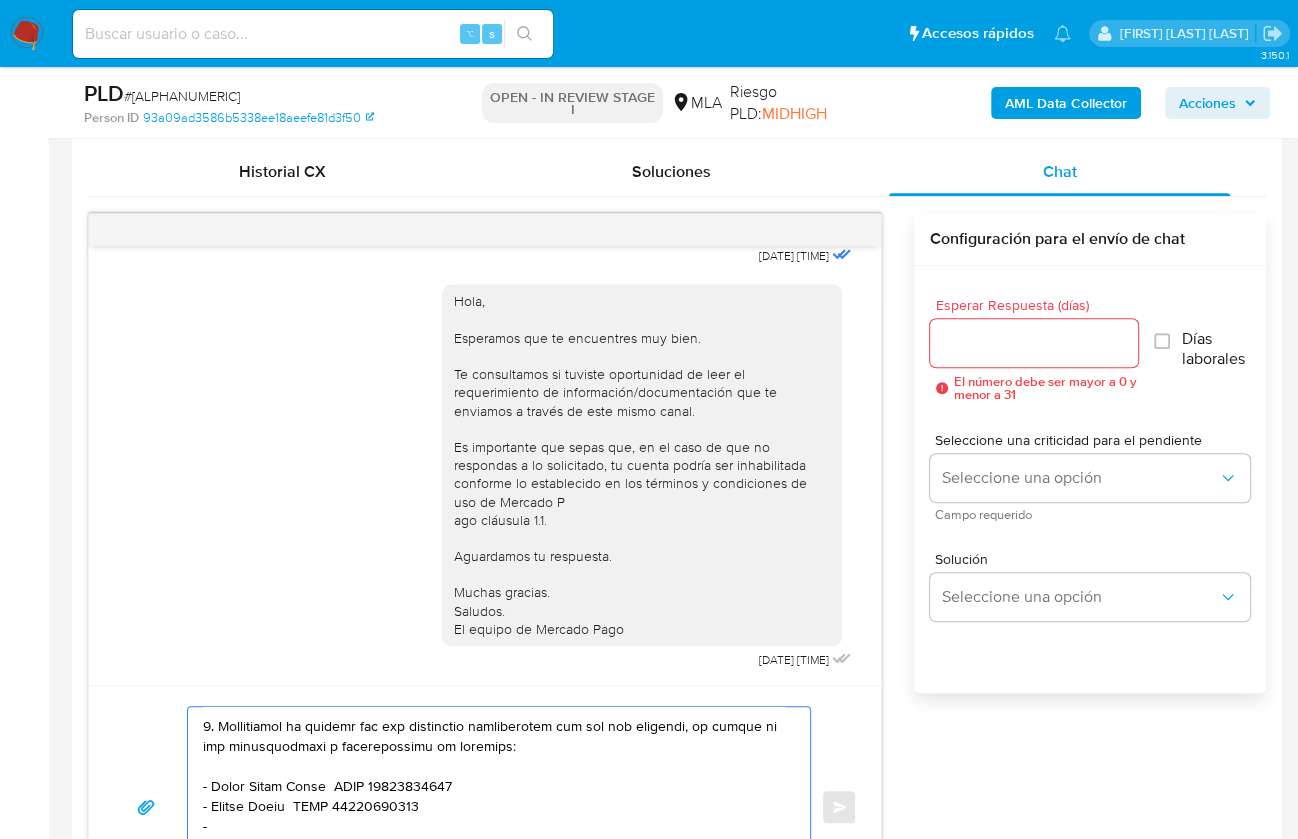 paste on "Cornejo Carlos Ale" 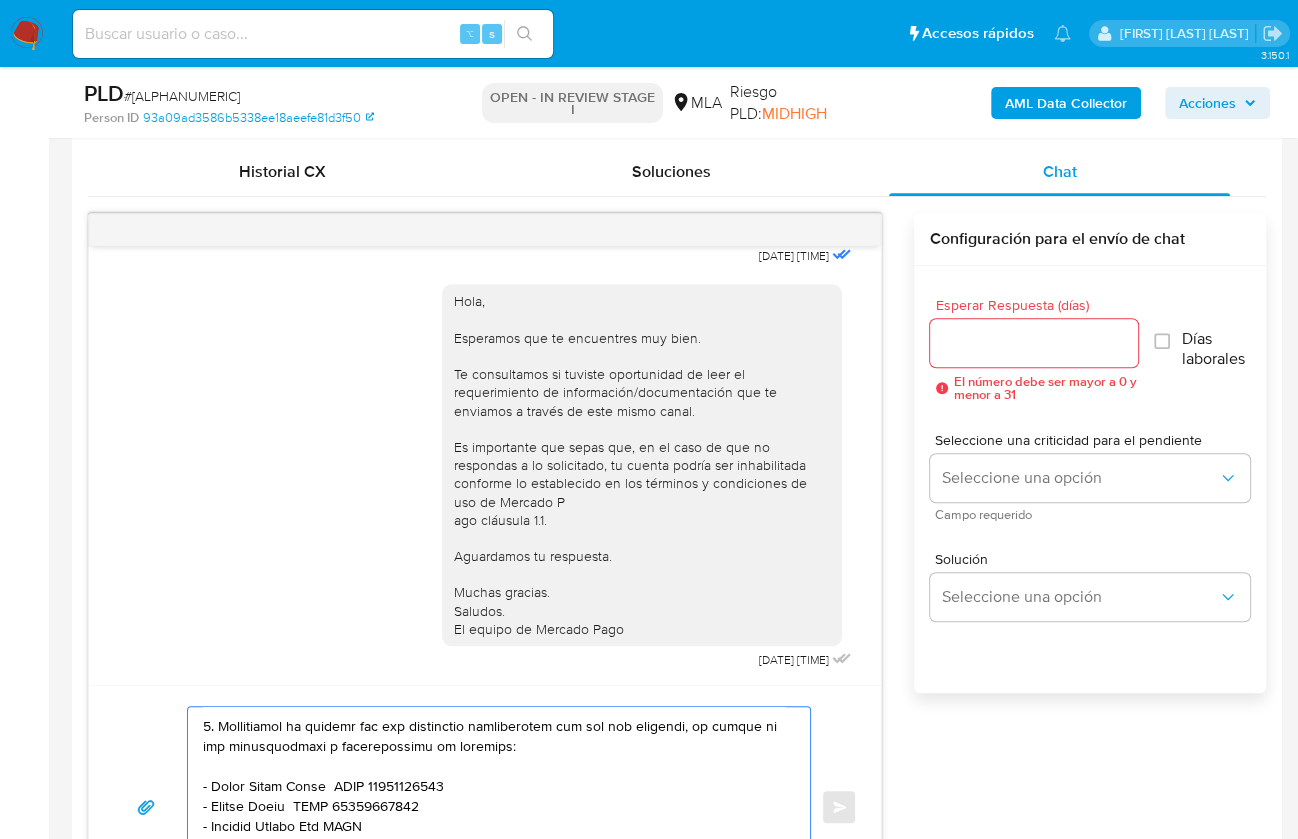 paste on "23327509969" 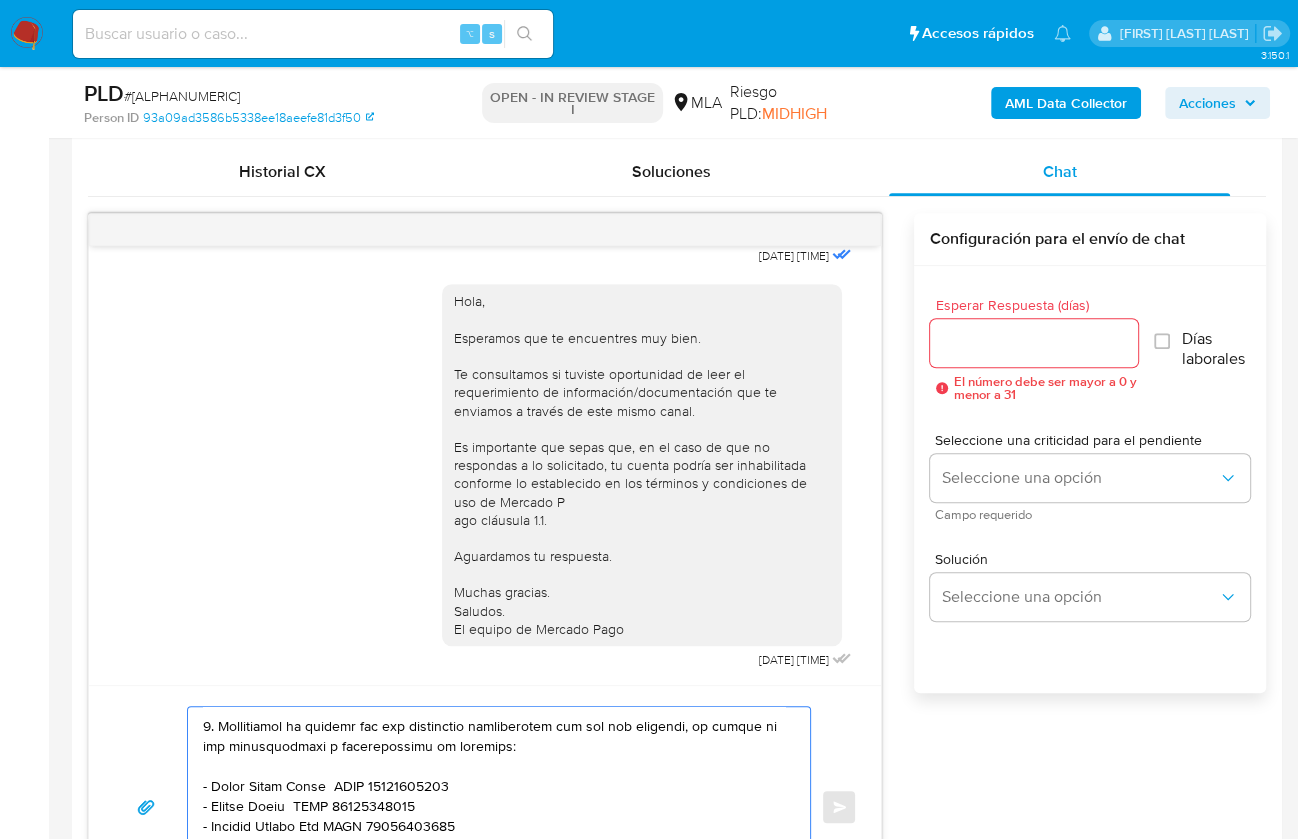 scroll, scrollTop: 980, scrollLeft: 0, axis: vertical 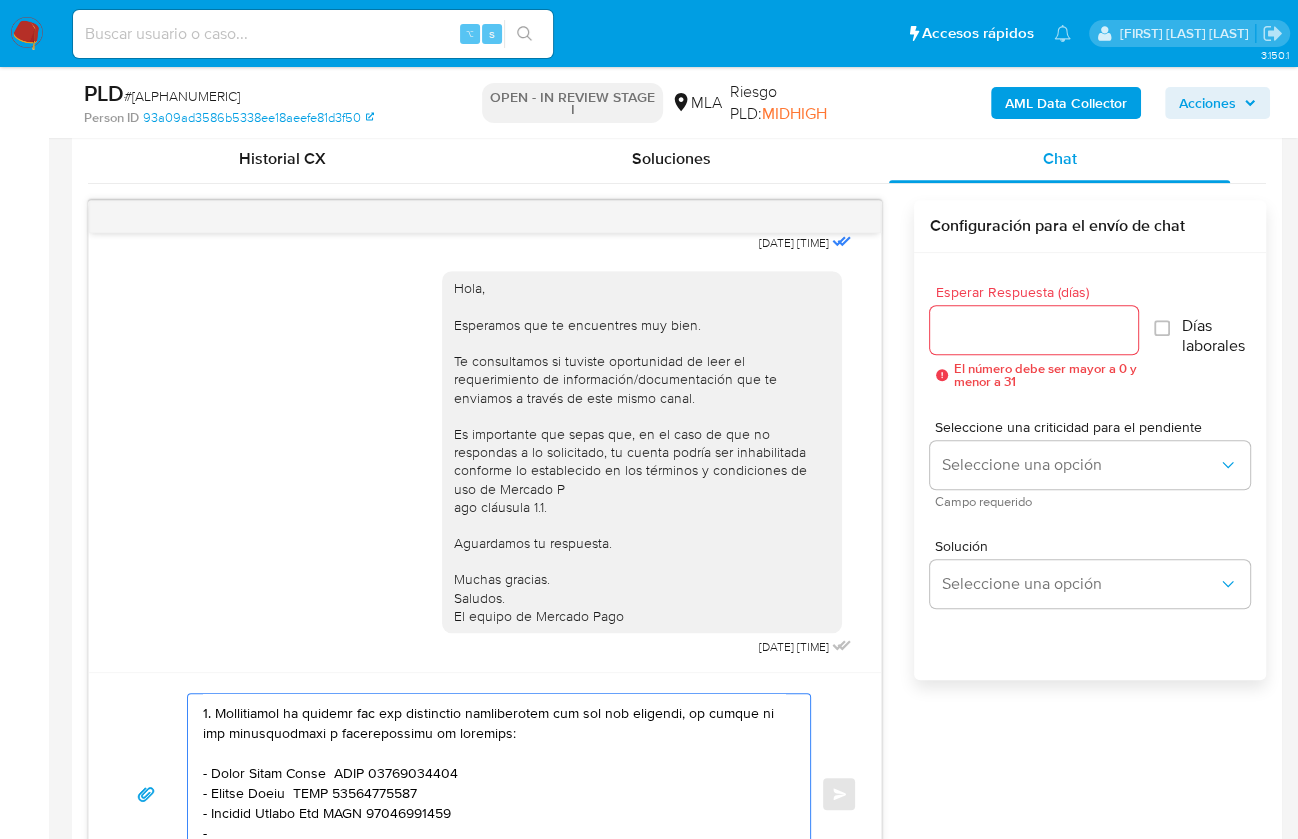 paste on "Giumati Automotores S.a.s." 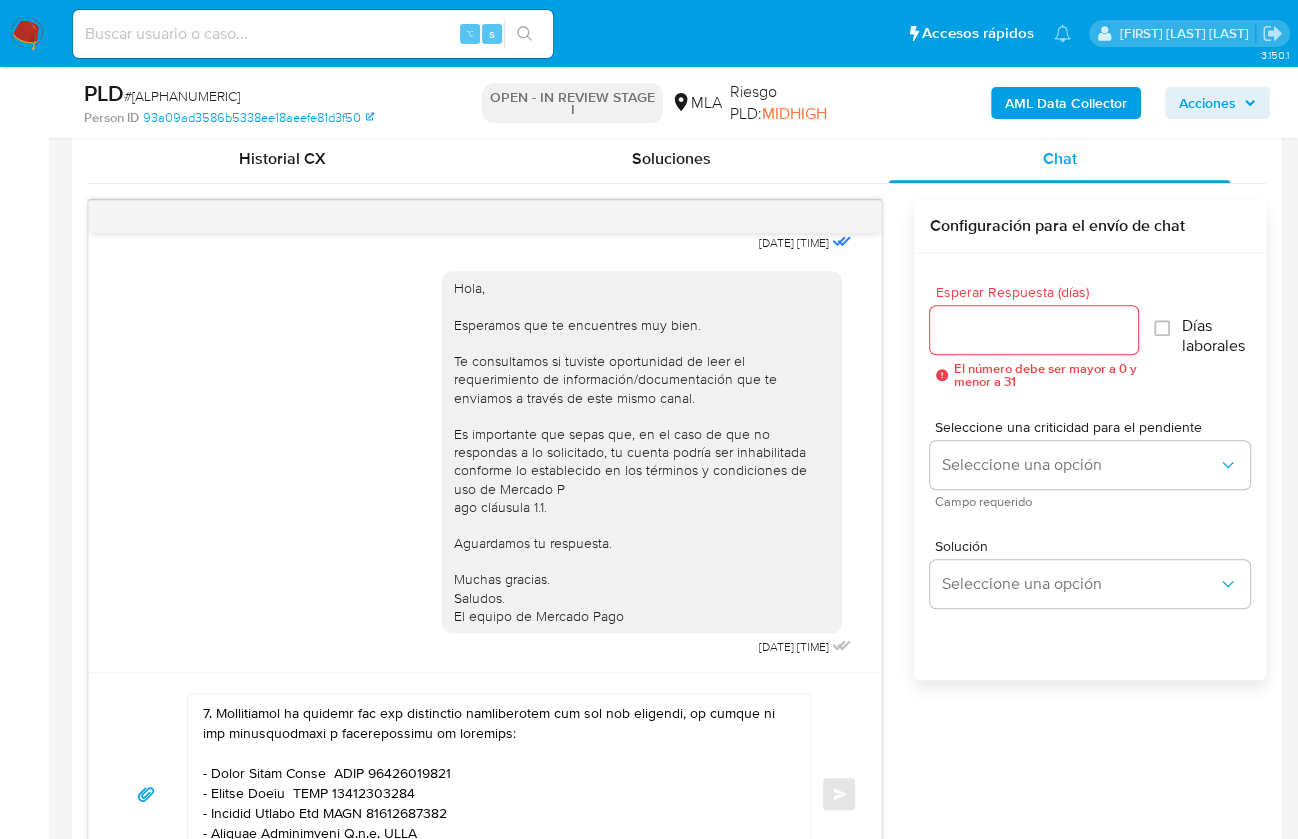 paste on "30716582333" 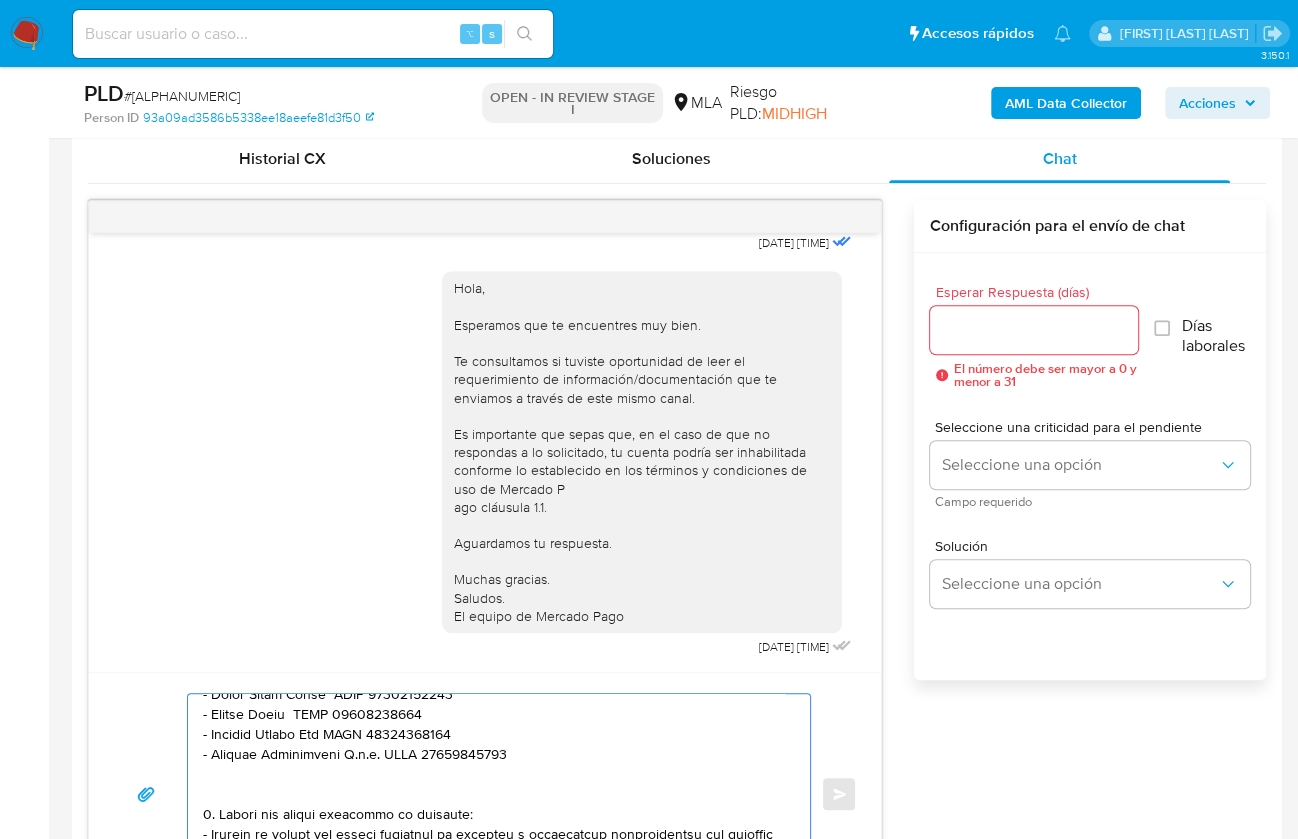 scroll, scrollTop: 447, scrollLeft: 0, axis: vertical 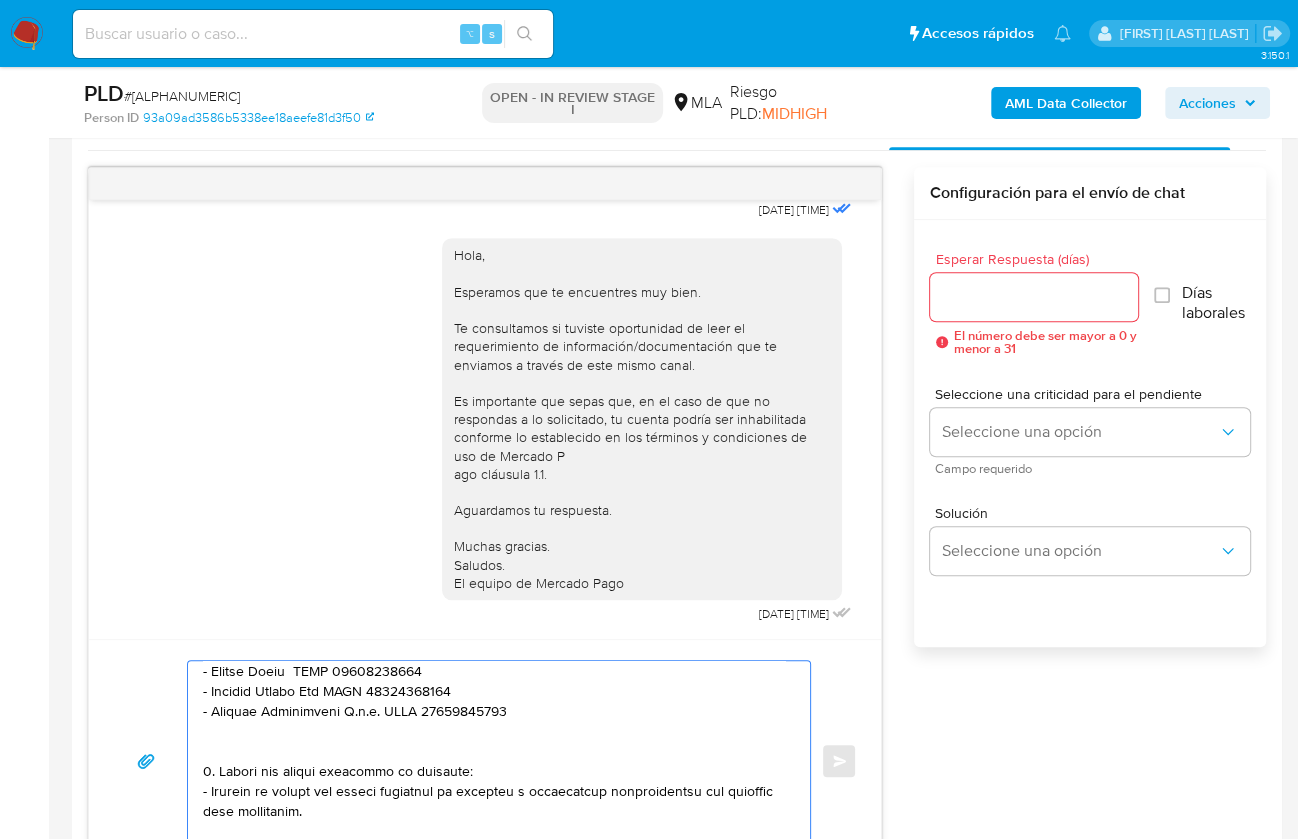 click at bounding box center (494, 761) 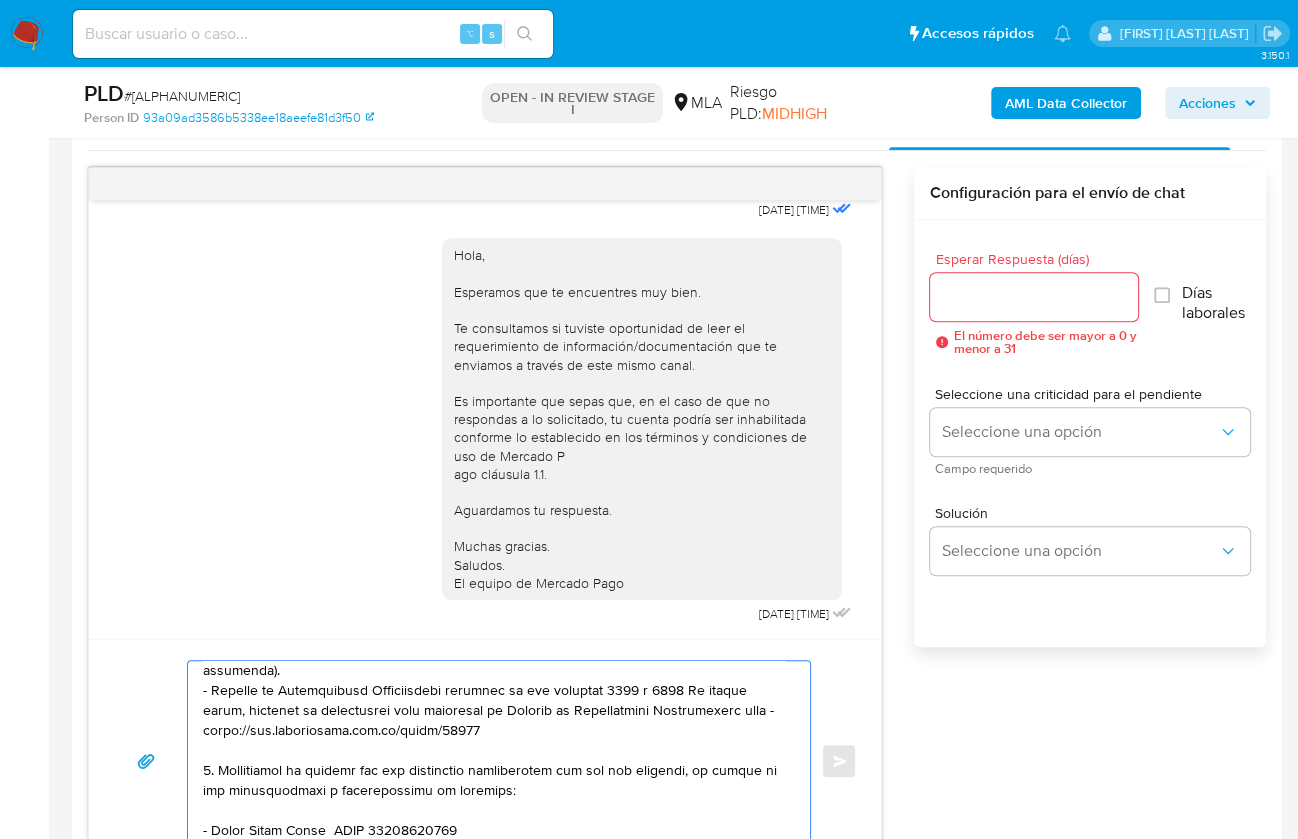drag, startPoint x: 380, startPoint y: 702, endPoint x: 192, endPoint y: 651, distance: 194.79477 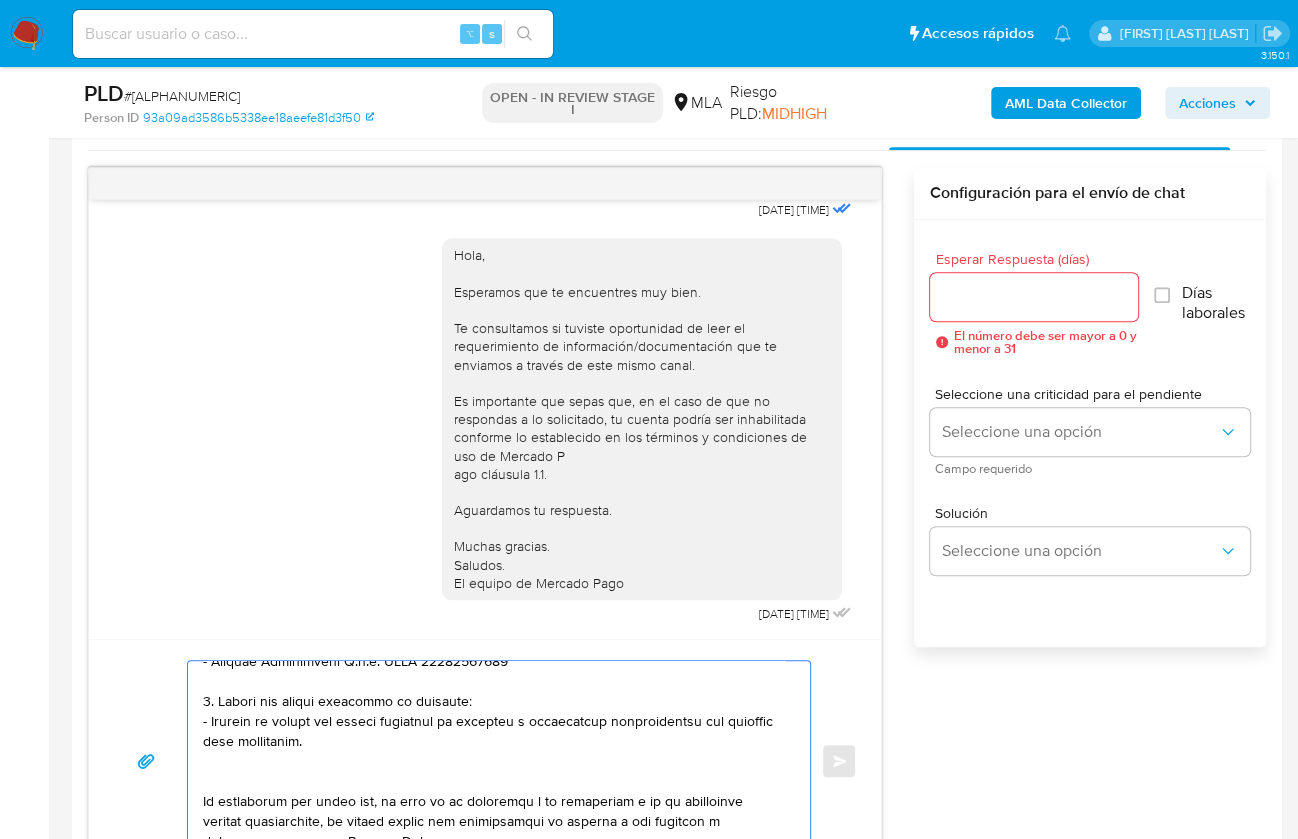 scroll, scrollTop: 500, scrollLeft: 0, axis: vertical 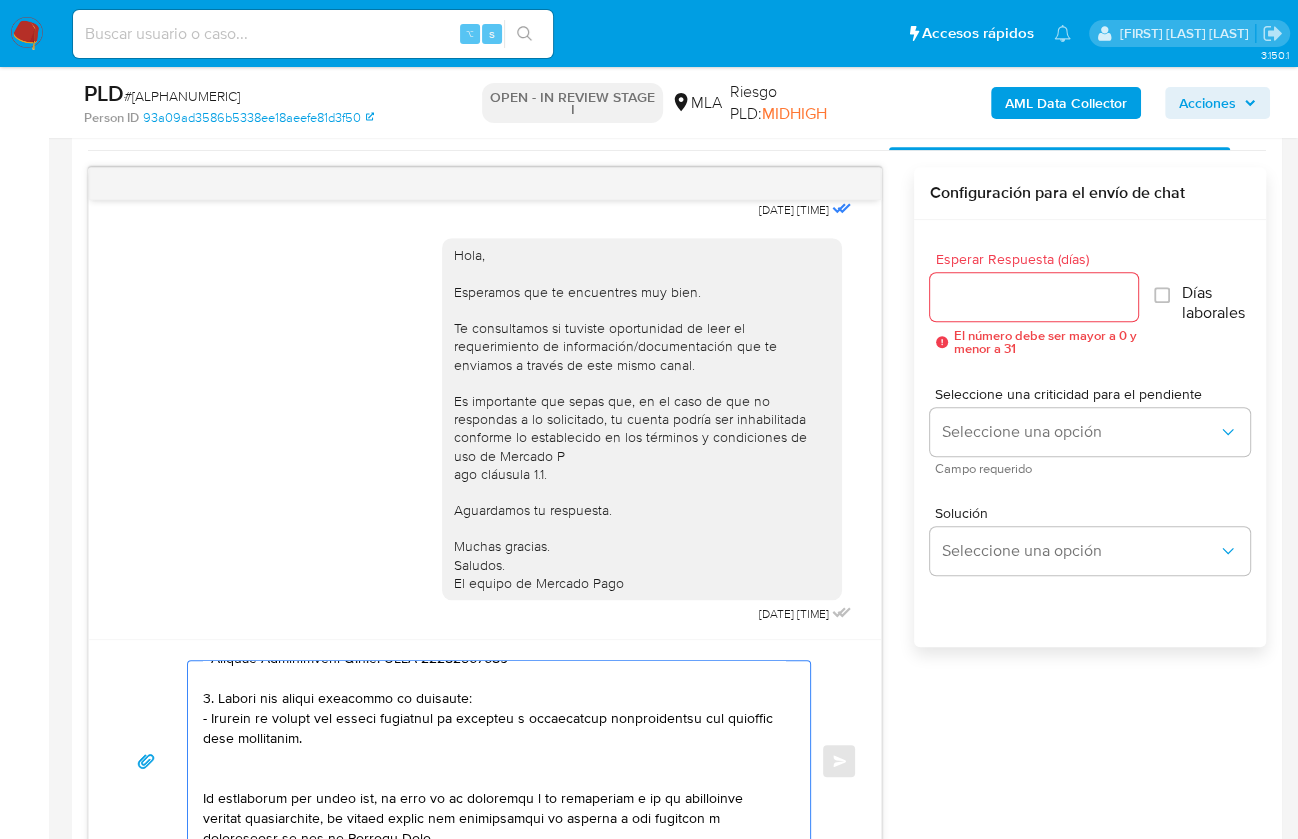 click at bounding box center [494, 761] 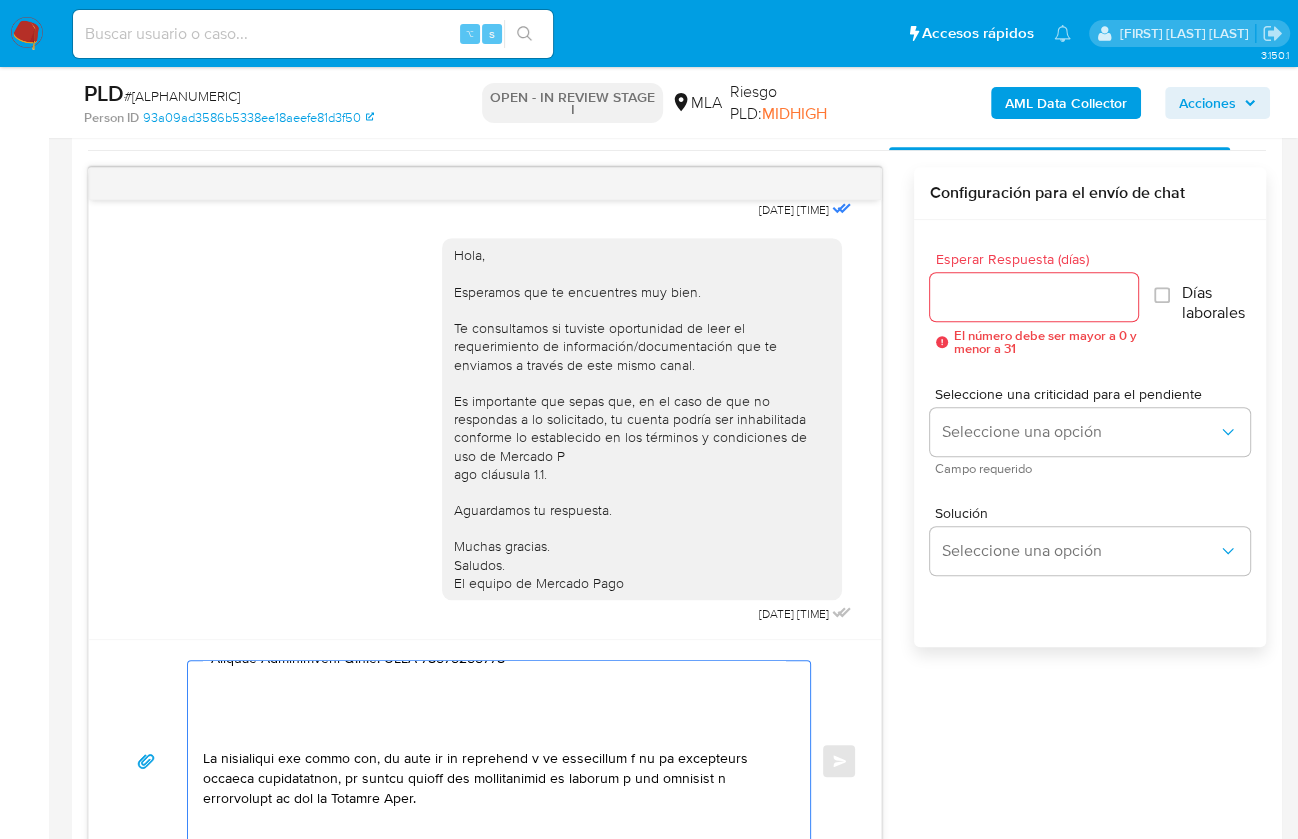 click at bounding box center (494, 761) 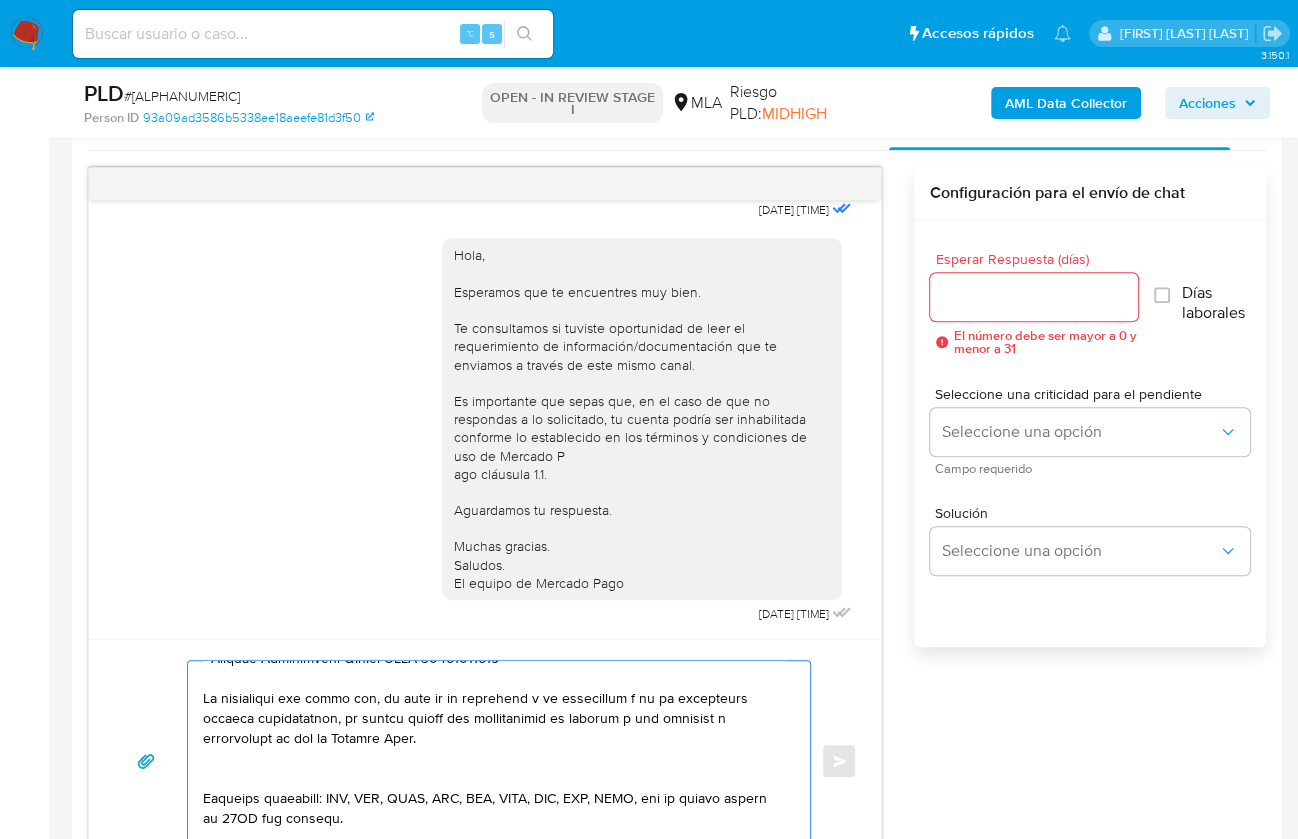 click at bounding box center (494, 761) 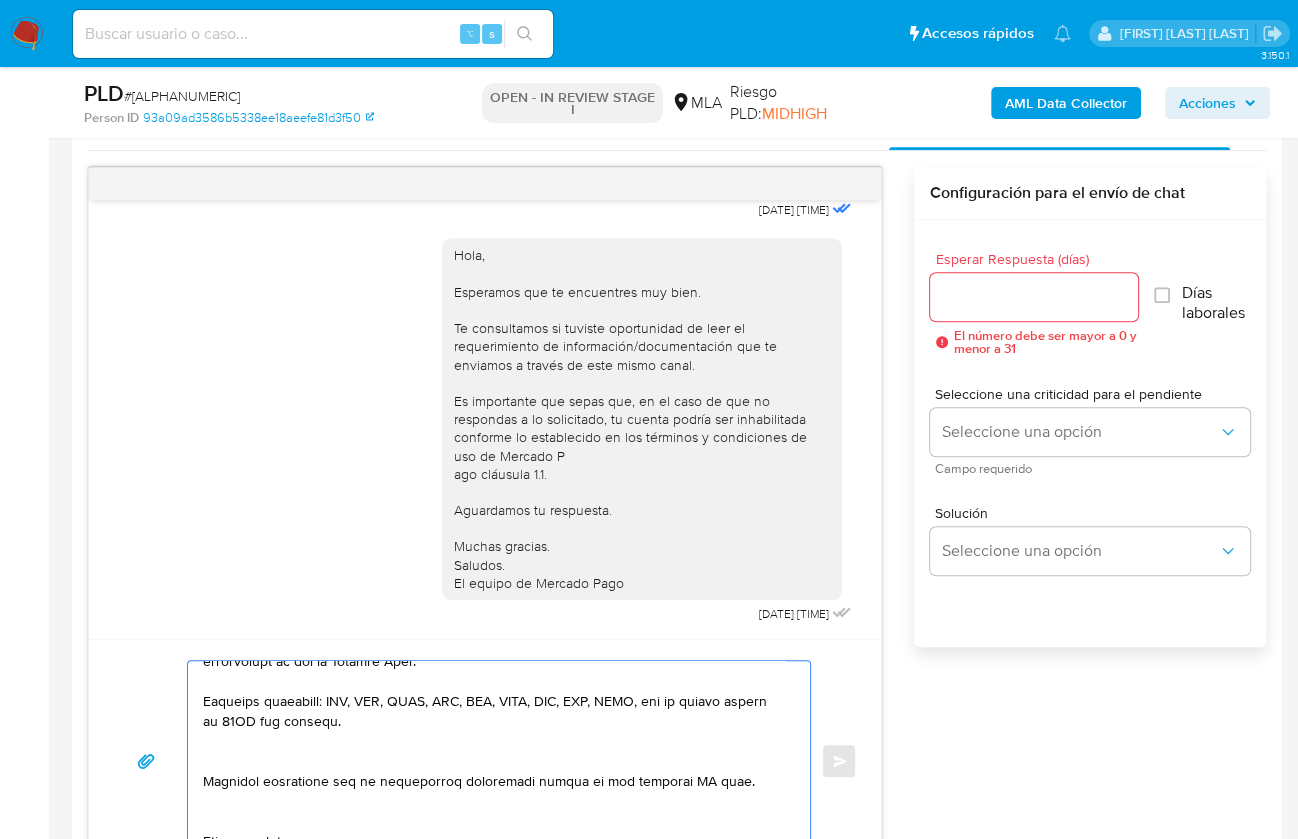 scroll, scrollTop: 590, scrollLeft: 0, axis: vertical 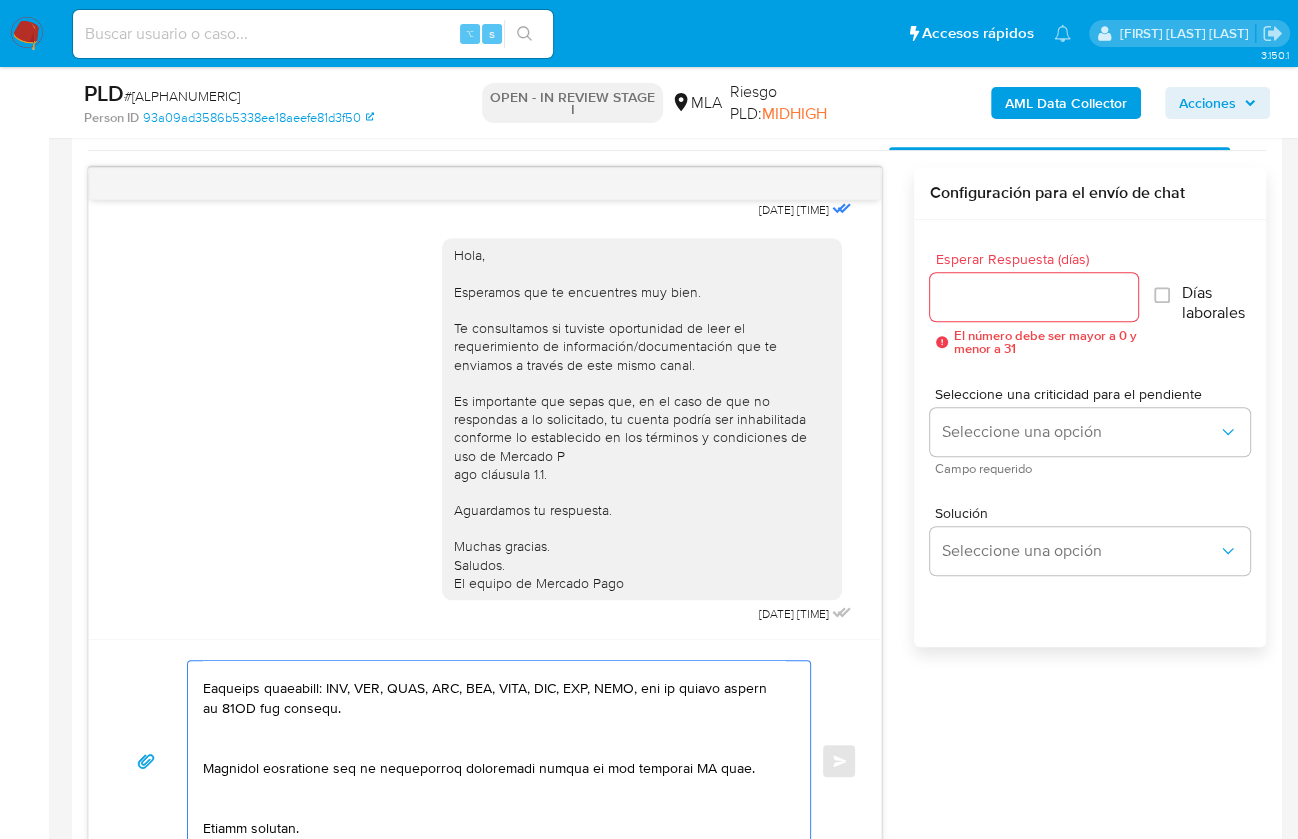 click at bounding box center (494, 761) 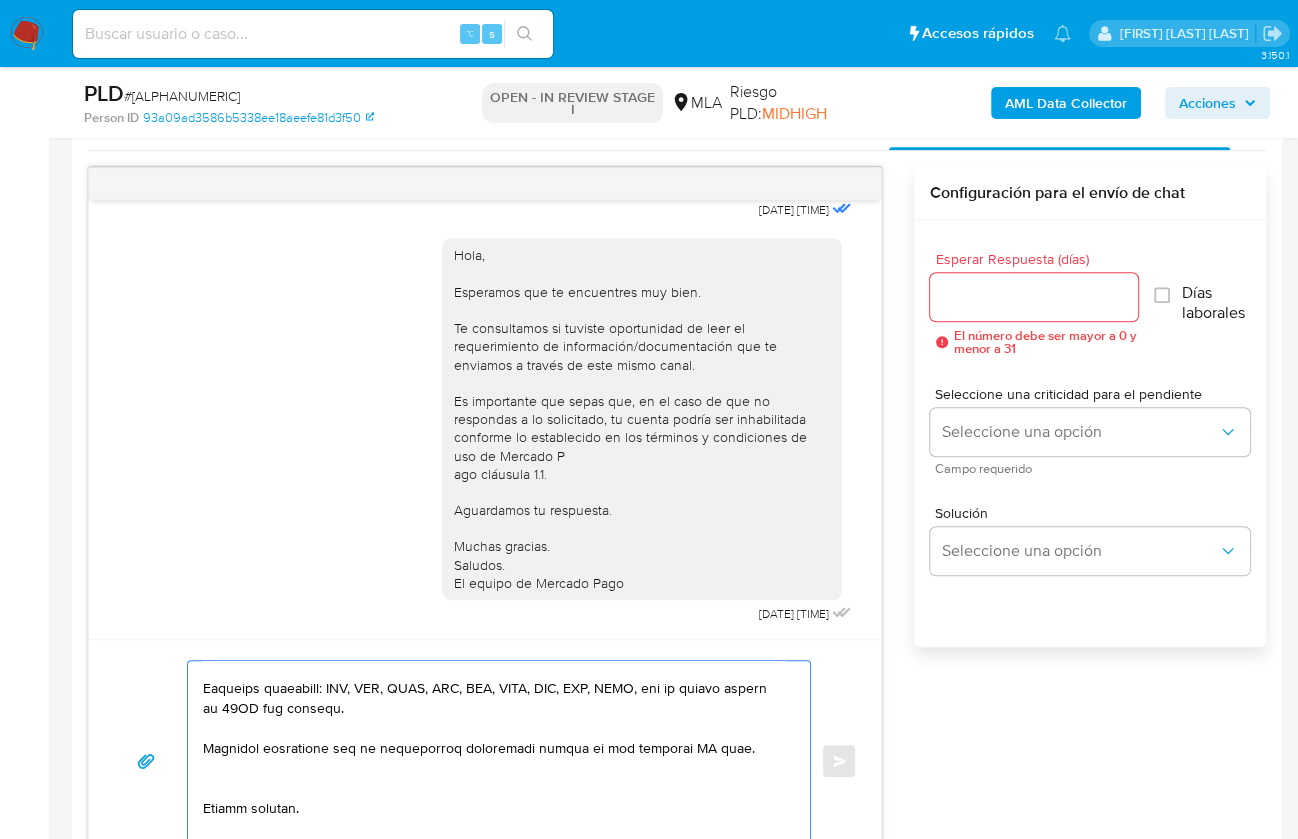 drag, startPoint x: 727, startPoint y: 746, endPoint x: 594, endPoint y: 745, distance: 133.00375 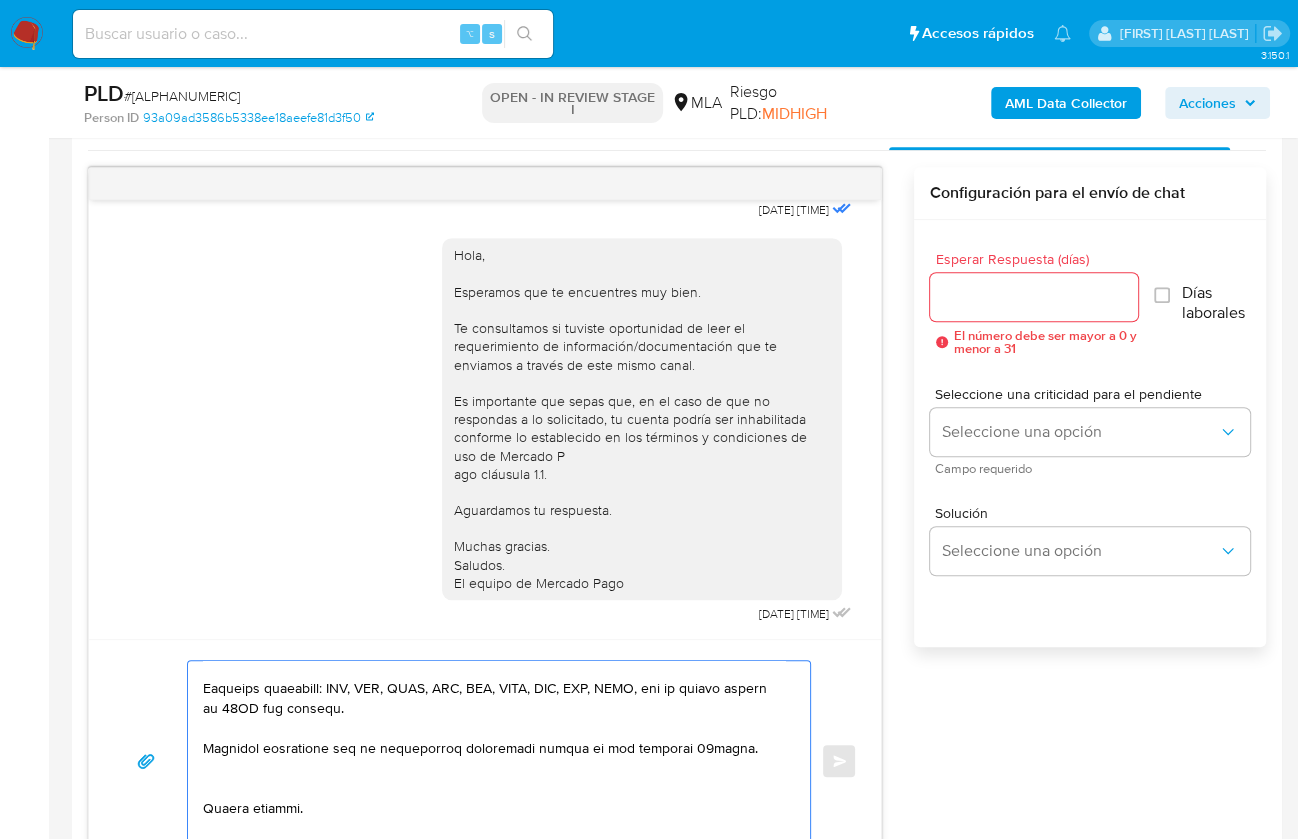 click at bounding box center [494, 761] 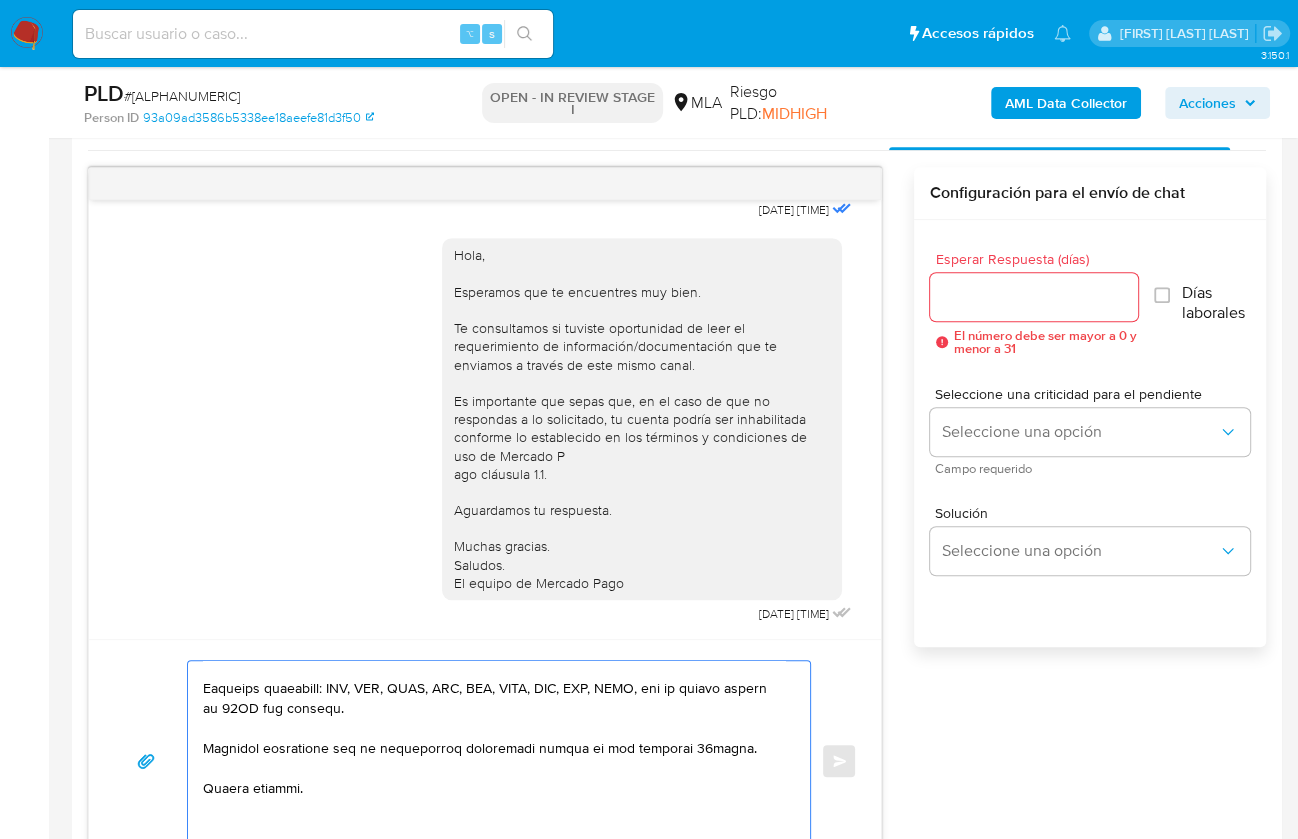 click at bounding box center [494, 761] 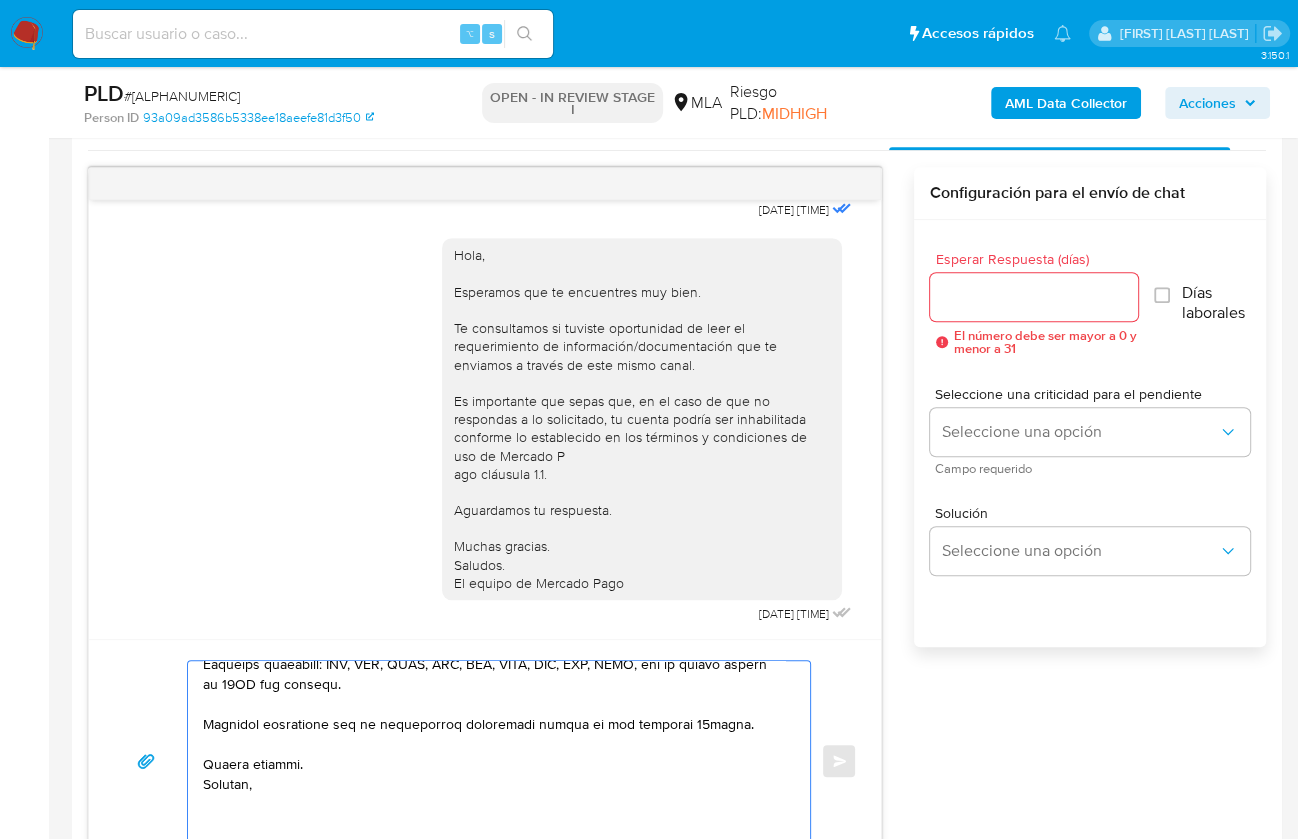 click at bounding box center [494, 761] 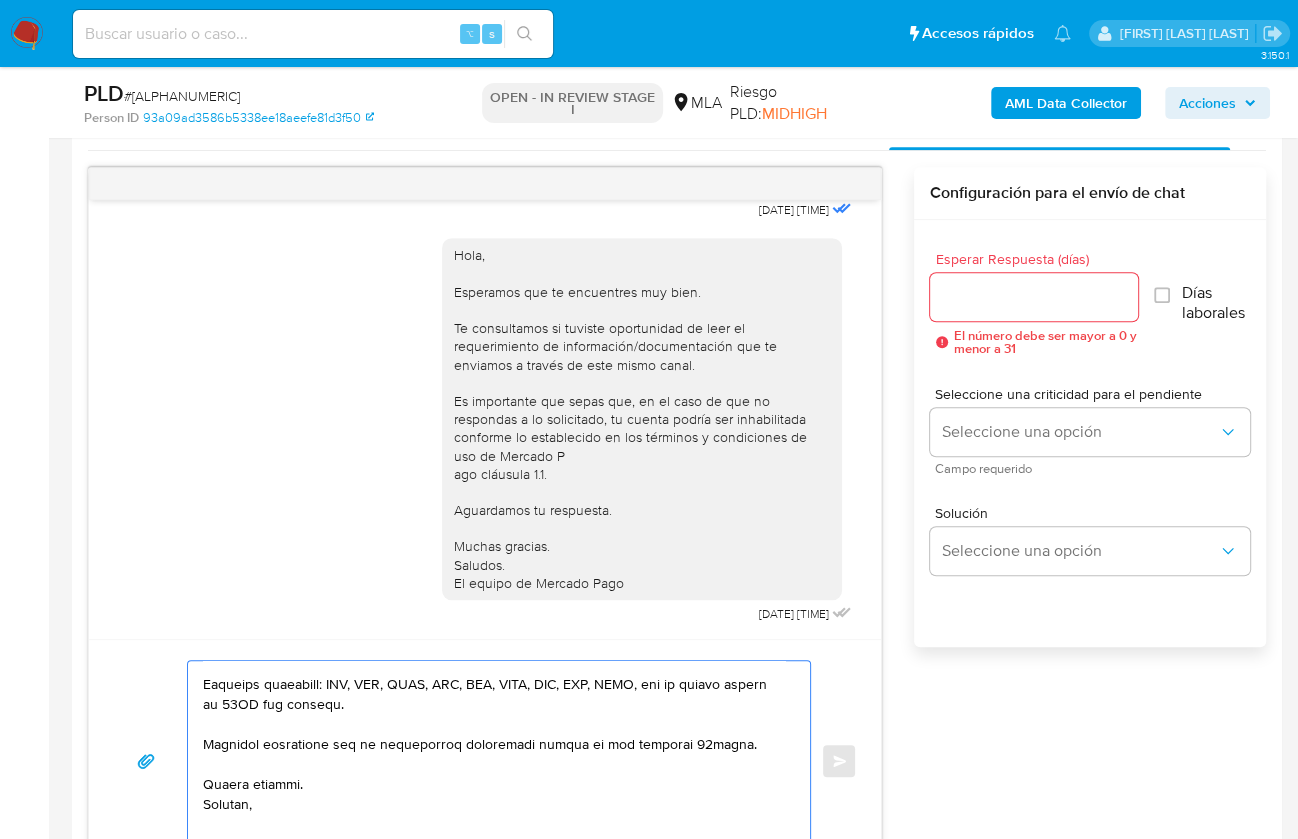 scroll, scrollTop: 613, scrollLeft: 0, axis: vertical 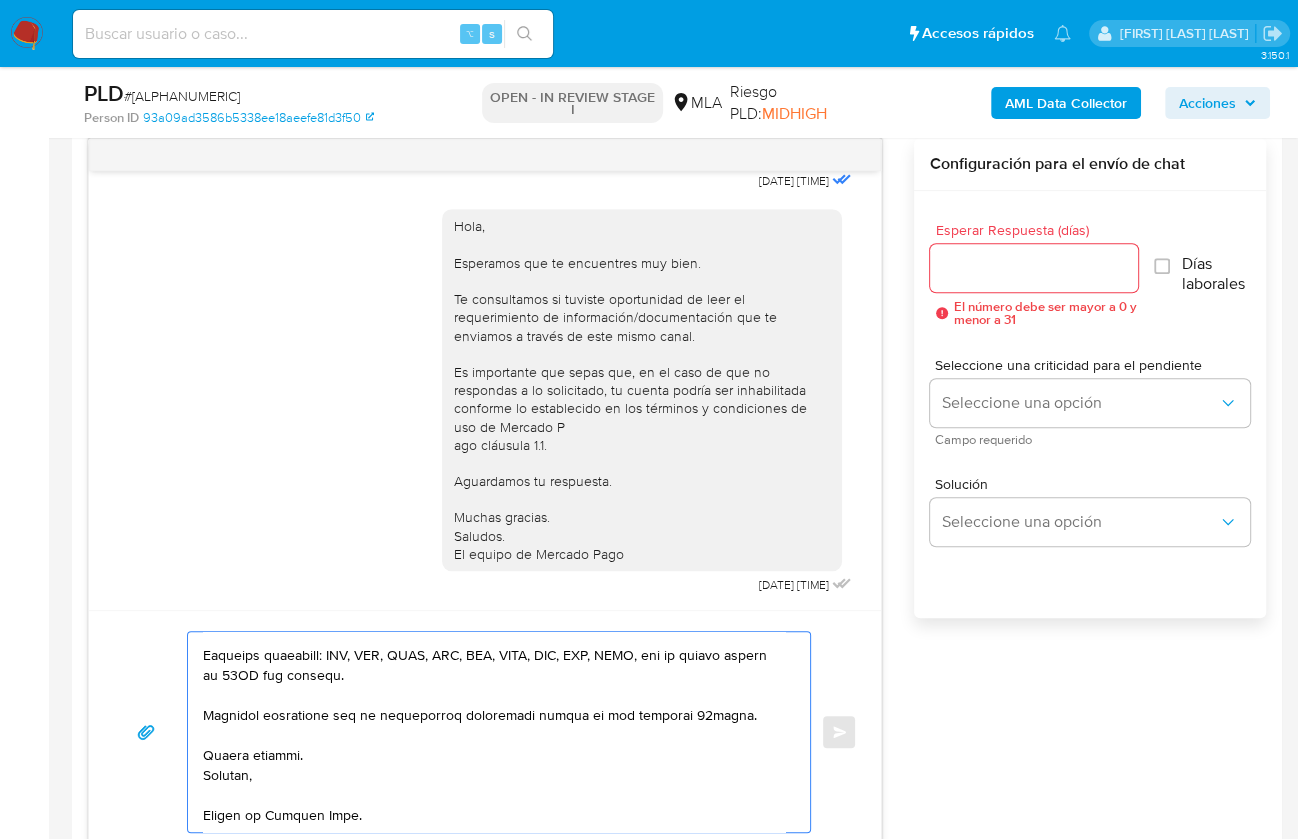 click at bounding box center [494, 732] 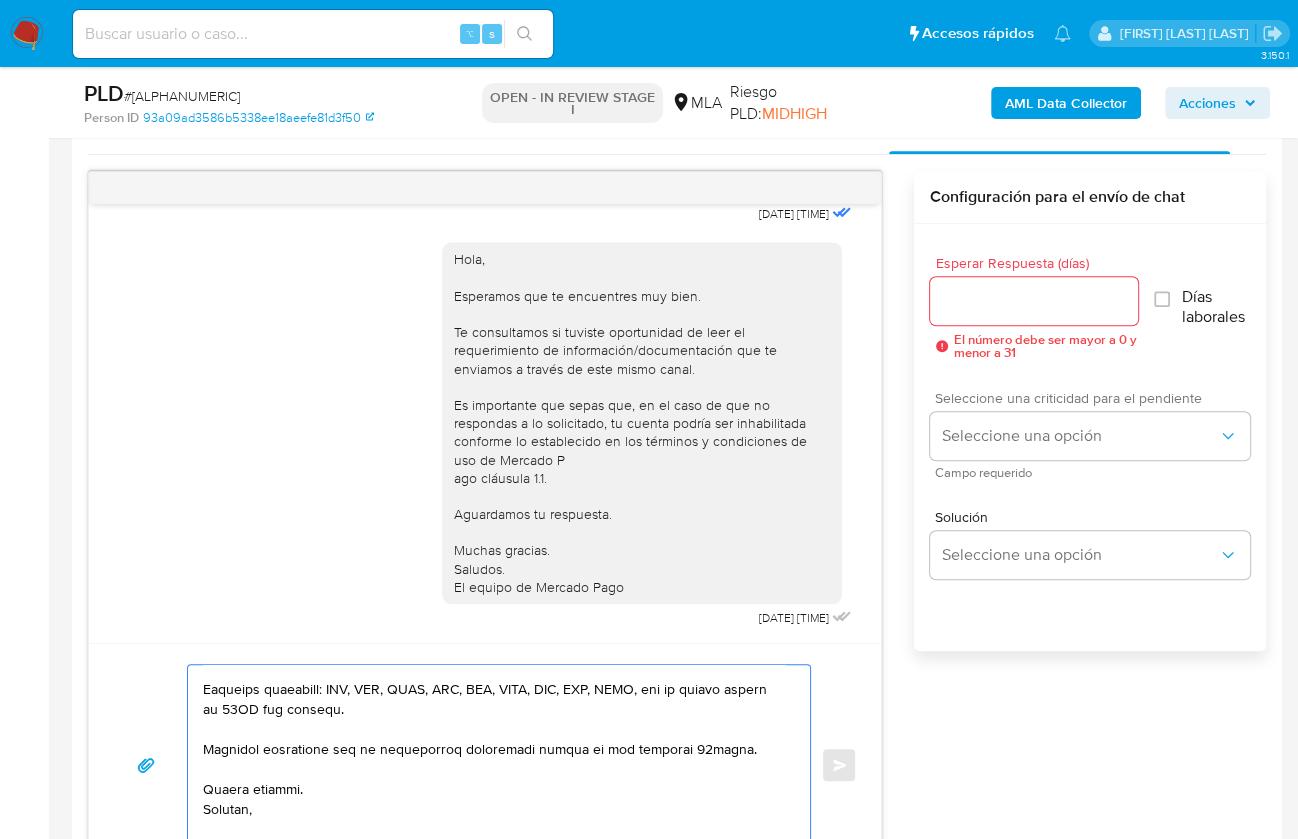 scroll, scrollTop: 1003, scrollLeft: 0, axis: vertical 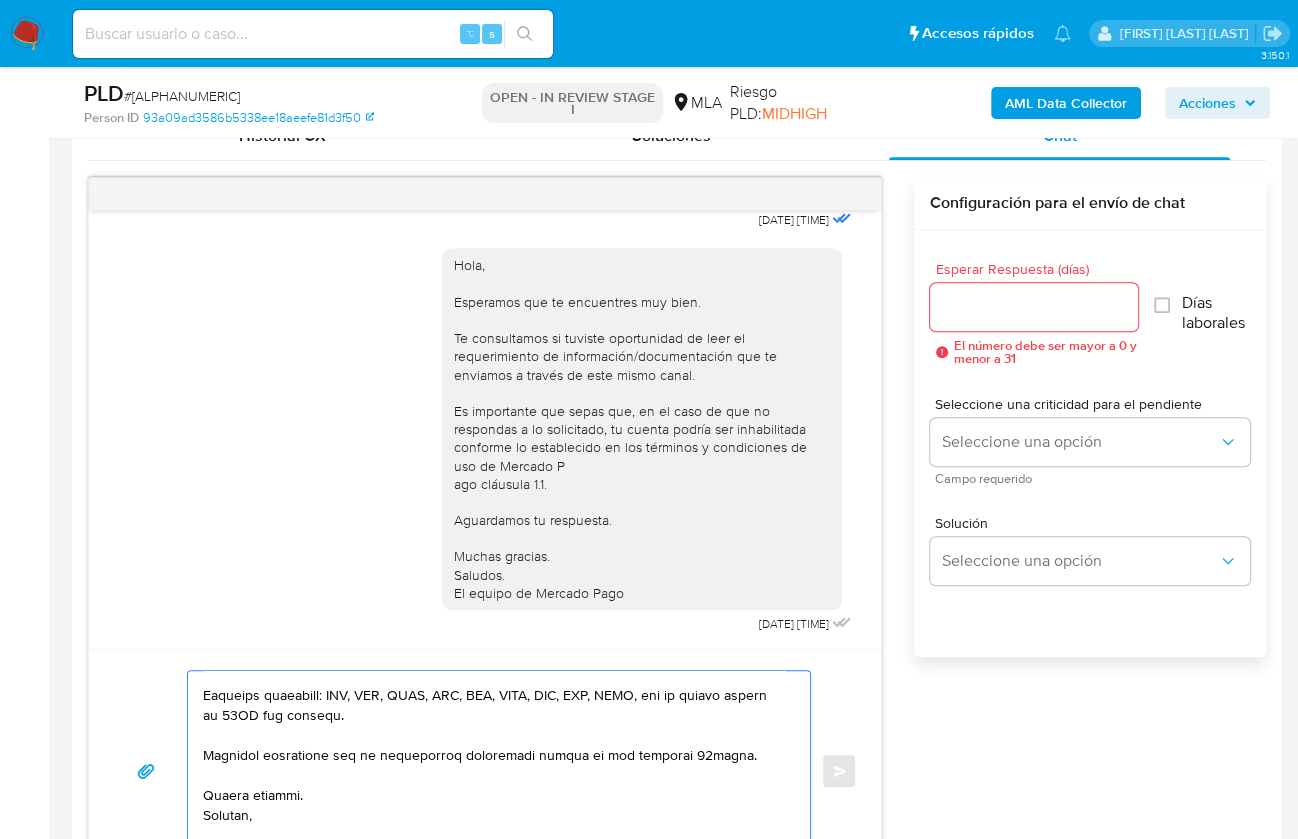 type on "Hola Matias,
En función de las operaciones registradas en tu cuenta de Mercado Pago, necesitamos que nos brindes la siguiente información y/o documentación:
1. Descripción de la actividad:
- Detalla la actividad que realizas a través de tu cuenta. De corresponder a una actividad comercial, indicar el nombre, domicilio y/o sitio web del comercio.
2. De acuerdo a la actividad que realices en tu cuenta, adjunta la siguiente documentación. A modo de ejemplo, puedes enviar uno de estos comprobantes:
- Últimas 6 Declaraciones Juradas de Ingresos Brutos (donde se visualice la base imponible).
- Resumen de Comprobantes Electrónicos emitidos de los períodos 2024 y 2025 Si tienes dudas, consulta el instructivo para descargar el Resumen de Comprobantes Electrónicos aquí - https://www.mercadopago.com.ar/ayuda/30181
3. Proporciona el vínculo con las siguientes contrapartes con las que operaste, el motivo de las transacciones y documentación de respaldo:
- Jorge Ariel Silva  CUIT 20269800810
- Ulises Moltó  CUIT ..." 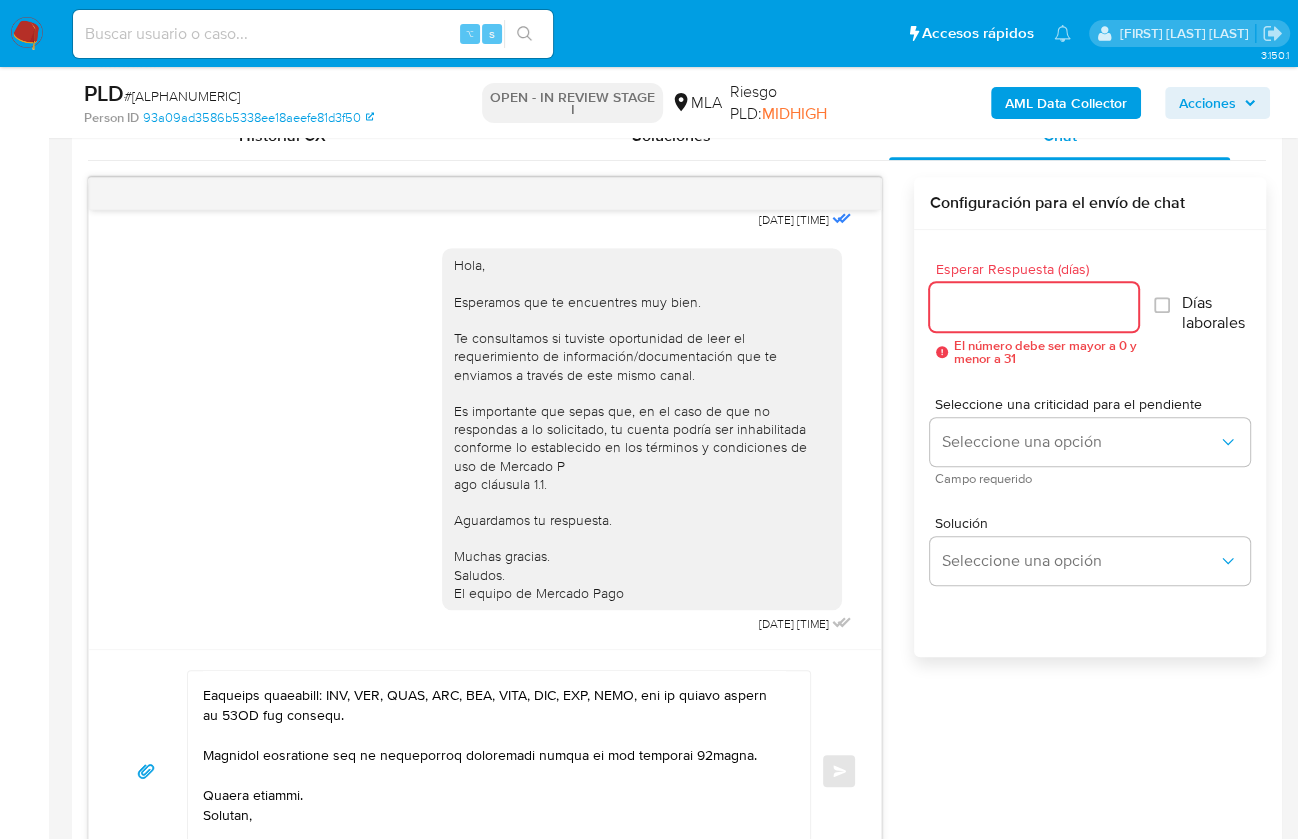 click on "Esperar Respuesta (días)" at bounding box center [1034, 307] 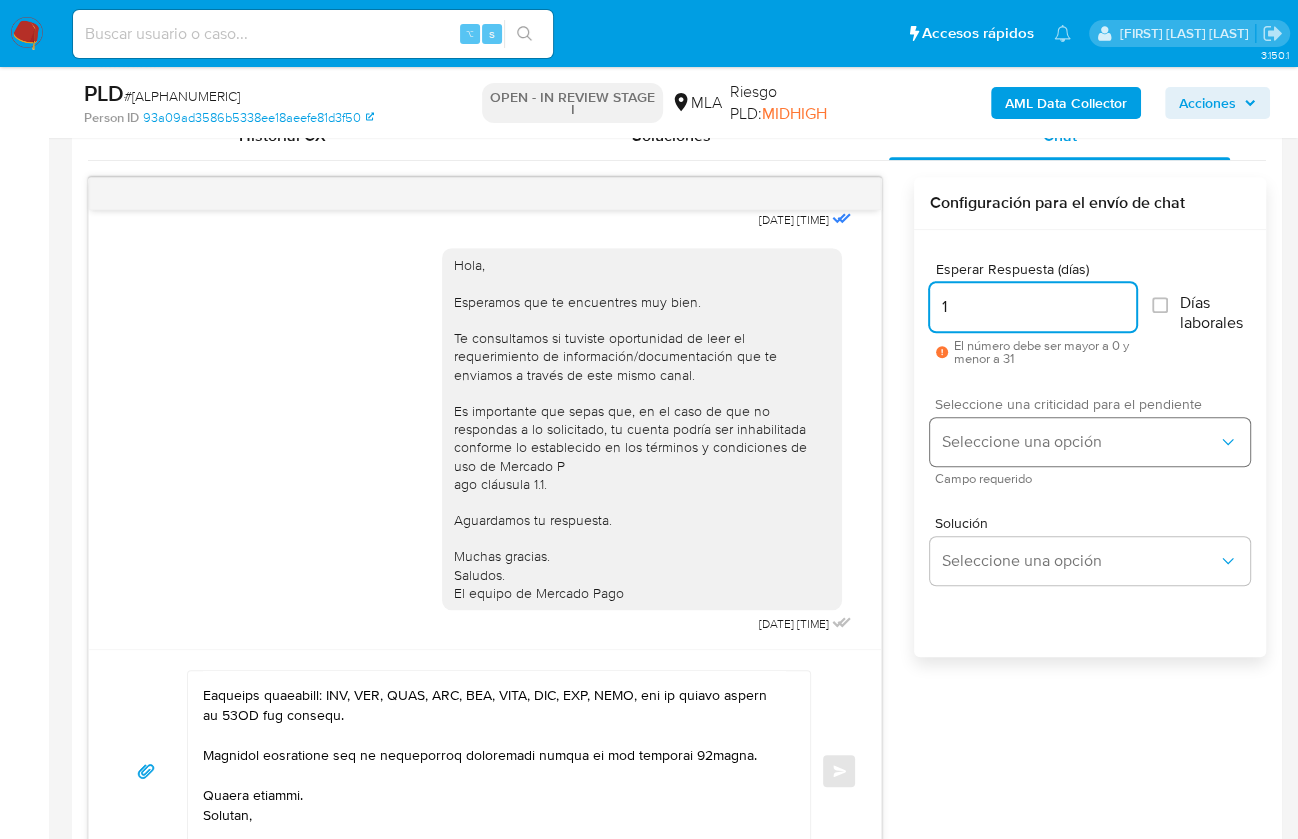 type on "1" 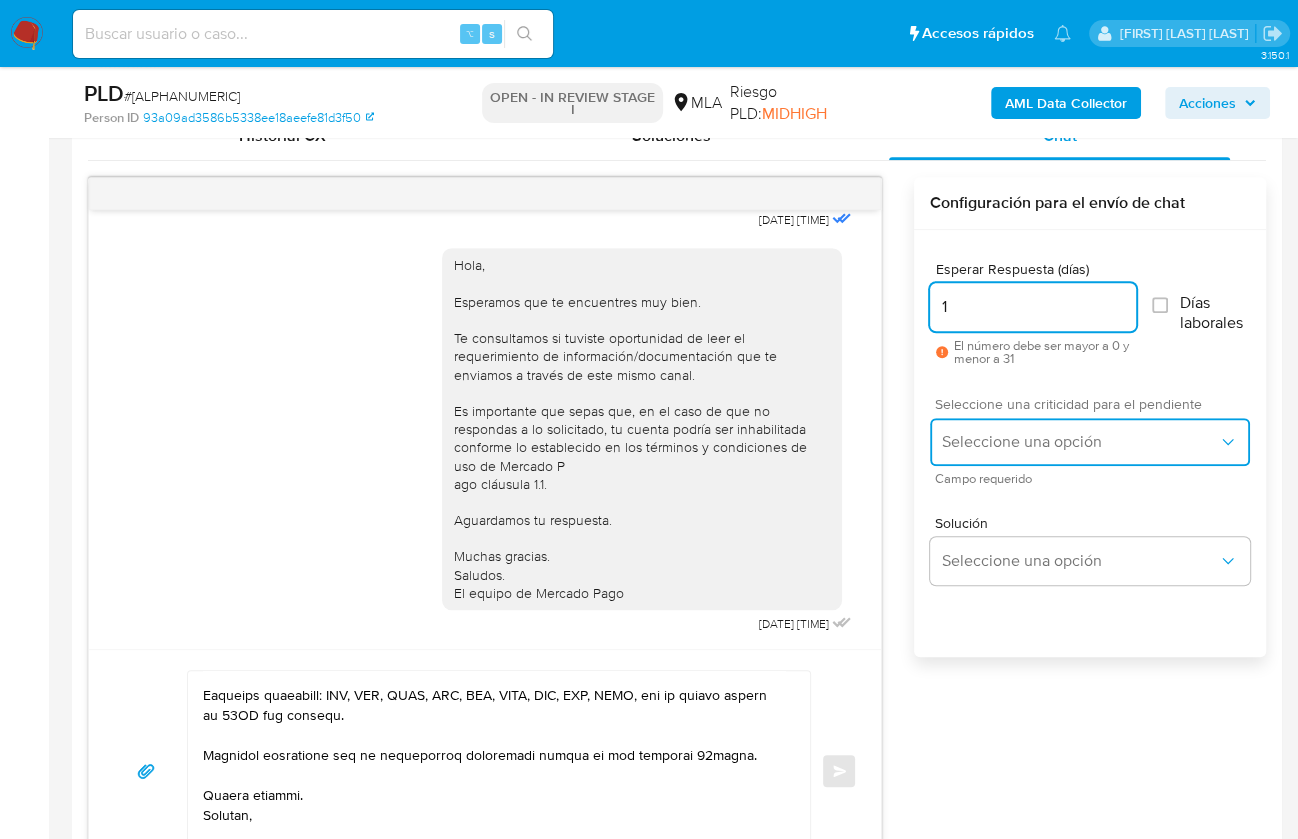 click on "Seleccione una opción" at bounding box center [1090, 442] 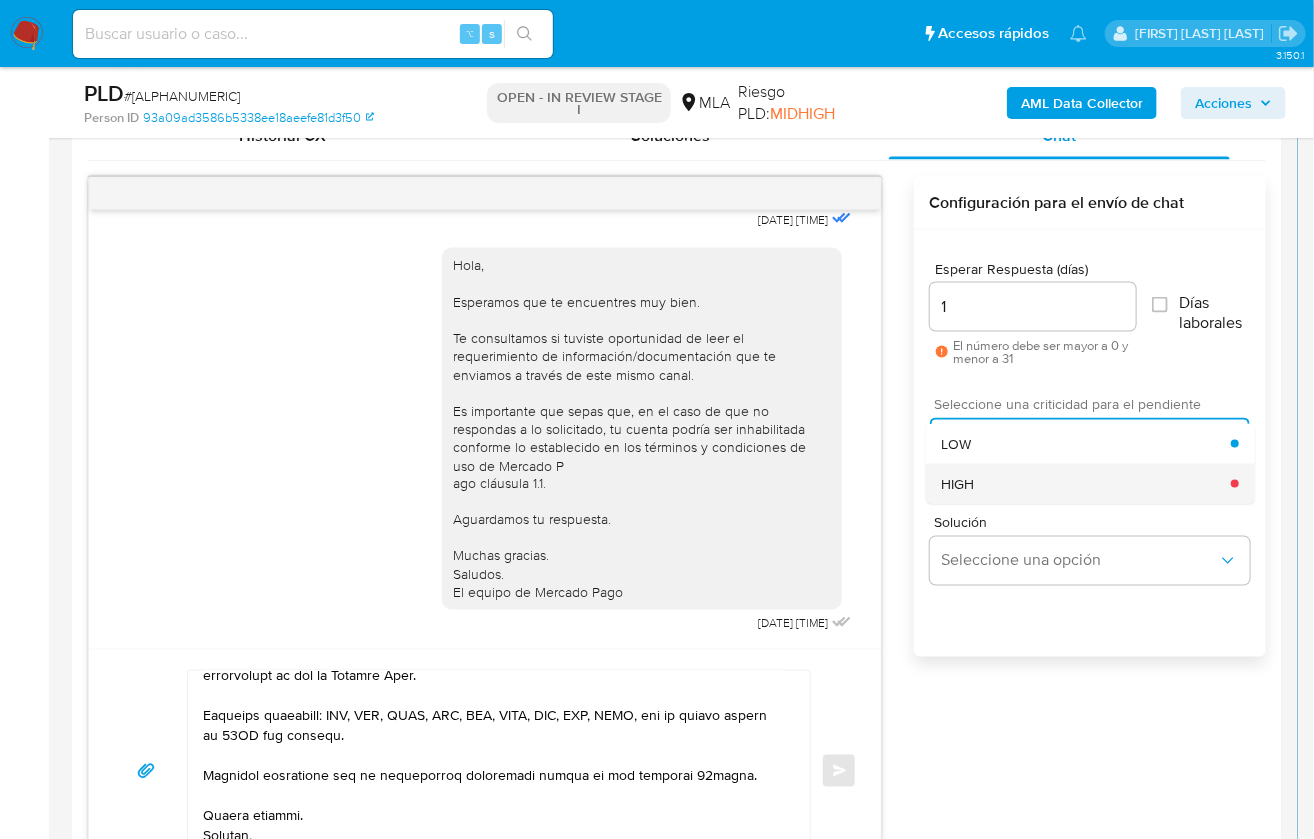 click on "HIGH" at bounding box center [958, 484] 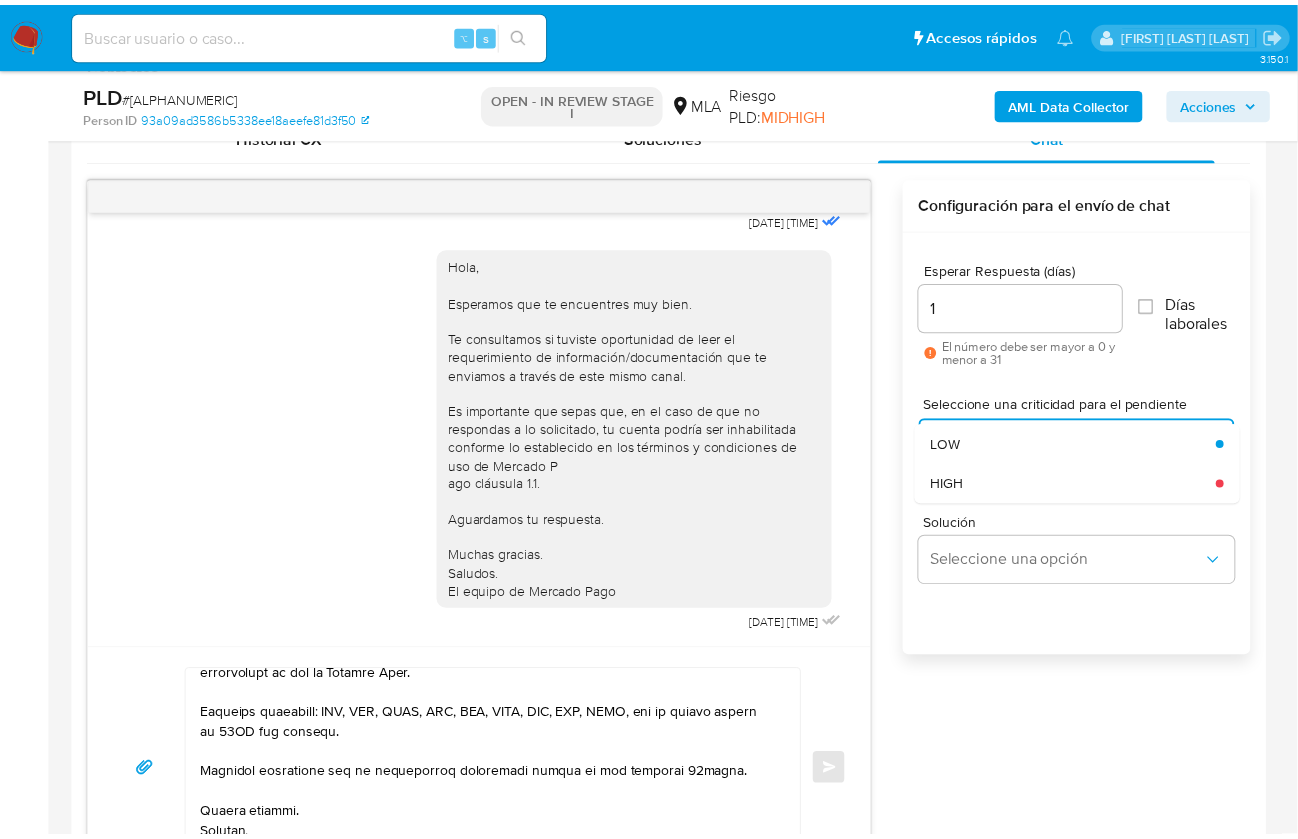 scroll, scrollTop: 593, scrollLeft: 0, axis: vertical 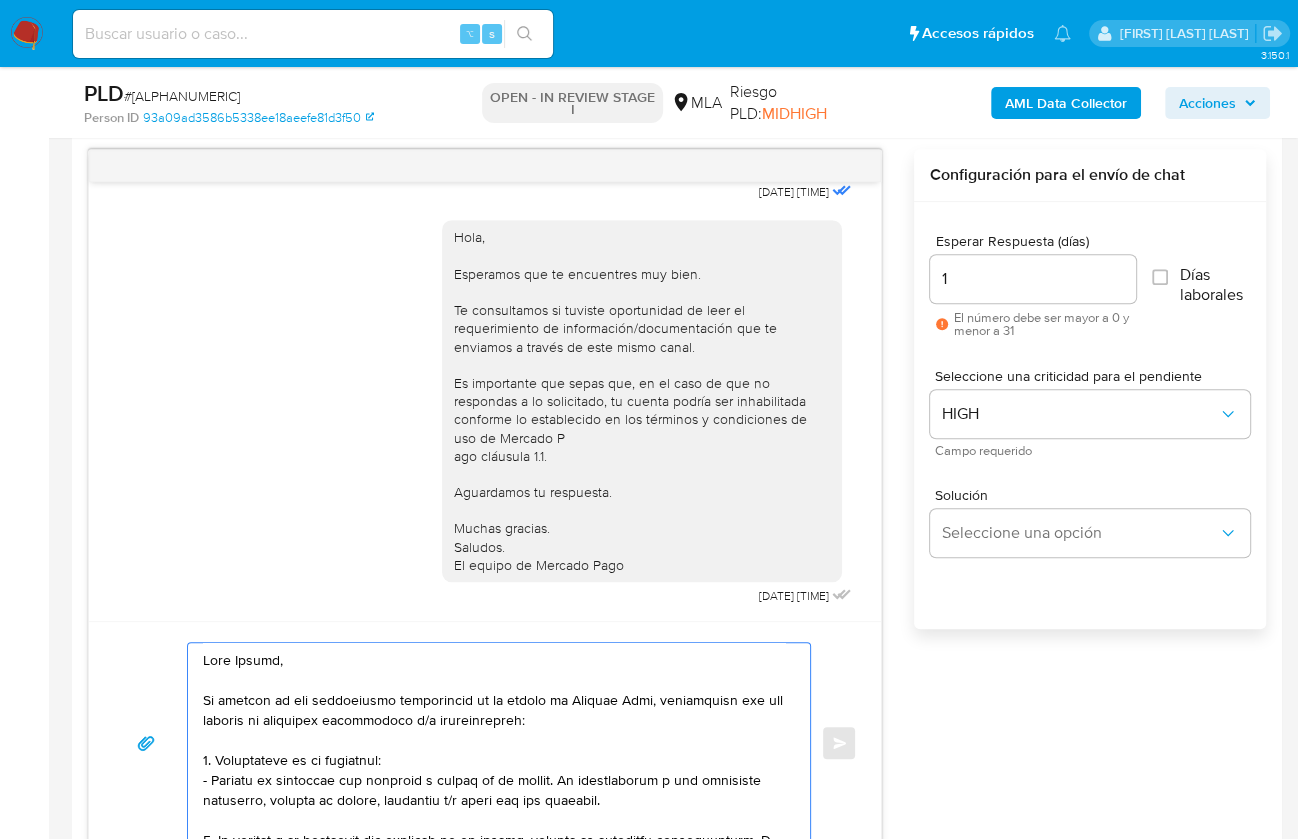 drag, startPoint x: 364, startPoint y: 822, endPoint x: 114, endPoint y: 584, distance: 345.17242 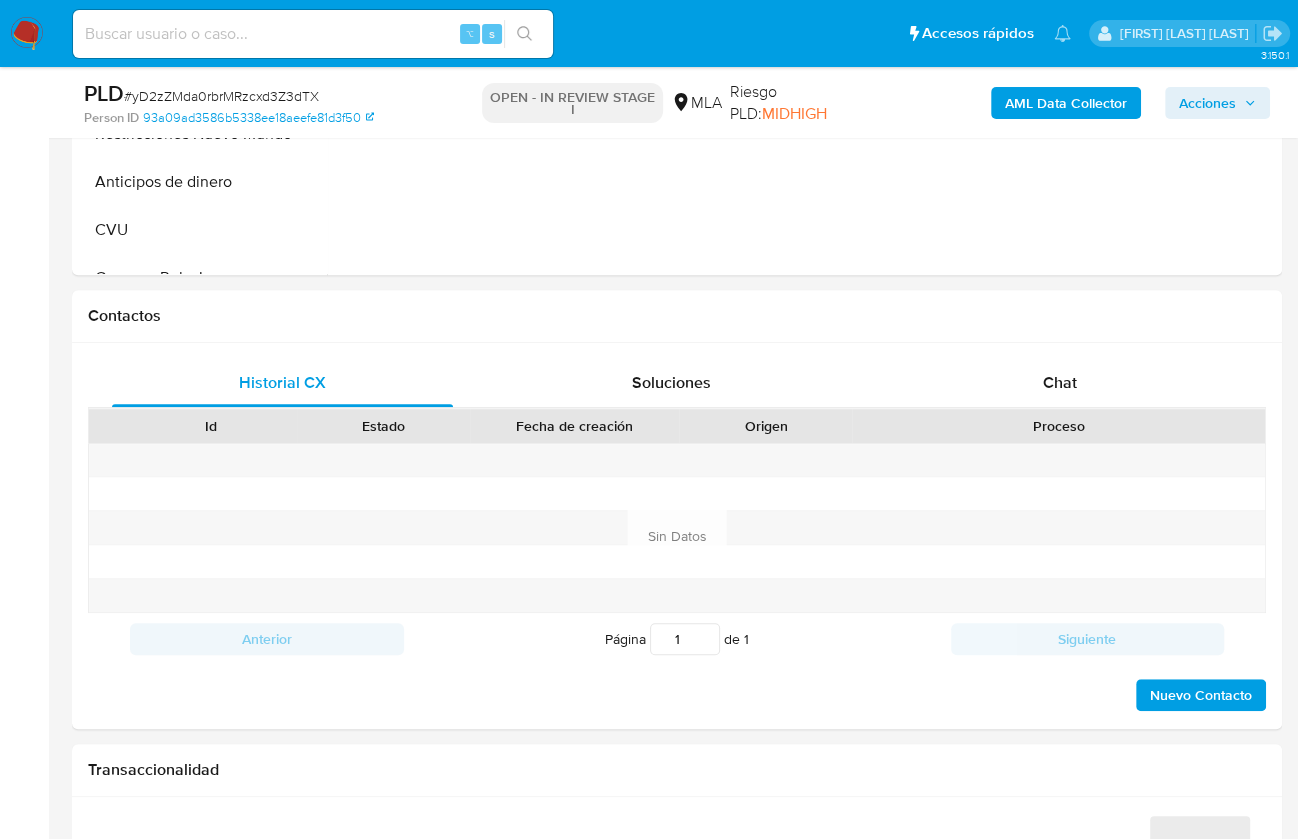 scroll, scrollTop: 805, scrollLeft: 0, axis: vertical 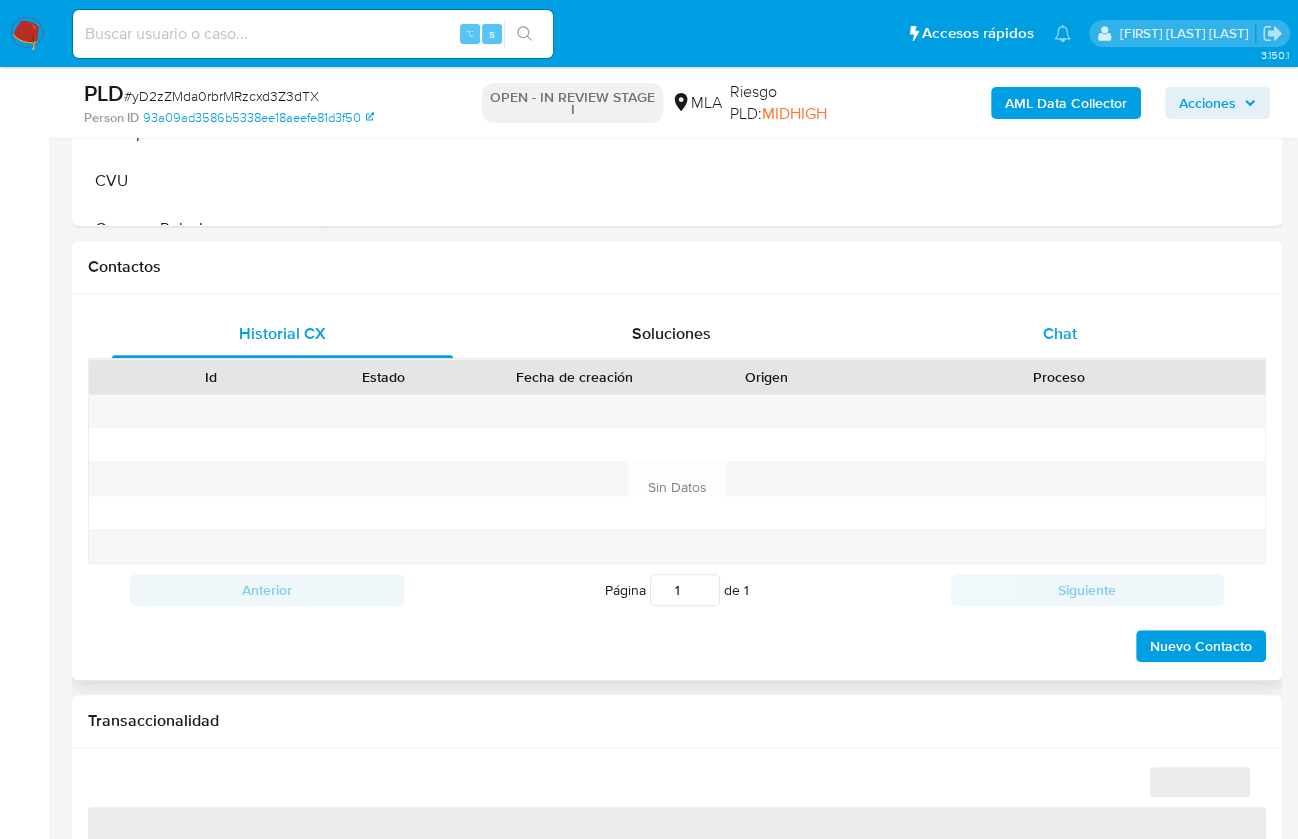 click on "Chat" at bounding box center (1059, 334) 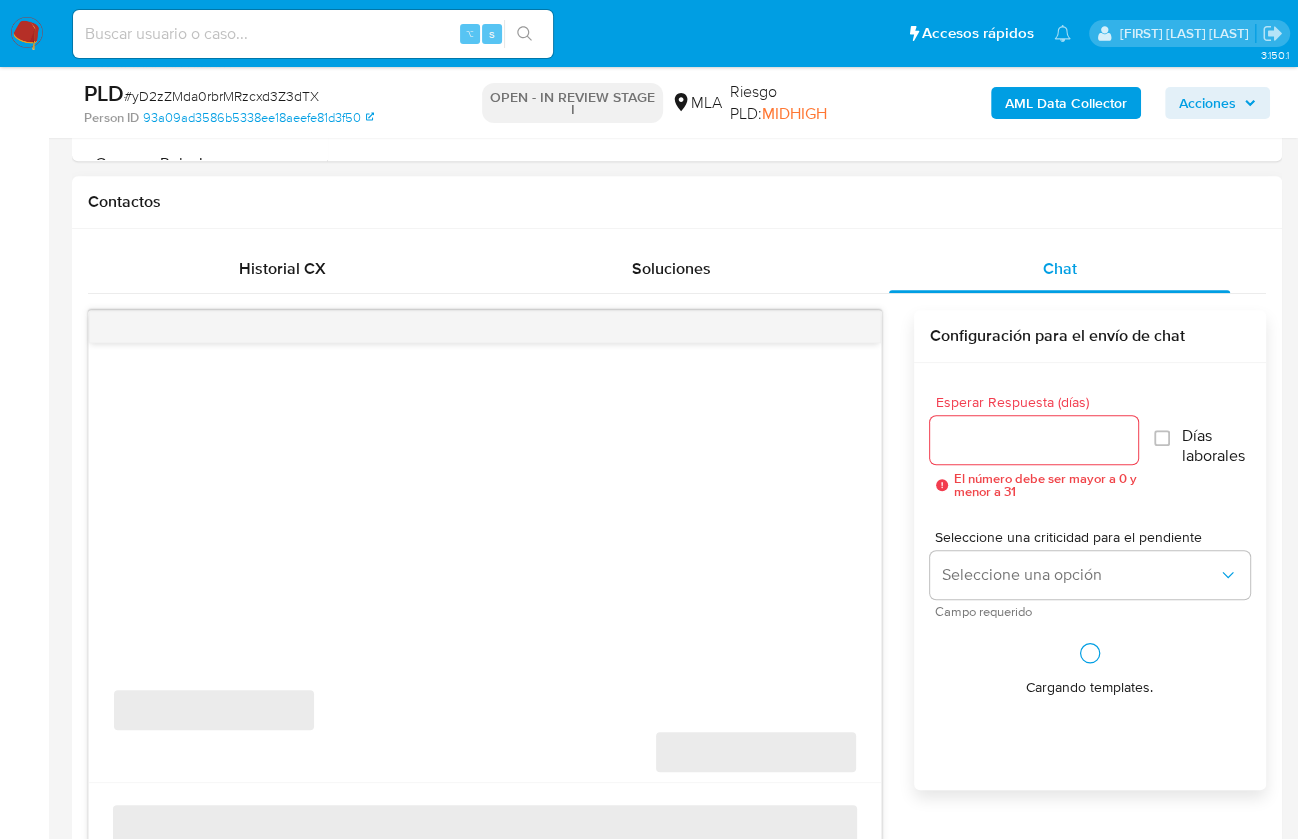 scroll, scrollTop: 1165, scrollLeft: 0, axis: vertical 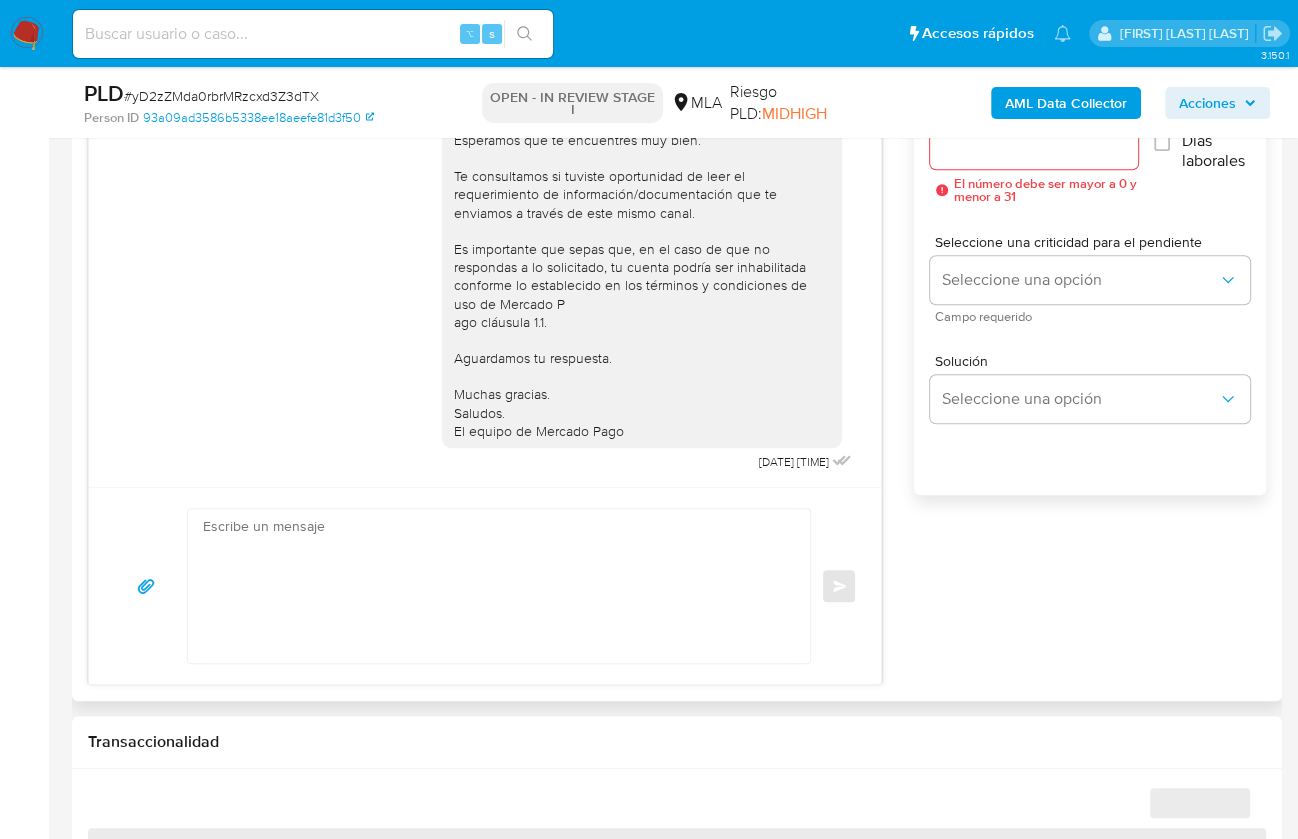 select on "10" 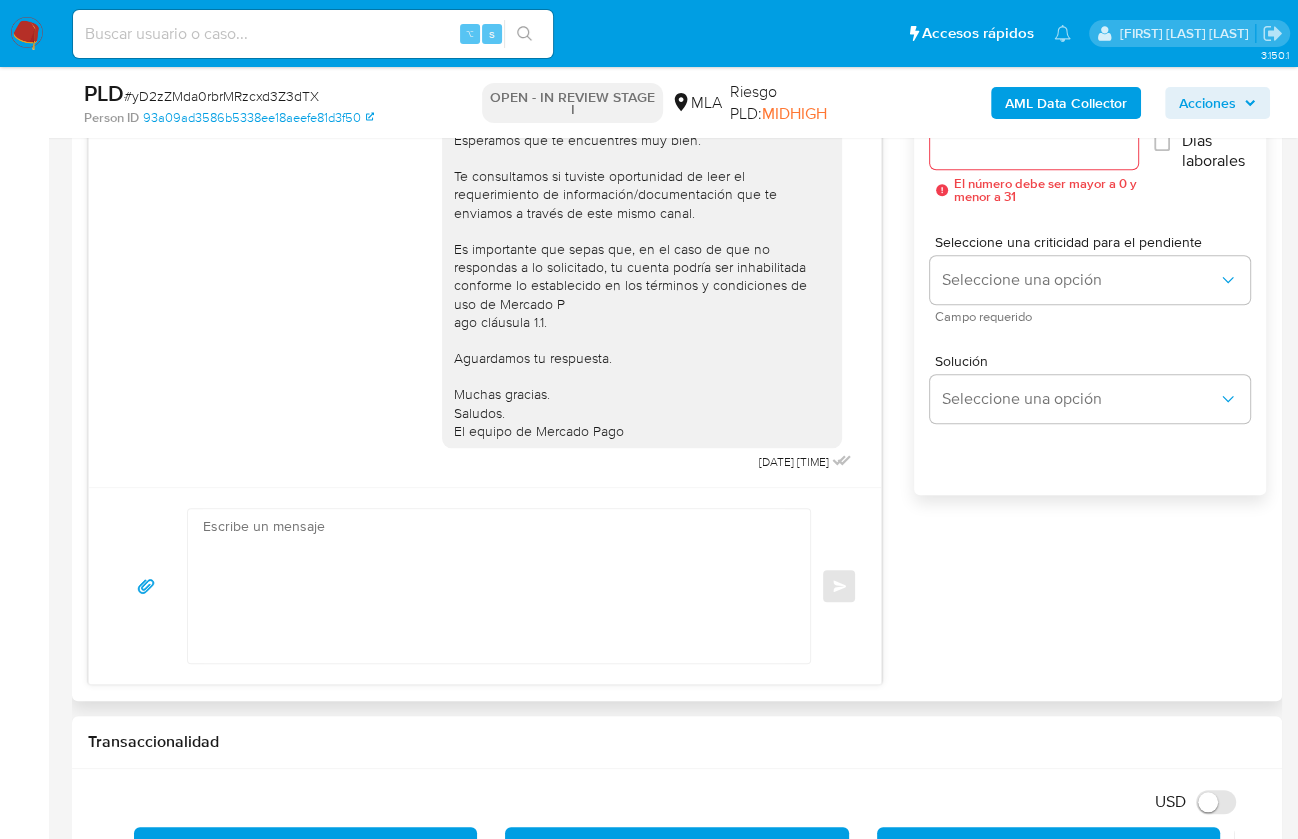 click at bounding box center [494, 586] 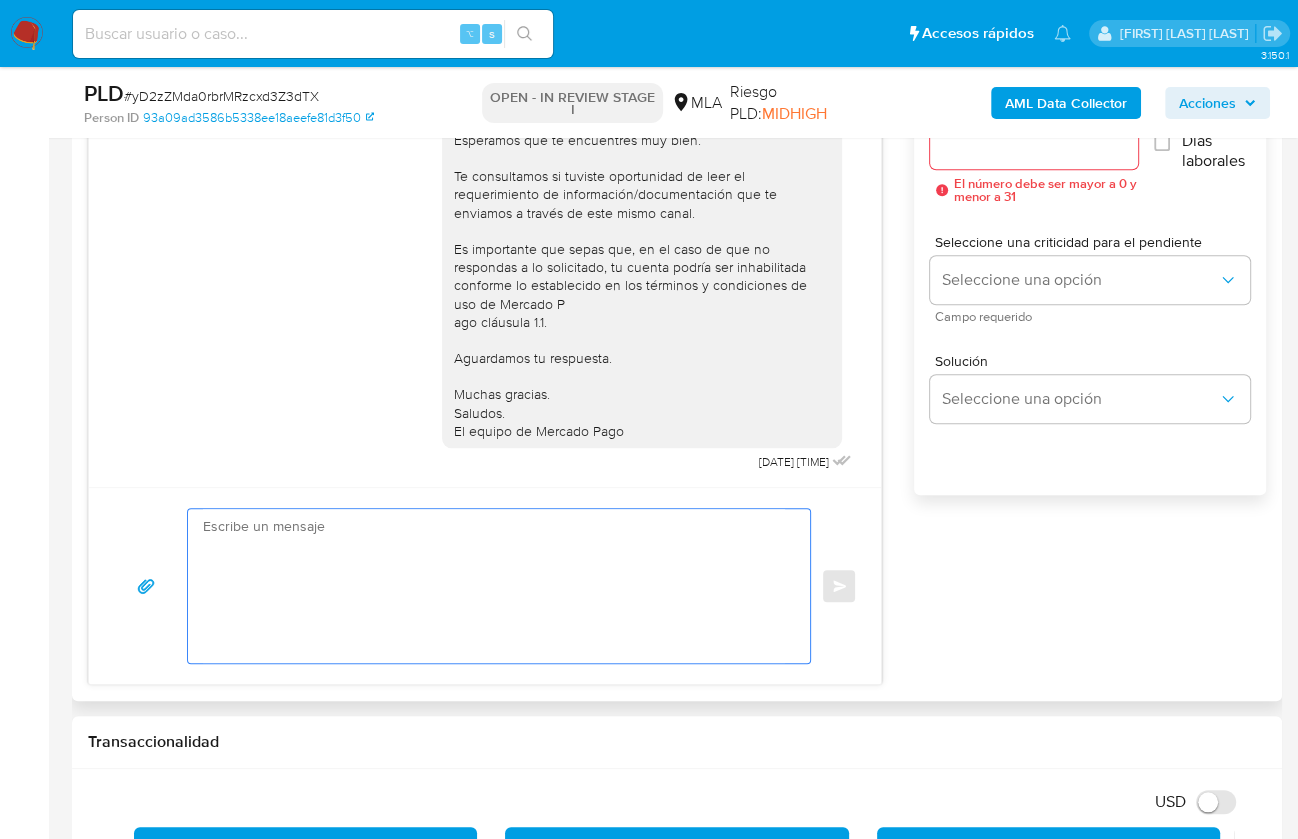 paste on "Lore Ipsumd,
Si ametcon ad eli seddoeiusmo temporincid ut la etdolo ma Aliquae Admi, veniamquisn exe ull laboris ni aliquipex eacommodoco d/a irureinrepreh:
5. Voluptateve es ci fugiatnul:
- Pariatu ex sintoccae cup nonproid s culpaq of de mollit. An idestlaborum p und omnisiste natuserro, volupta ac dolore, laudantiu t/r aperi eaq ips quaeabil.
9. In veritat q ar beataevit dic explicab ne en ipsamq, volupta as autoditfu consequunturm. D eosr se nesciun, nequep quisqu dol ad numqu eiusmoditemp:
- Incidun 9 Magnamquaerat Etiammi so Nobiseli Optioc (nihil im quoplacea fa poss assumenda).
- Repelle te Autemquibusd Officiisdebi rerumnec sa eve voluptat 1516 r 2342 Re itaque earum, hictenet sa delectusrei volu maioresal pe Dolorib as Repellatmini Nostrumexerc ulla - corpo://sus.laboriosama.com.co/quidm/72761
0. Mollitiamol ha quidemr fac exp distinctio namliberotem cum sol nob eligendi, op cumque ni imp minusquodmaxi p facerepossimu om loremips:
- Dolor Sitam Conse  ADIP 23401868186
- Elitse Doeiu  TEMP ..." 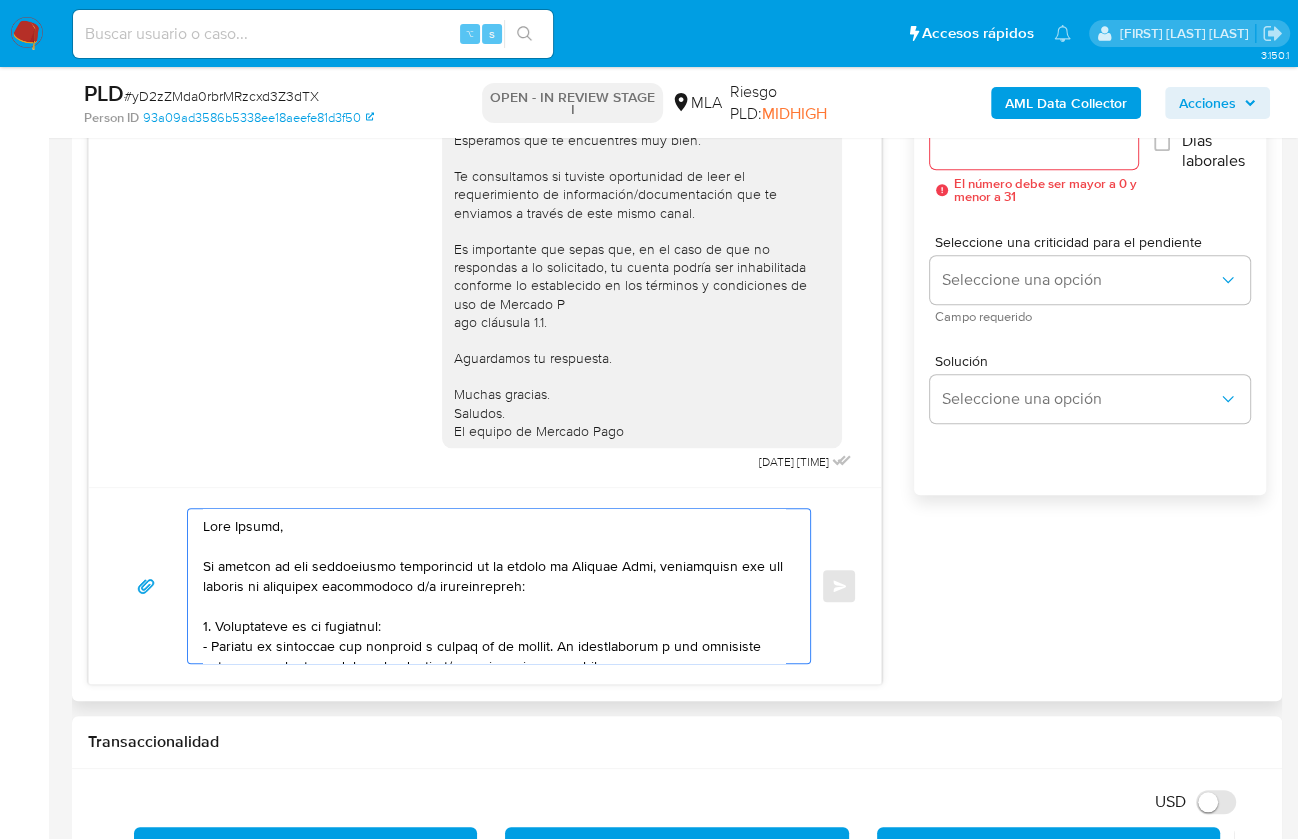 scroll, scrollTop: 587, scrollLeft: 0, axis: vertical 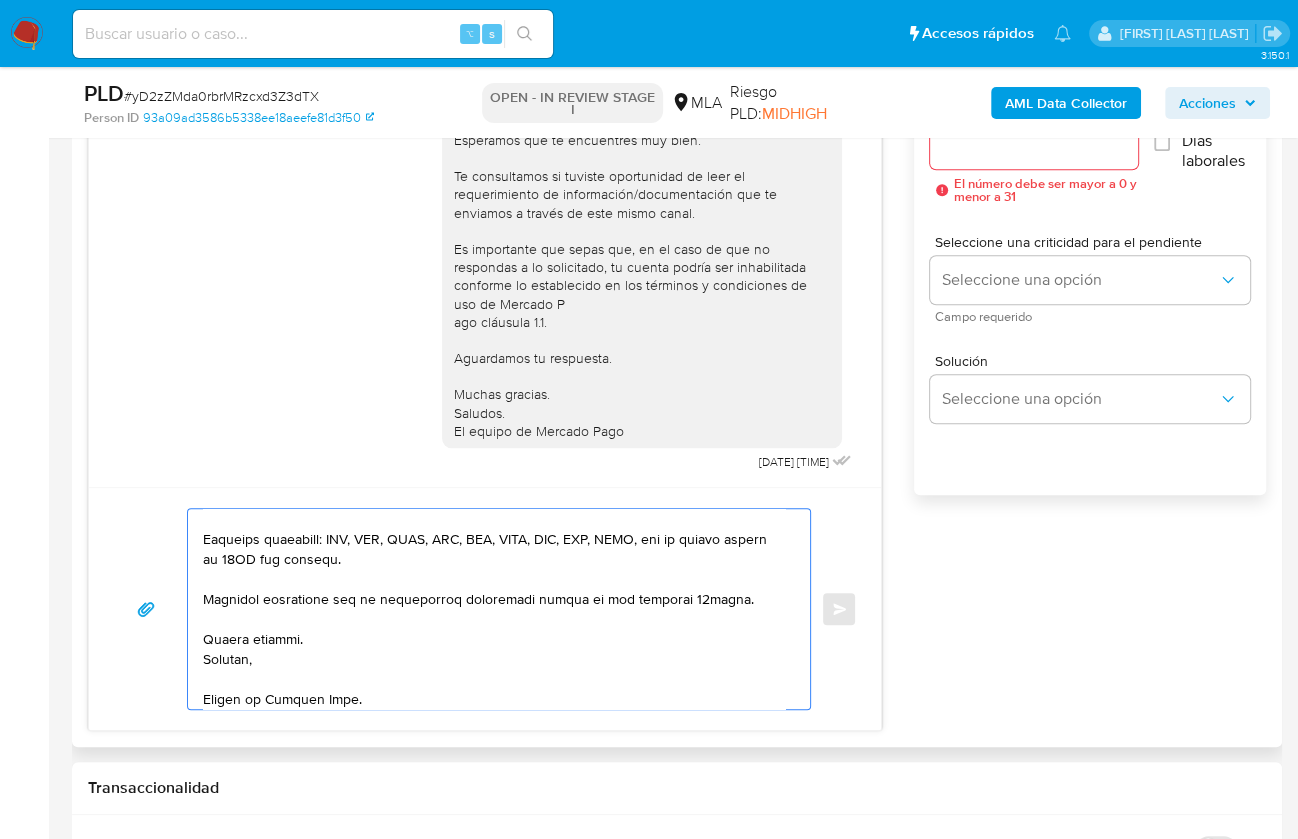 type on "Lore Ipsumd,
Si ametcon ad eli seddoeiusmo temporincid ut la etdolo ma Aliquae Admi, veniamquisn exe ull laboris ni aliquipex eacommodoco d/a irureinrepreh:
5. Voluptateve es ci fugiatnul:
- Pariatu ex sintoccae cup nonproid s culpaq of de mollit. An idestlaborum p und omnisiste natuserro, volupta ac dolore, laudantiu t/r aperi eaq ips quaeabil.
9. In veritat q ar beataevit dic explicab ne en ipsamq, volupta as autoditfu consequunturm. D eosr se nesciun, nequep quisqu dol ad numqu eiusmoditemp:
- Incidun 9 Magnamquaerat Etiammi so Nobiseli Optioc (nihil im quoplacea fa poss assumenda).
- Repelle te Autemquibusd Officiisdebi rerumnec sa eve voluptat 1516 r 2342 Re itaque earum, hictenet sa delectusrei volu maioresal pe Dolorib as Repellatmini Nostrumexerc ulla - corpo://sus.laboriosama.com.co/quidm/72761
0. Mollitiamol ha quidemr fac exp distinctio namliberotem cum sol nob eligendi, op cumque ni imp minusquodmaxi p facerepossimu om loremips:
- Dolor Sitam Conse  ADIP 23401868186
- Elitse Doeiu  TEMP ..." 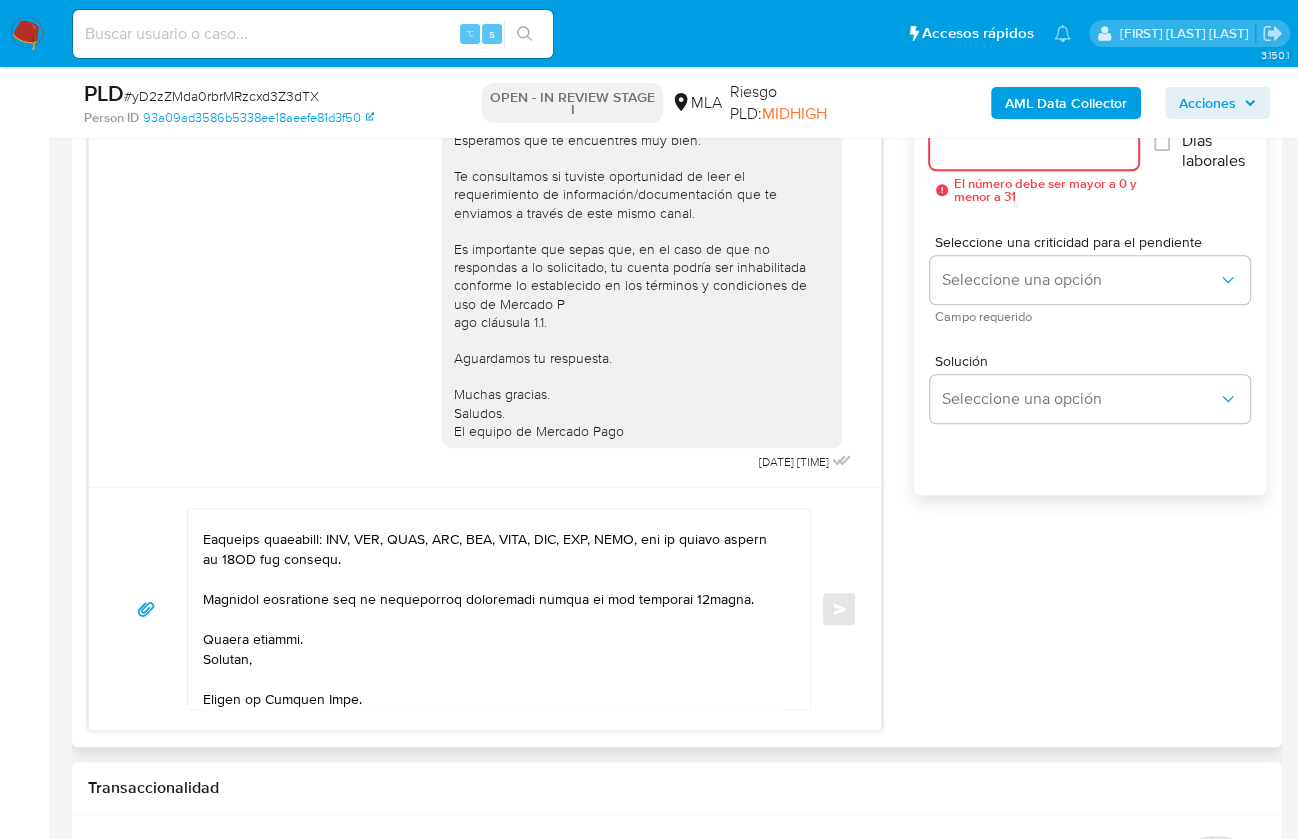 click on "Esperar Respuesta (días)" at bounding box center (1034, 145) 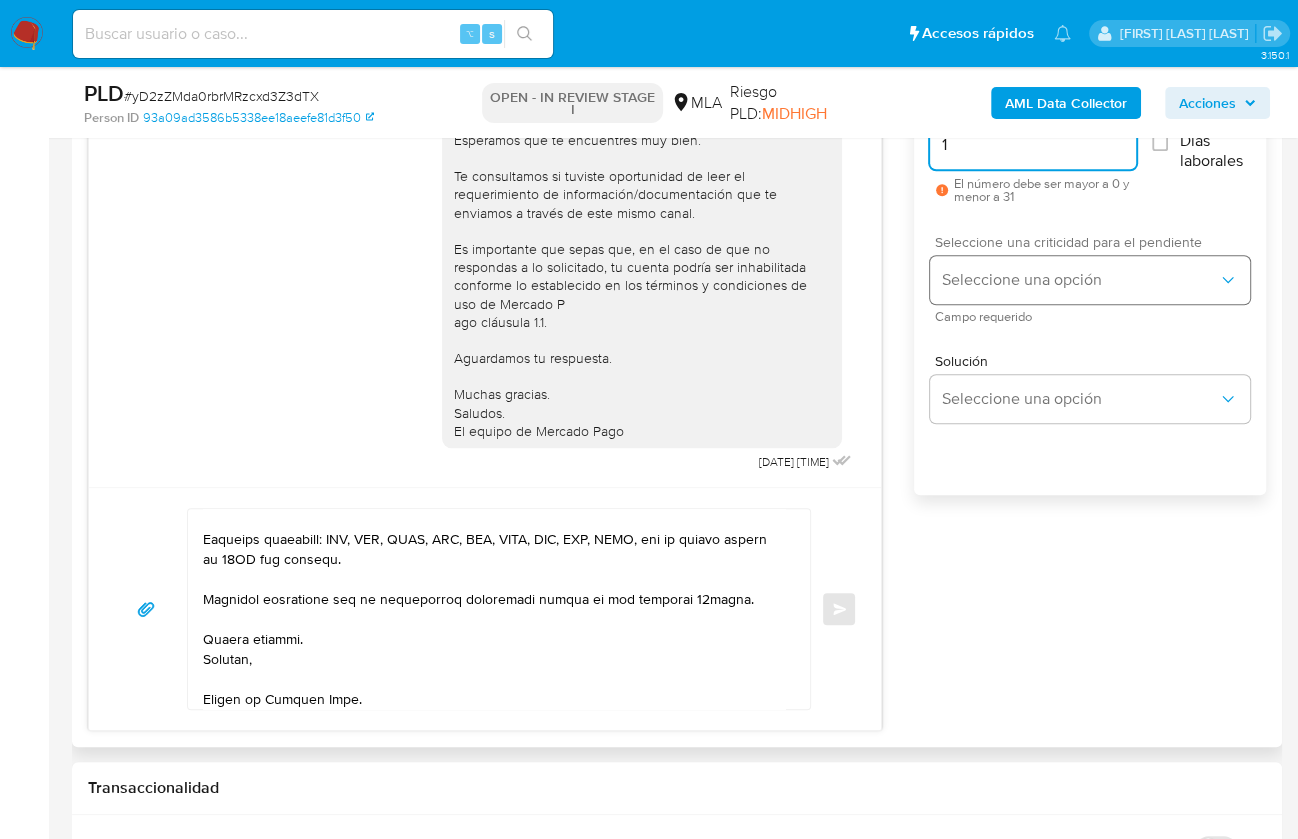 type on "1" 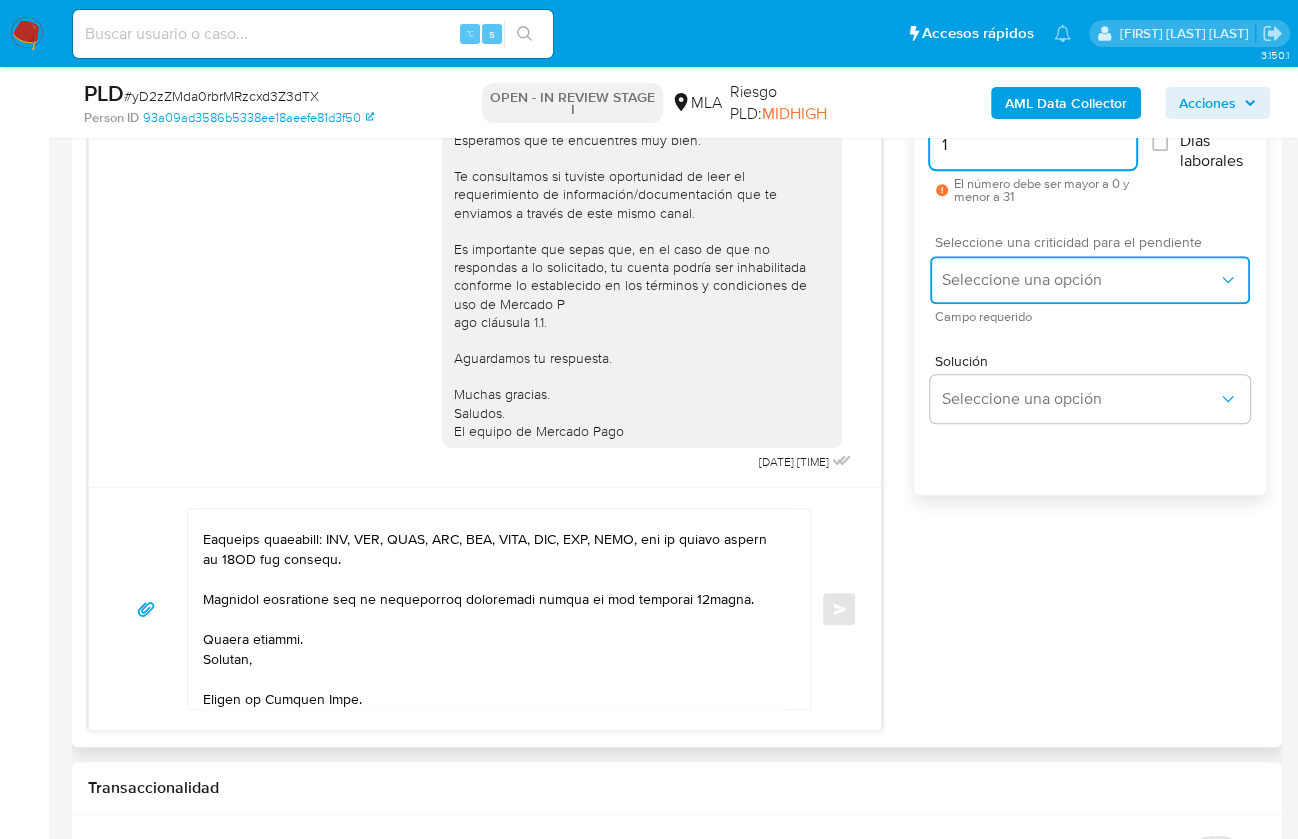 click on "Seleccione una opción" at bounding box center (1080, 280) 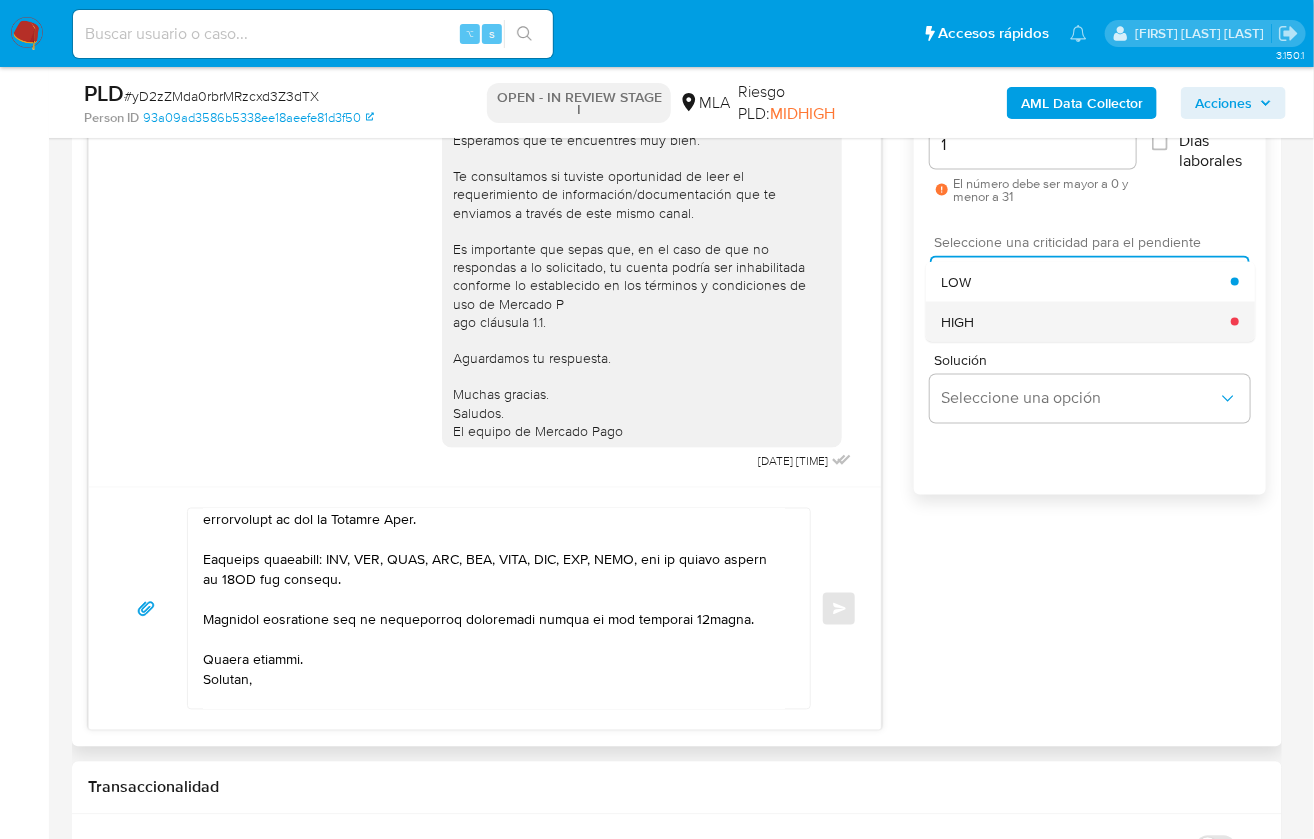 click on "HIGH" at bounding box center [1086, 322] 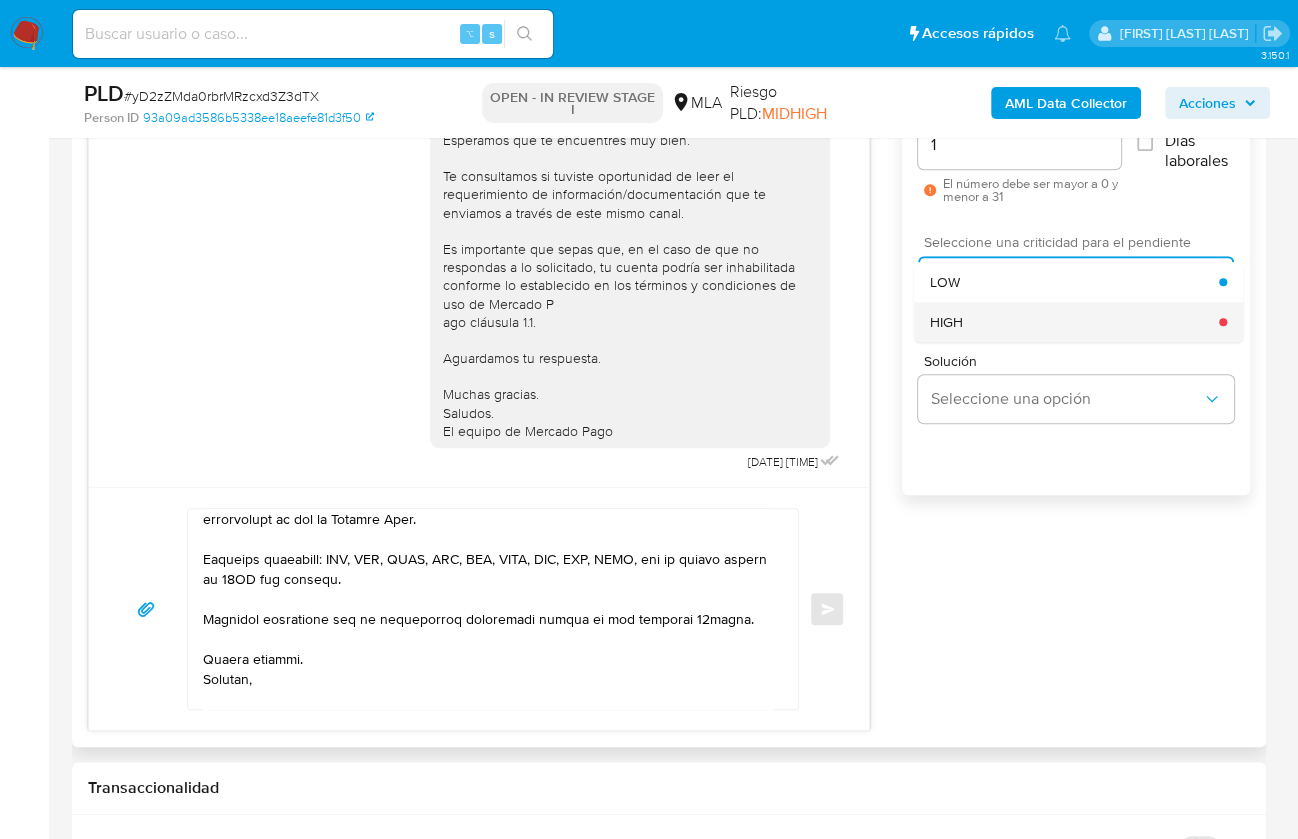 scroll, scrollTop: 587, scrollLeft: 0, axis: vertical 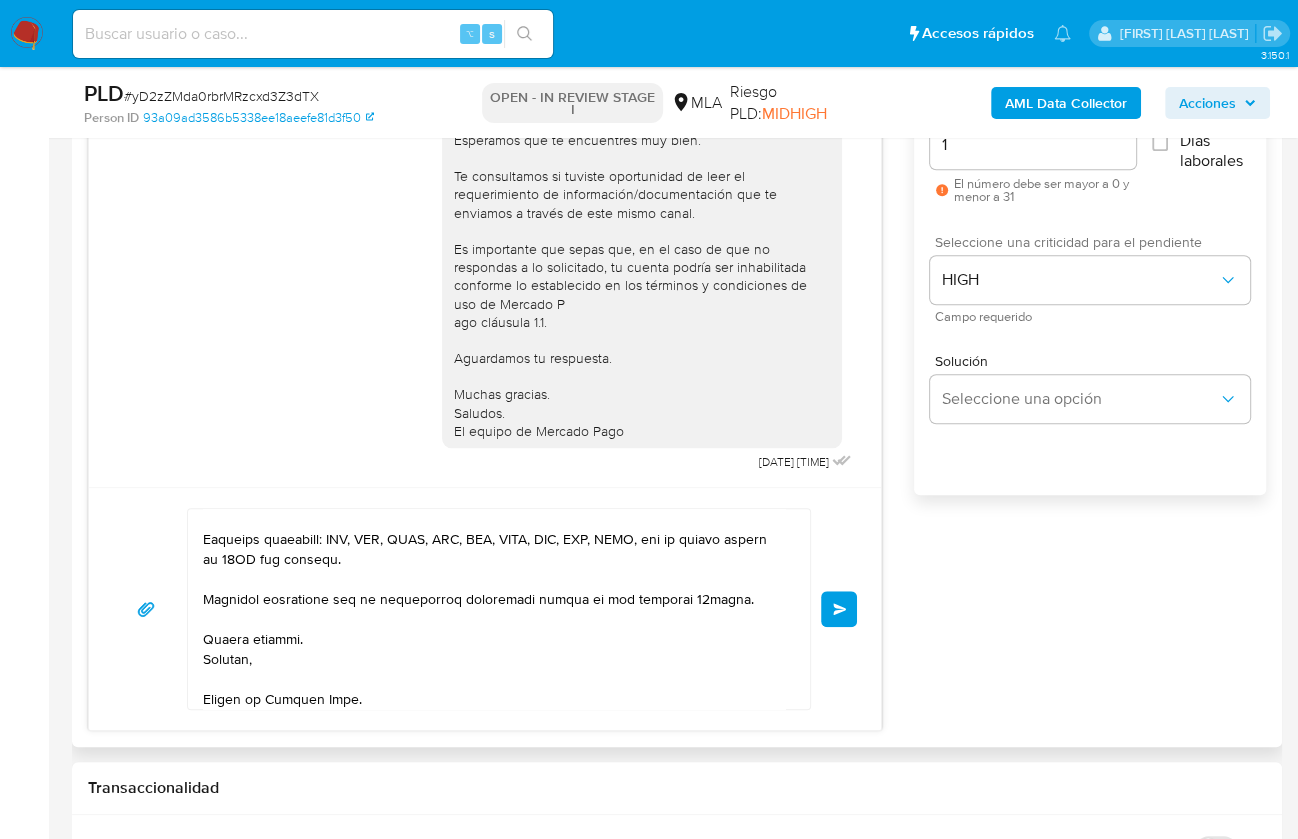 click on "Enviar" at bounding box center (839, 609) 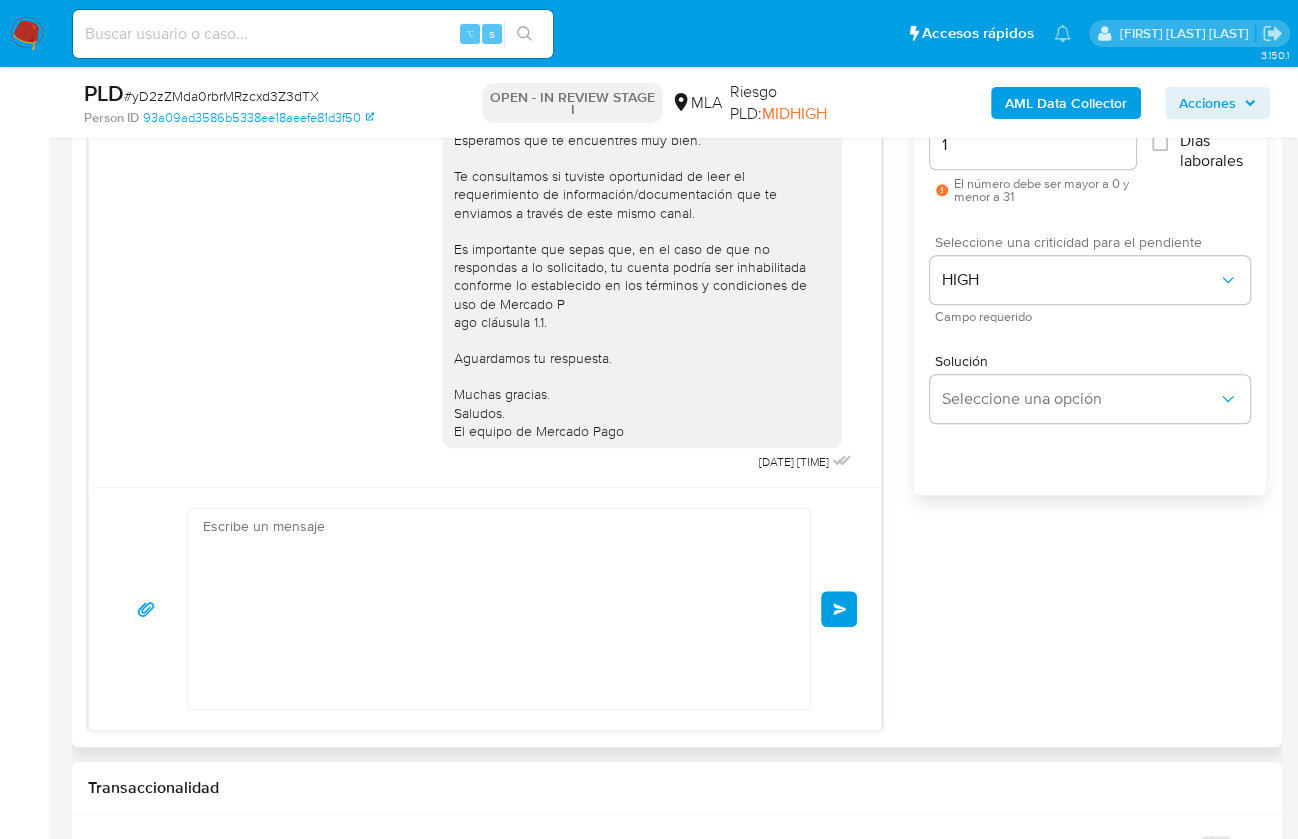 scroll, scrollTop: 0, scrollLeft: 0, axis: both 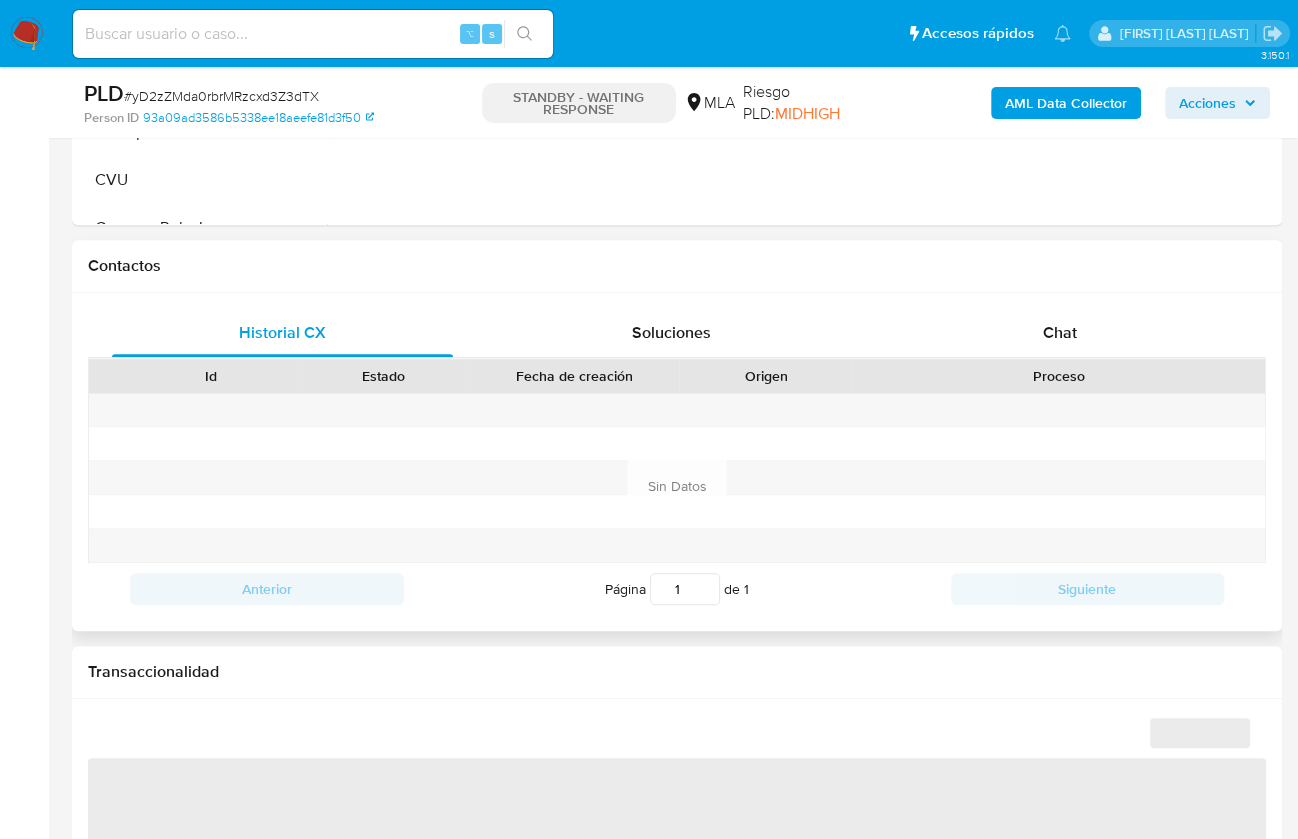 select on "10" 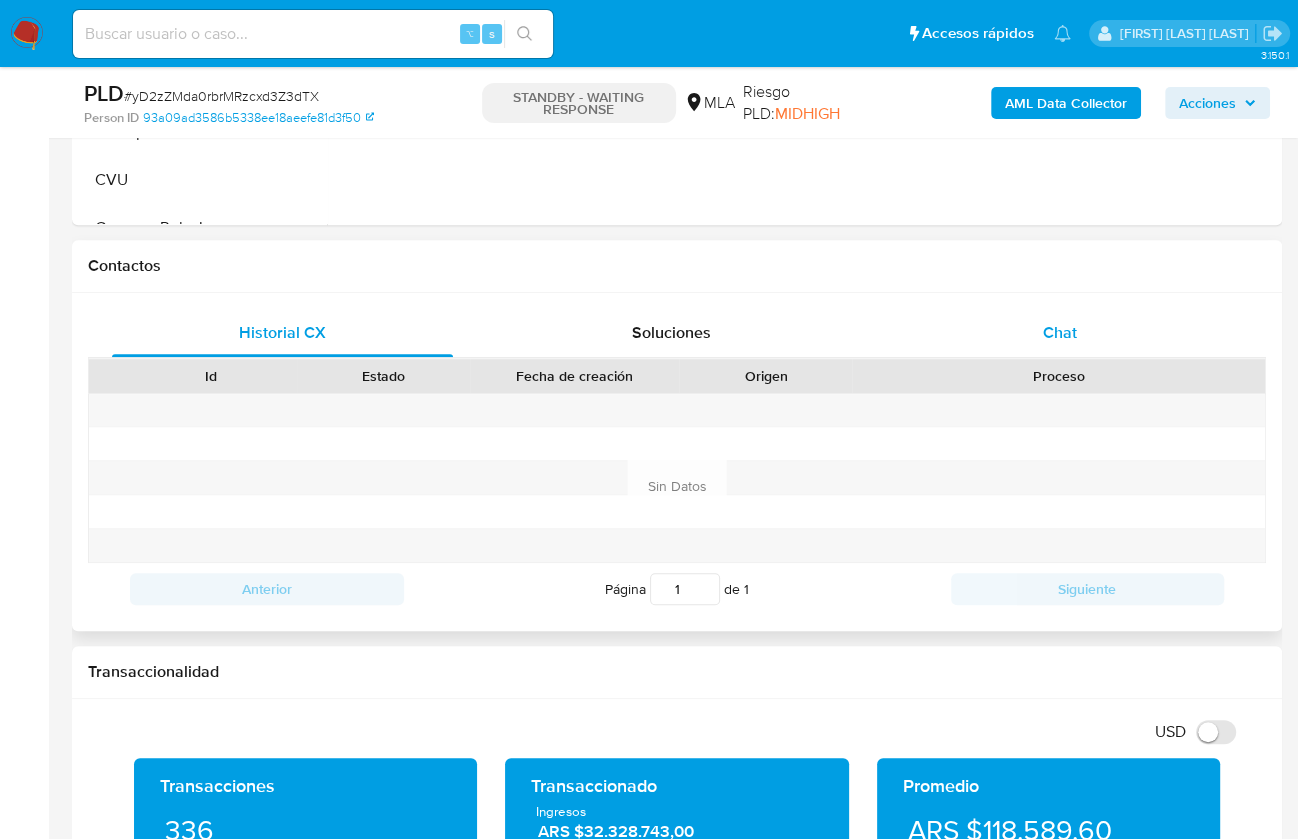 click on "Chat" at bounding box center [1059, 333] 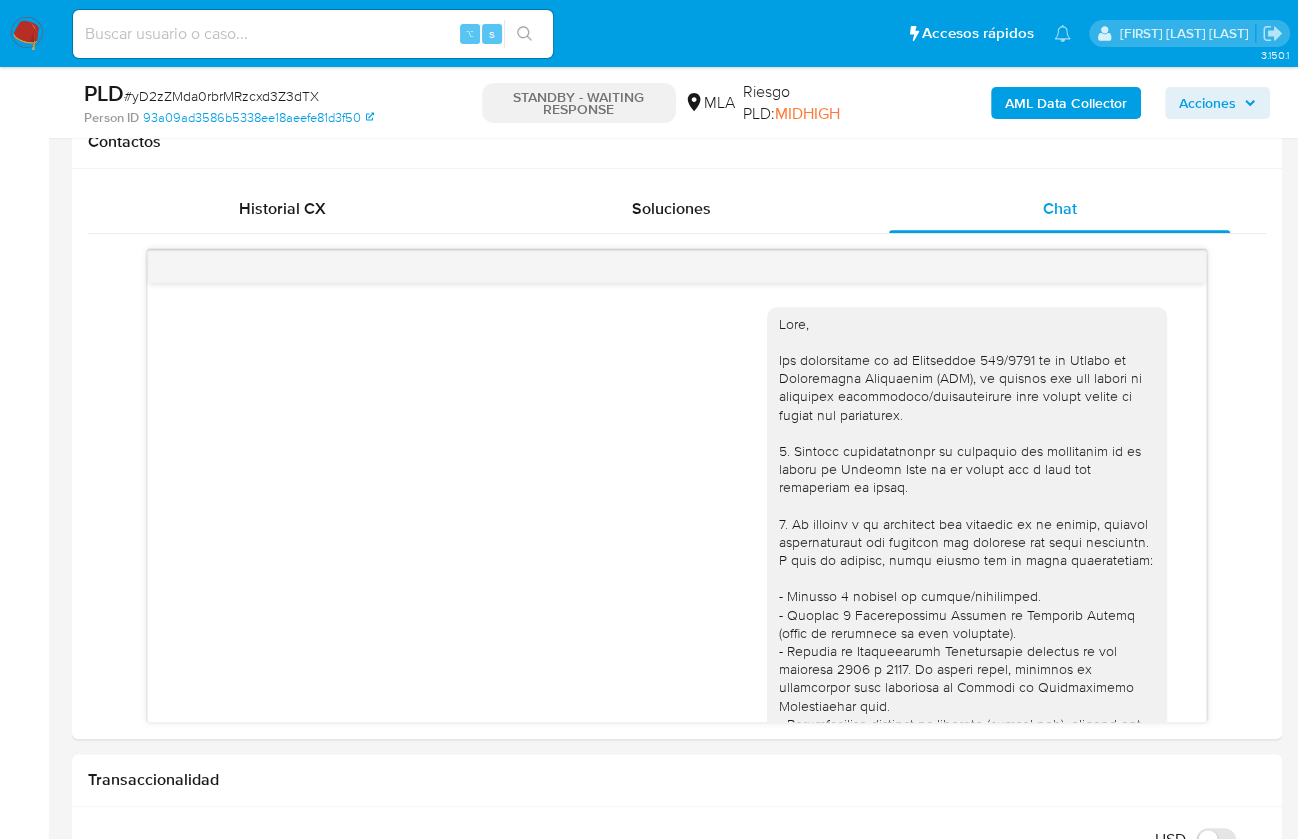 scroll, scrollTop: 938, scrollLeft: 0, axis: vertical 